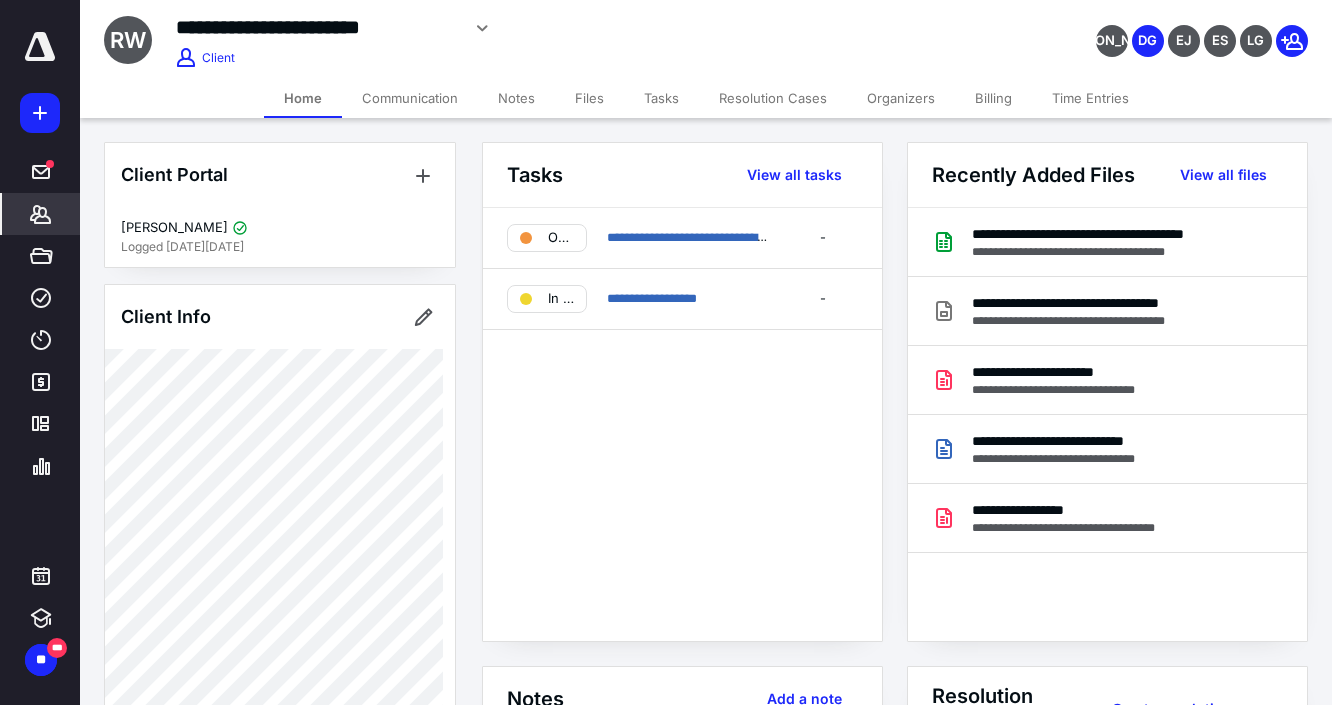 scroll, scrollTop: 0, scrollLeft: 0, axis: both 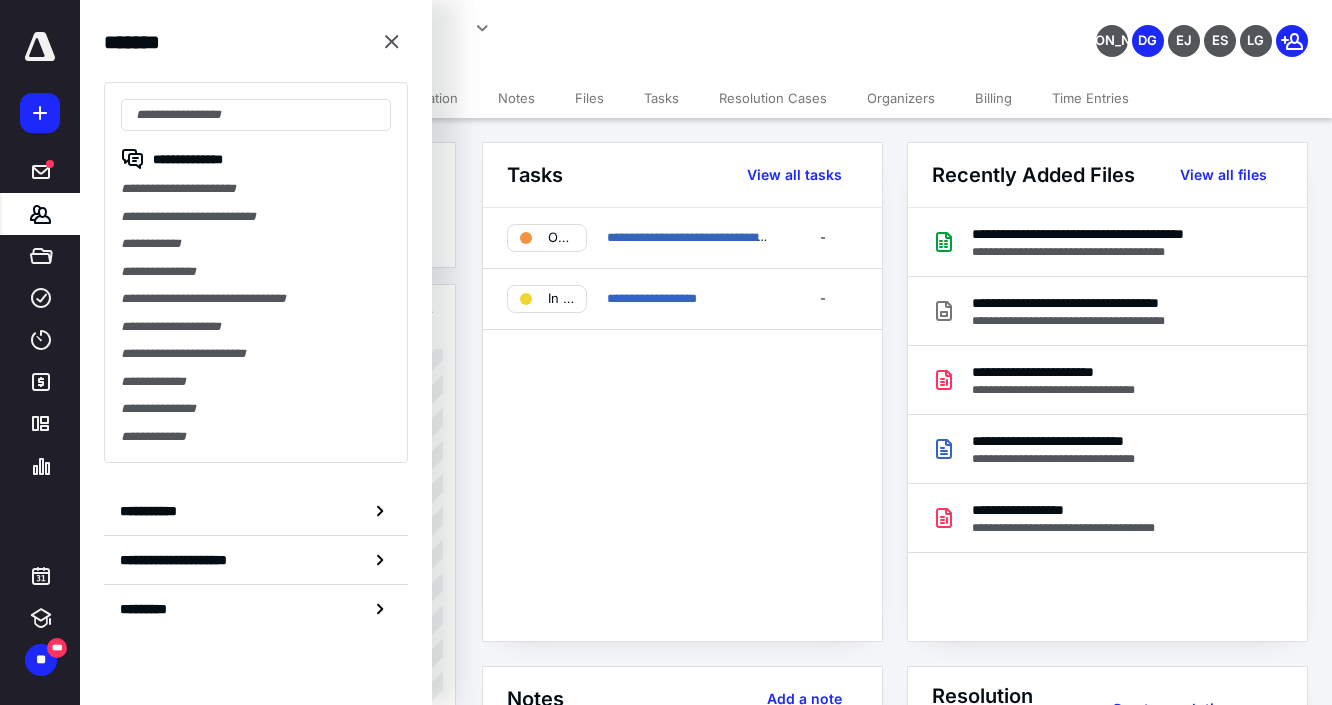 drag, startPoint x: 196, startPoint y: 243, endPoint x: 555, endPoint y: 310, distance: 365.19858 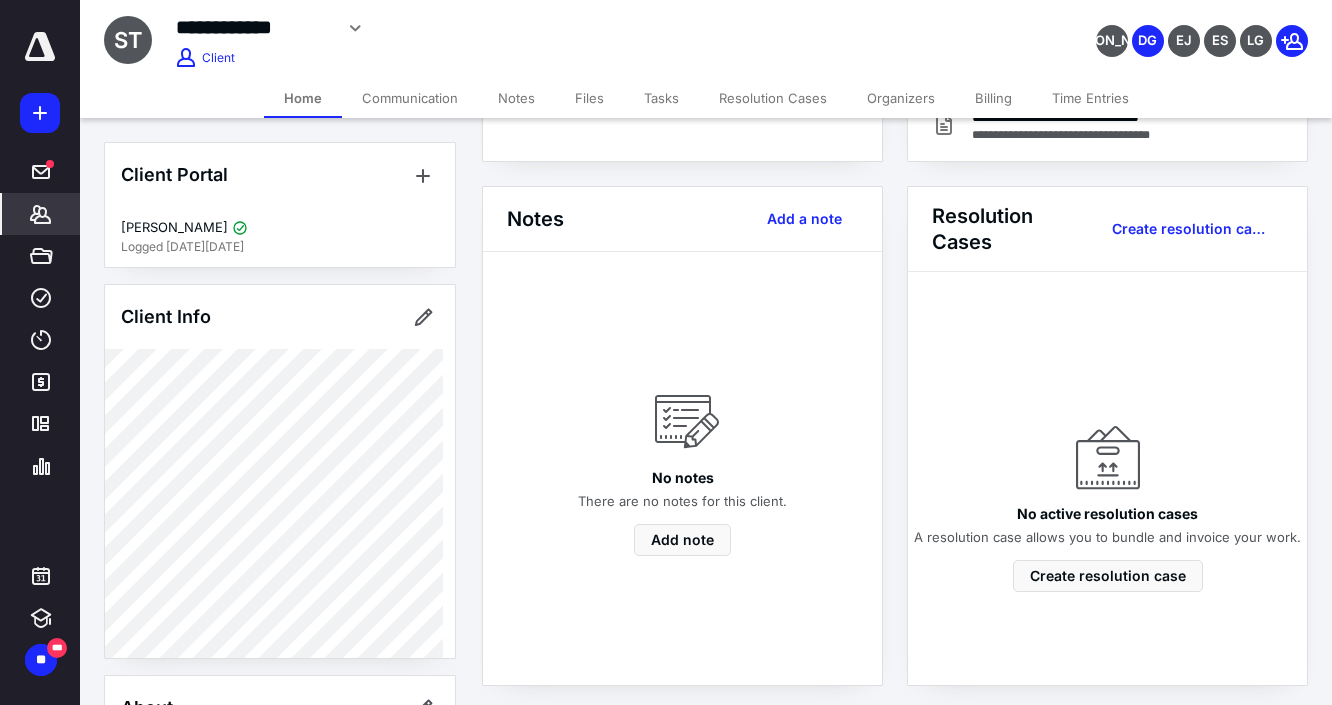 scroll, scrollTop: 0, scrollLeft: 0, axis: both 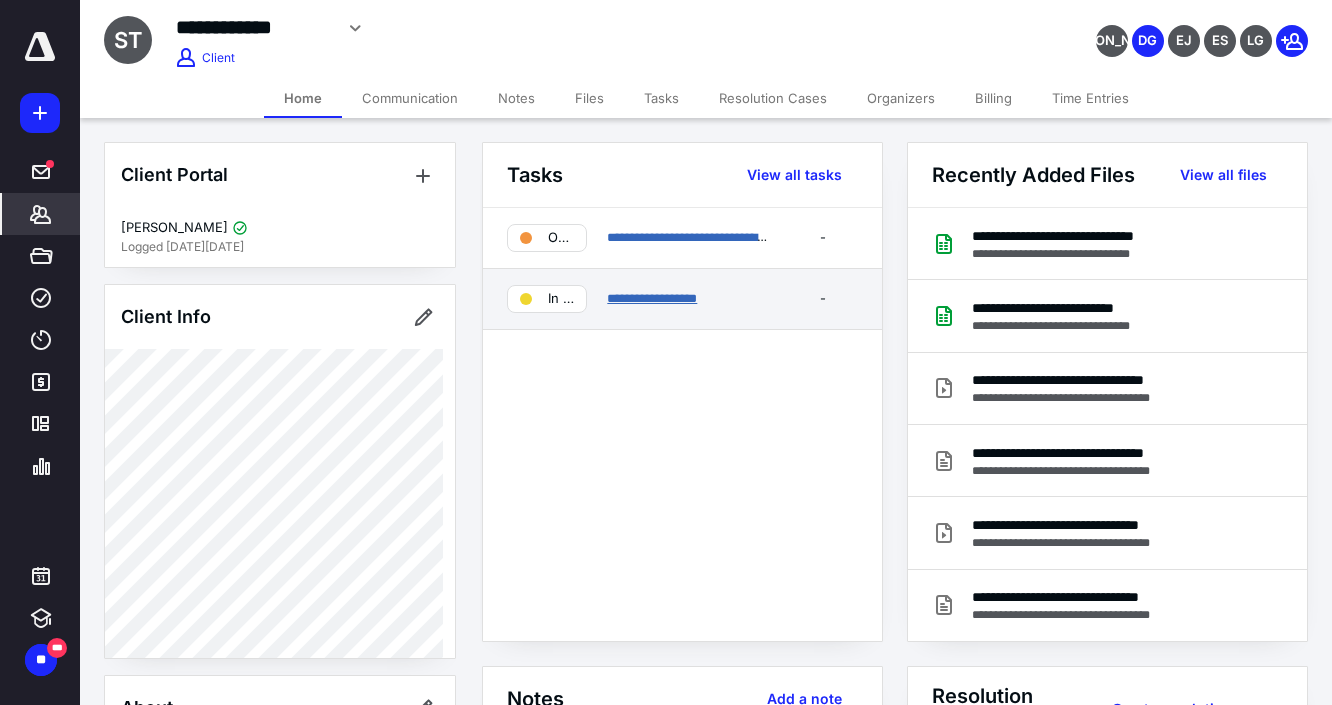 click on "**********" at bounding box center [652, 298] 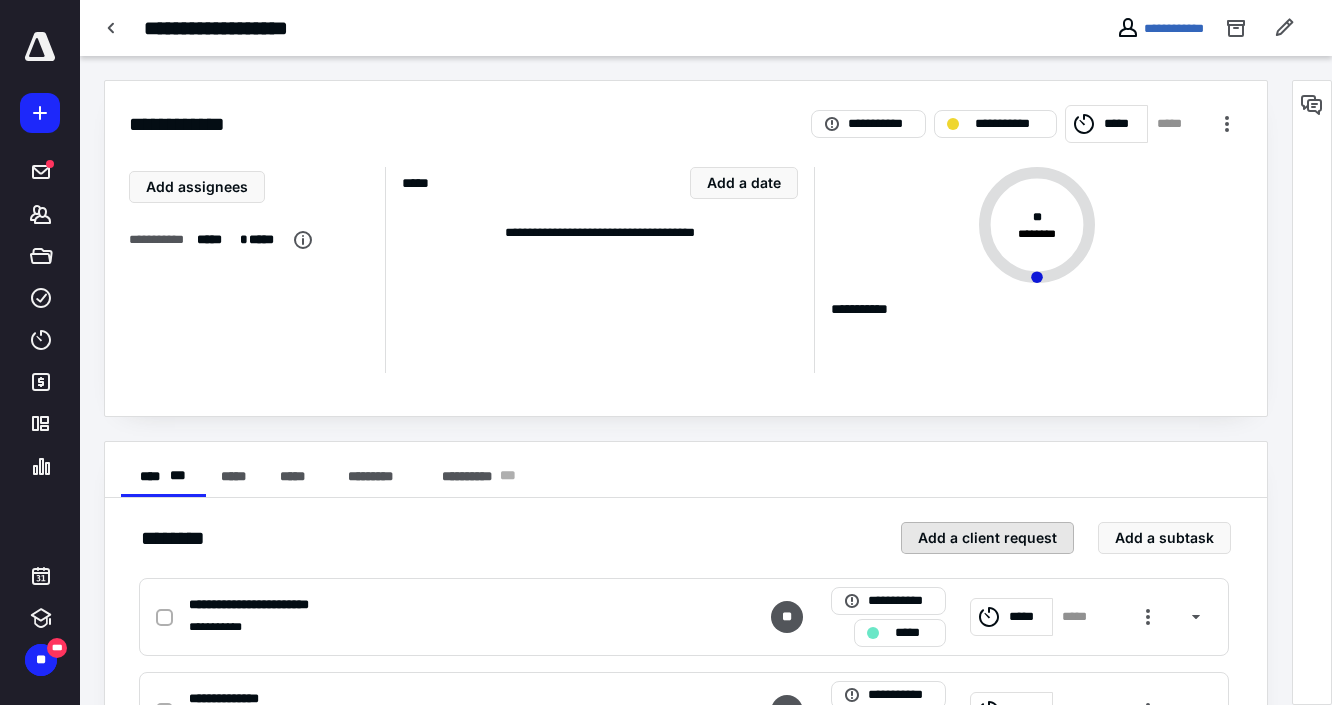 click on "Add a client request" at bounding box center [987, 538] 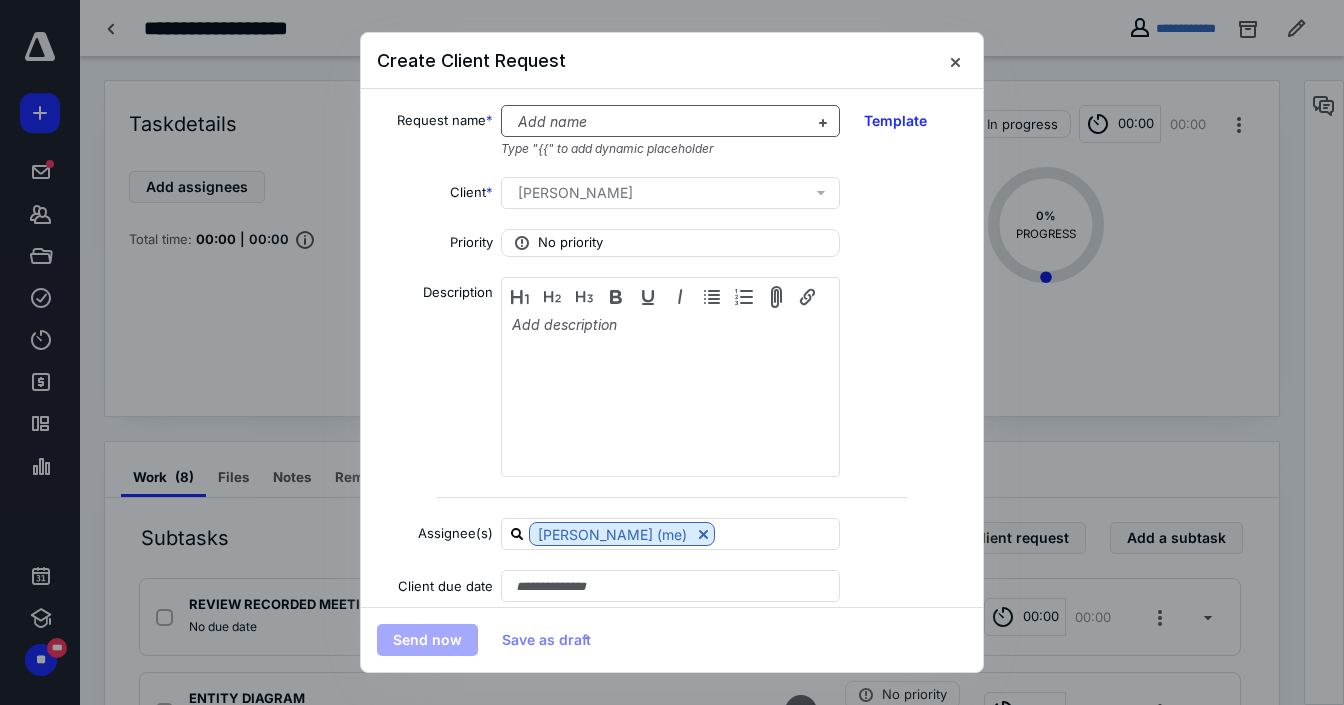 click at bounding box center [658, 122] 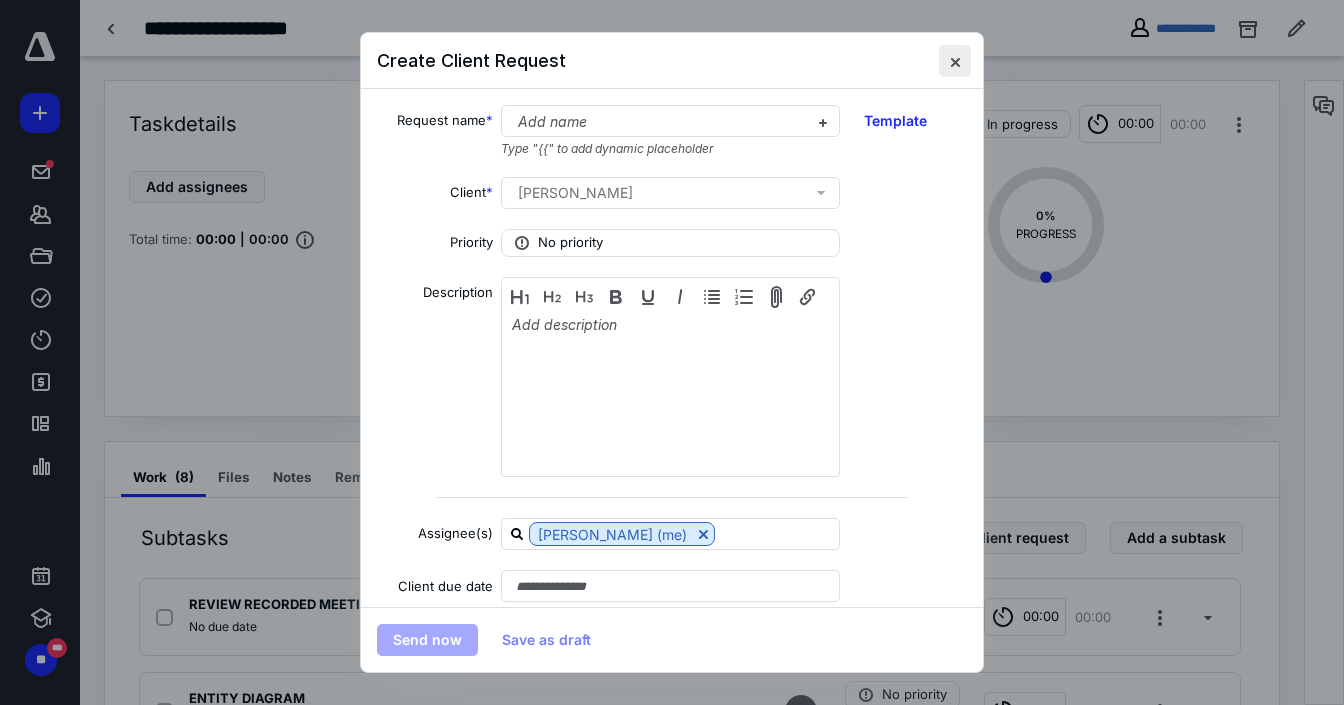 click at bounding box center [955, 61] 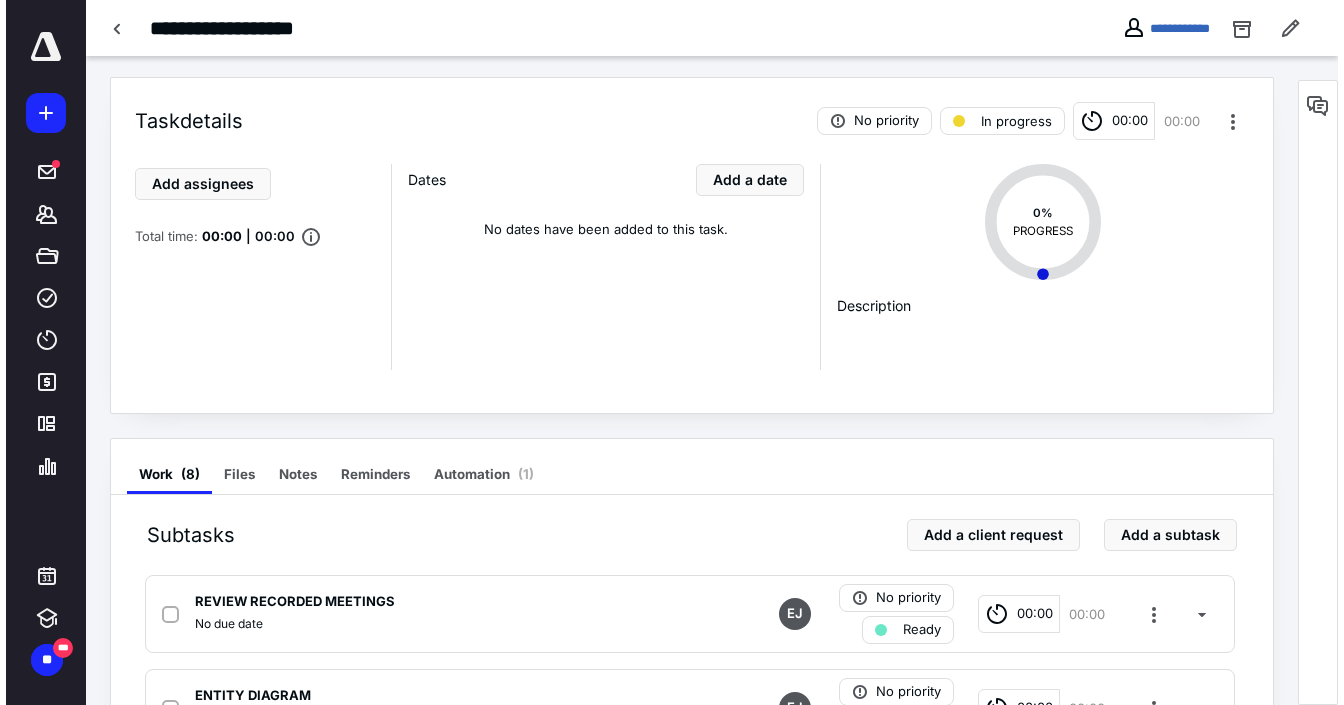 scroll, scrollTop: 0, scrollLeft: 0, axis: both 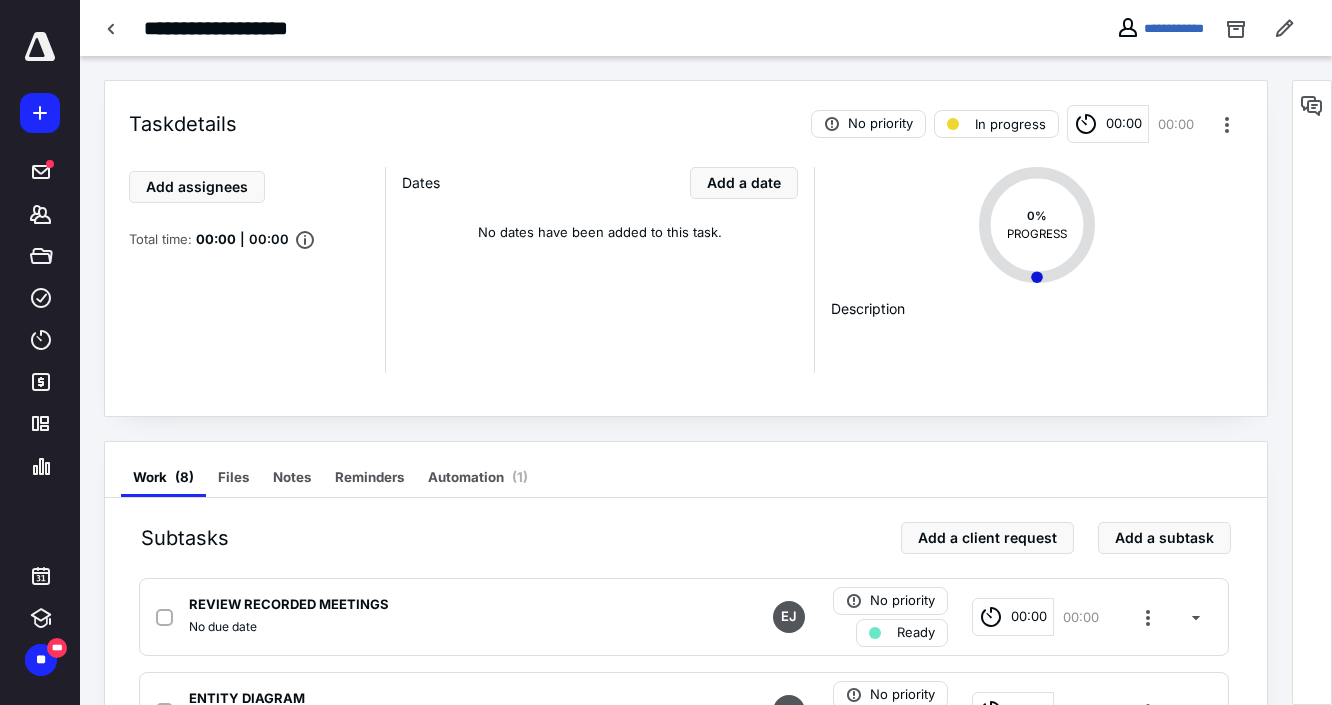 click 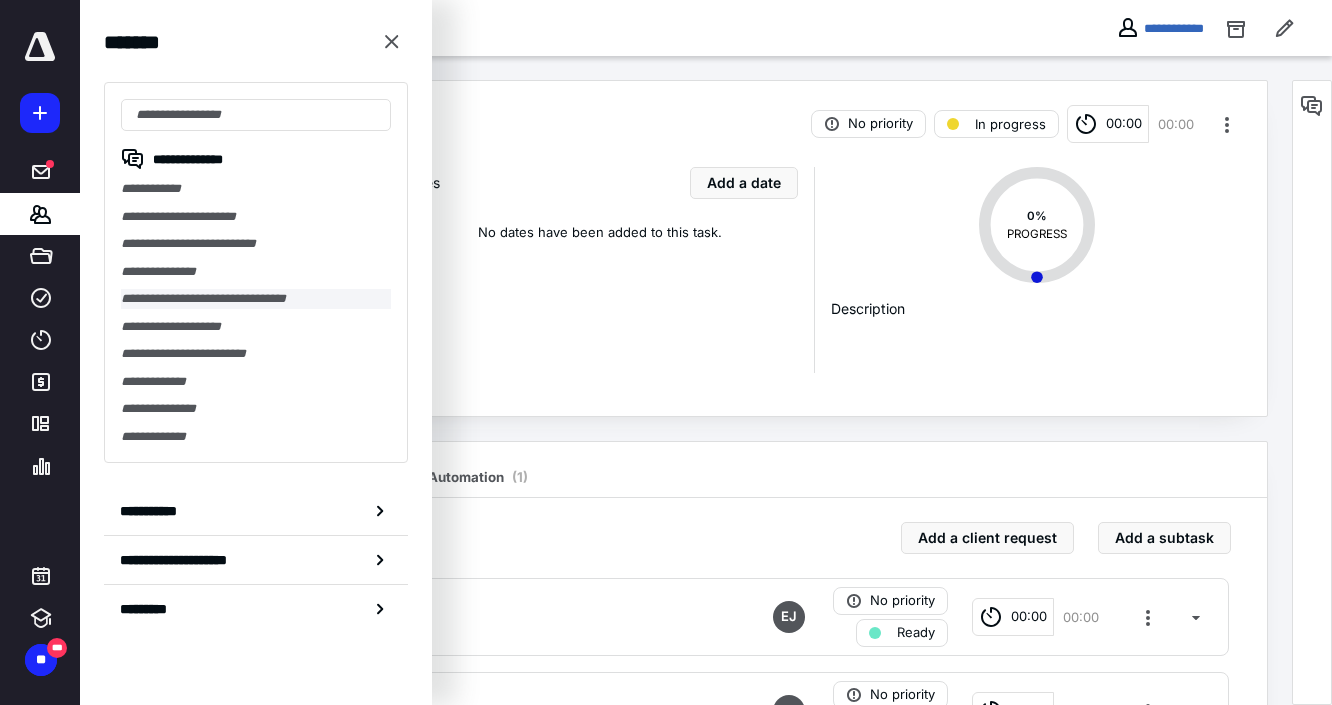 click on "**********" at bounding box center (256, 299) 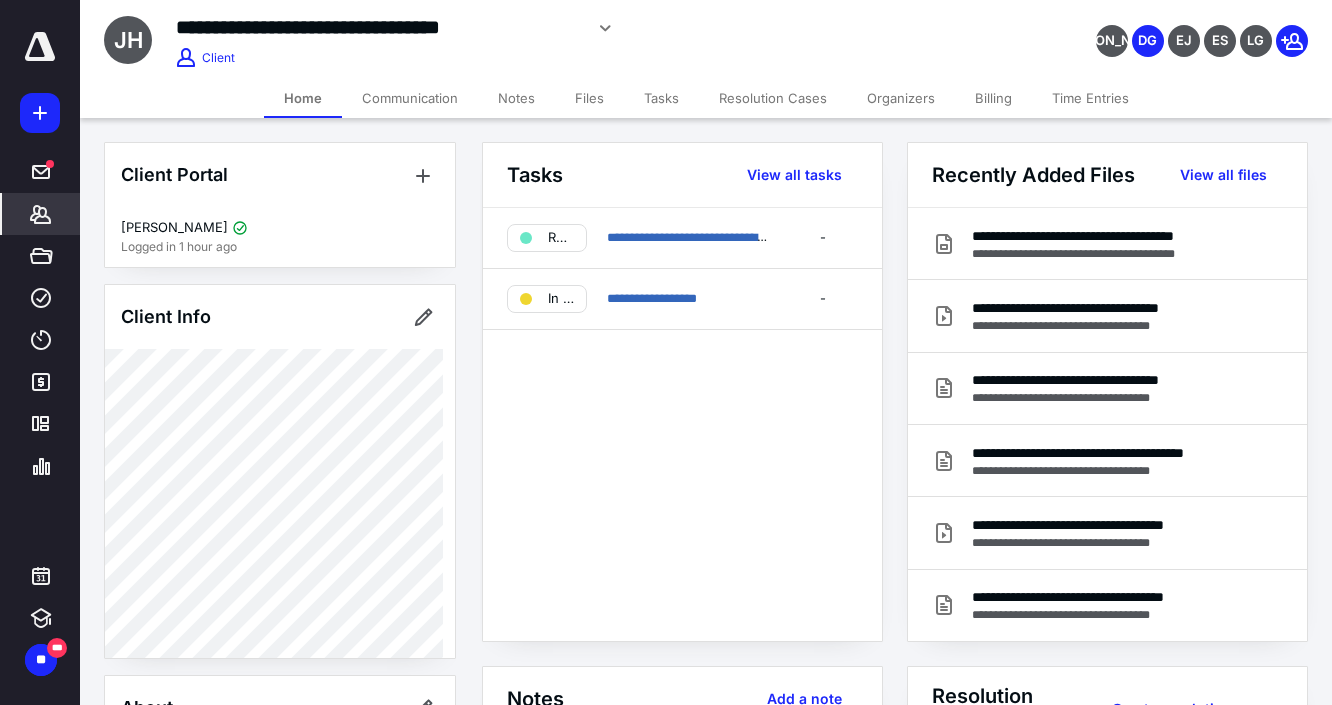 click on "**********" at bounding box center (682, 424) 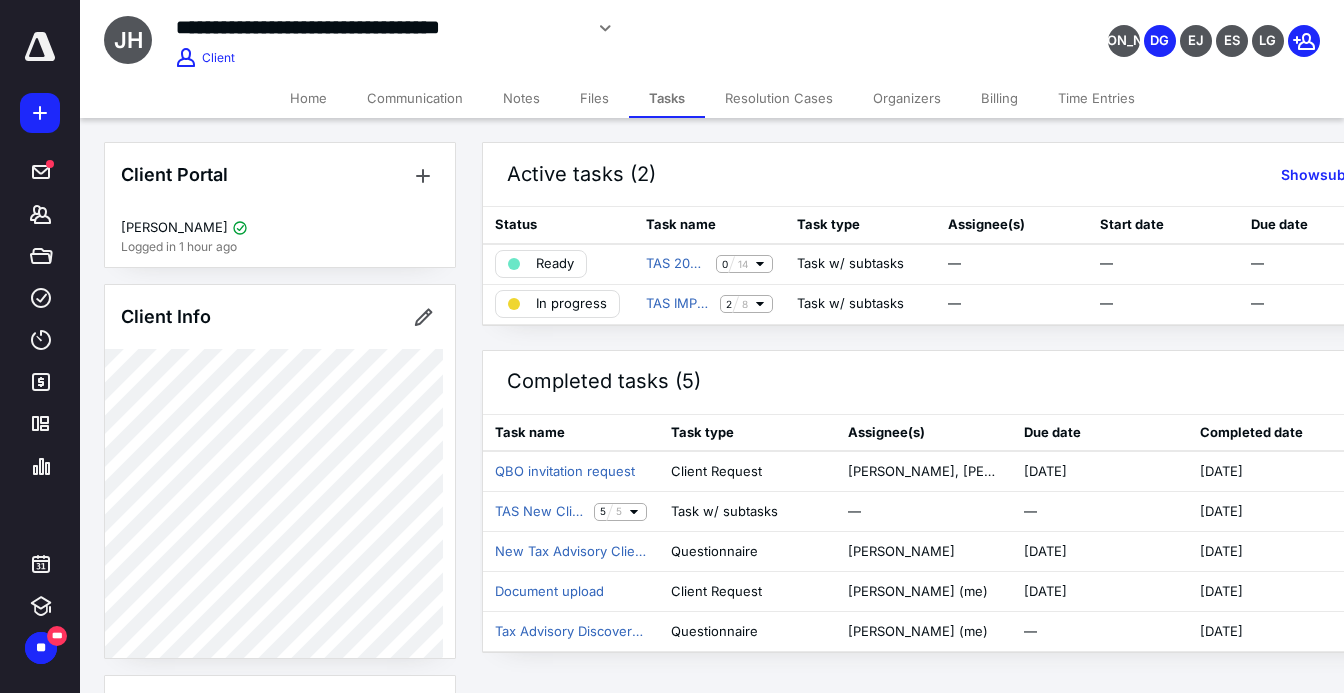 drag, startPoint x: 42, startPoint y: 111, endPoint x: 82, endPoint y: 115, distance: 40.1995 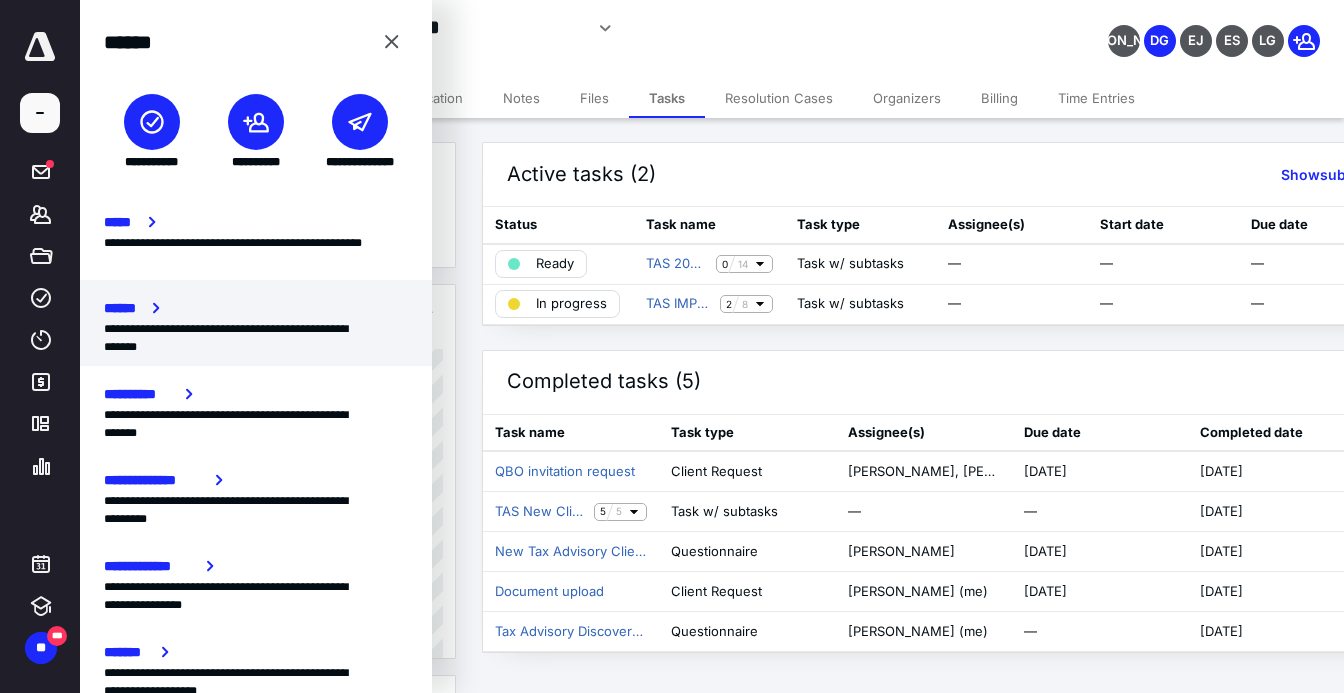 click on "******" at bounding box center [256, 308] 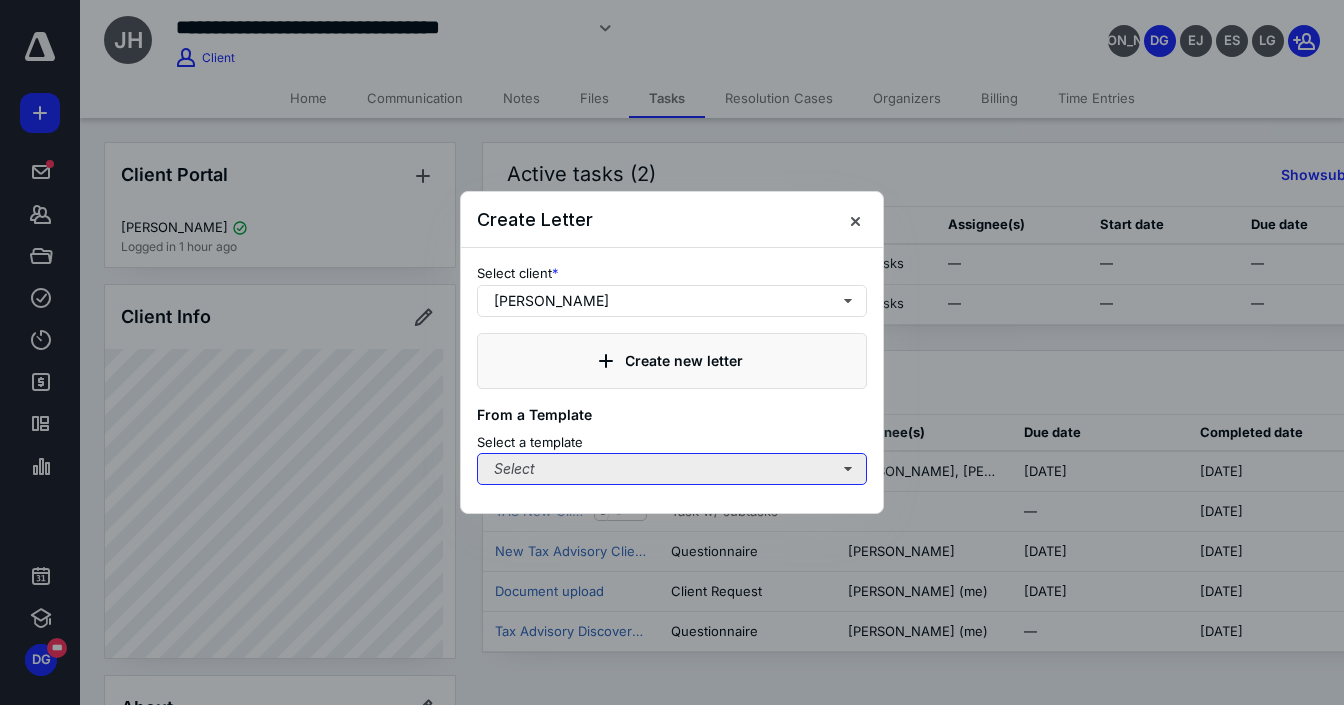 click on "Select" at bounding box center (672, 469) 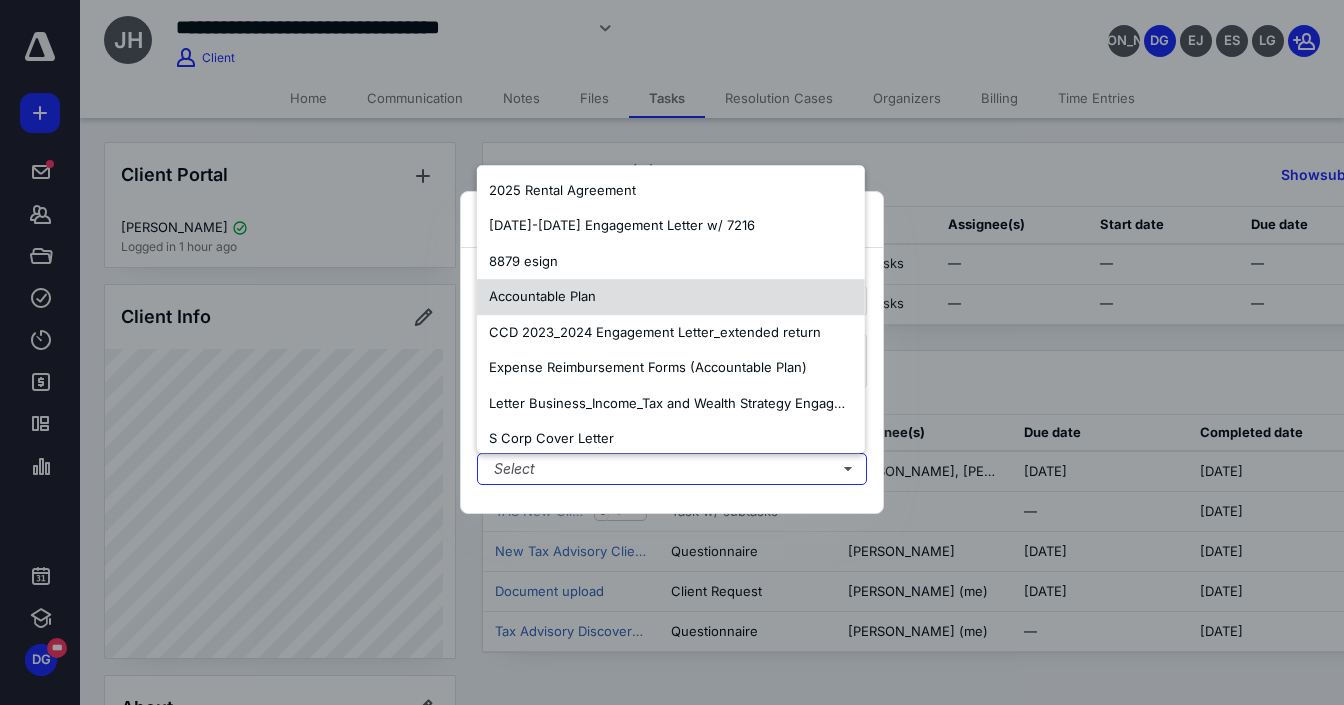click on "Accountable Plan" at bounding box center (542, 296) 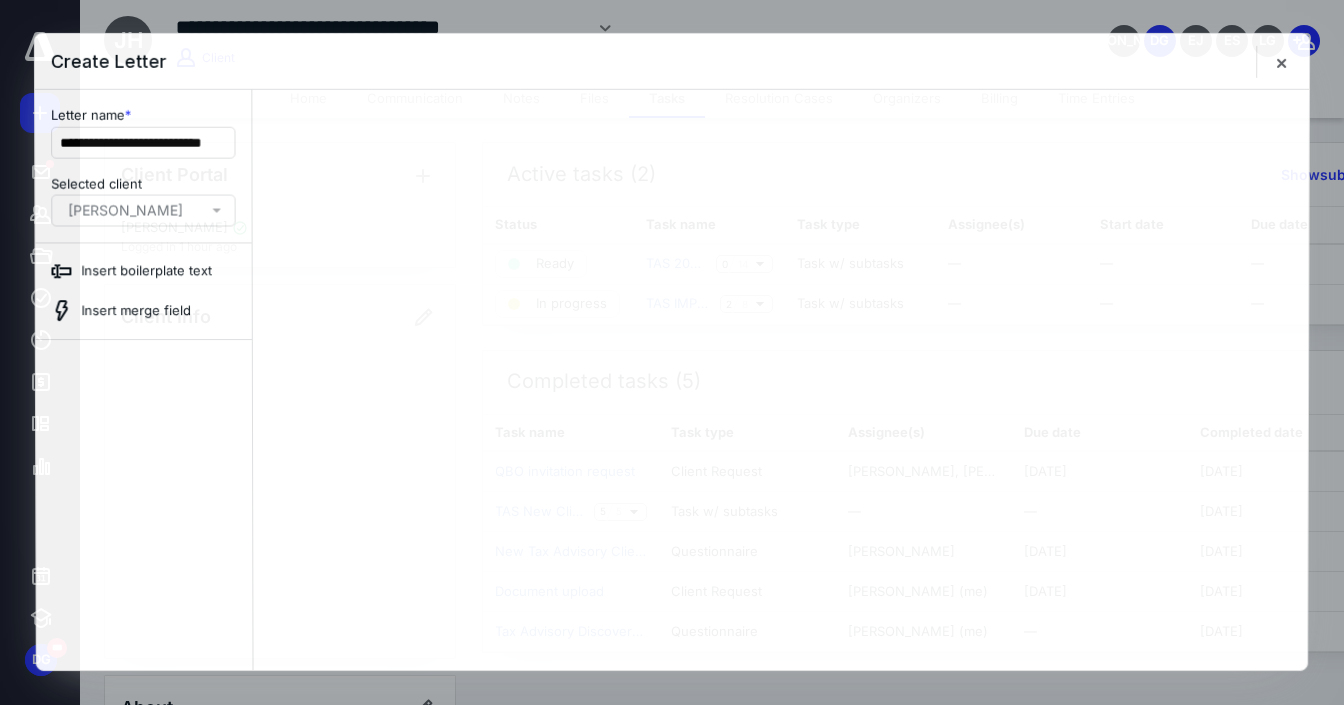scroll, scrollTop: 0, scrollLeft: 0, axis: both 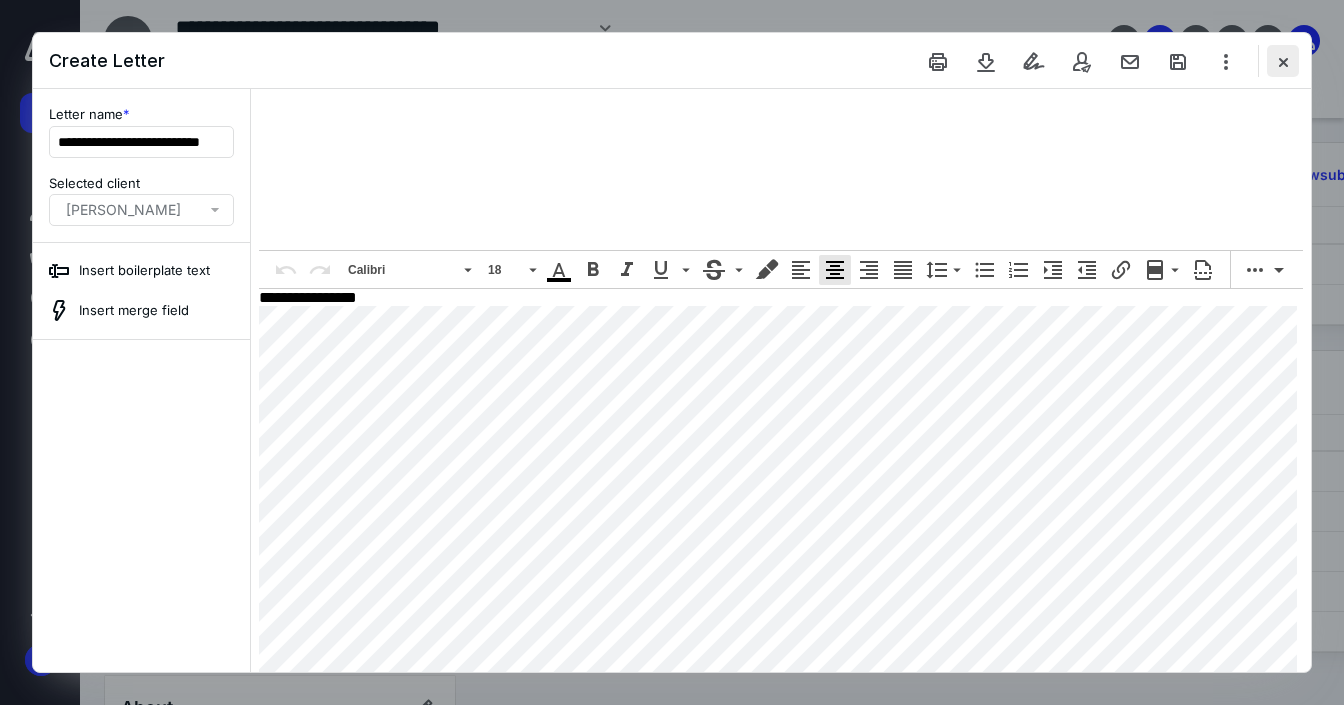 click at bounding box center [1283, 61] 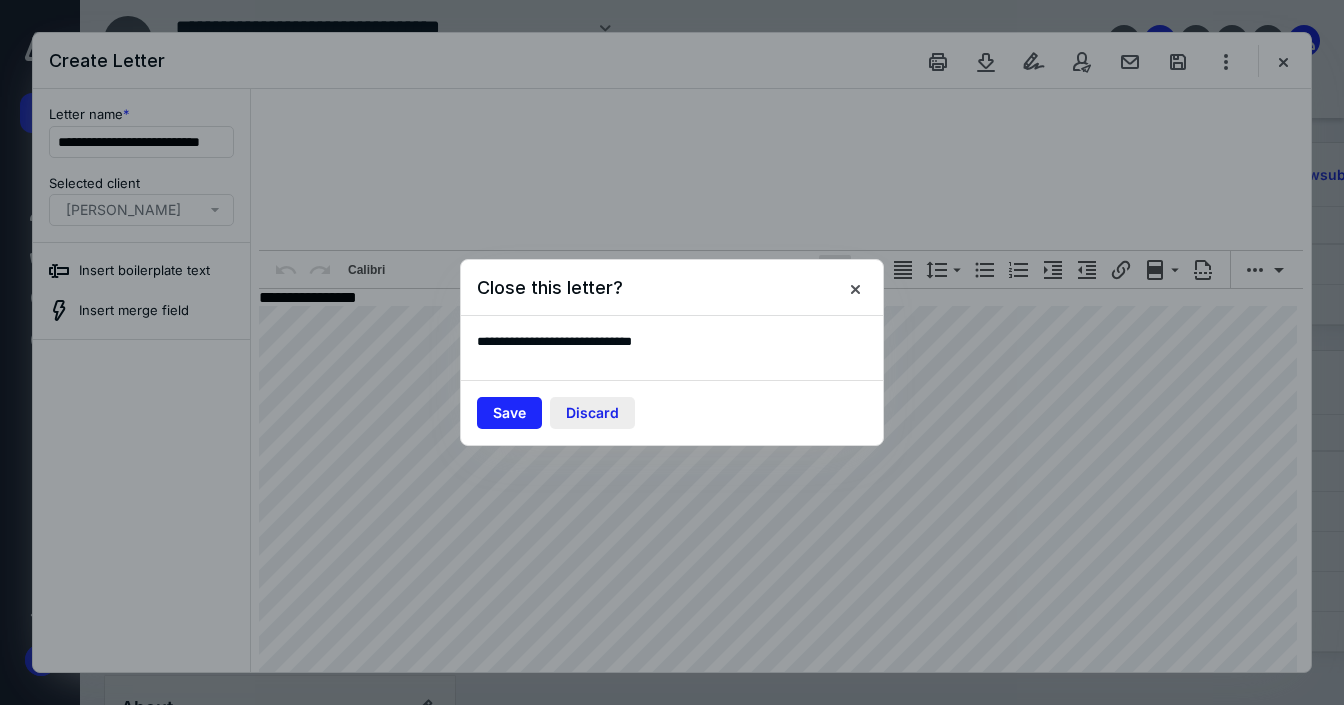 click on "Discard" at bounding box center [592, 413] 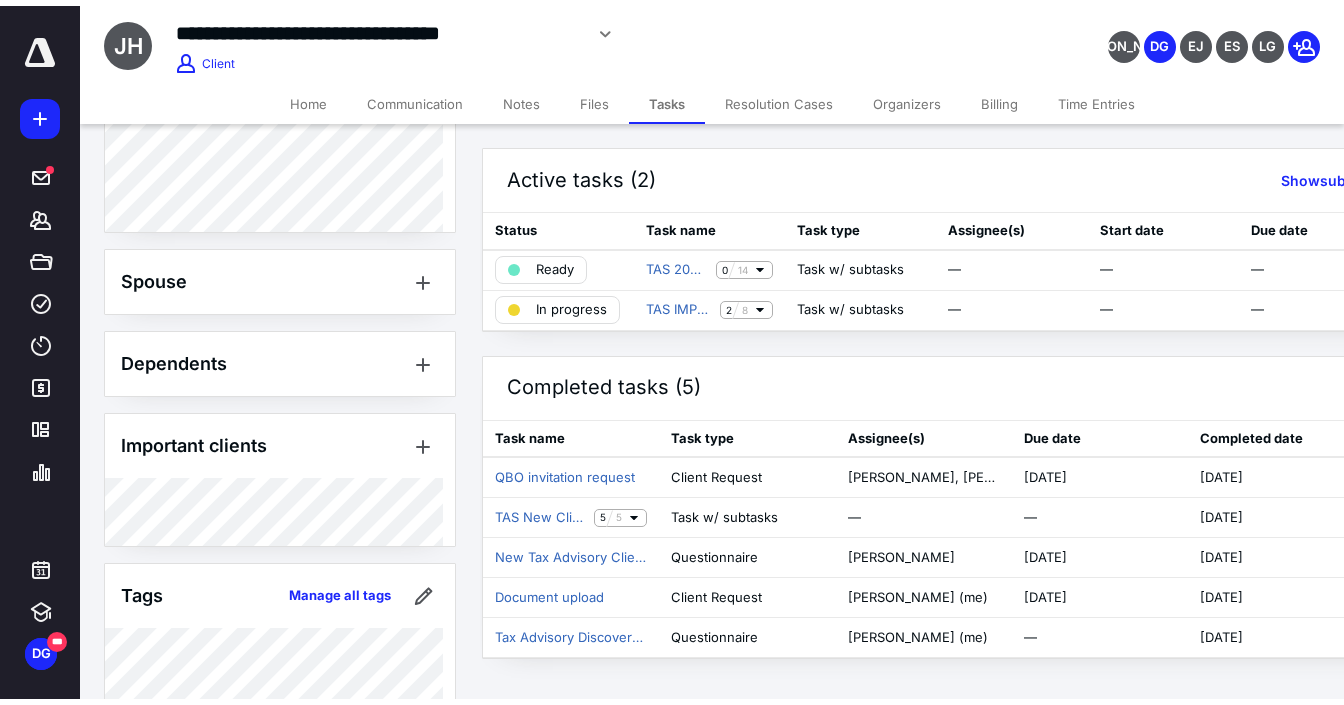 scroll, scrollTop: 1040, scrollLeft: 0, axis: vertical 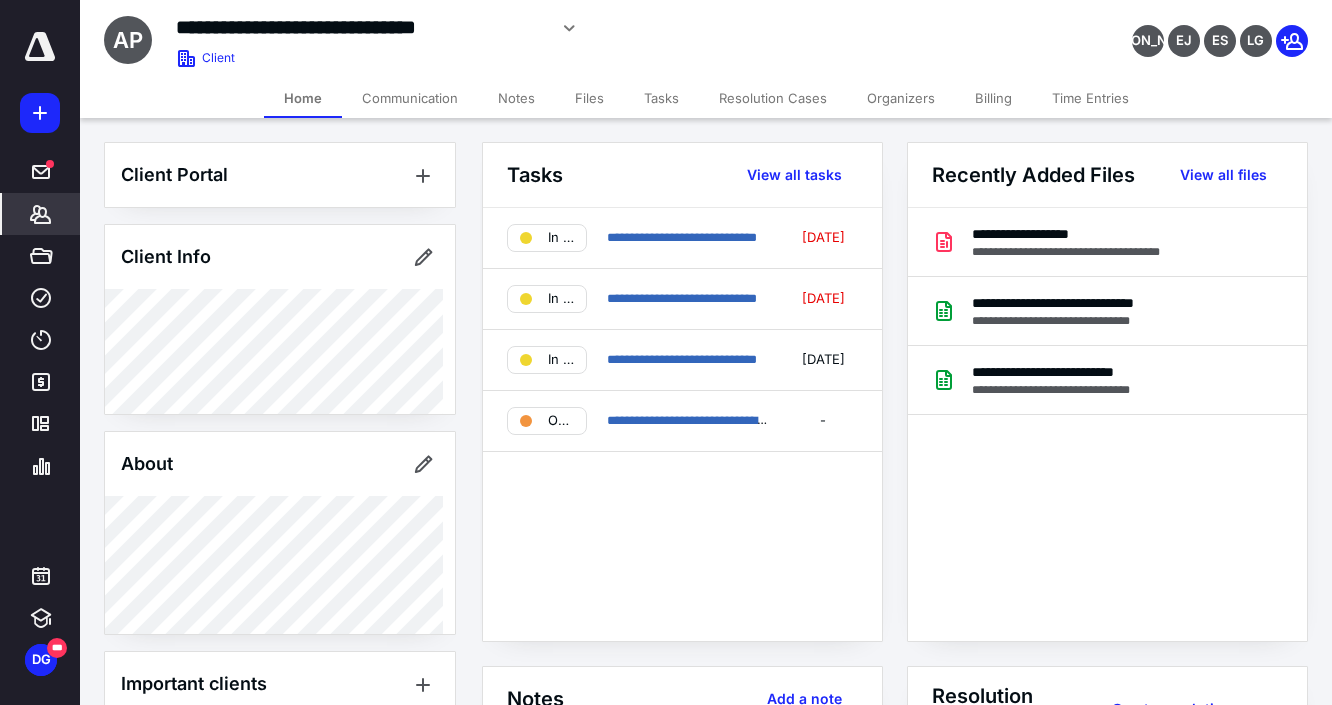 click 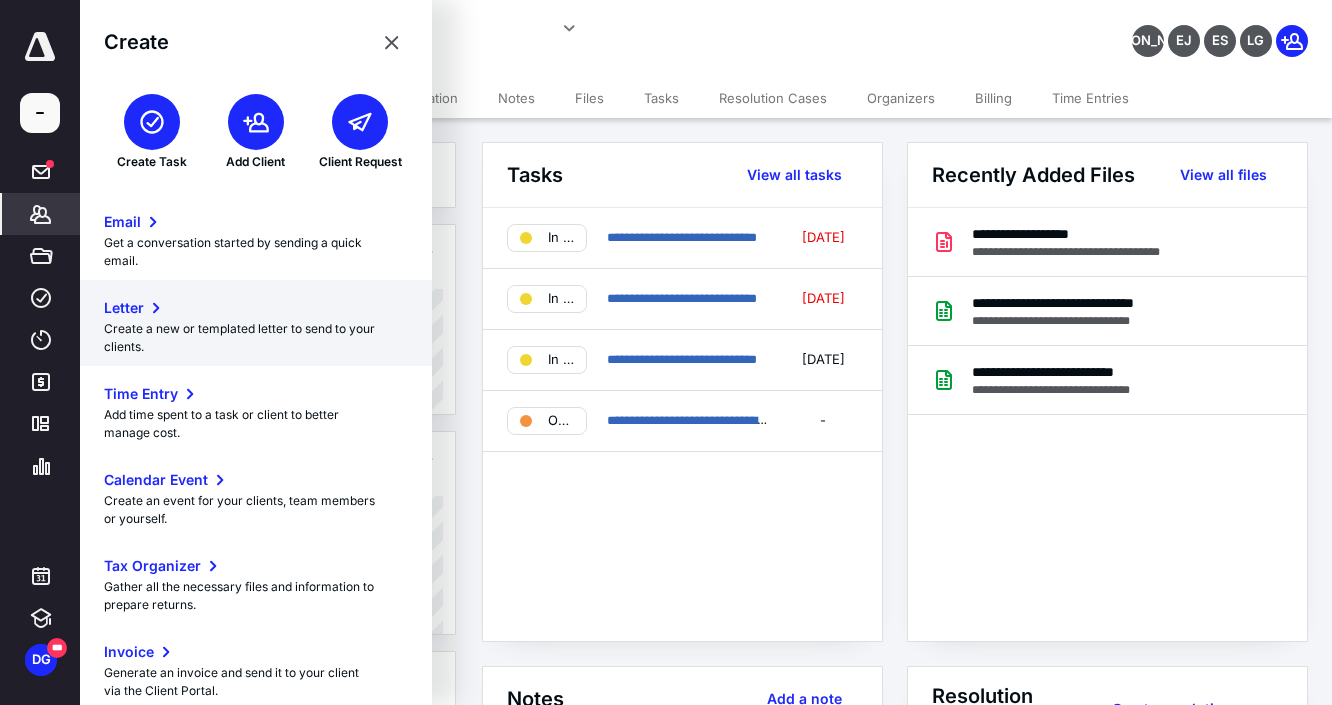 click on "Letter" at bounding box center (256, 308) 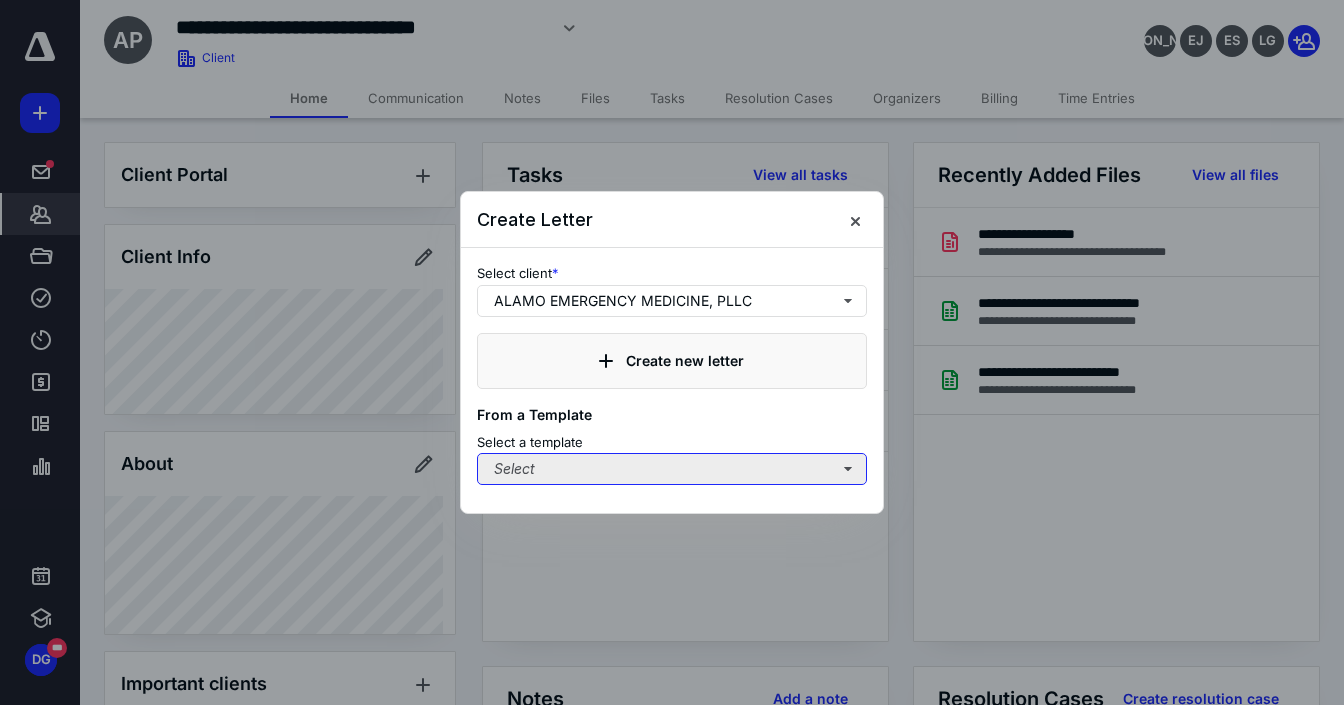 click on "Select" at bounding box center [672, 469] 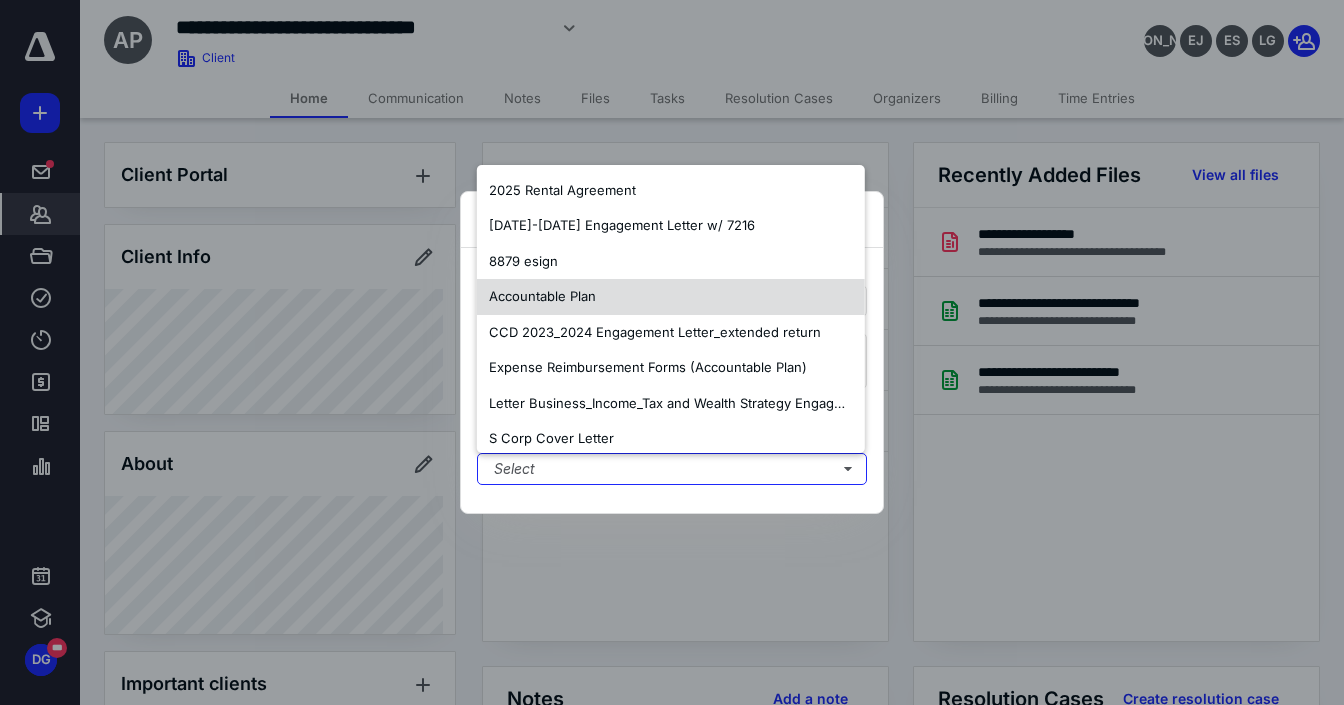click on "Accountable Plan" at bounding box center [542, 296] 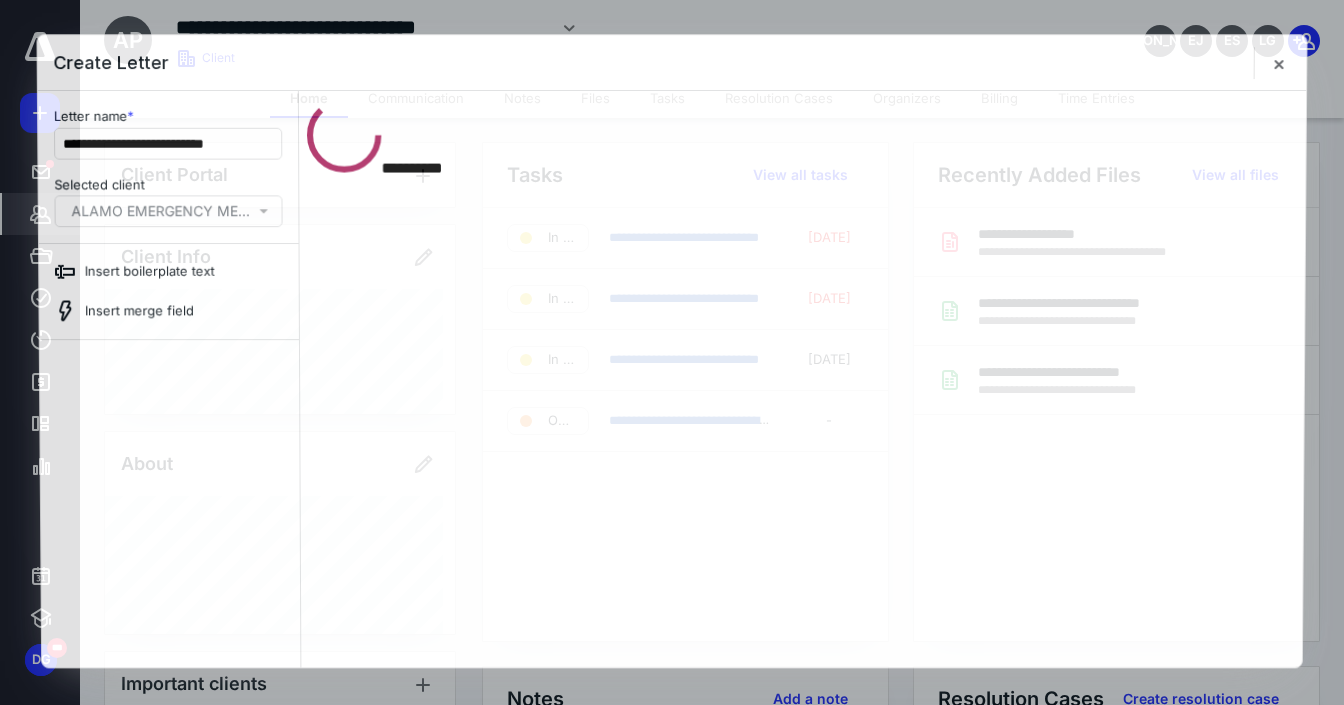 scroll, scrollTop: 0, scrollLeft: 0, axis: both 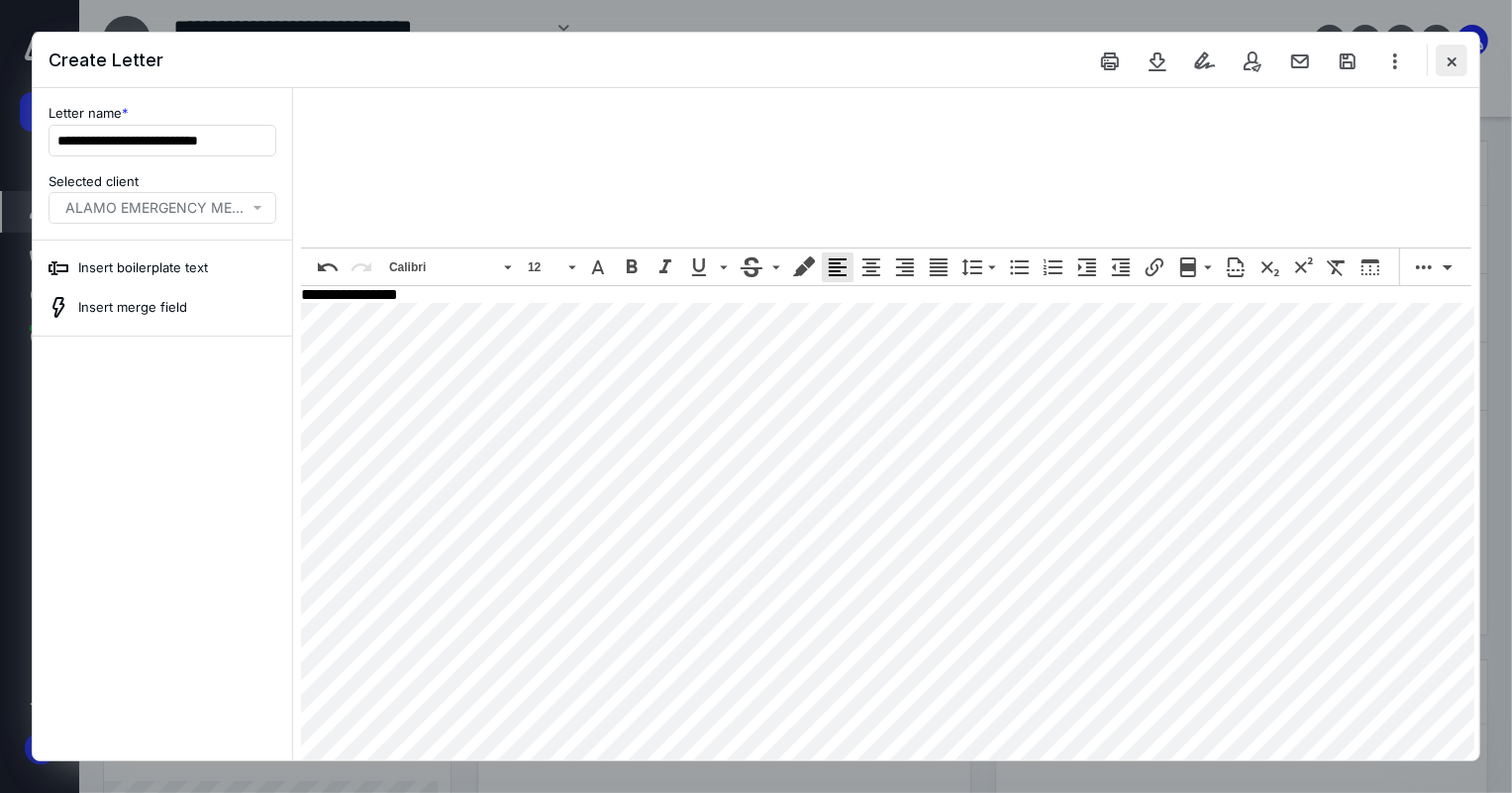 click at bounding box center (1452, 60) 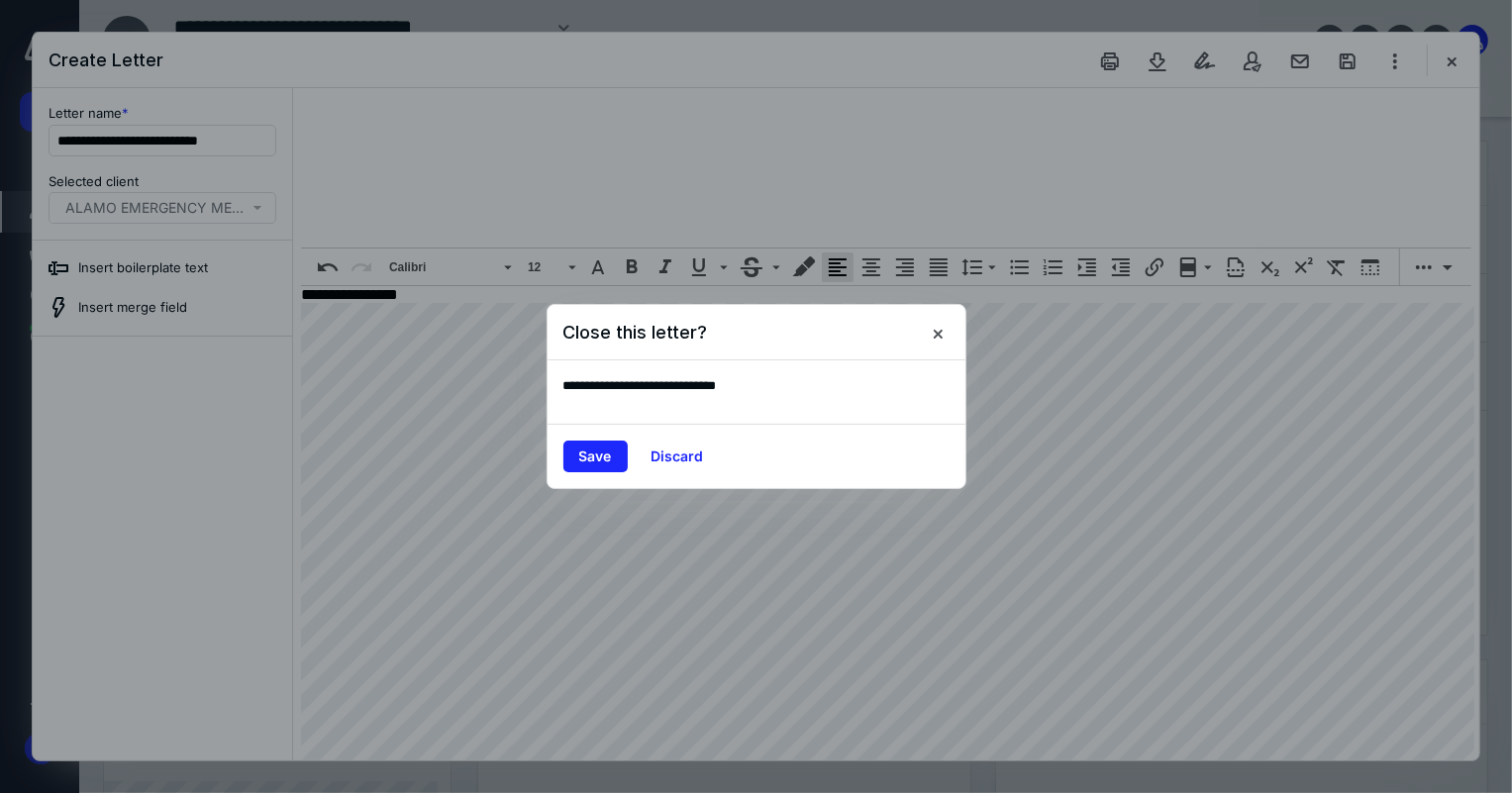 click on "Discard" at bounding box center [677, 456] 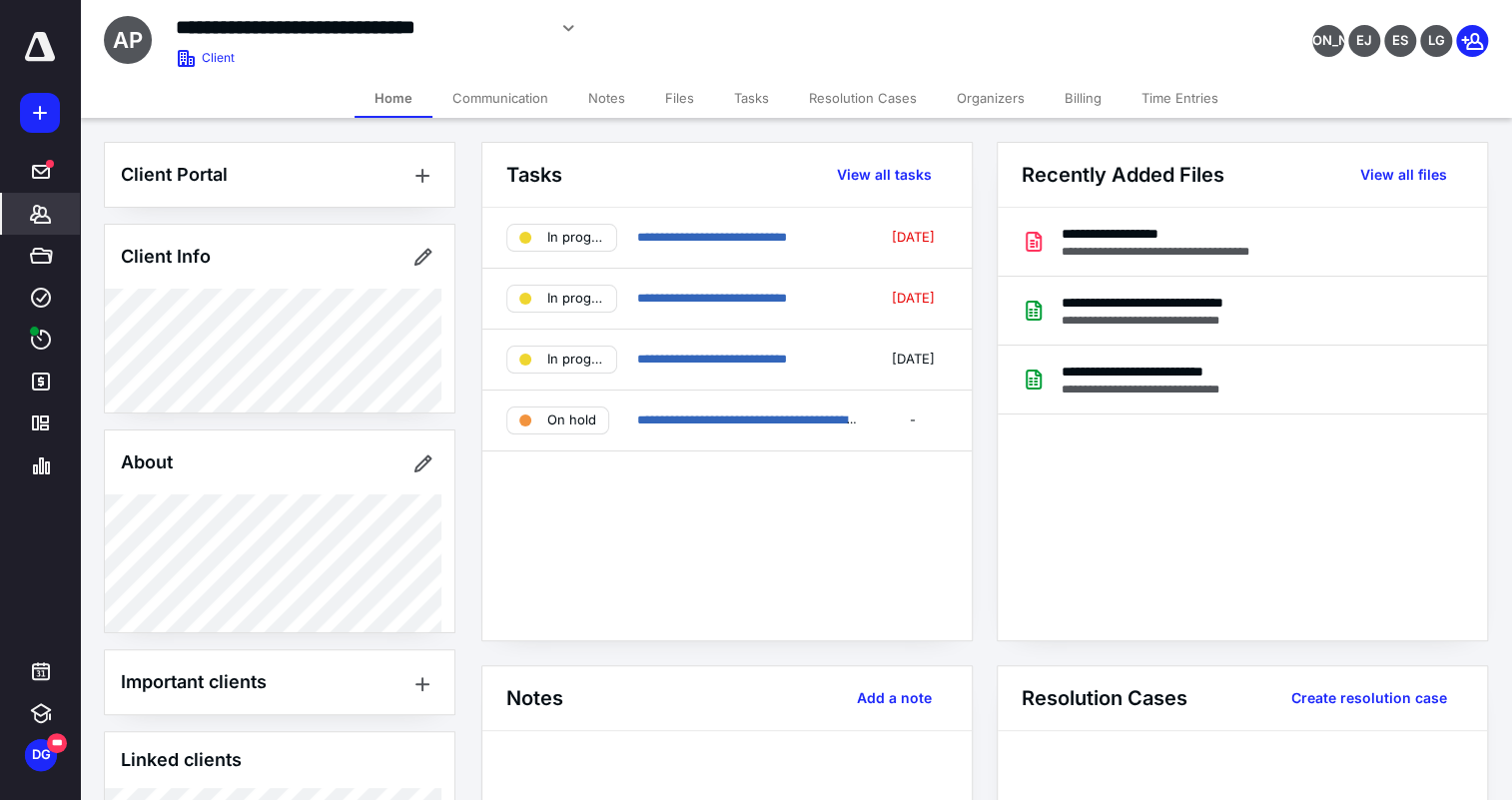 click 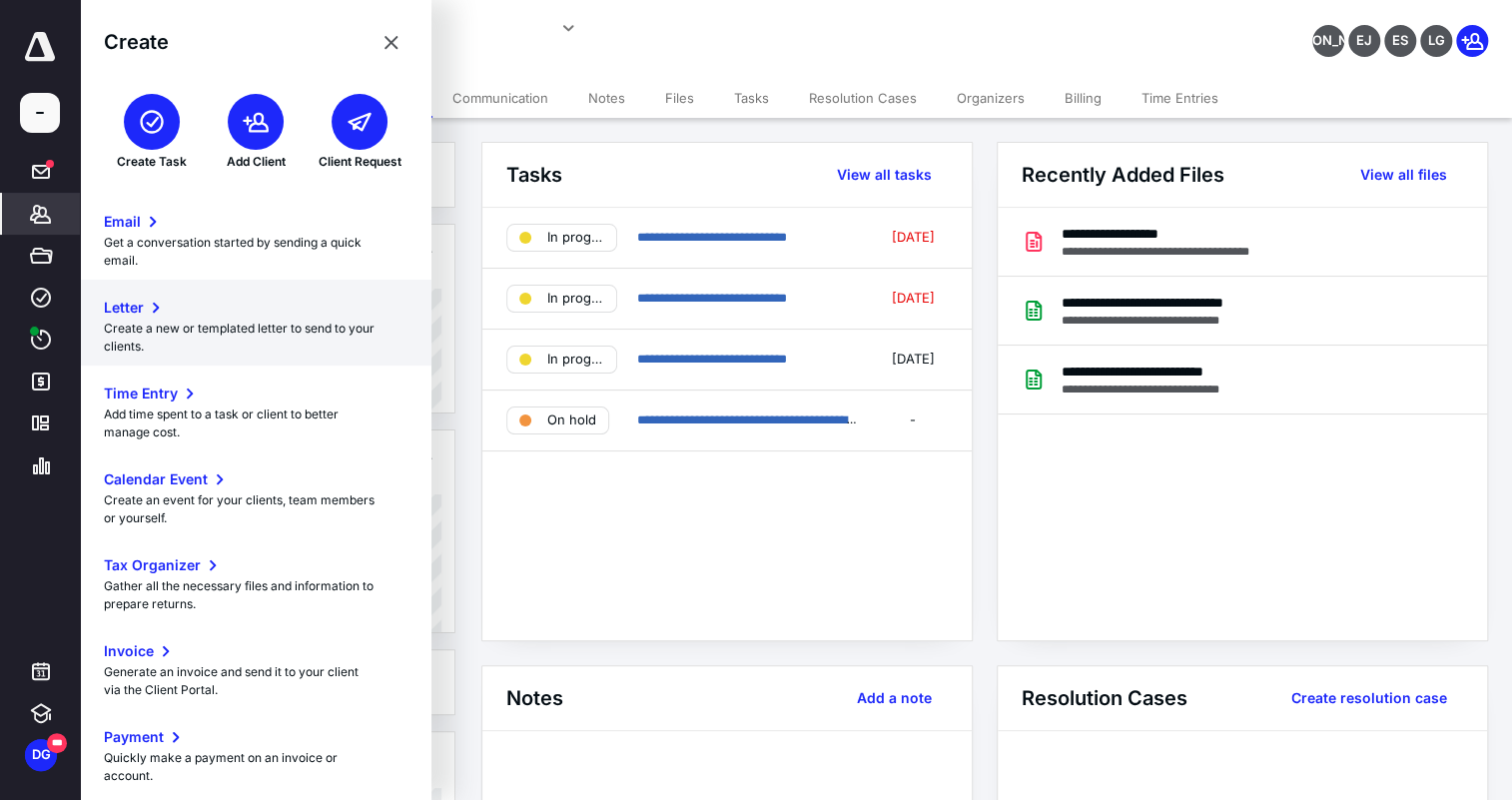 click on "Create a new or templated letter to send to your clients." at bounding box center [256, 338] 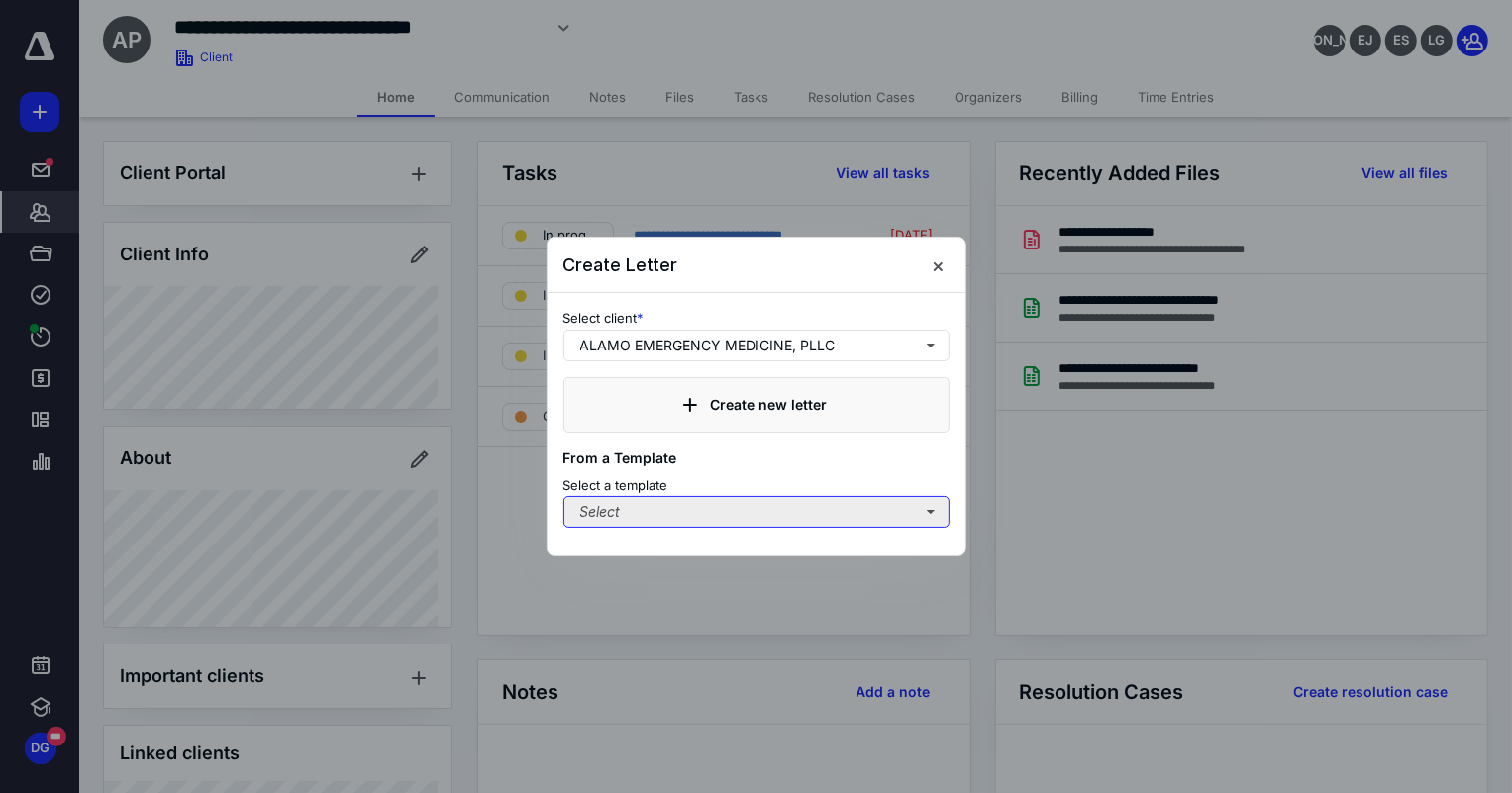 click on "Select" at bounding box center (756, 512) 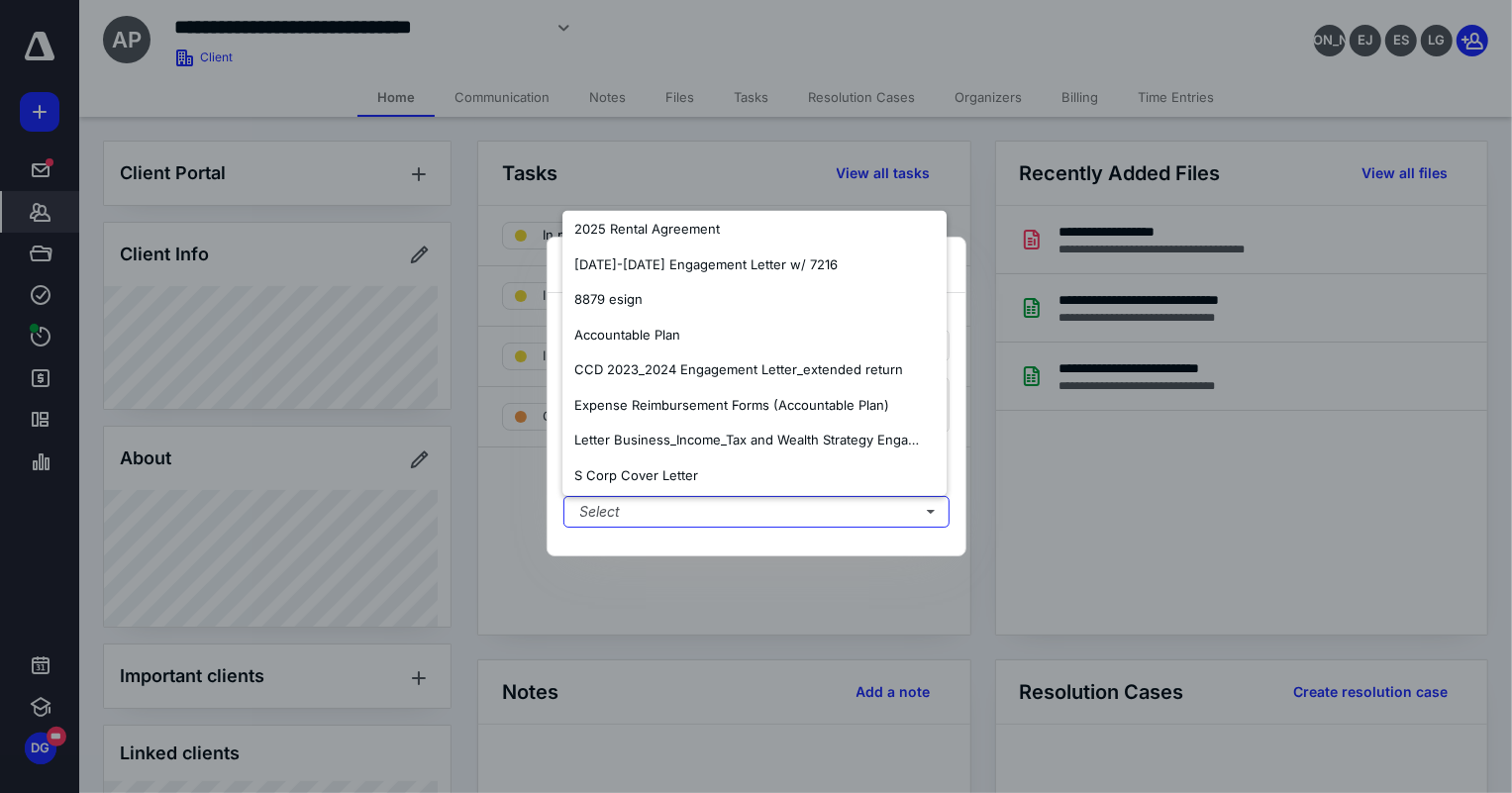 scroll, scrollTop: 0, scrollLeft: 0, axis: both 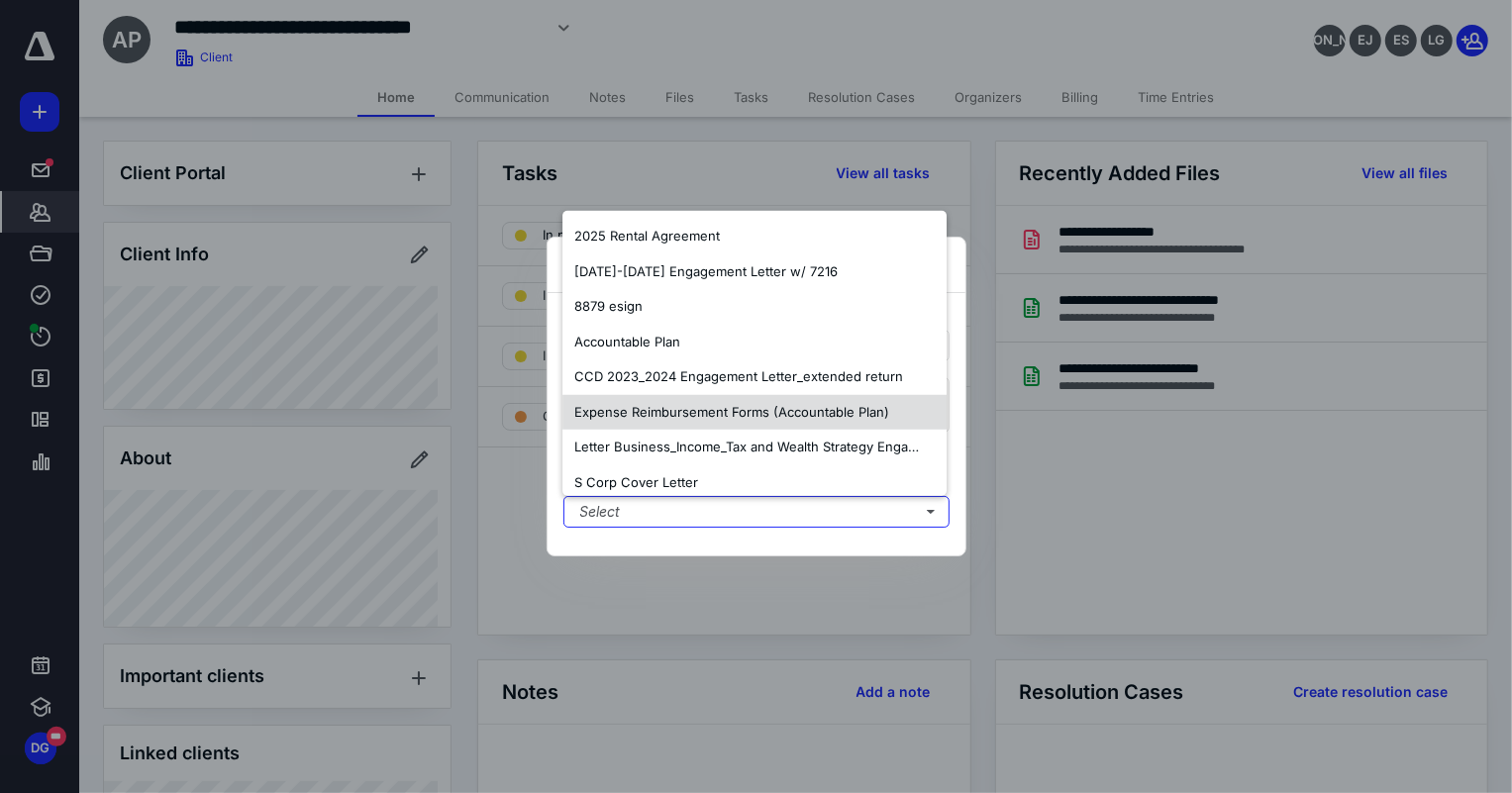 click on "Expense Reimbursement Forms (Accountable Plan)" at bounding box center [732, 412] 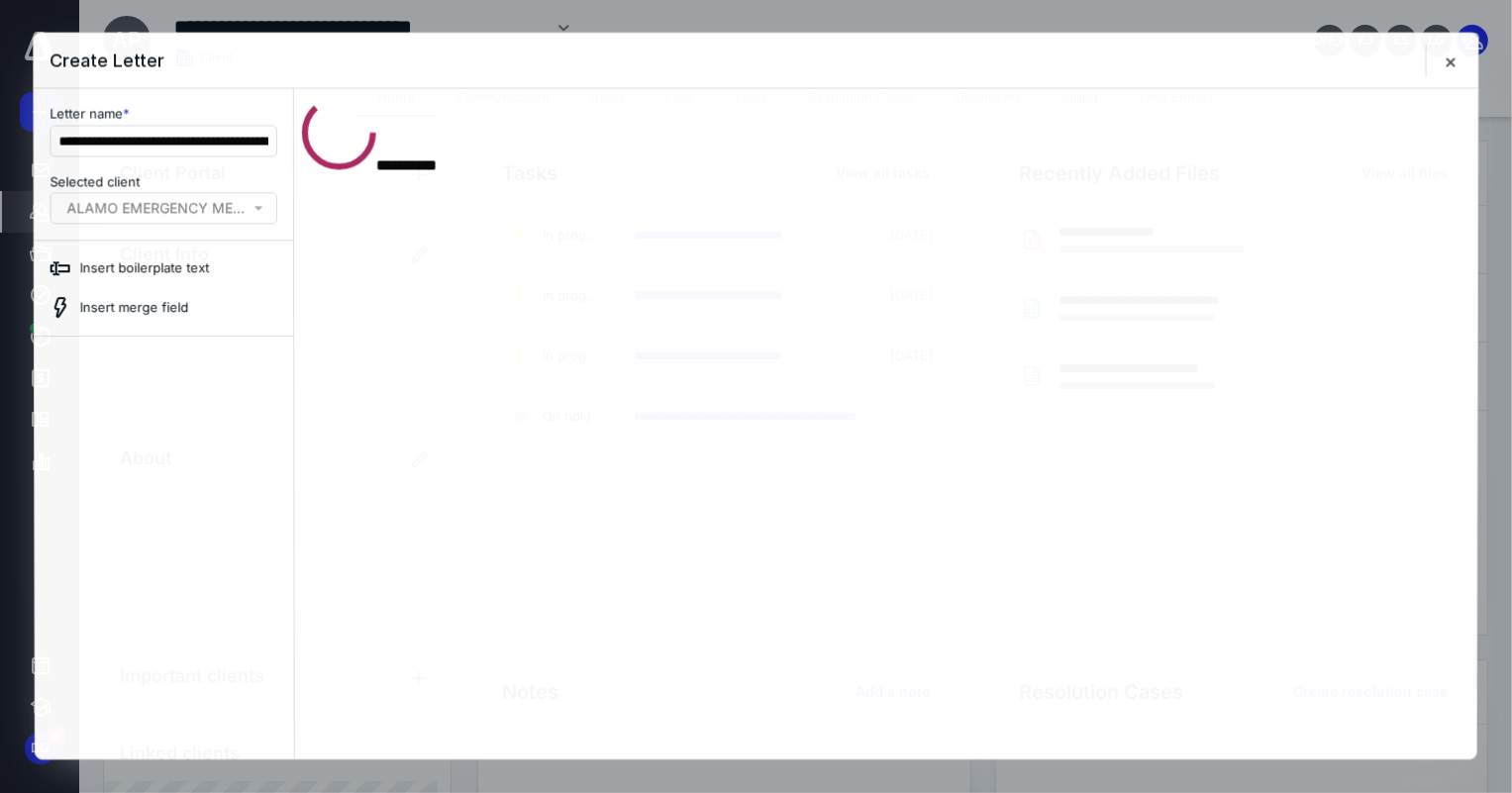 scroll, scrollTop: 0, scrollLeft: 0, axis: both 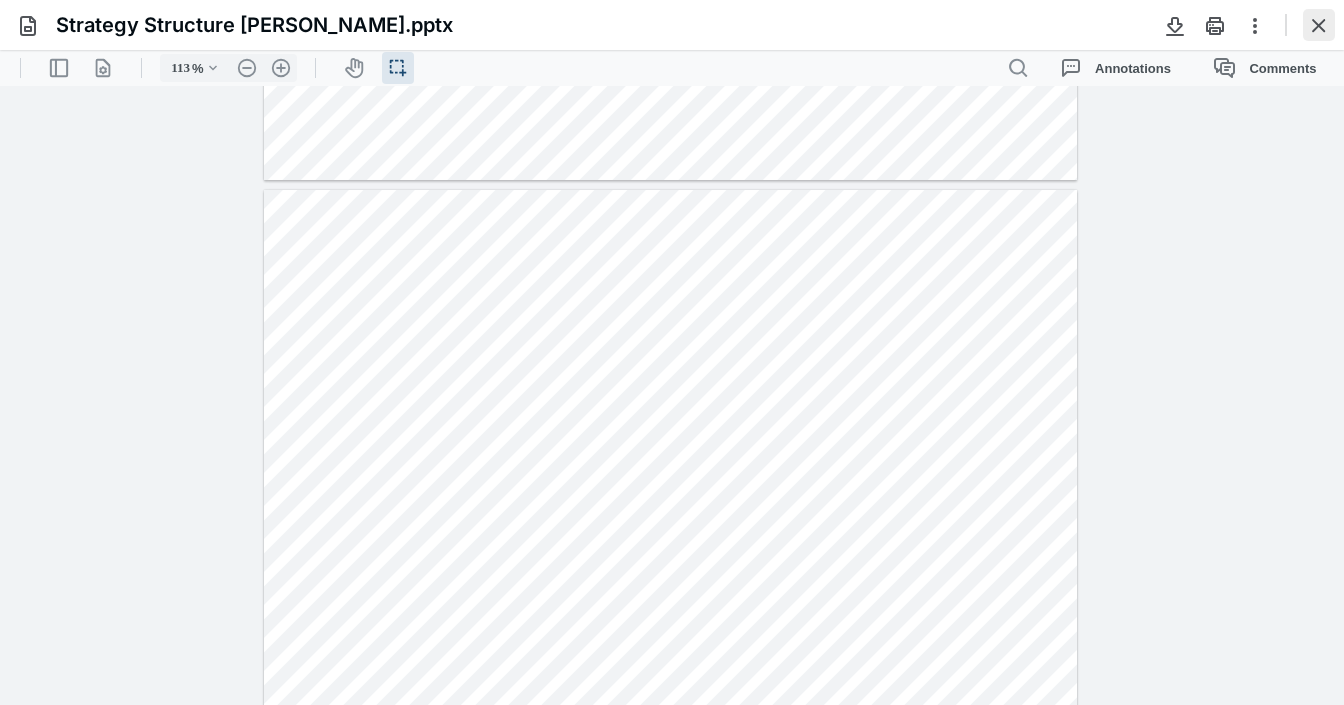 click at bounding box center [1319, 25] 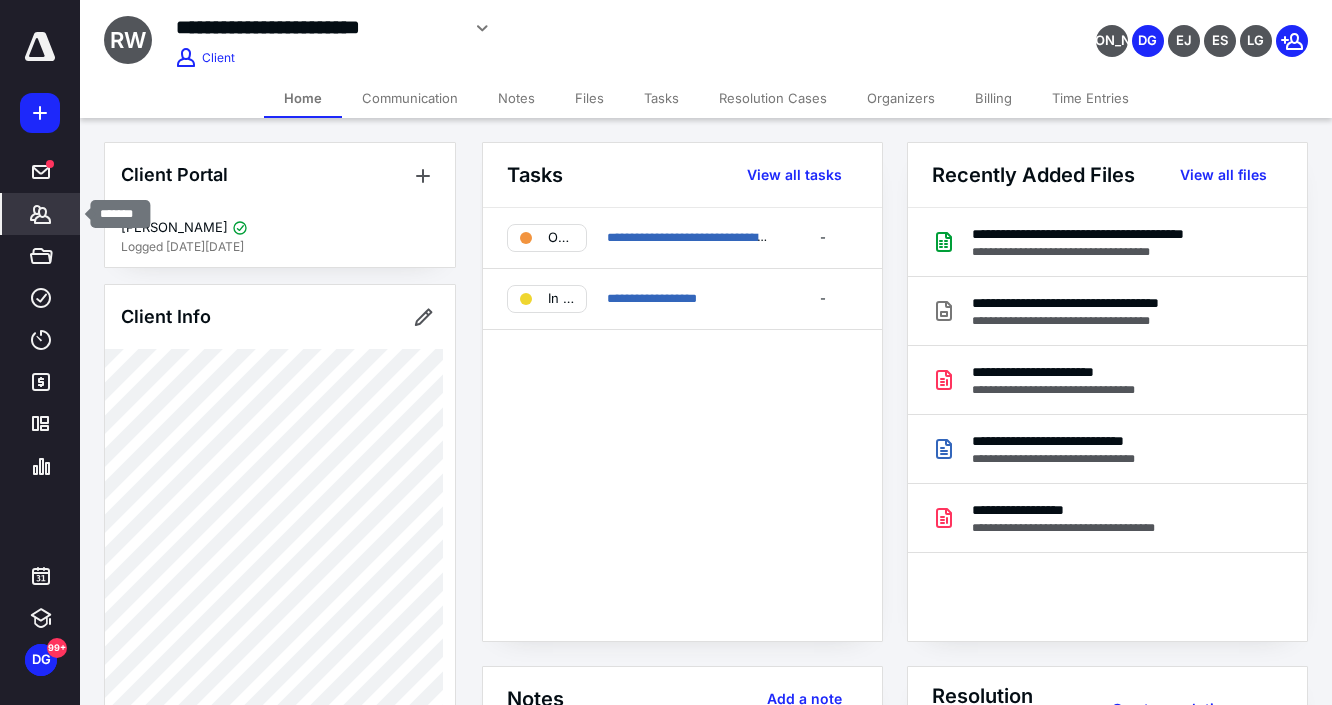 click 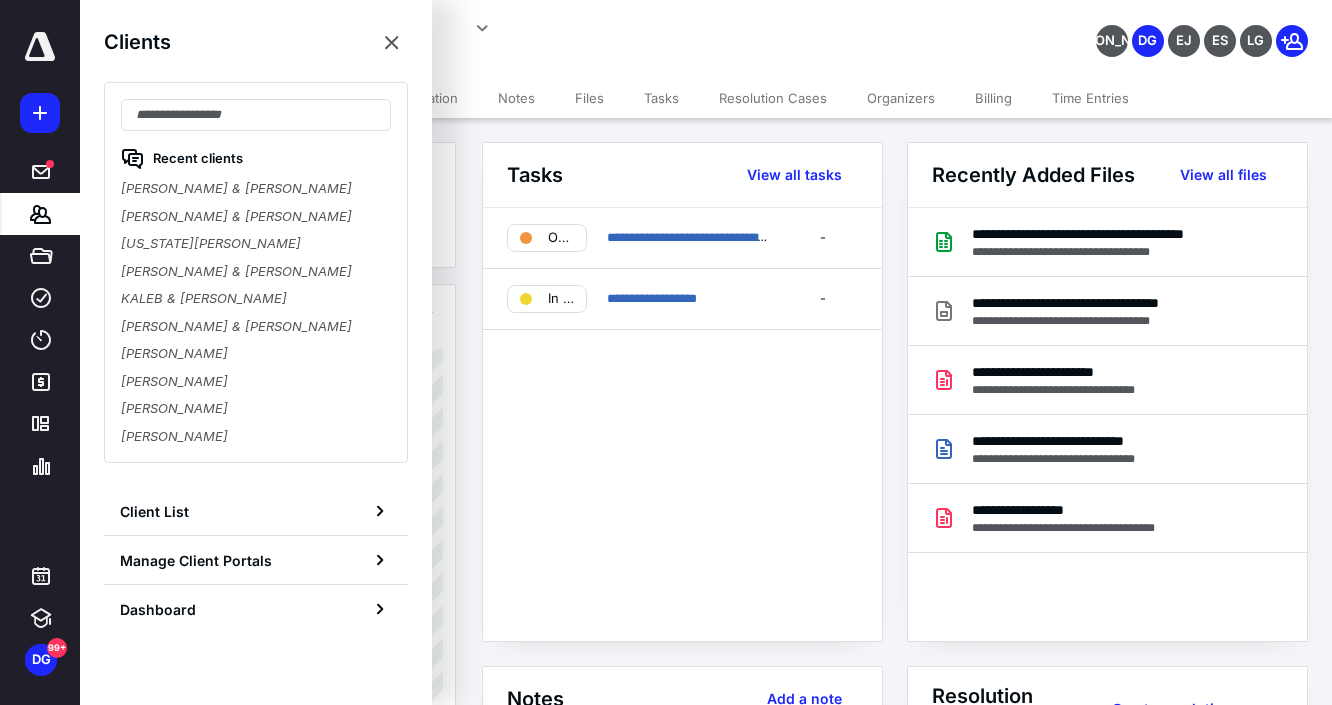 click on "[PERSON_NAME]" at bounding box center (256, 409) 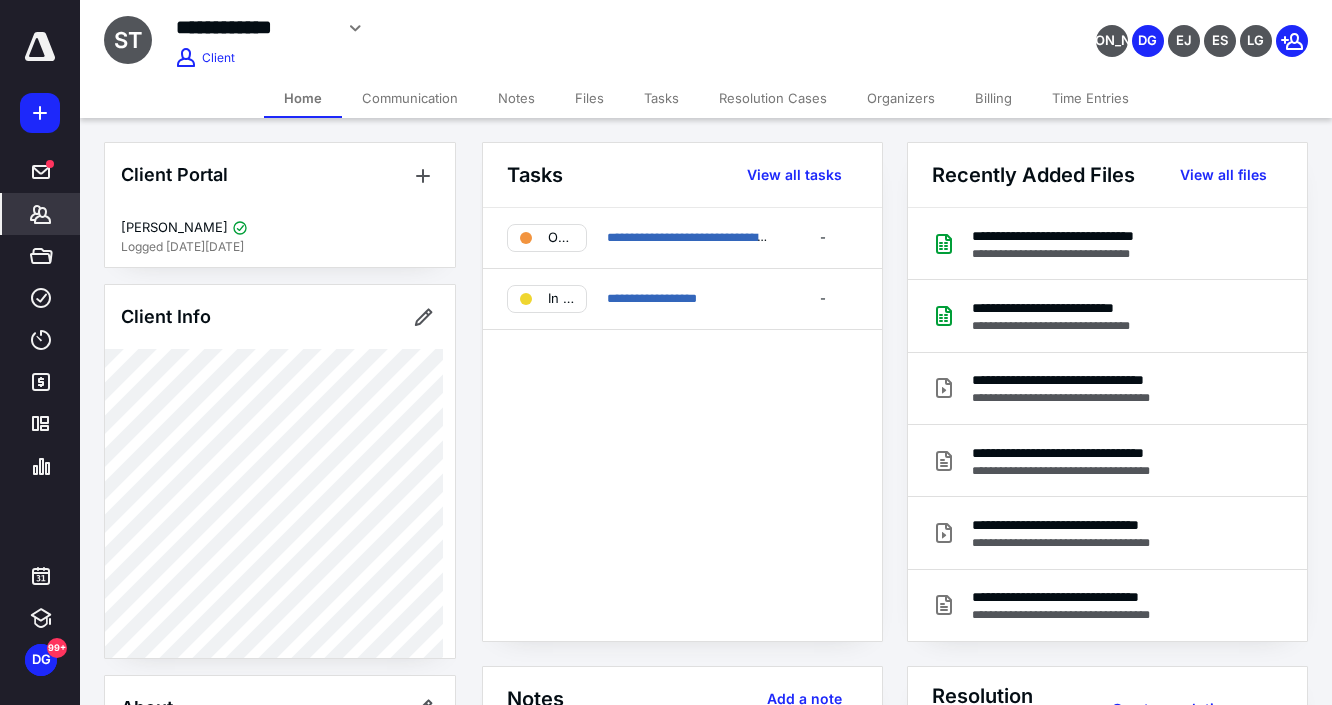 click on "Files" at bounding box center (589, 98) 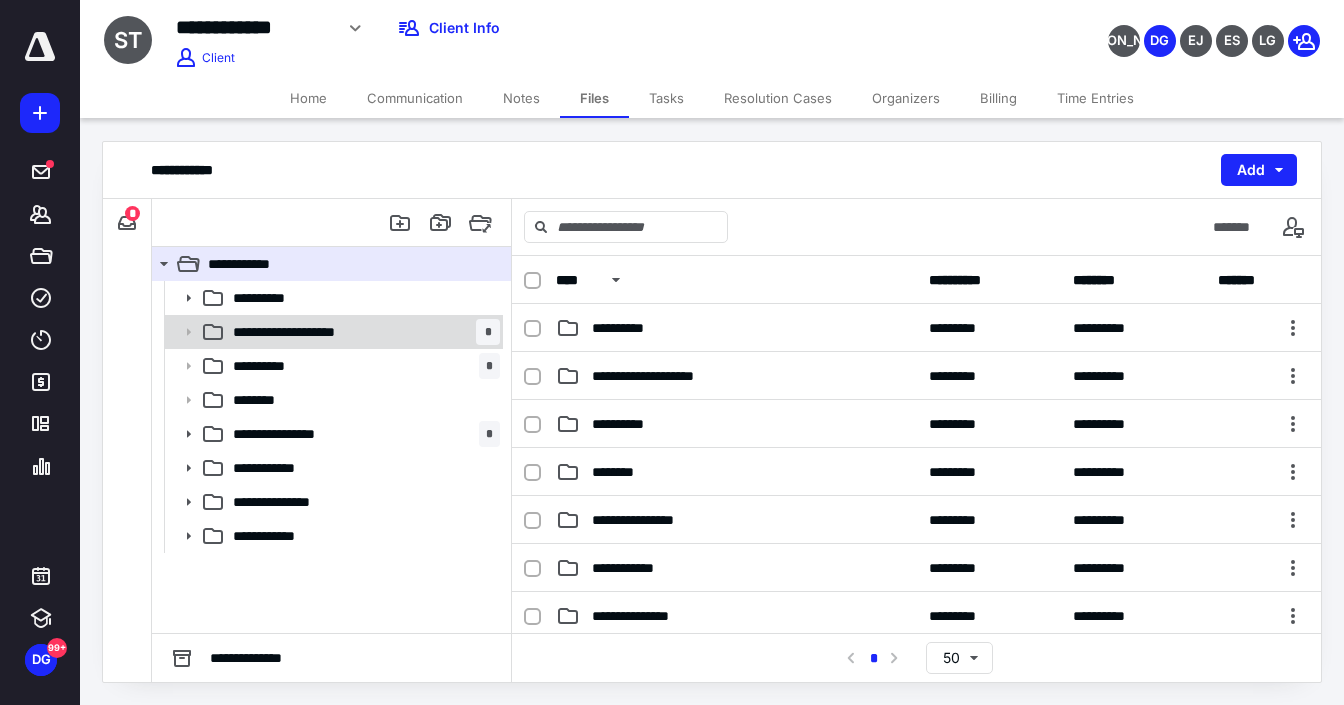 click on "**********" at bounding box center [308, 332] 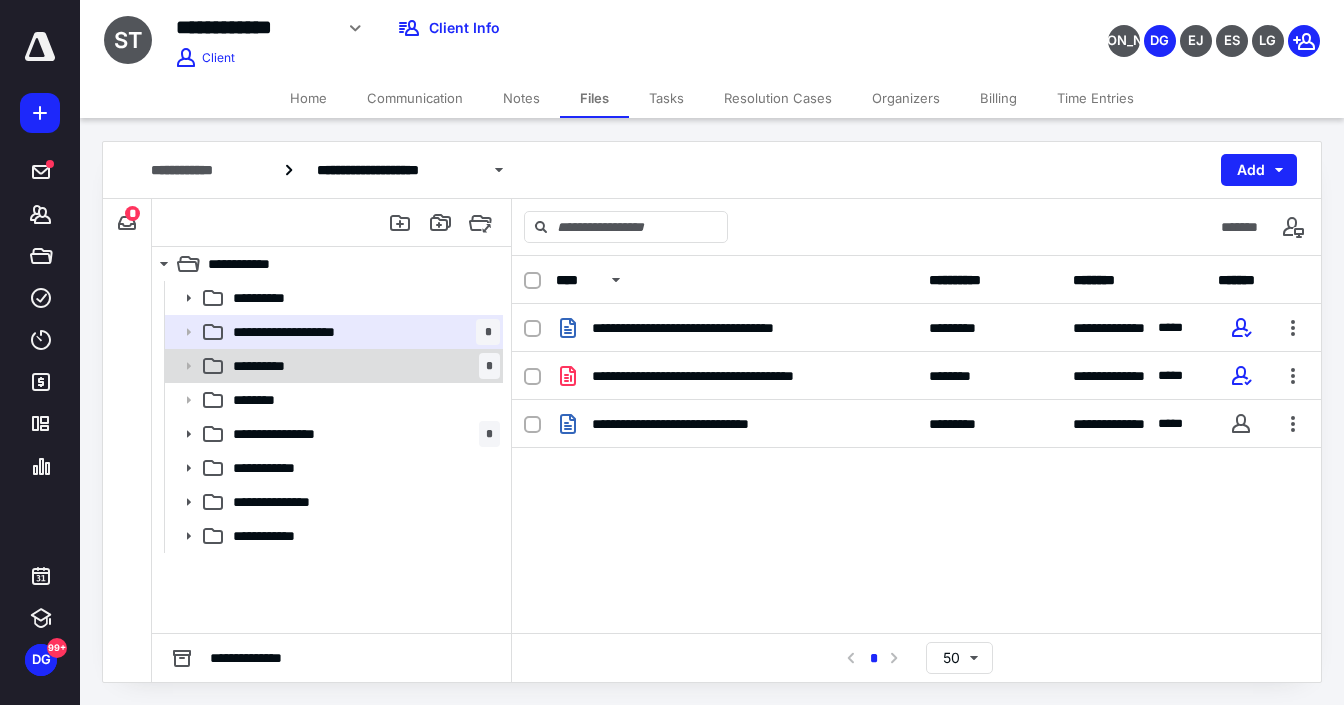 click on "**********" at bounding box center (362, 366) 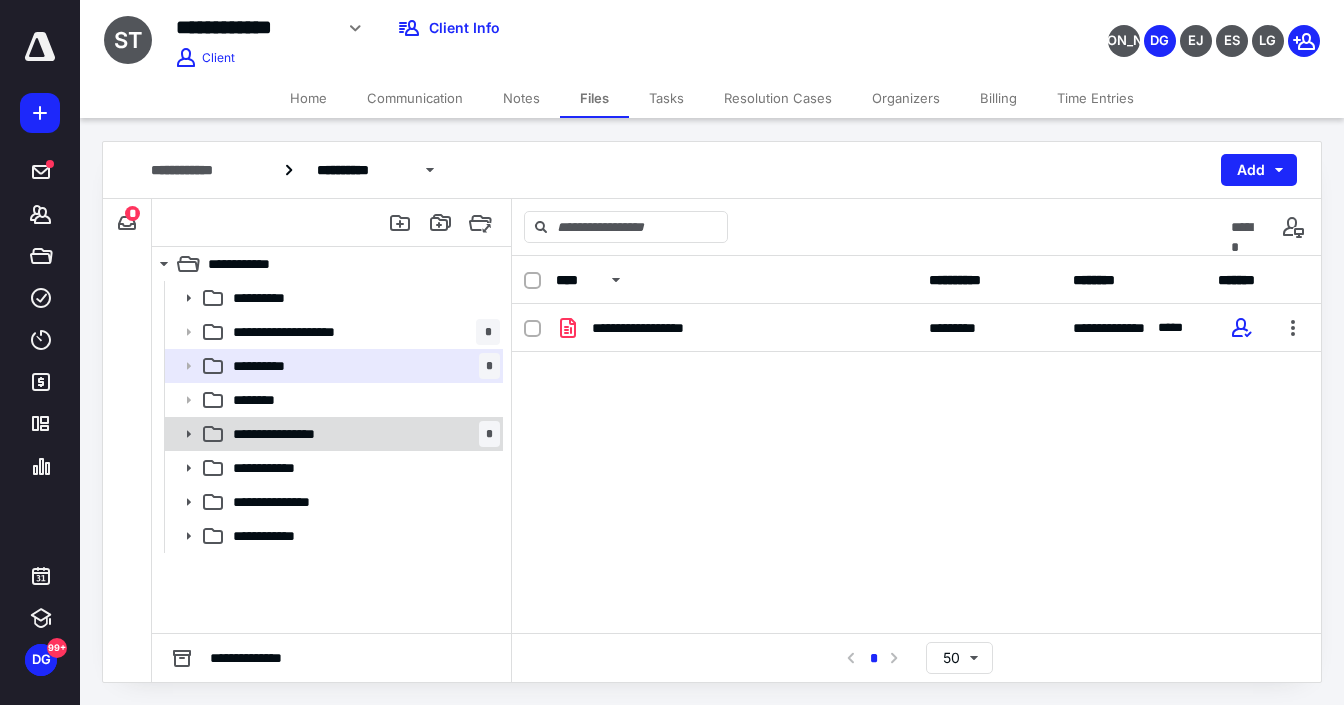 click on "**********" at bounding box center [362, 434] 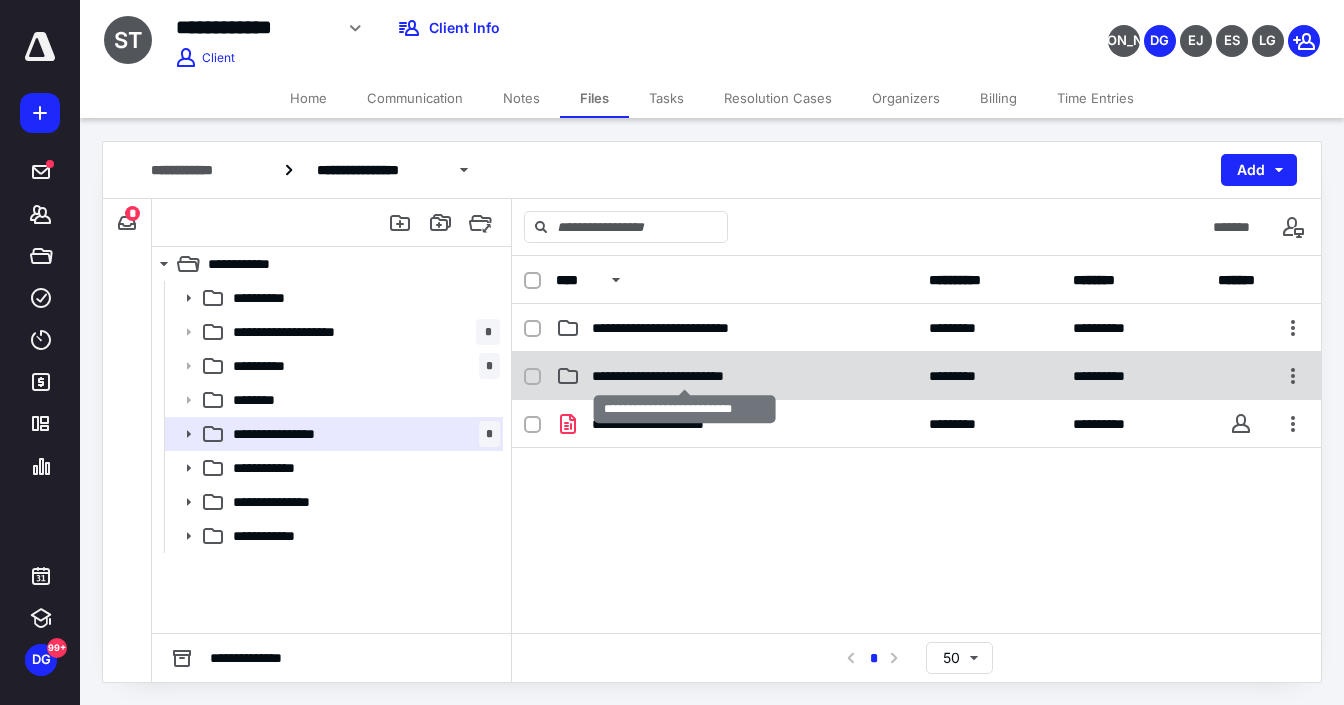 click on "**********" at bounding box center (736, 376) 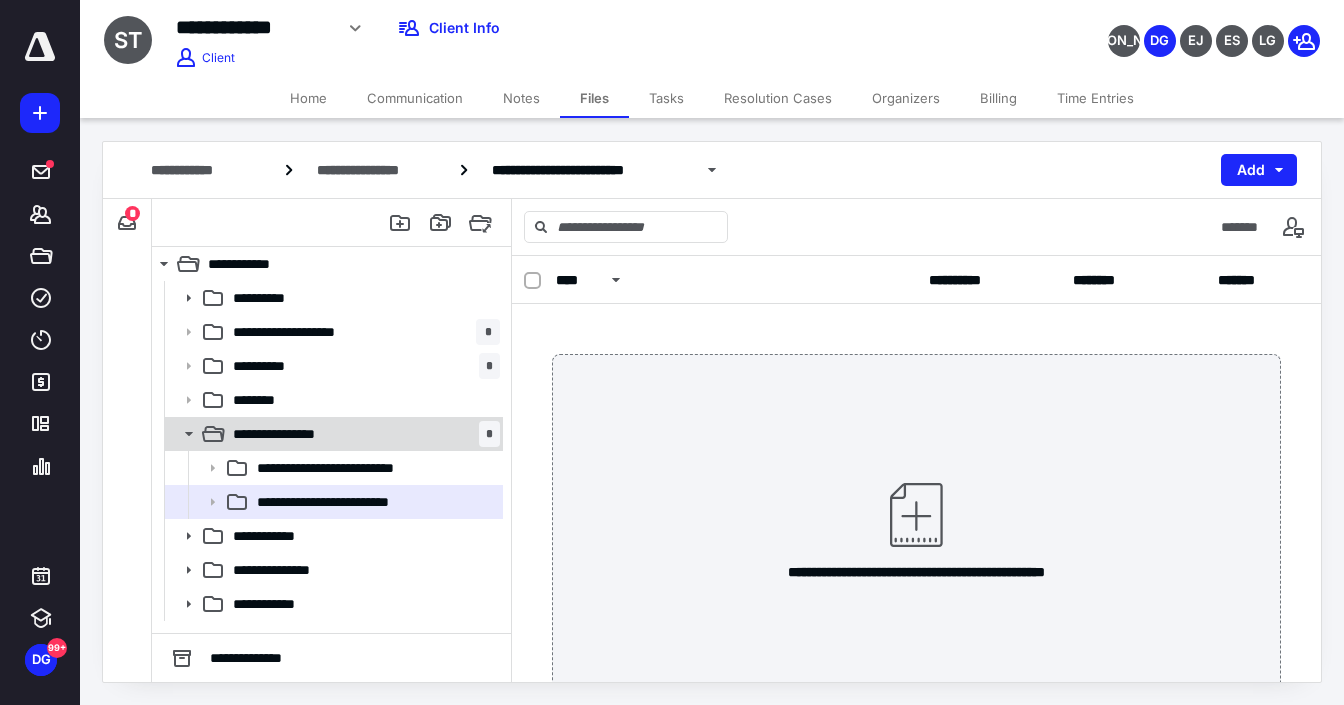click on "**********" at bounding box center (362, 434) 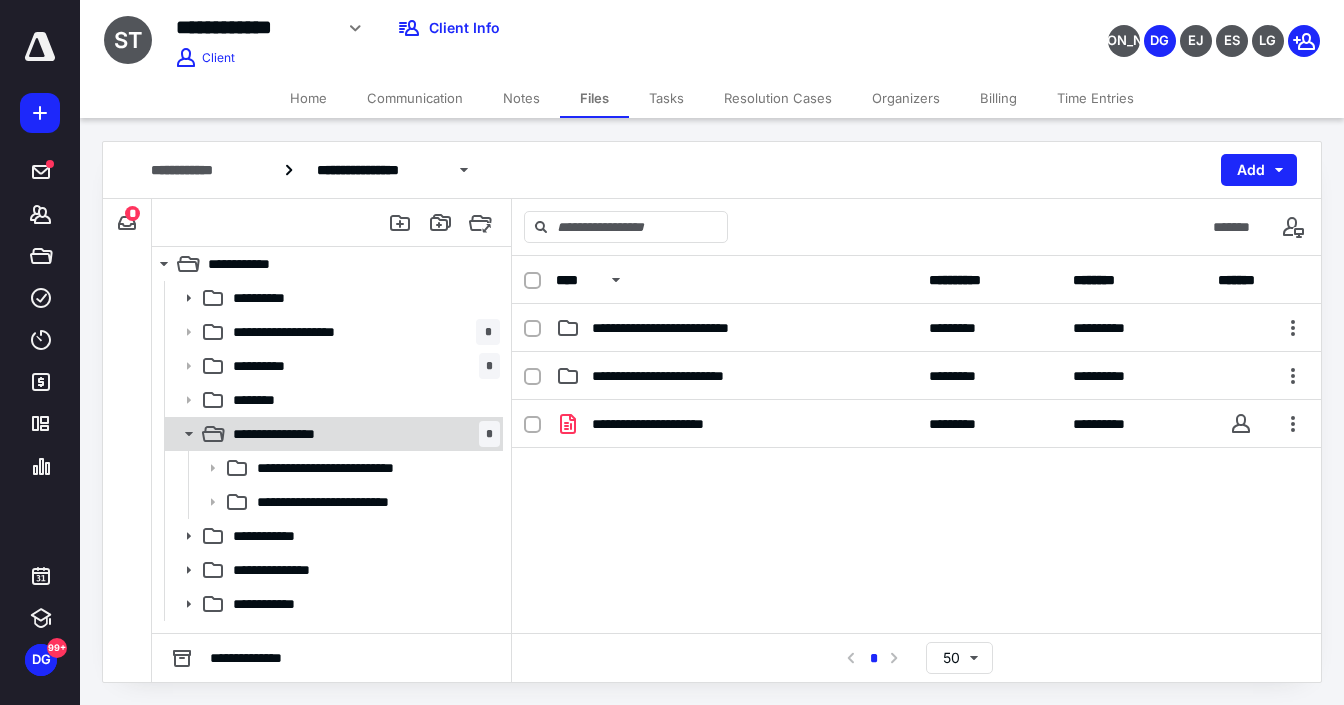 click on "**********" at bounding box center [362, 434] 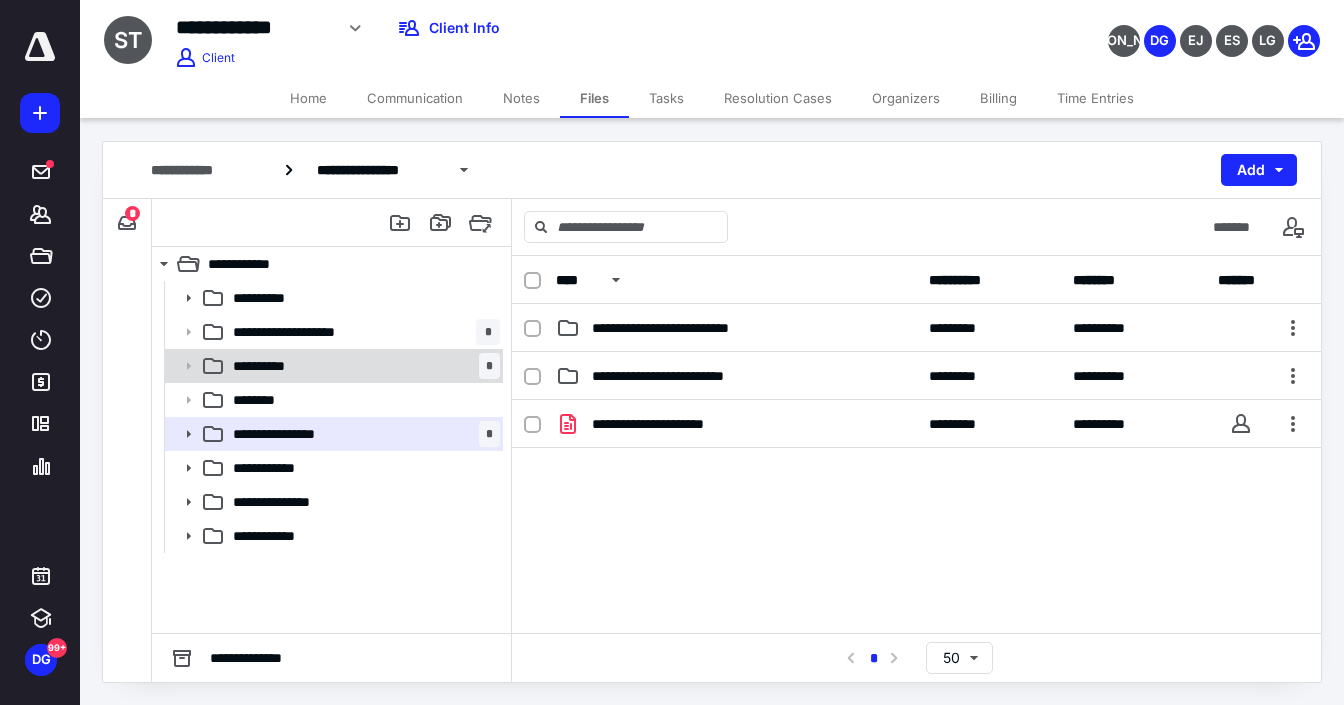 click on "**********" at bounding box center (362, 366) 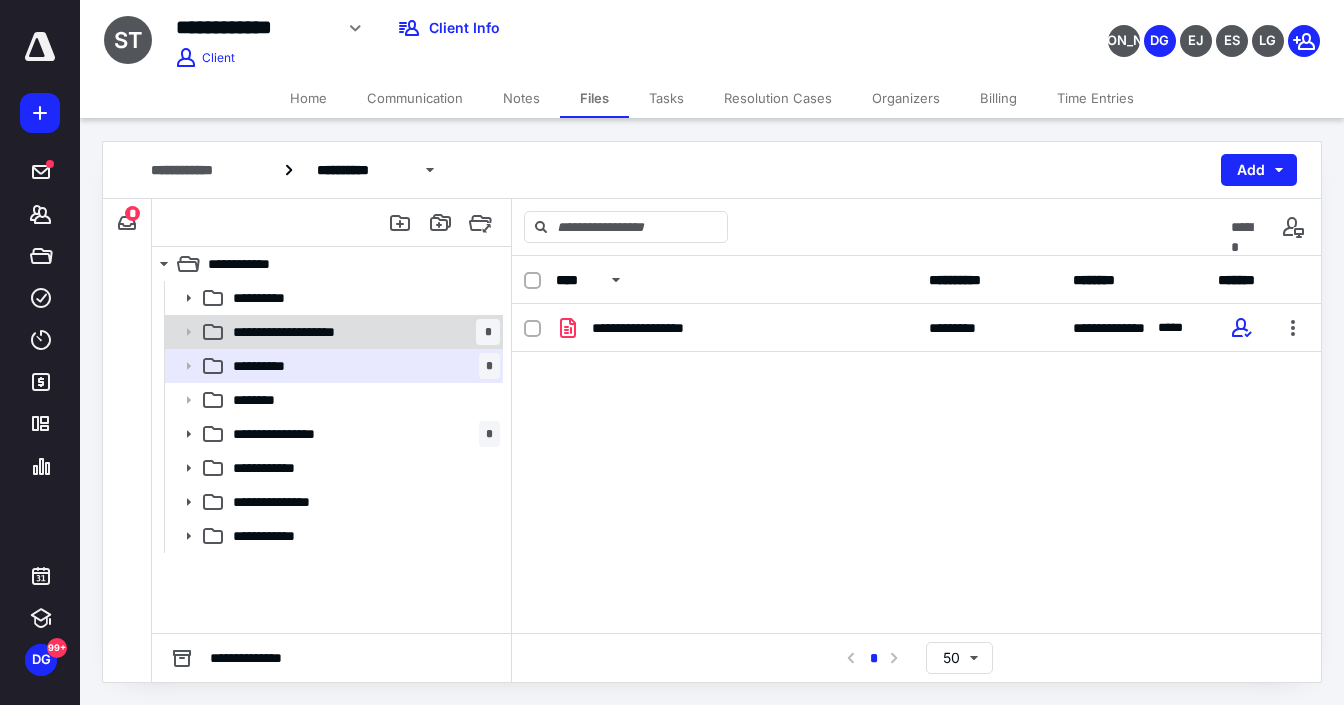 click on "**********" at bounding box center [362, 332] 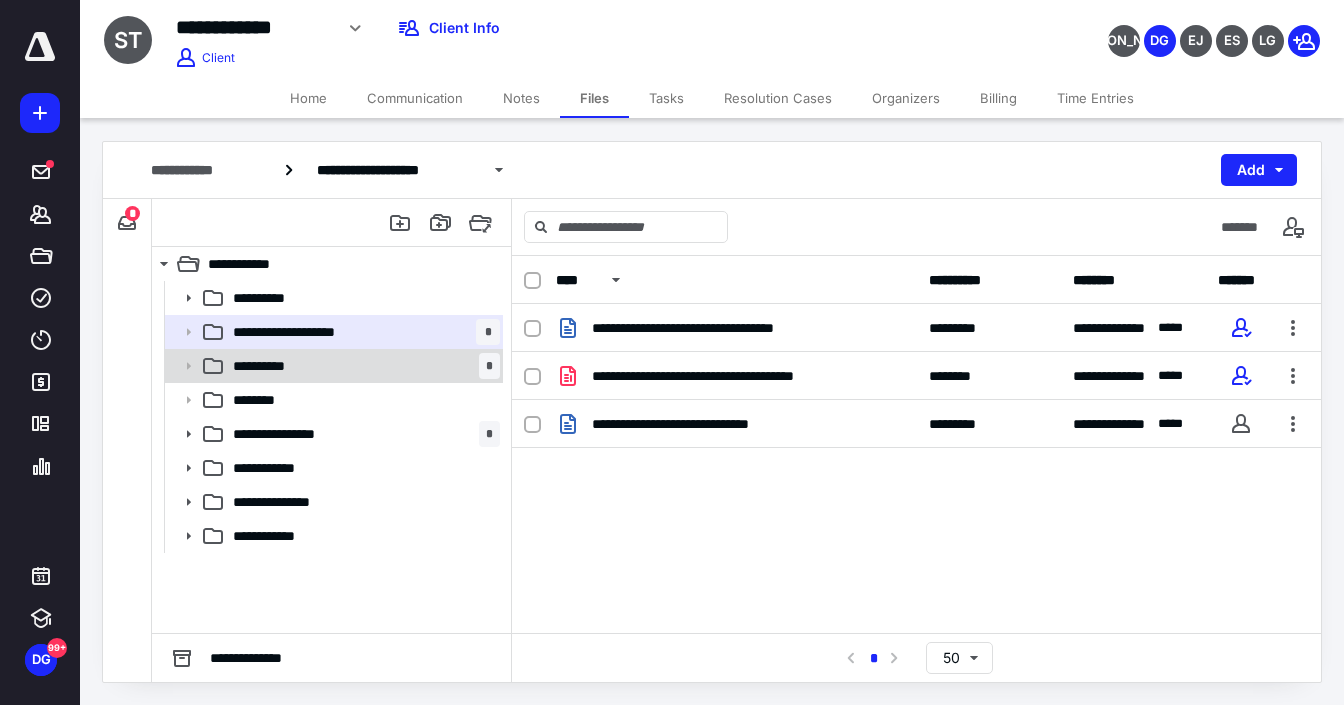 click on "**********" at bounding box center [362, 366] 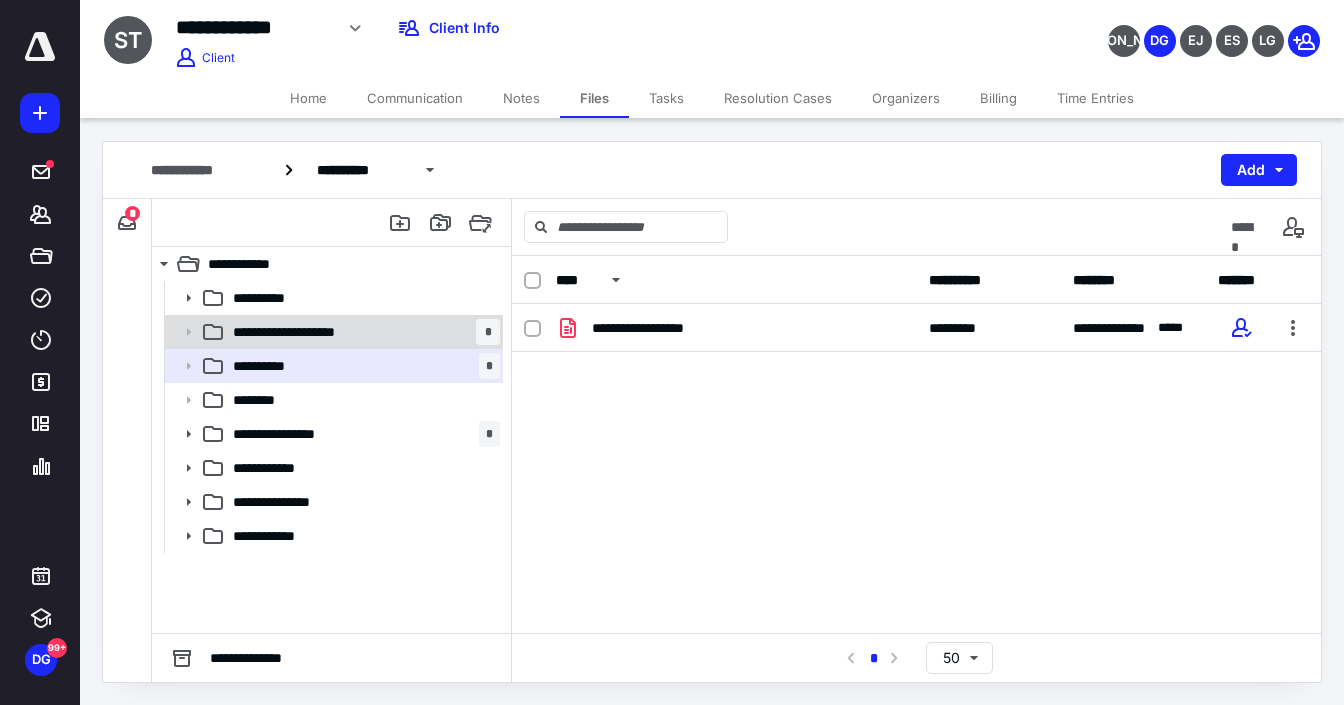 click on "**********" at bounding box center [362, 332] 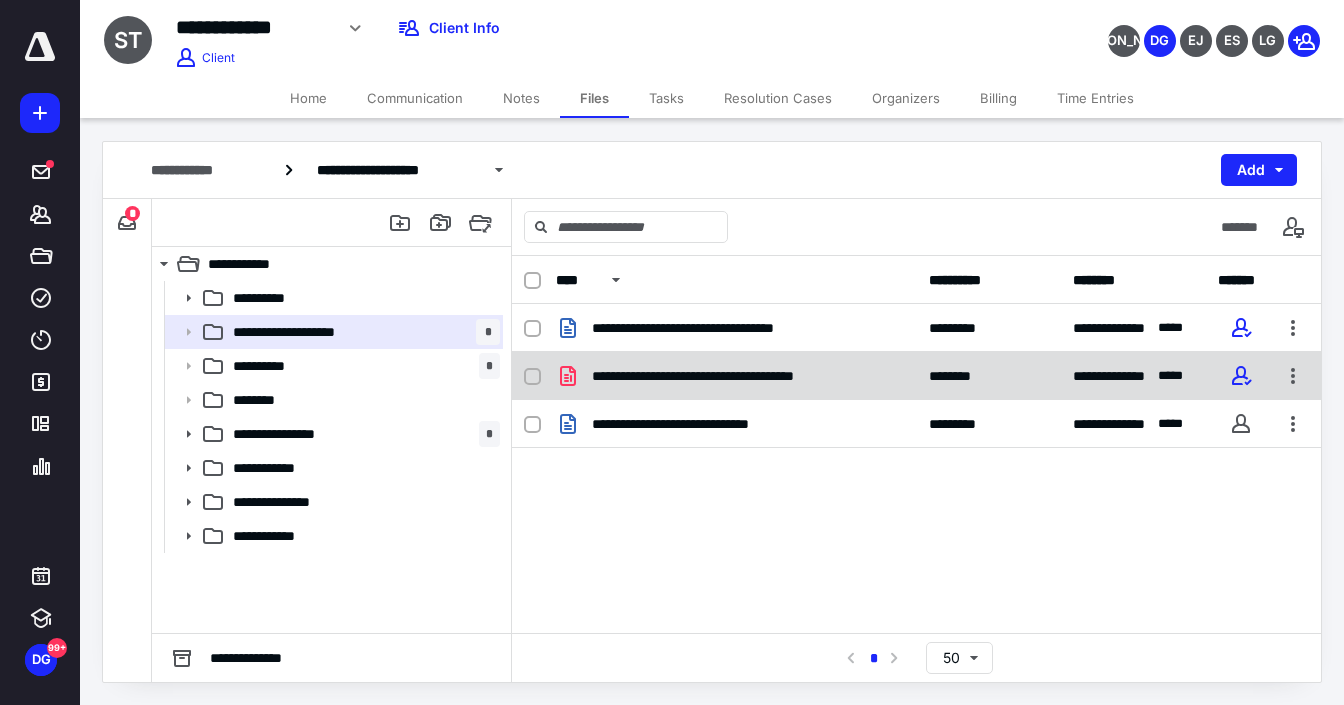click on "**********" at bounding box center [916, 376] 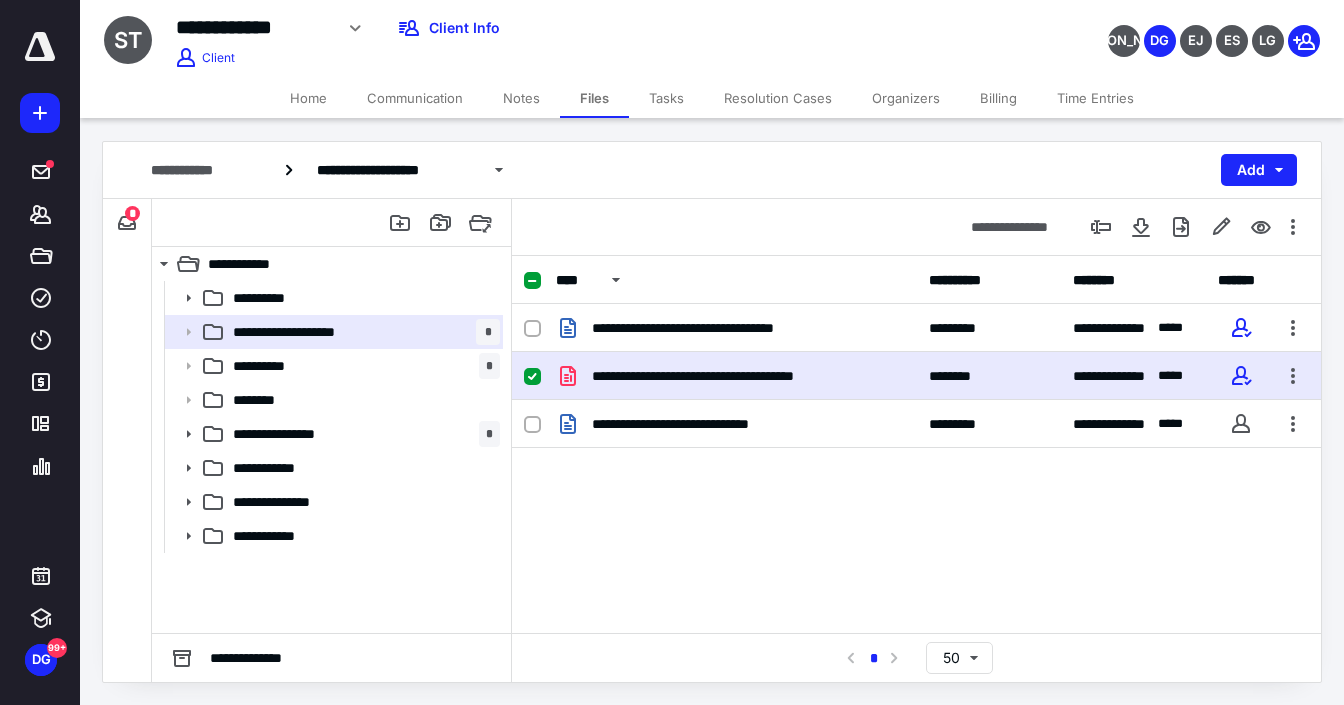click on "**********" at bounding box center (731, 376) 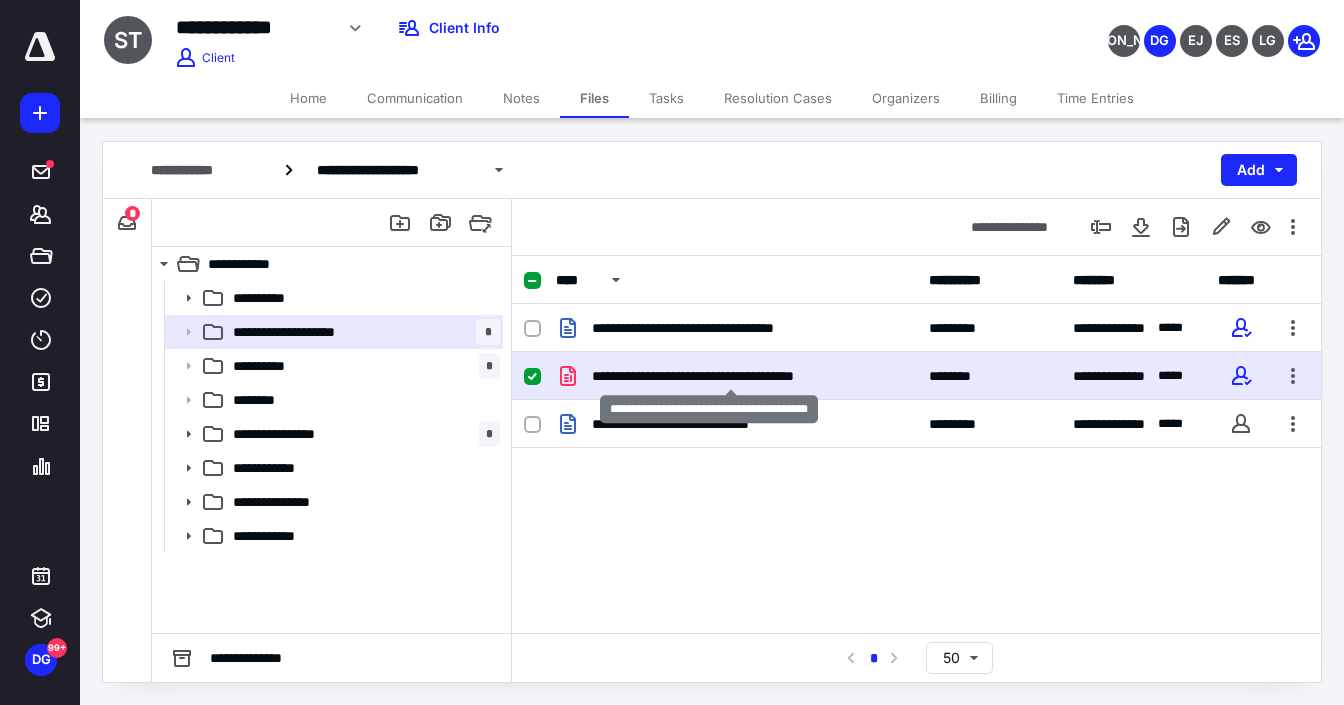 click on "**********" at bounding box center [731, 376] 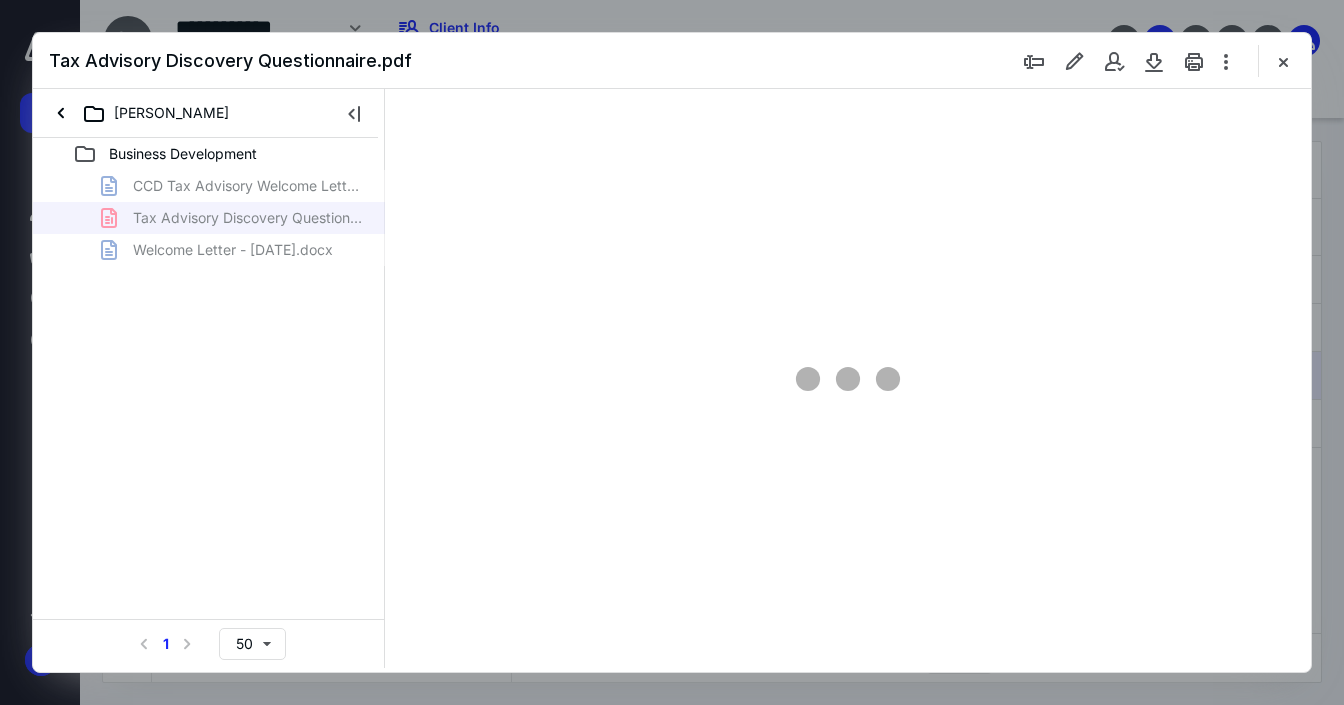 scroll, scrollTop: 0, scrollLeft: 0, axis: both 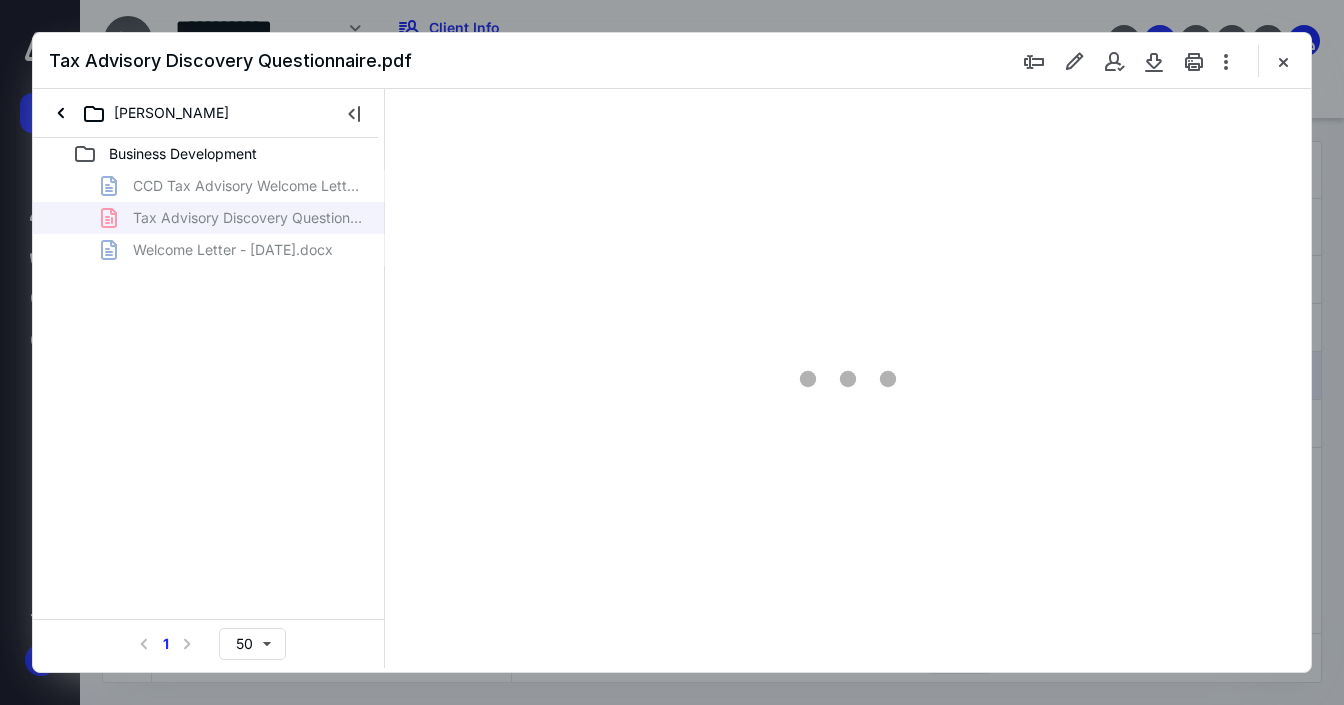 type on "60" 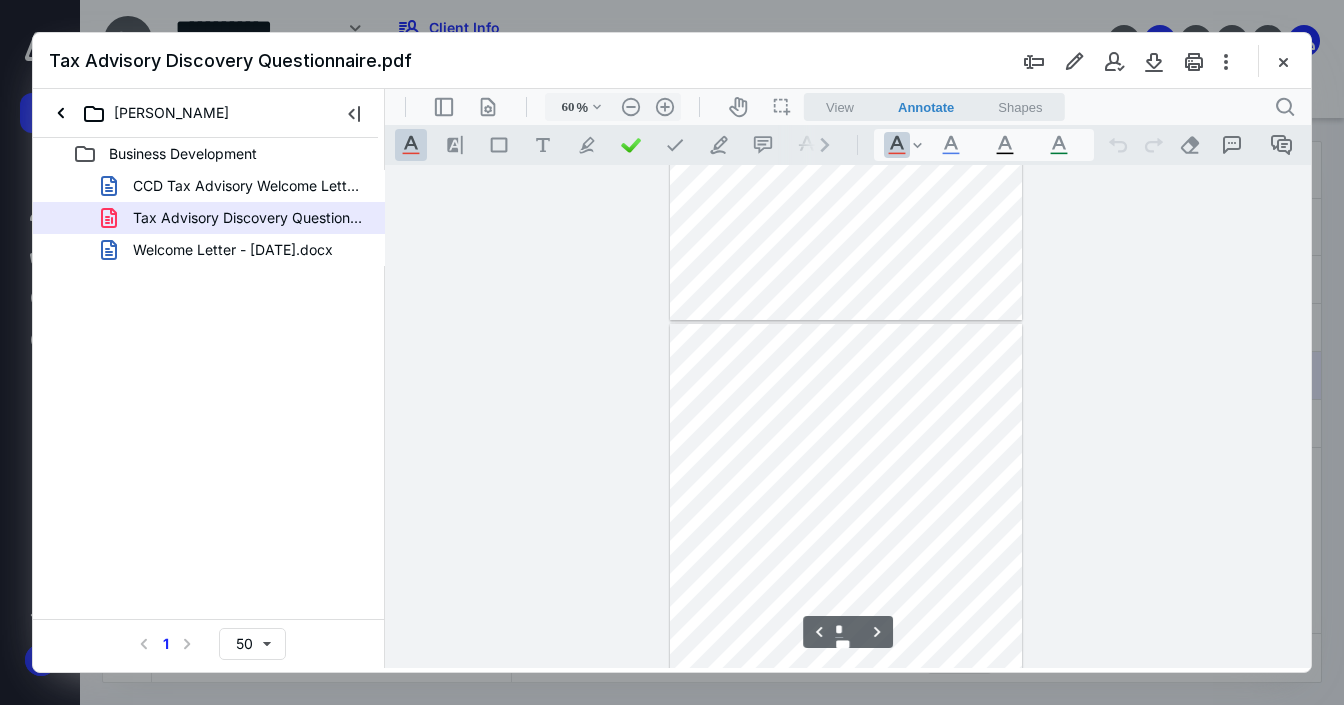 scroll, scrollTop: 320, scrollLeft: 0, axis: vertical 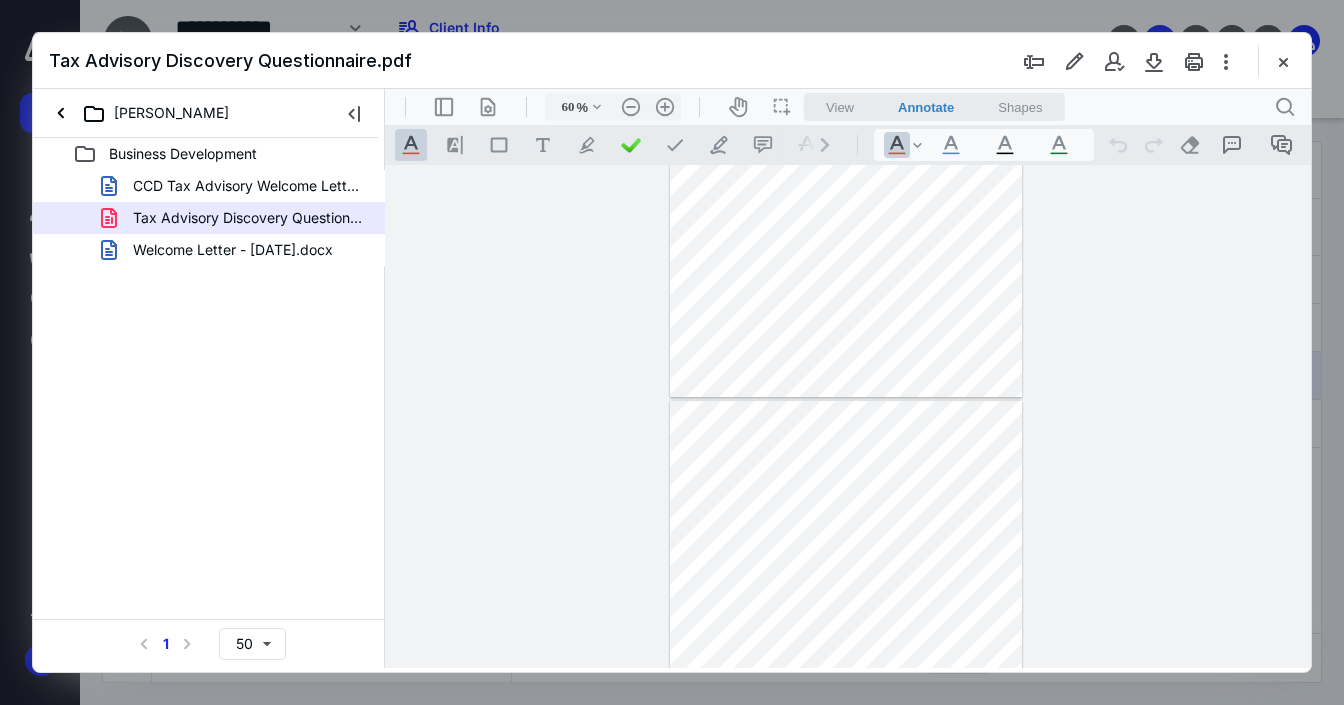 type on "*" 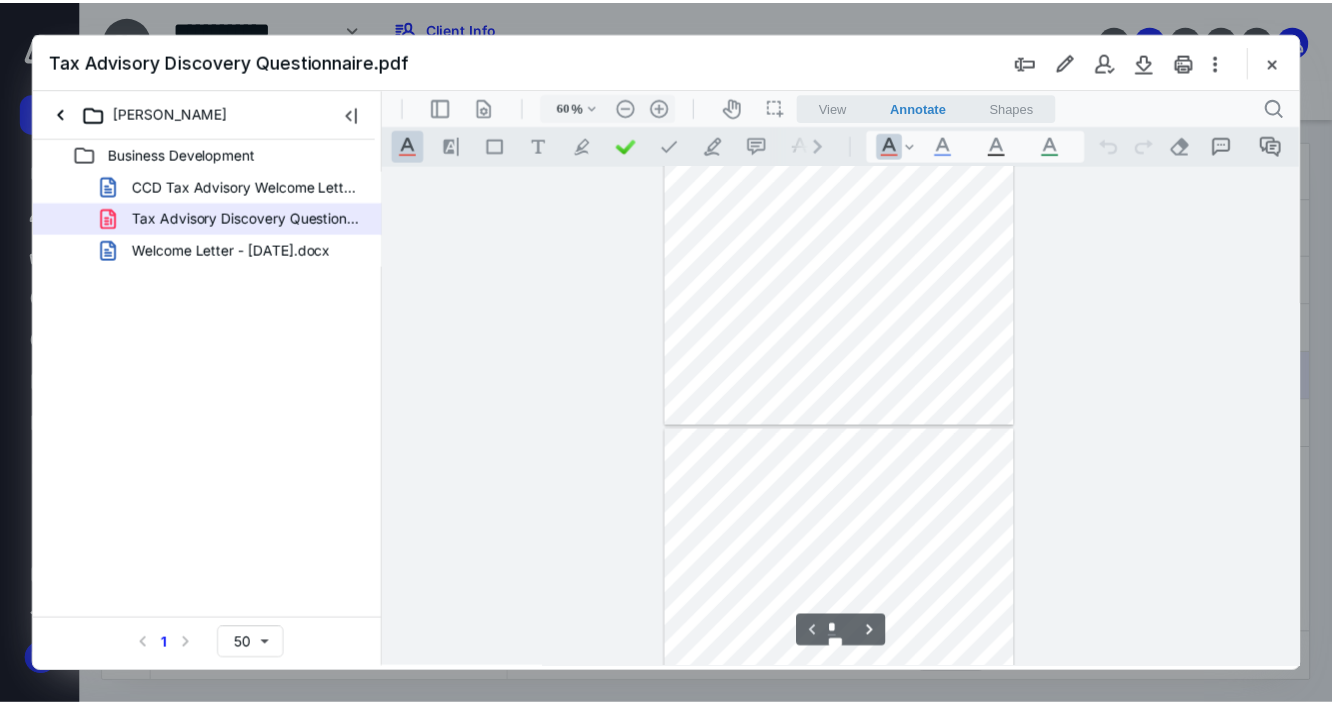 scroll, scrollTop: 0, scrollLeft: 0, axis: both 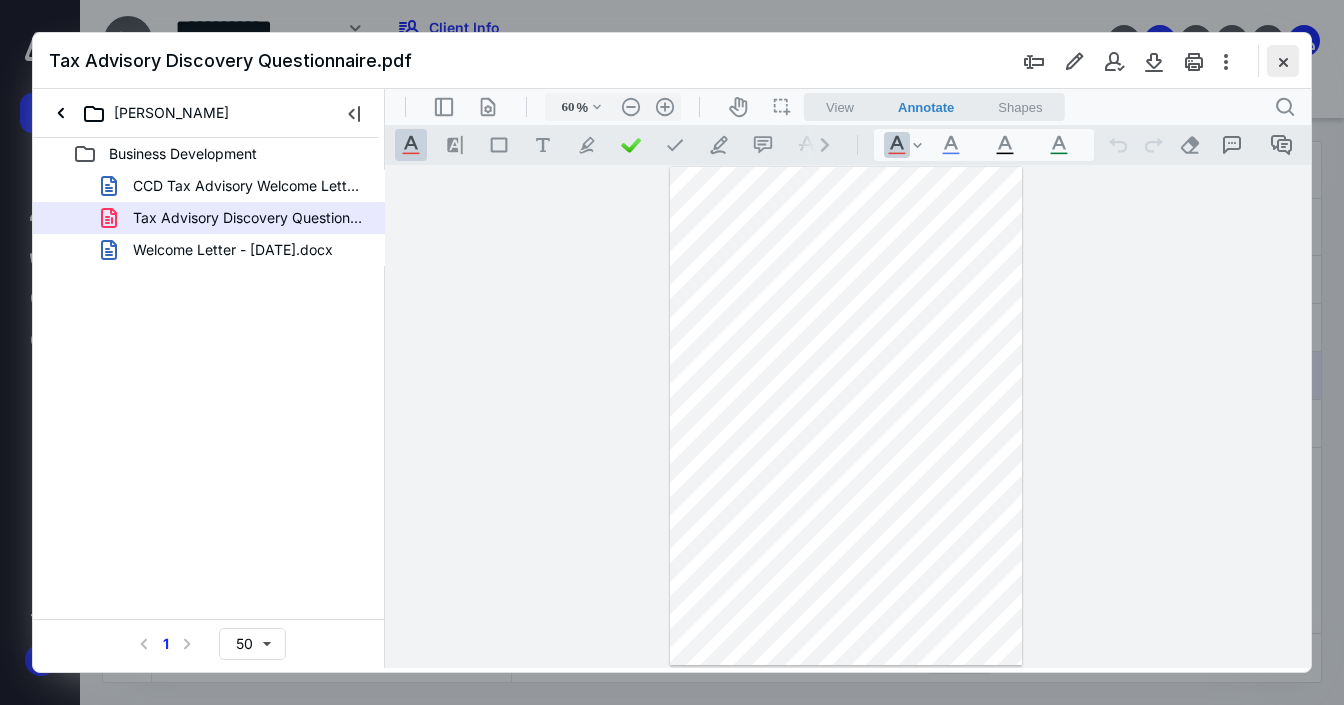 click at bounding box center (1283, 61) 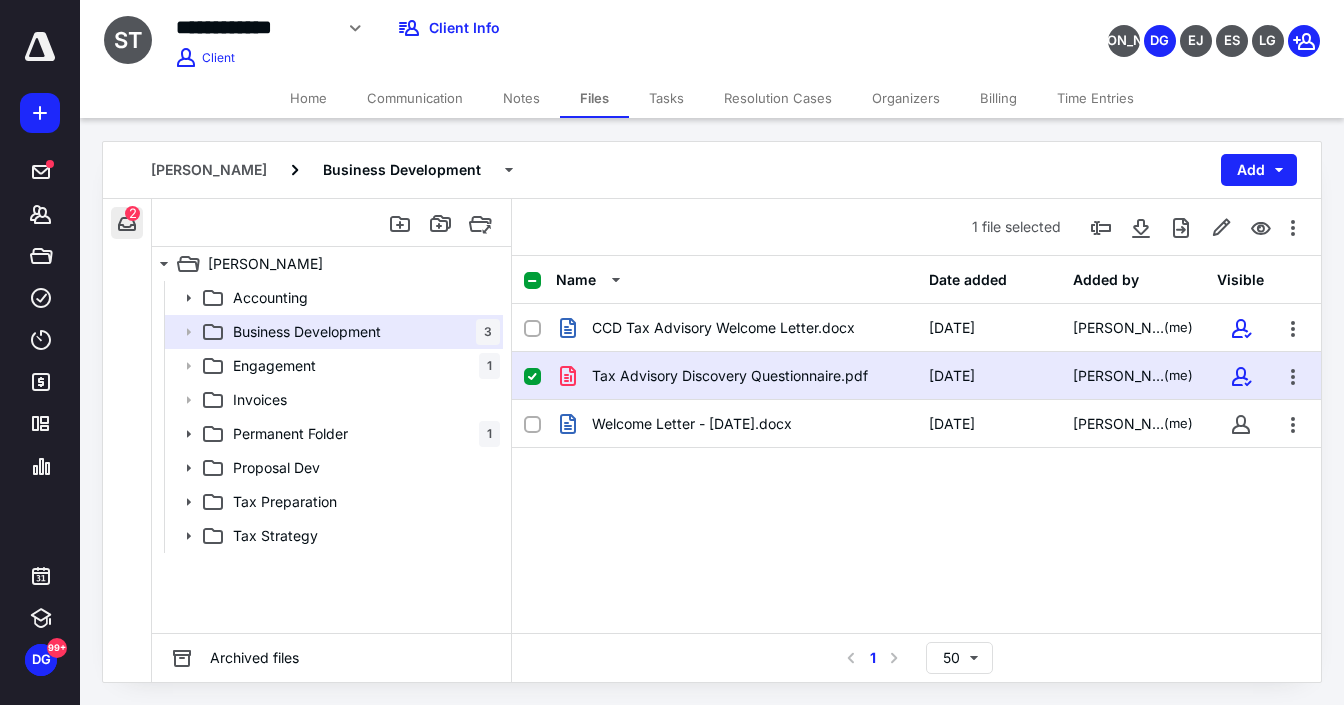 click at bounding box center (127, 223) 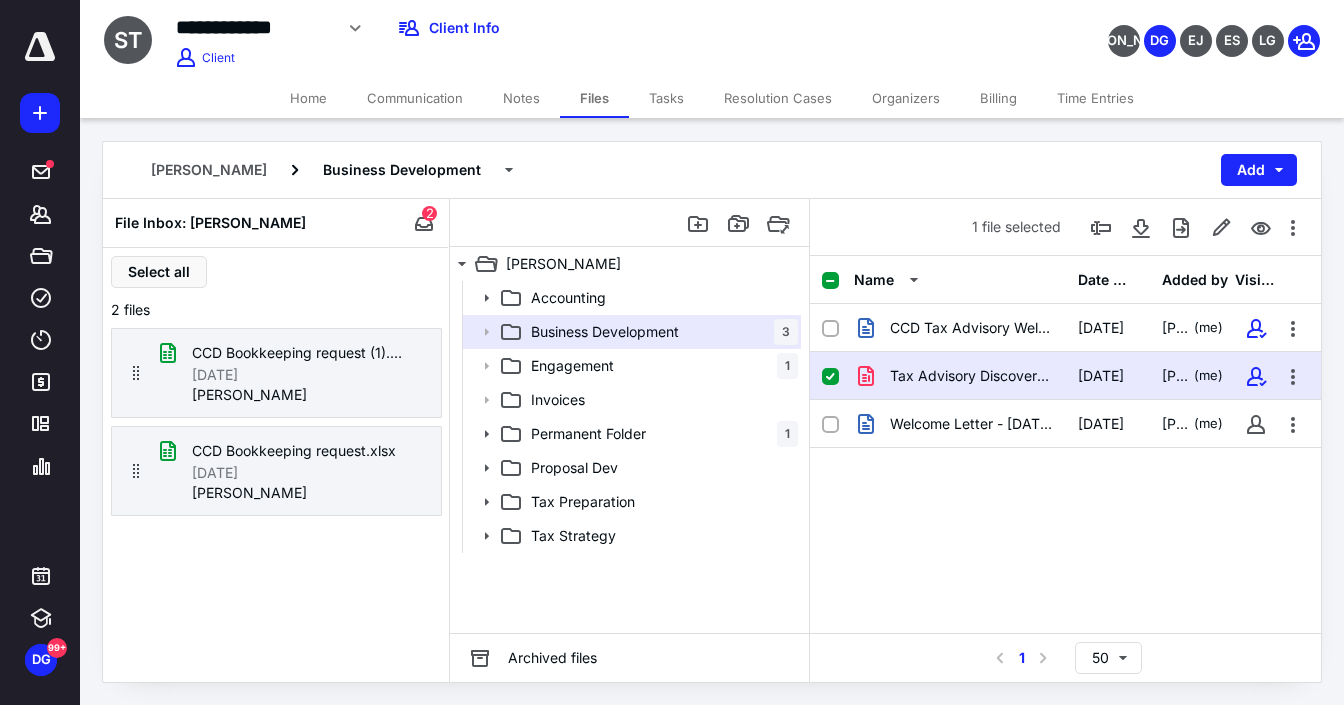 click 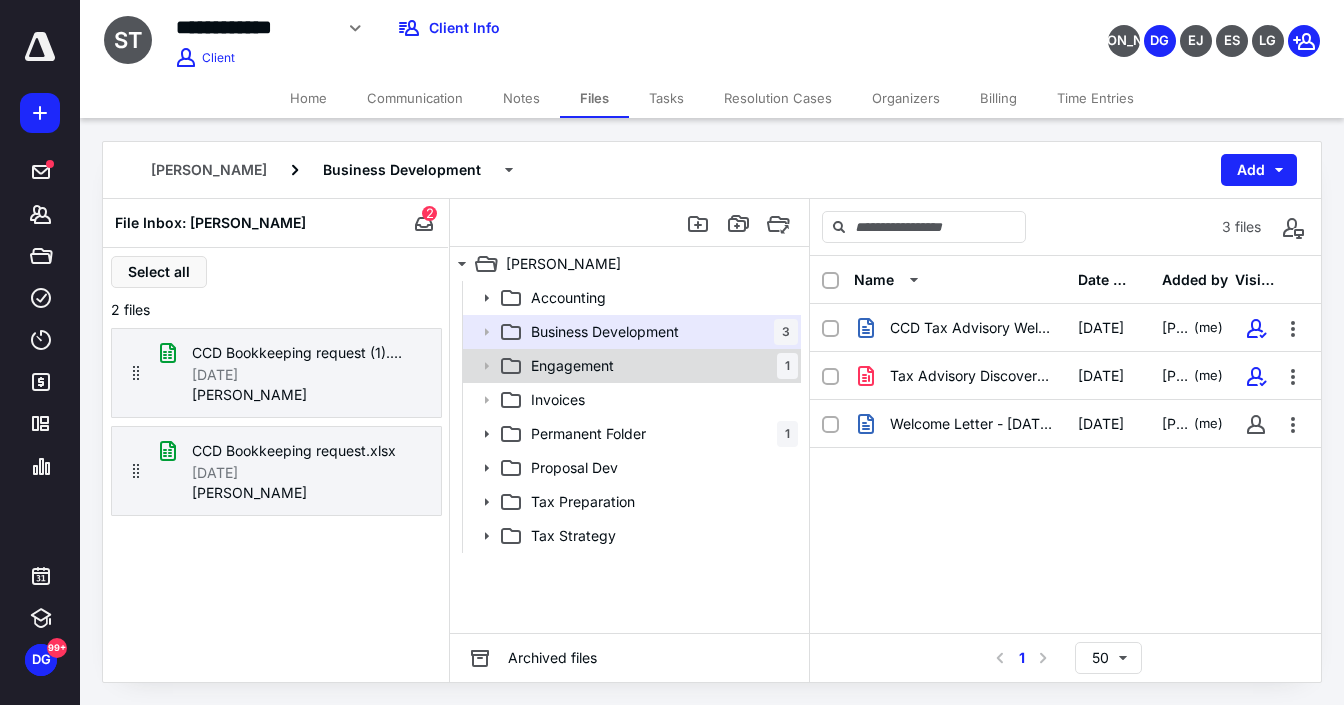 click on "Engagement 1" at bounding box center [660, 366] 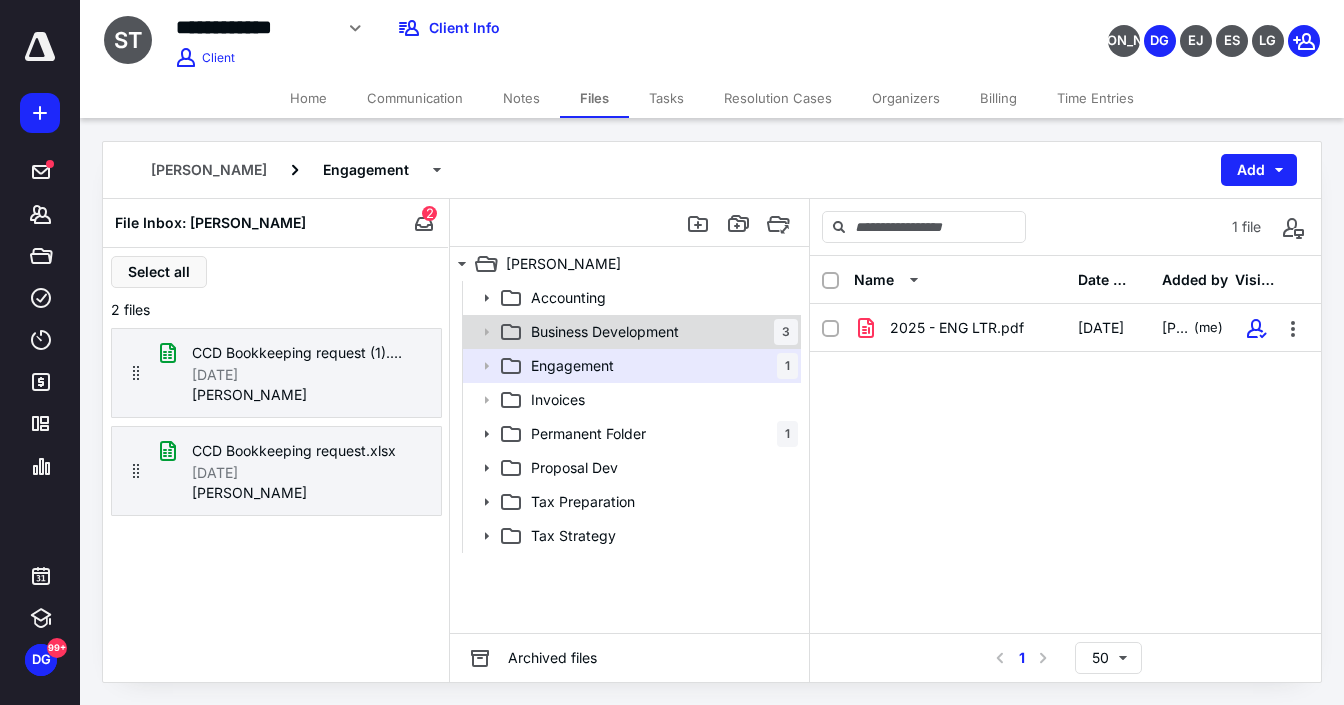 click on "Business Development 3" at bounding box center (660, 332) 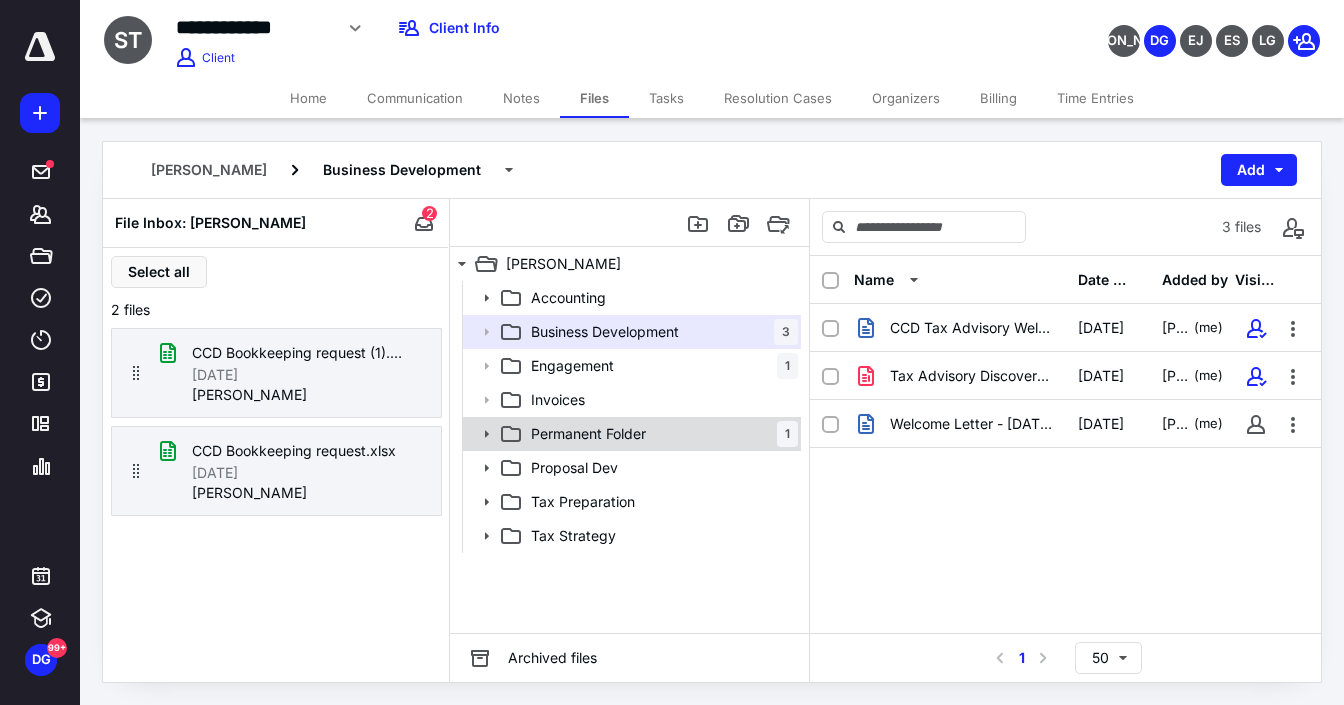 click on "Permanent Folder 1" at bounding box center [660, 434] 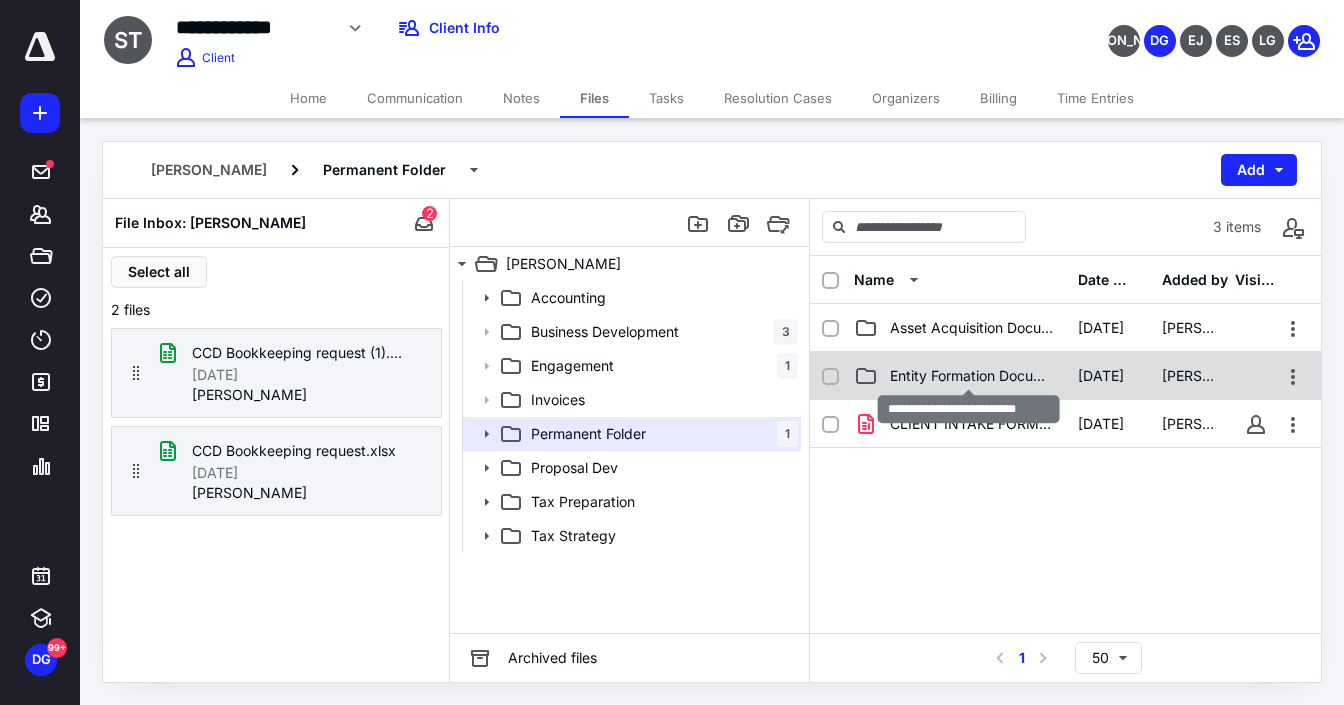 click on "Entity Formation Documents" at bounding box center (972, 376) 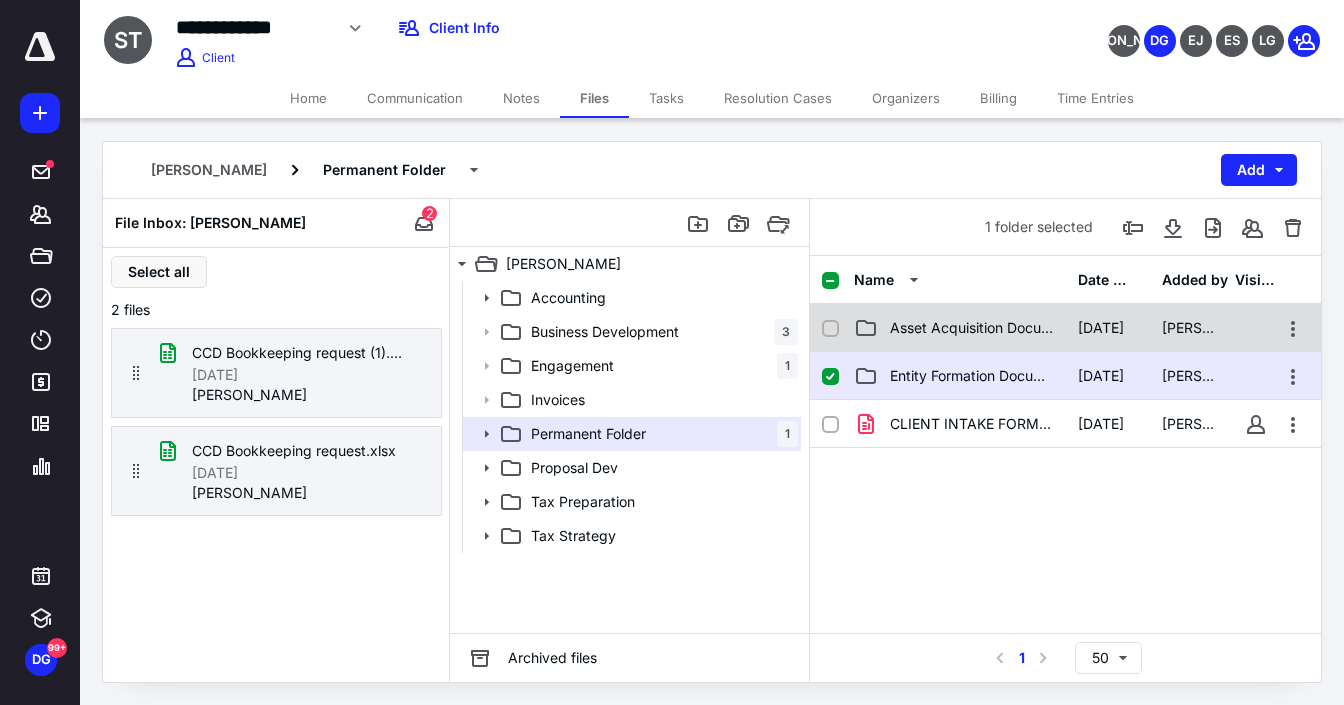 click on "Asset Acquisition Documents" at bounding box center (960, 328) 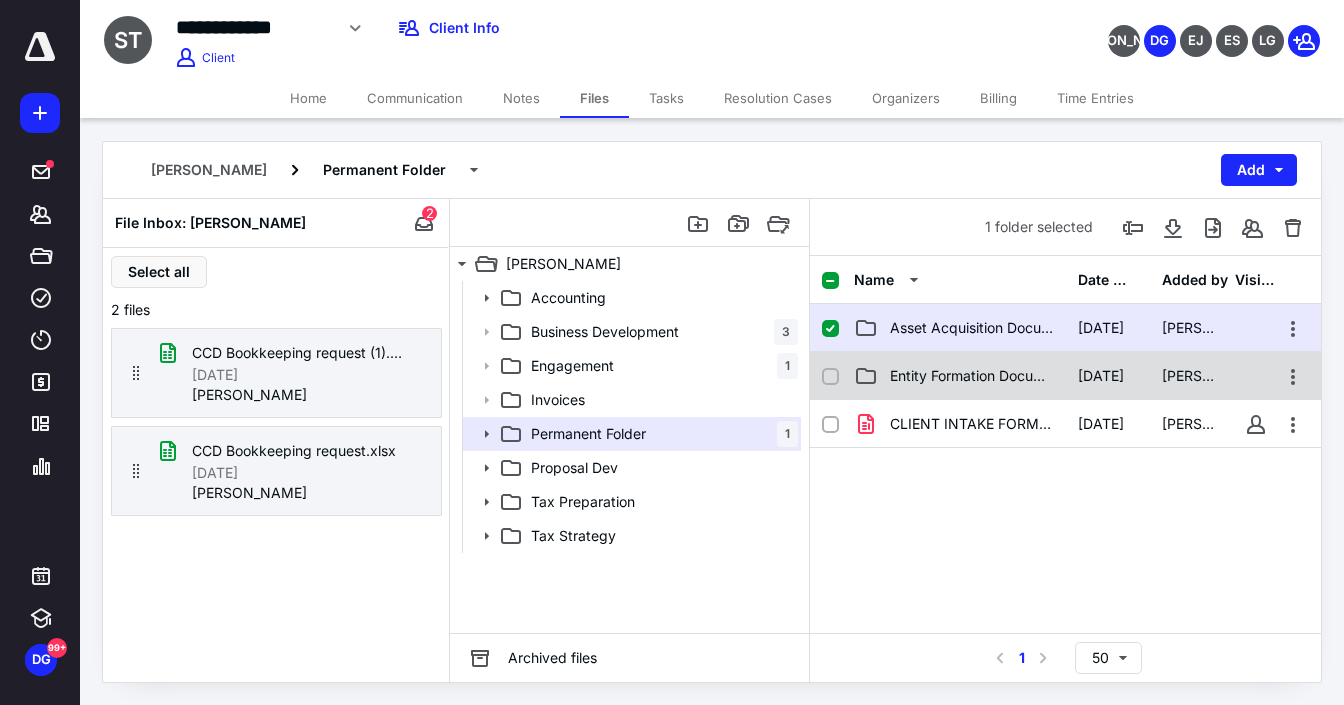 click on "Entity Formation Documents" at bounding box center [972, 376] 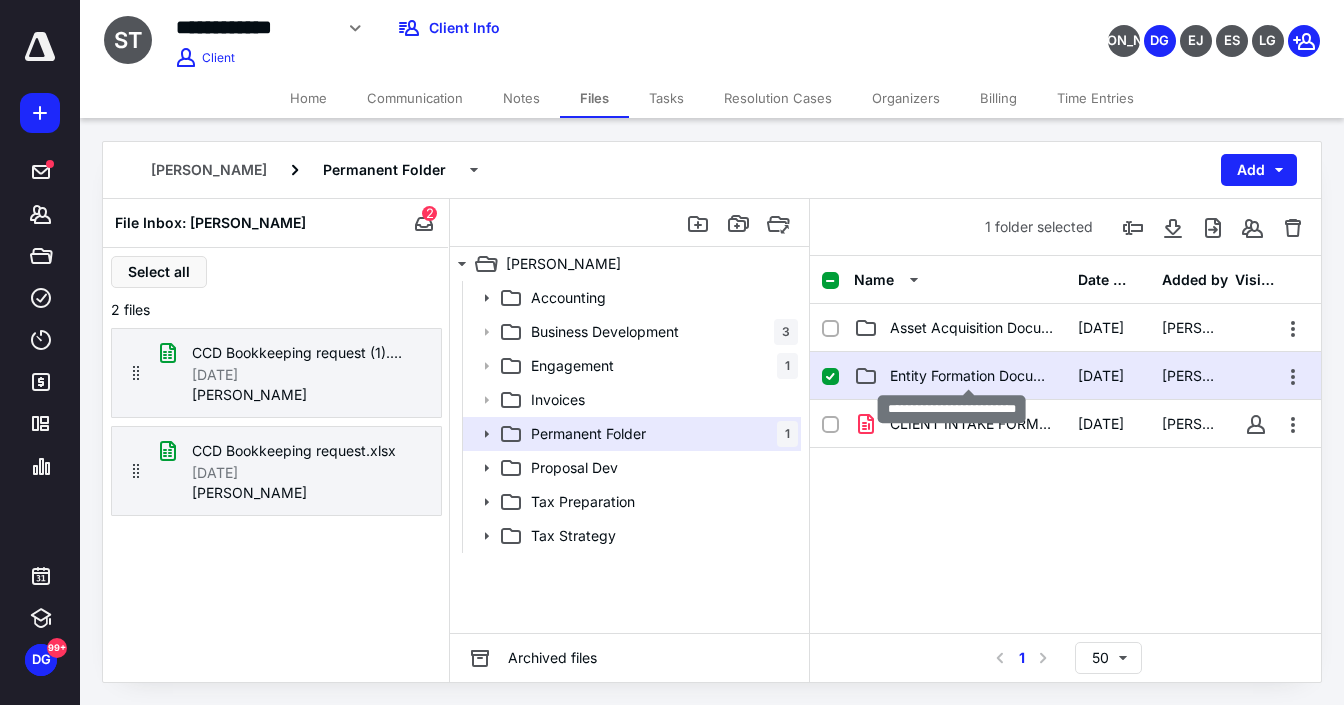 checkbox on "false" 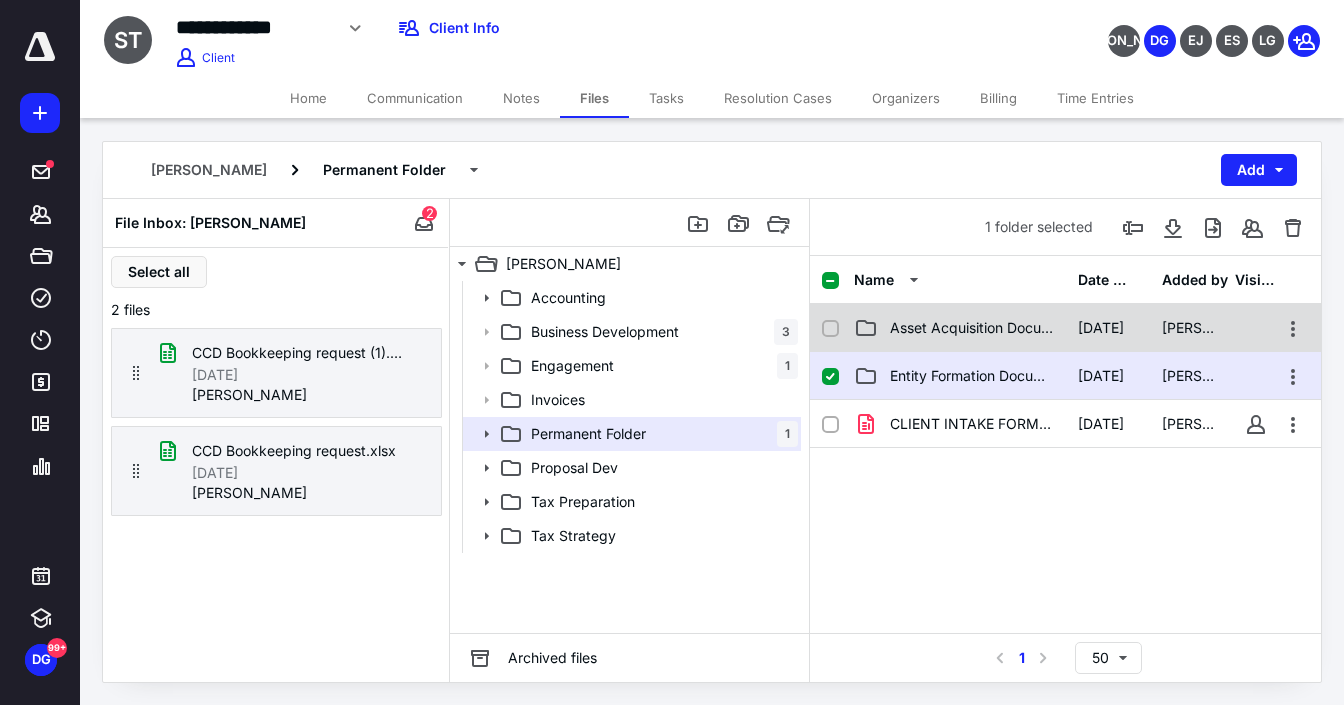 click on "Asset Acquisition Documents" at bounding box center (972, 328) 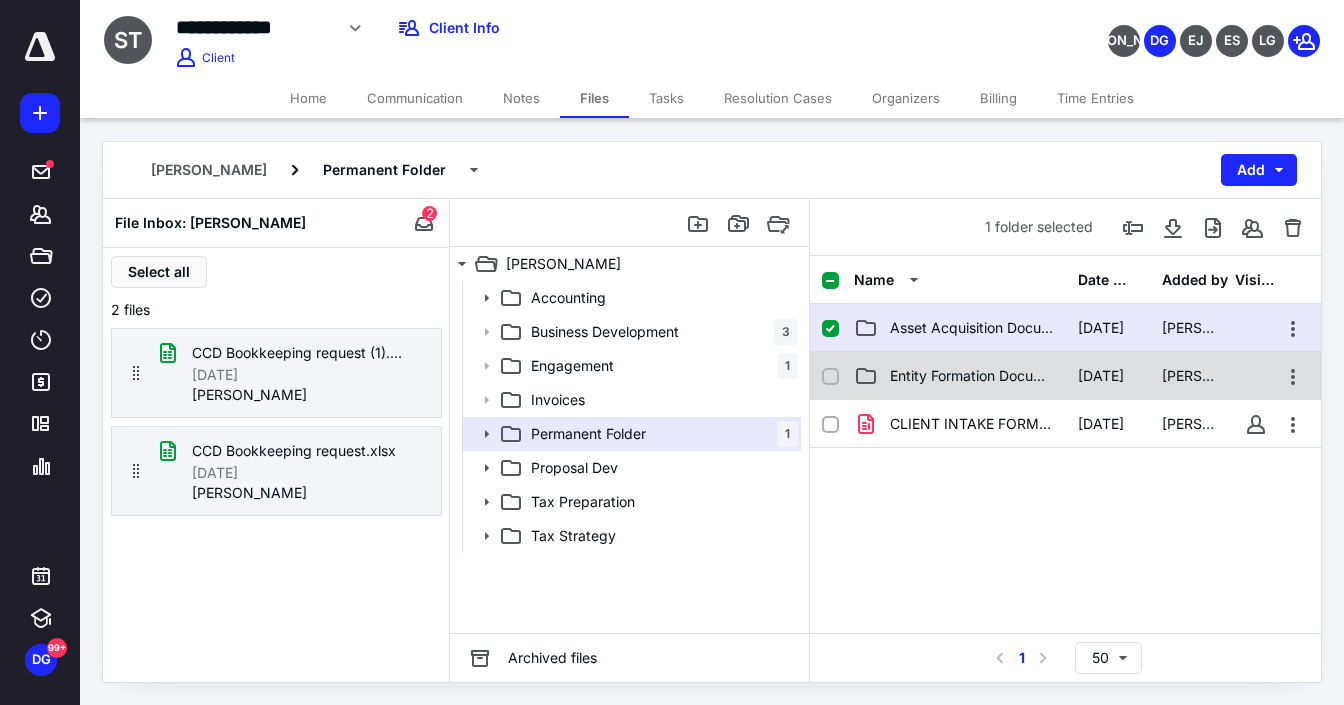 click 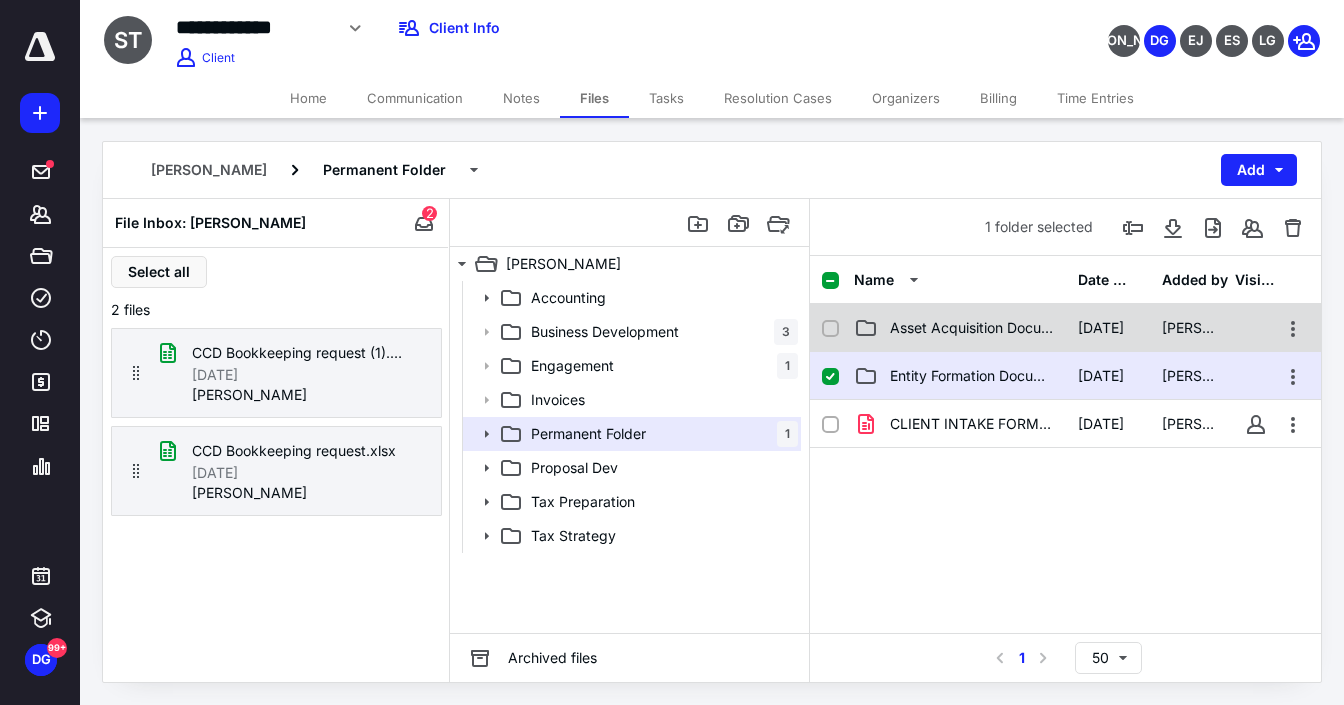 click at bounding box center [830, 329] 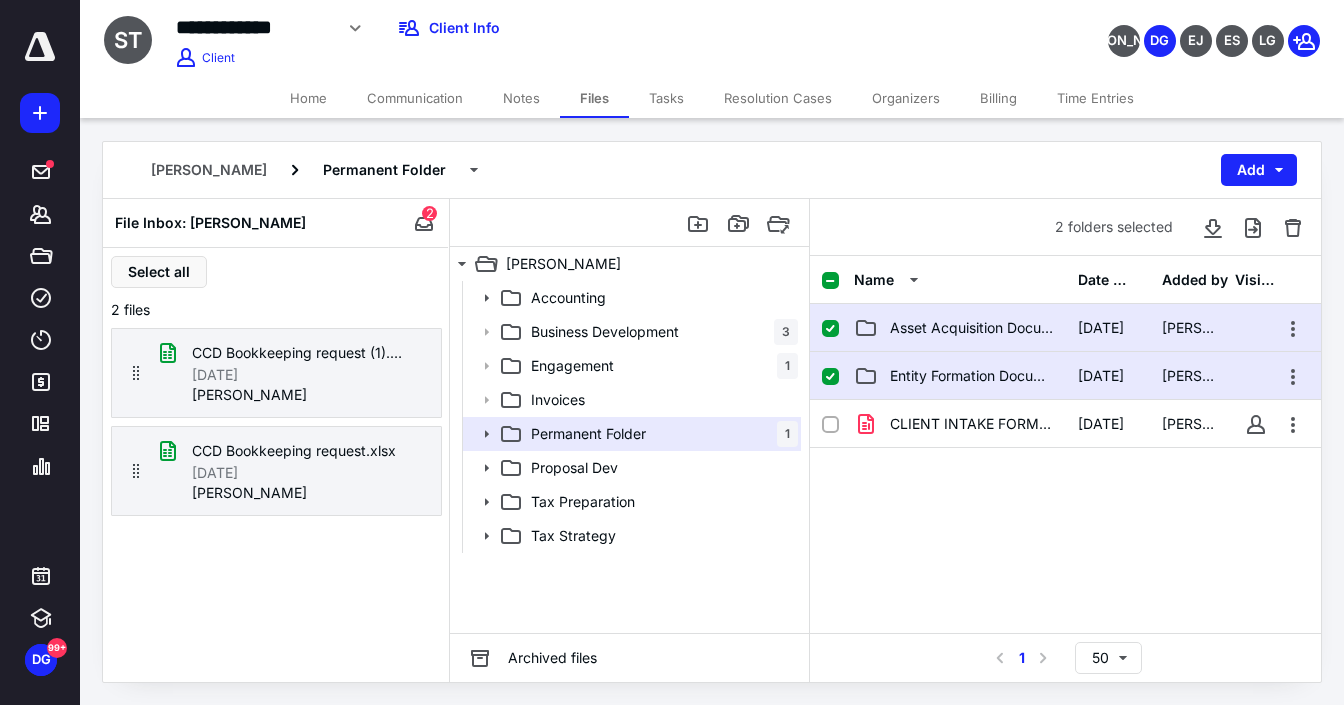 click at bounding box center (830, 329) 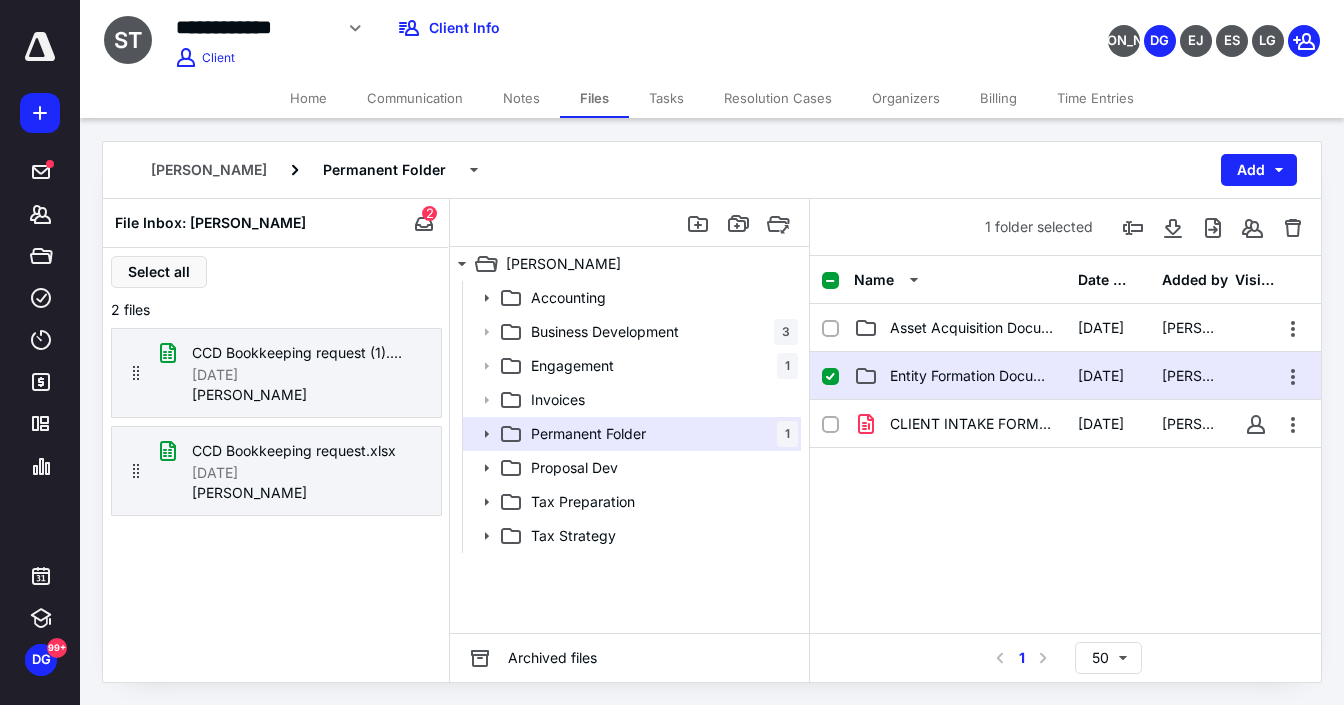 click at bounding box center [830, 377] 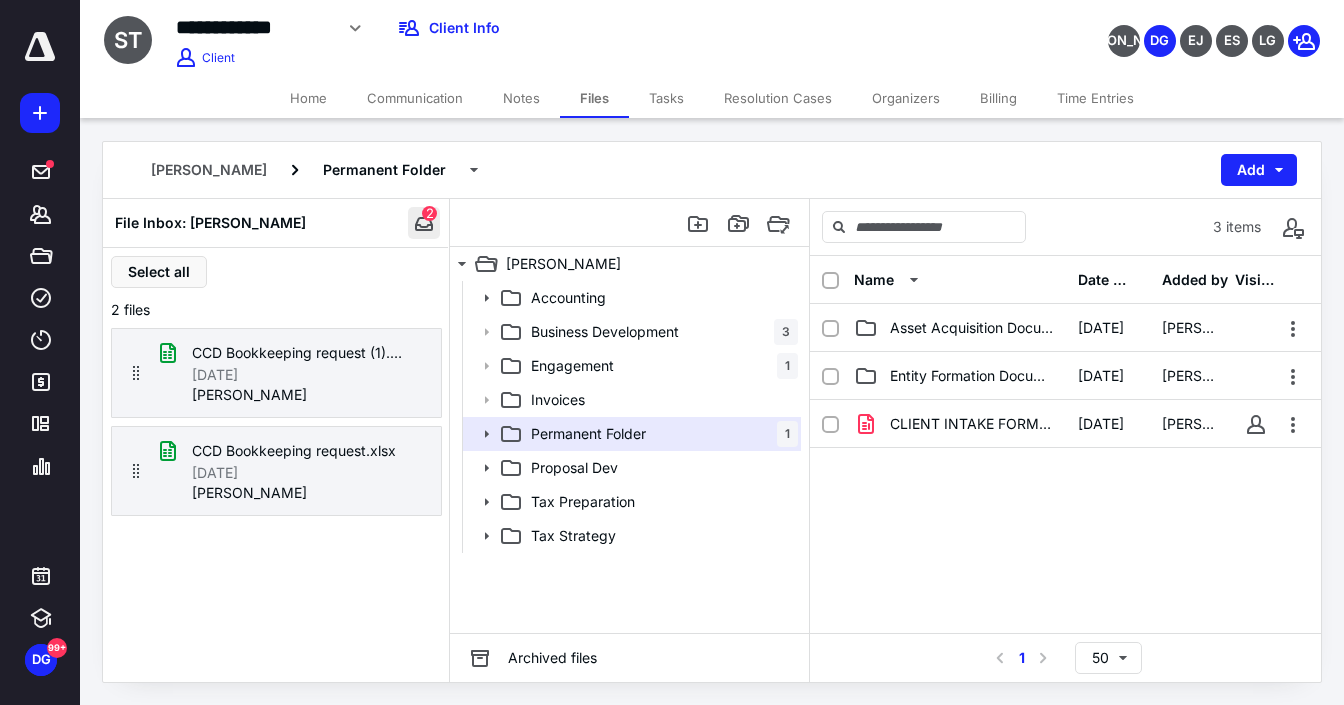 click at bounding box center (424, 223) 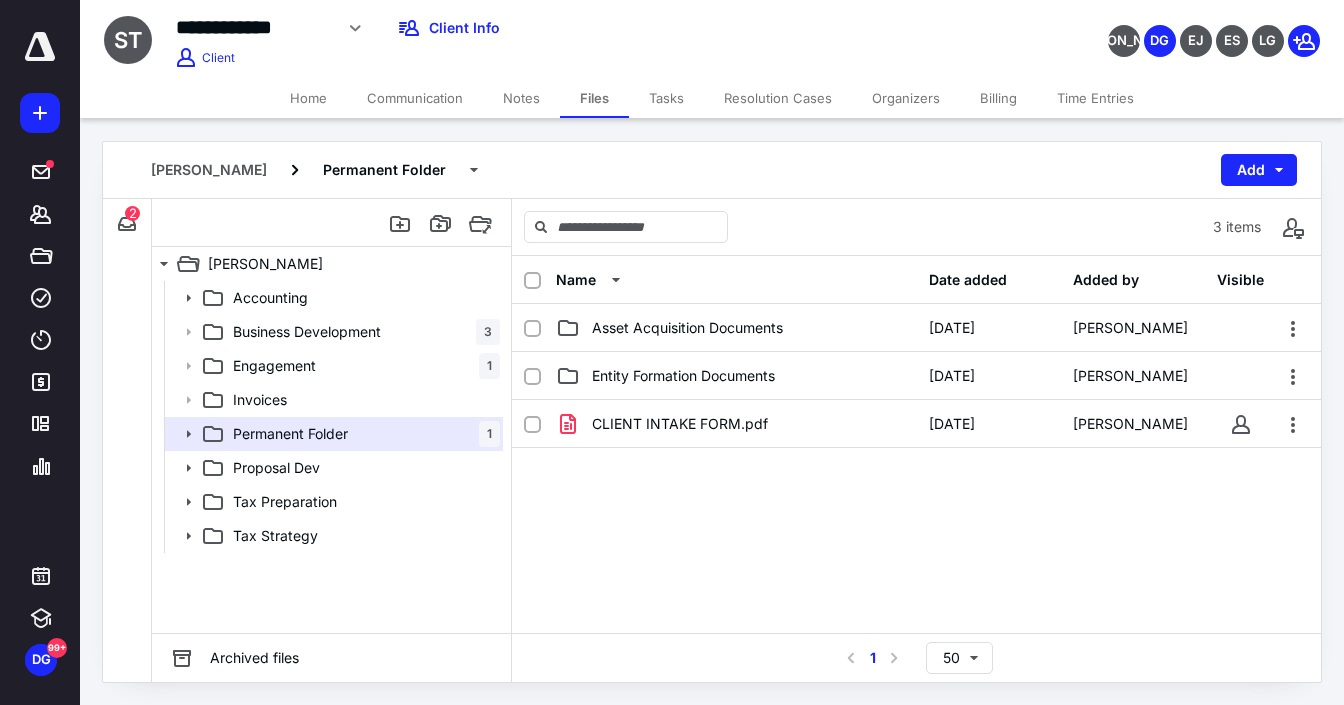 click on "Home" at bounding box center [308, 98] 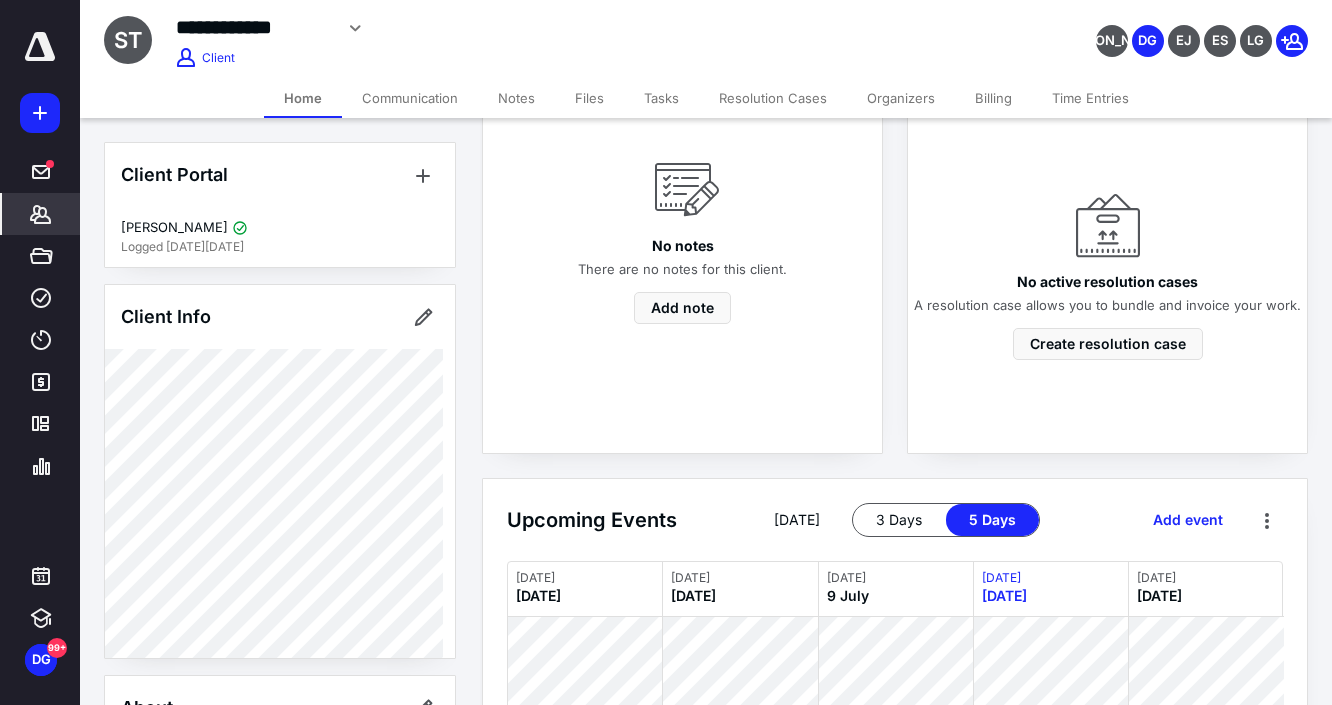 scroll, scrollTop: 720, scrollLeft: 0, axis: vertical 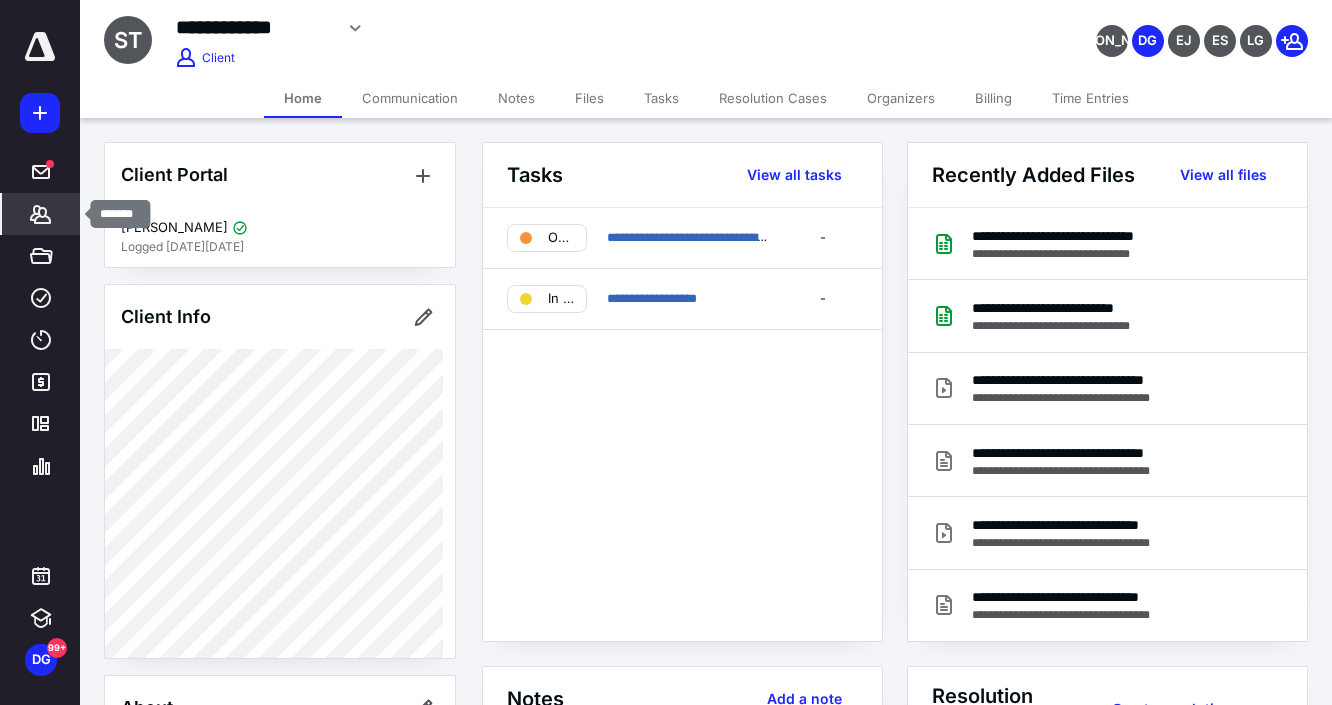 click 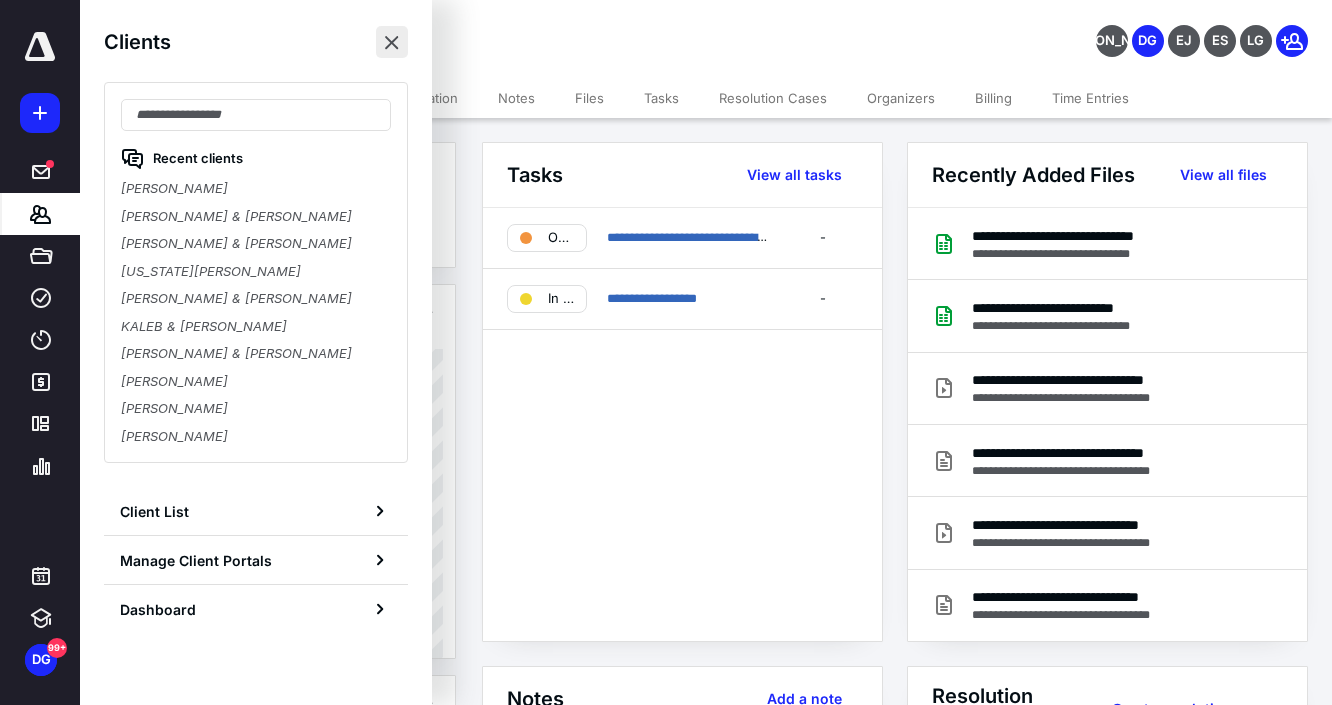 click at bounding box center (392, 42) 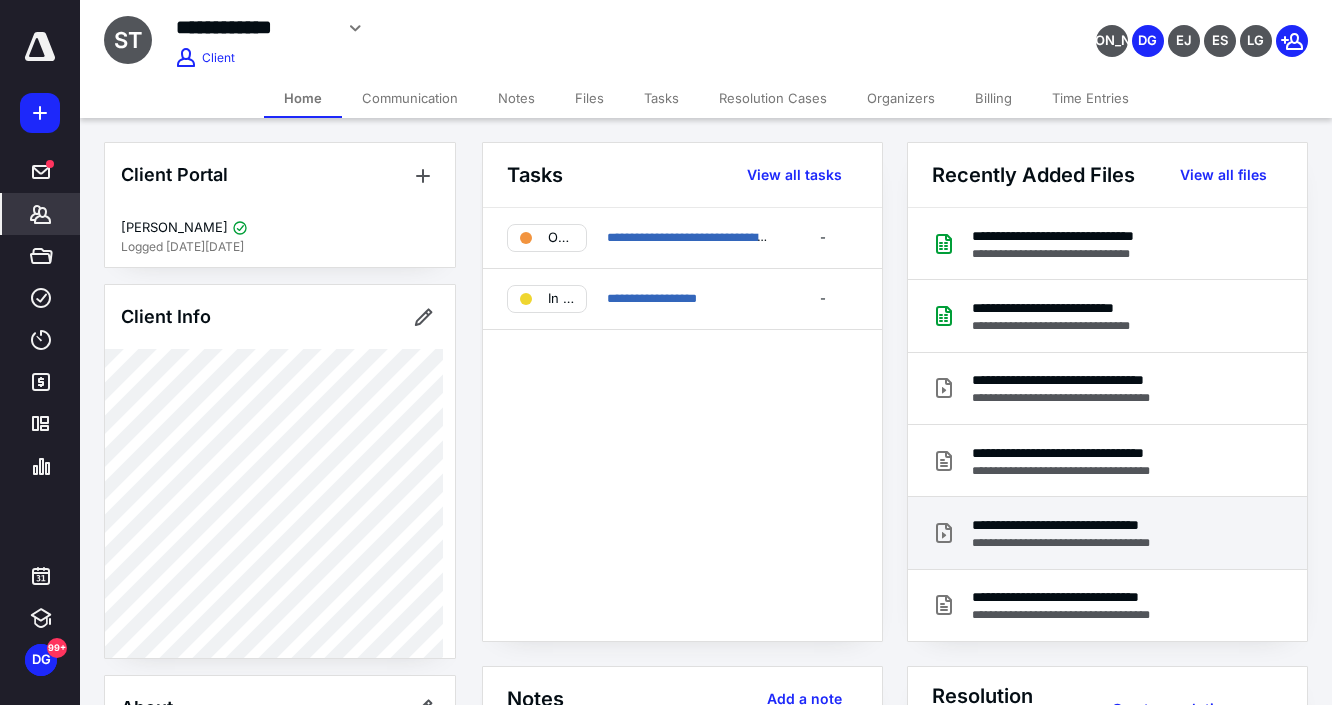 click on "**********" at bounding box center (1091, 525) 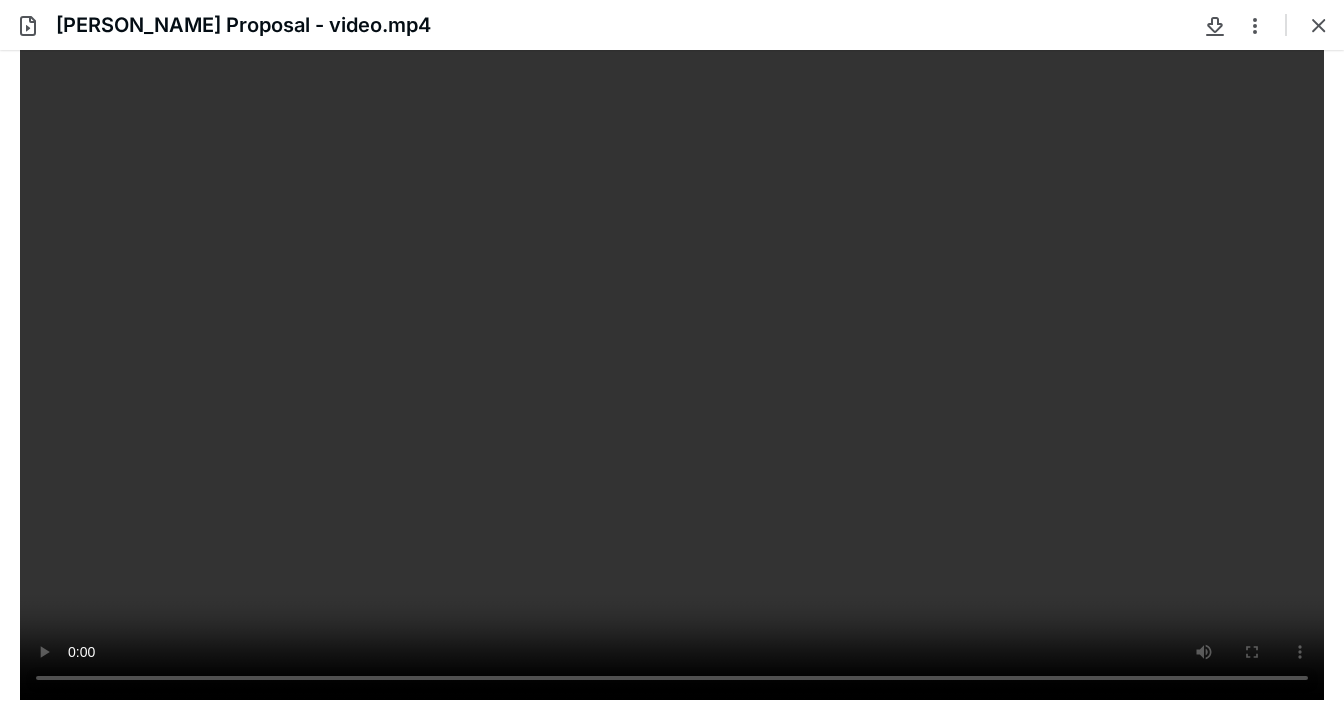 click at bounding box center [1319, 25] 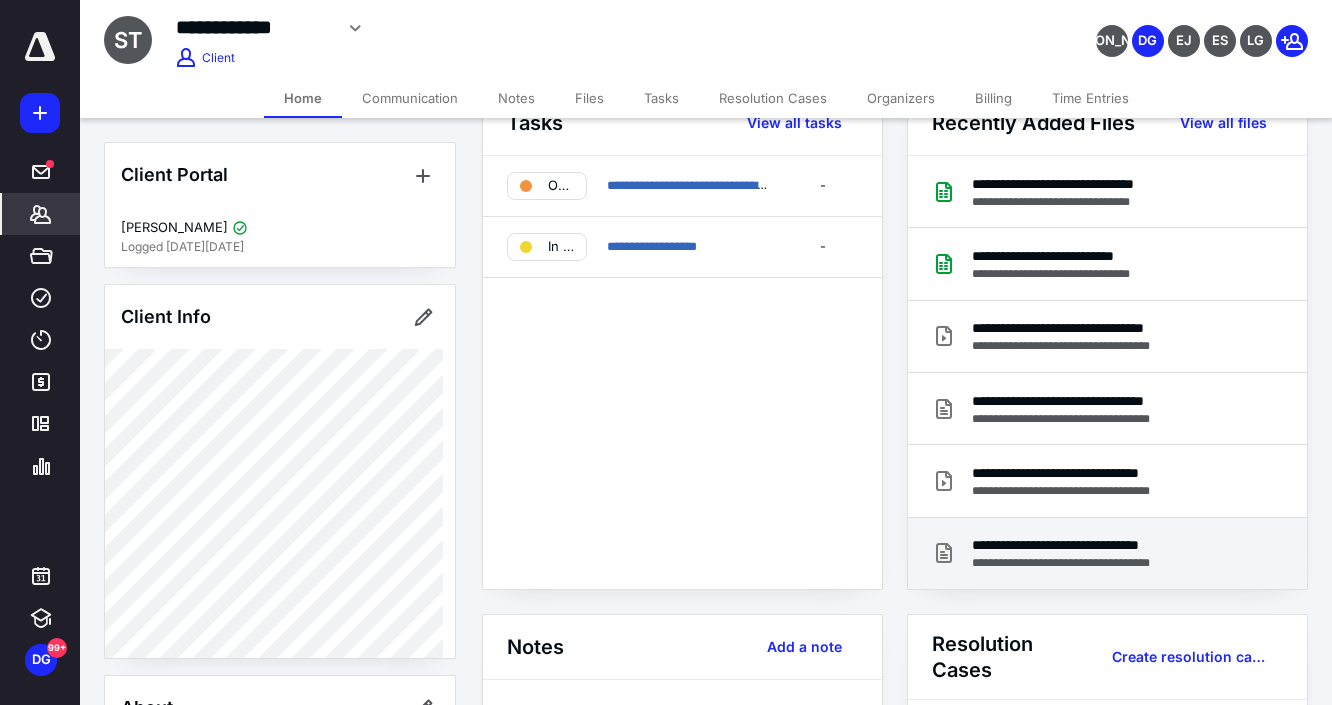 scroll, scrollTop: 160, scrollLeft: 0, axis: vertical 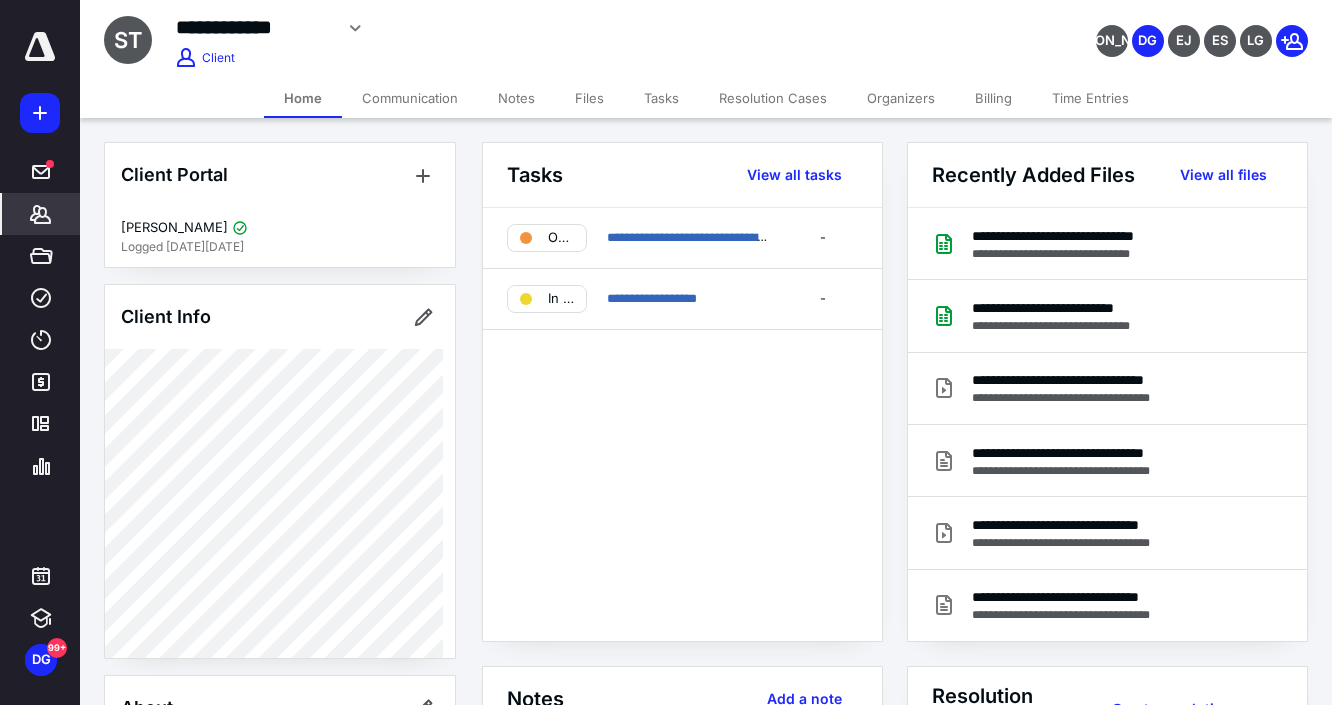 click 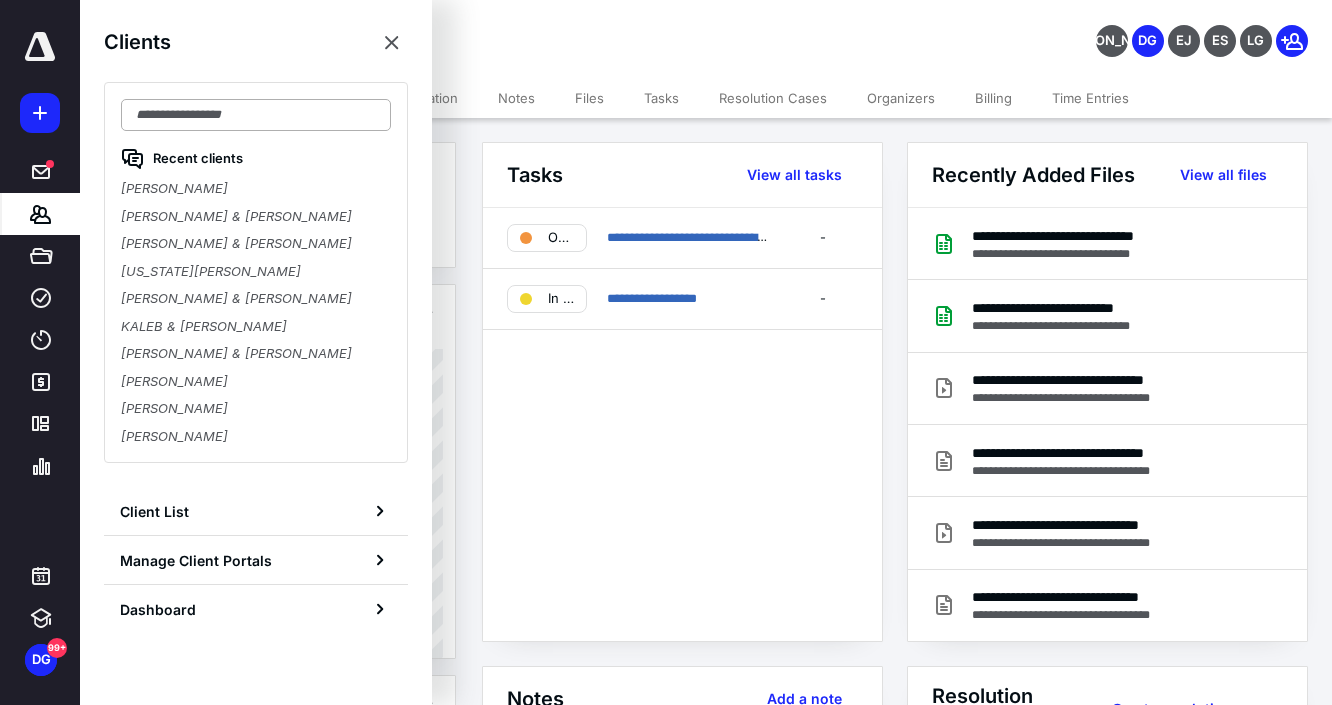 click at bounding box center (256, 115) 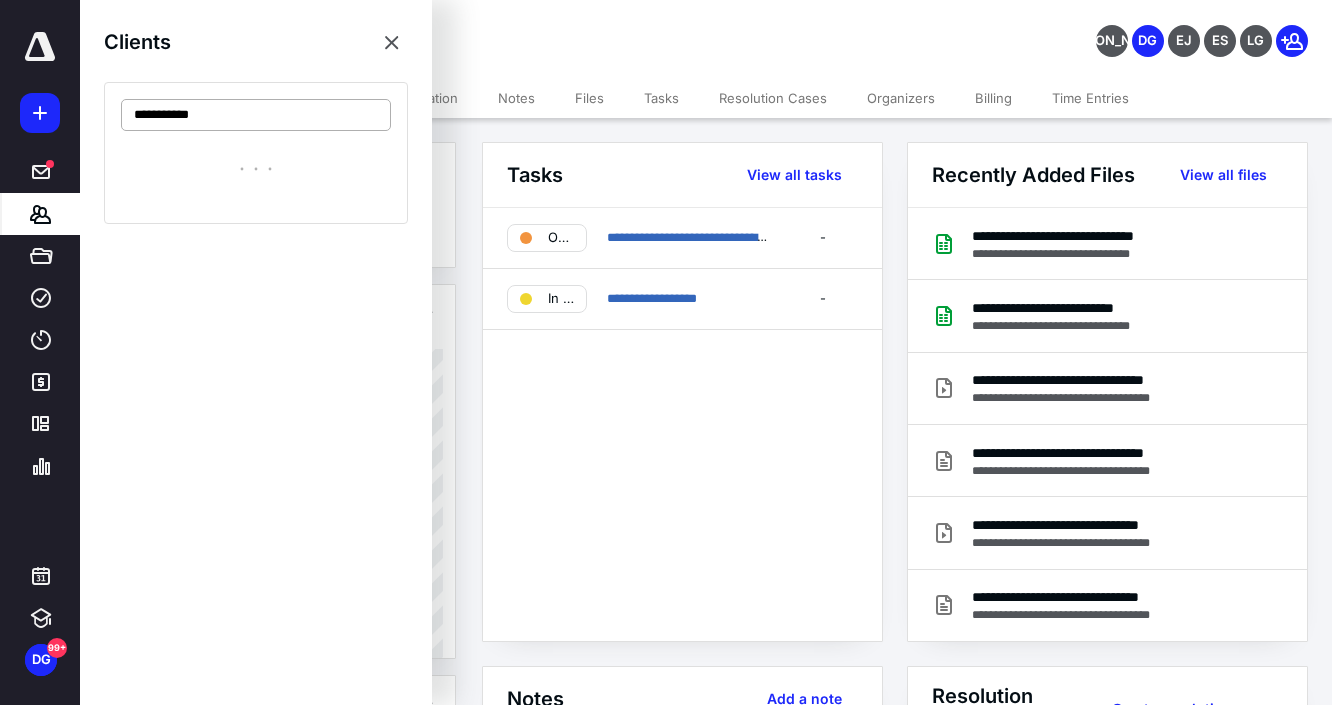 type on "**********" 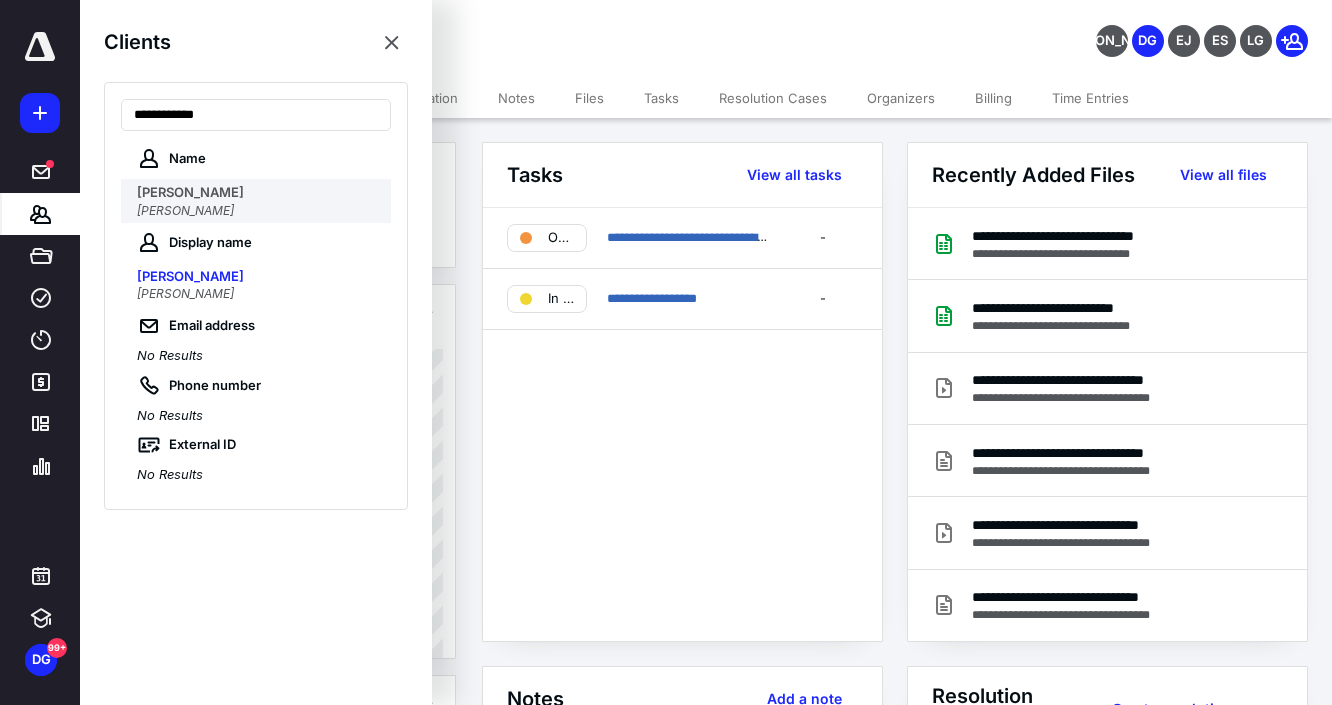 click on "STEPHEN  TONG" at bounding box center (258, 211) 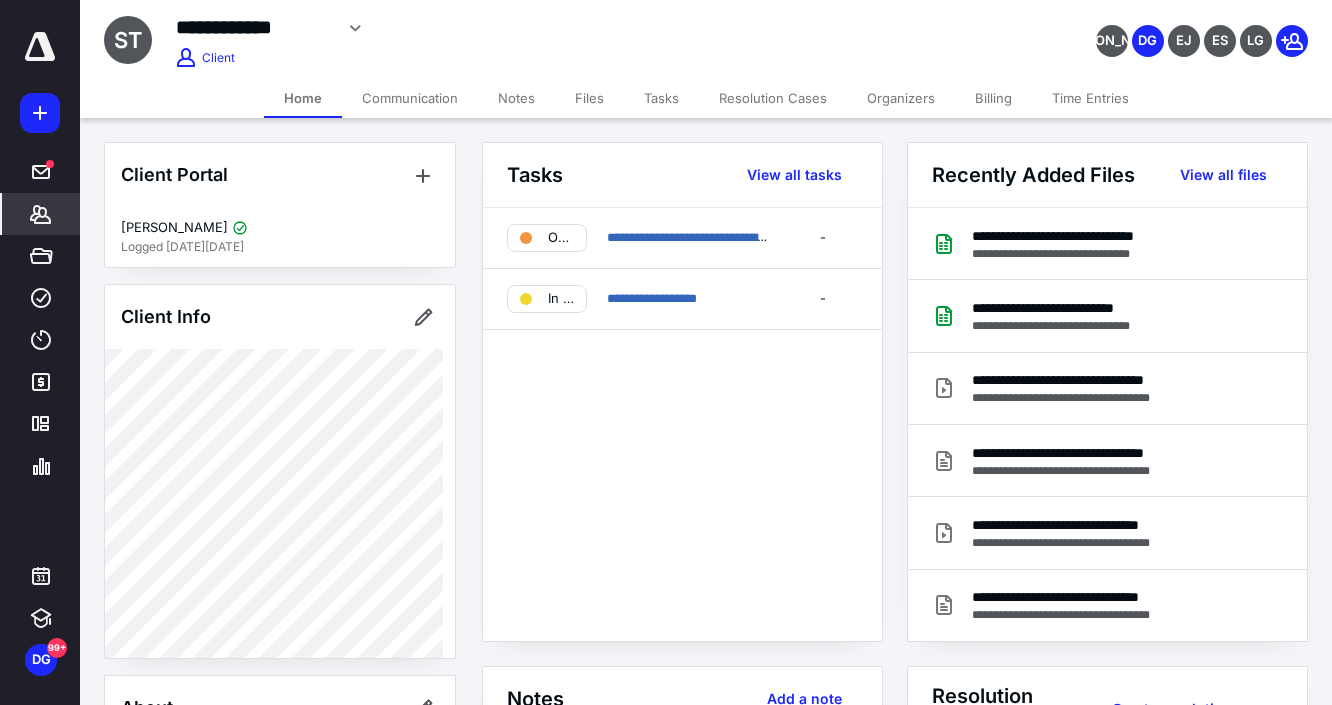 click on "Tasks" at bounding box center [661, 98] 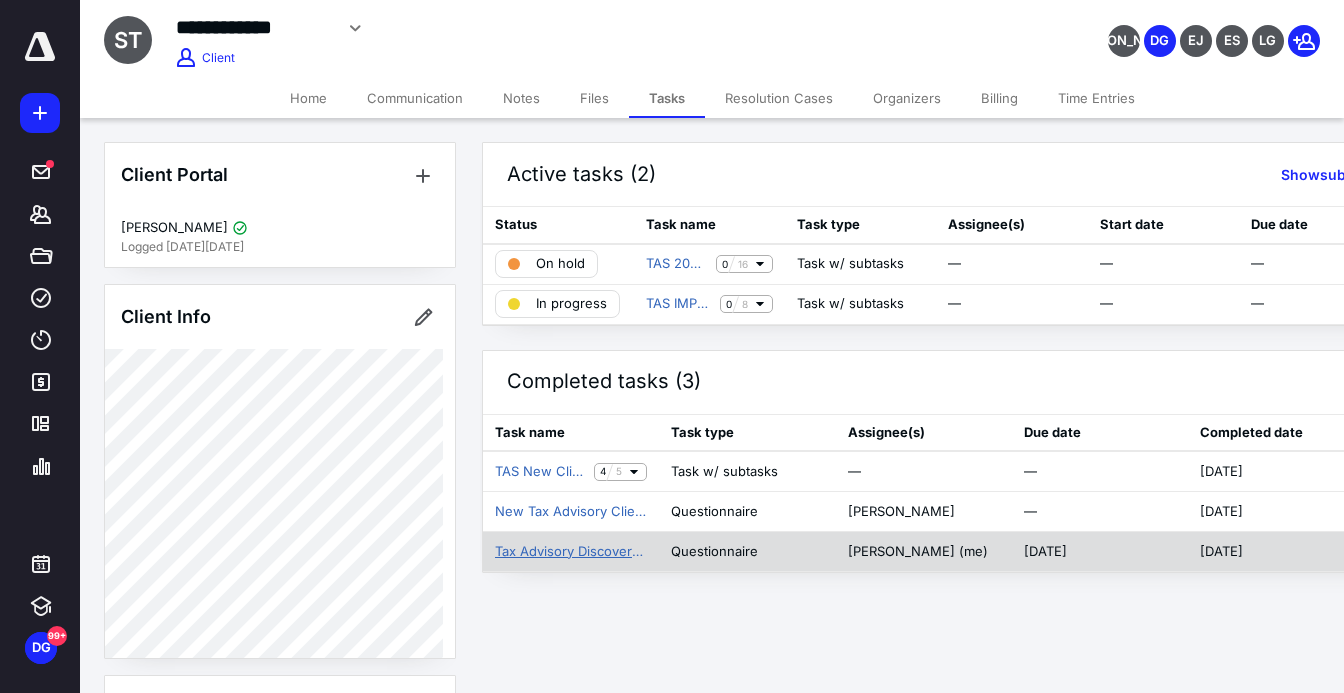 click on "Tax Advisory Discovery Questionnaire" at bounding box center [571, 552] 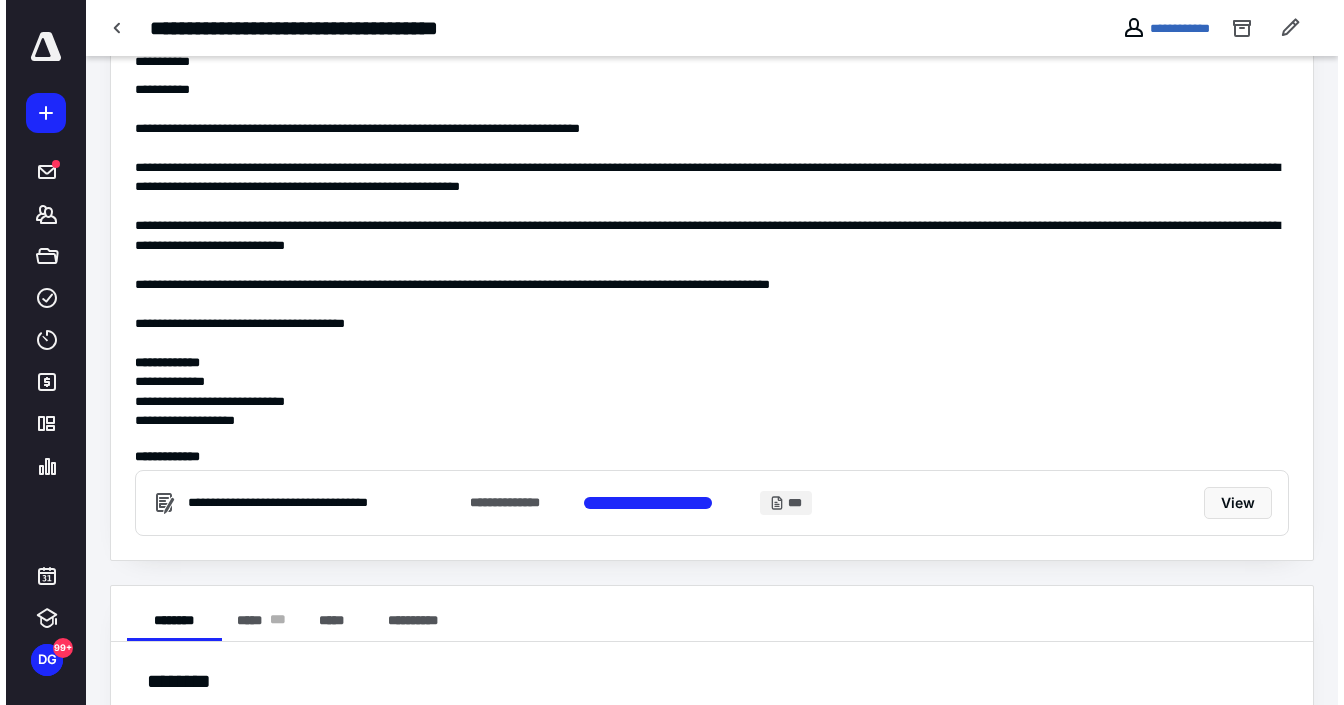 scroll, scrollTop: 495, scrollLeft: 0, axis: vertical 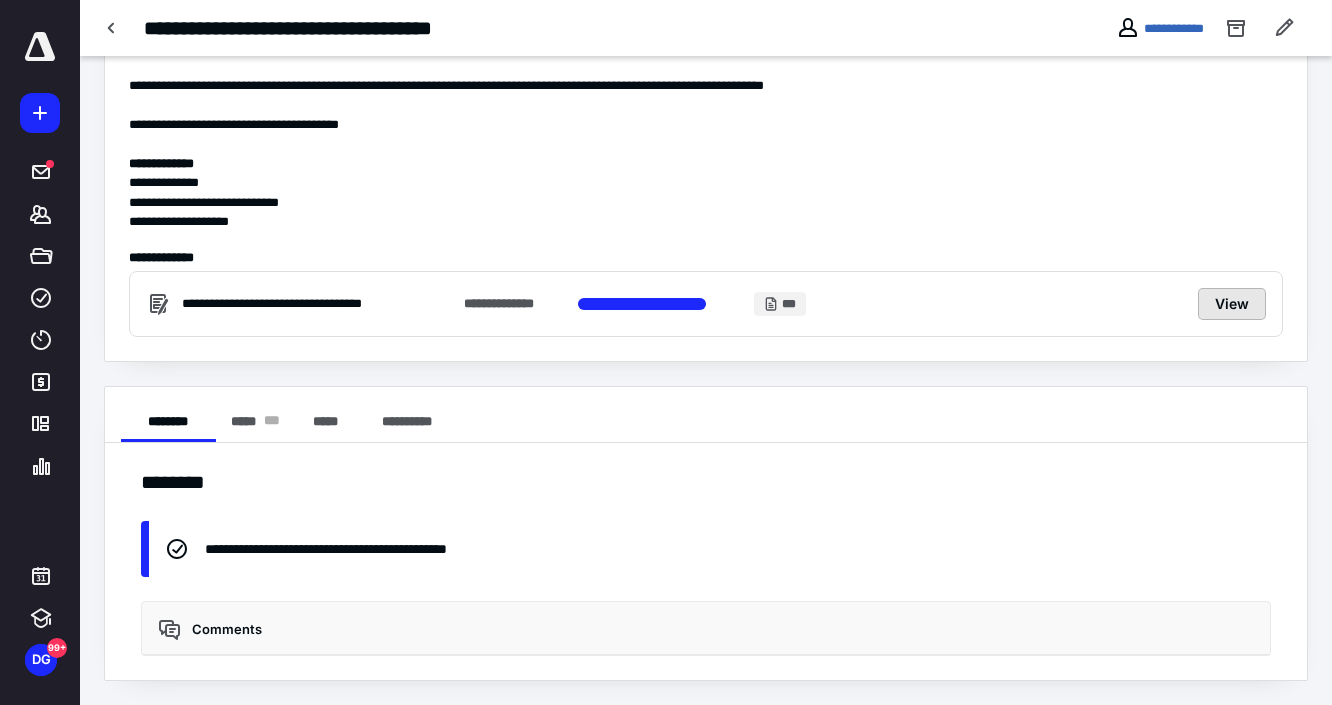 click on "View" at bounding box center [1232, 304] 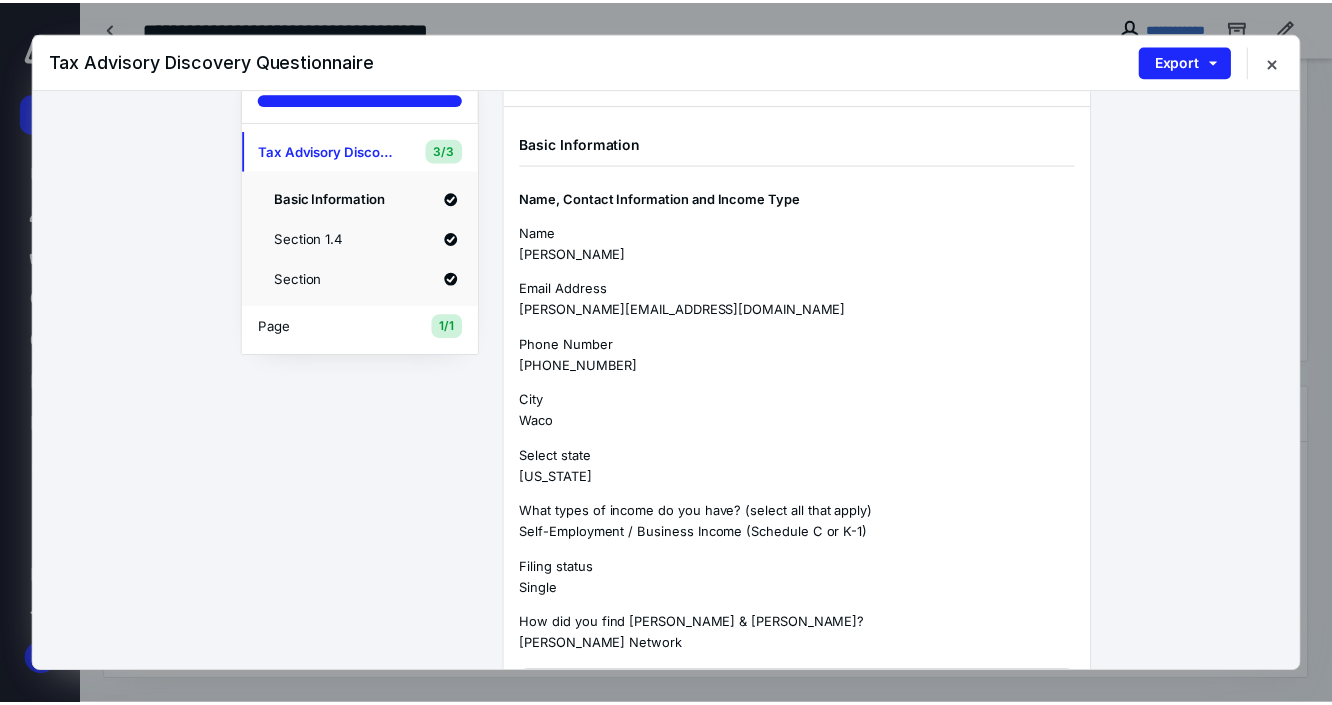 scroll, scrollTop: 0, scrollLeft: 0, axis: both 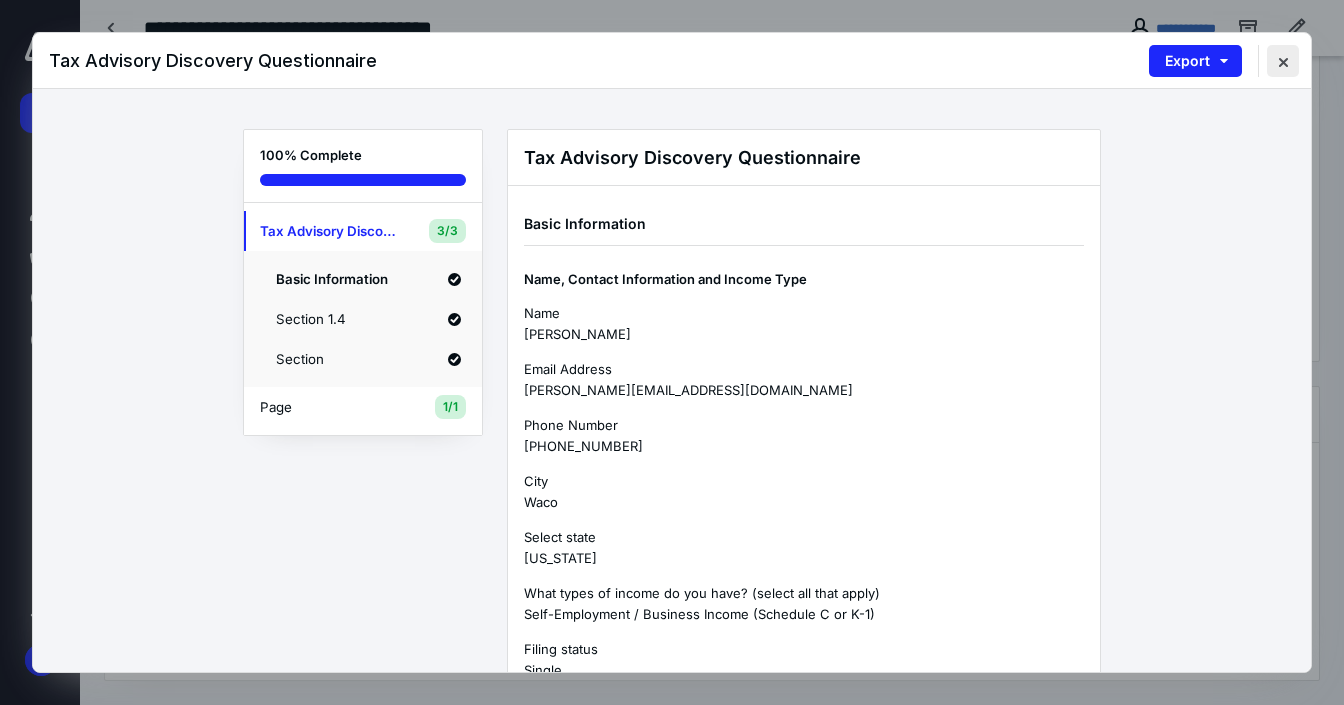 click at bounding box center [1283, 61] 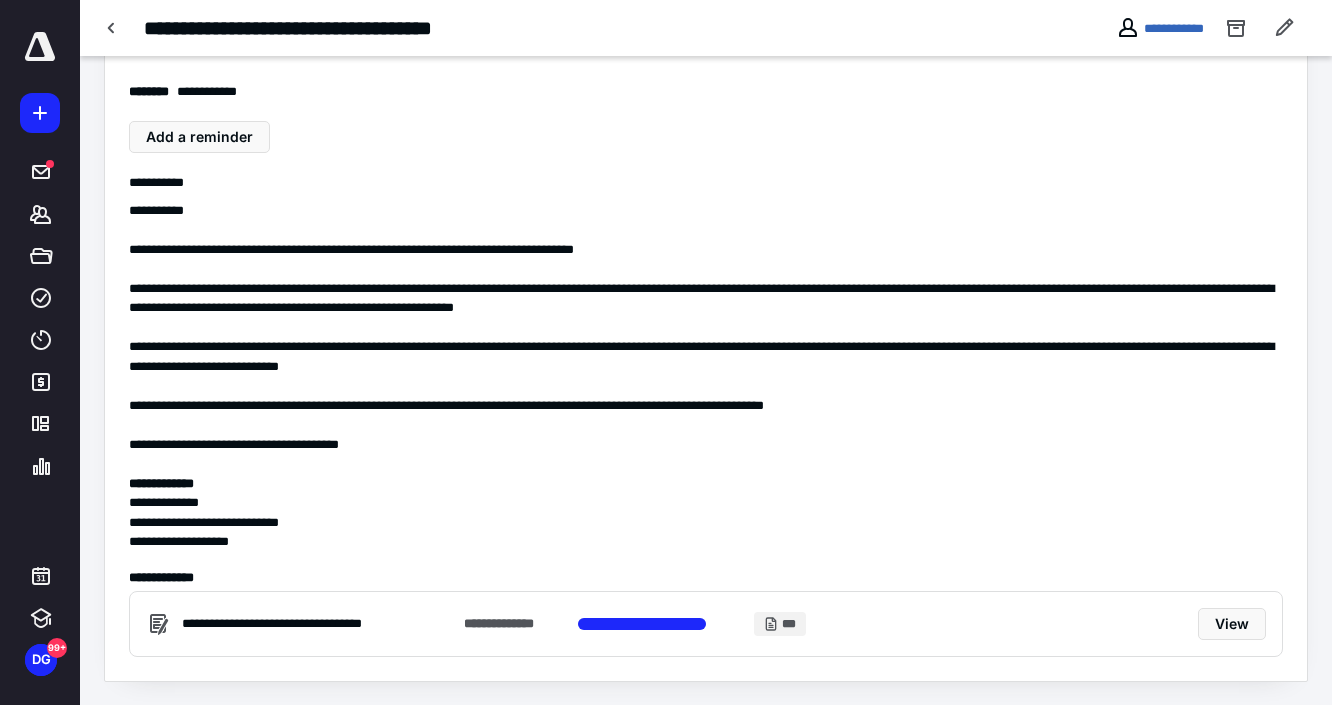 scroll, scrollTop: 0, scrollLeft: 0, axis: both 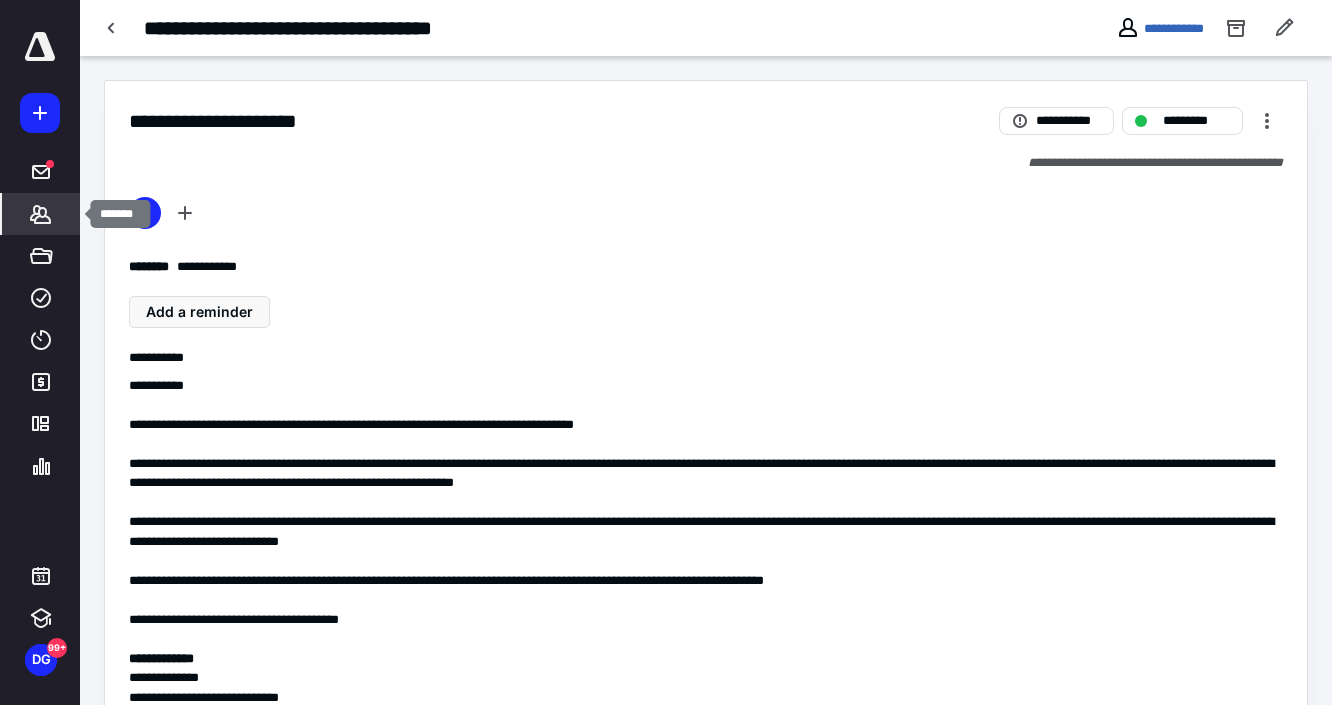 click 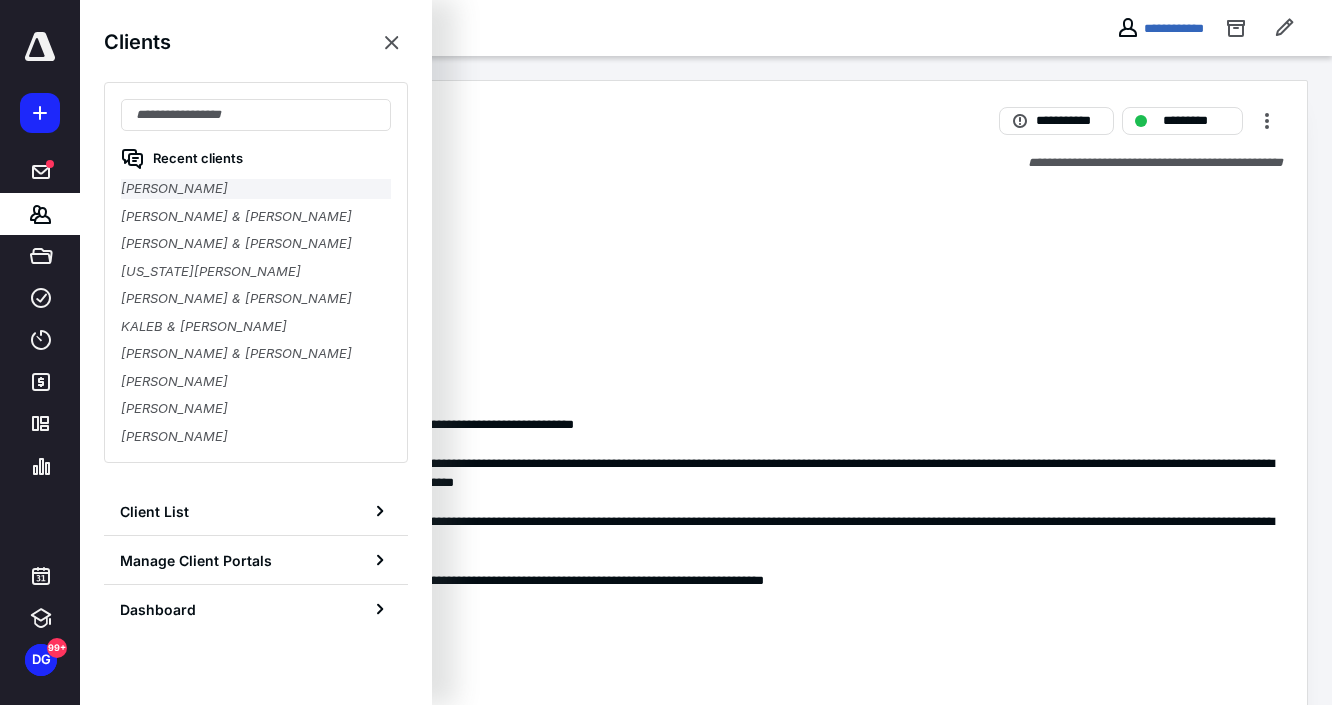 click on "[PERSON_NAME]" at bounding box center [256, 189] 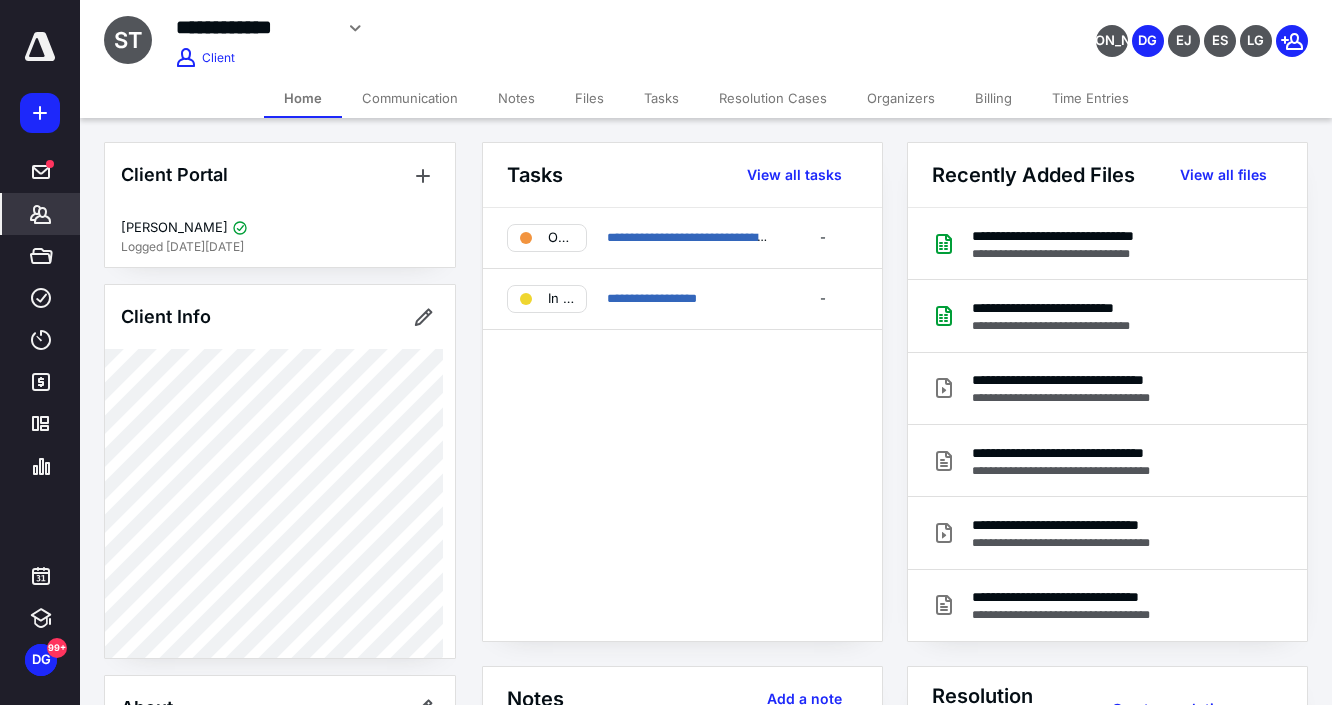 click 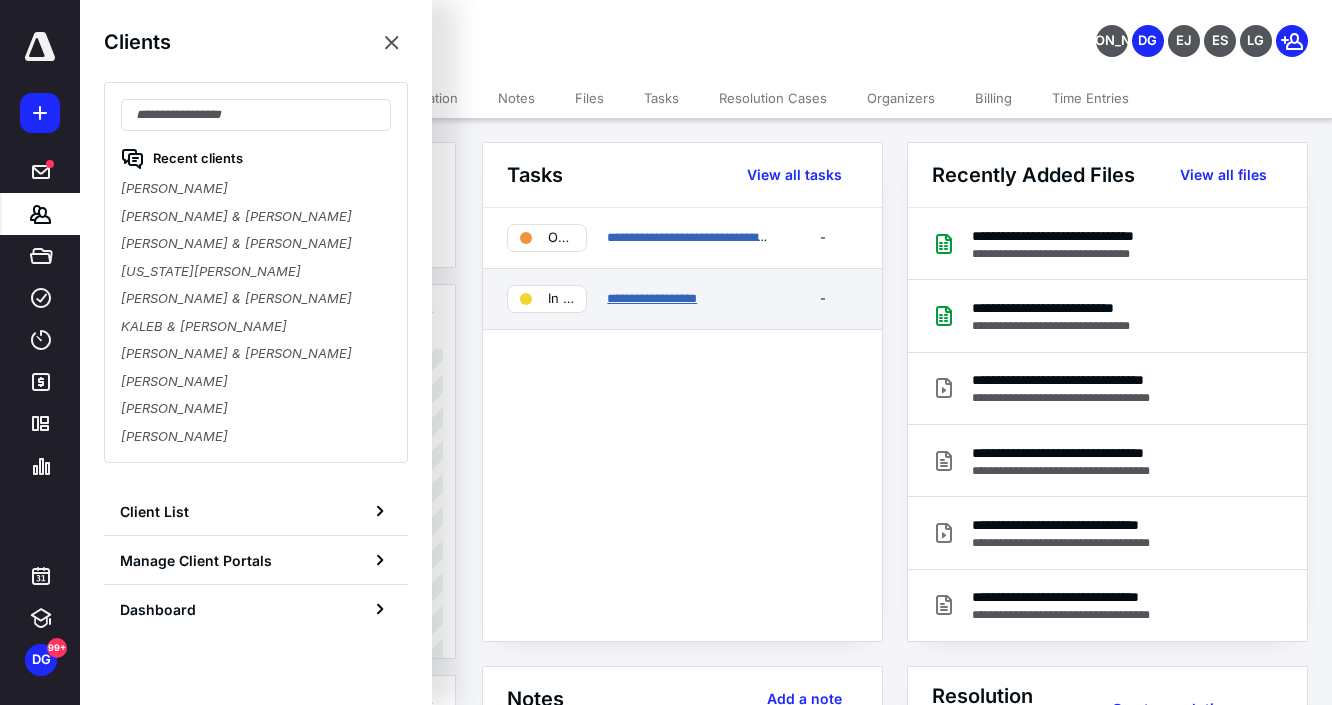 click on "**********" at bounding box center (652, 298) 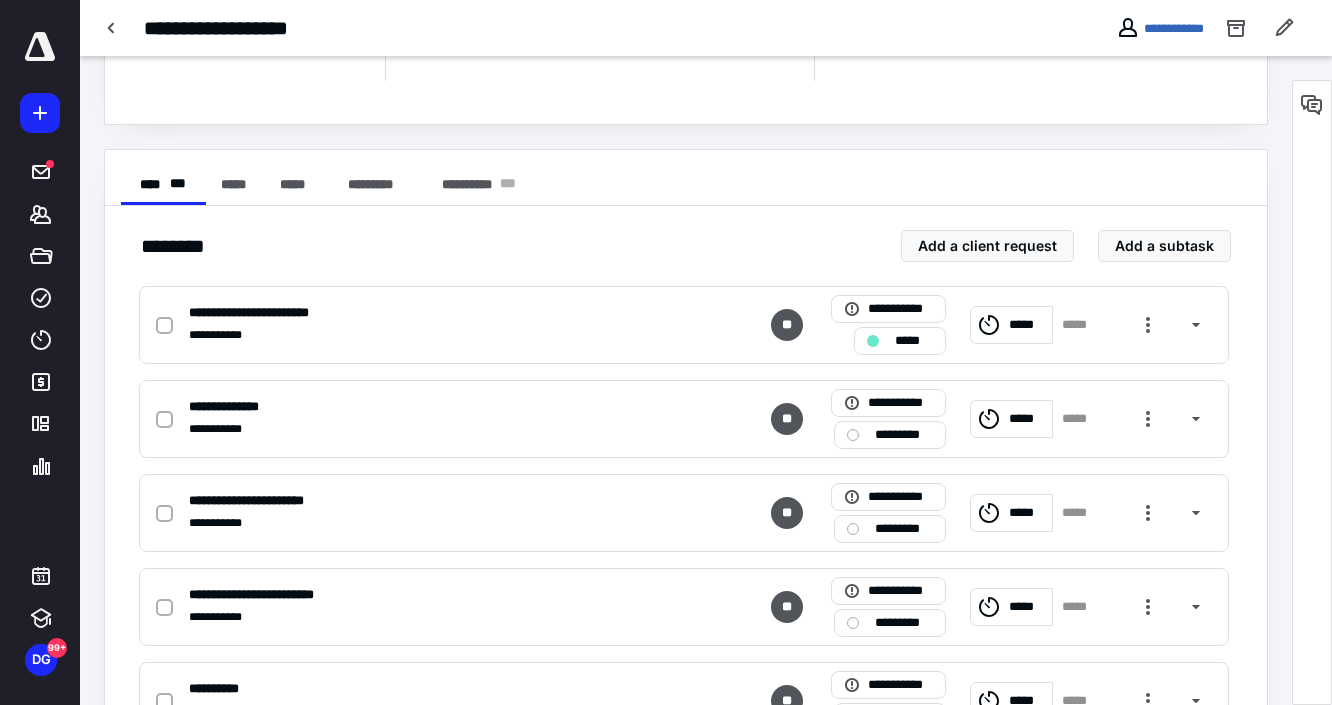 scroll, scrollTop: 0, scrollLeft: 0, axis: both 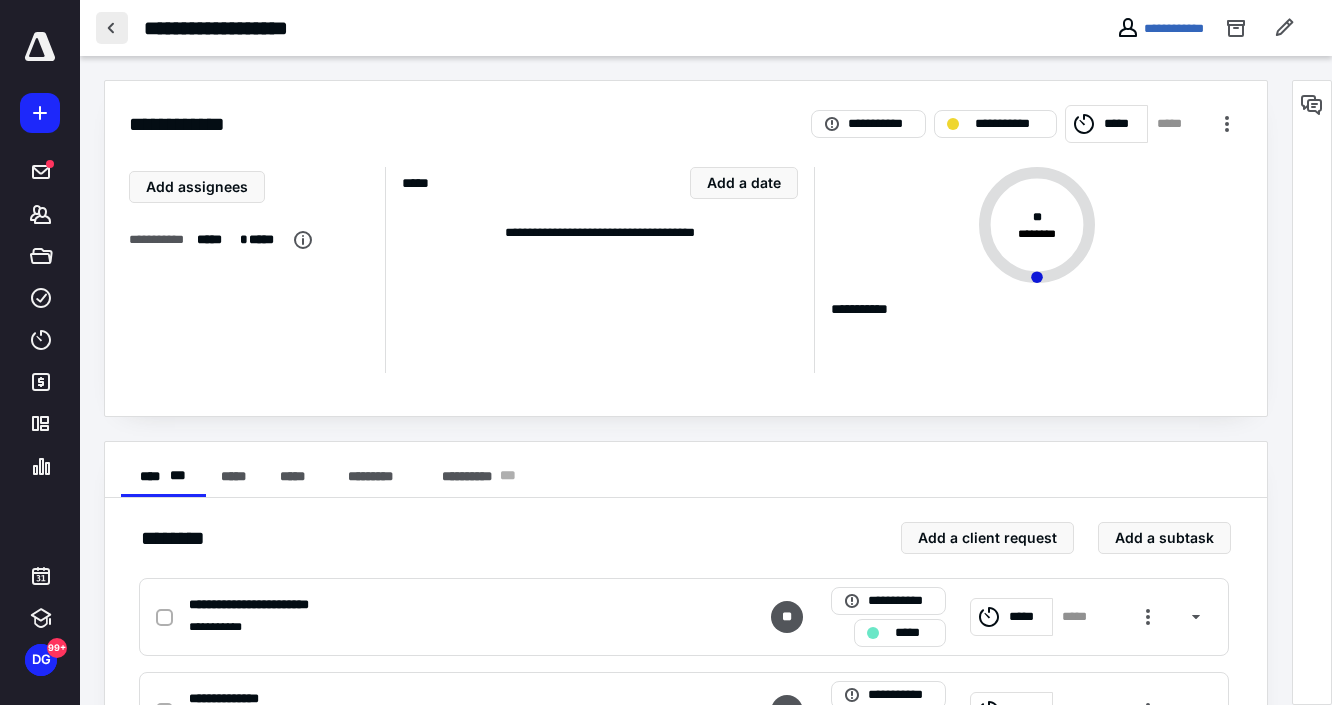 click at bounding box center (112, 28) 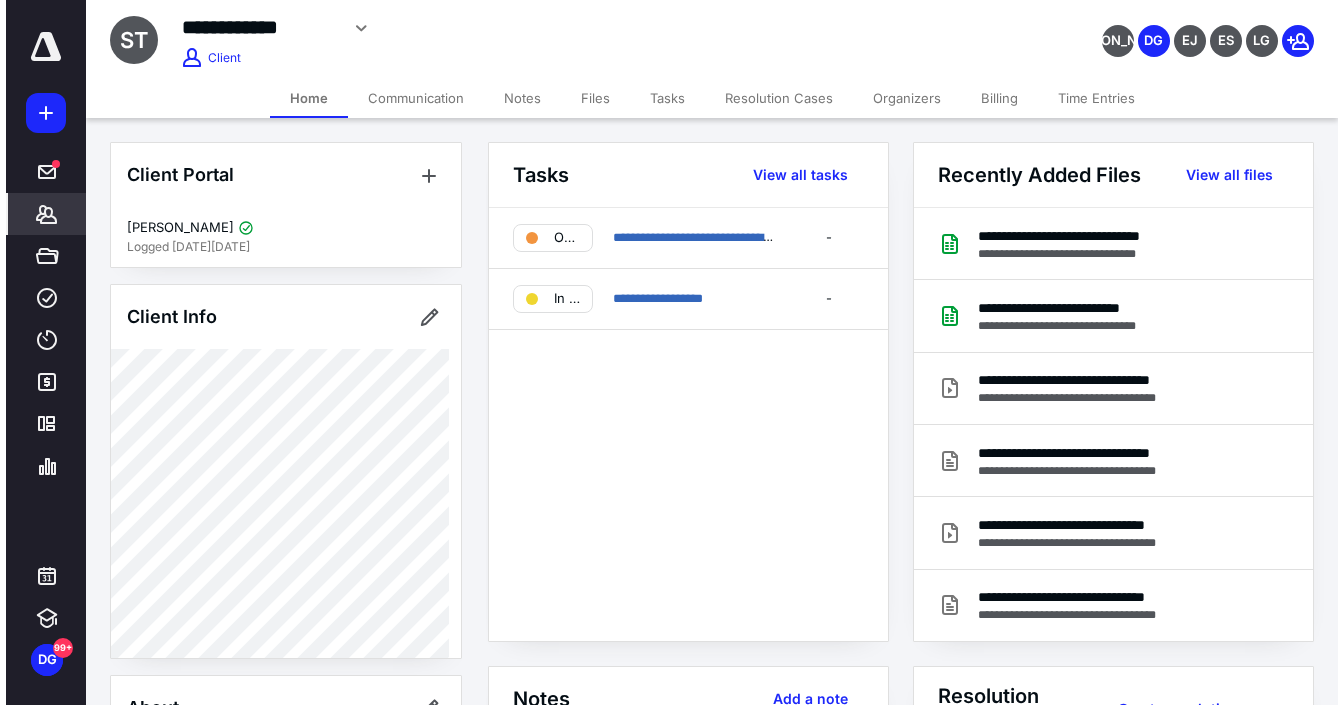 scroll, scrollTop: 0, scrollLeft: 0, axis: both 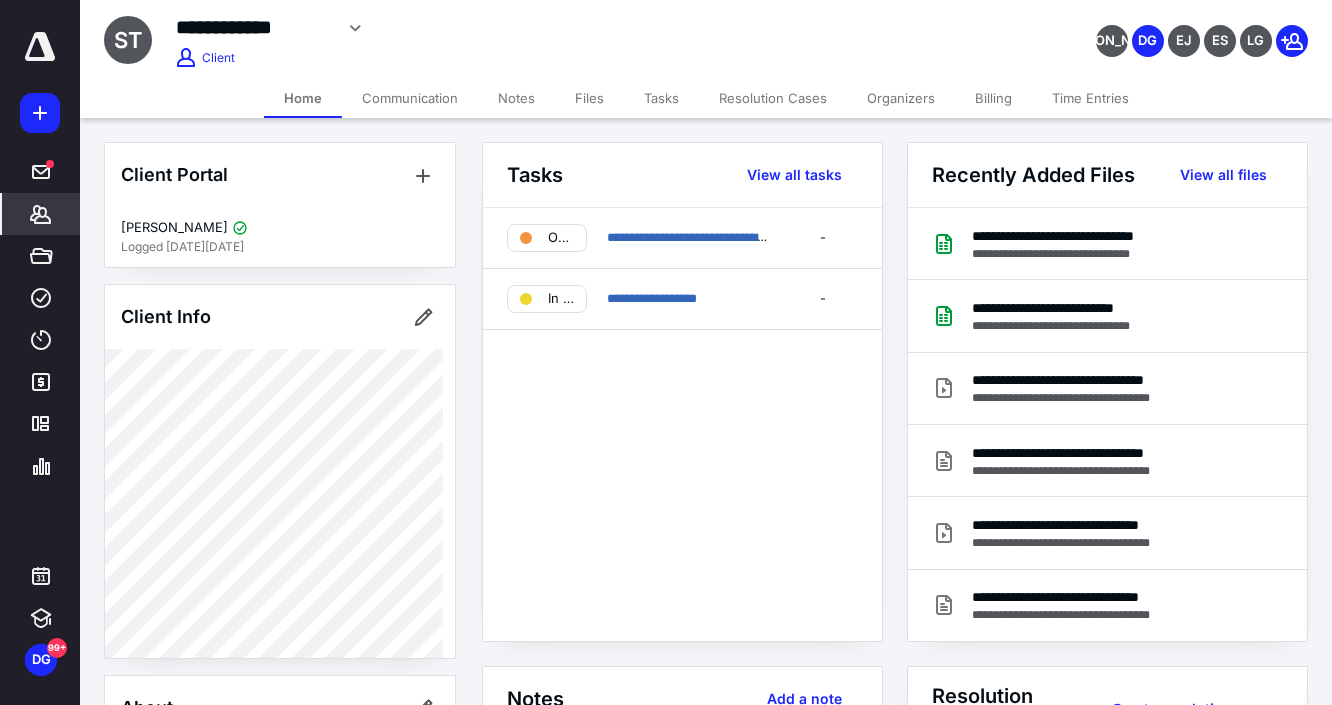 click 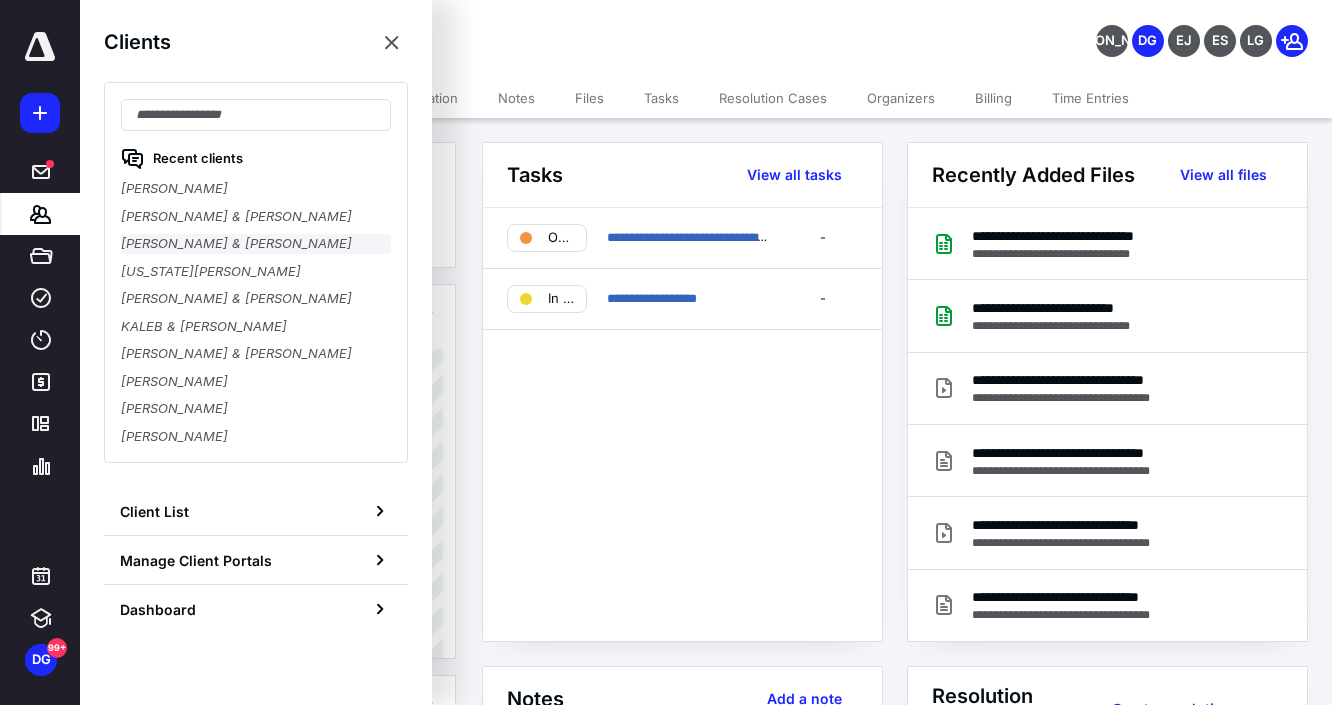 click on "MICHAEL H. & DOROTHY MORGAN" at bounding box center [256, 244] 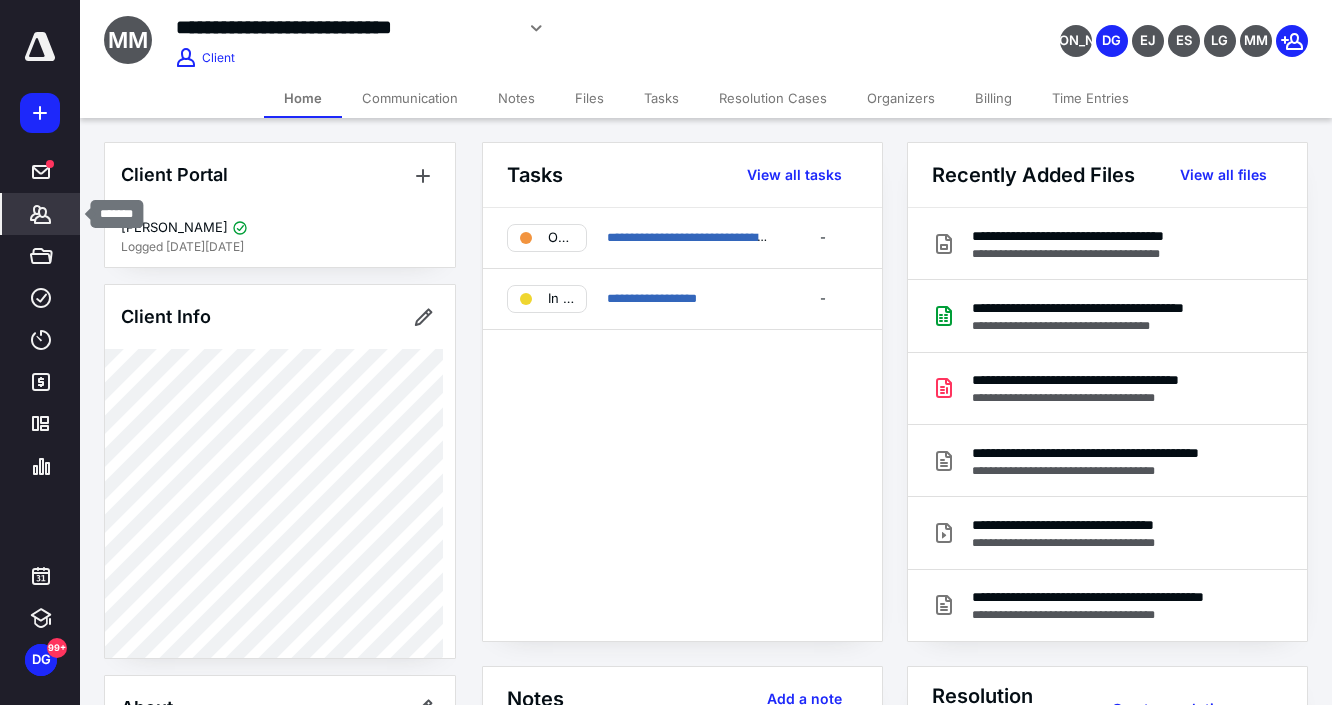 click on "Clients" at bounding box center [41, 214] 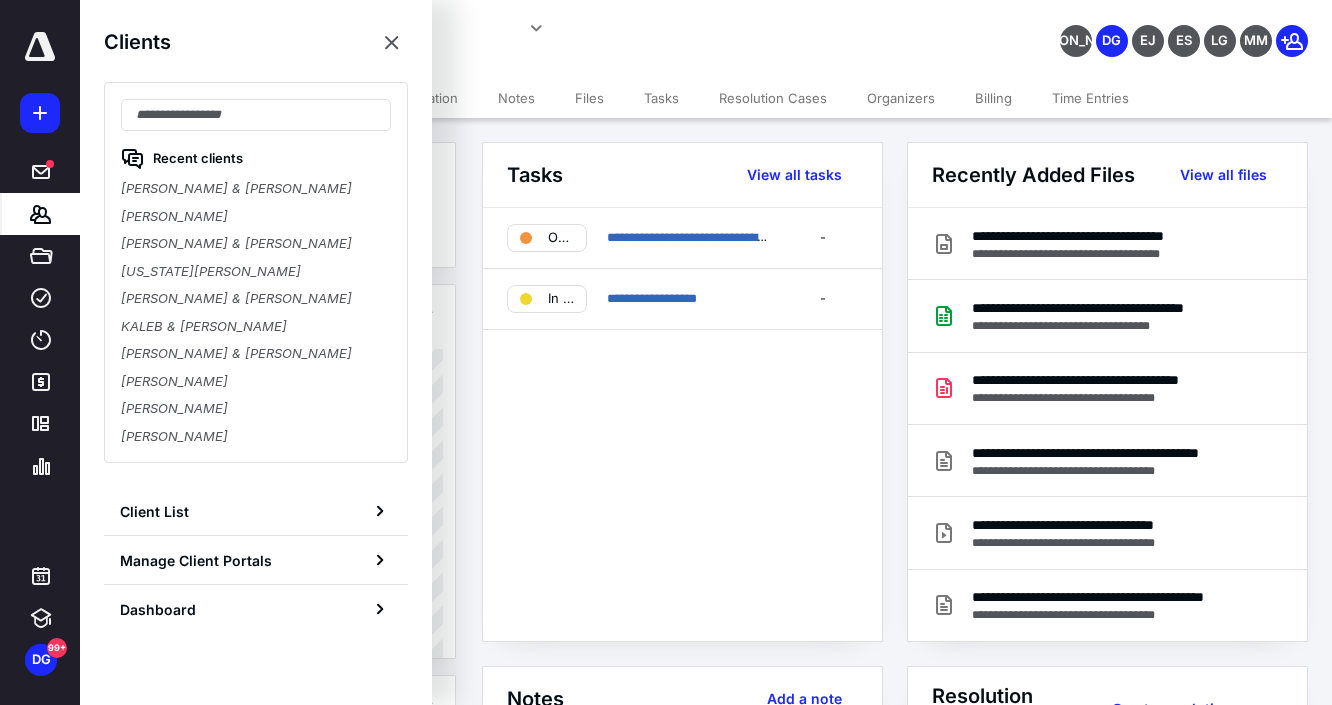 drag, startPoint x: 199, startPoint y: 242, endPoint x: 213, endPoint y: 244, distance: 14.142136 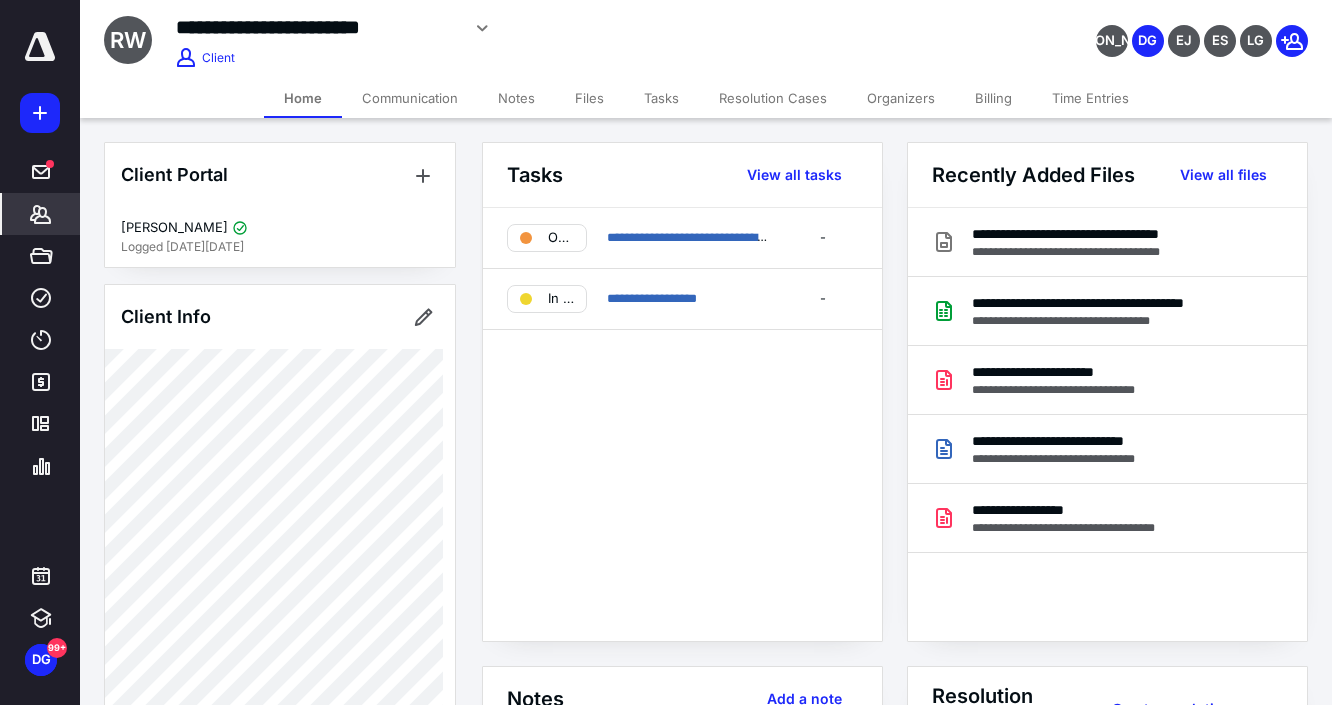 click on "Files" at bounding box center [589, 98] 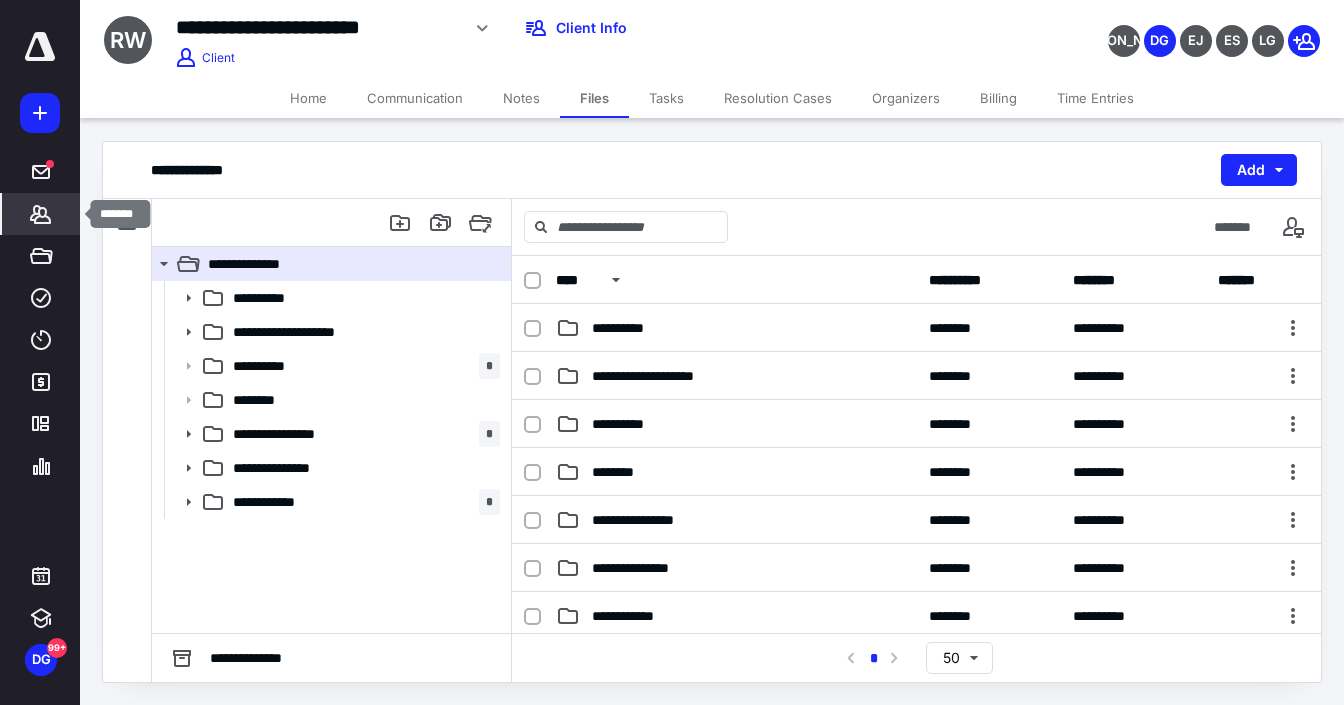 click 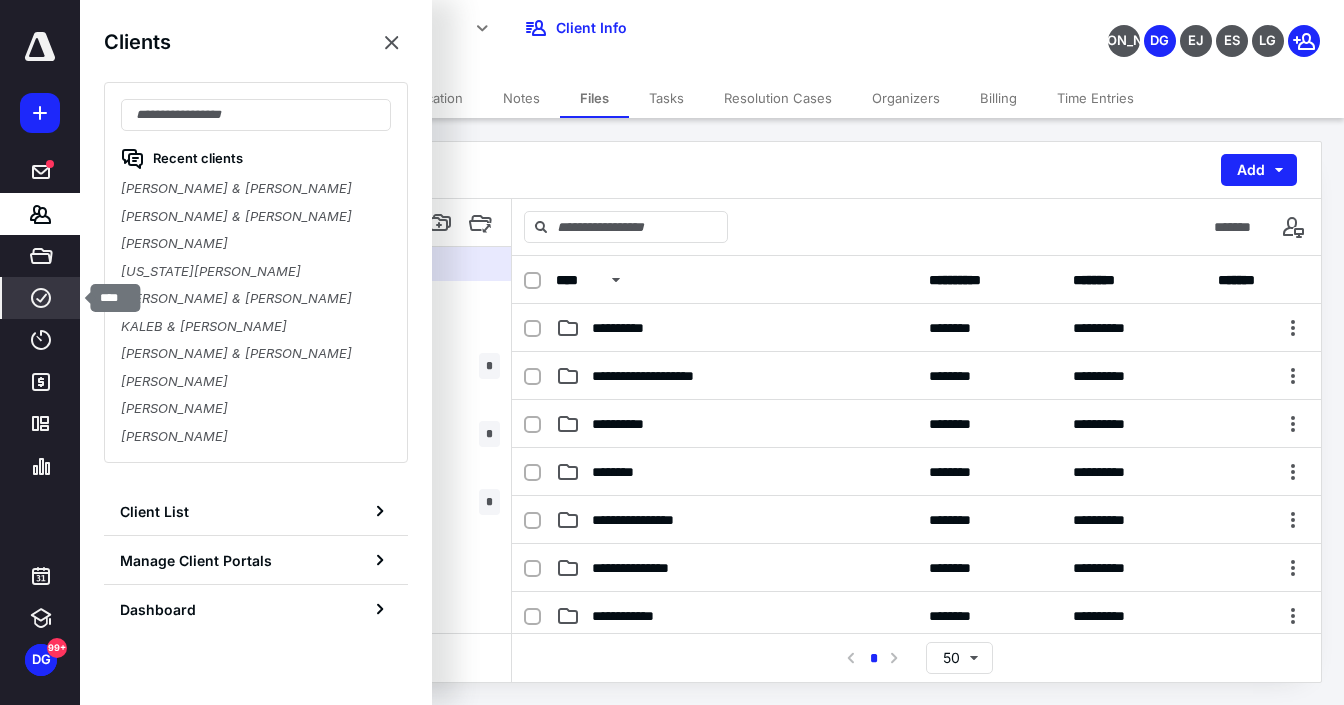 drag, startPoint x: 48, startPoint y: 300, endPoint x: 72, endPoint y: 296, distance: 24.33105 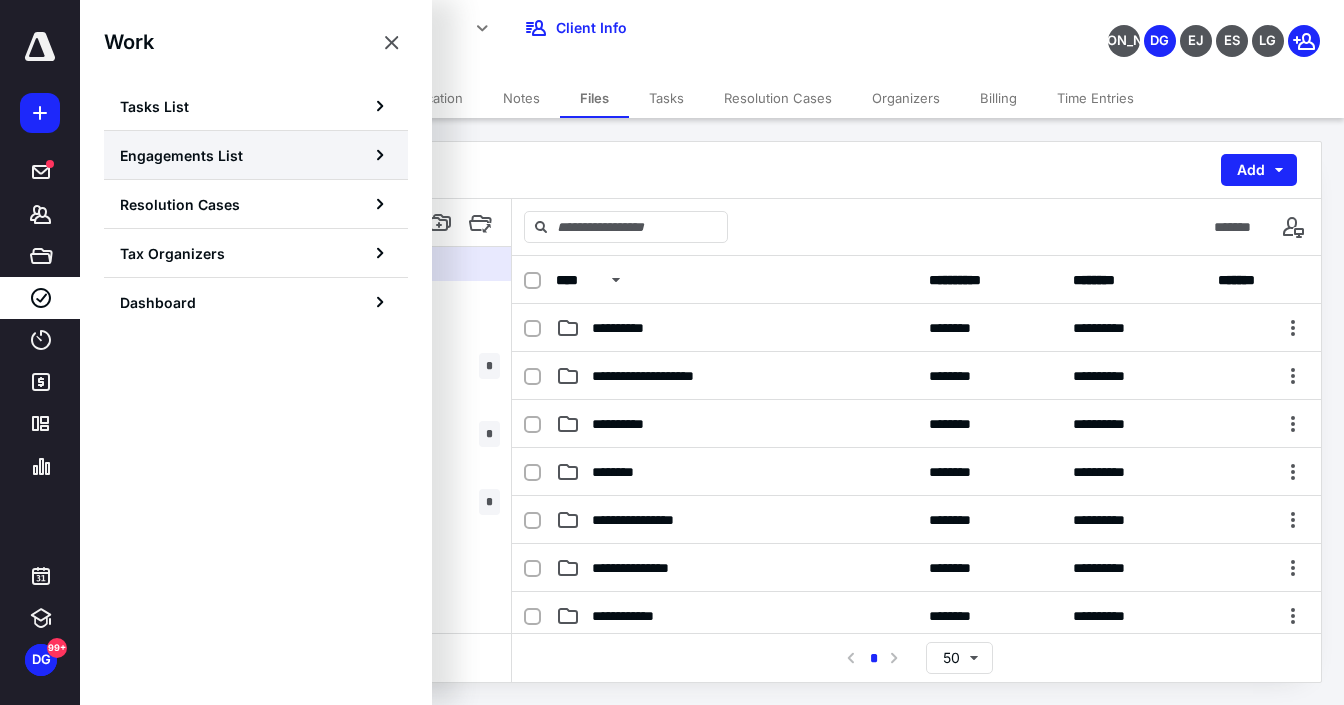 click on "Engagements List" at bounding box center (181, 155) 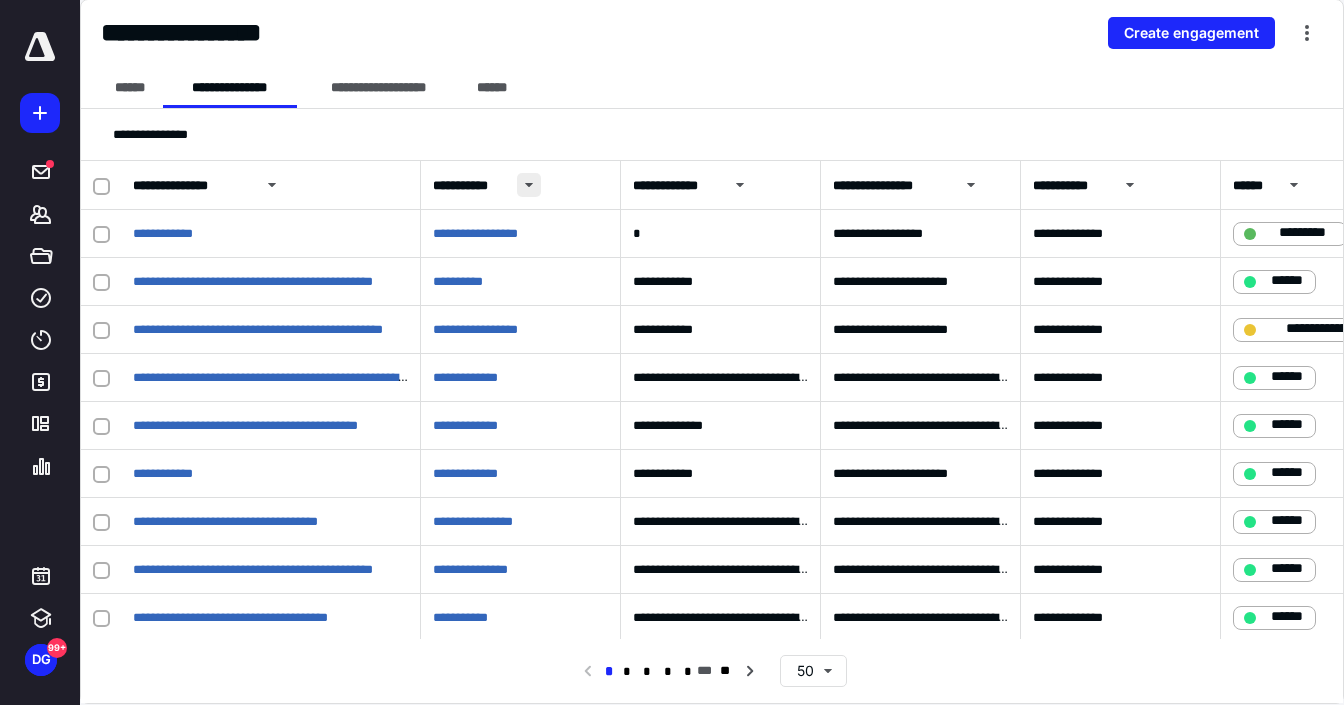 click at bounding box center (529, 185) 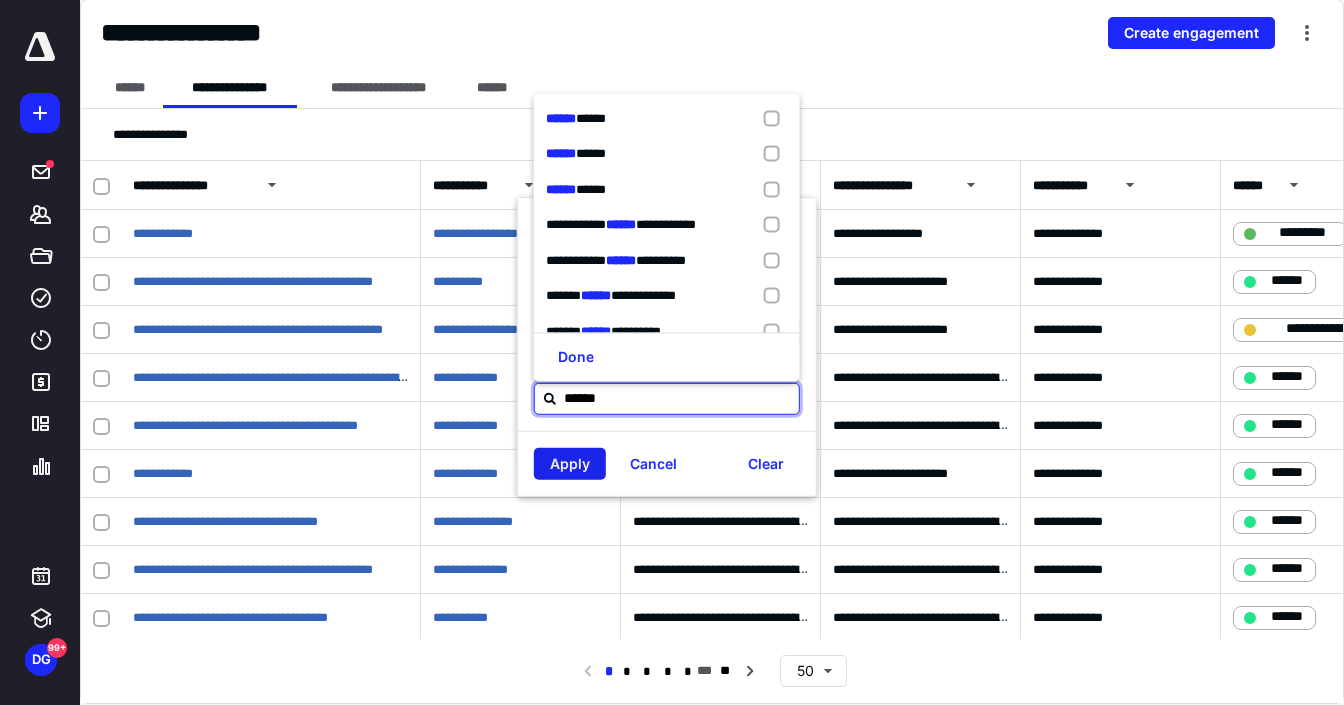 type on "******" 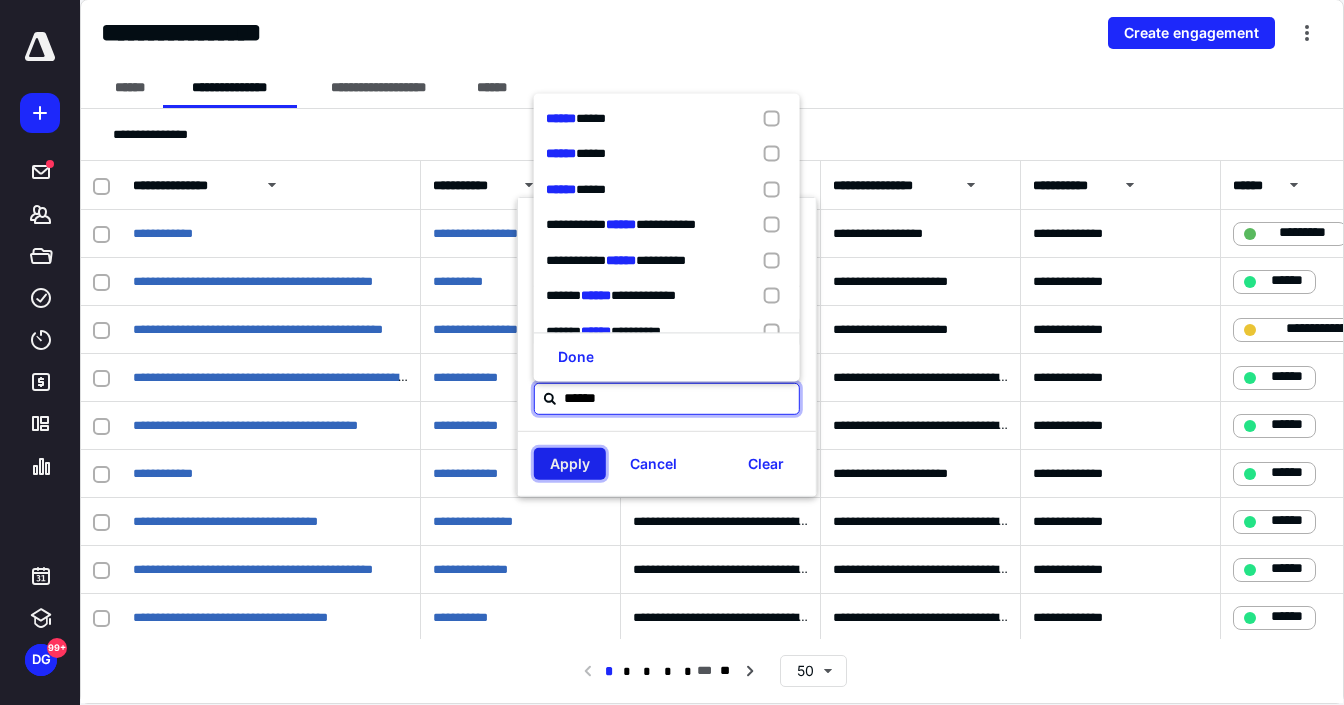 click on "Apply" at bounding box center [570, 464] 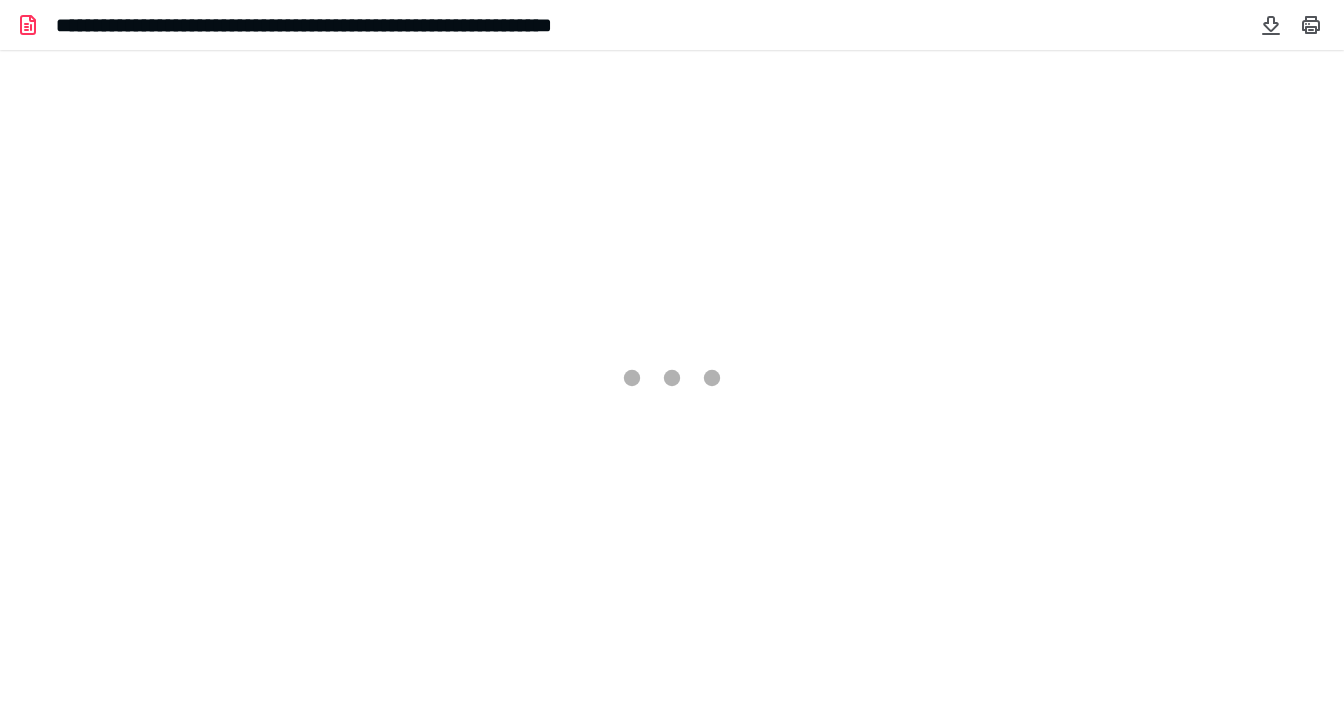 scroll, scrollTop: 0, scrollLeft: 0, axis: both 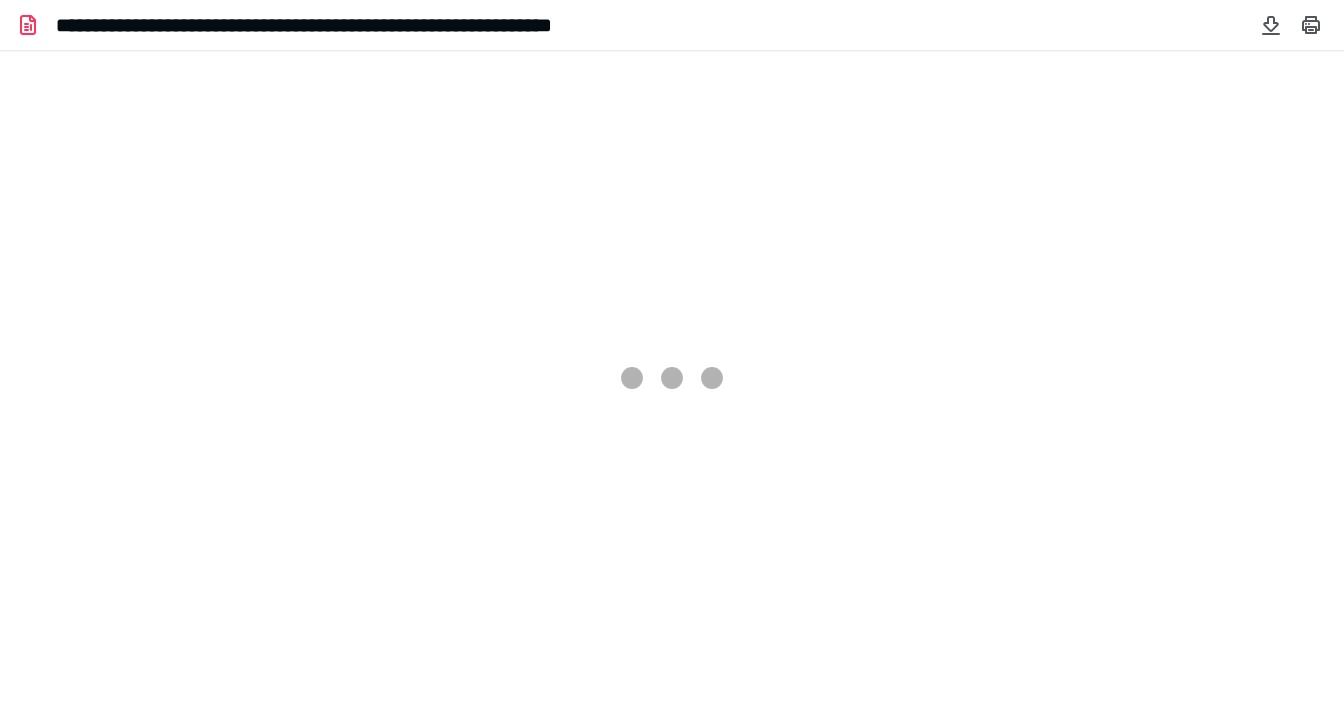 type on "78" 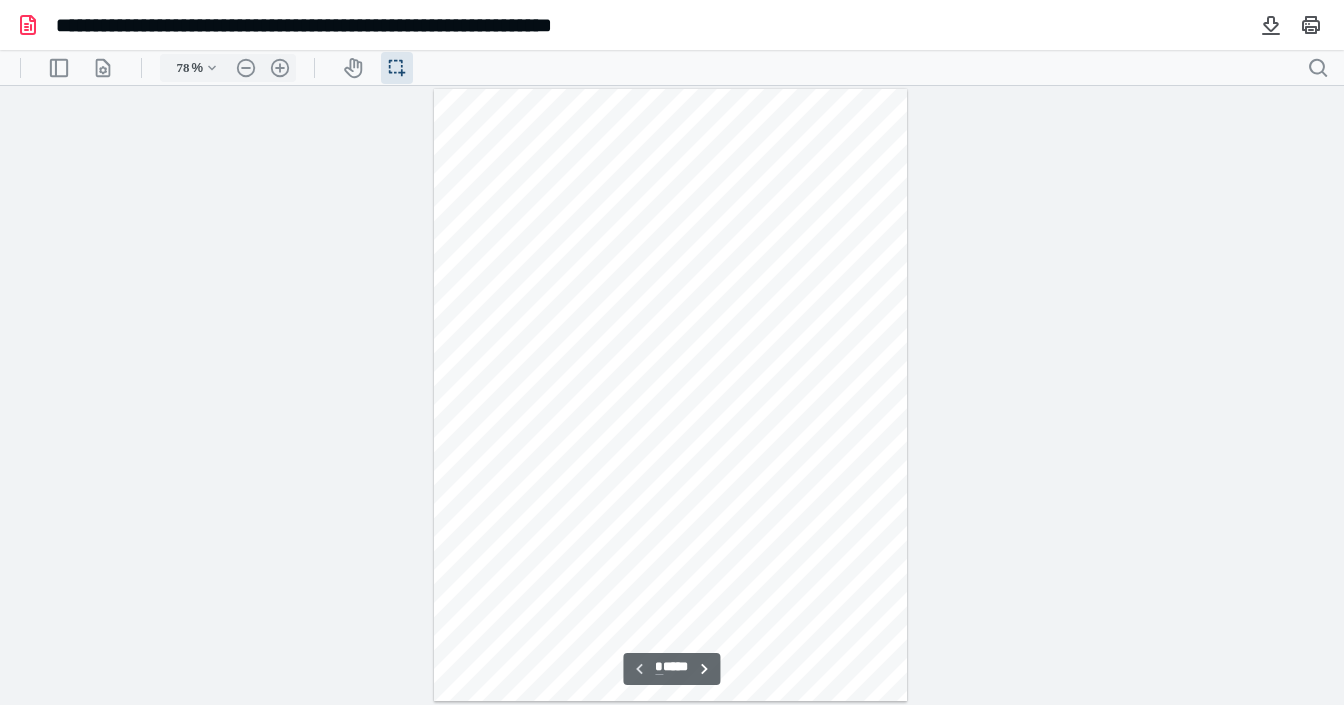 scroll, scrollTop: 39, scrollLeft: 0, axis: vertical 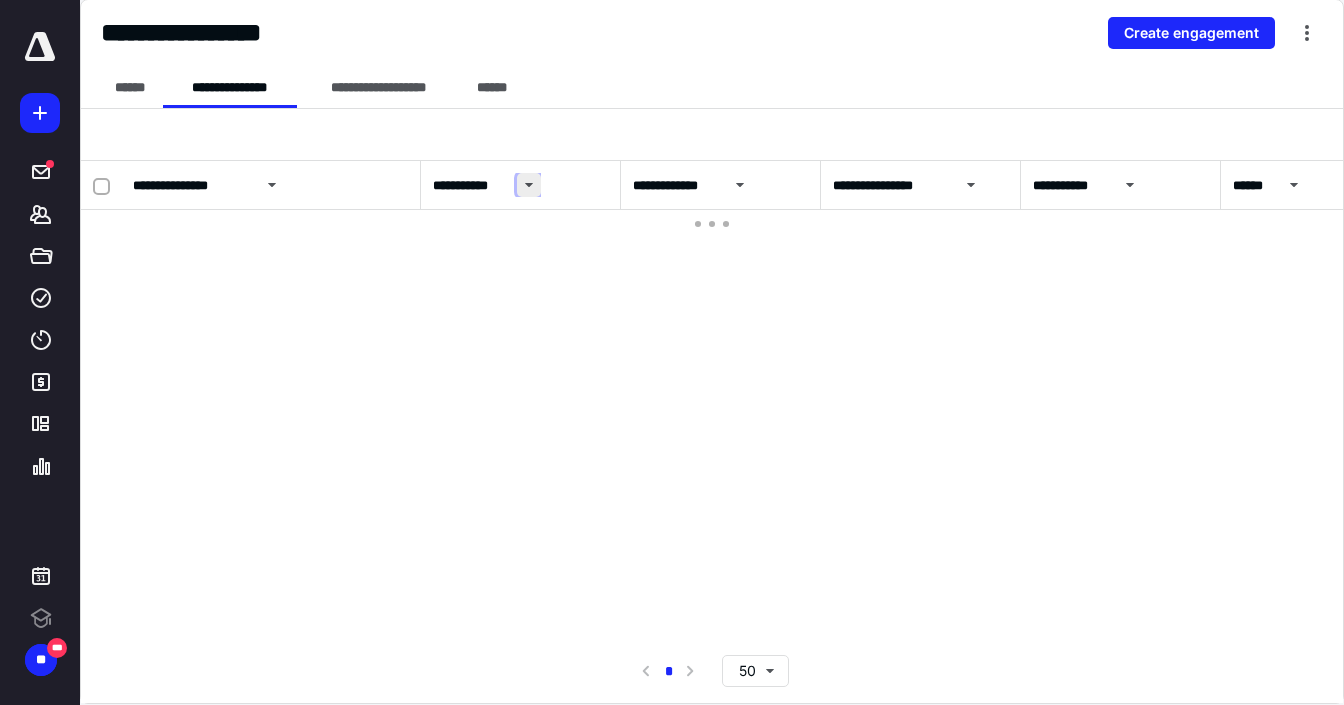 click at bounding box center (529, 185) 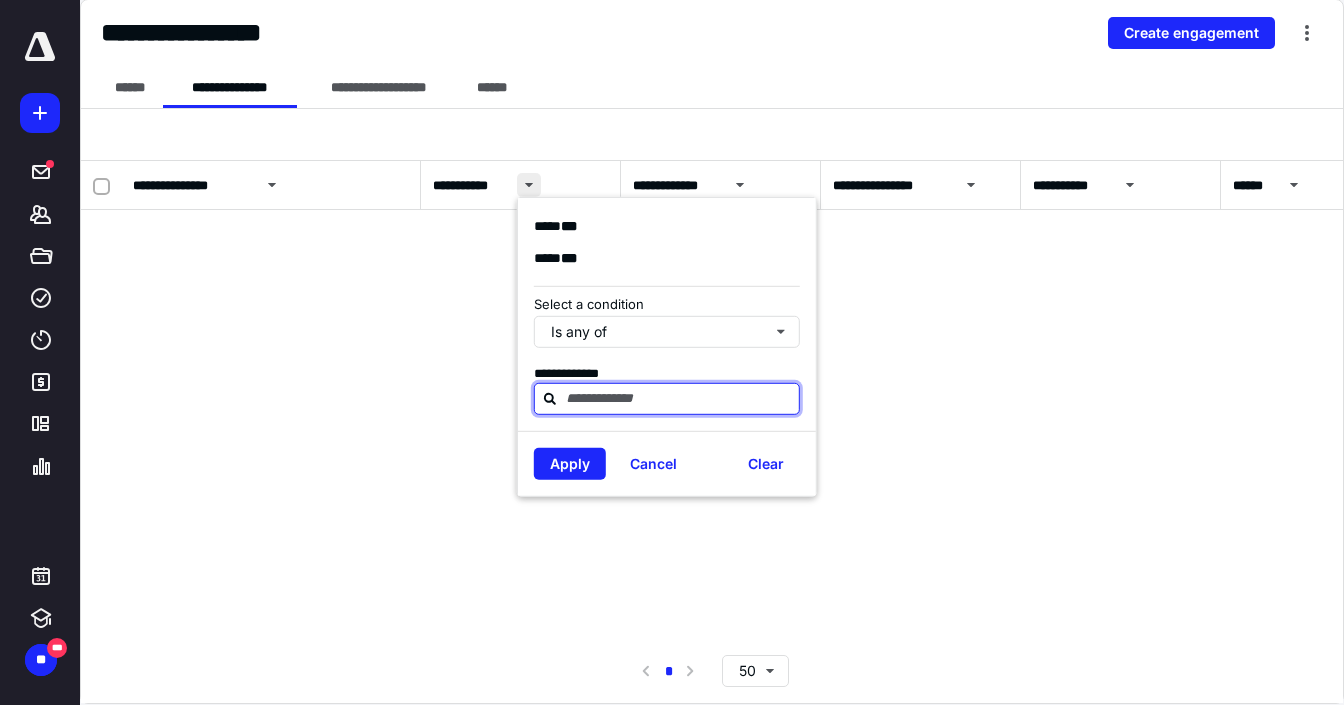scroll, scrollTop: 0, scrollLeft: 0, axis: both 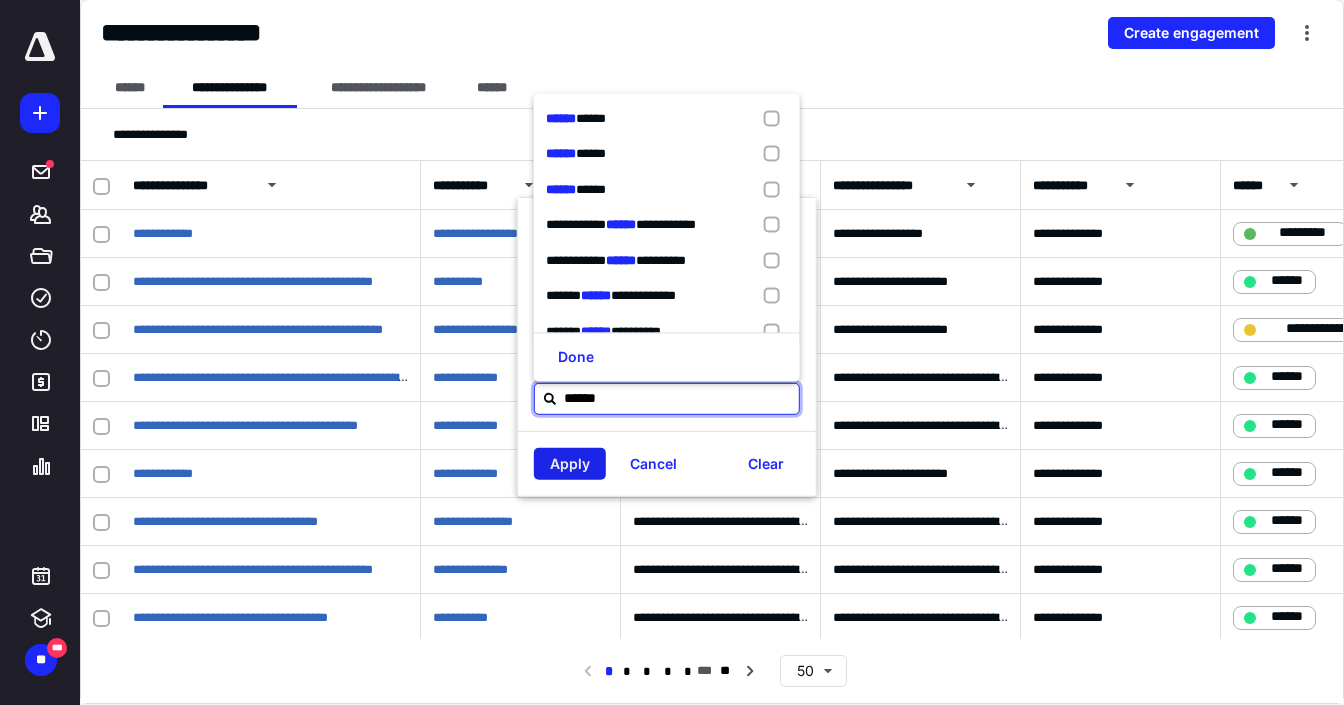 type on "******" 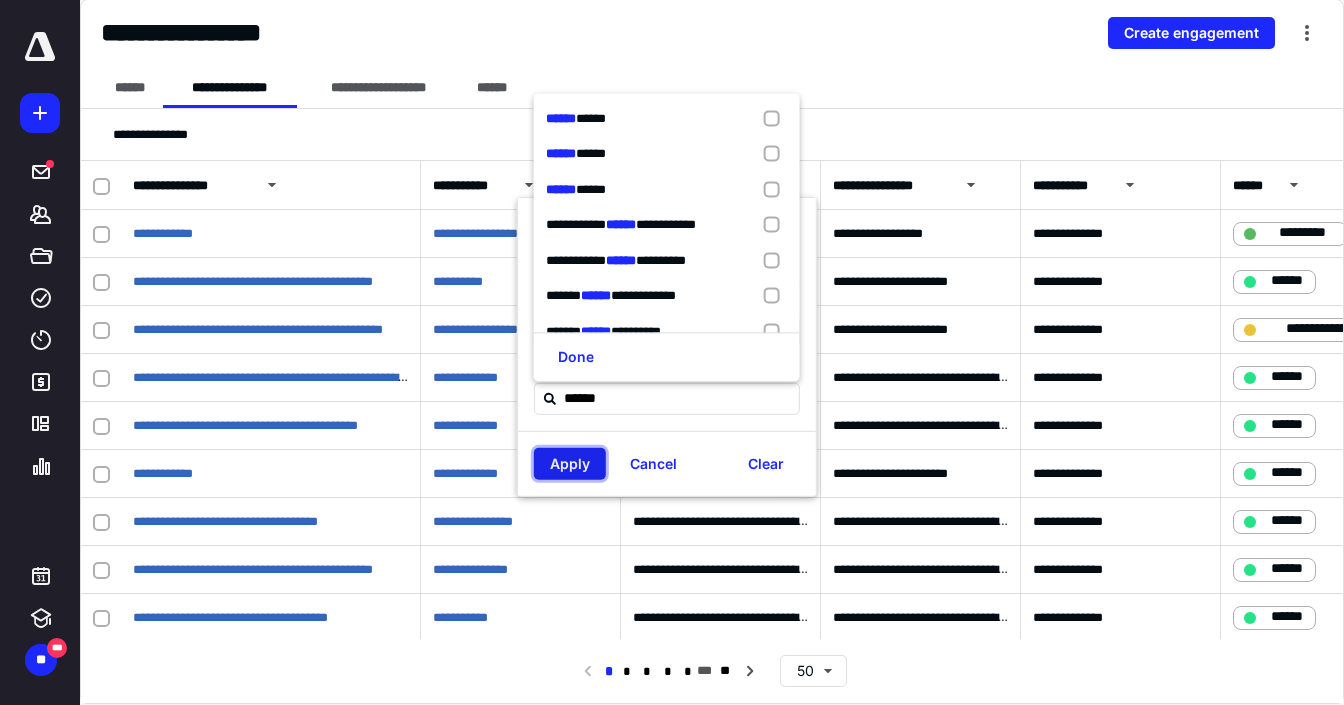 click on "Apply" at bounding box center (570, 464) 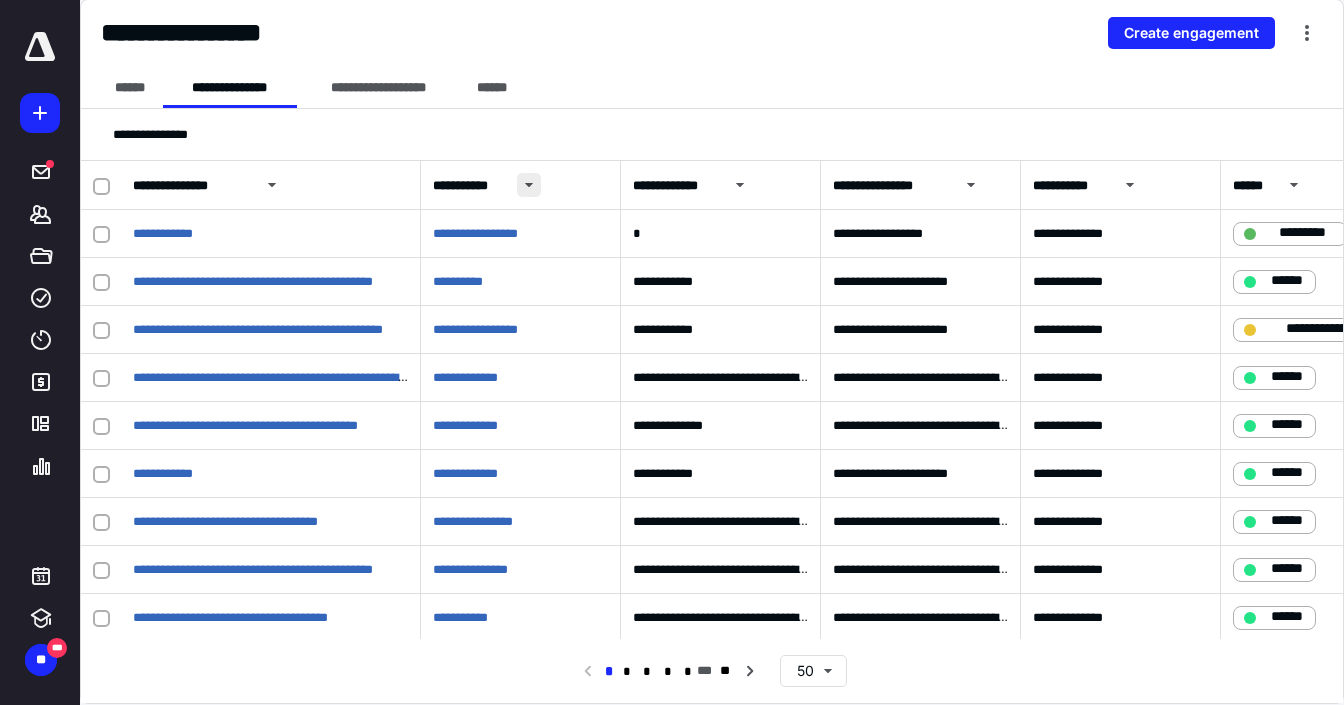 click at bounding box center (529, 185) 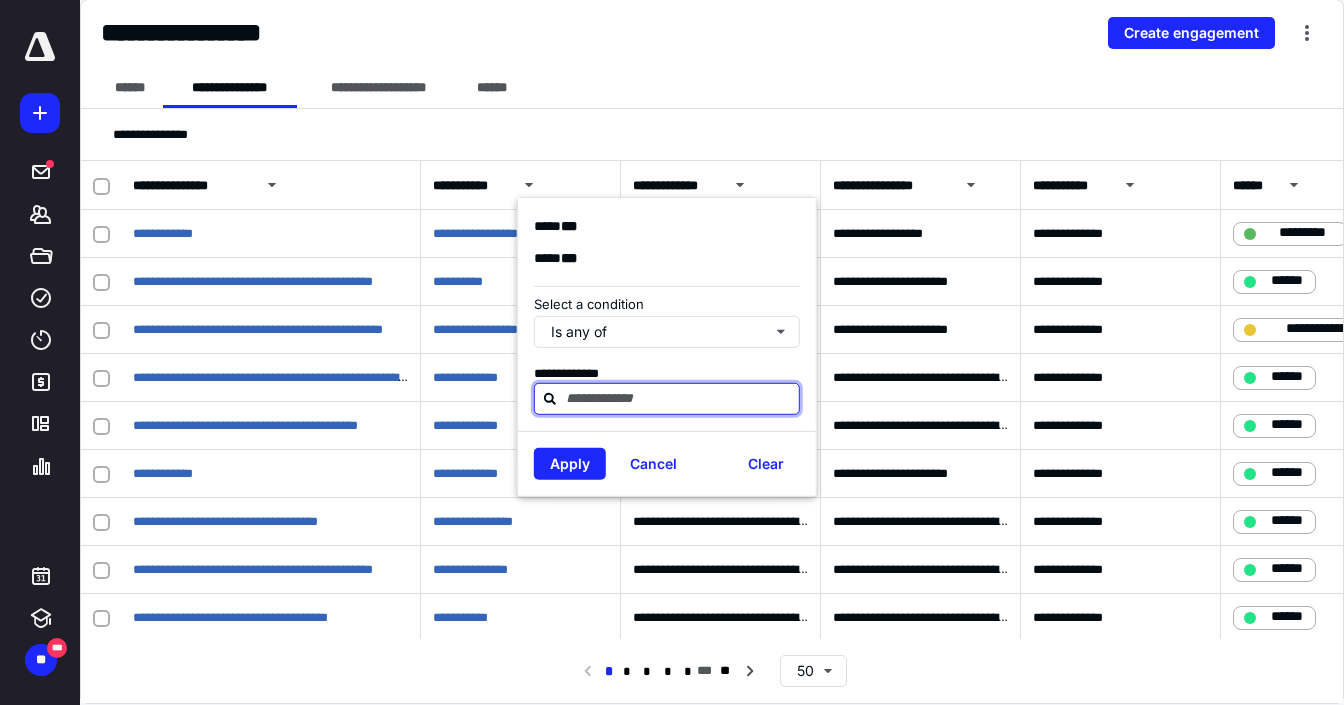 click at bounding box center [679, 398] 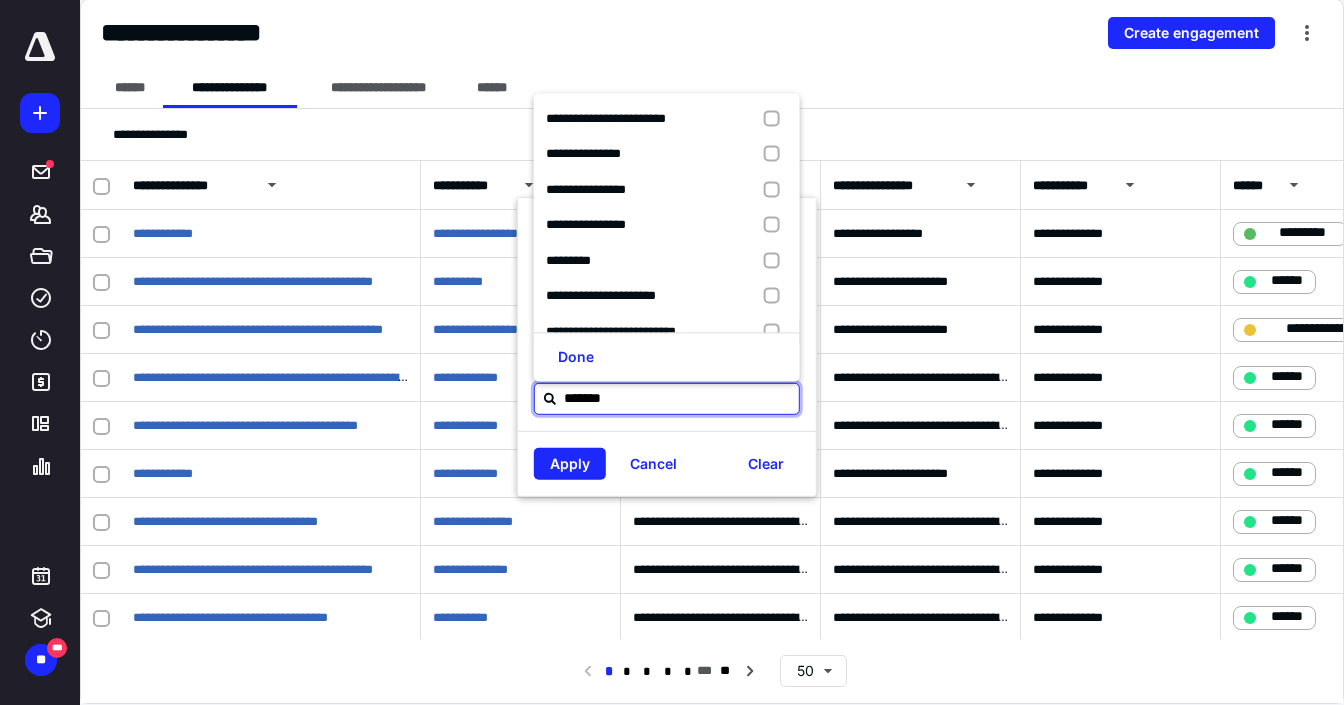 type on "********" 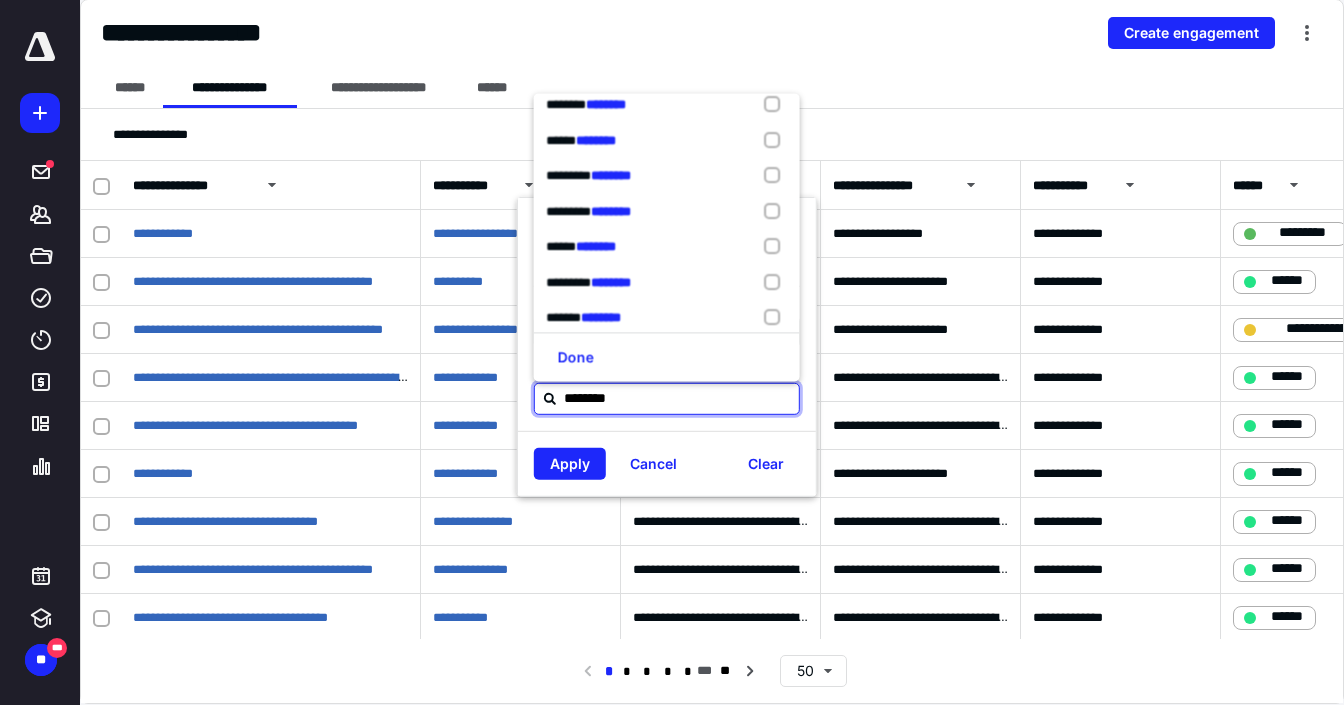 scroll, scrollTop: 1556, scrollLeft: 0, axis: vertical 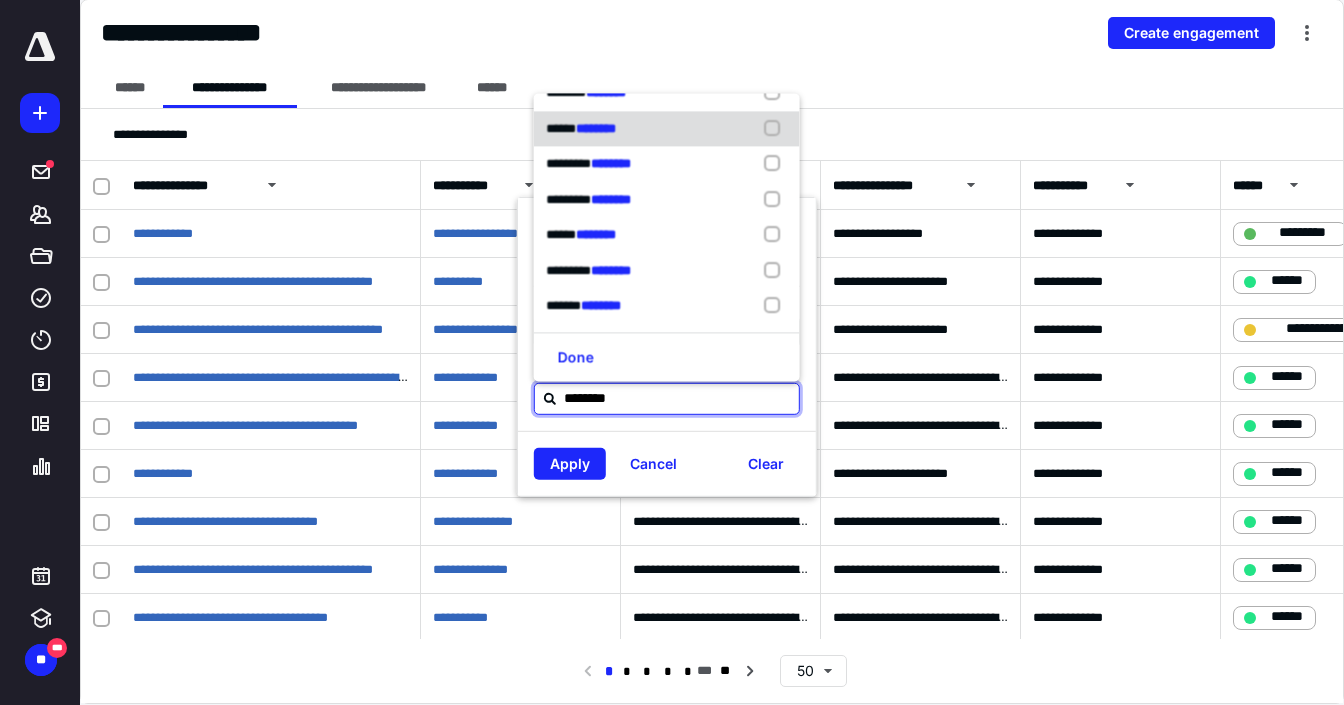 click on "***** ********" at bounding box center [667, 129] 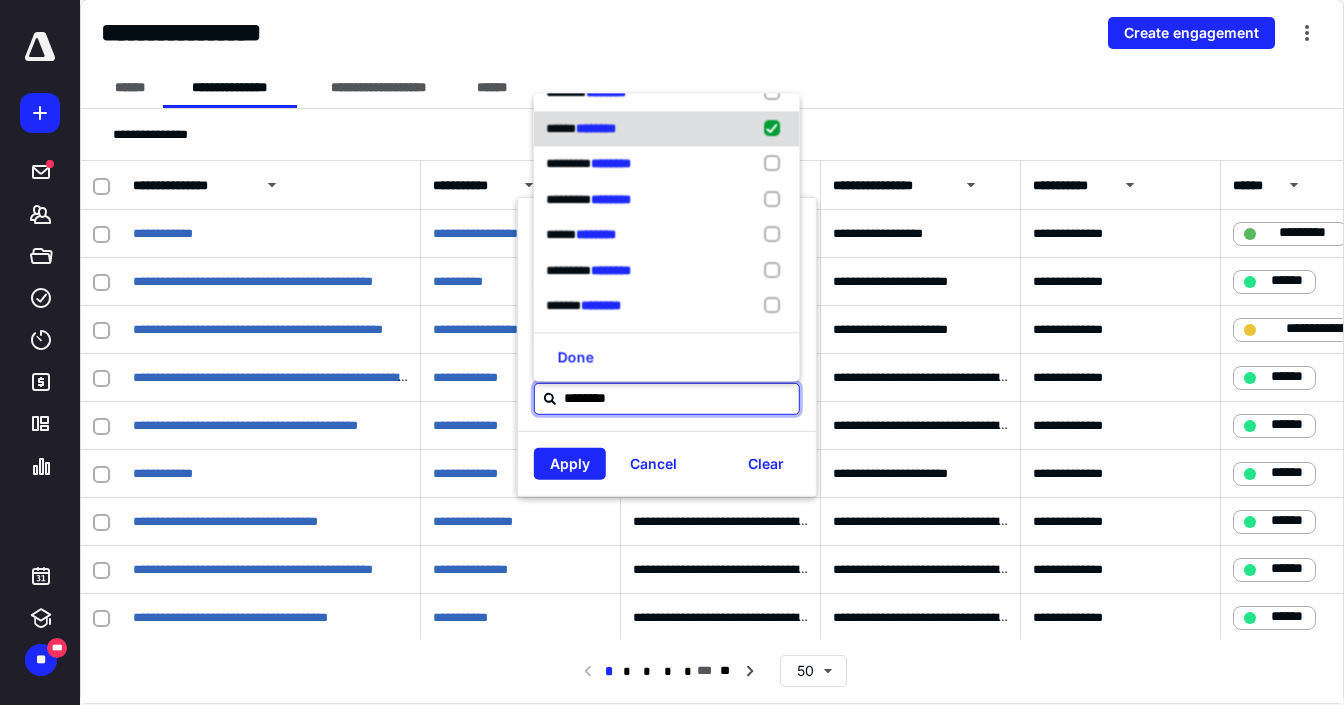 checkbox on "true" 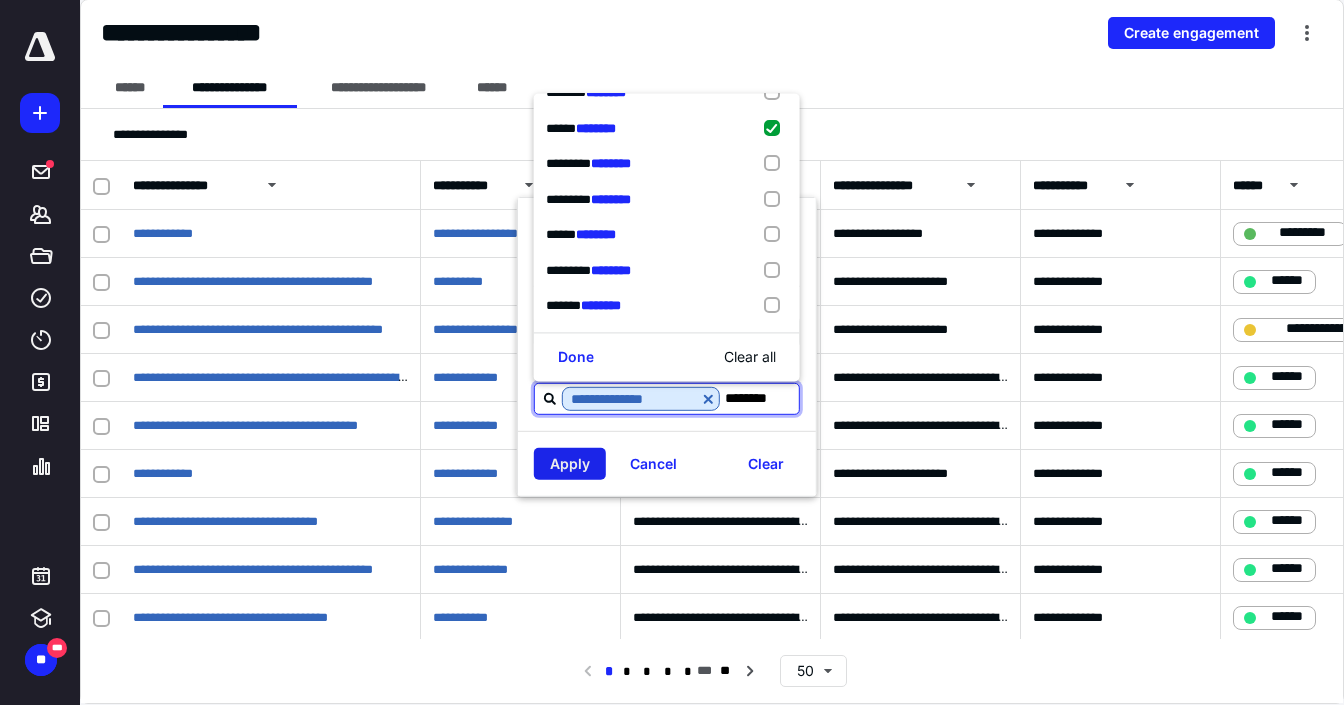type on "********" 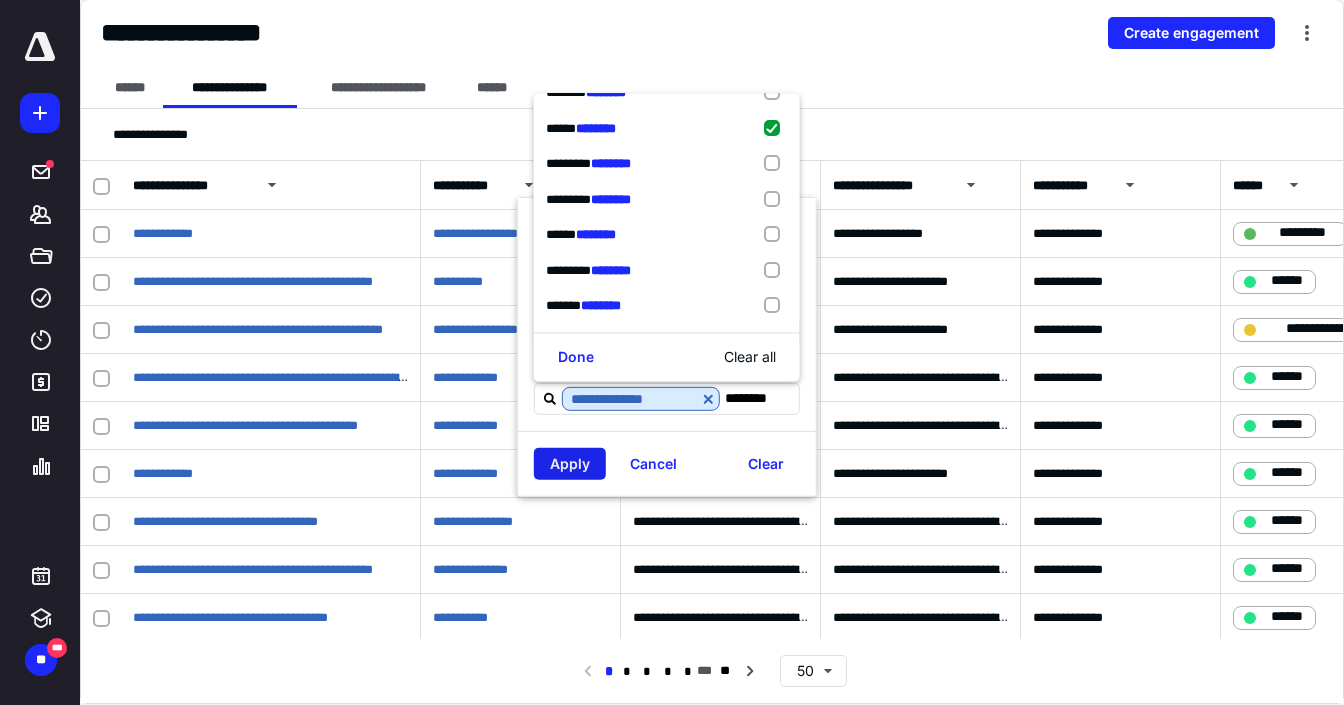 click on "Apply" at bounding box center (570, 464) 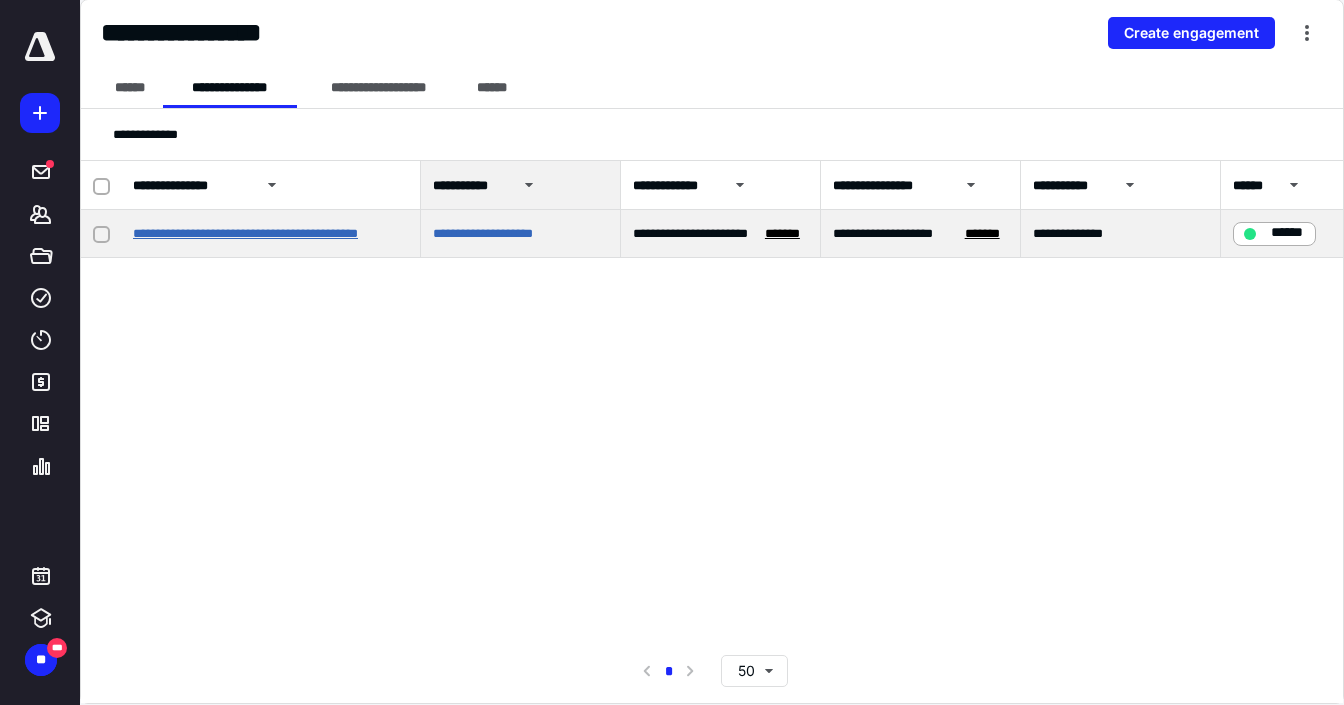 click on "**********" at bounding box center [245, 233] 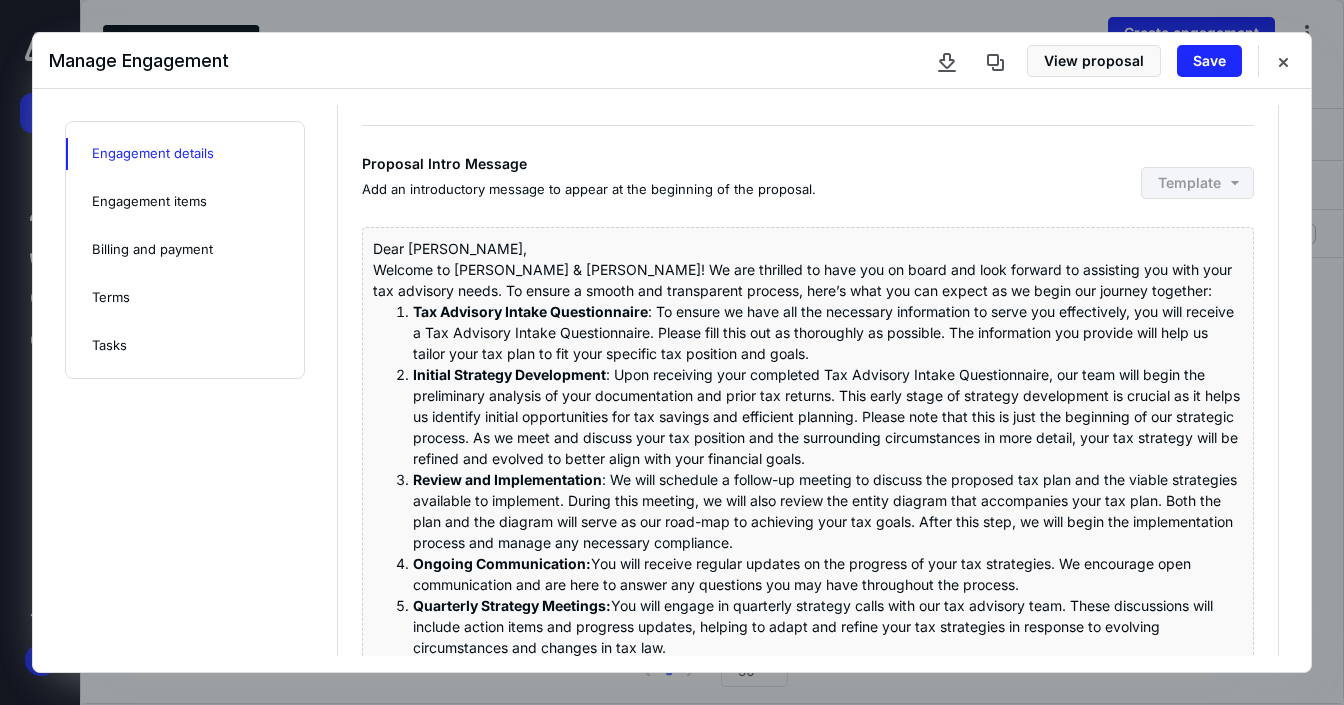 scroll, scrollTop: 589, scrollLeft: 0, axis: vertical 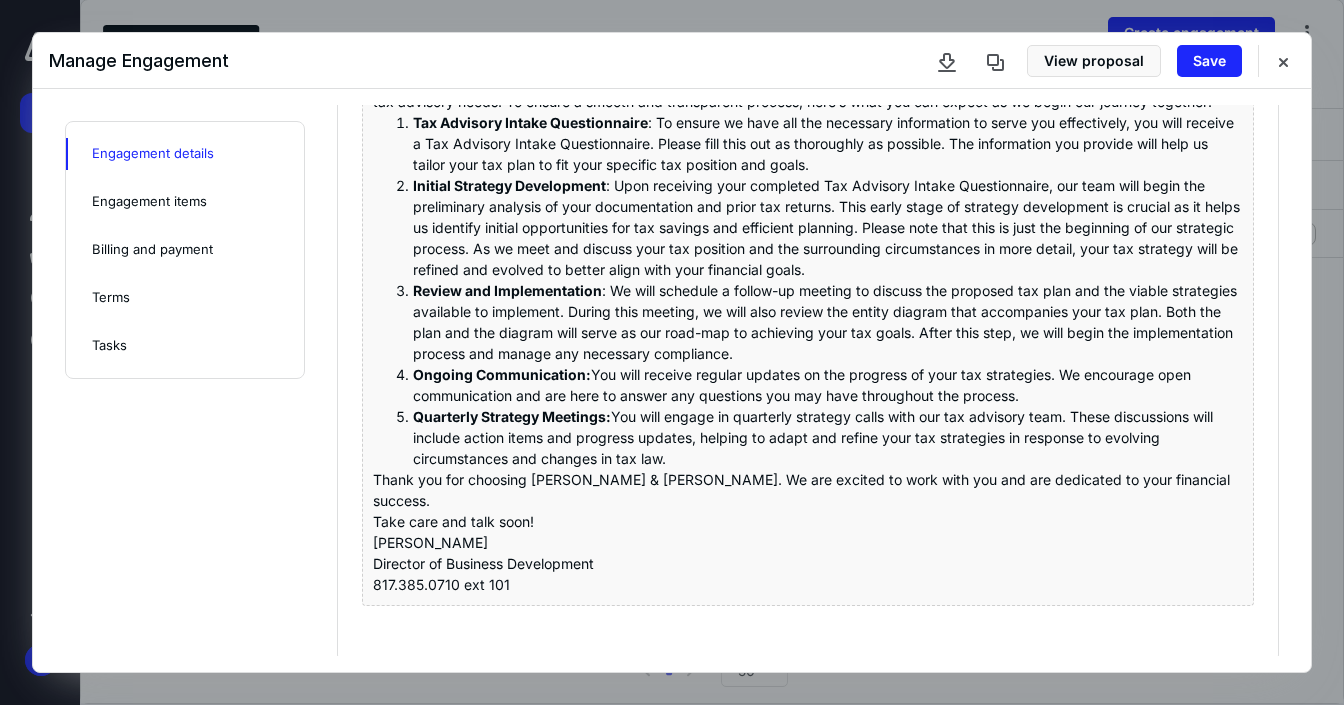 click on "Engagement items" at bounding box center [185, 202] 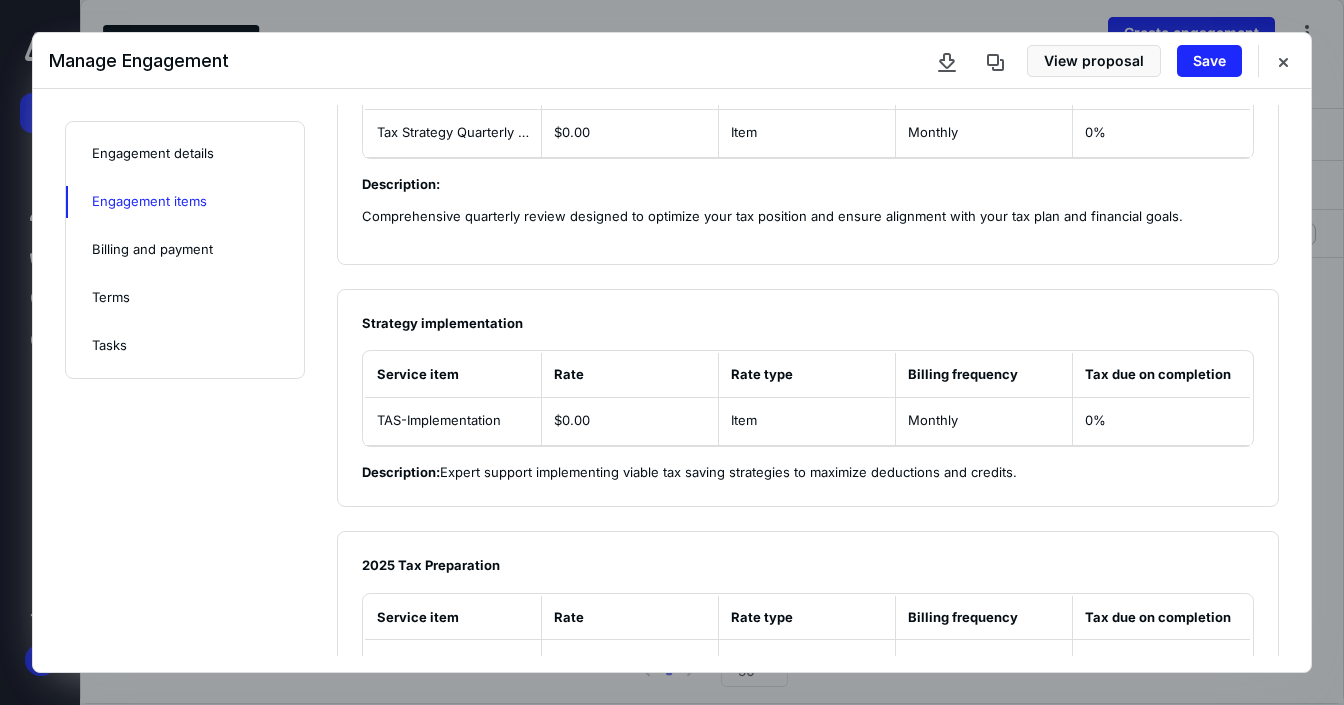 click on "Engagement details Engagement items Billing and payment Terms Tasks" at bounding box center (185, 250) 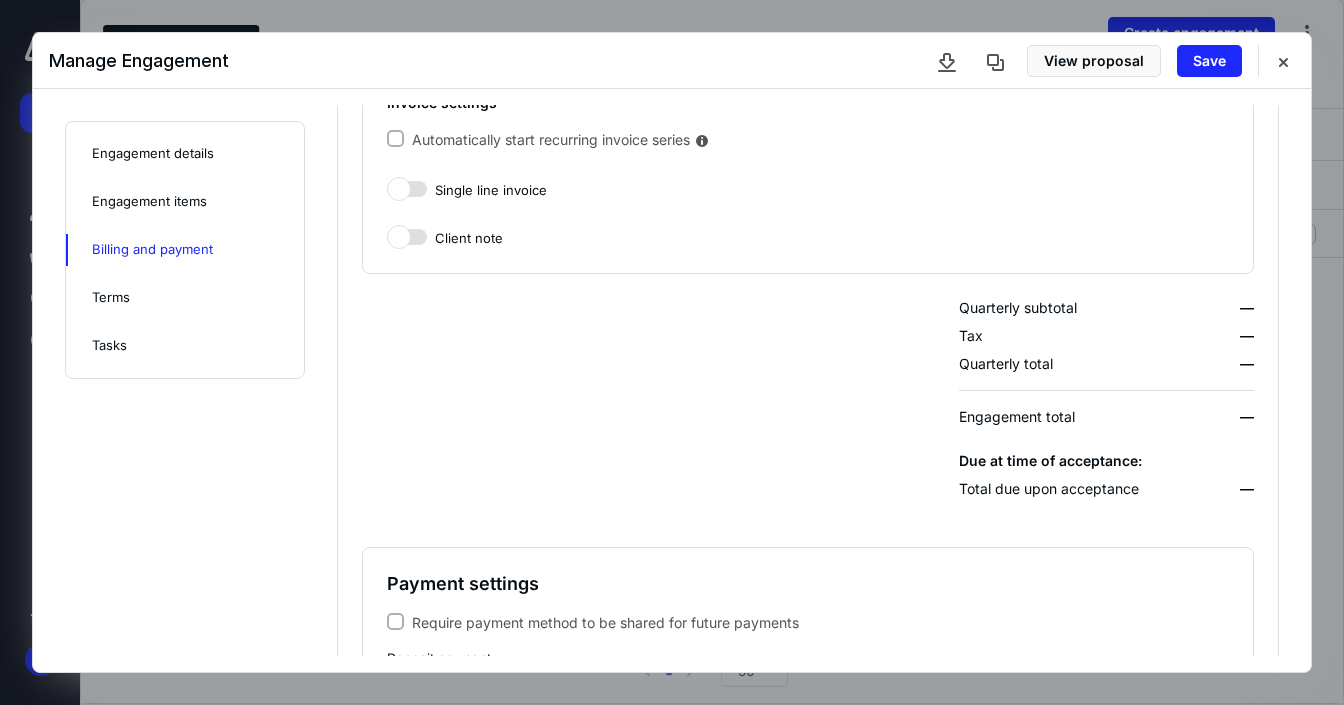 scroll, scrollTop: 0, scrollLeft: 0, axis: both 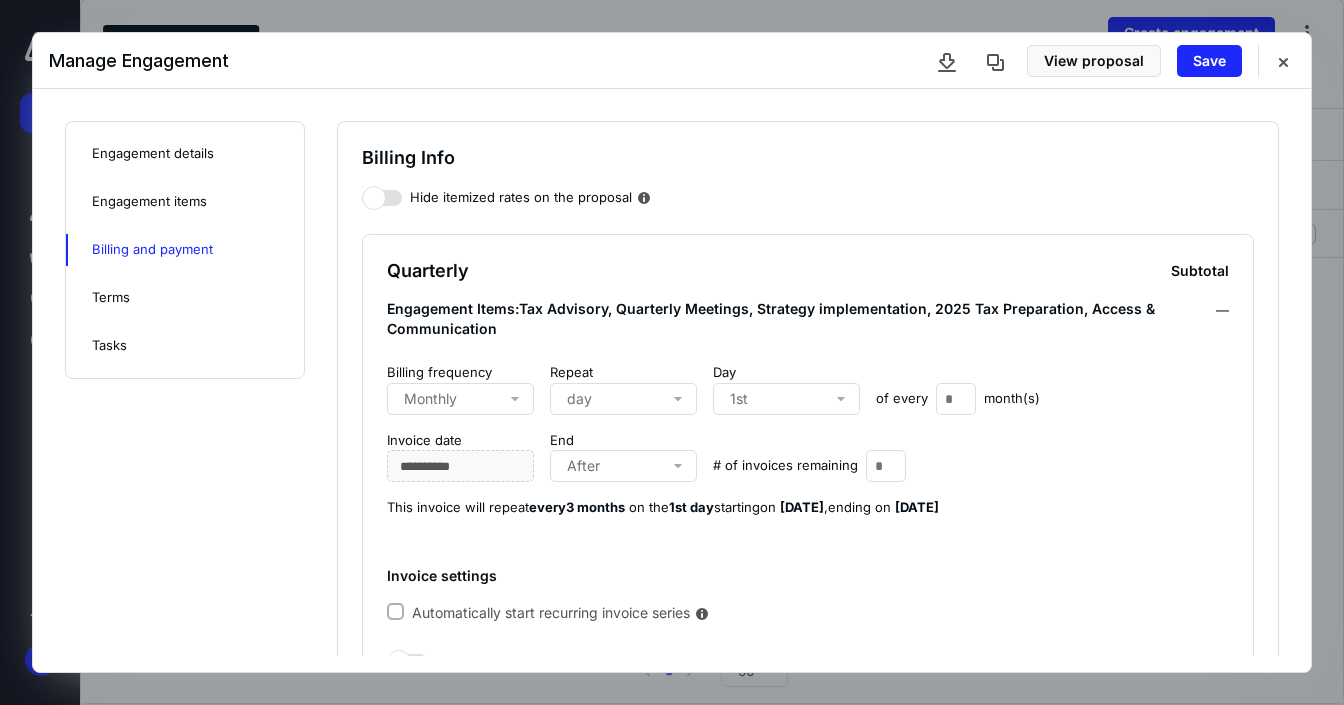 click on "Terms" at bounding box center (111, 298) 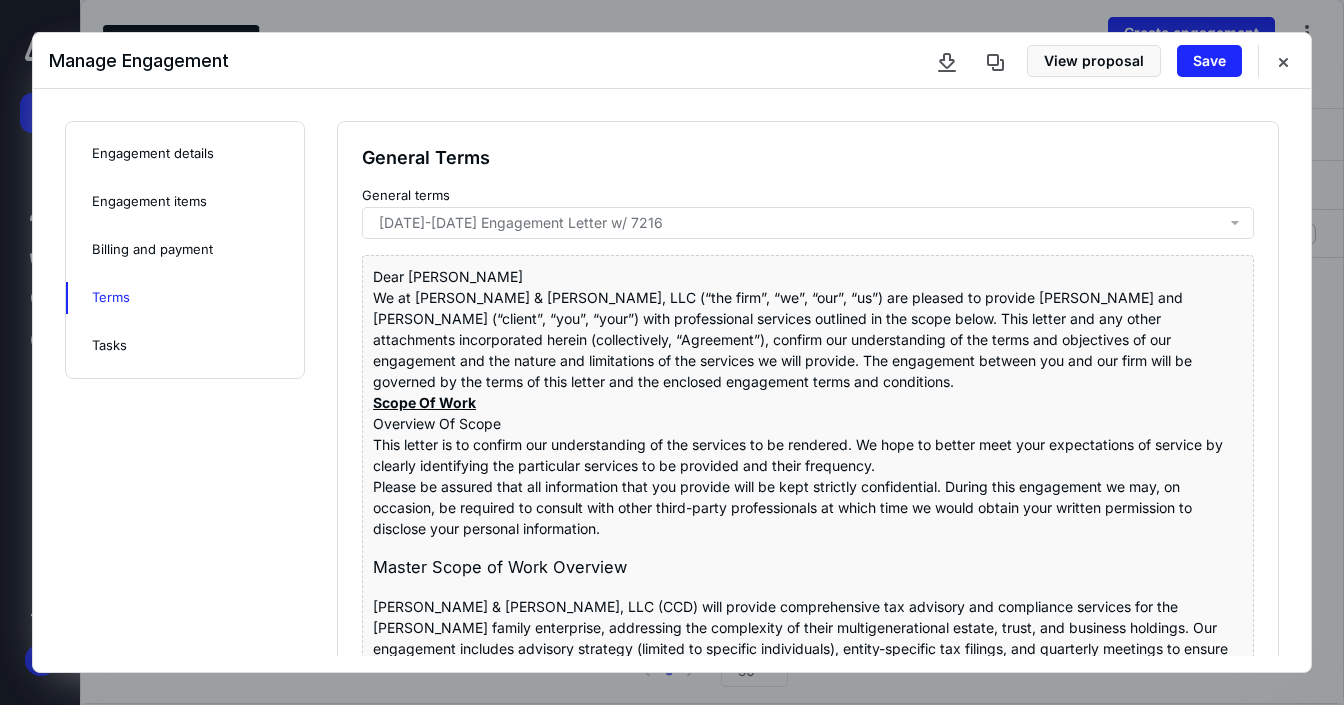 click on "Tasks" at bounding box center (109, 346) 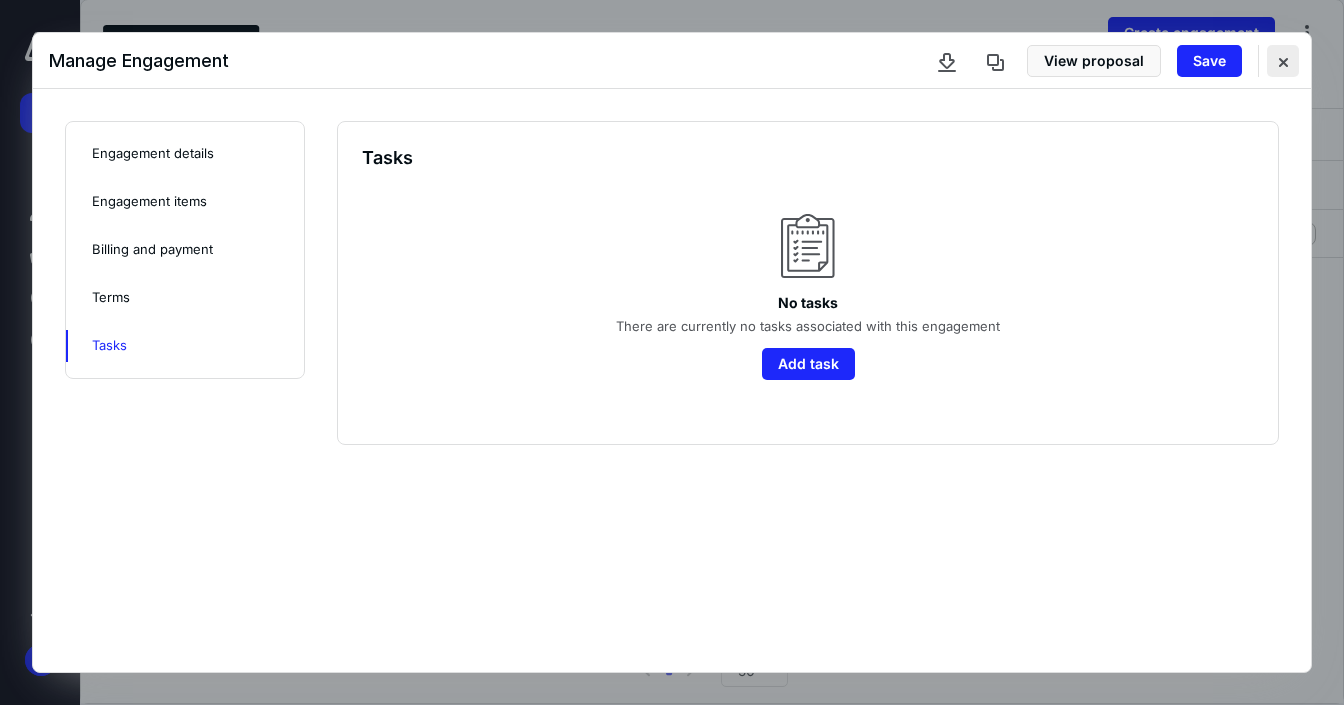 click at bounding box center [1283, 61] 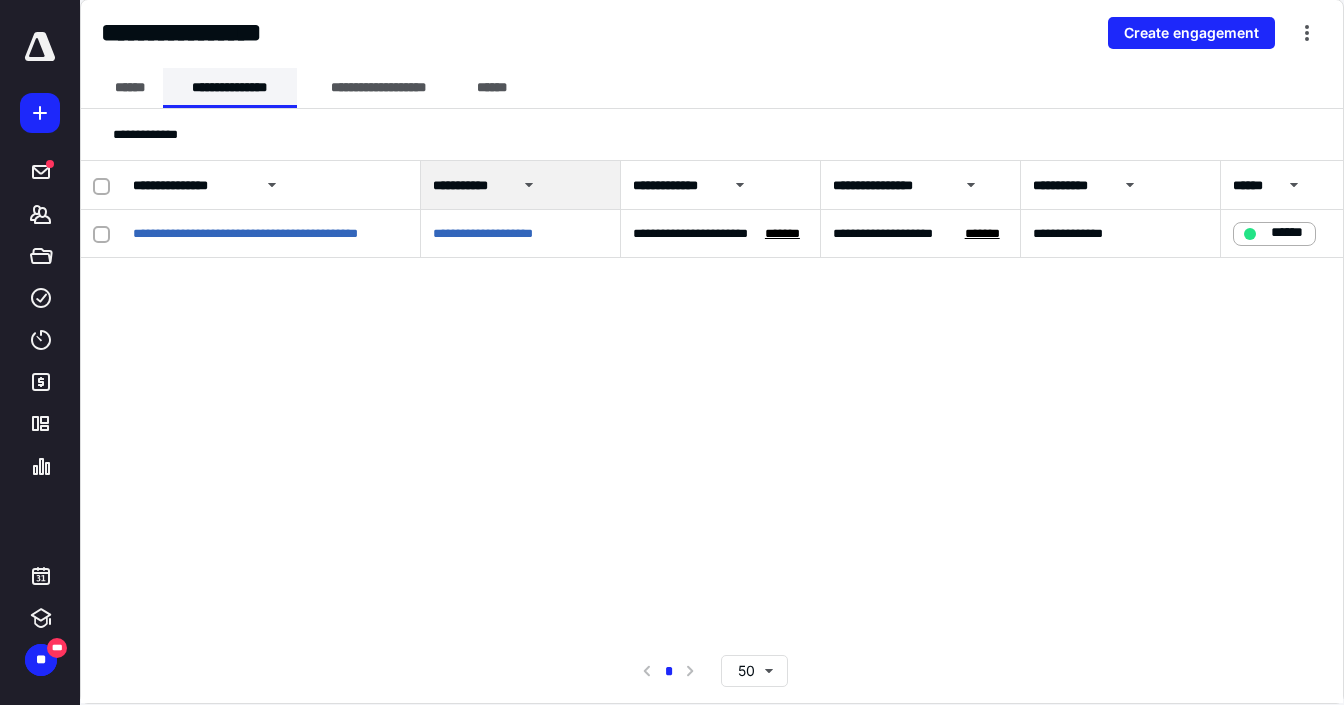drag, startPoint x: 116, startPoint y: 92, endPoint x: 183, endPoint y: 96, distance: 67.11929 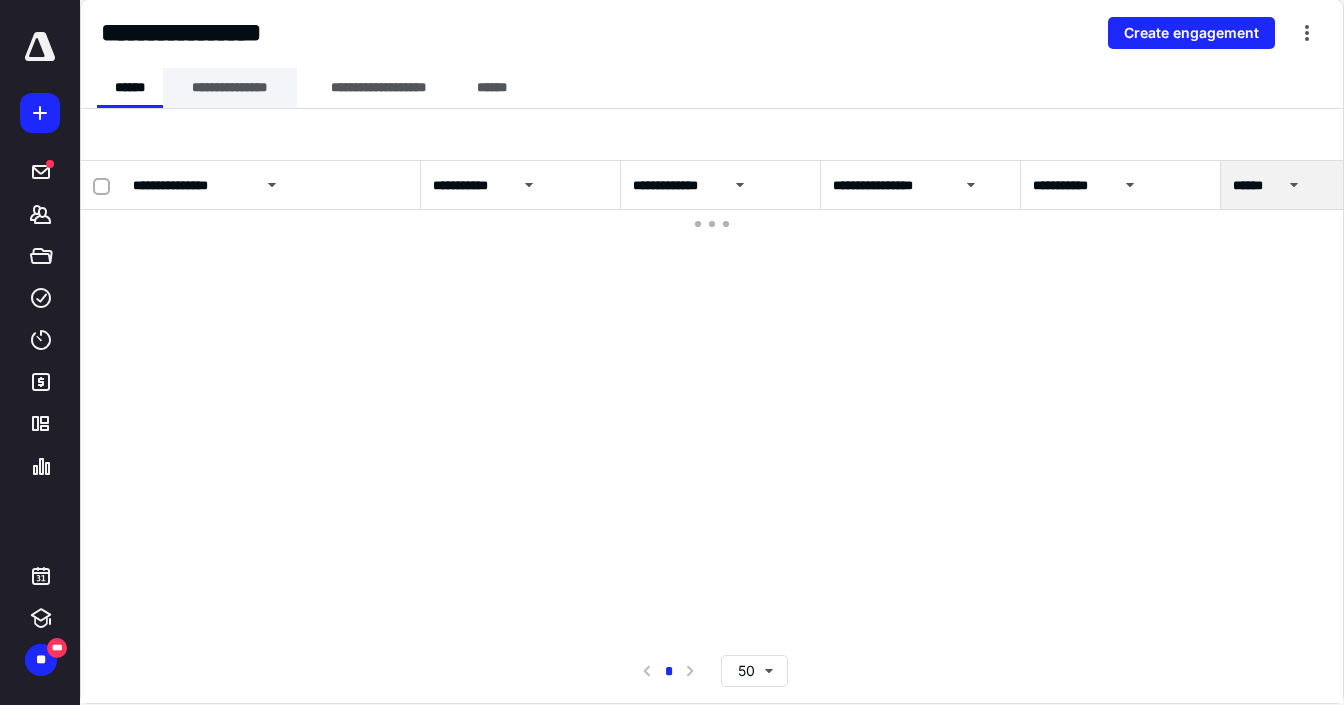 click on "**********" at bounding box center [230, 88] 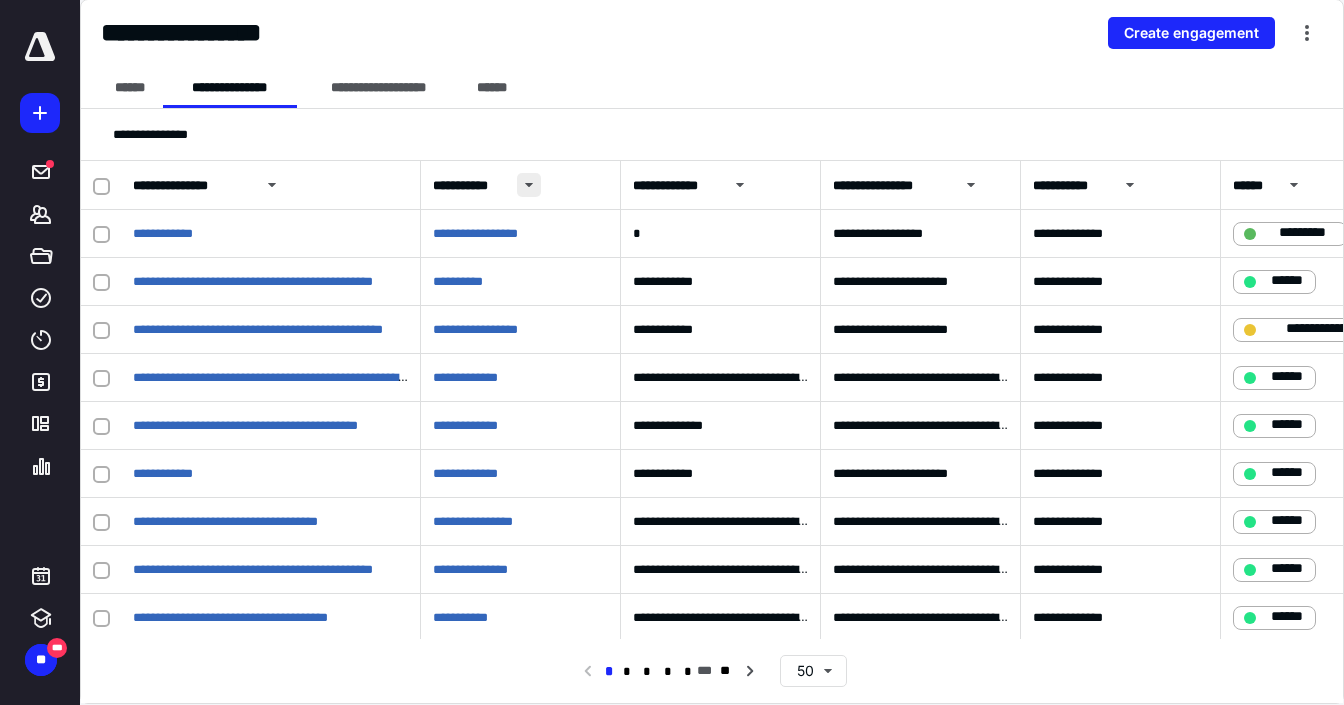 click at bounding box center (529, 185) 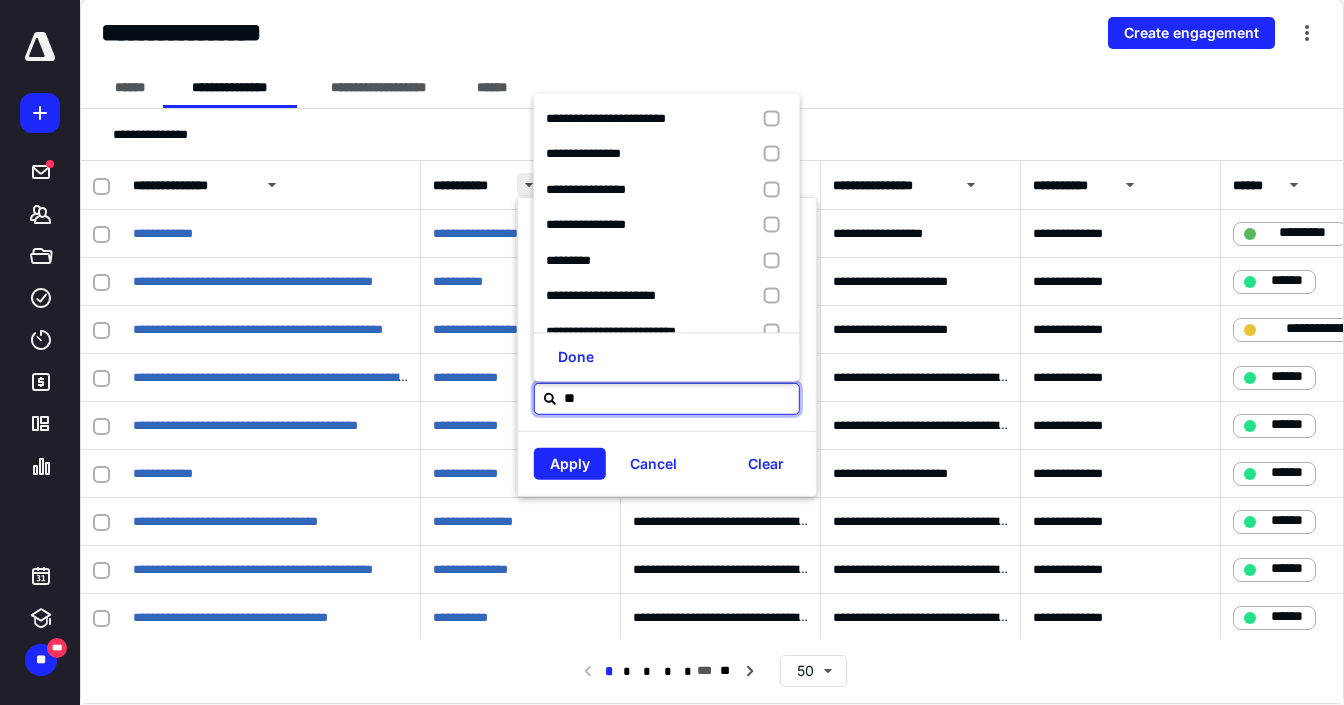 type on "***" 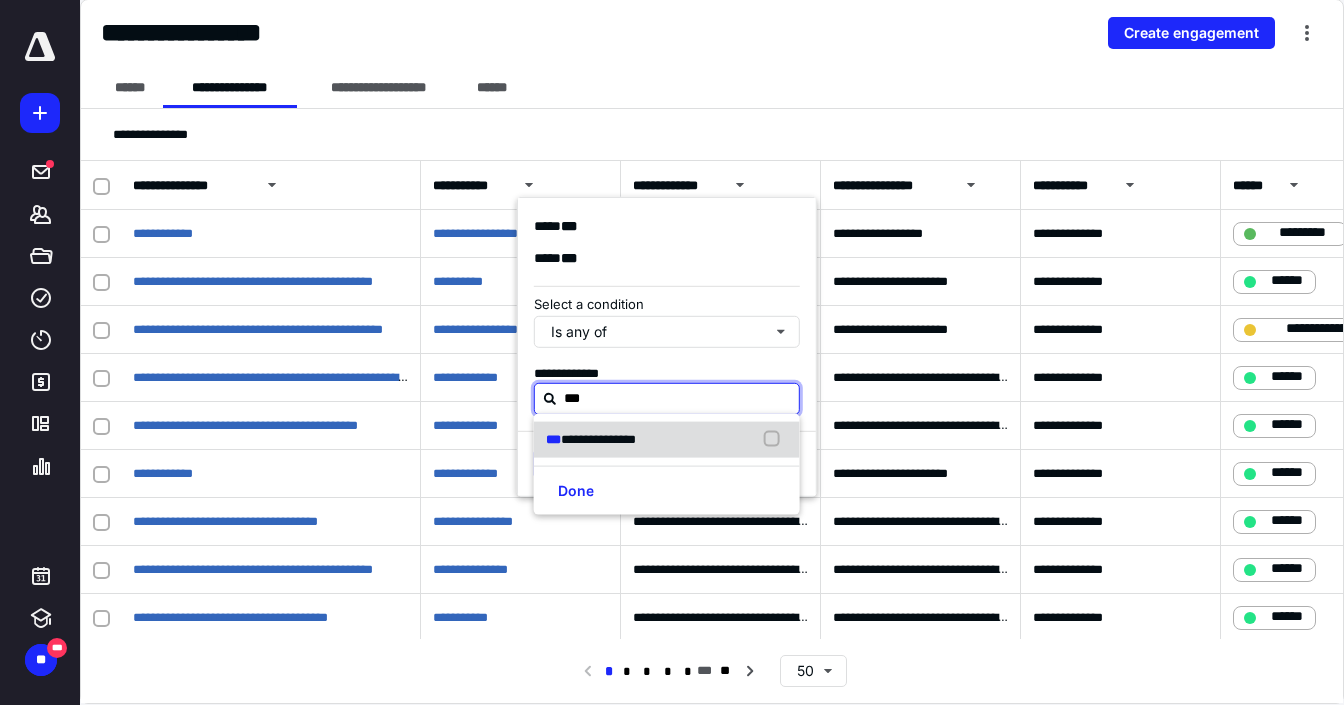 click on "**********" at bounding box center [598, 439] 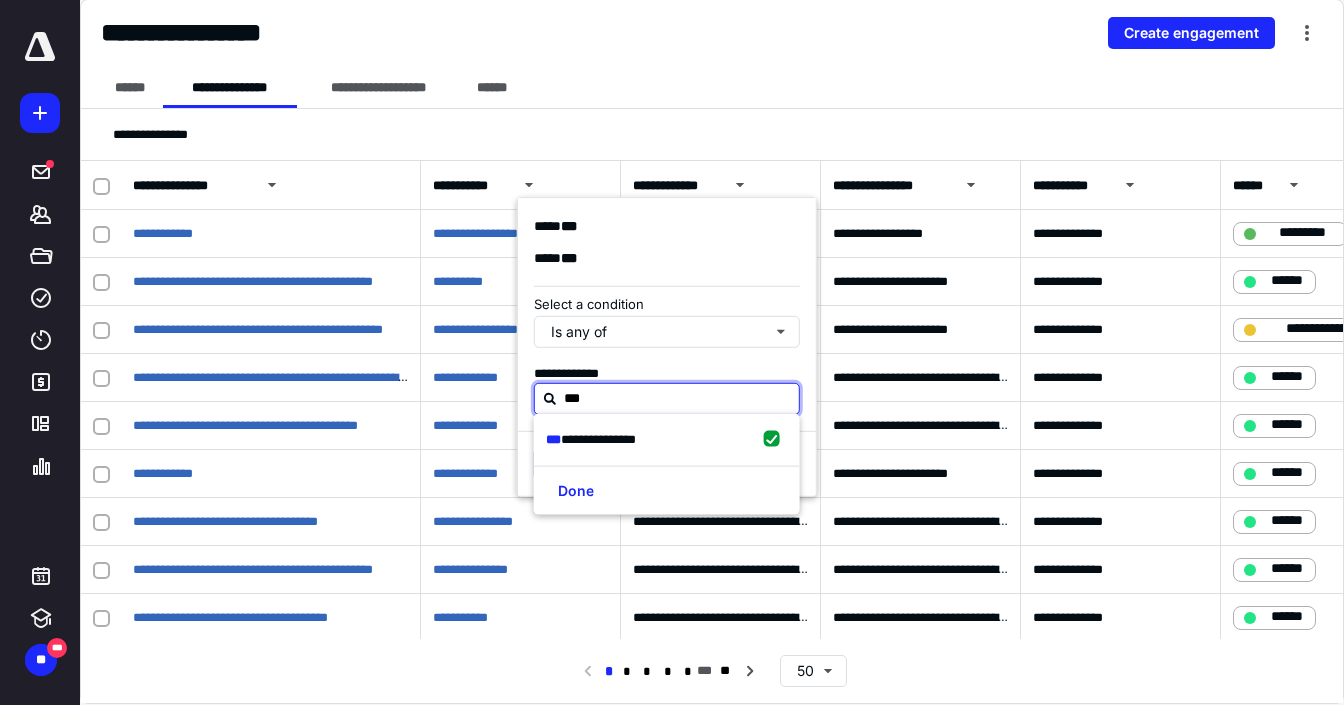 checkbox on "true" 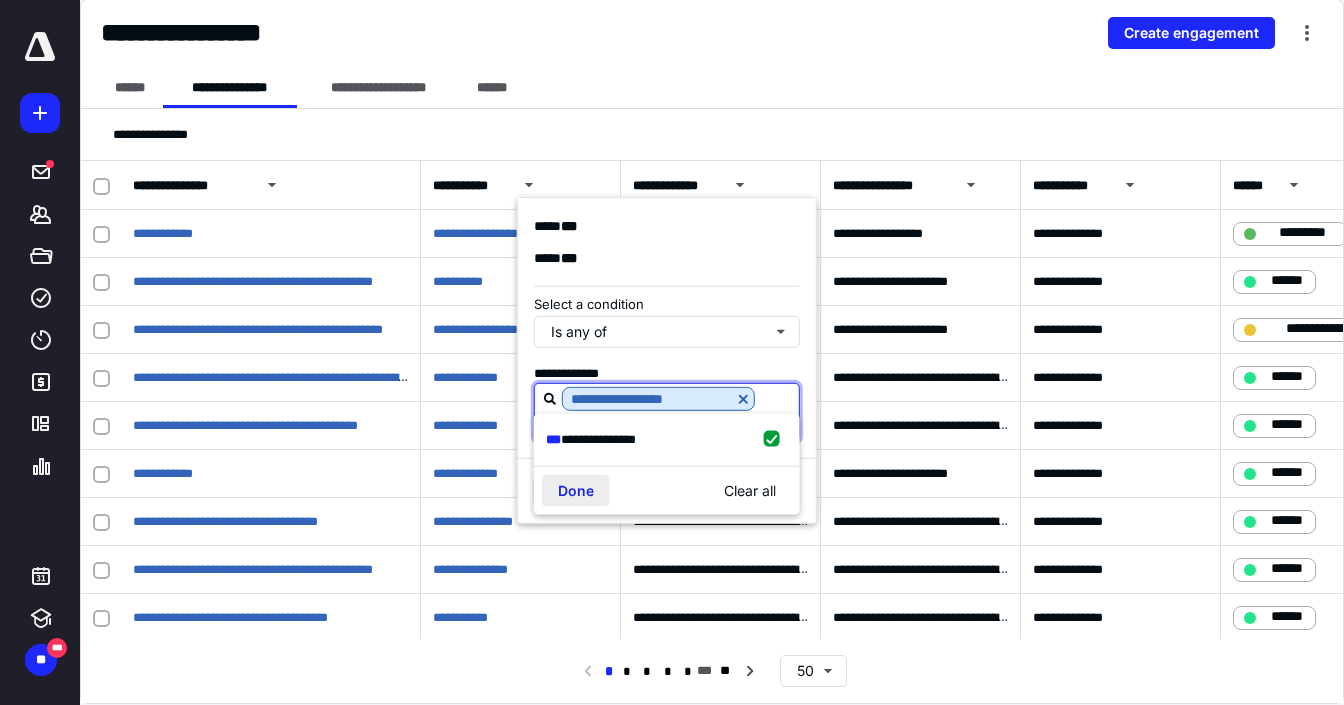 type on "***" 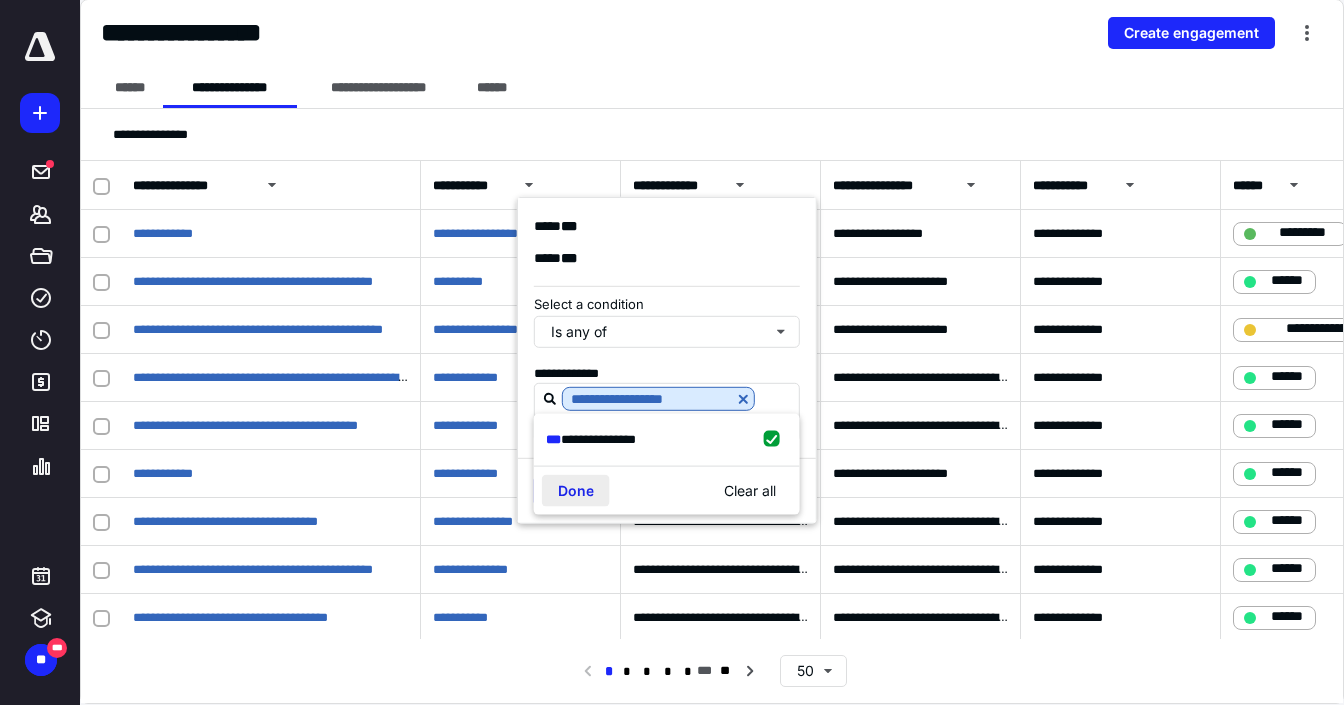 click on "Done" at bounding box center [576, 490] 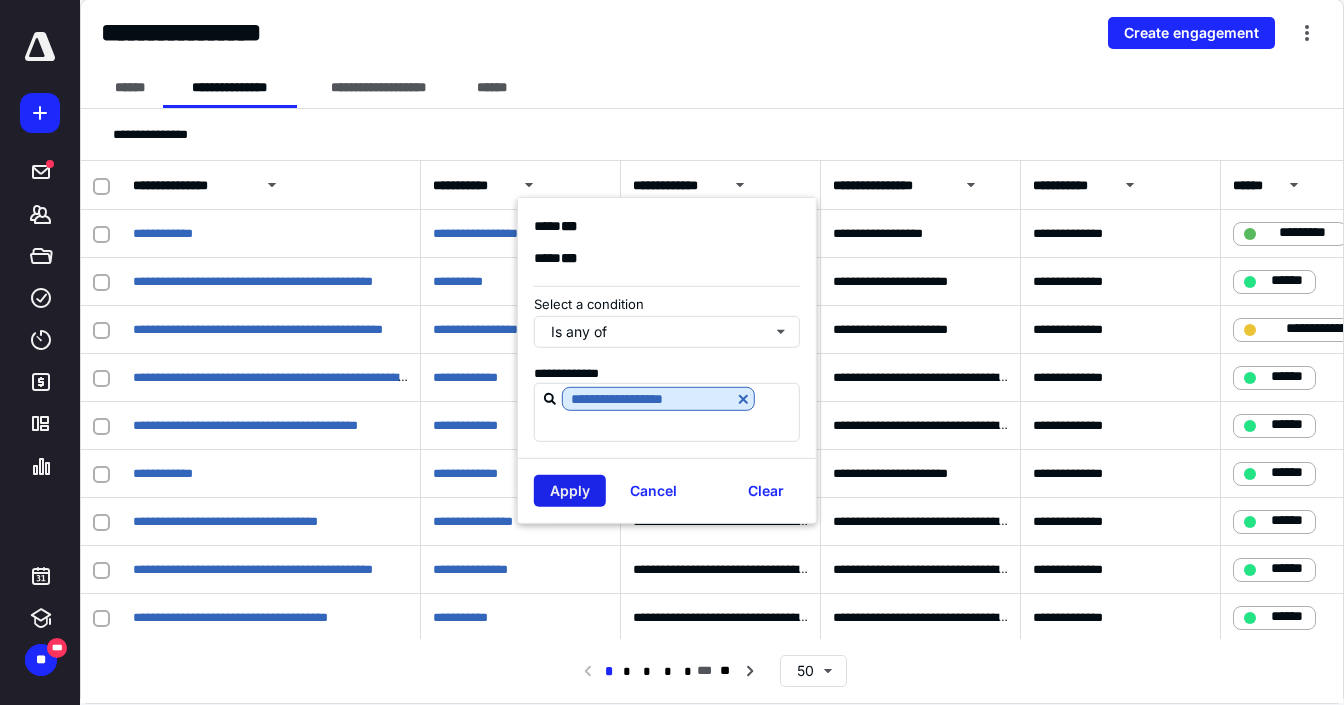 click on "Apply" at bounding box center (570, 491) 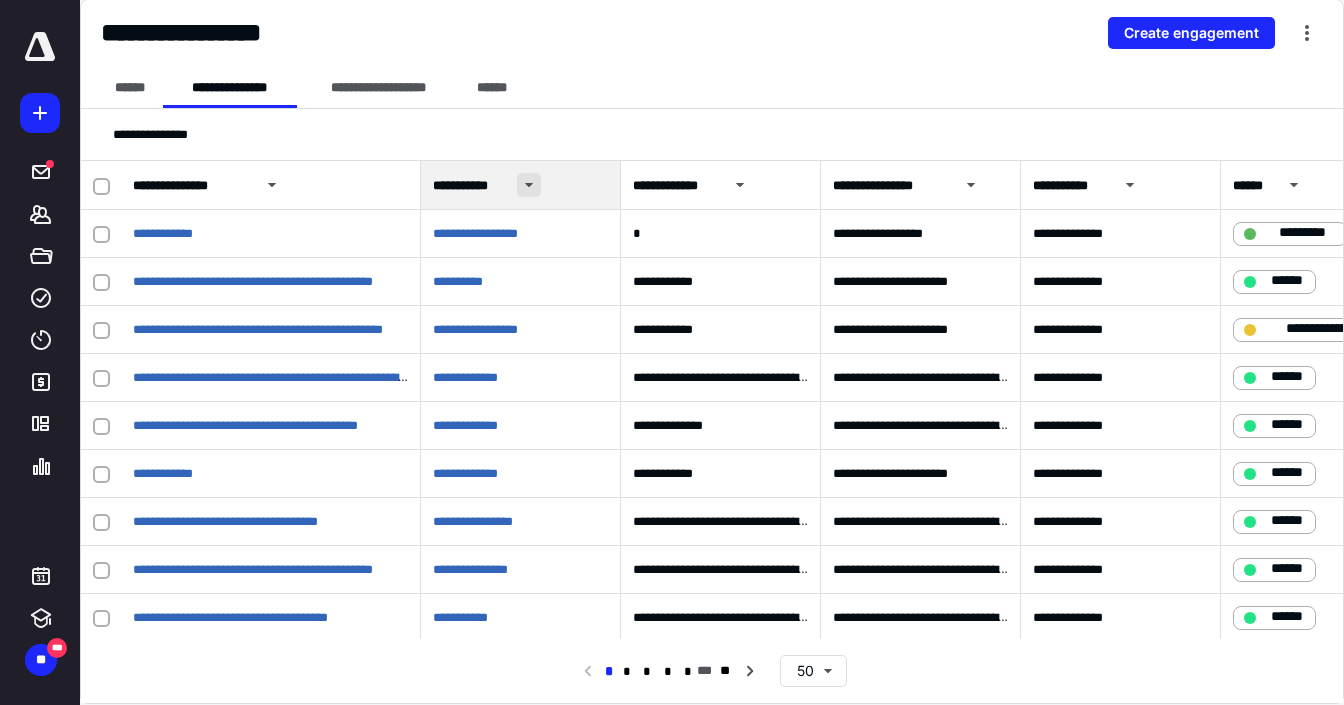 click at bounding box center [529, 185] 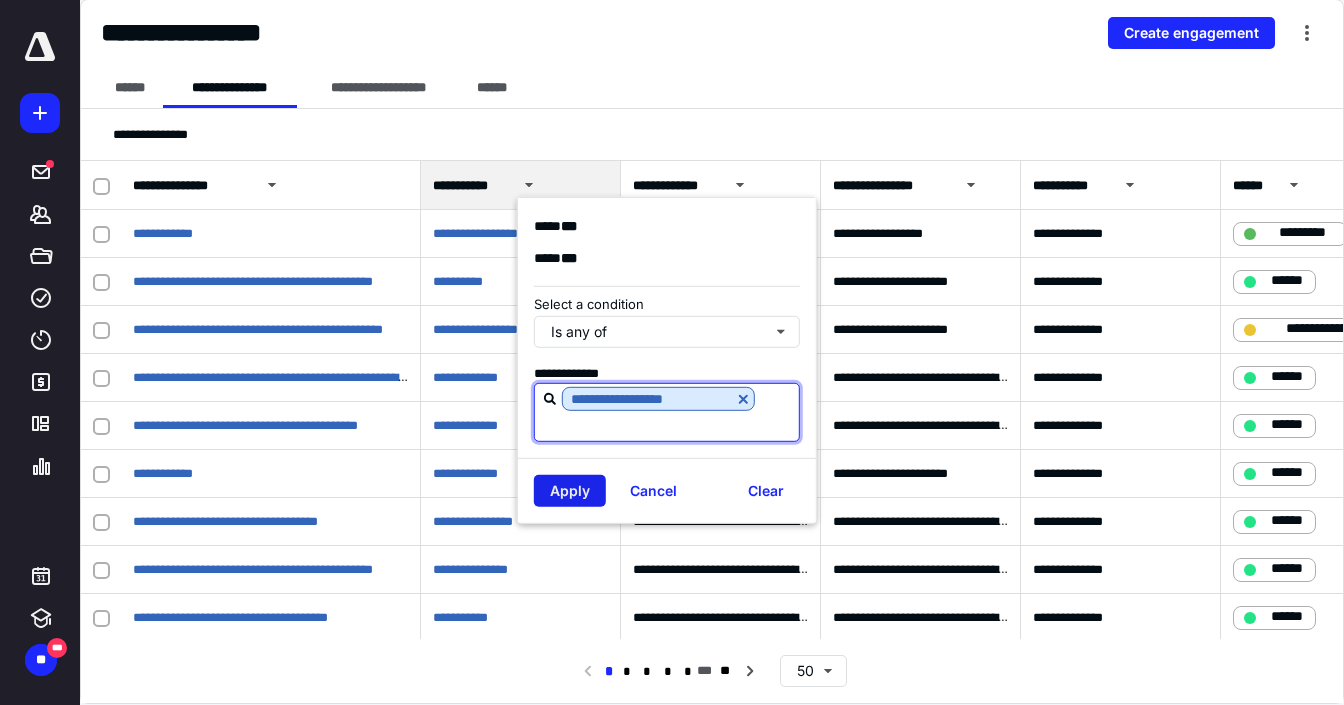 click on "Apply" at bounding box center (570, 491) 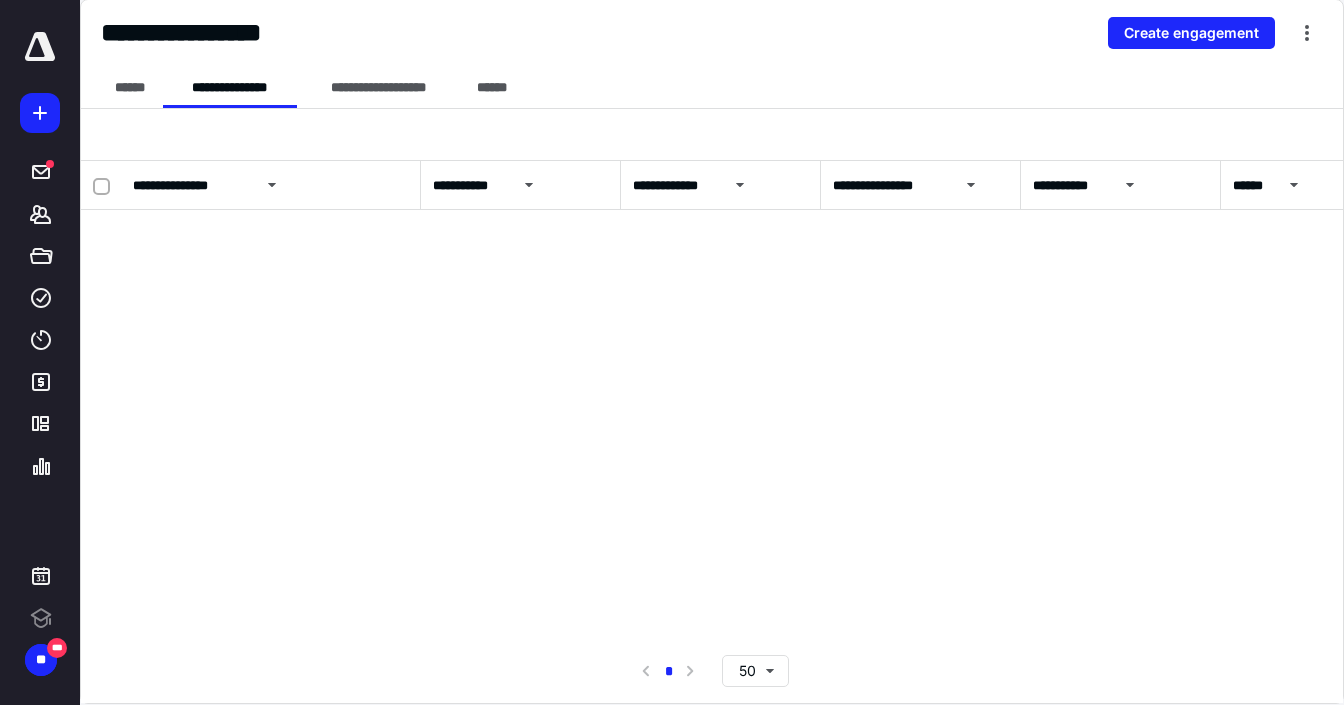 scroll, scrollTop: 0, scrollLeft: 0, axis: both 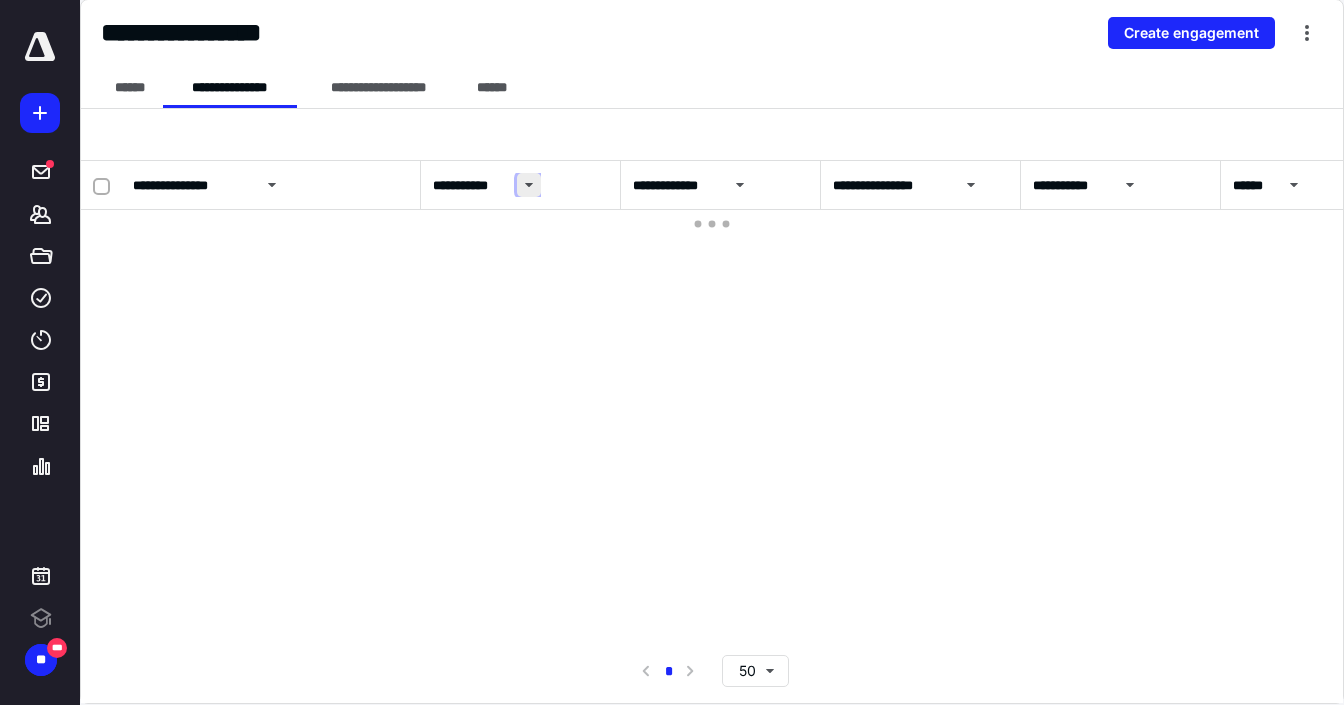 click at bounding box center [529, 185] 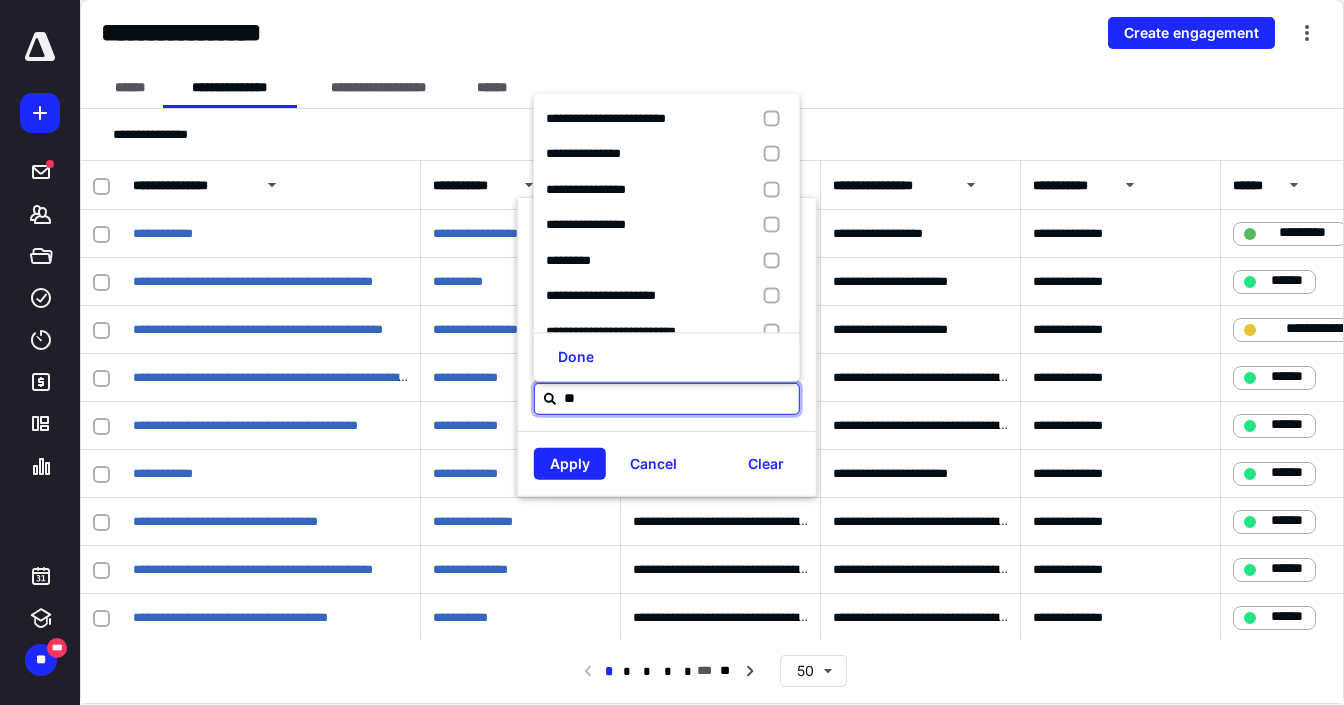 type on "***" 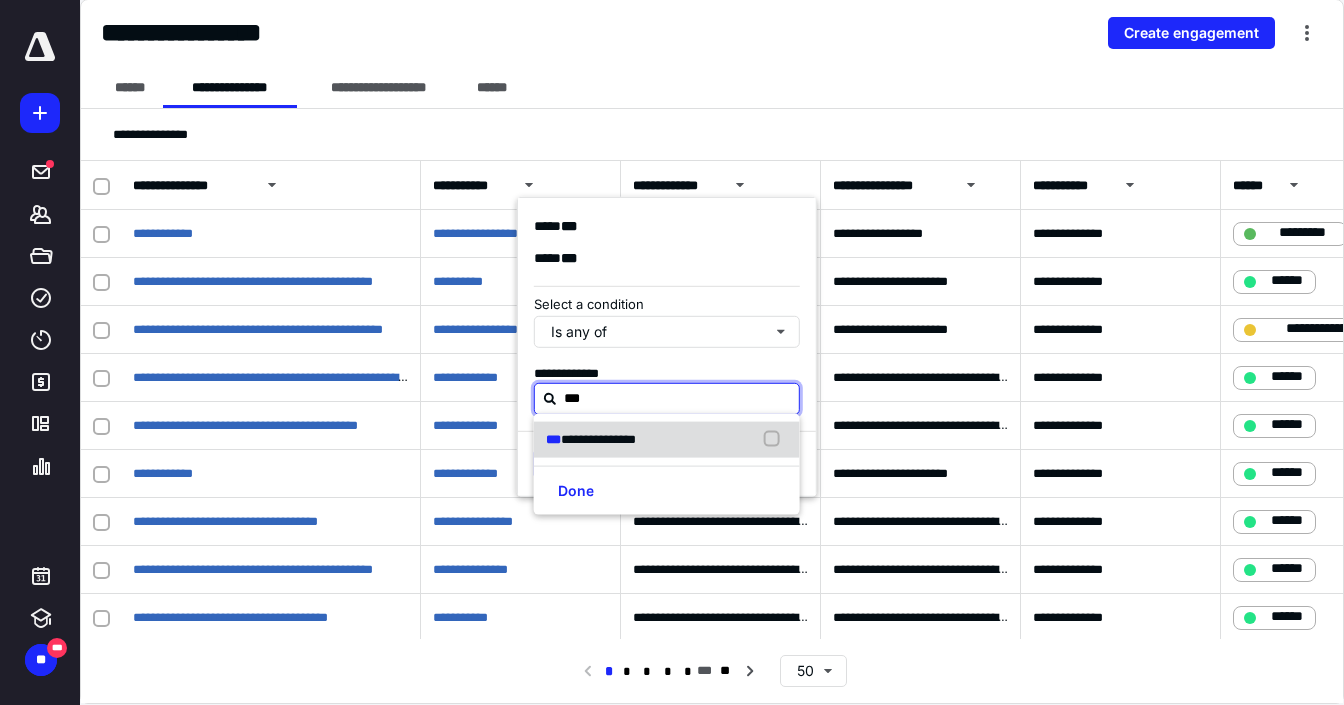 click on "**********" at bounding box center (598, 439) 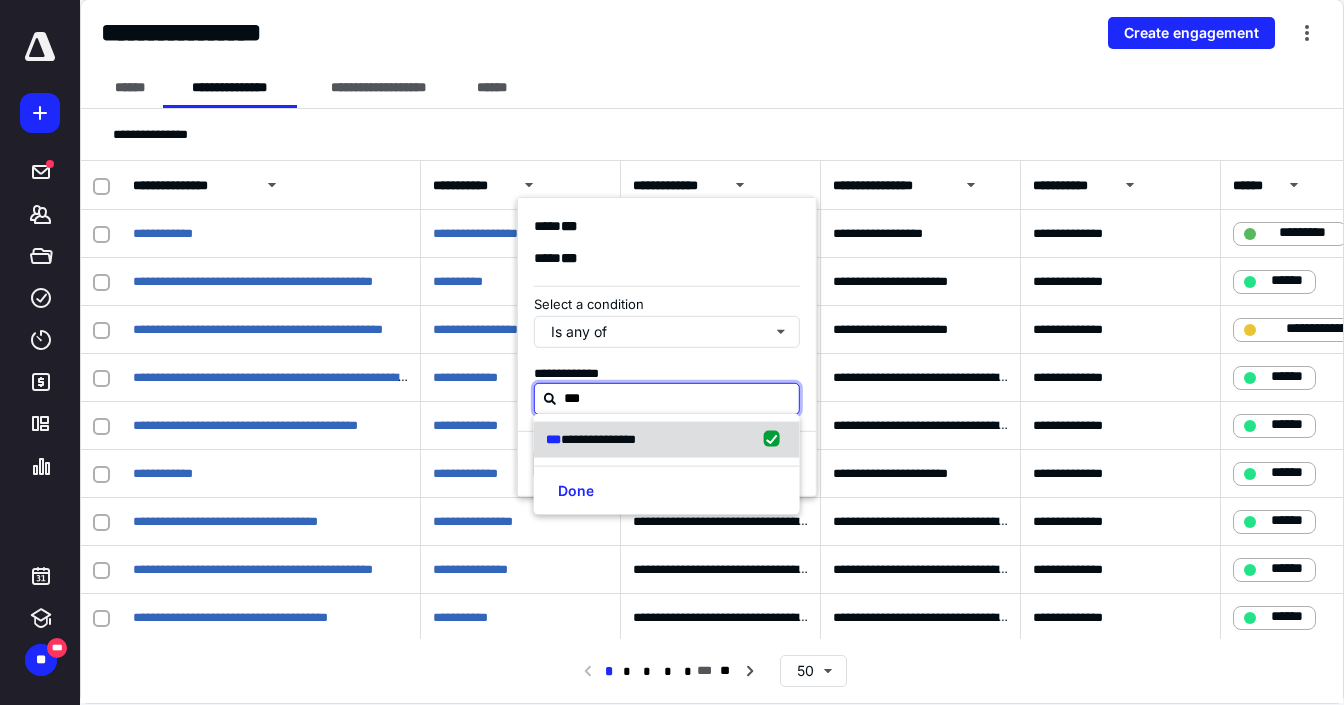checkbox on "true" 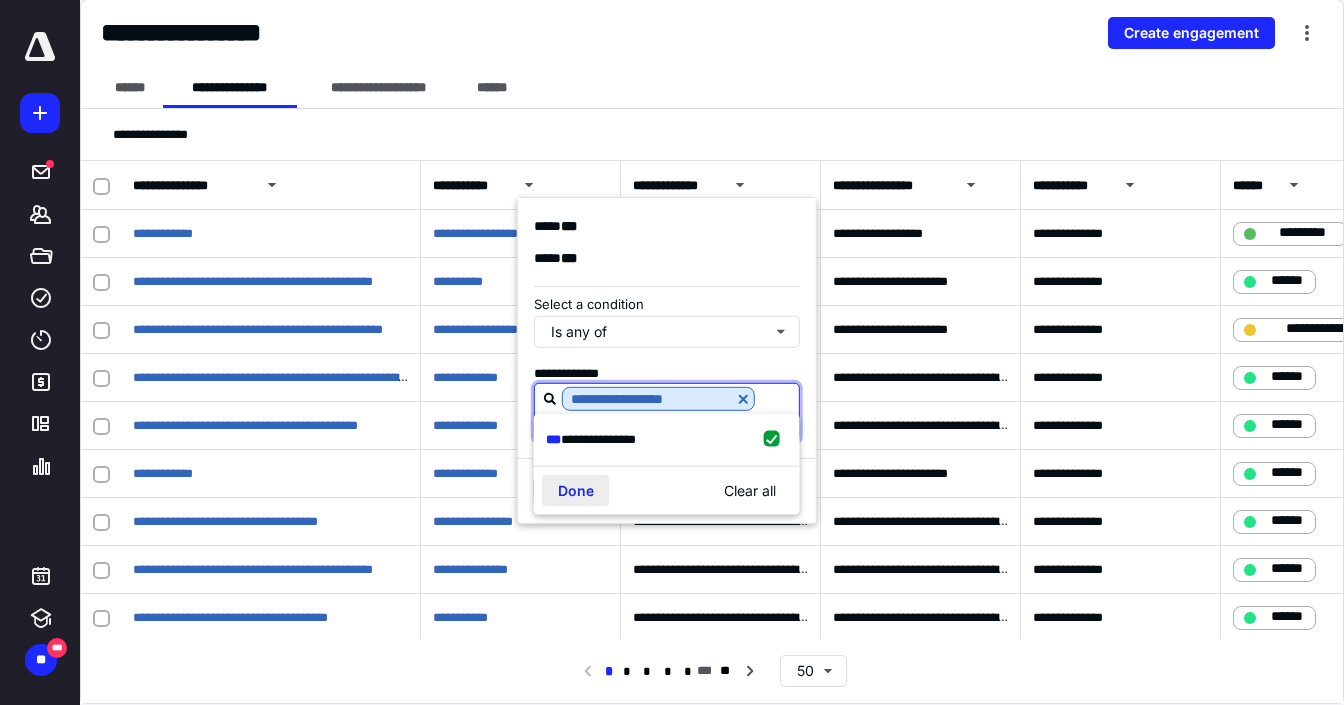 type on "***" 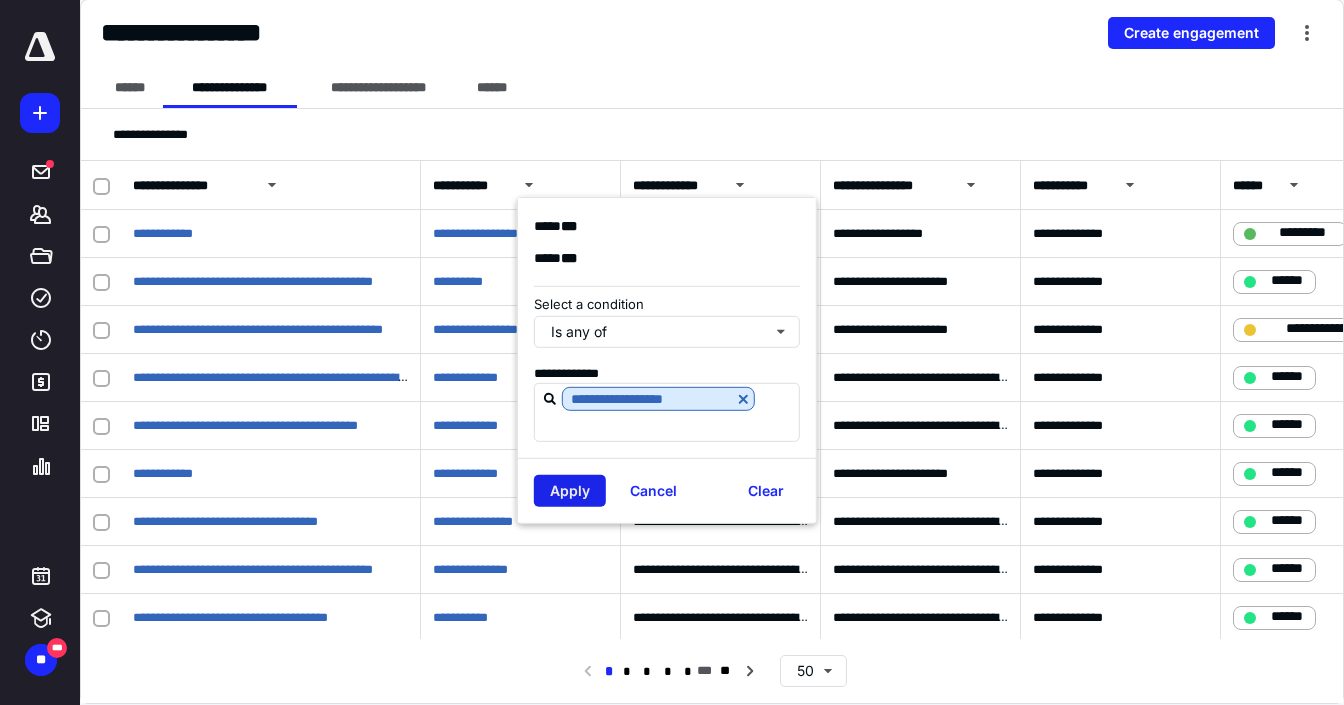 click on "Apply" at bounding box center [570, 491] 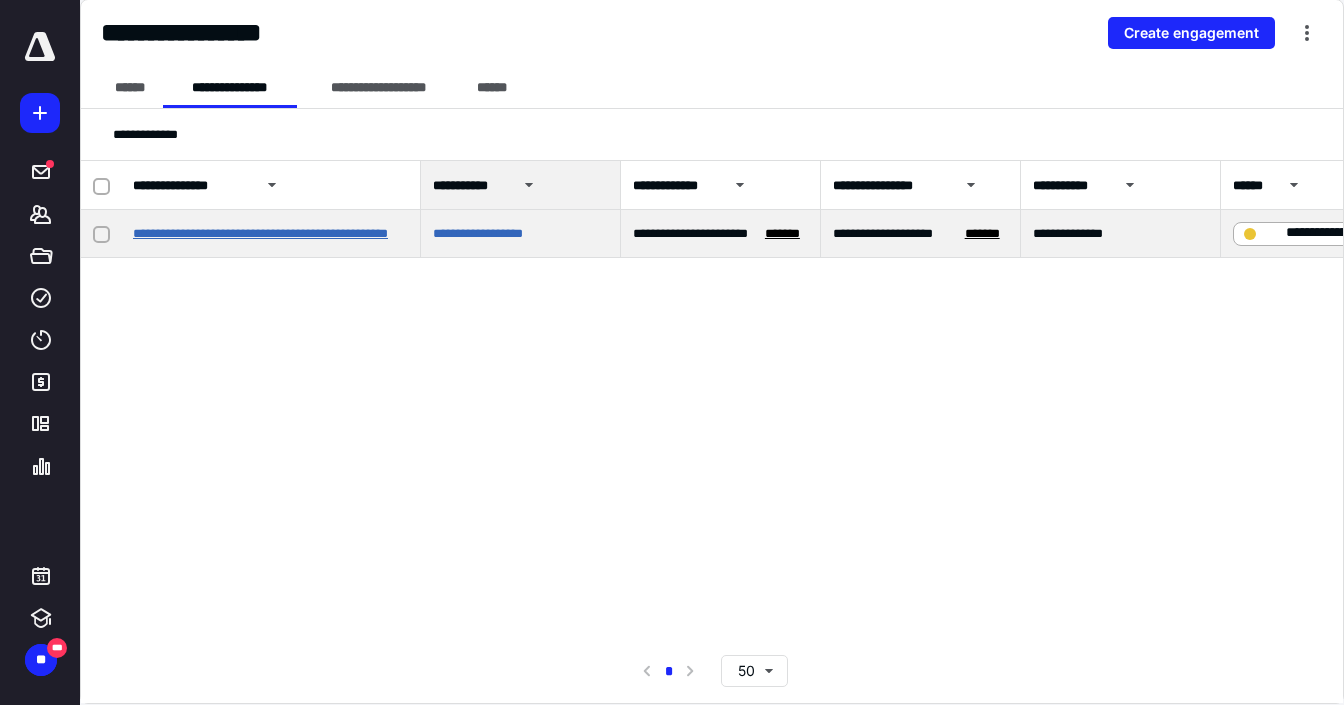 click on "**********" at bounding box center [260, 233] 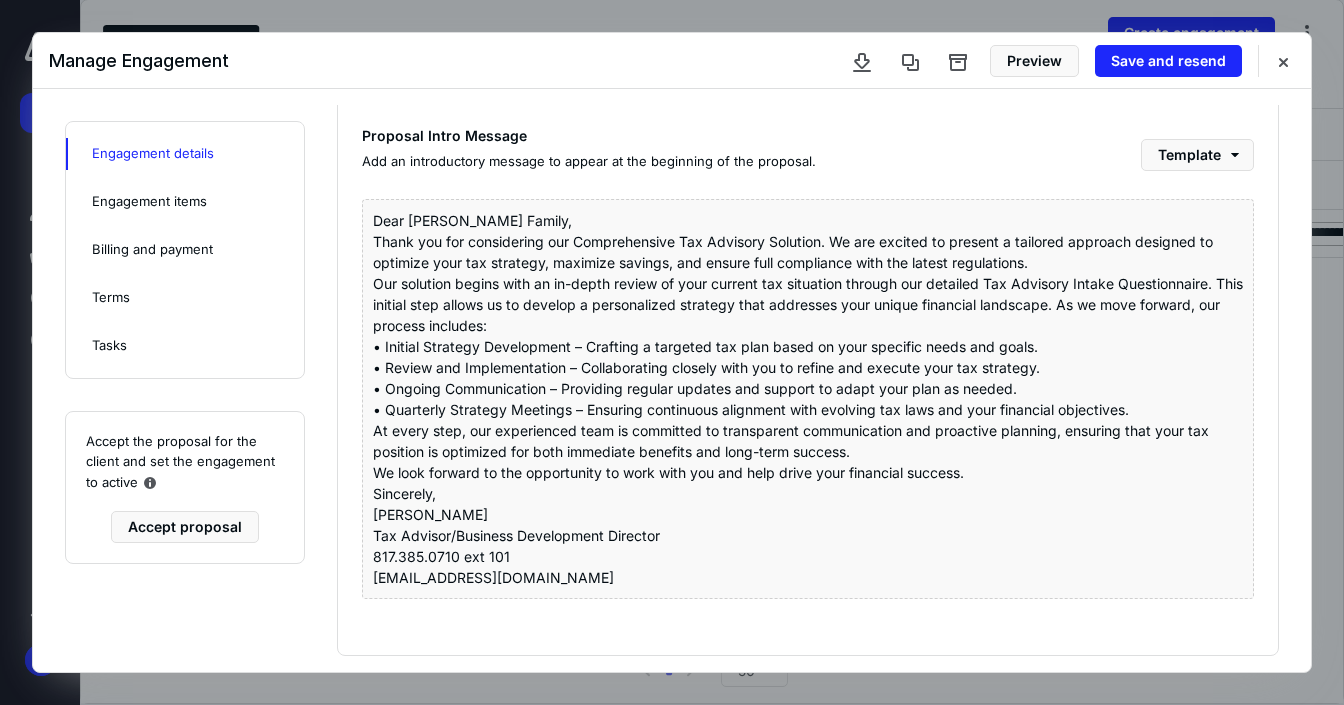 scroll, scrollTop: 443, scrollLeft: 0, axis: vertical 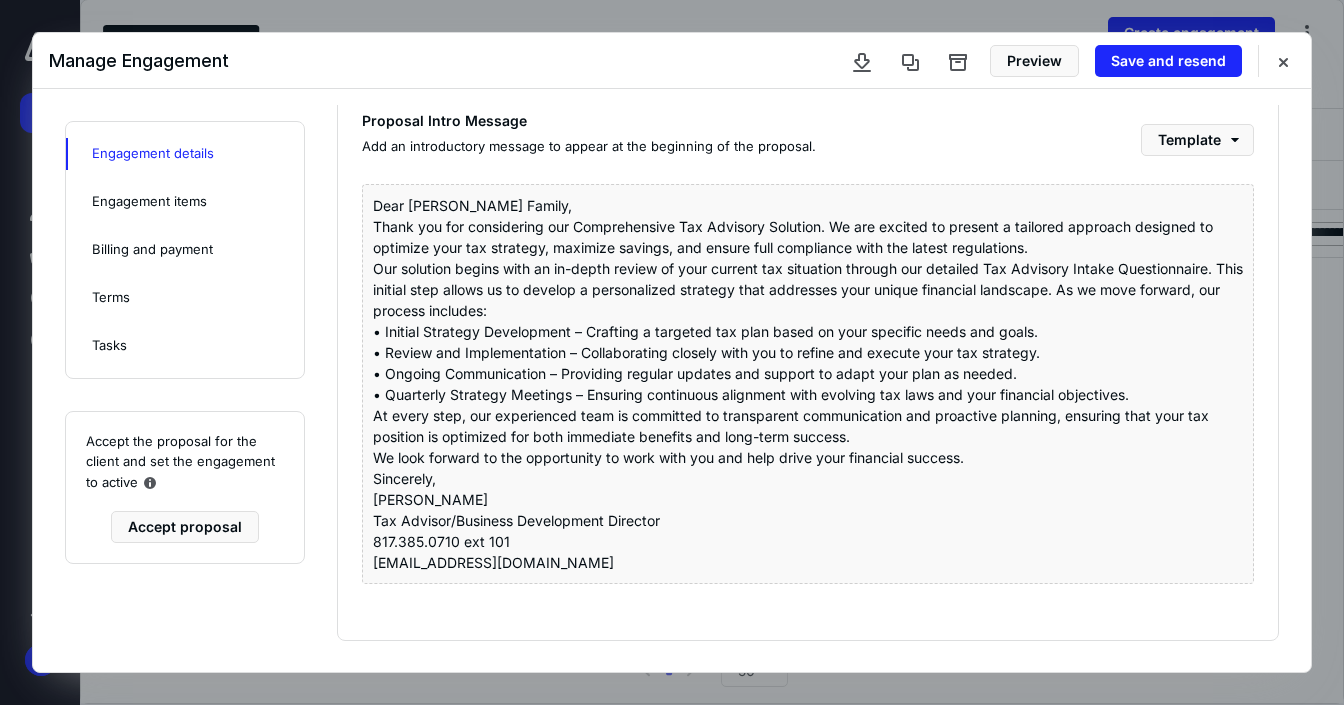 click on "Engagement items" at bounding box center (149, 202) 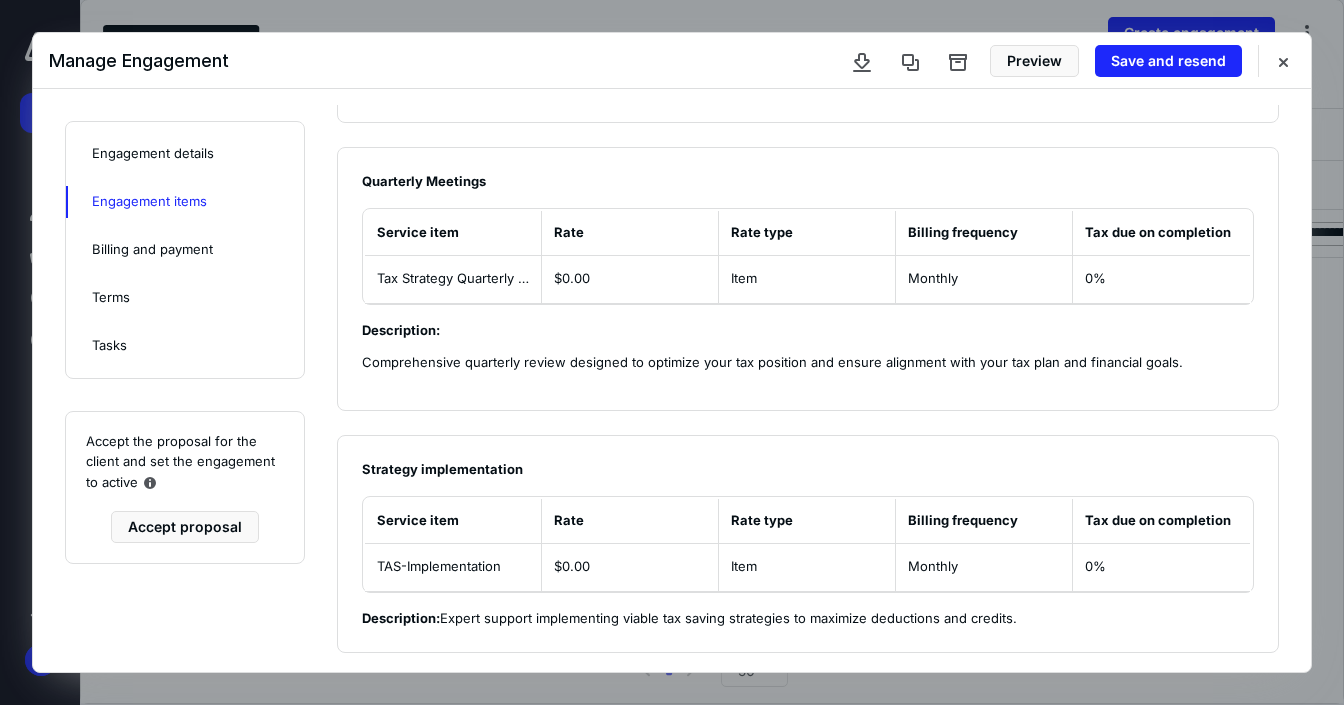 click on "Billing and payment" at bounding box center (152, 250) 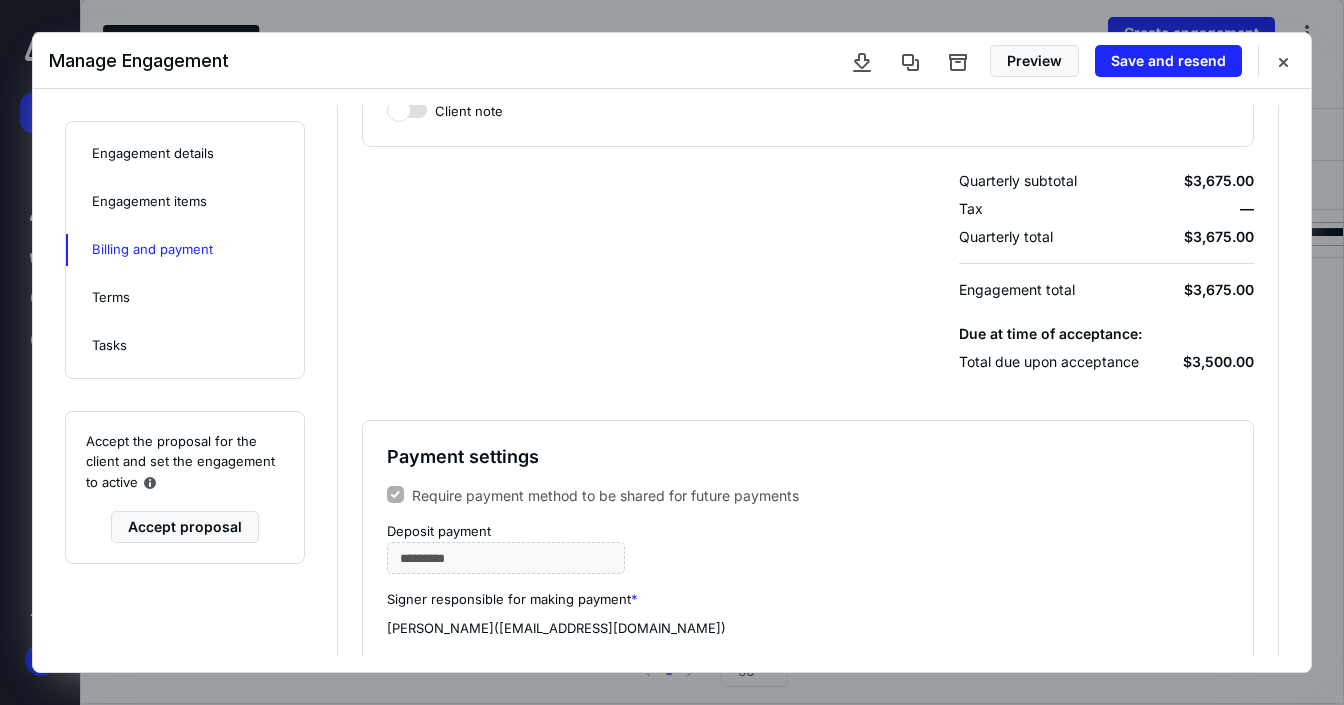 scroll, scrollTop: 646, scrollLeft: 0, axis: vertical 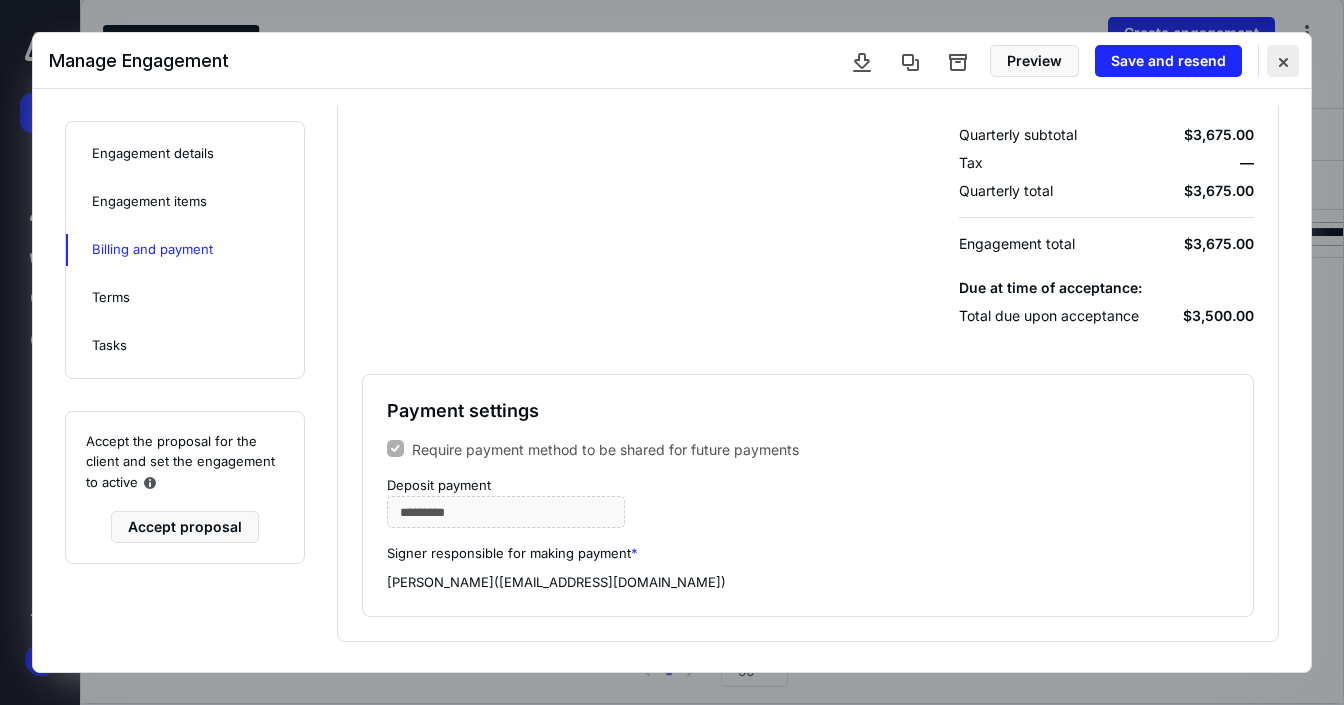 click at bounding box center [1283, 61] 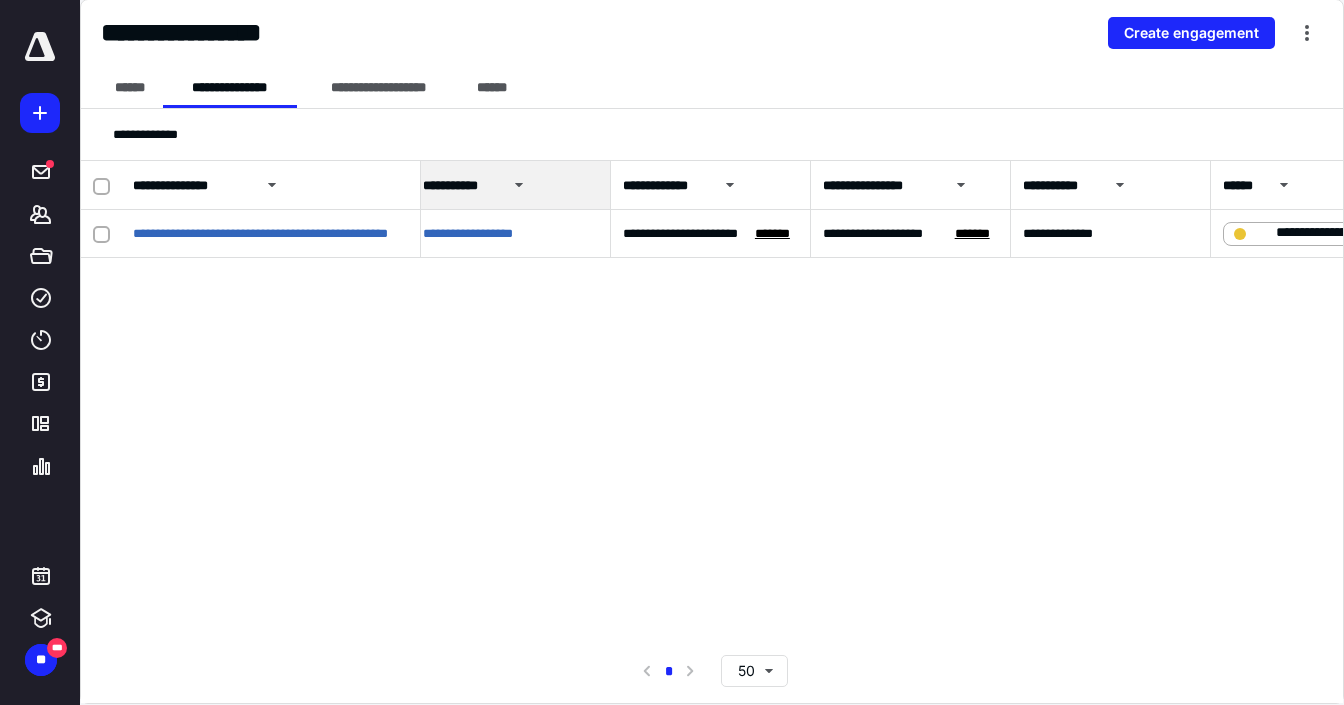 scroll, scrollTop: 0, scrollLeft: 0, axis: both 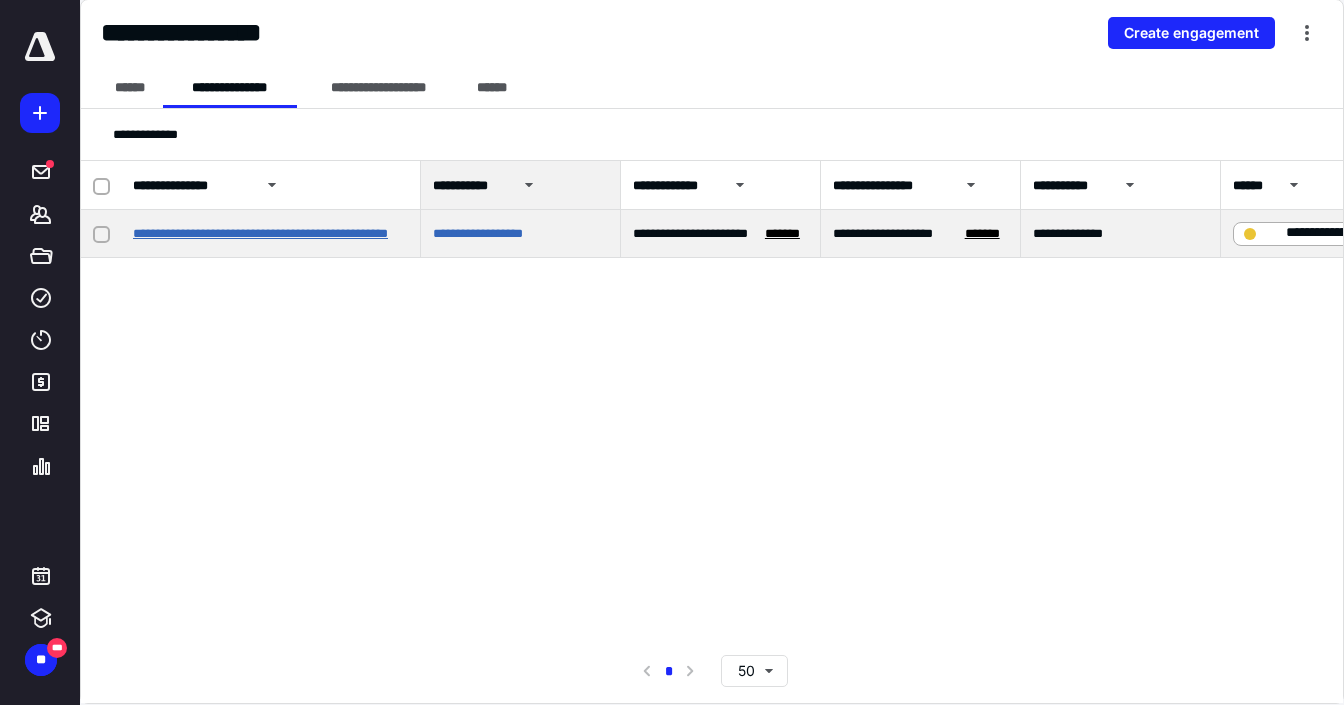 click on "**********" at bounding box center (260, 233) 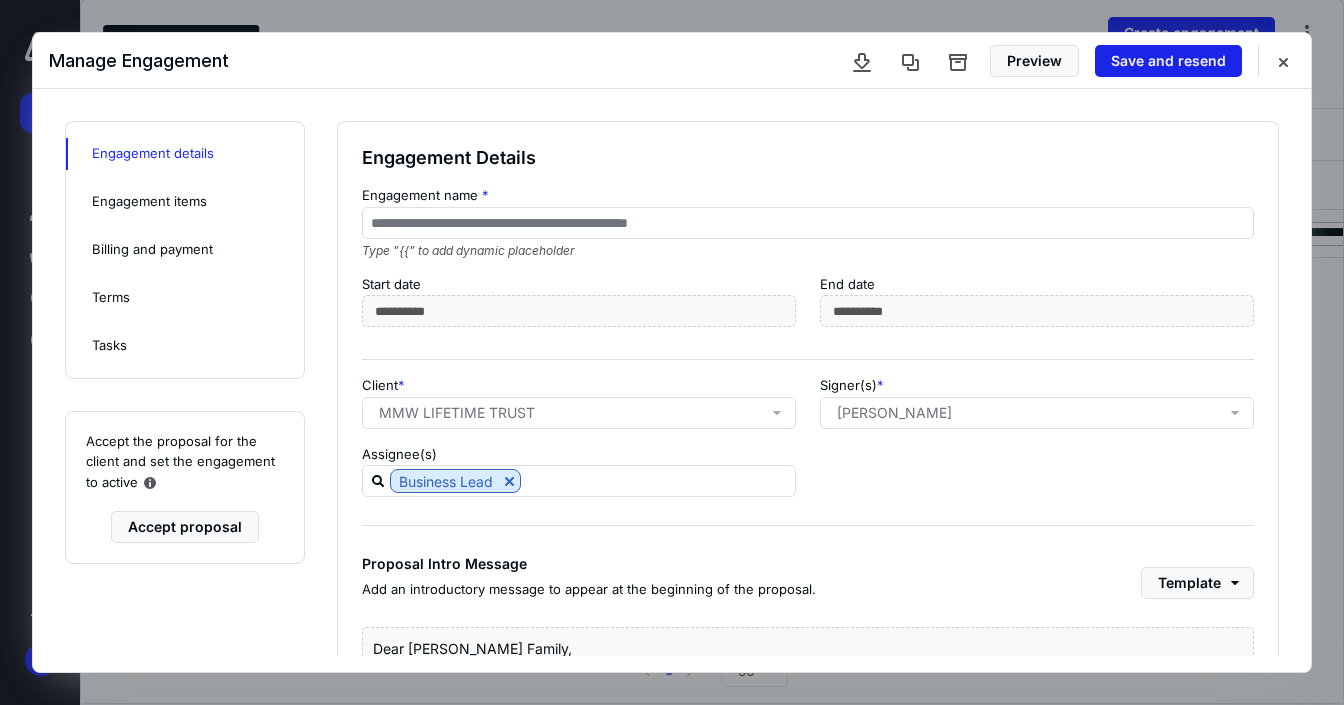 click on "Save and resend" at bounding box center (1168, 61) 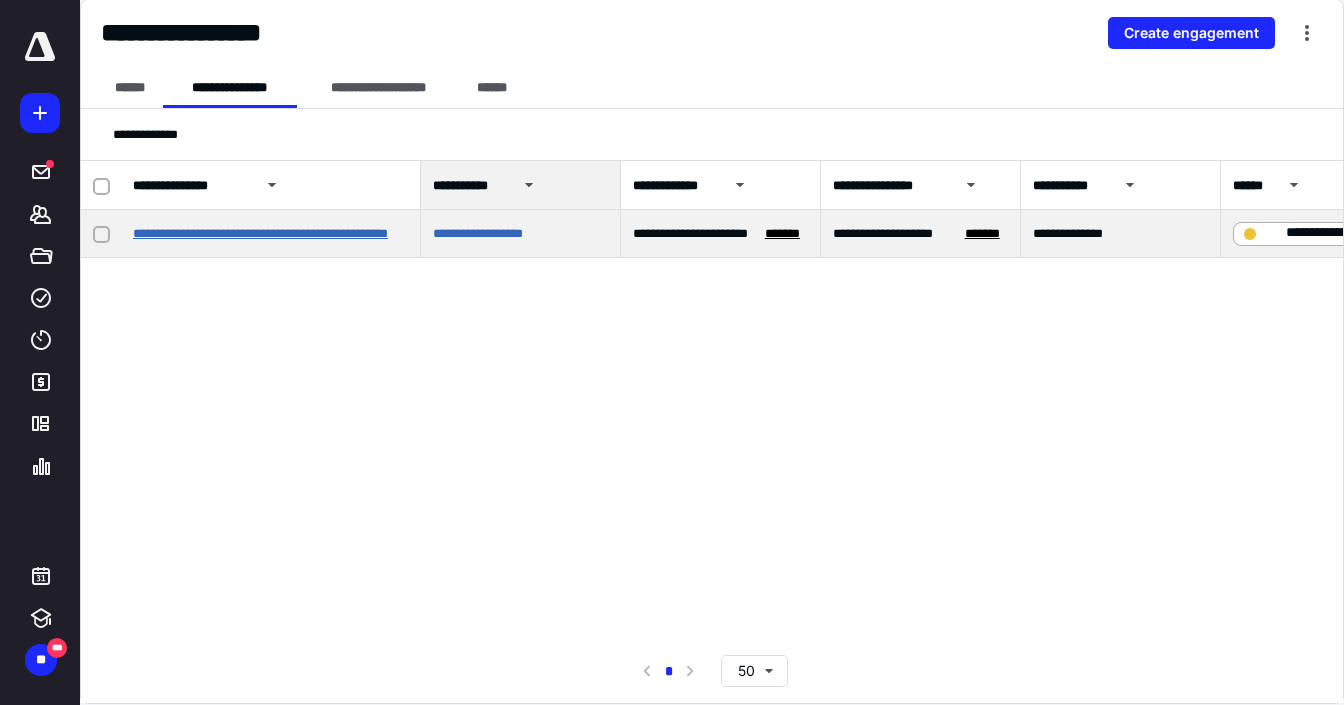 click on "**********" at bounding box center [260, 233] 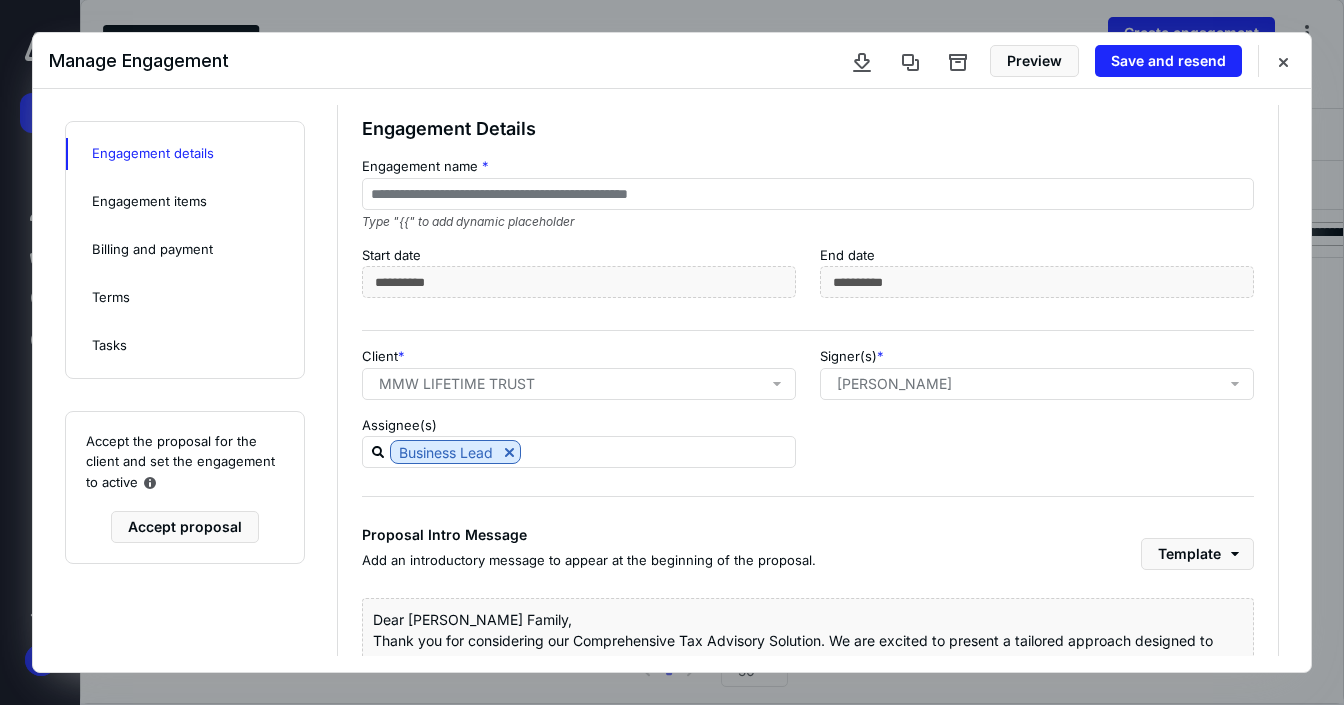 scroll, scrollTop: 0, scrollLeft: 0, axis: both 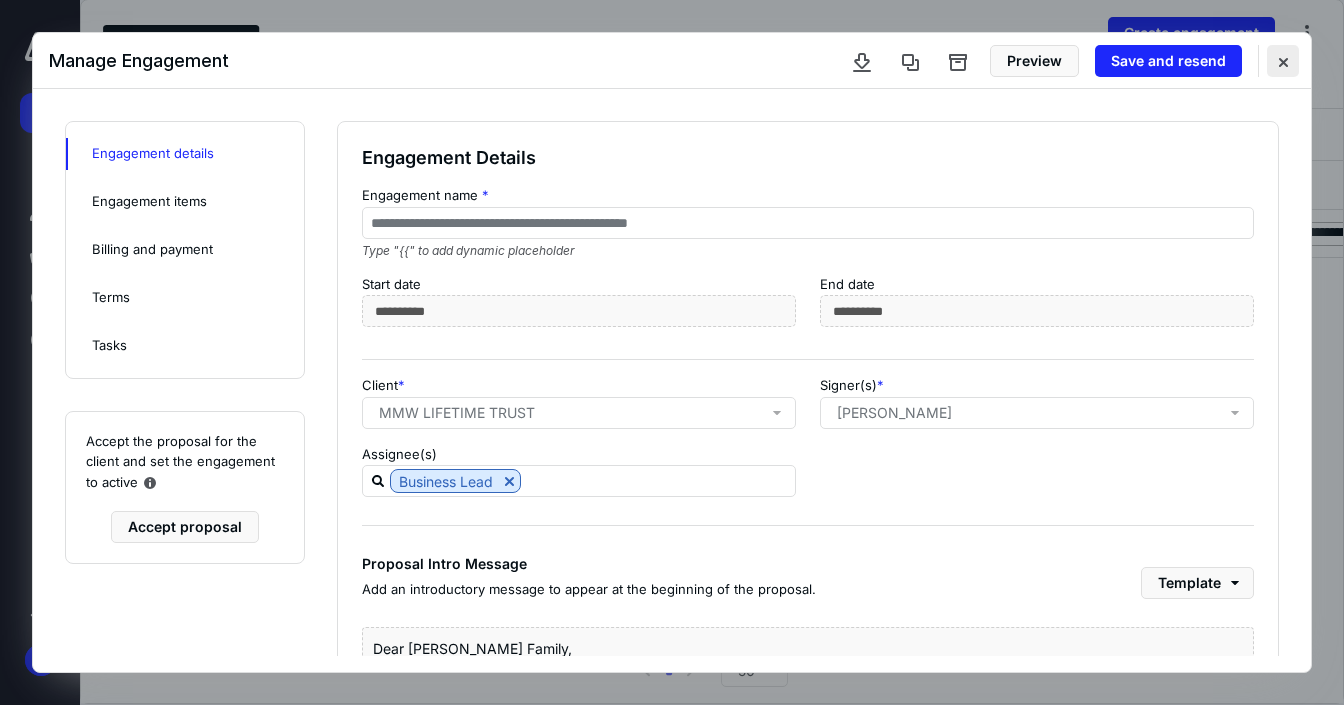 click at bounding box center (1283, 61) 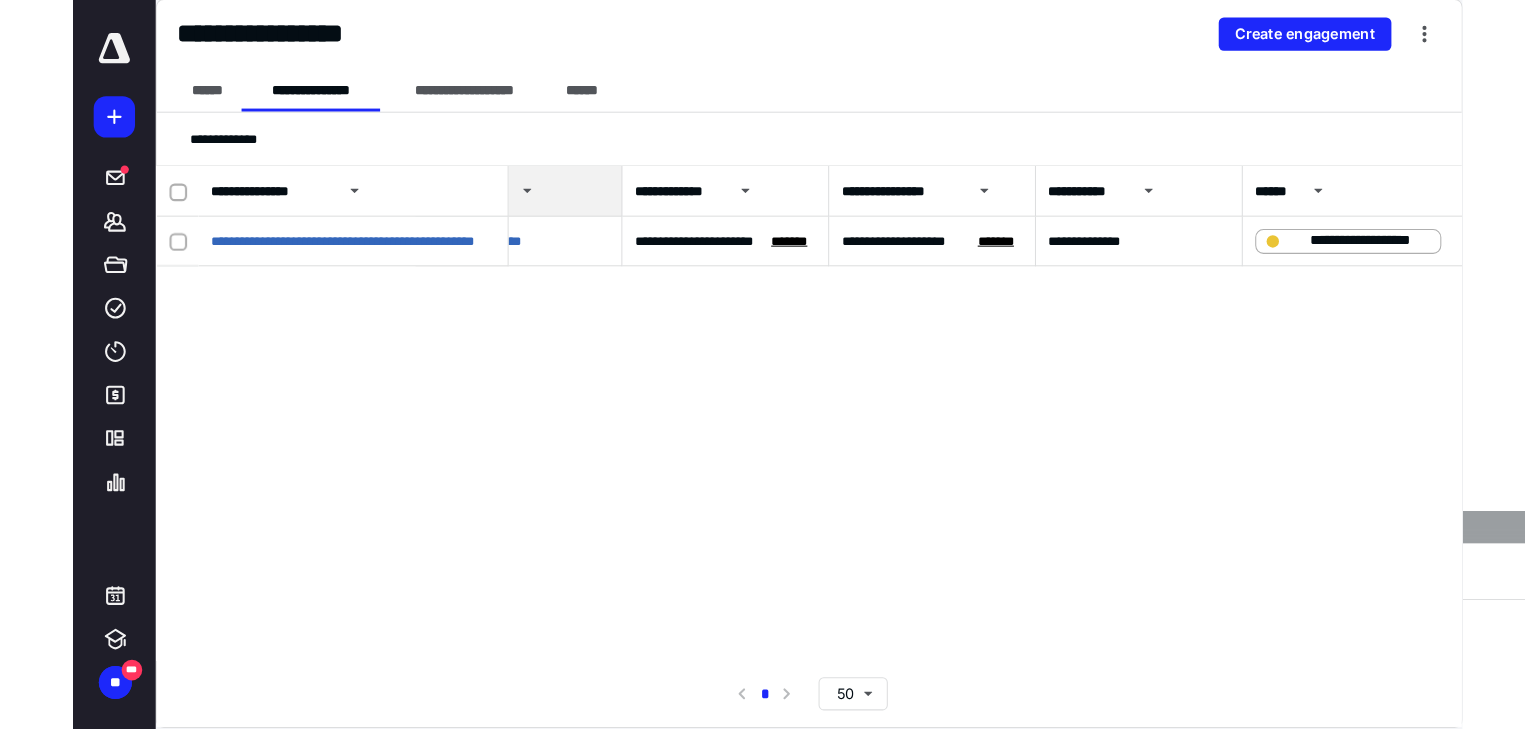 scroll, scrollTop: 0, scrollLeft: 0, axis: both 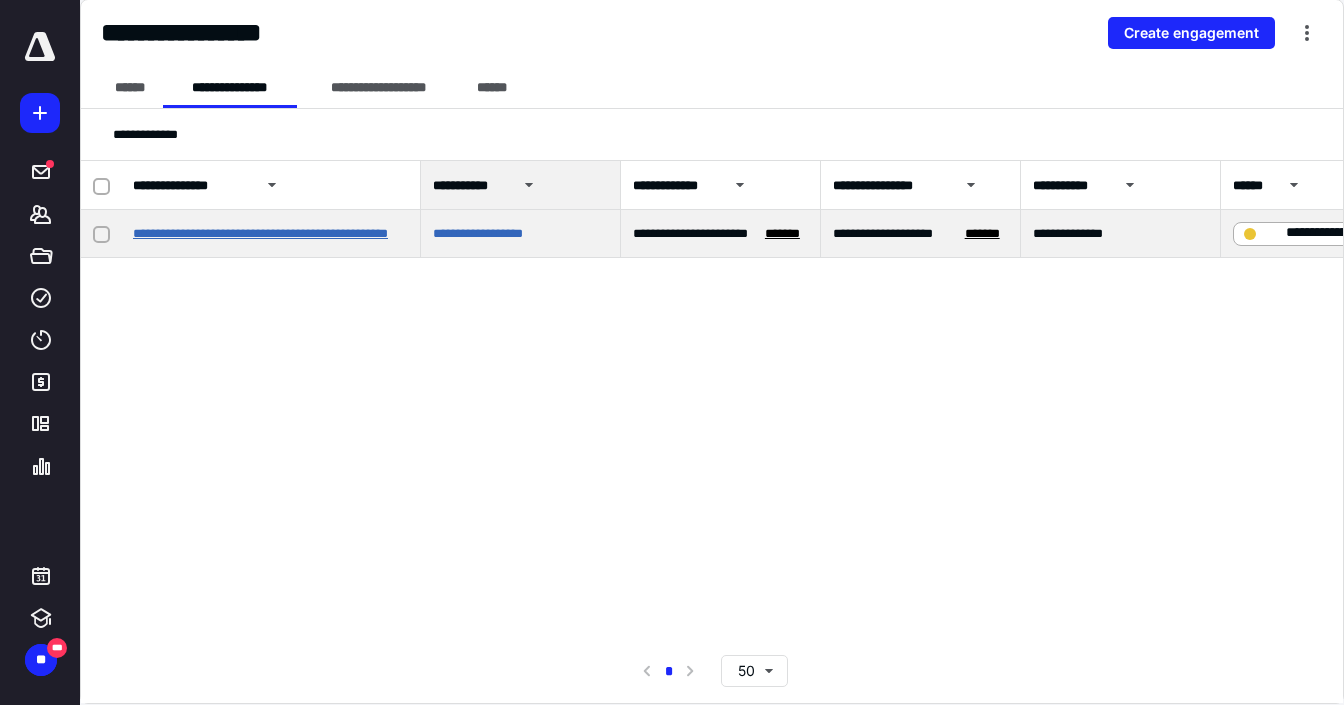 click on "**********" at bounding box center (260, 233) 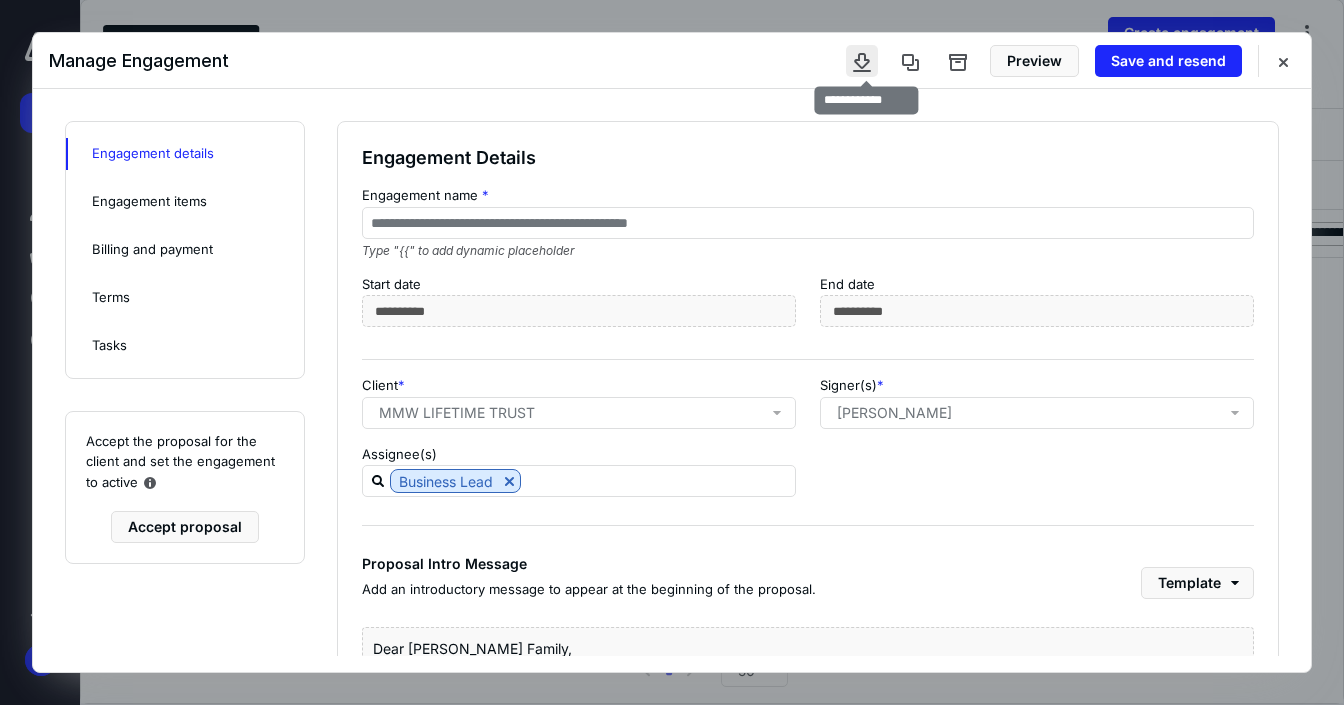 click at bounding box center (862, 61) 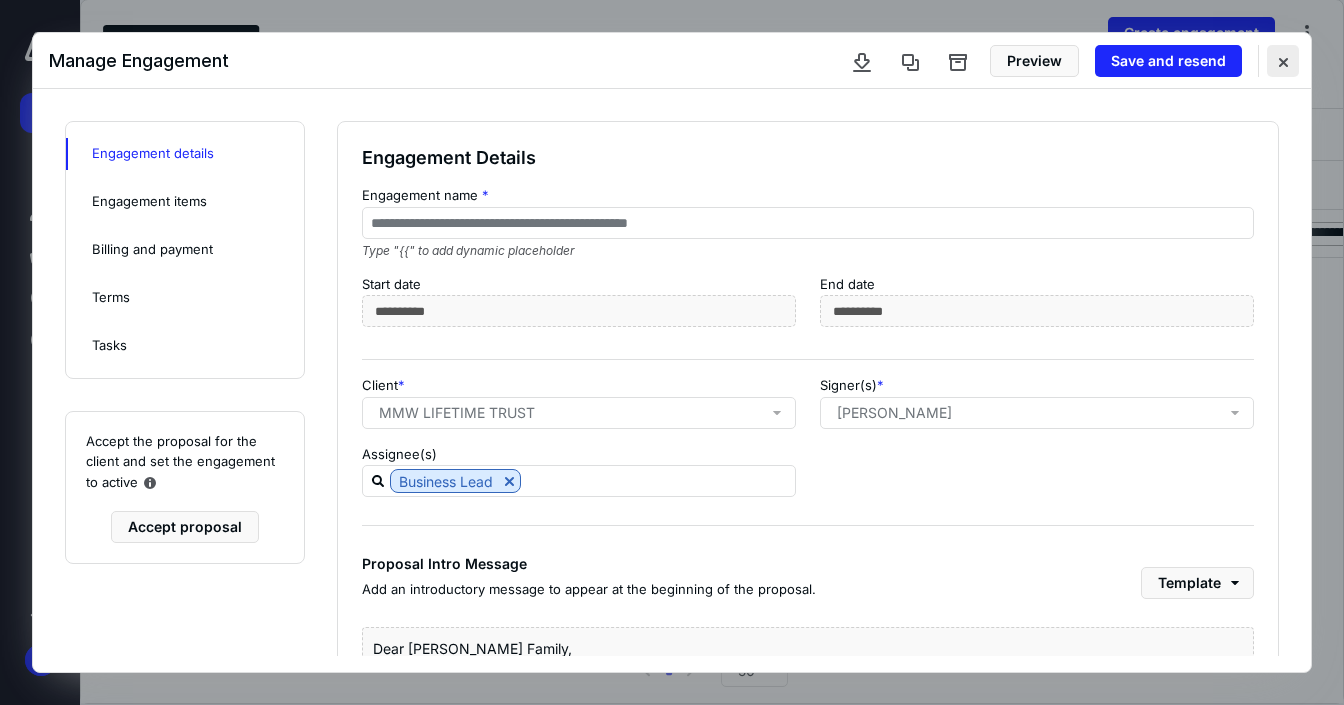 click at bounding box center (1283, 61) 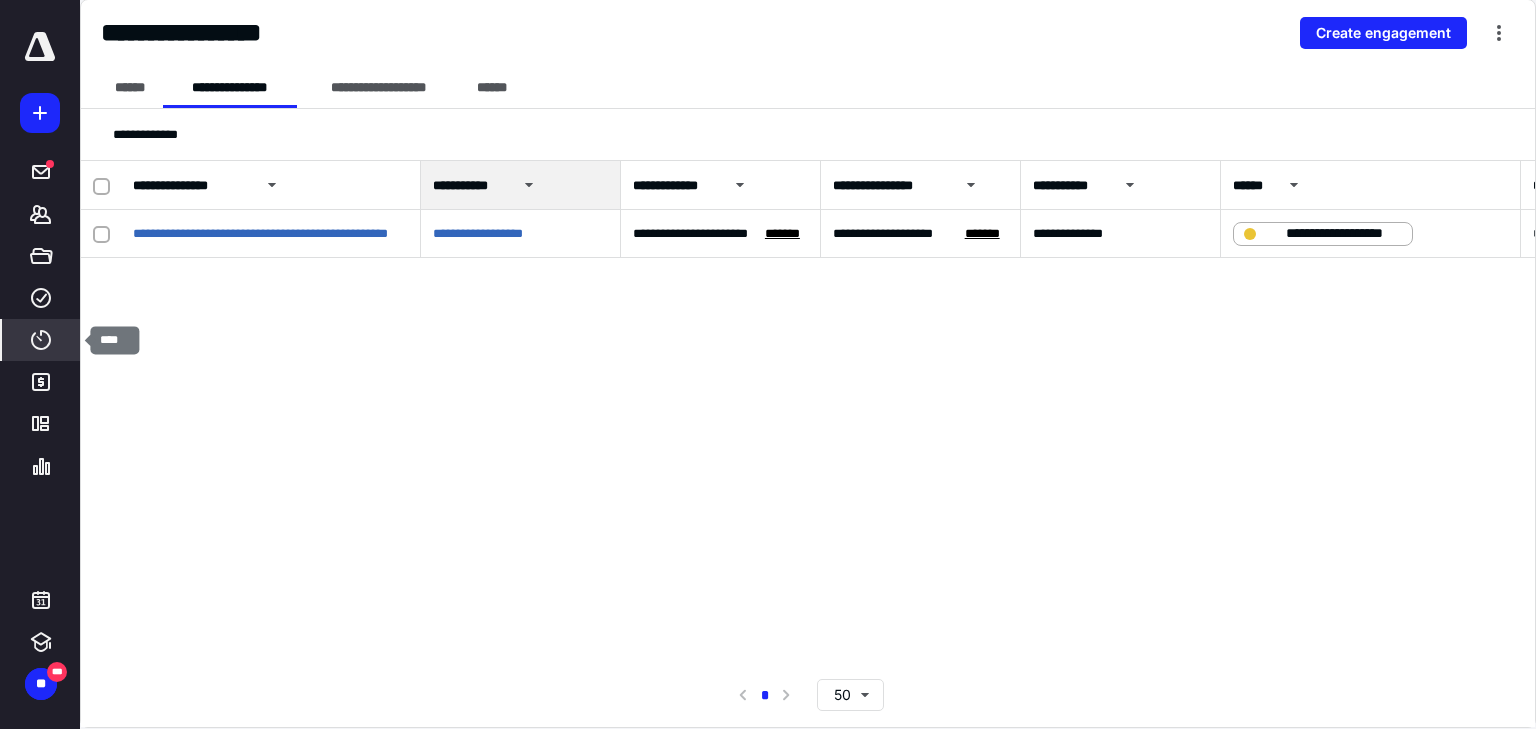 click 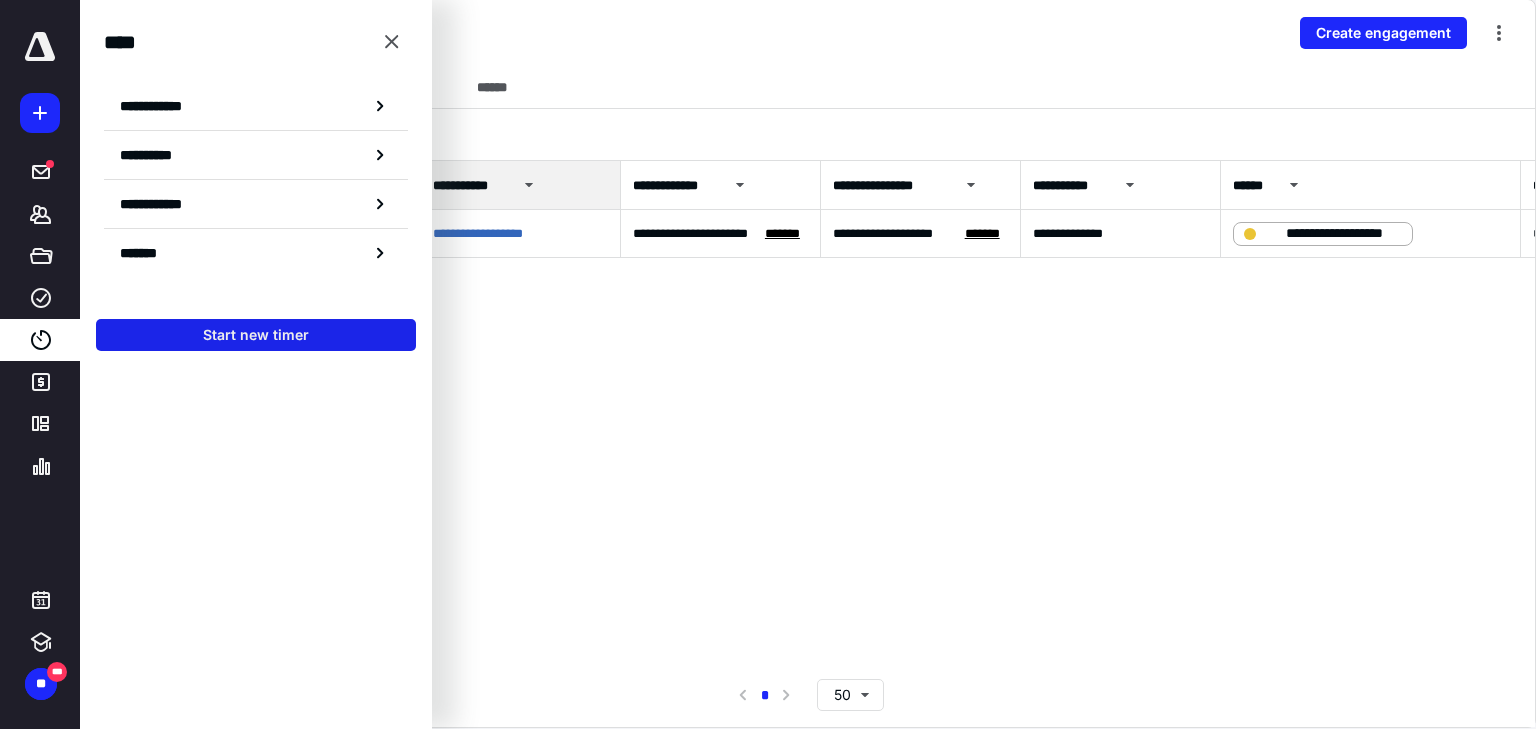 click on "Start new timer" at bounding box center [256, 335] 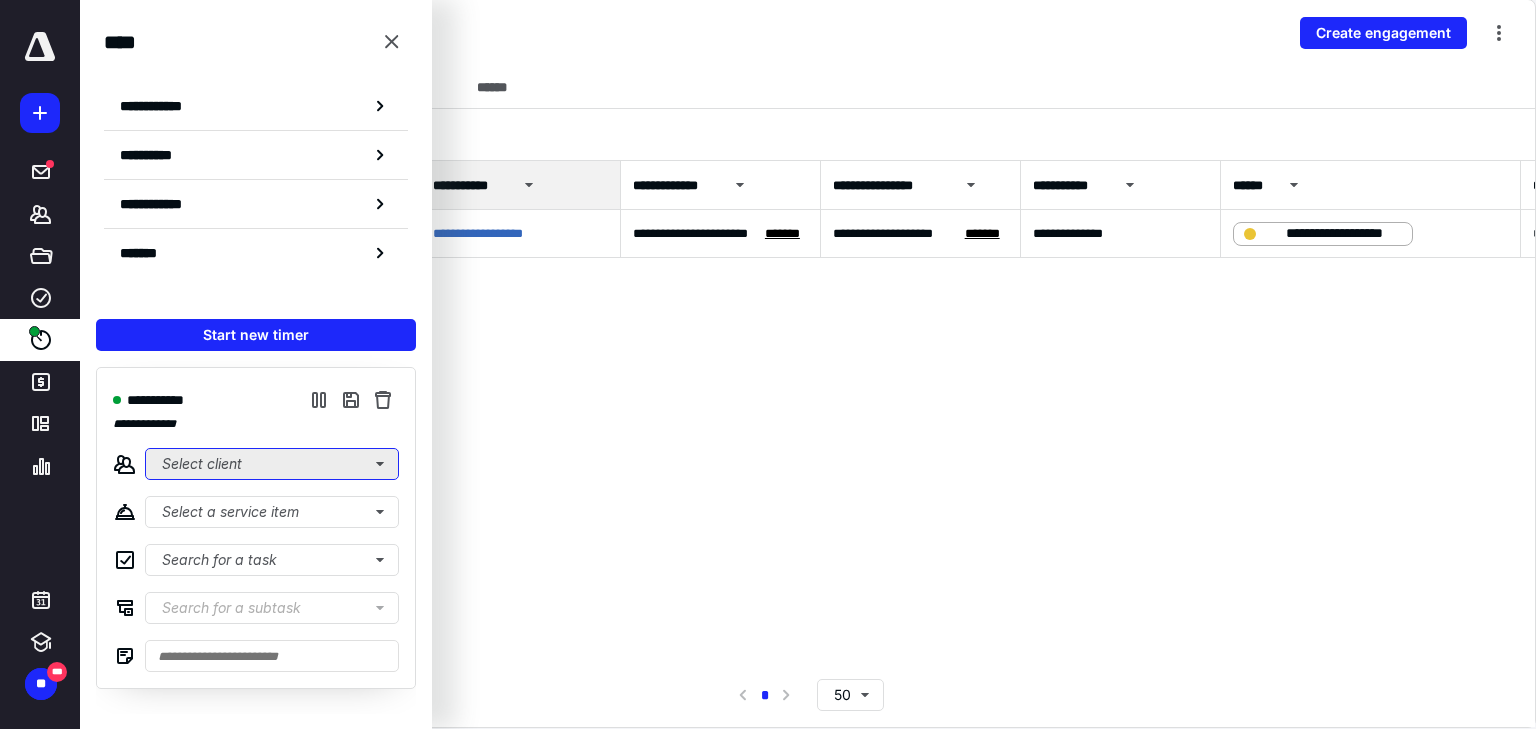 click on "Select client" at bounding box center (272, 464) 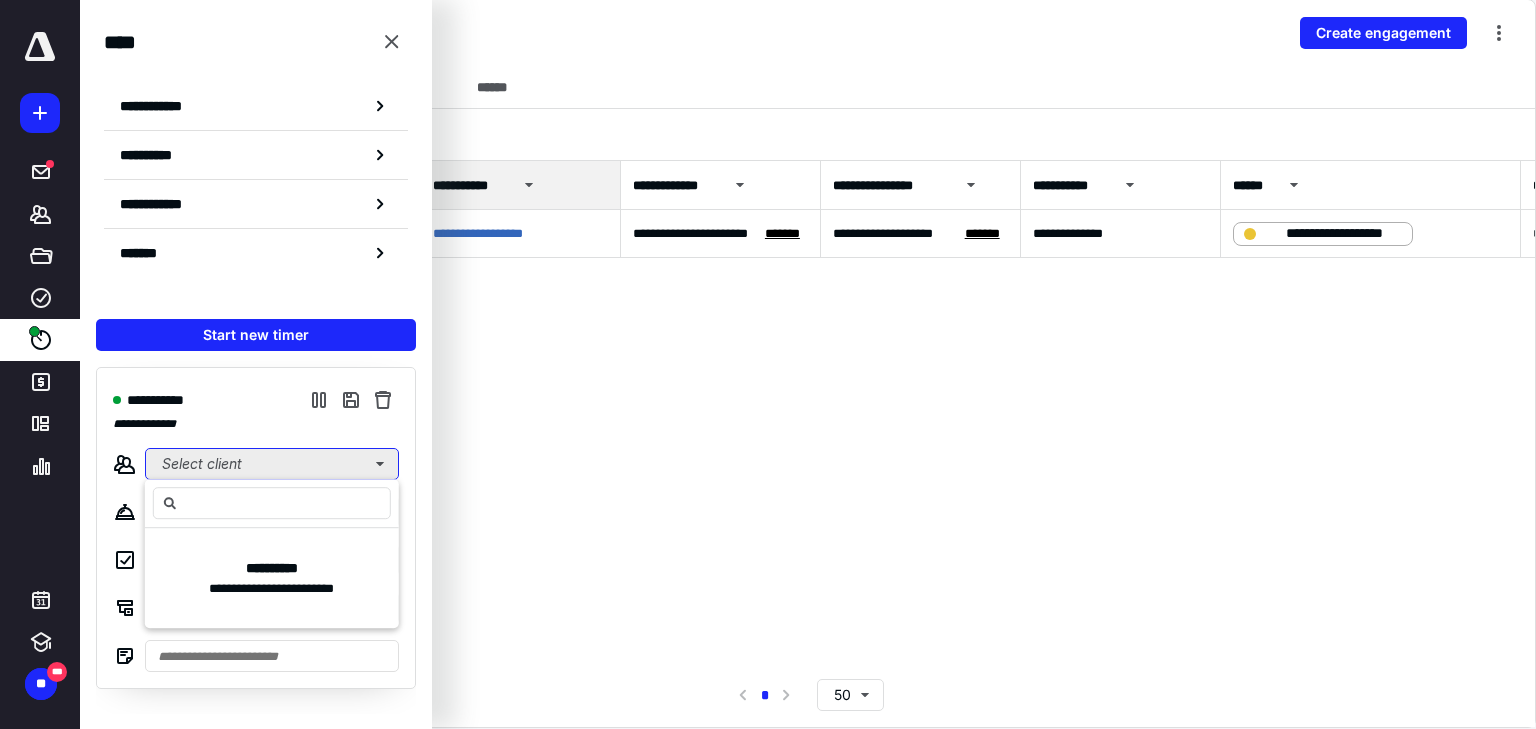 click on "Select client" at bounding box center (272, 464) 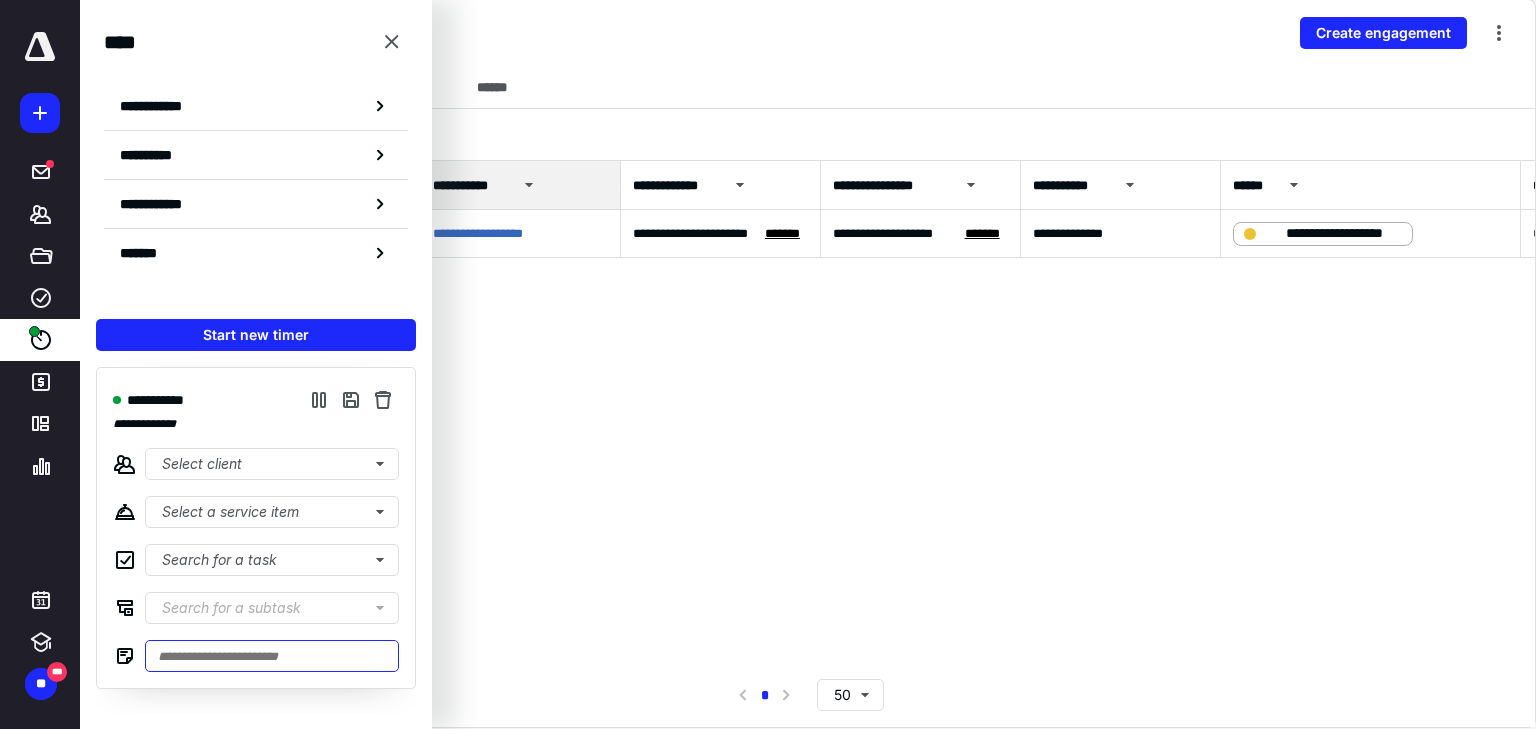 click at bounding box center [272, 656] 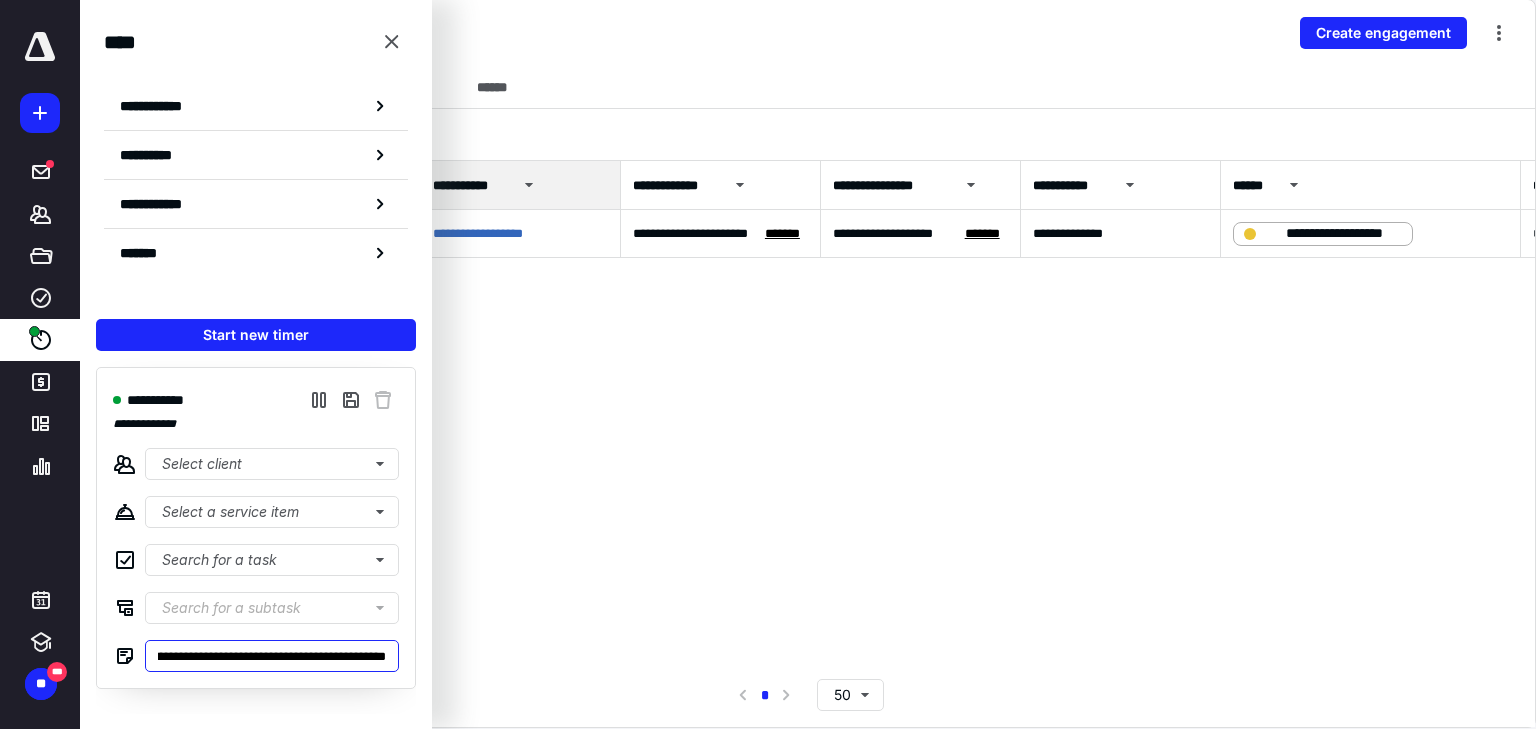 scroll, scrollTop: 0, scrollLeft: 172, axis: horizontal 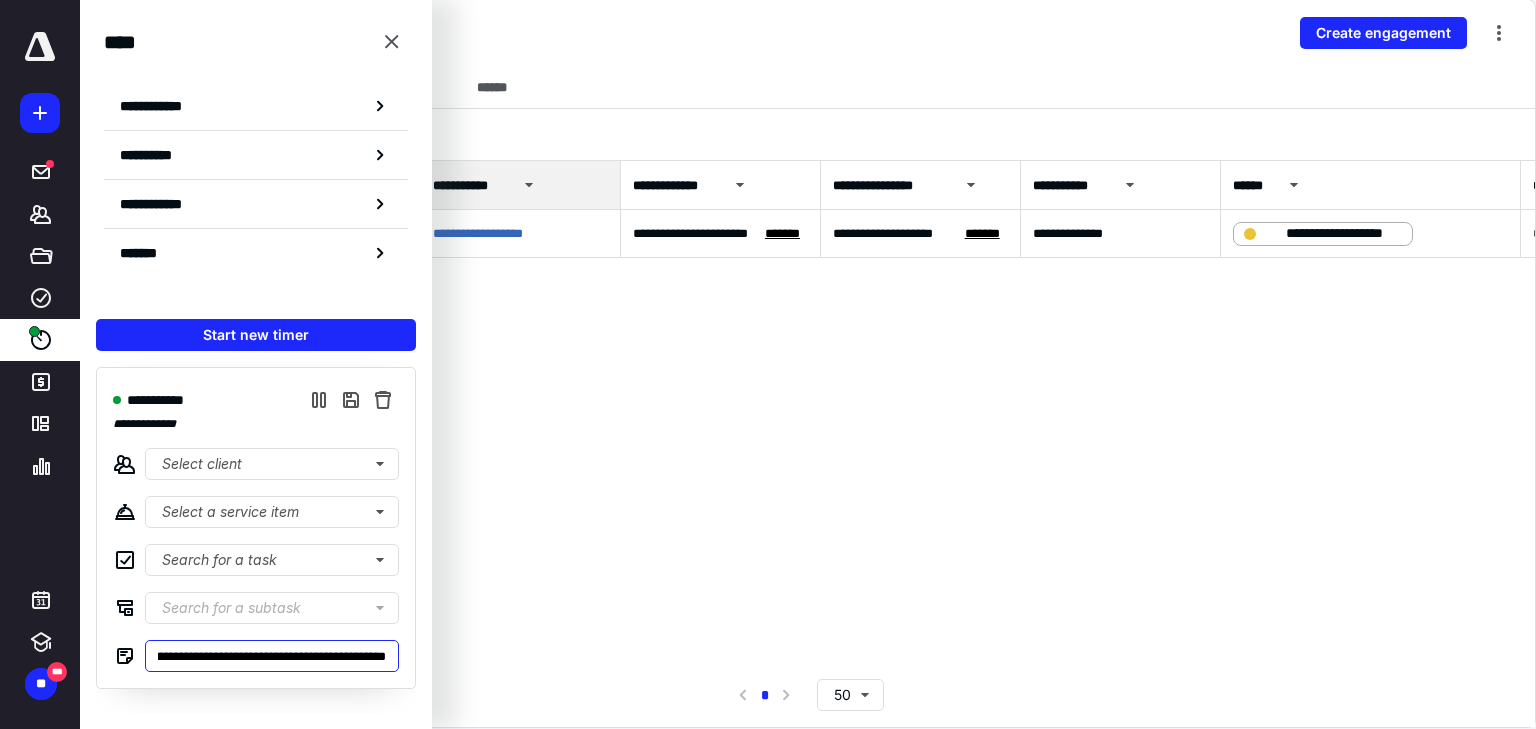 type on "**********" 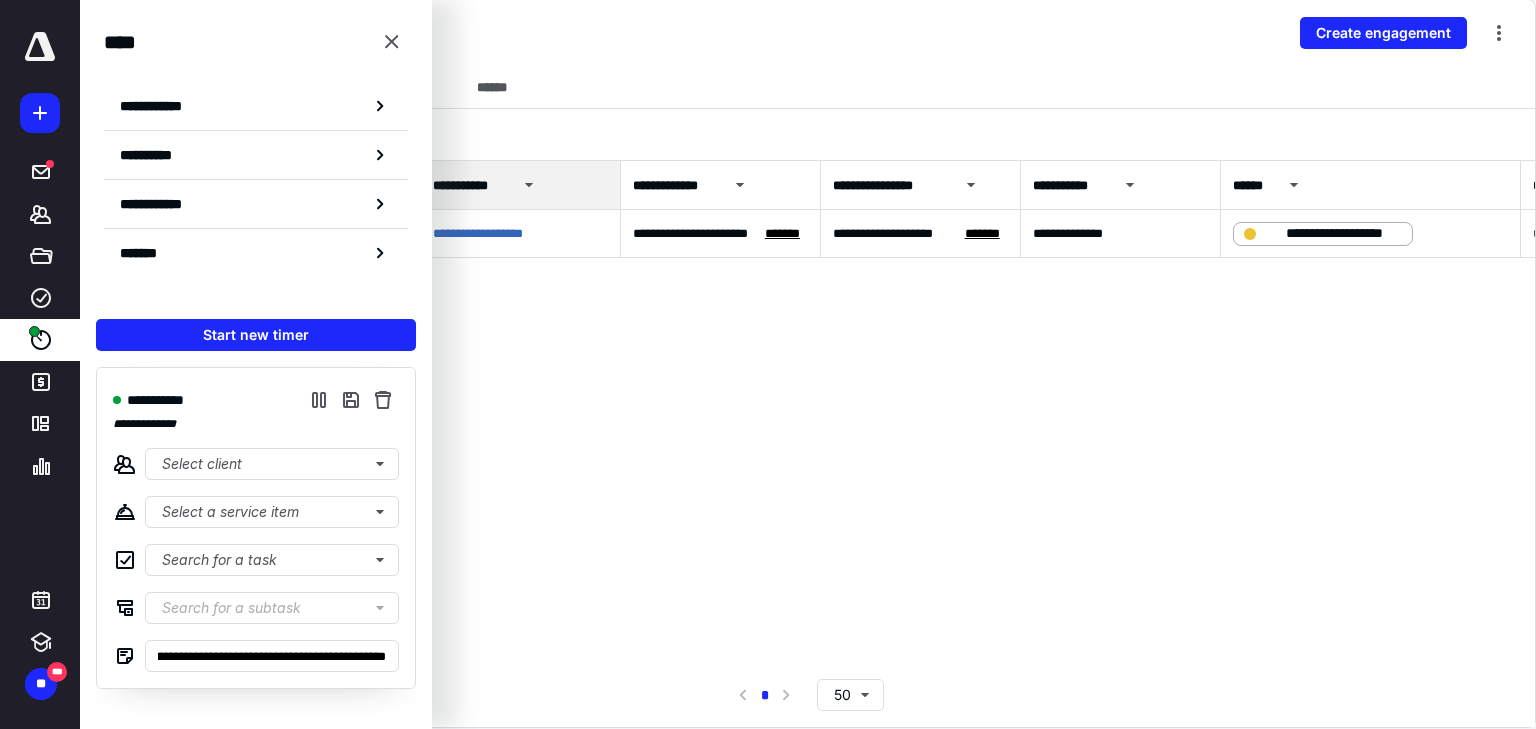 click on "**********" at bounding box center (256, 364) 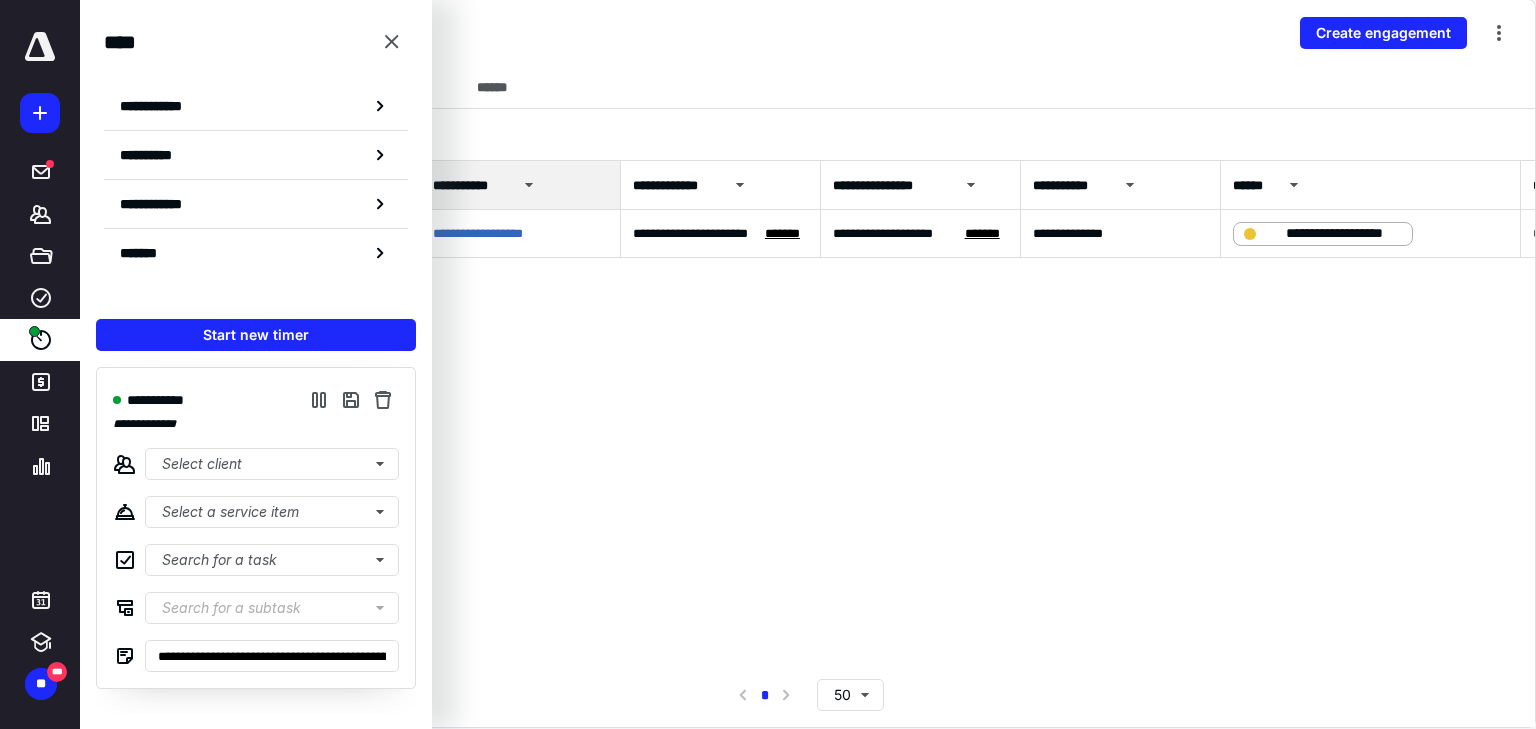 click 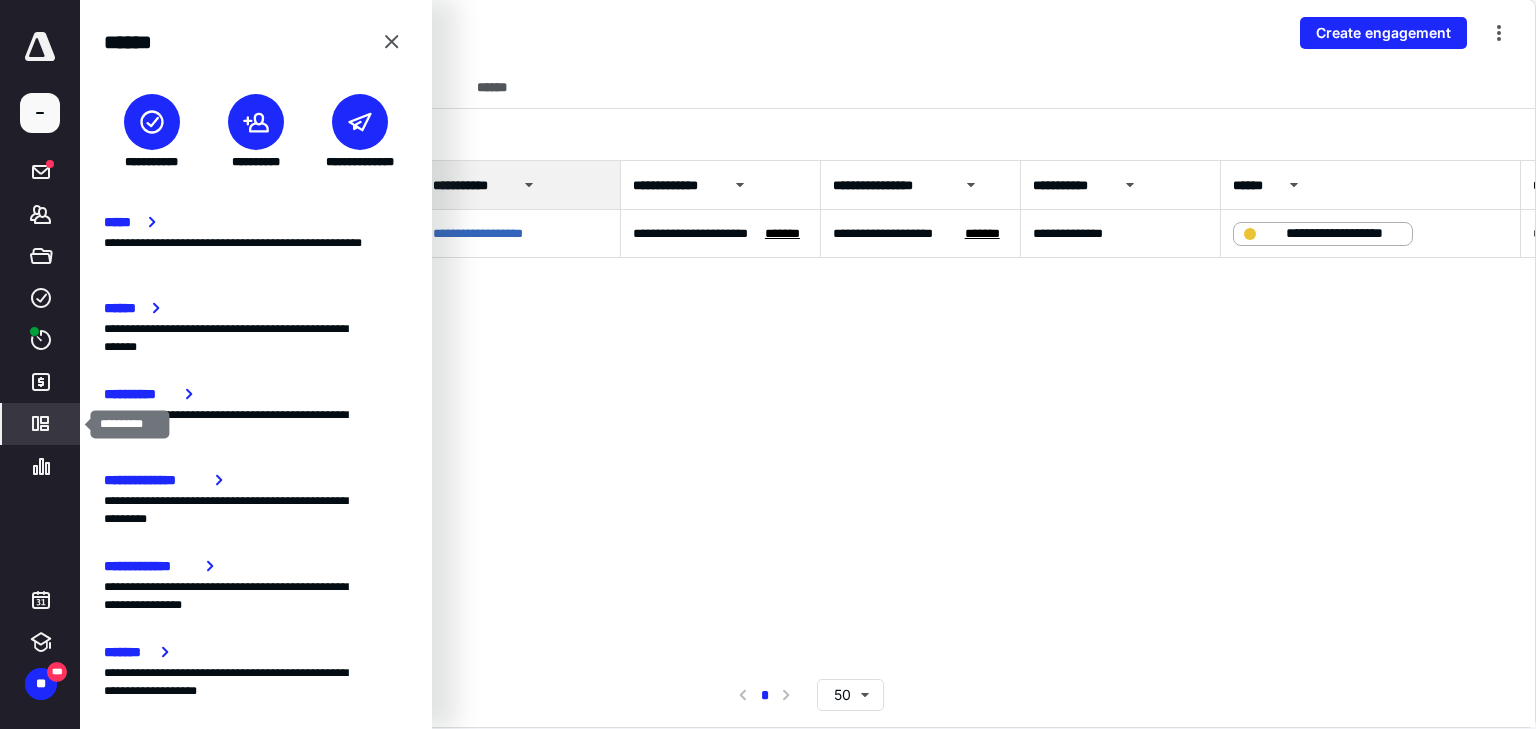 click 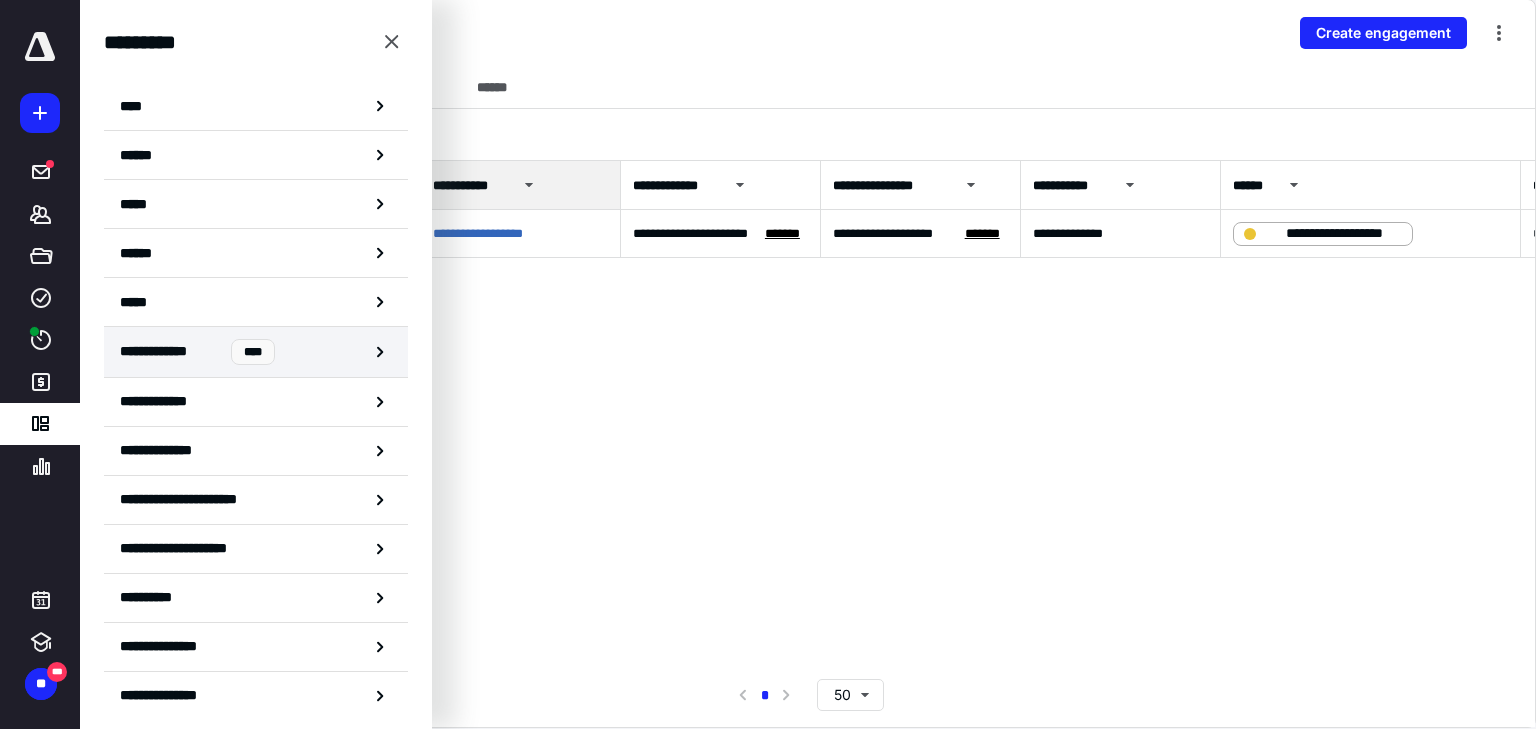 click on "**********" at bounding box center (256, 352) 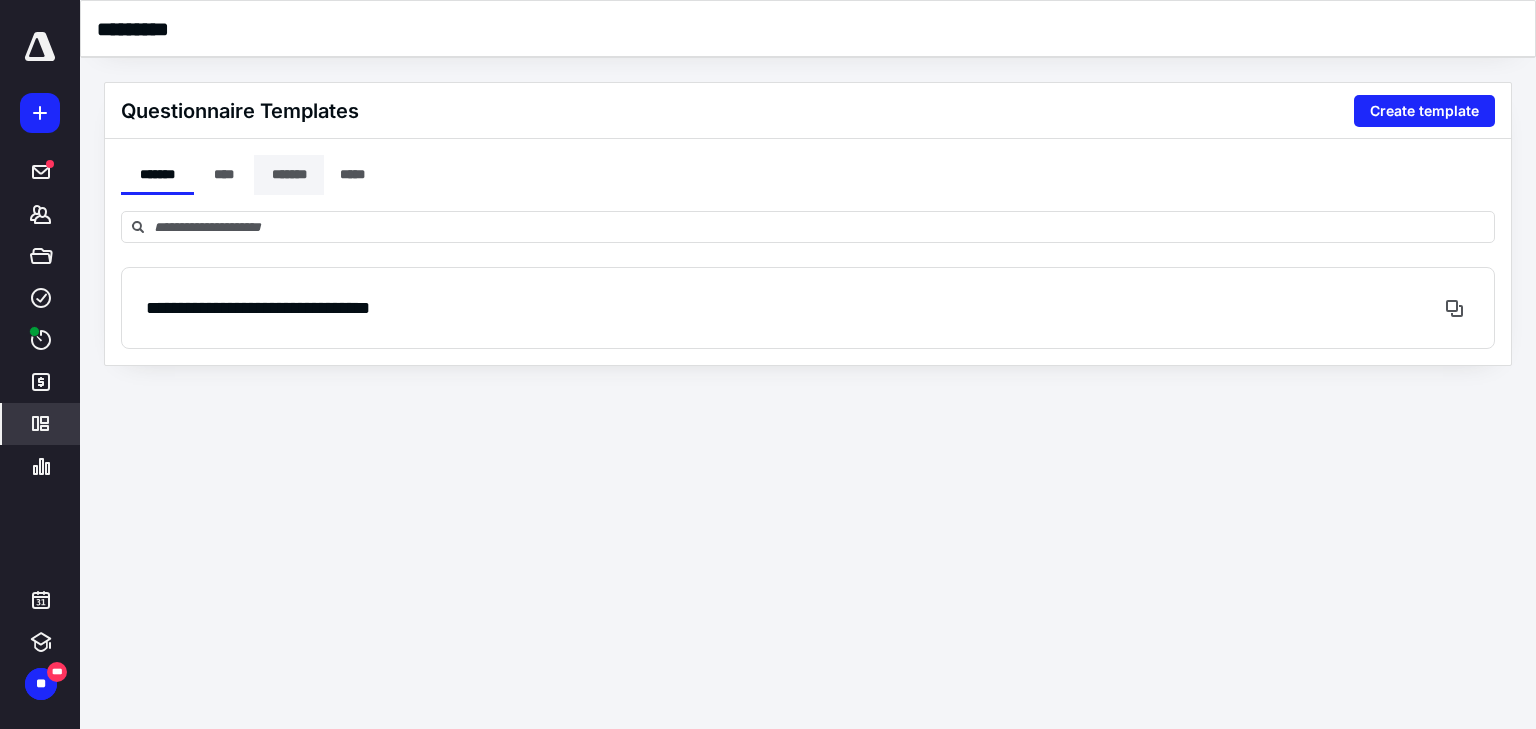 click on "*******" at bounding box center [289, 175] 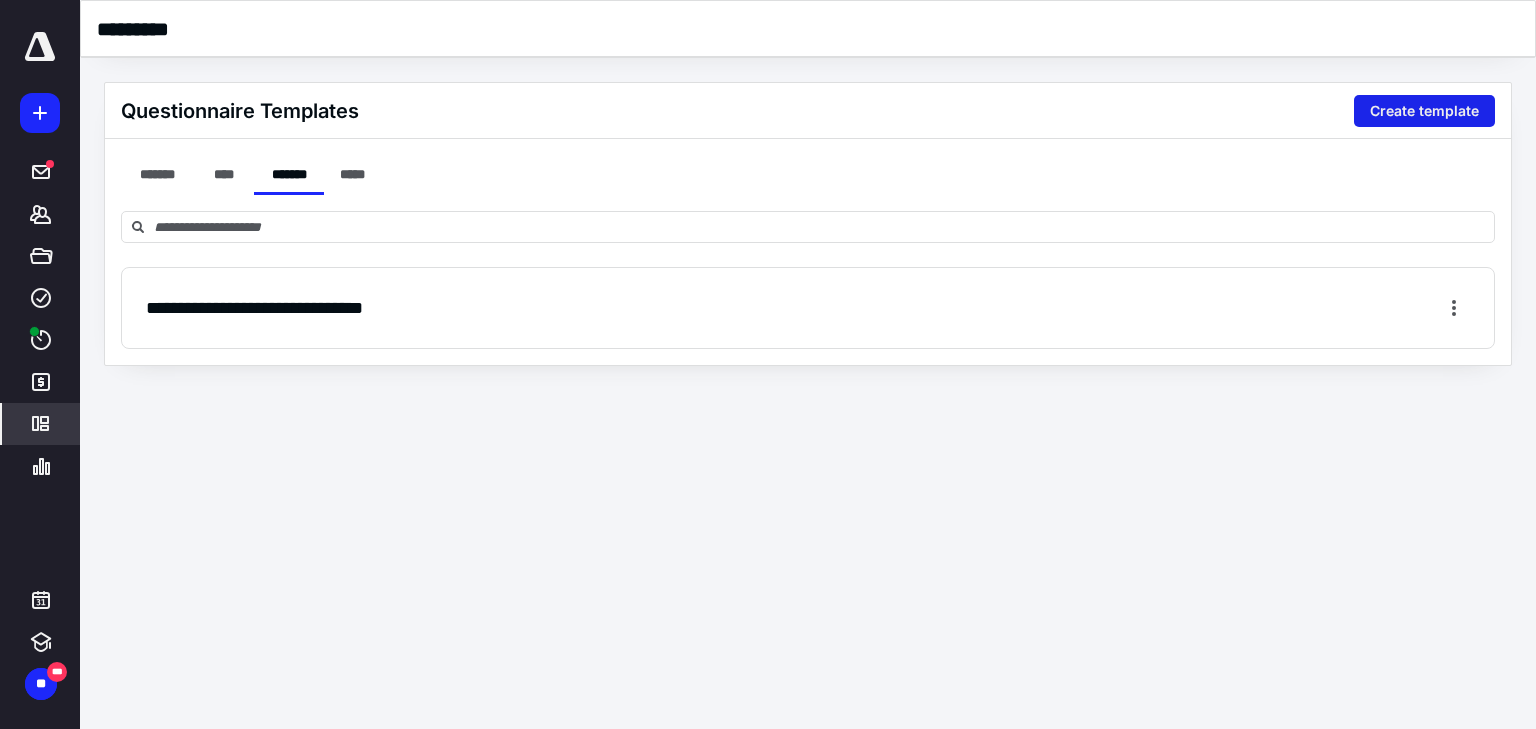 click on "Create template" at bounding box center (1424, 111) 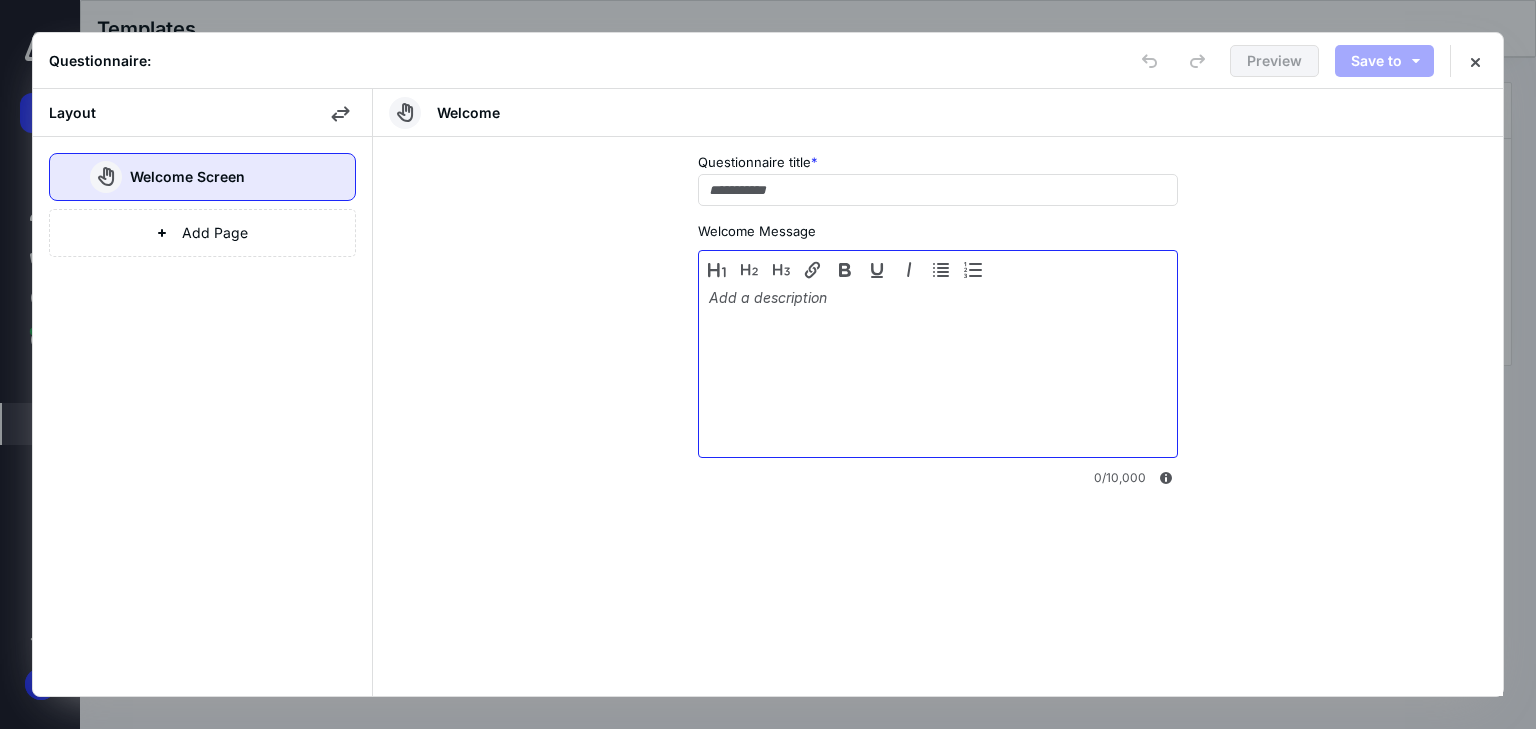 click at bounding box center (938, 369) 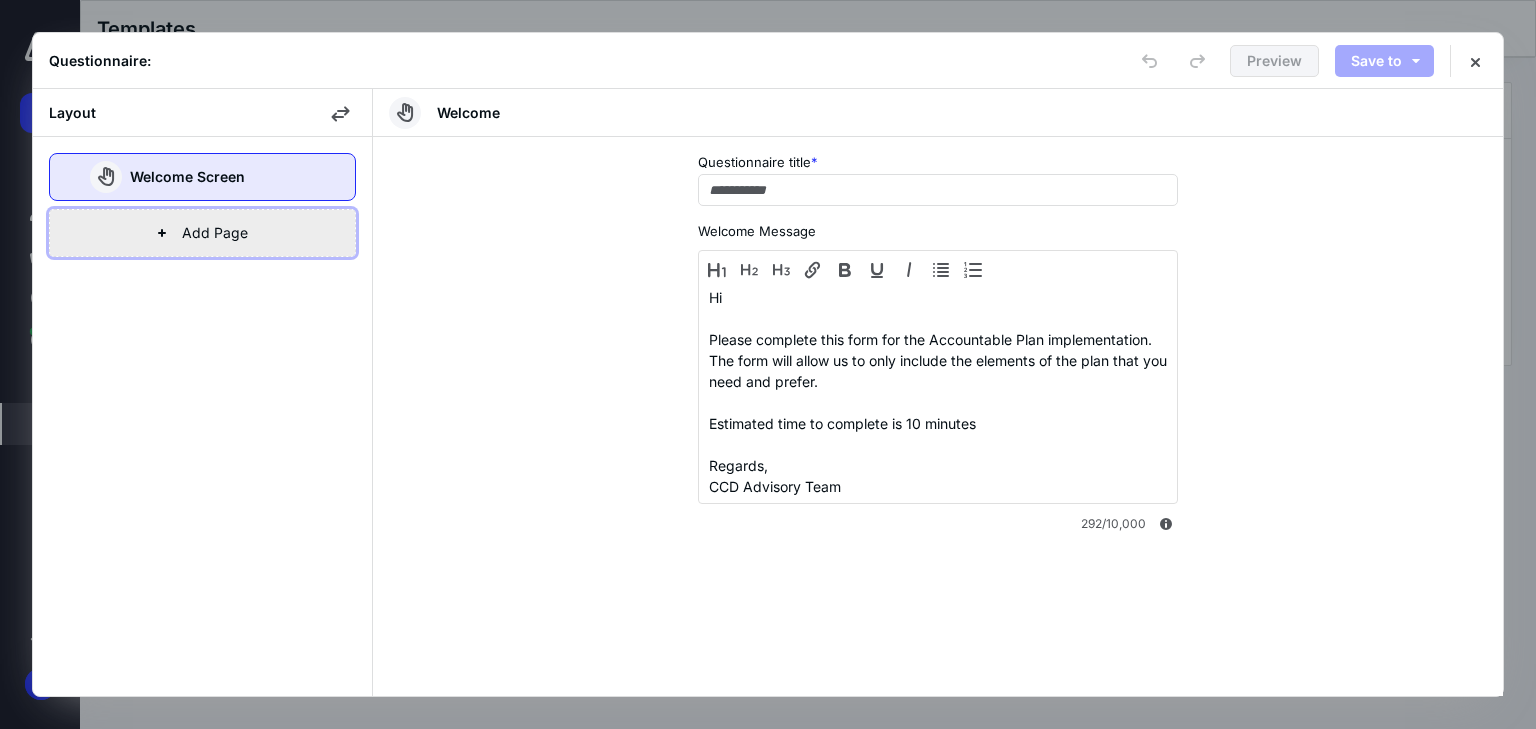 click on "Add Page" at bounding box center (202, 233) 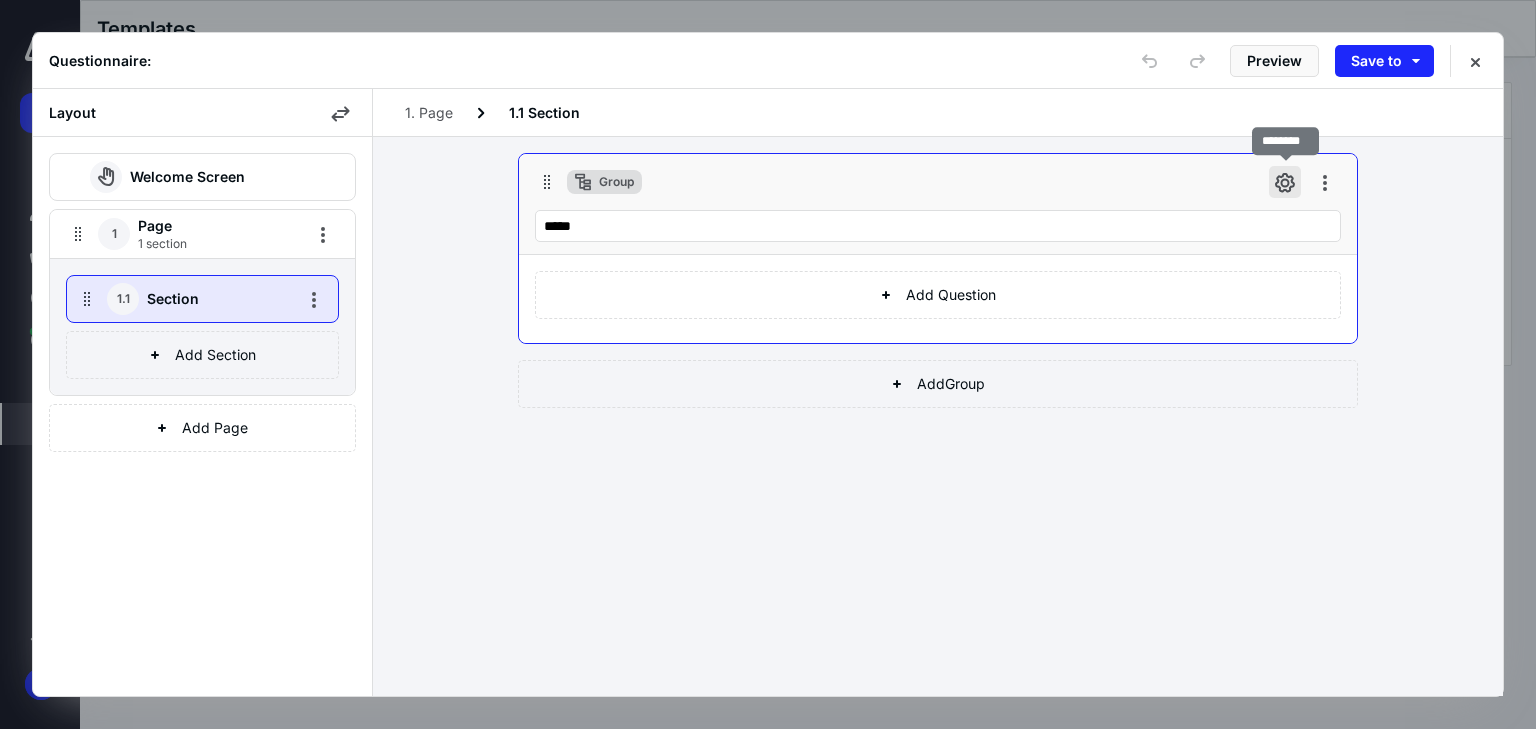 click at bounding box center [1285, 182] 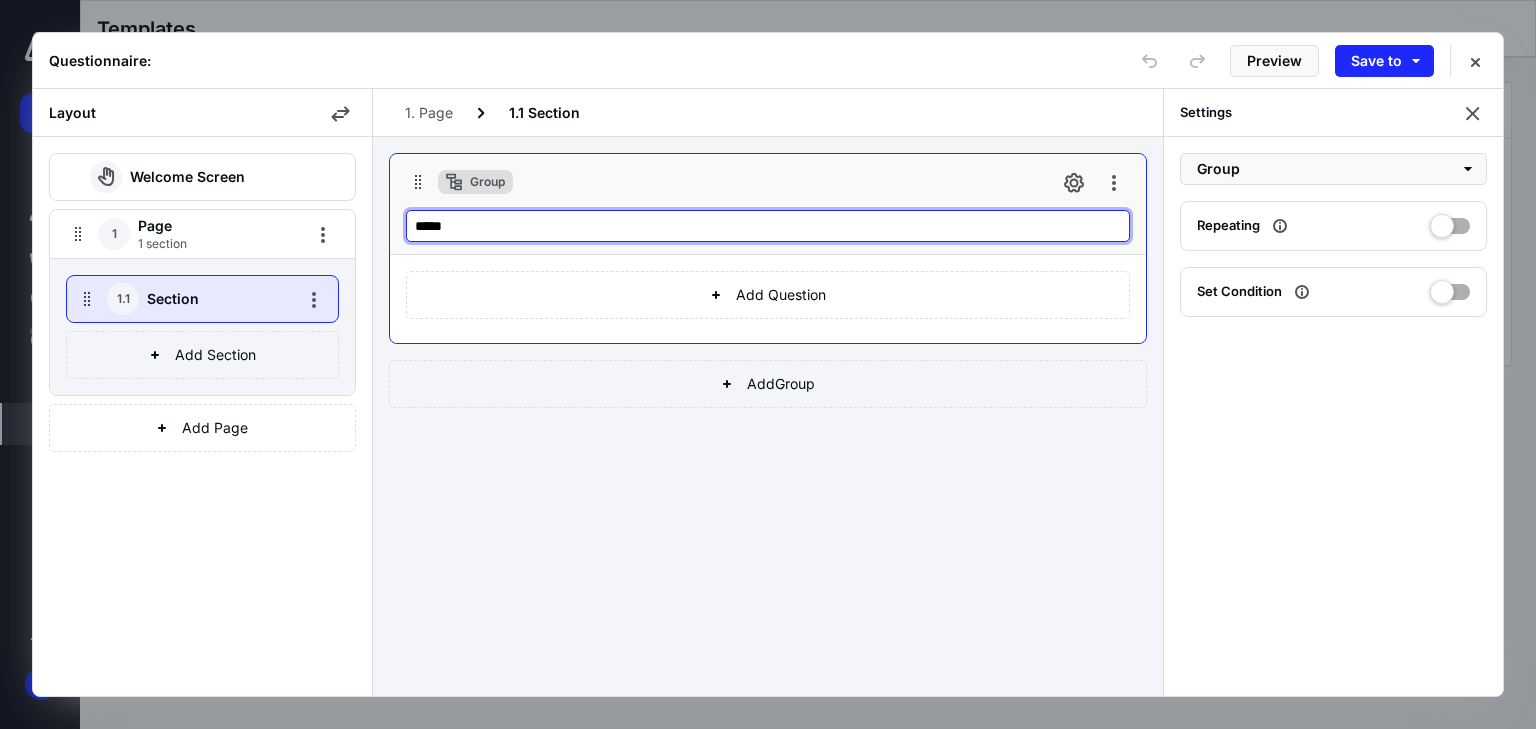 drag, startPoint x: 489, startPoint y: 226, endPoint x: 415, endPoint y: 226, distance: 74 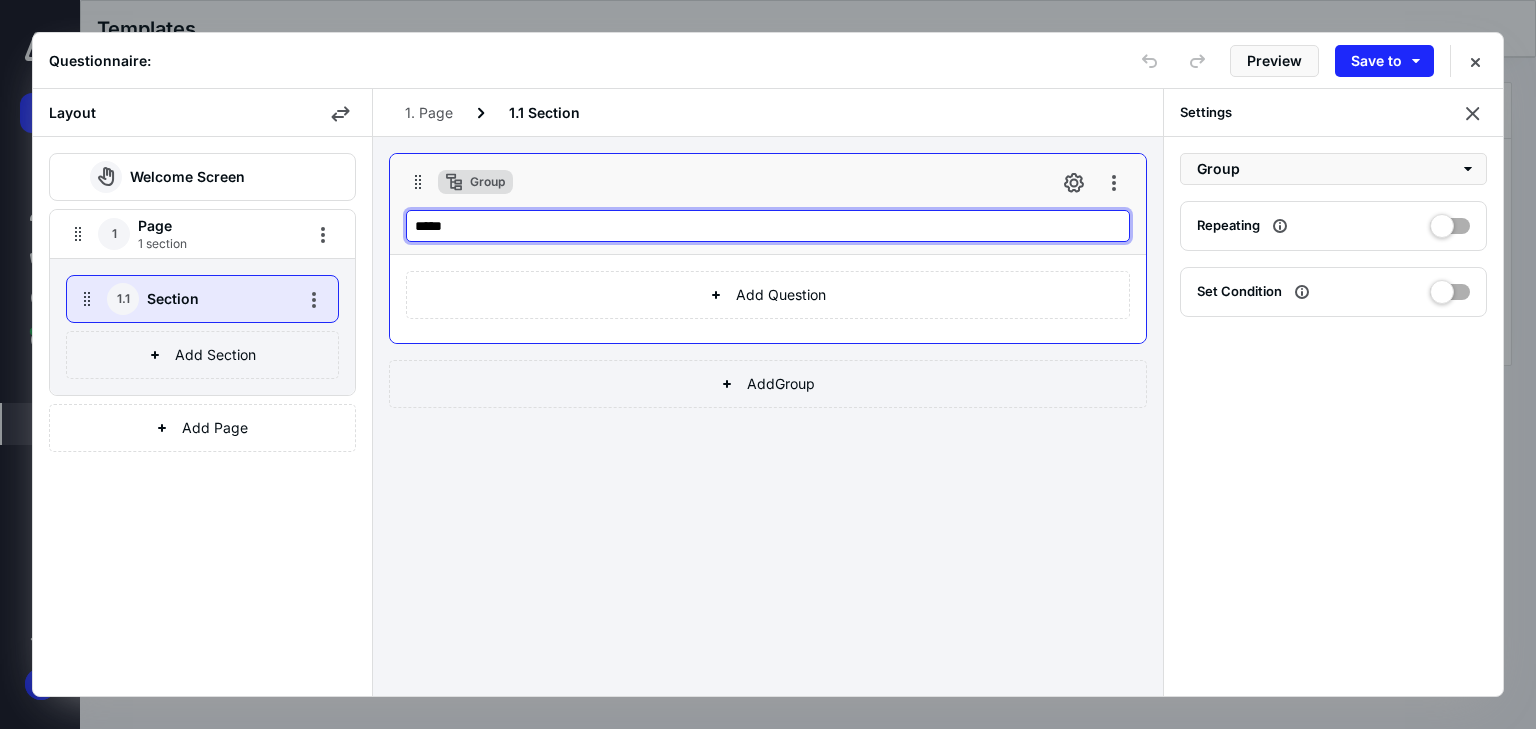 click on "*****" at bounding box center (768, 226) 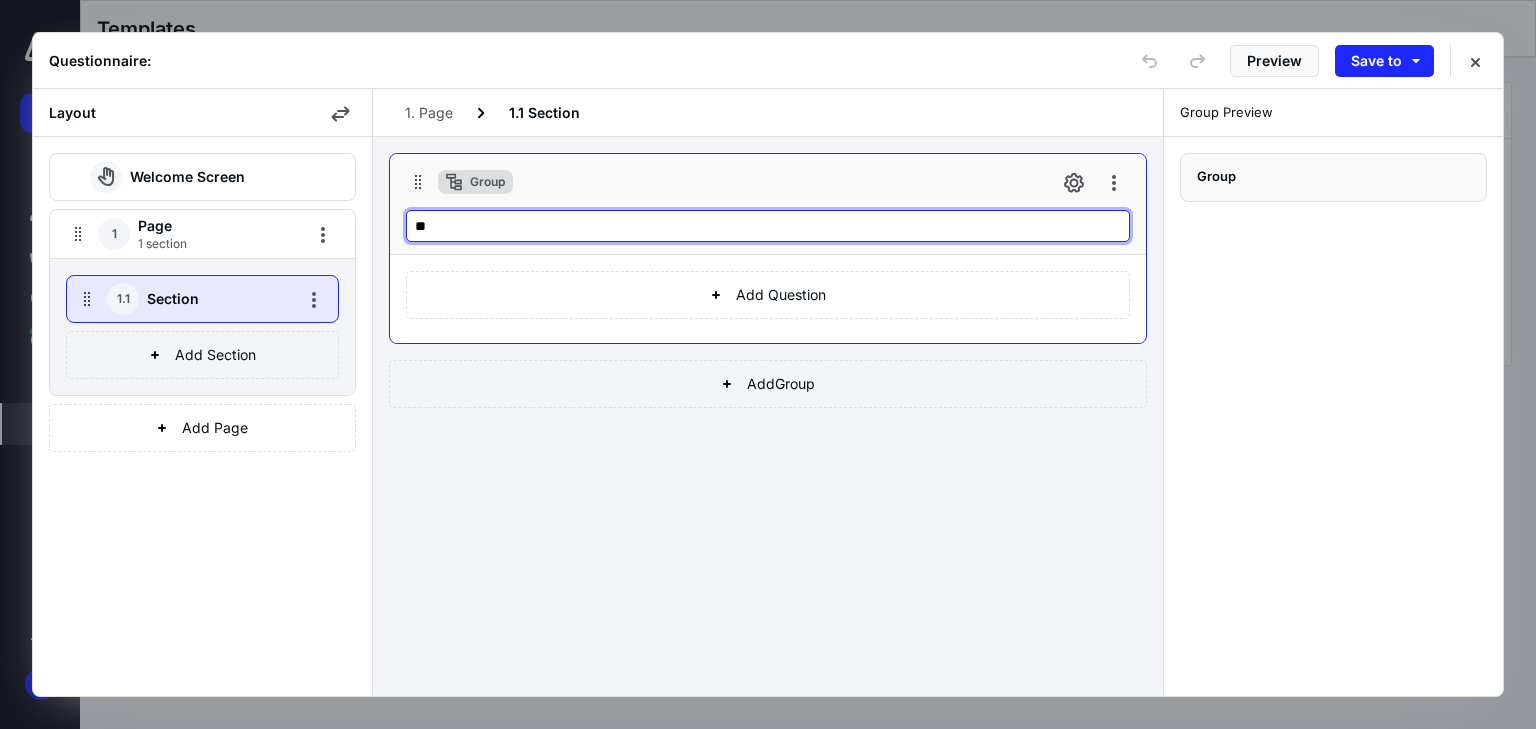 type on "*" 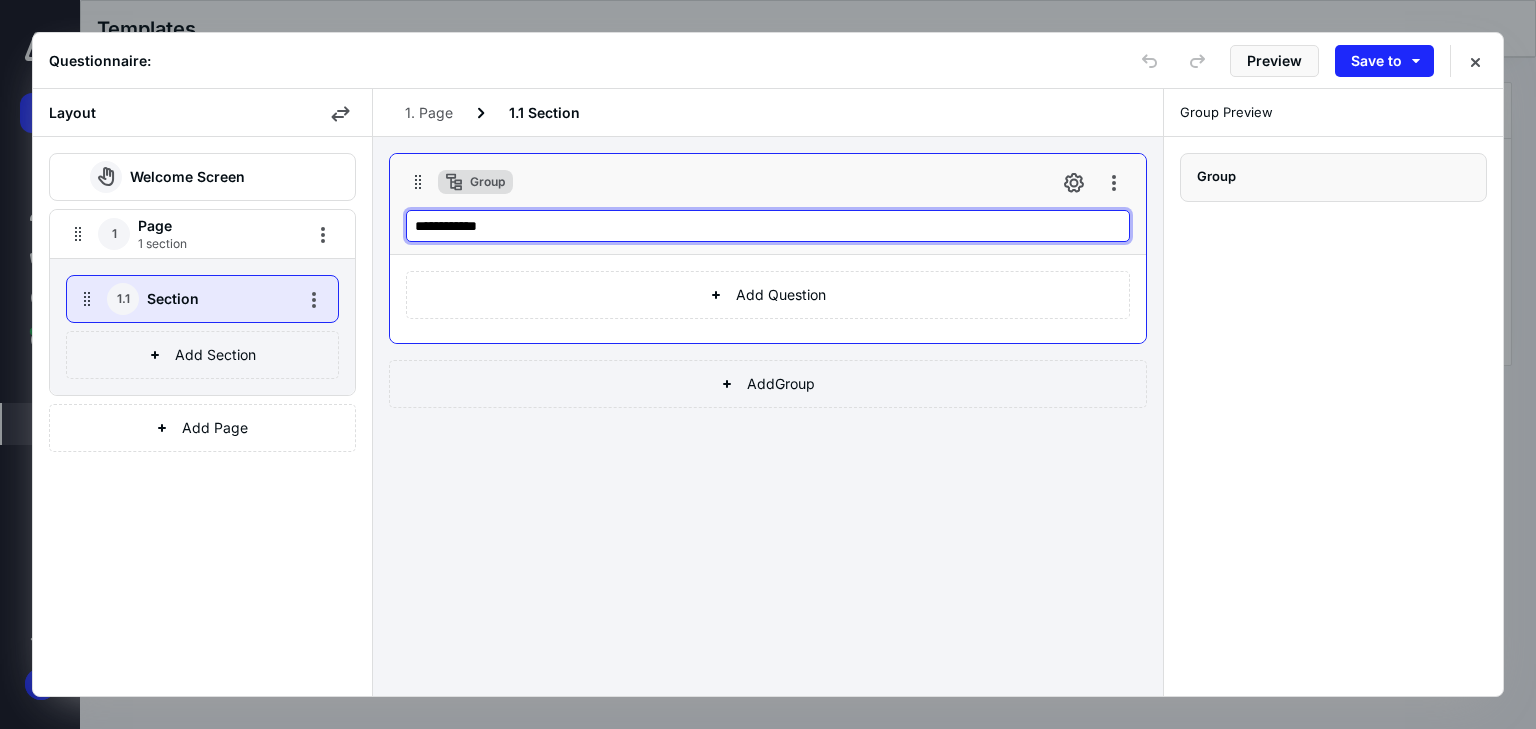 drag, startPoint x: 569, startPoint y: 230, endPoint x: 412, endPoint y: 228, distance: 157.01274 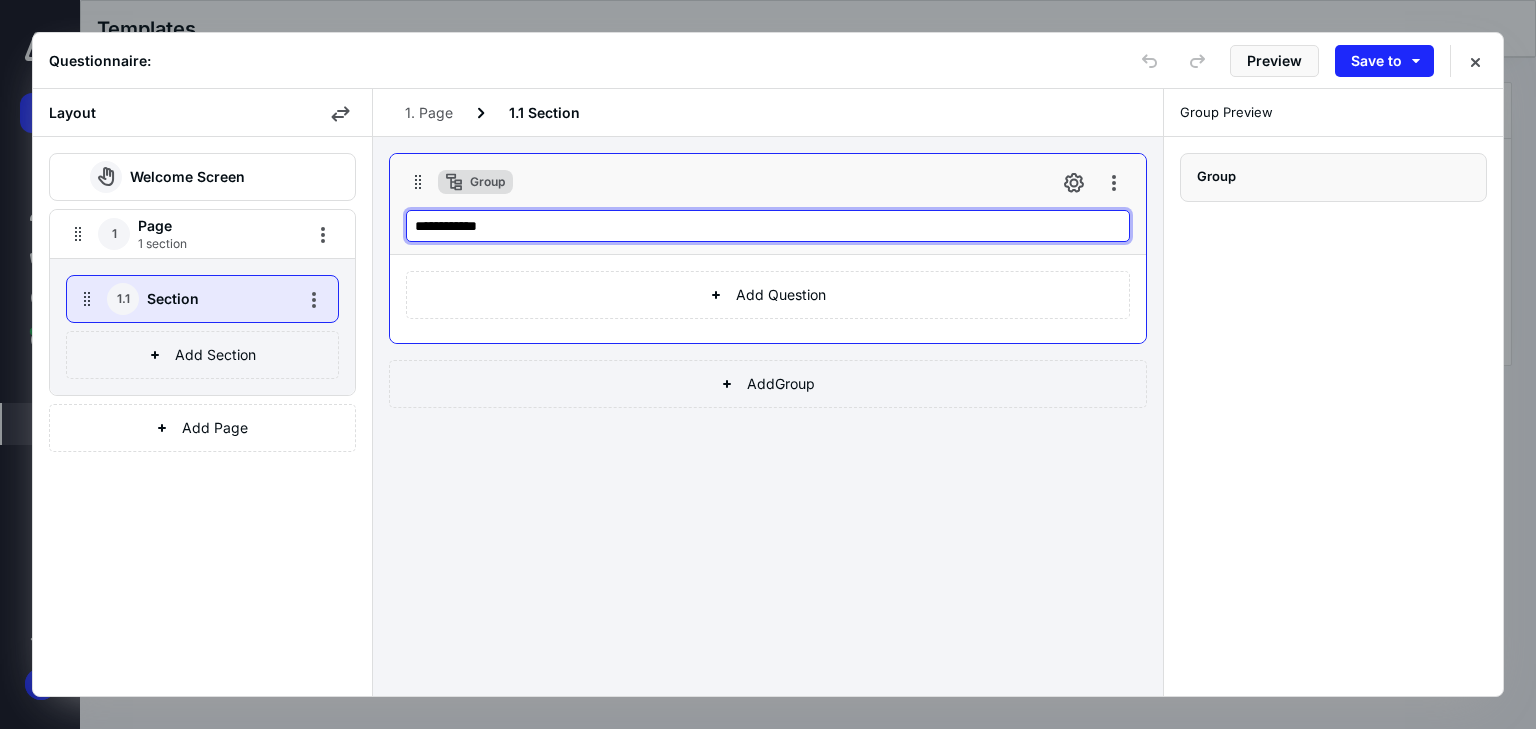 click on "**********" at bounding box center [768, 226] 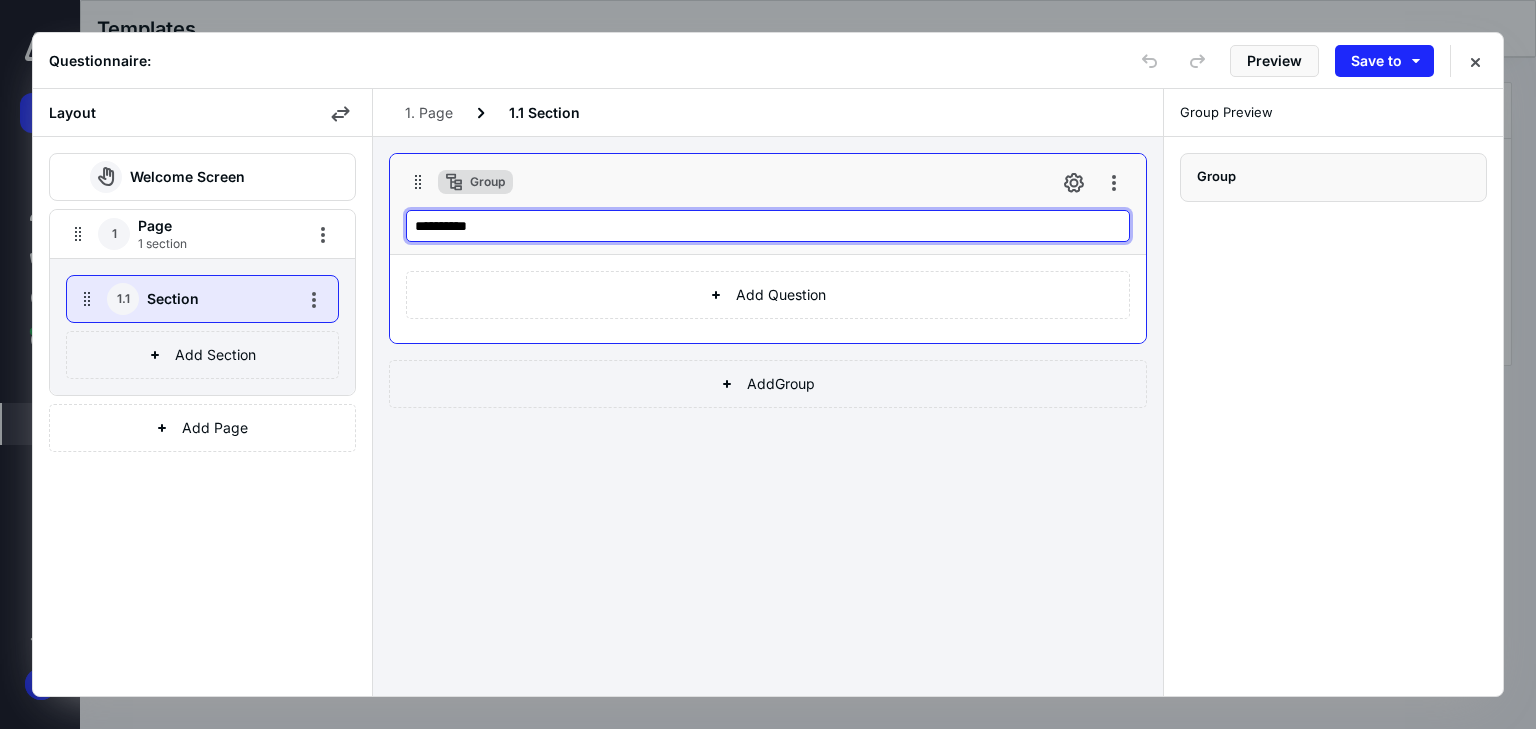 type on "**********" 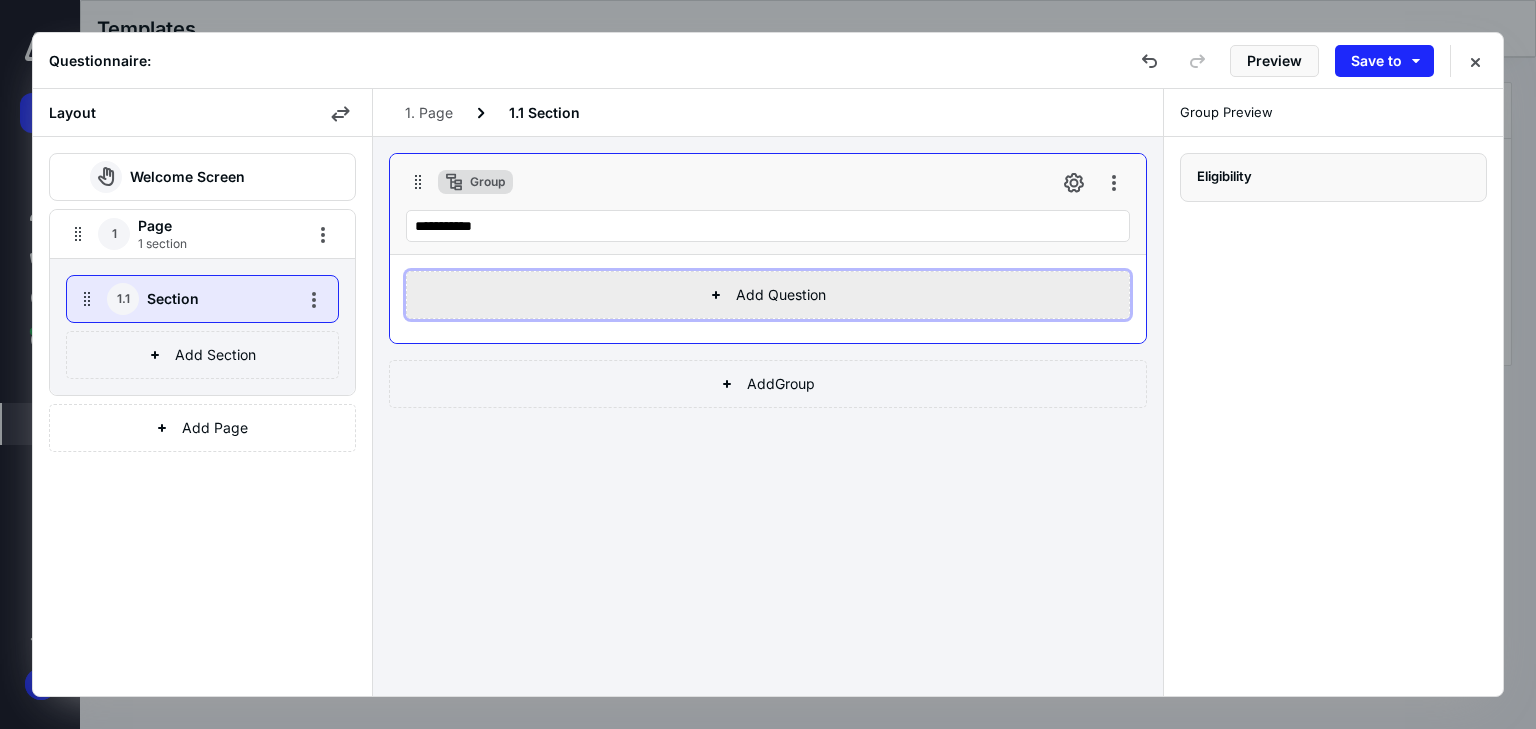 click on "Add Question" at bounding box center (768, 295) 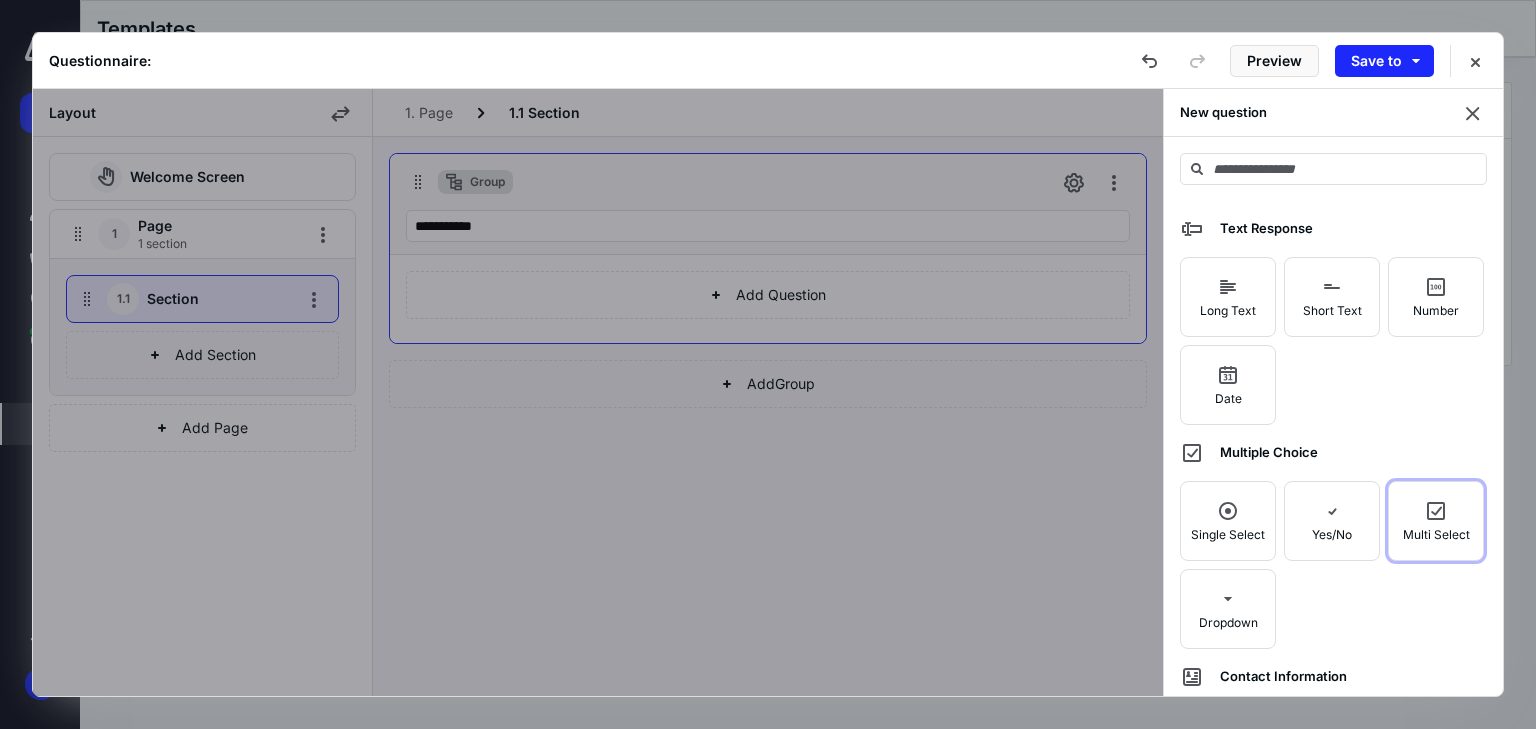 click on "Multi Select" at bounding box center [1436, 534] 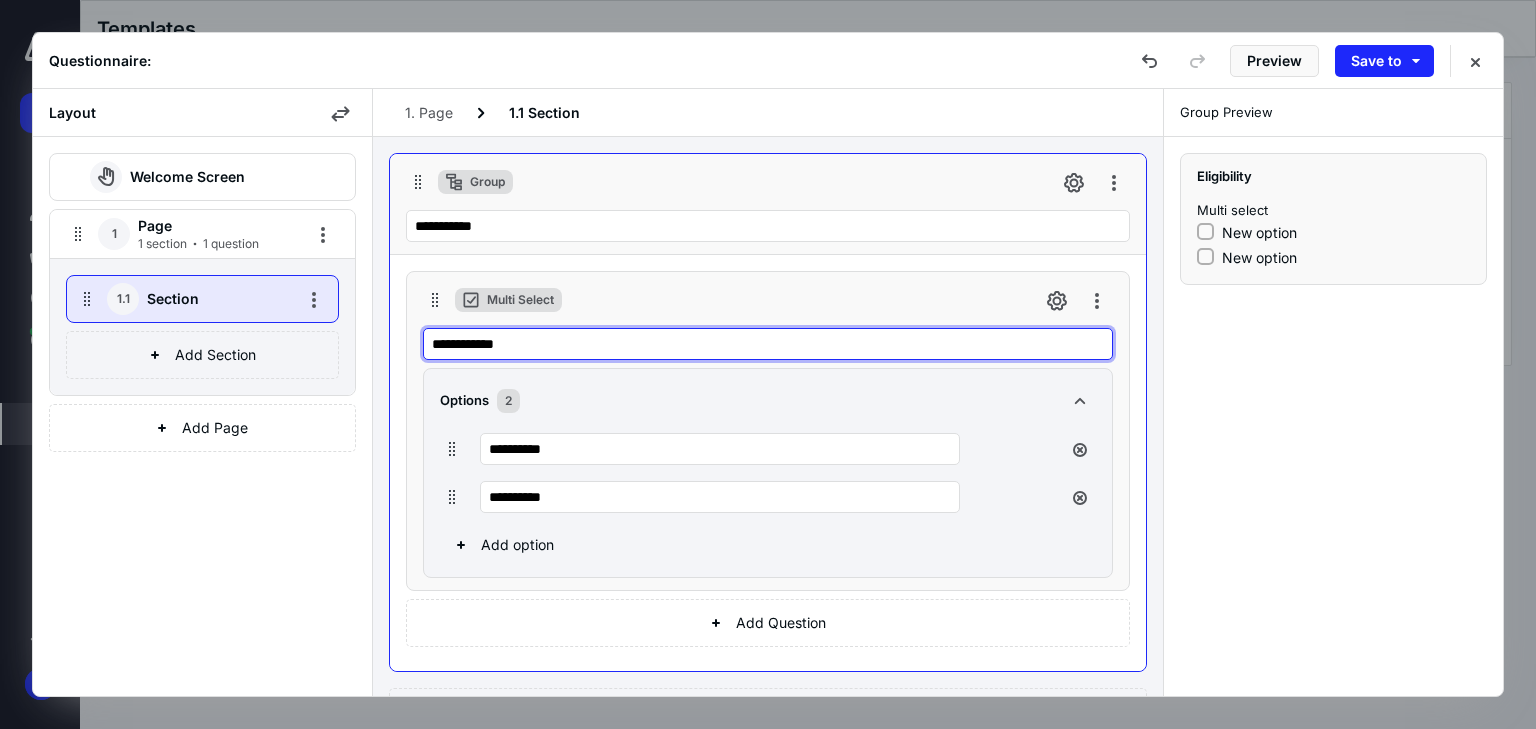 drag, startPoint x: 510, startPoint y: 347, endPoint x: 392, endPoint y: 339, distance: 118.270874 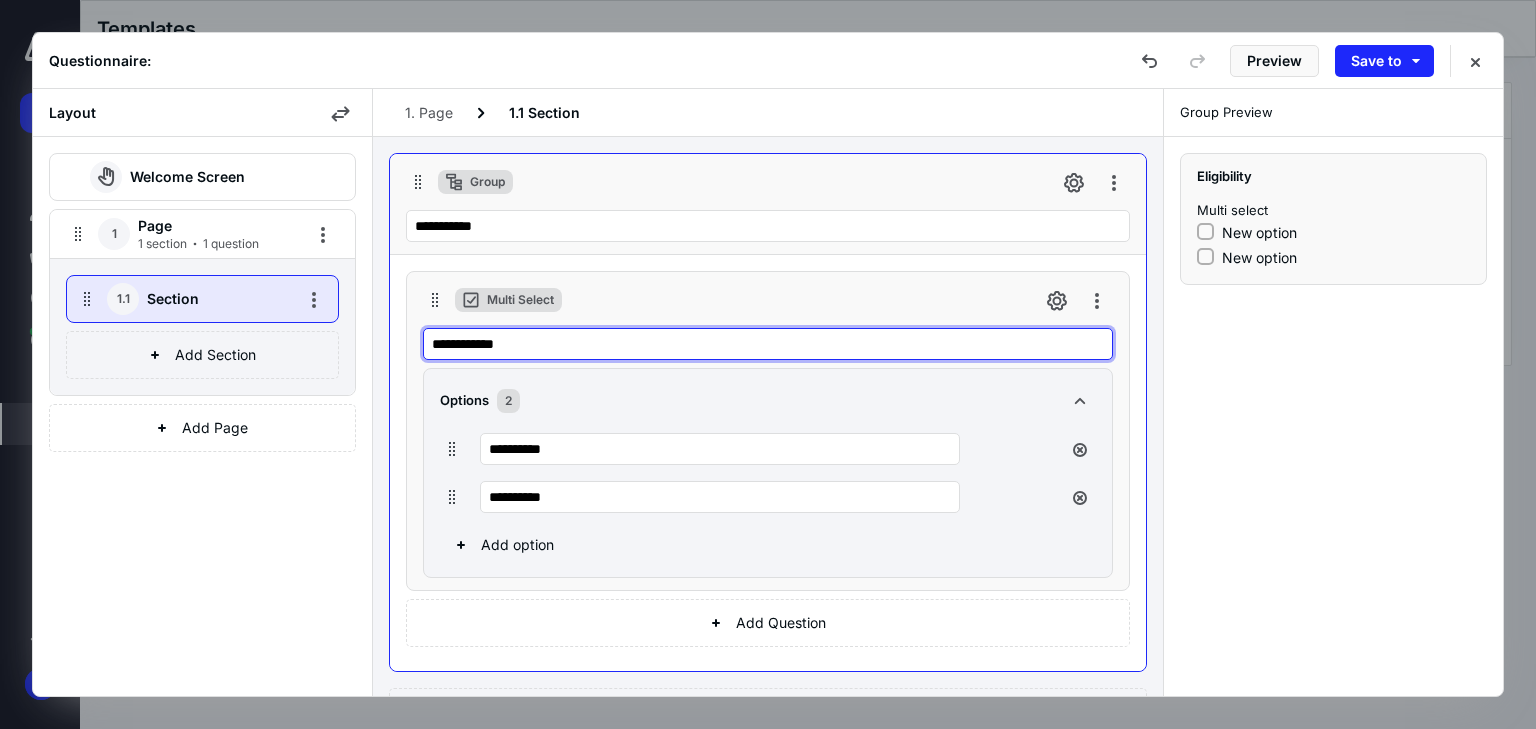 click on "**********" at bounding box center (768, 462) 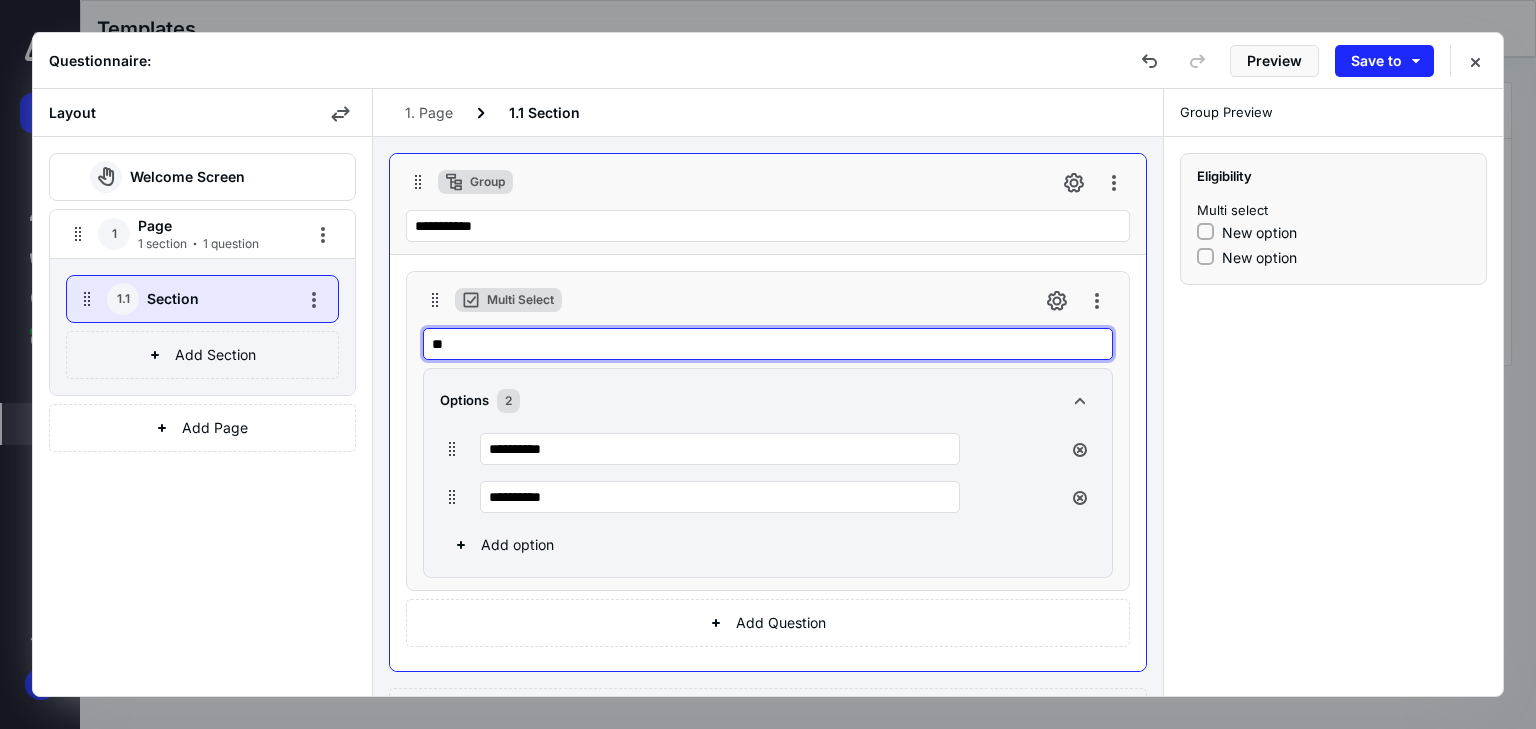 type on "*" 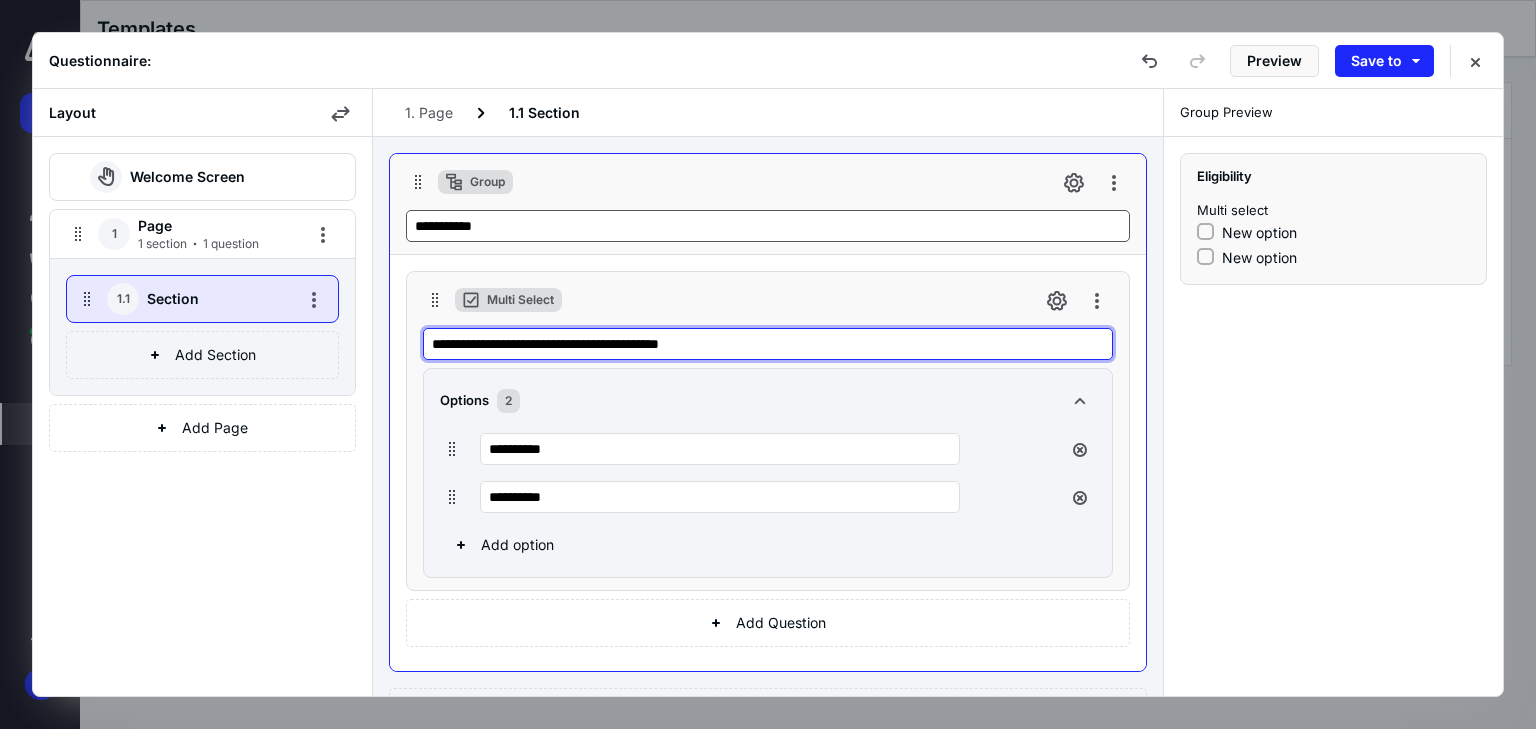 drag, startPoint x: 611, startPoint y: 343, endPoint x: 621, endPoint y: 239, distance: 104.47966 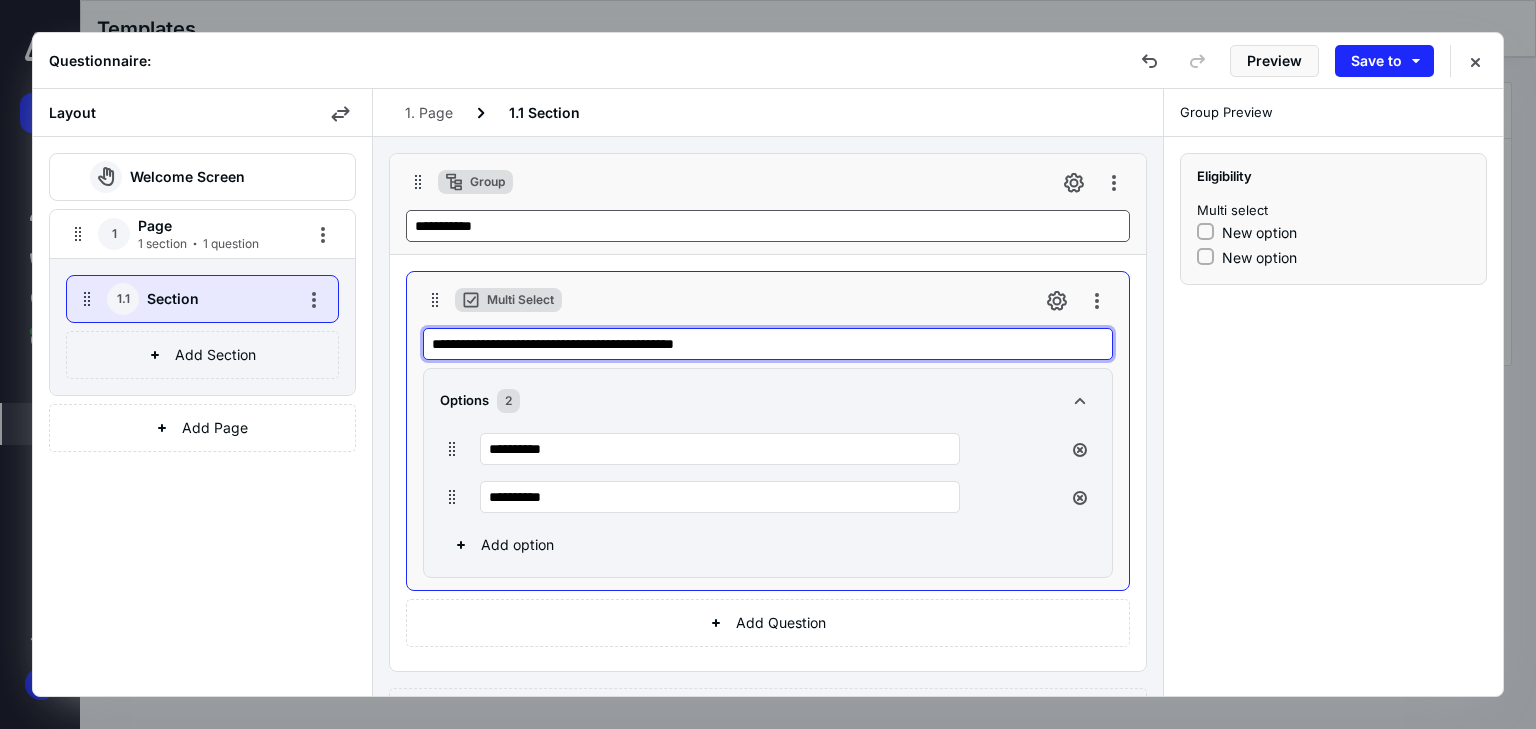 type on "**********" 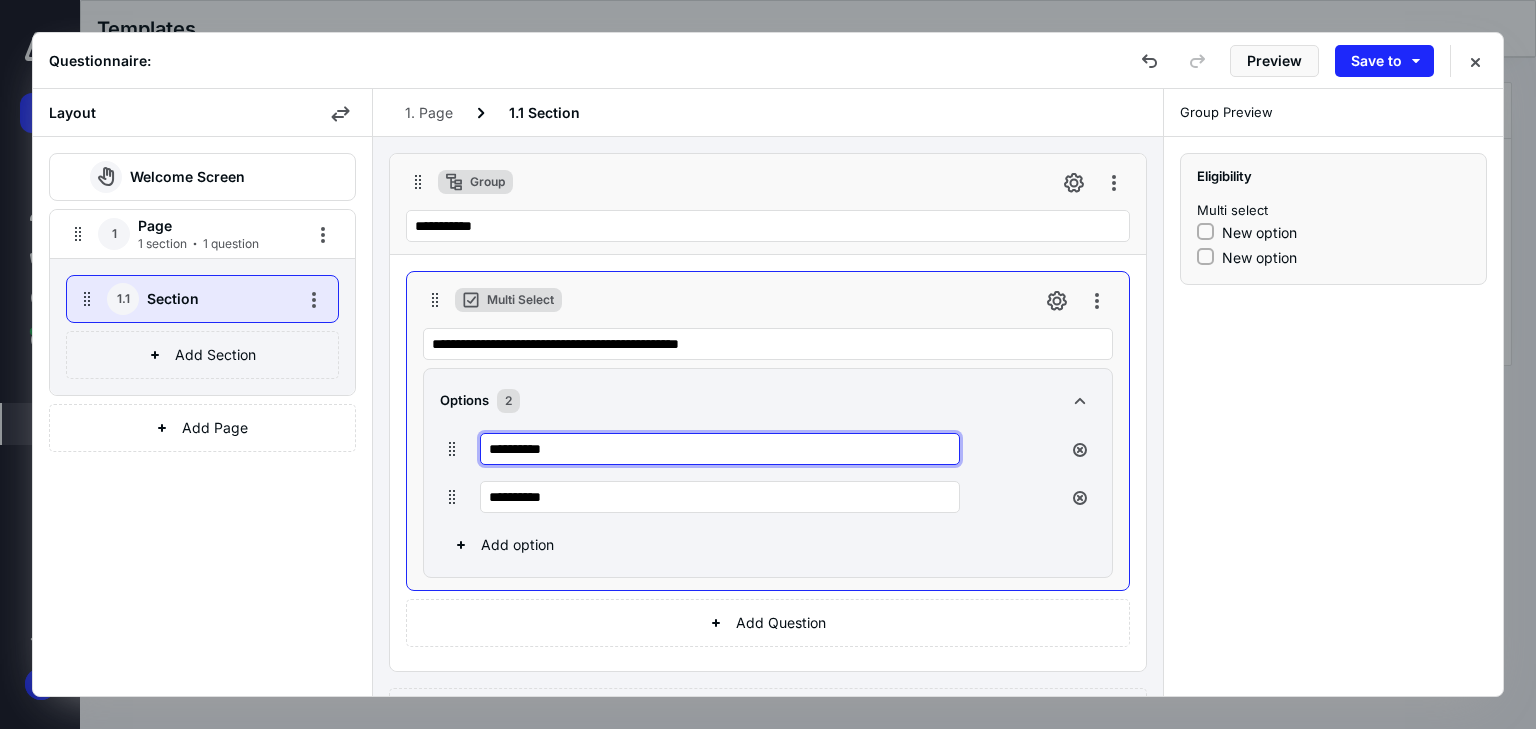 click on "**********" at bounding box center (720, 449) 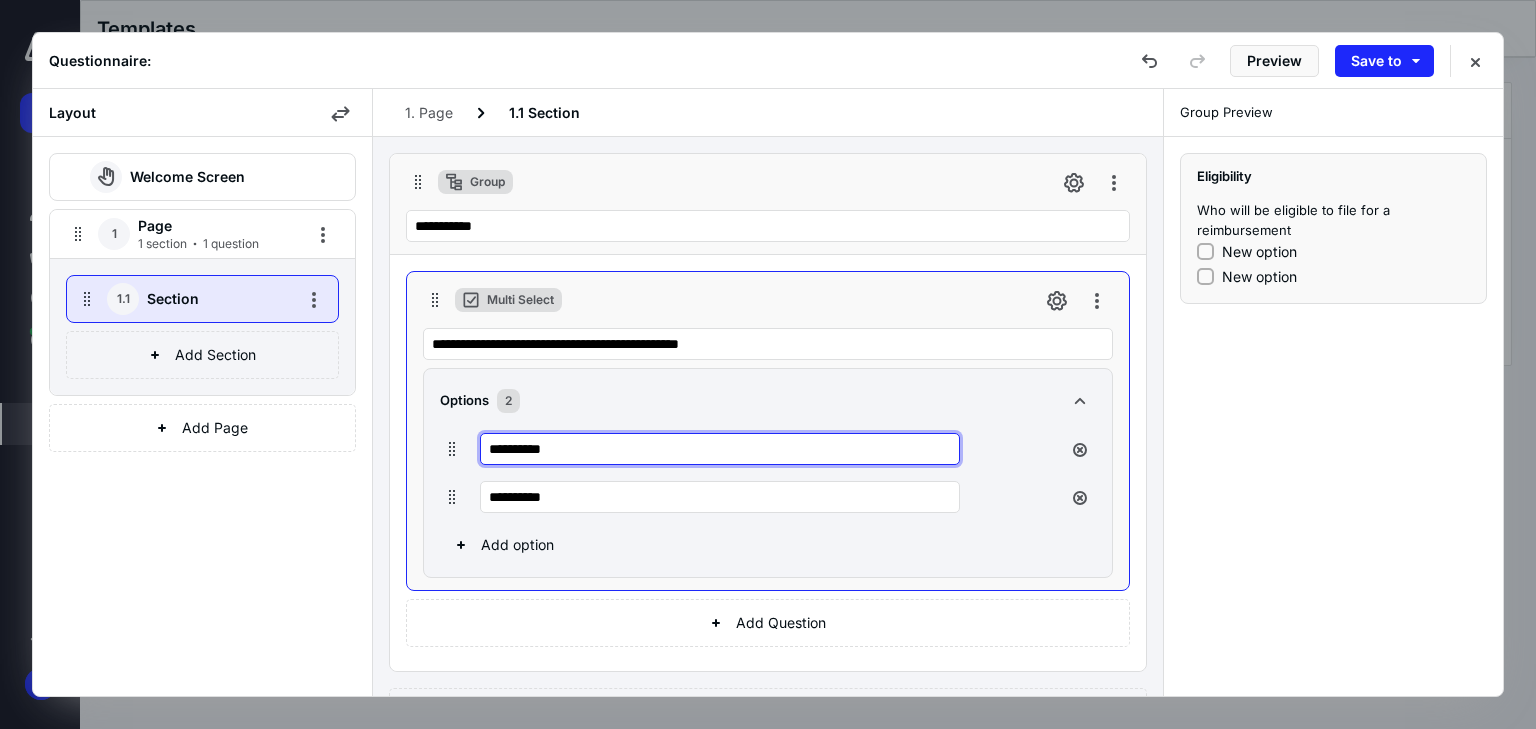 click on "**********" at bounding box center [720, 449] 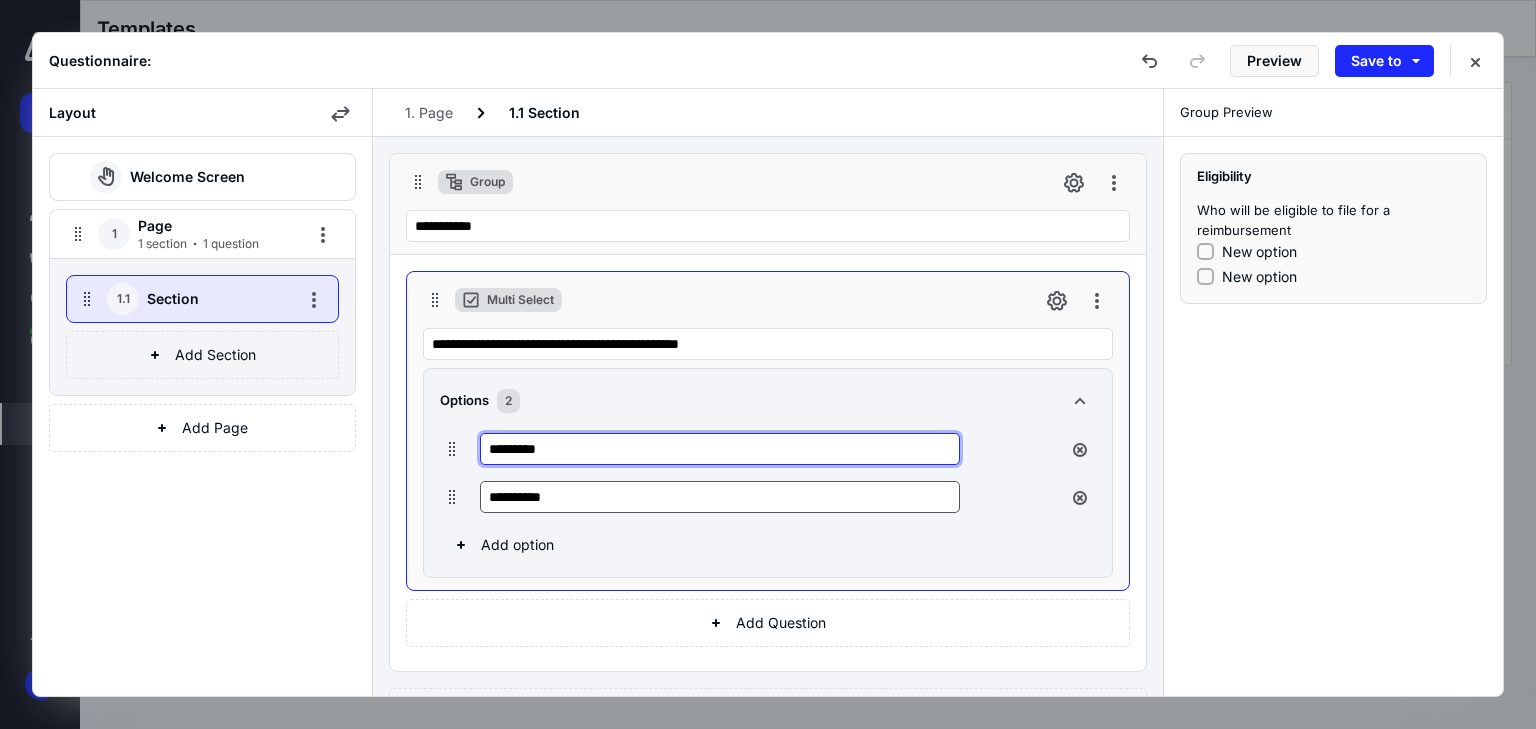 type on "*********" 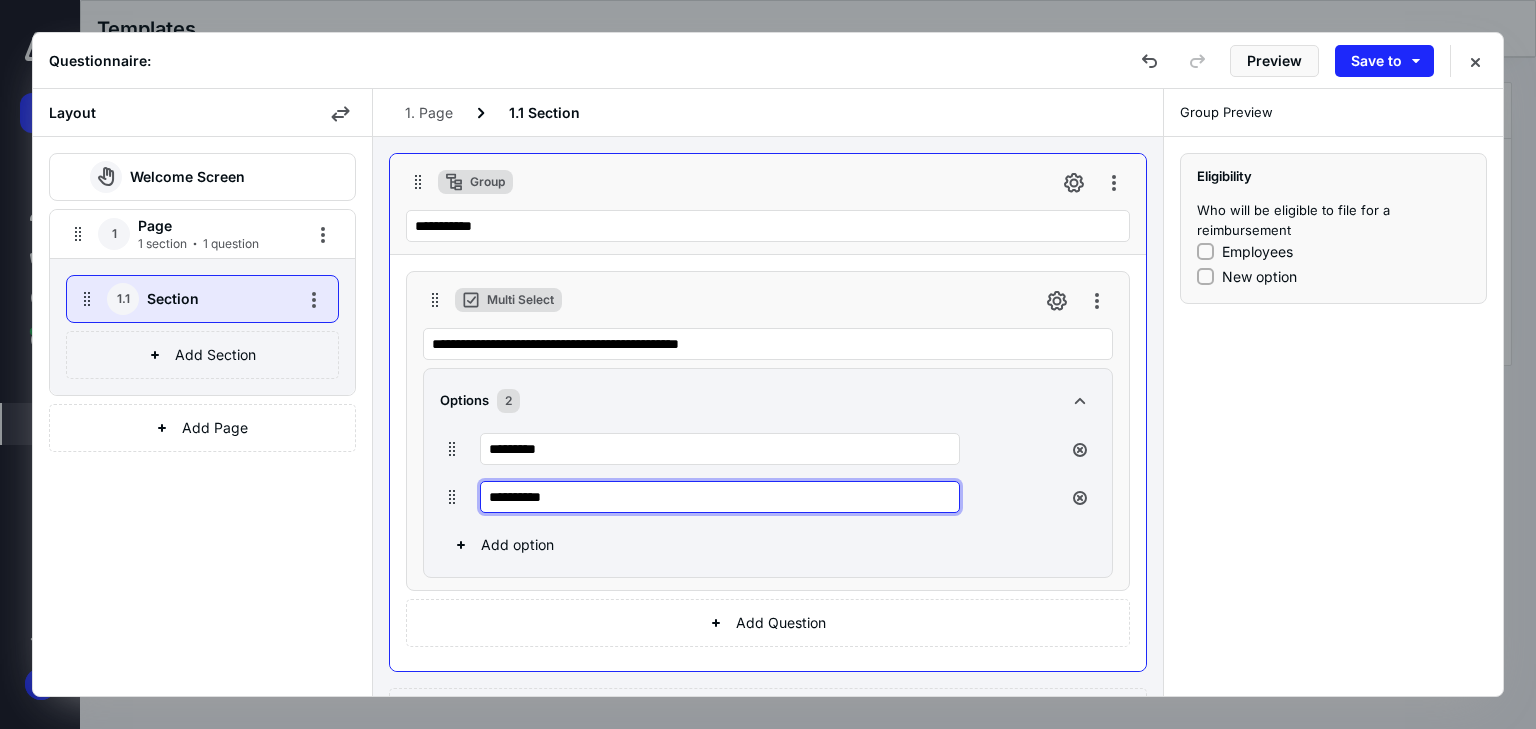 drag, startPoint x: 612, startPoint y: 502, endPoint x: 476, endPoint y: 496, distance: 136.1323 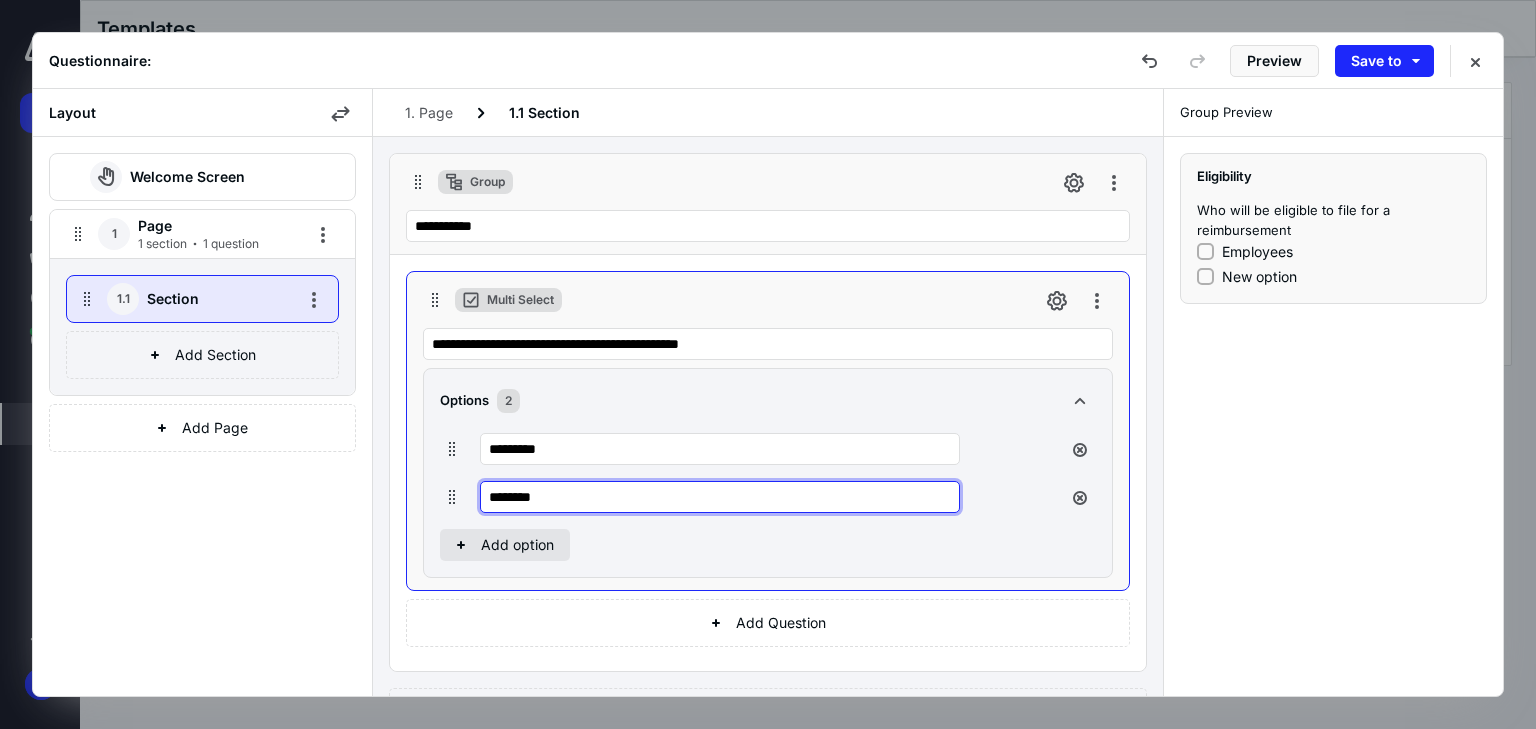 type on "********" 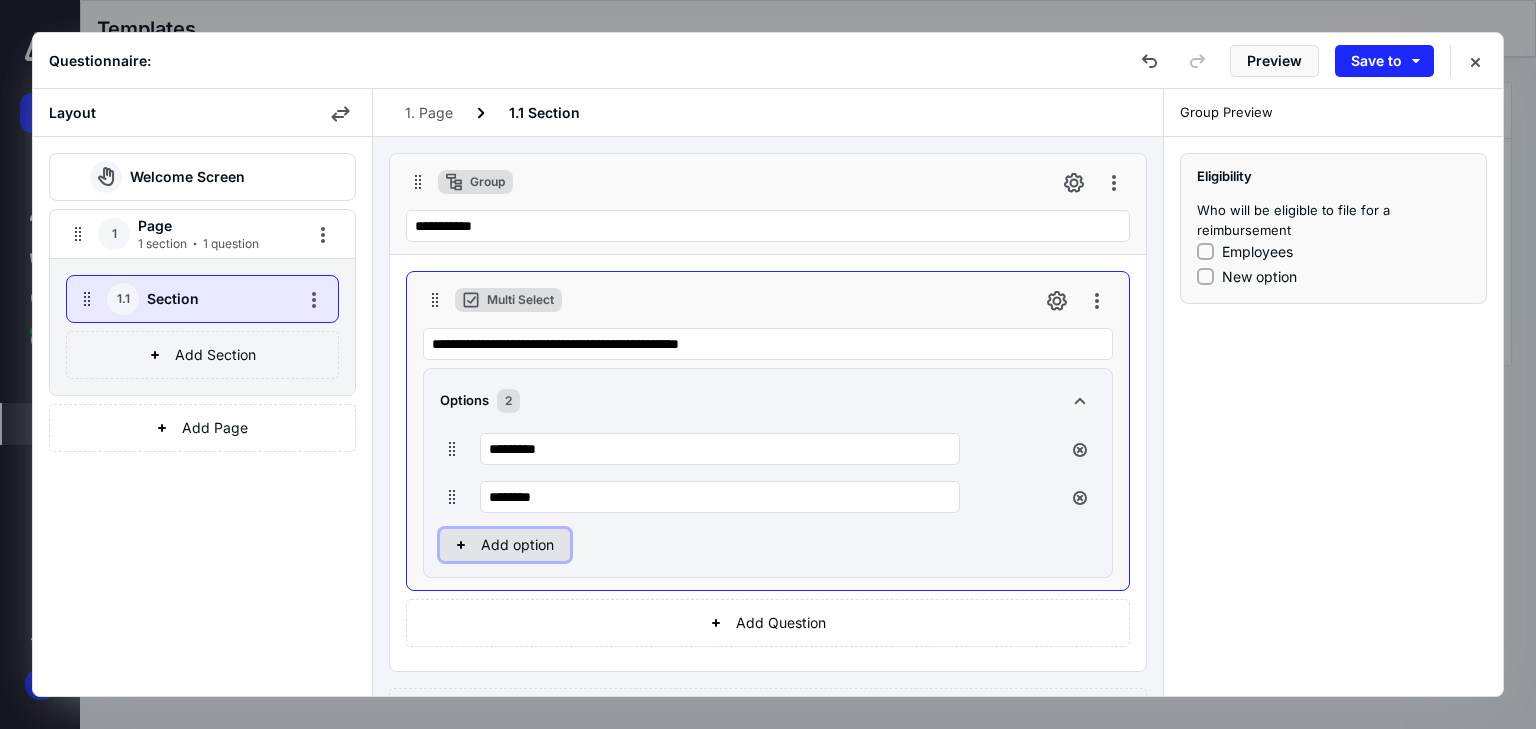 click on "Add option" at bounding box center [505, 545] 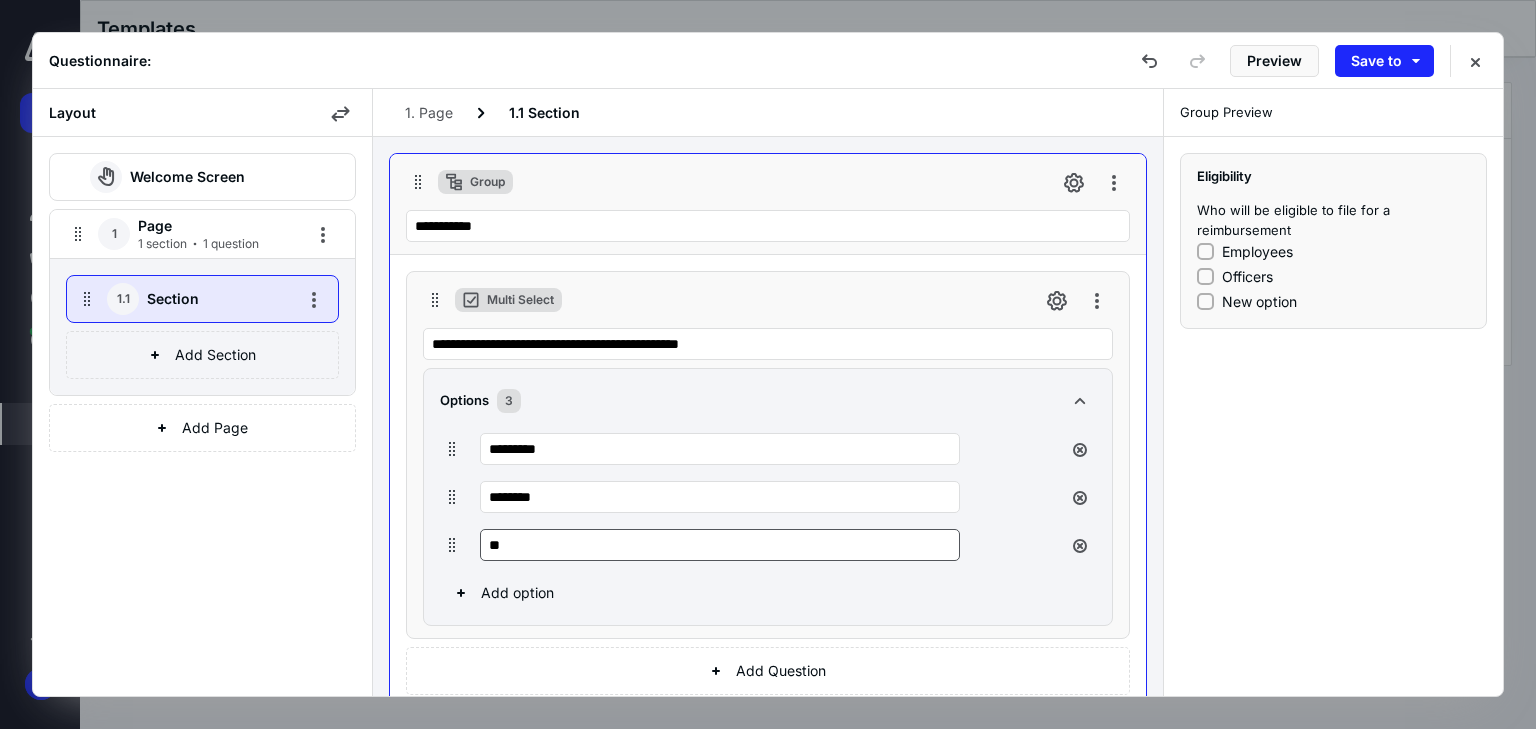 type on "*" 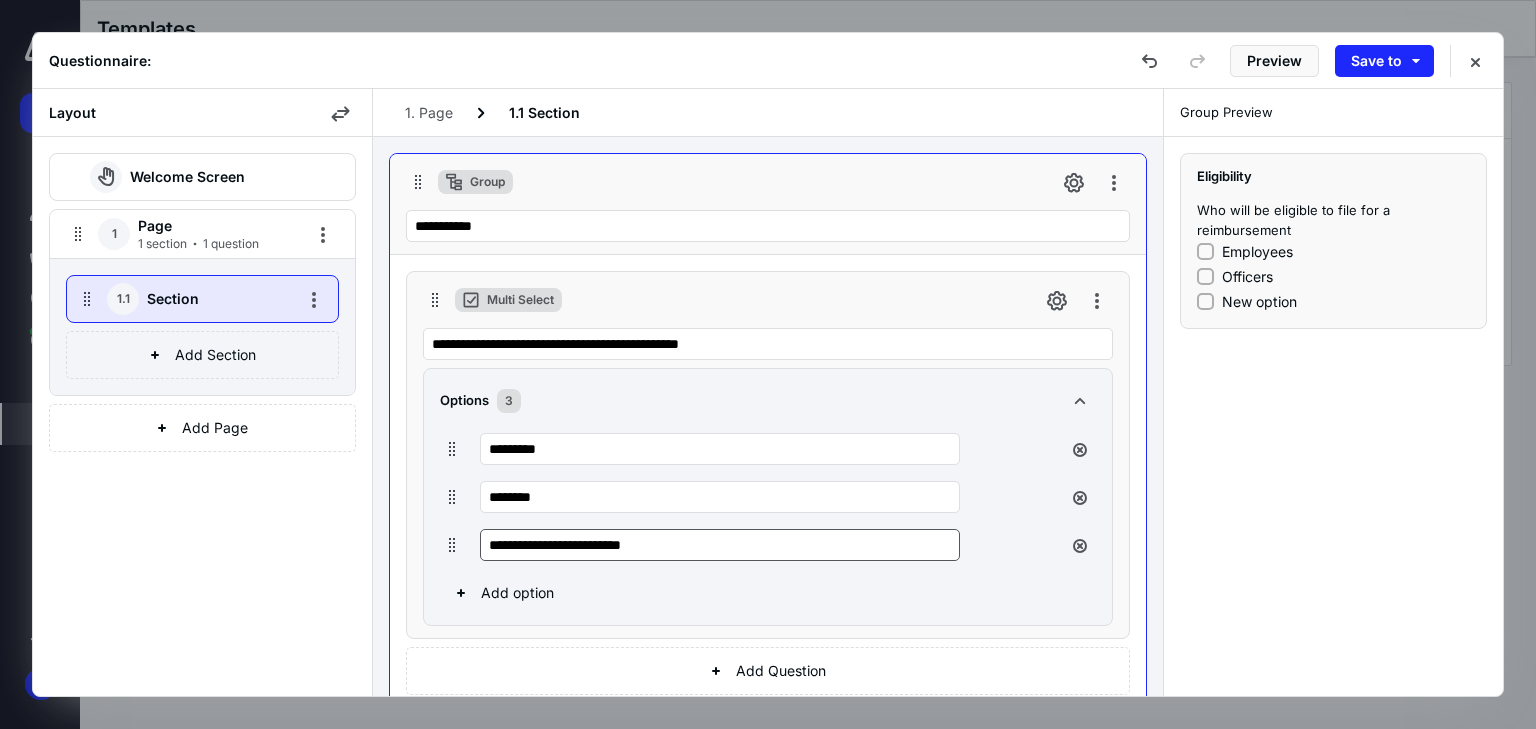 drag, startPoint x: 570, startPoint y: 542, endPoint x: 717, endPoint y: 544, distance: 147.01361 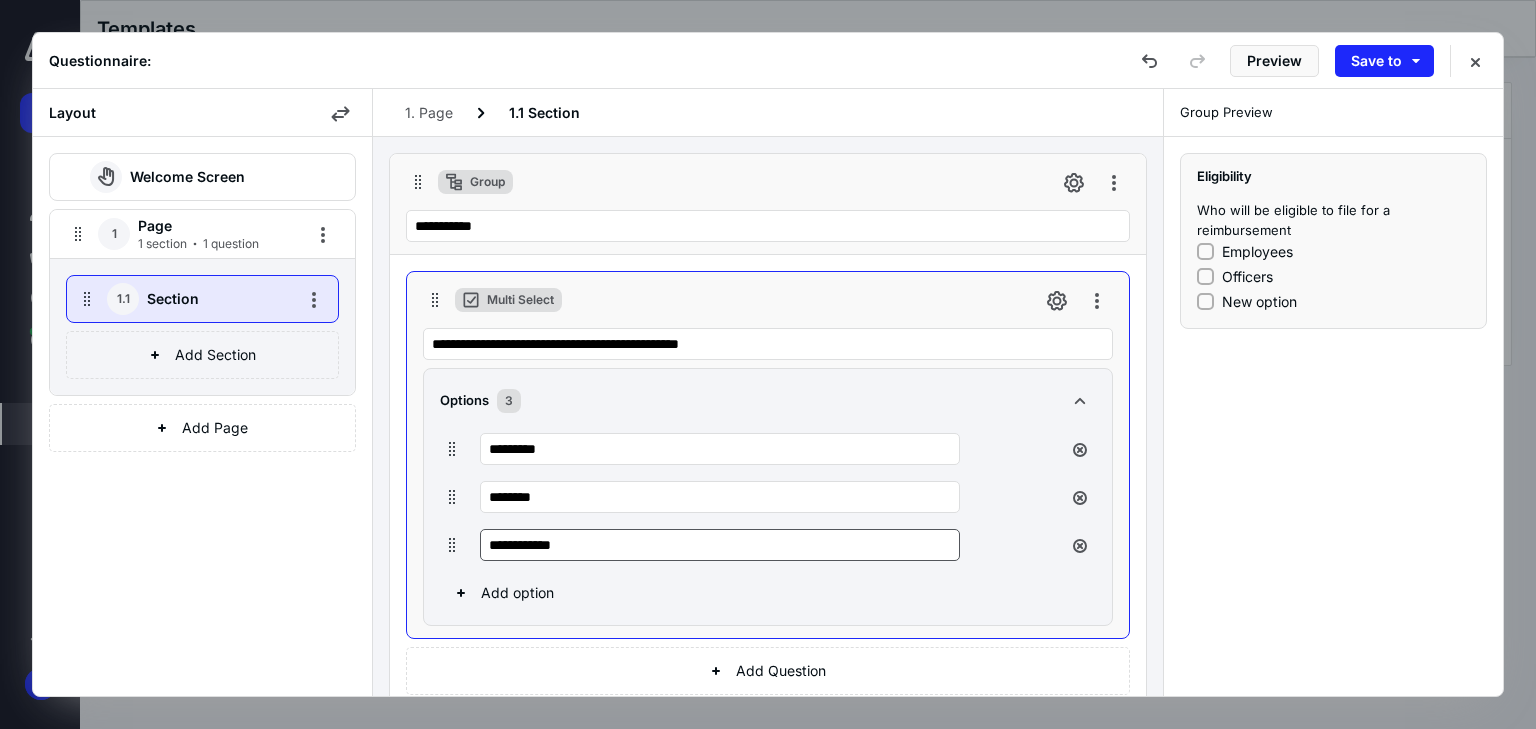 click on "**********" at bounding box center [720, 545] 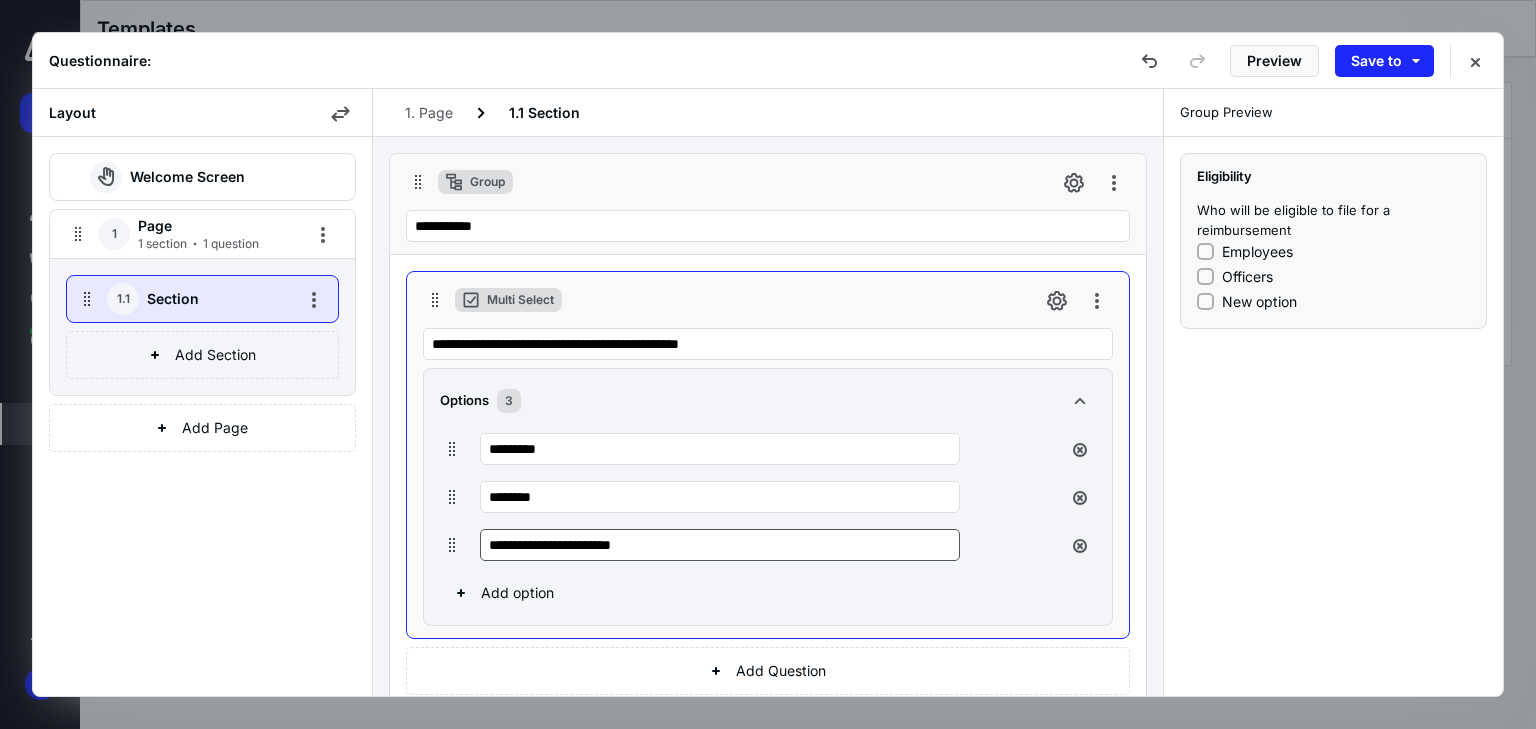 click on "**********" at bounding box center [720, 545] 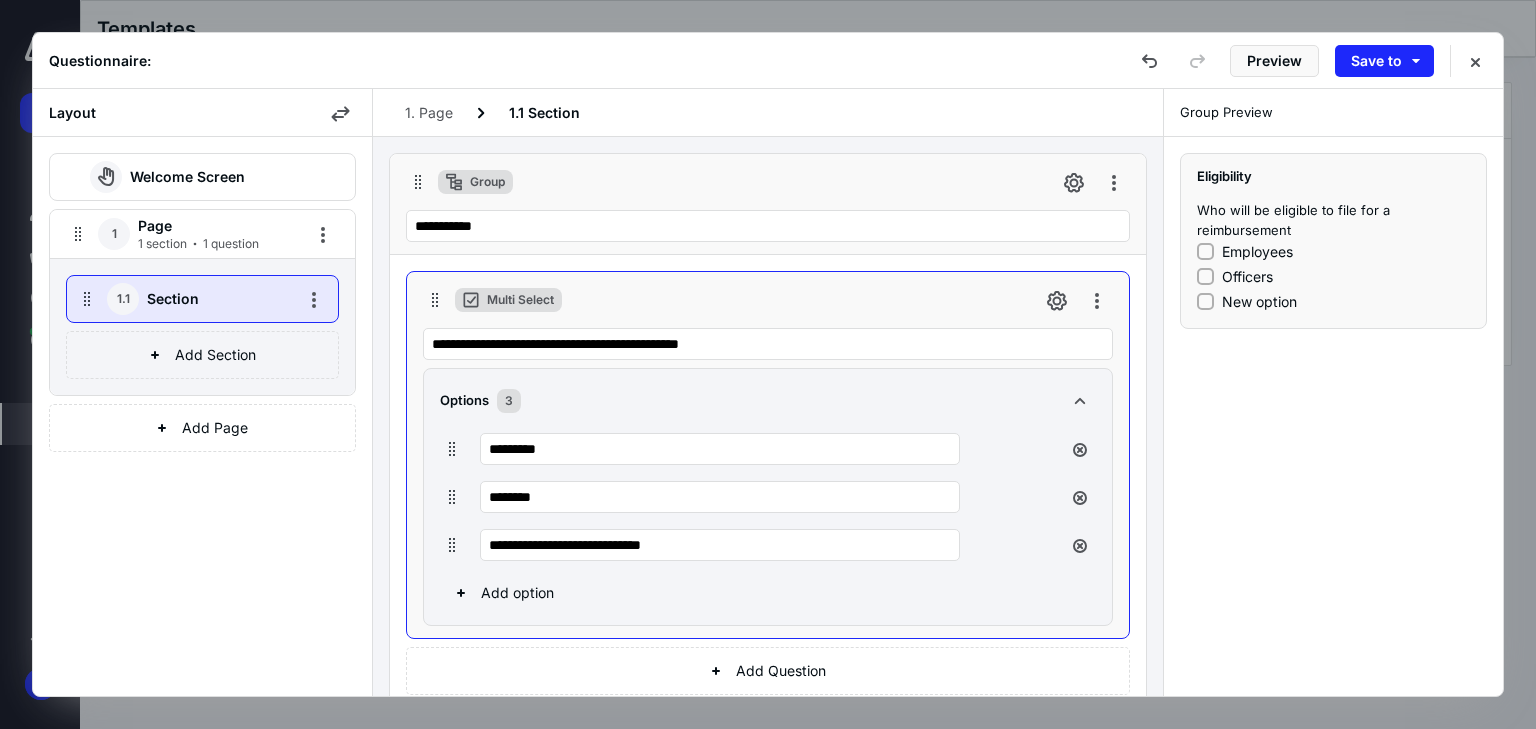type on "**********" 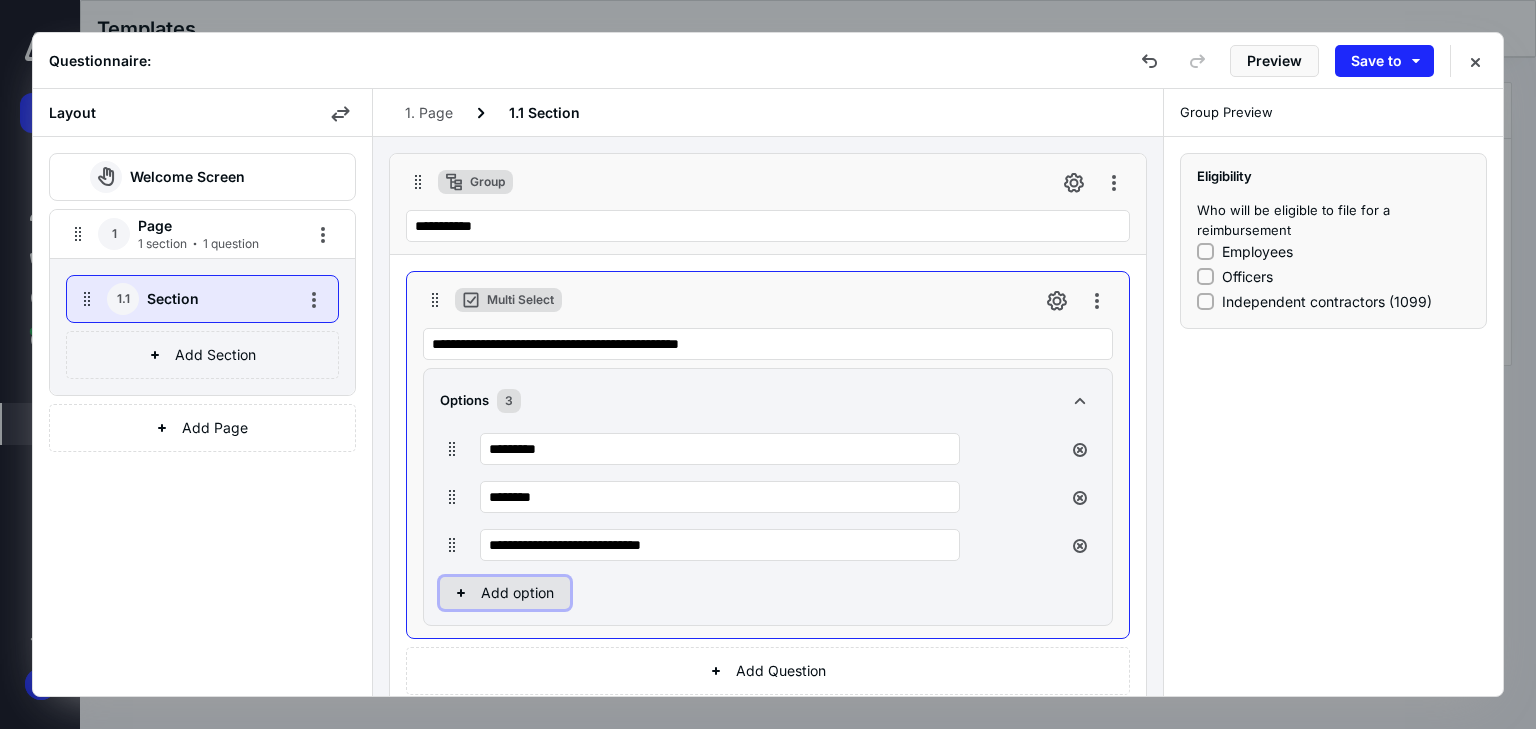click on "Add option" at bounding box center [505, 593] 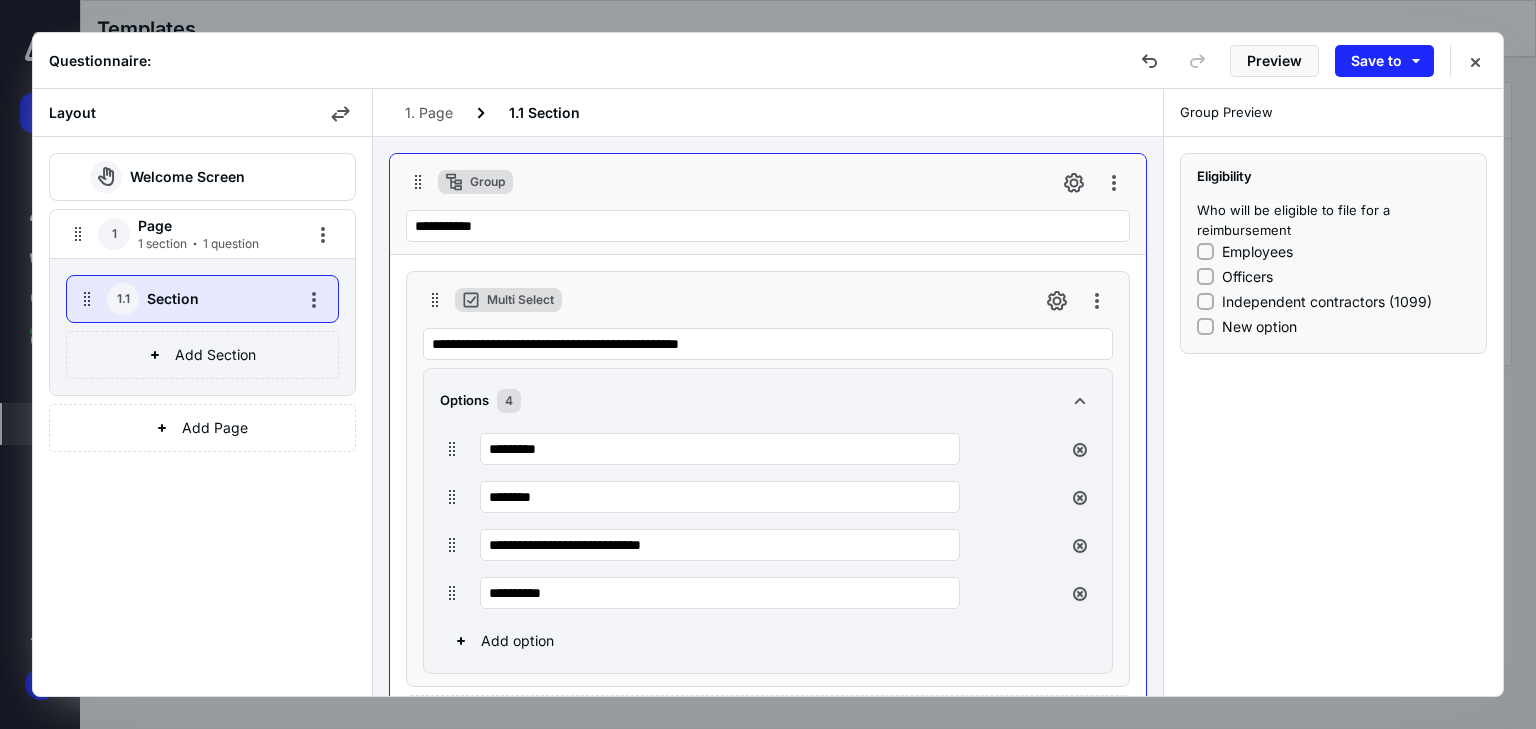 drag, startPoint x: 569, startPoint y: 589, endPoint x: 455, endPoint y: 594, distance: 114.1096 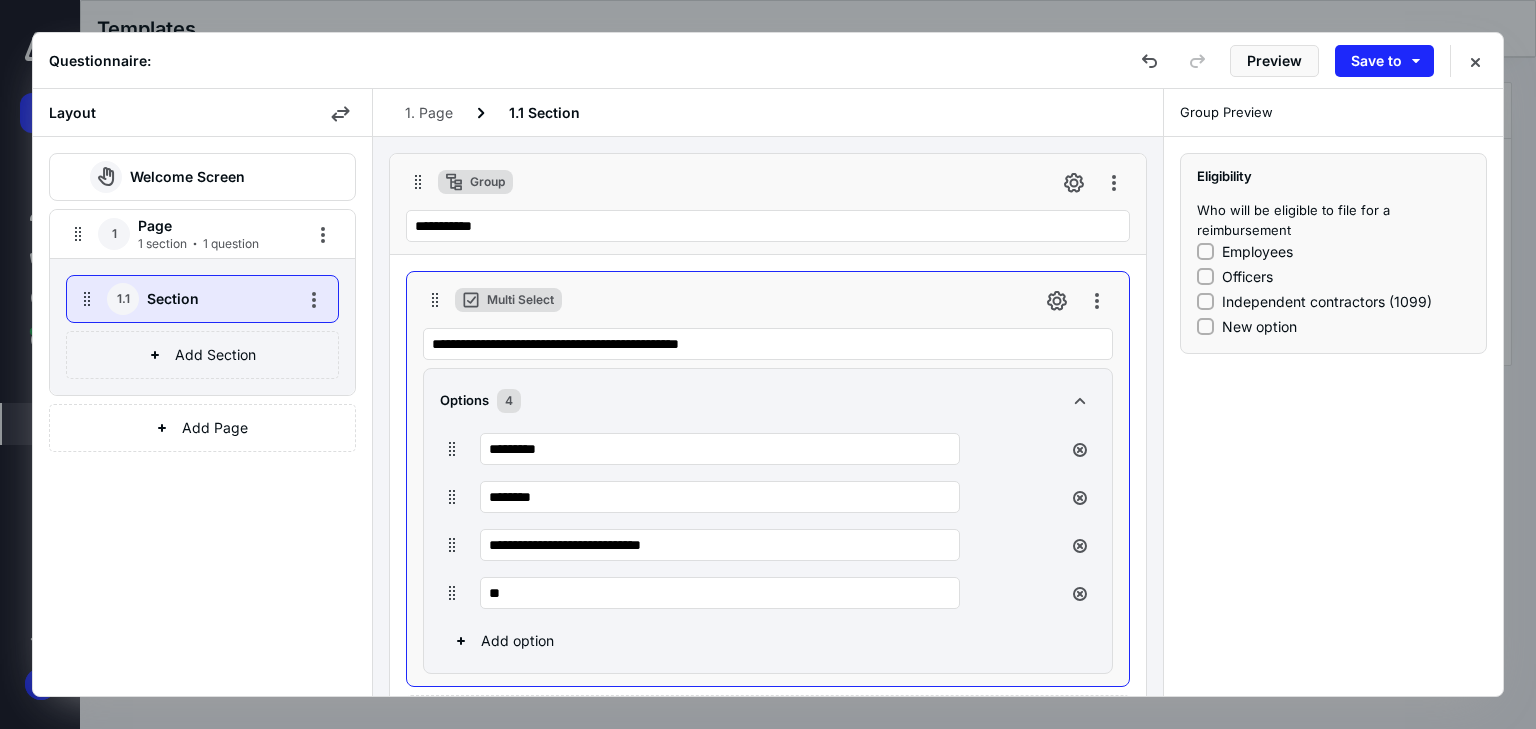 type on "*" 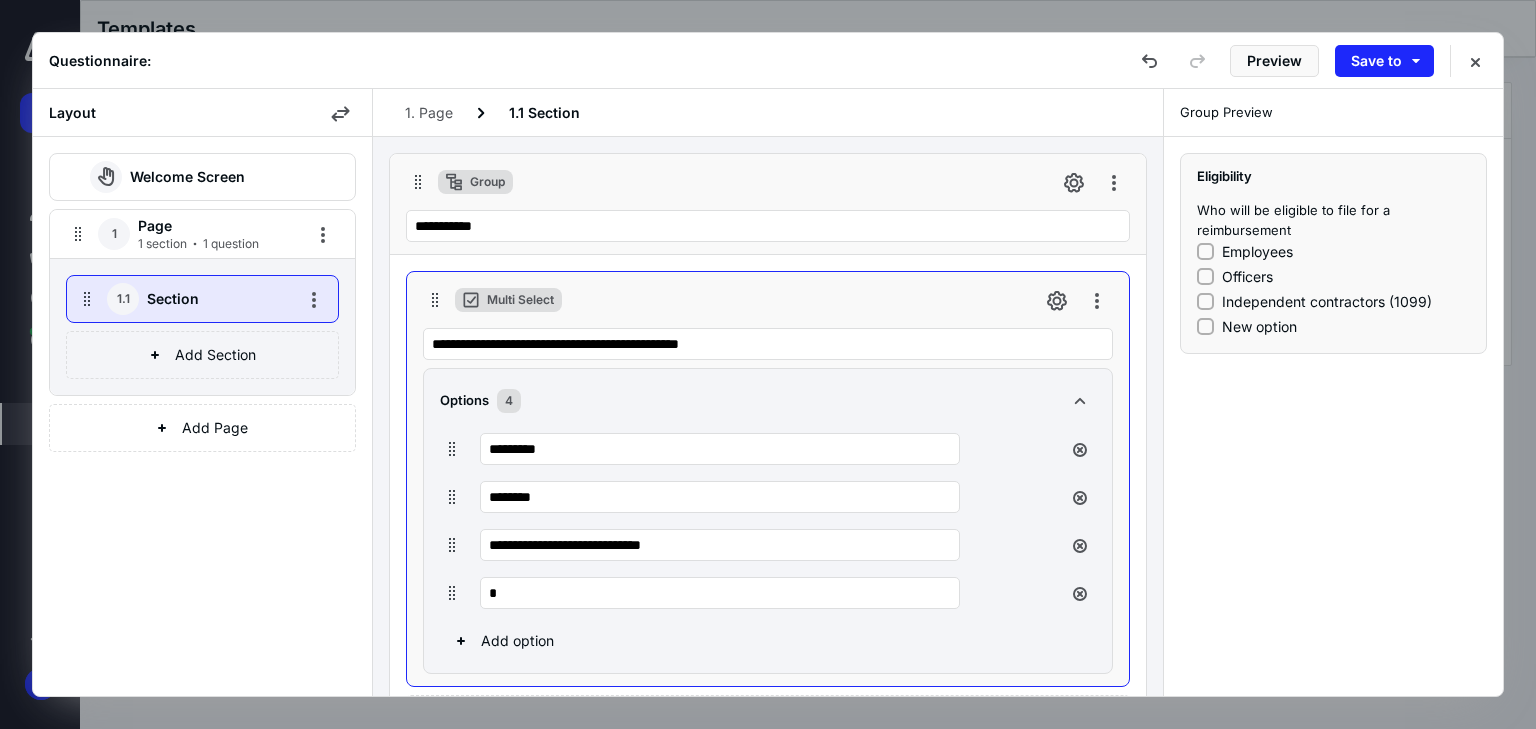 type 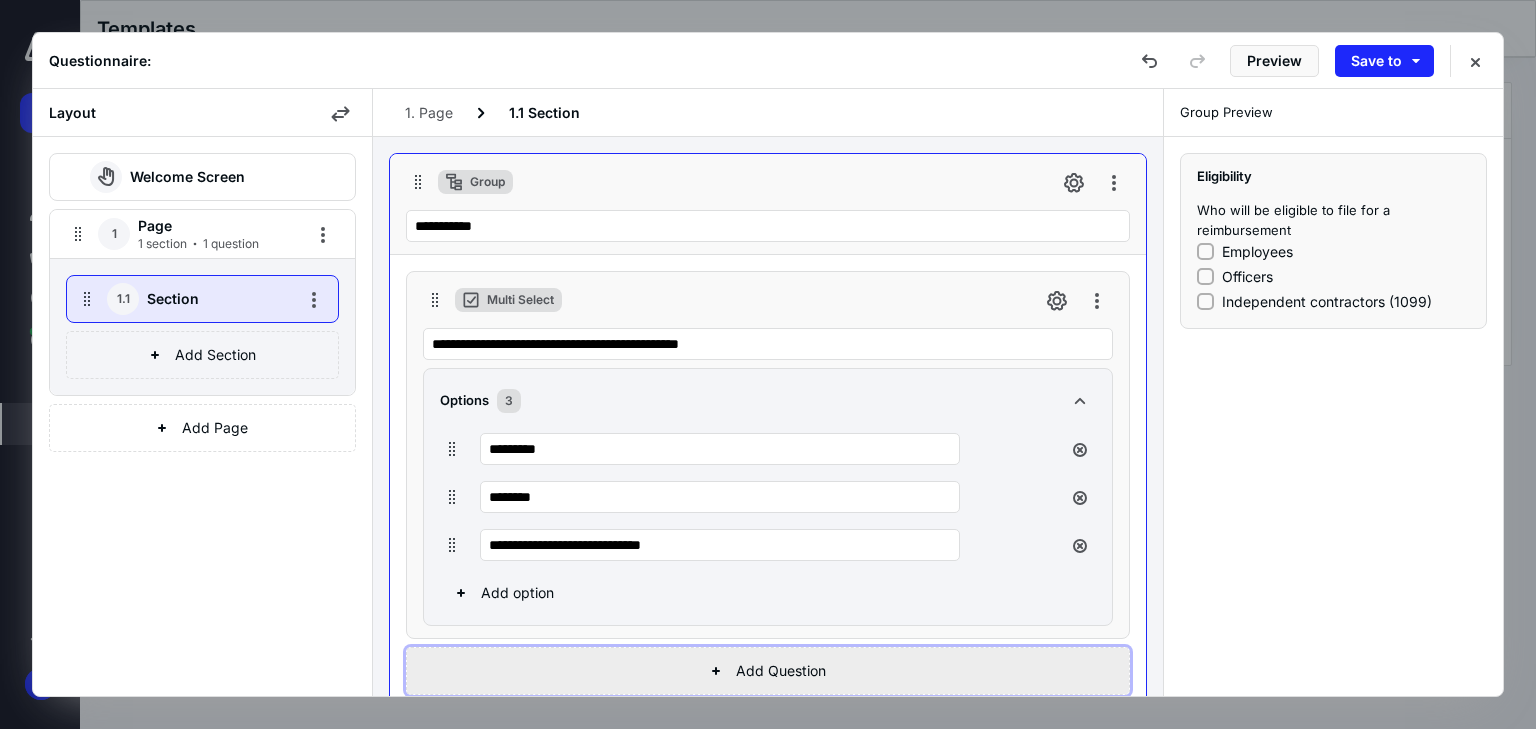 click on "Add Question" at bounding box center (768, 671) 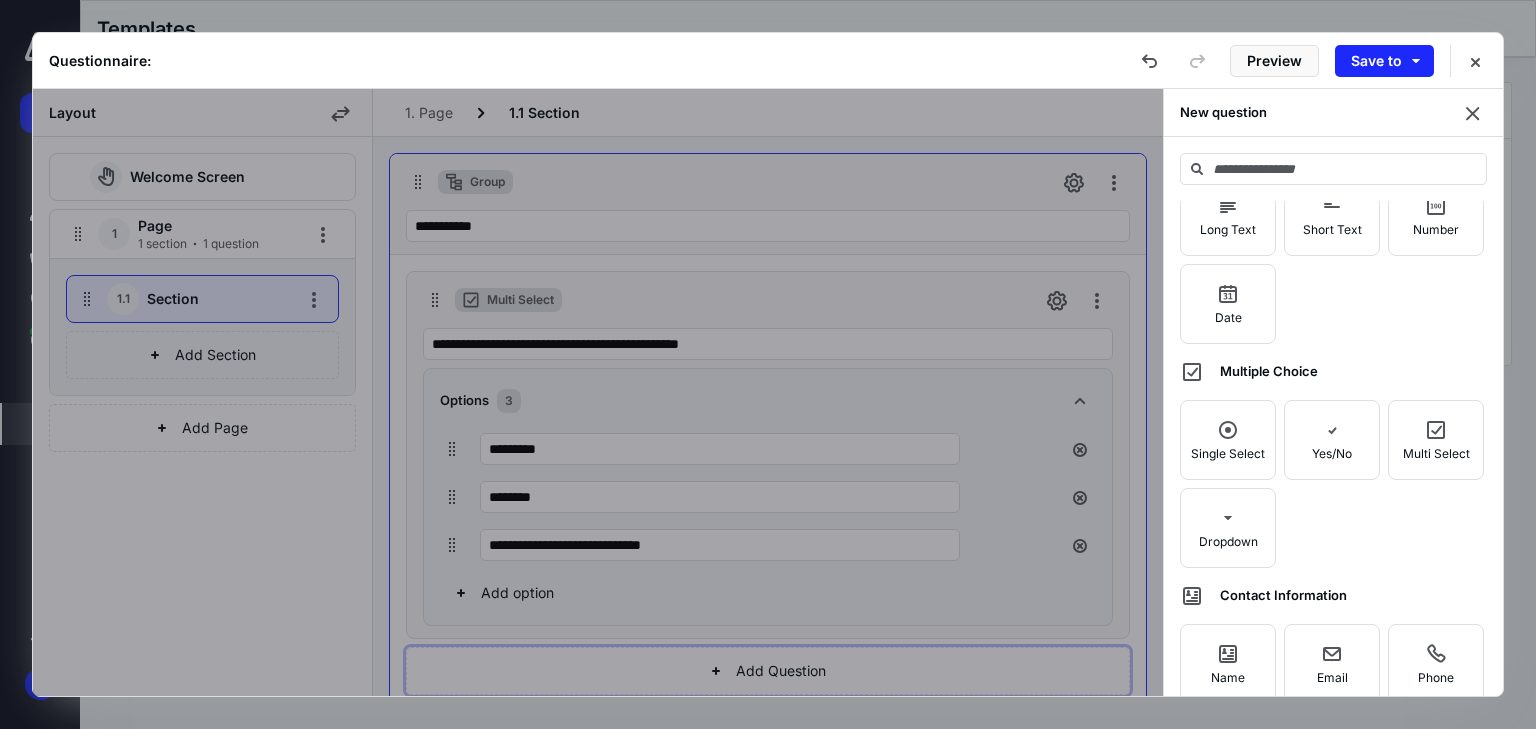 scroll, scrollTop: 80, scrollLeft: 0, axis: vertical 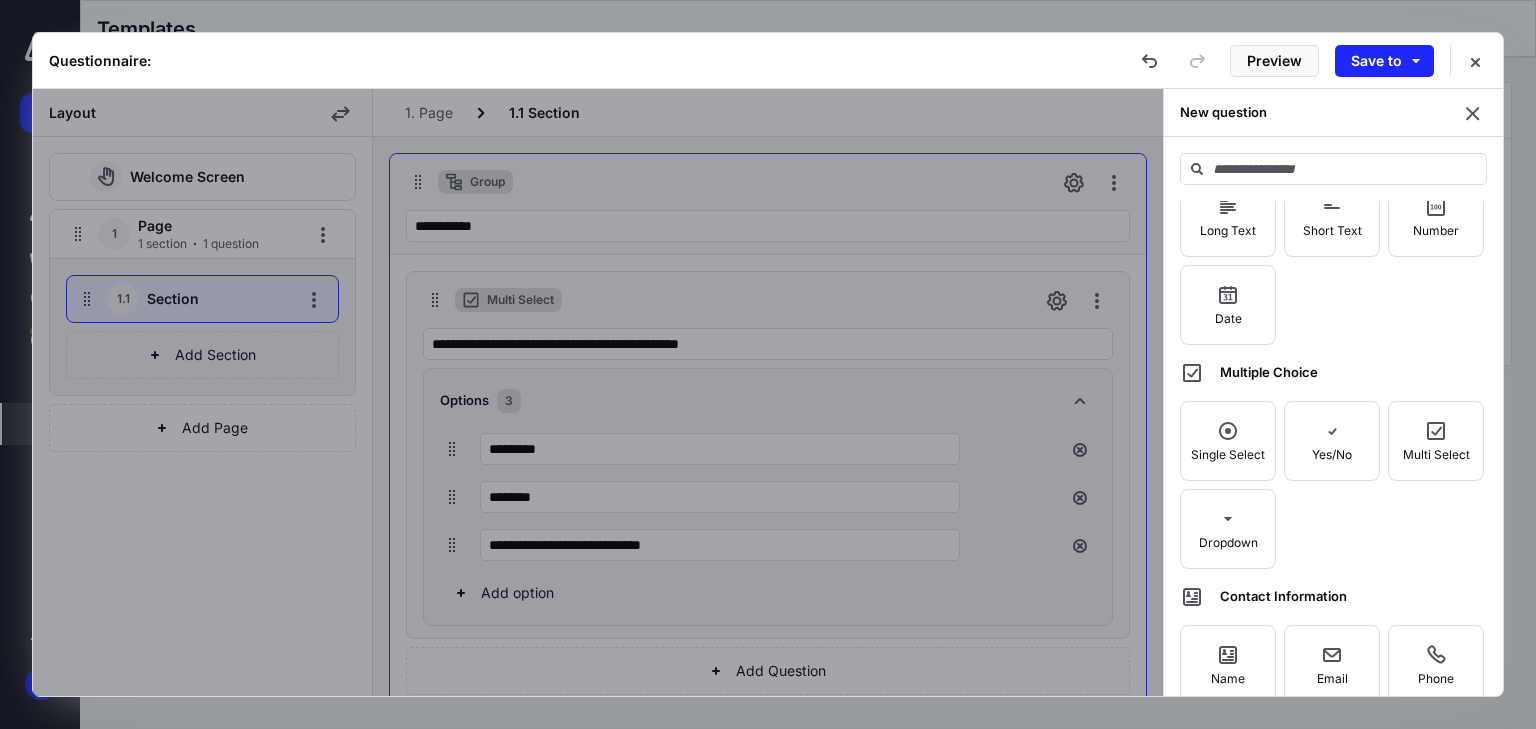 click at bounding box center [598, 392] 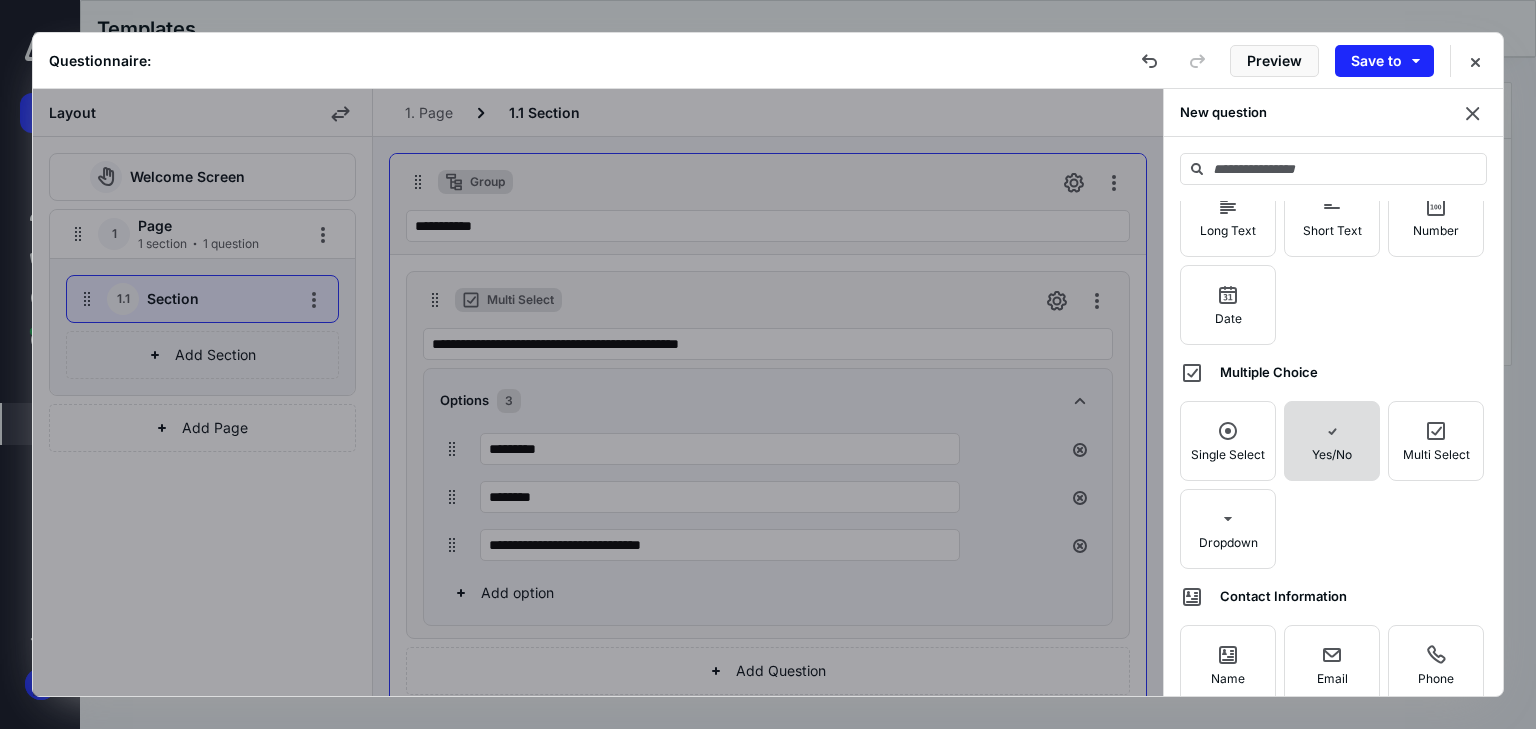 click on "Yes/No" at bounding box center (1332, 441) 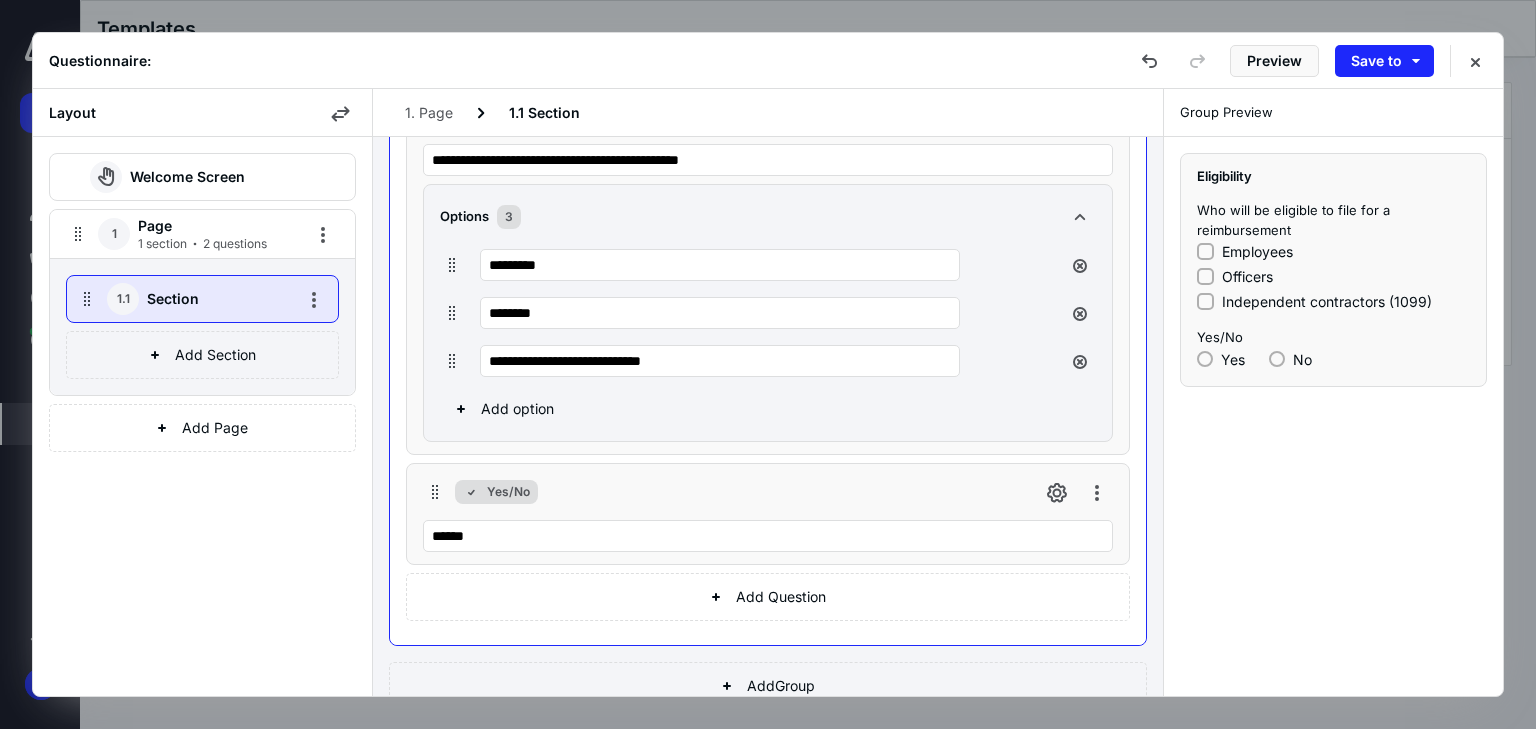 scroll, scrollTop: 228, scrollLeft: 0, axis: vertical 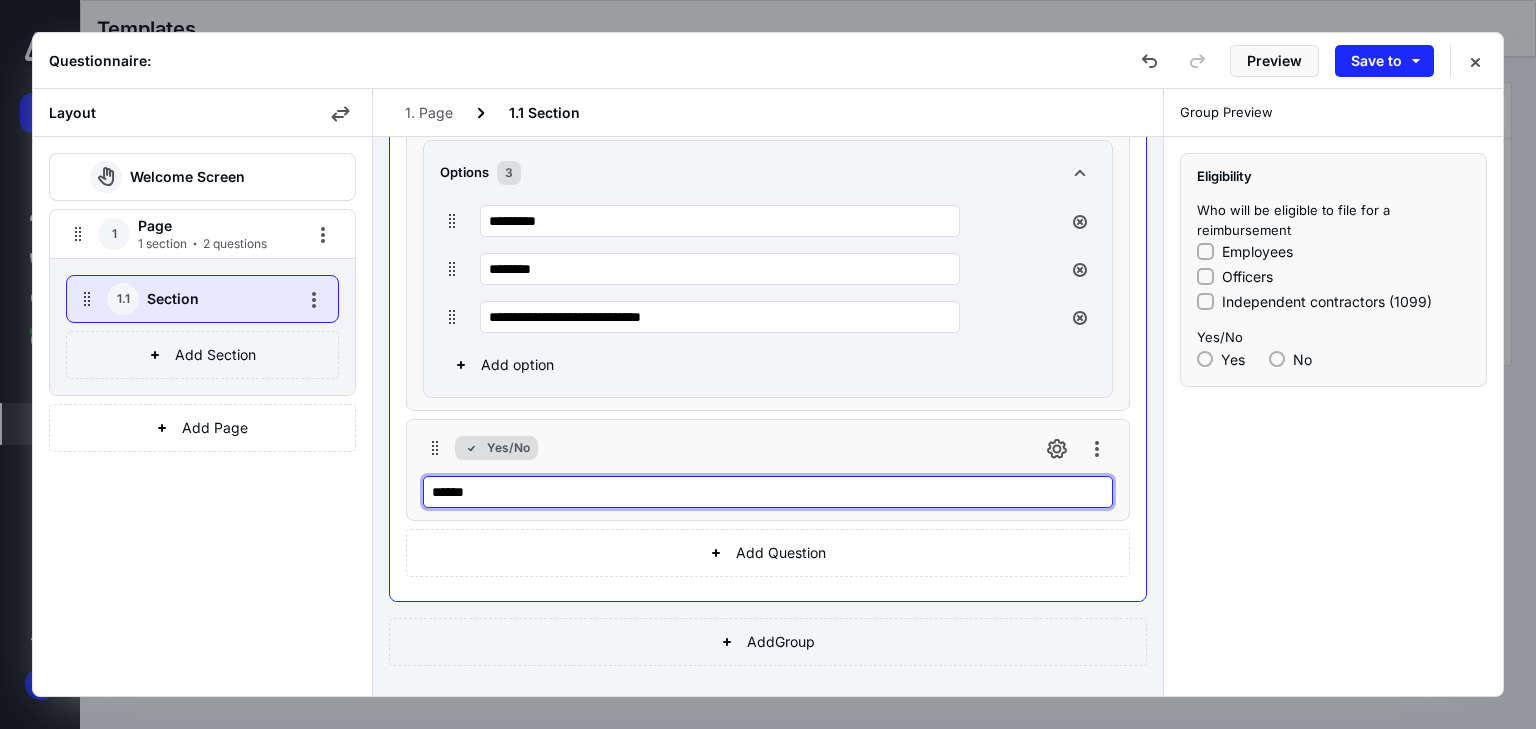 drag, startPoint x: 666, startPoint y: 493, endPoint x: 256, endPoint y: 452, distance: 412.0449 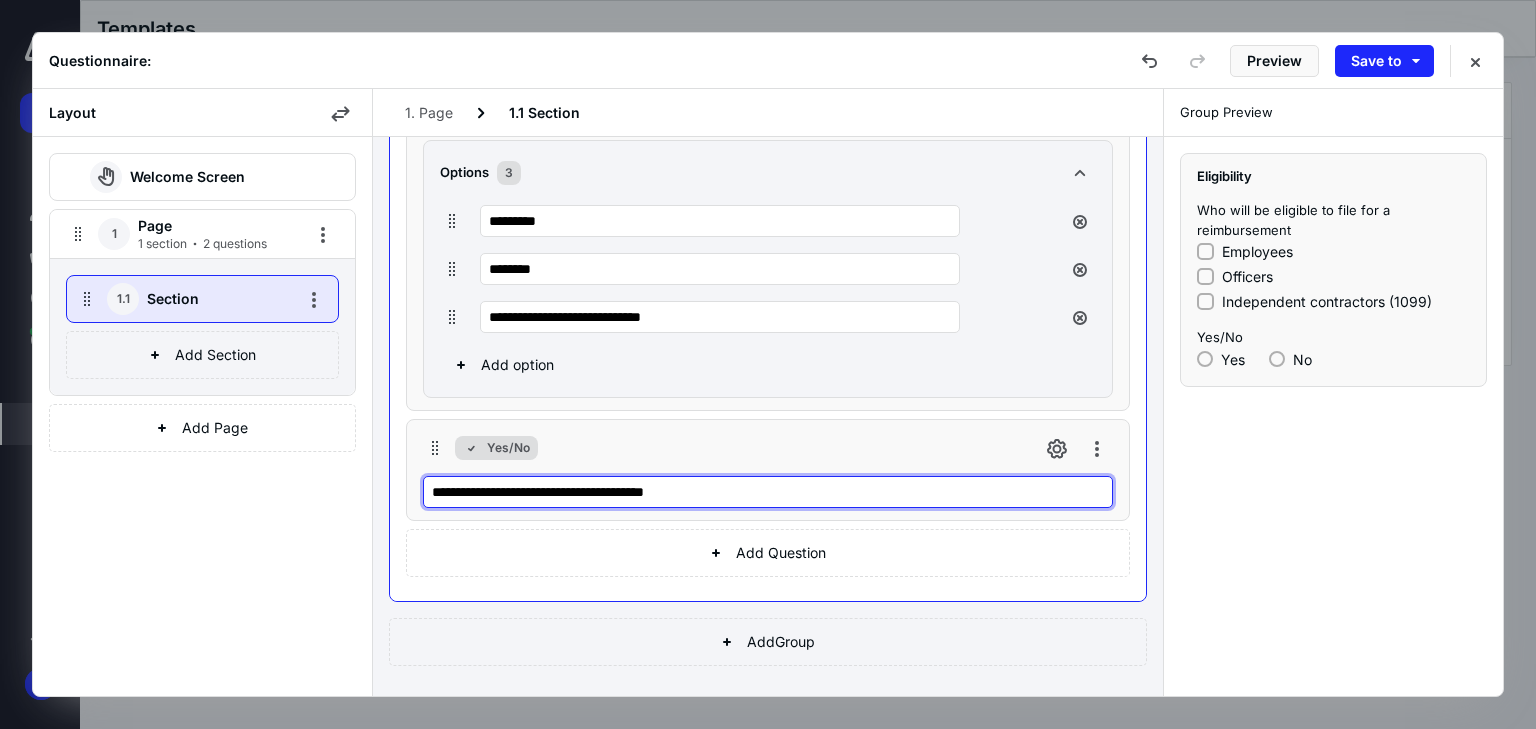 click on "**********" at bounding box center [768, 492] 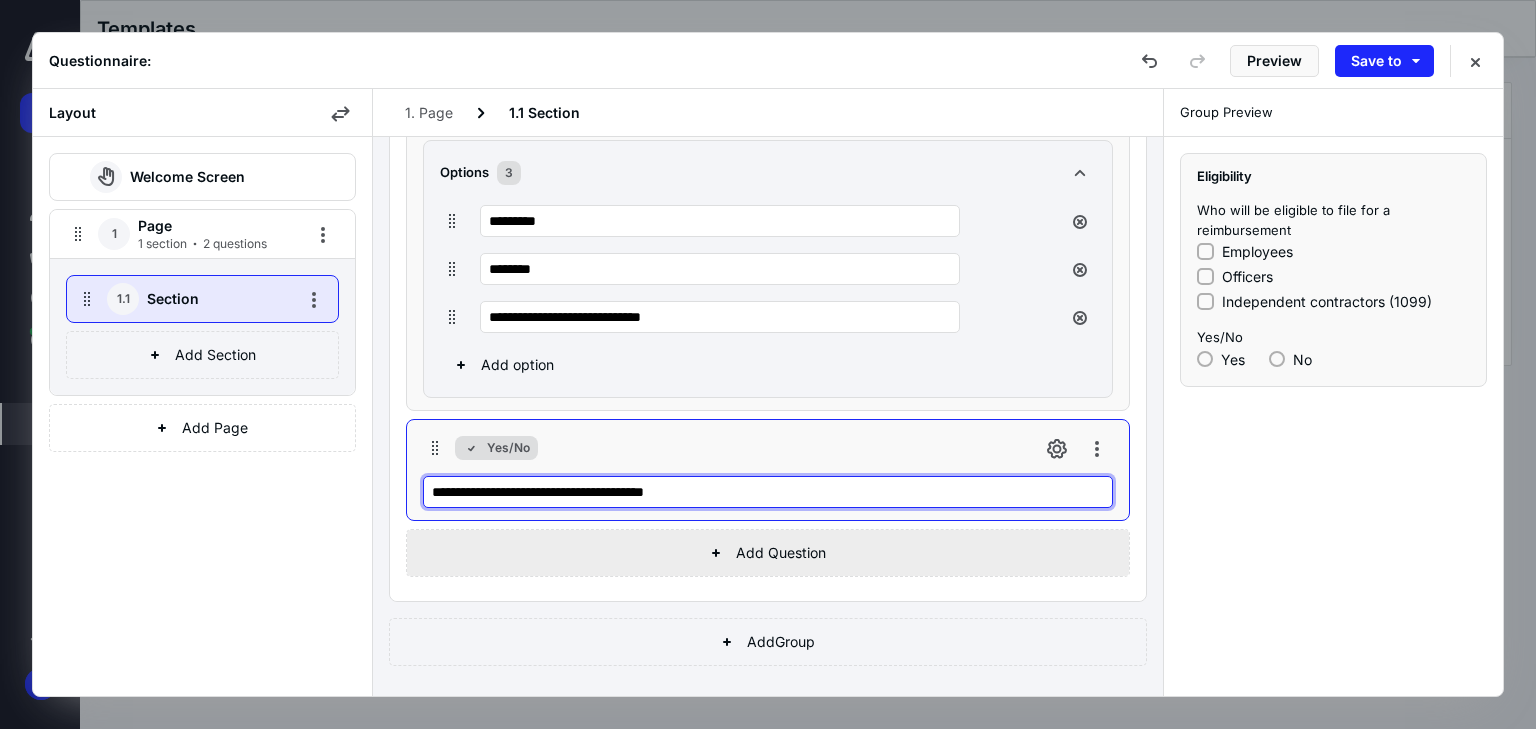 type on "**********" 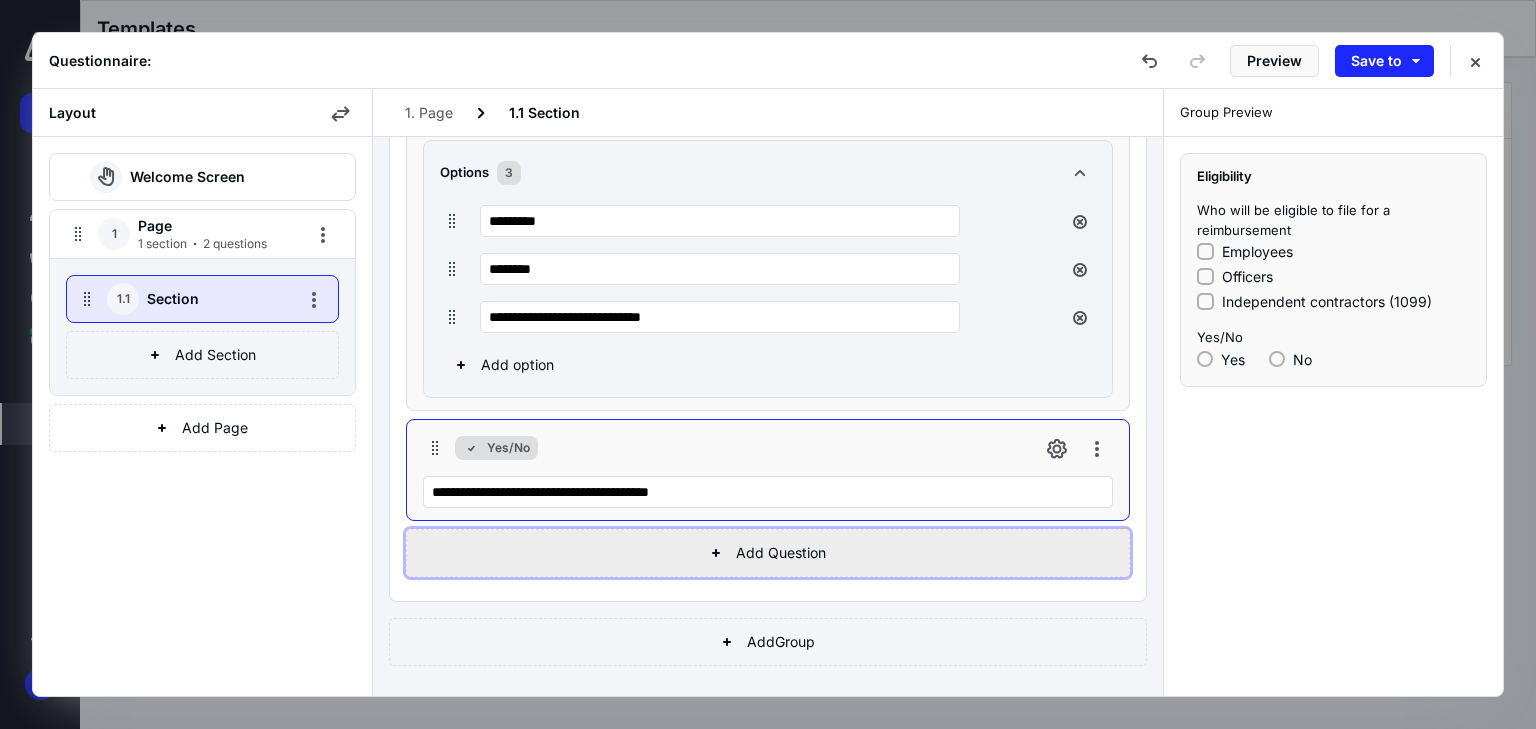 click on "Add Question" at bounding box center [768, 553] 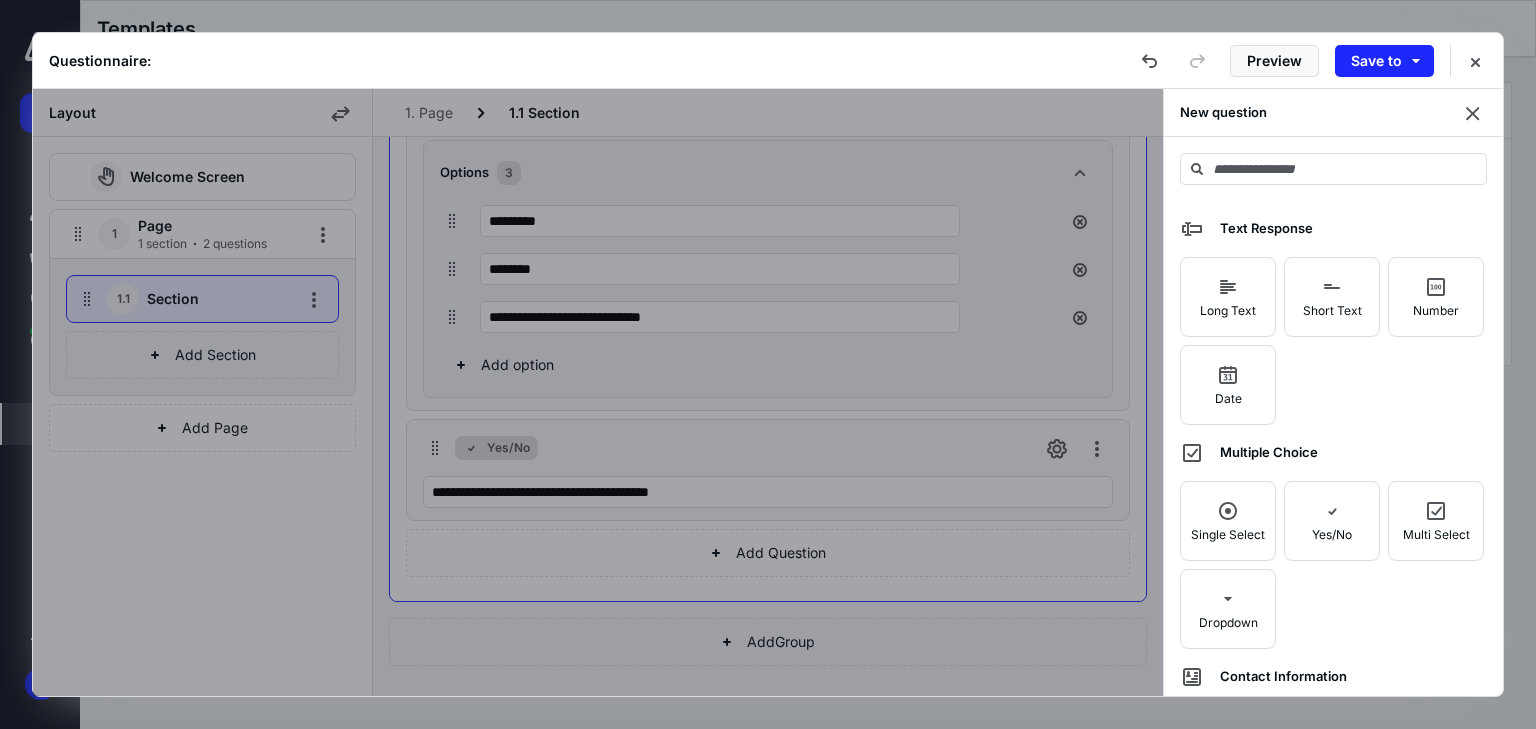 click at bounding box center (598, 392) 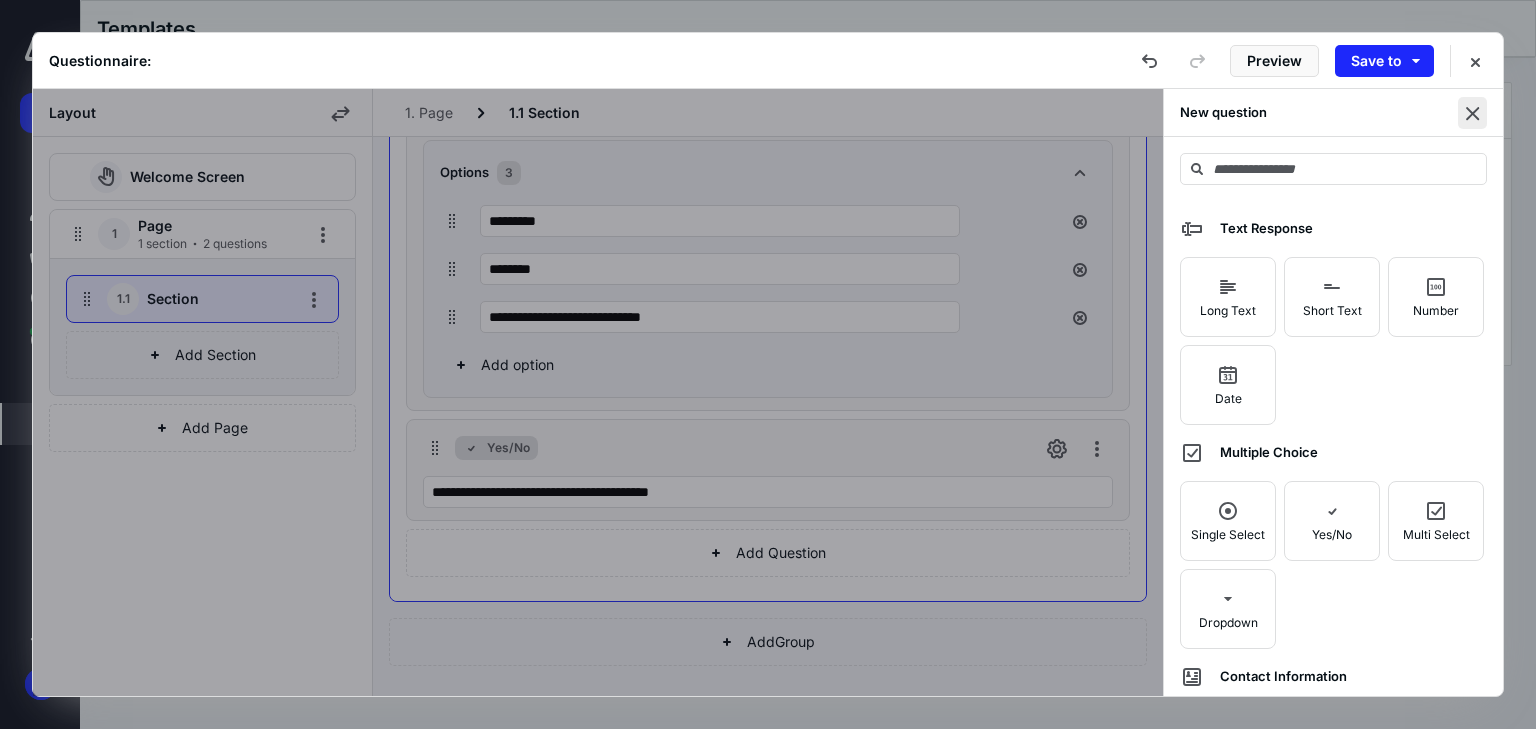 click at bounding box center (1472, 113) 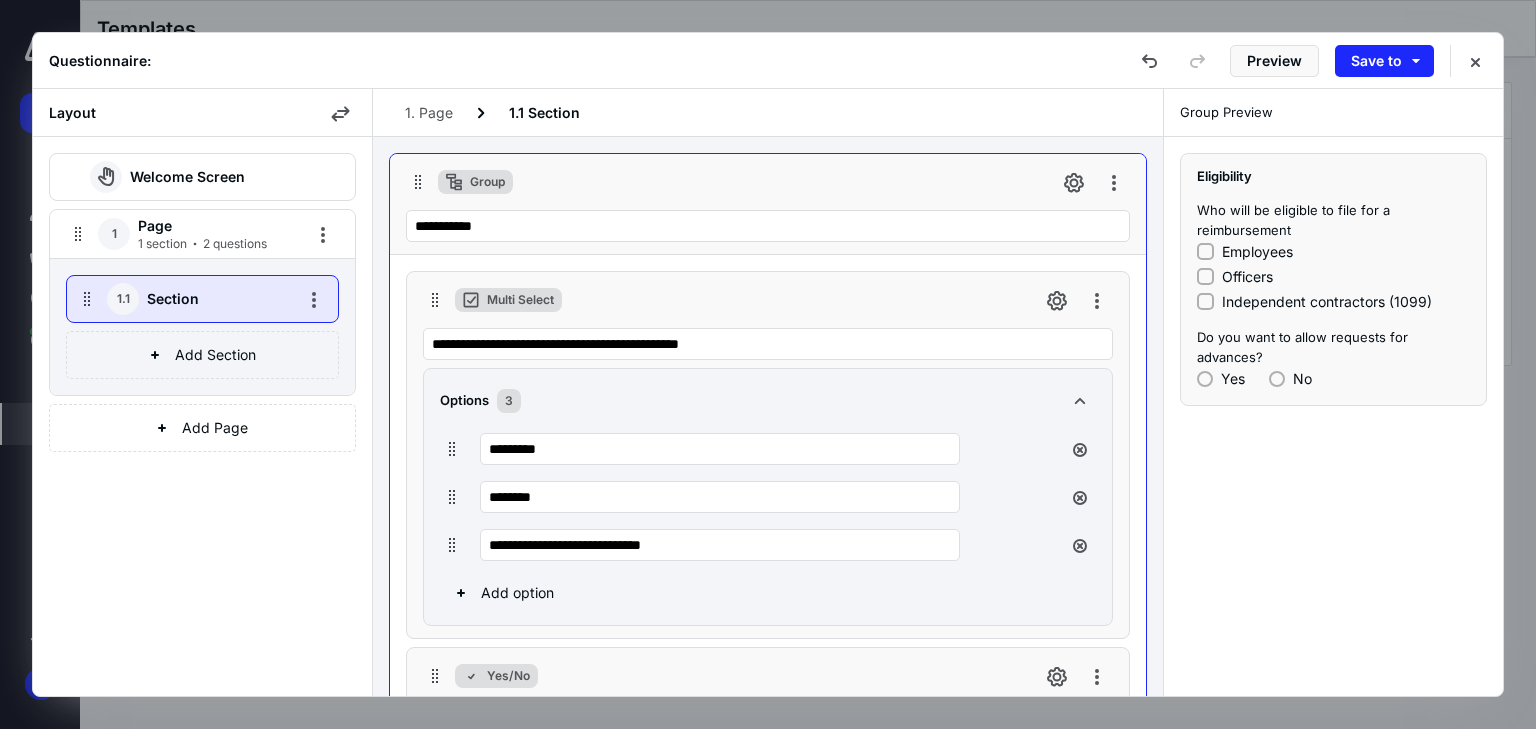 scroll, scrollTop: 0, scrollLeft: 0, axis: both 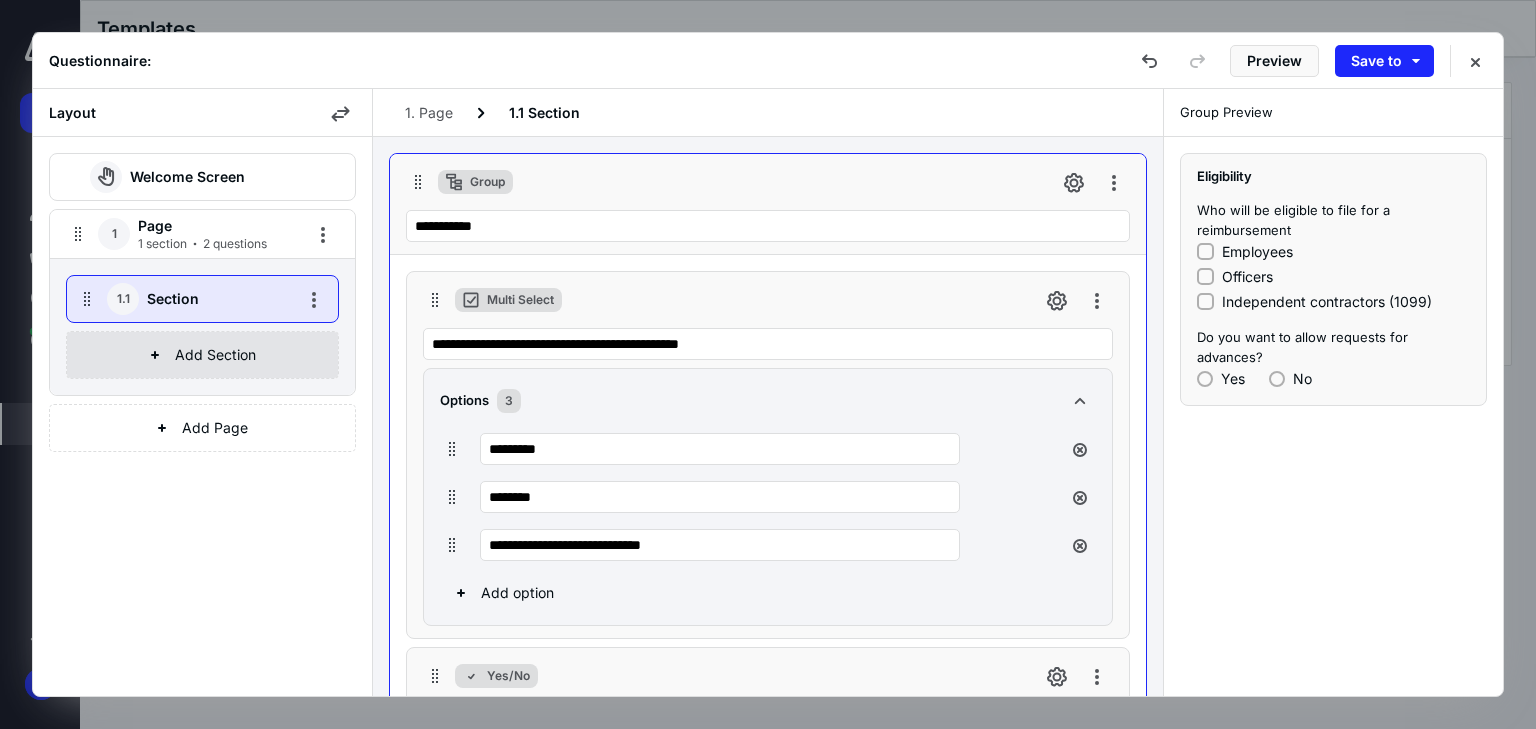 click on "Add Section" at bounding box center [202, 355] 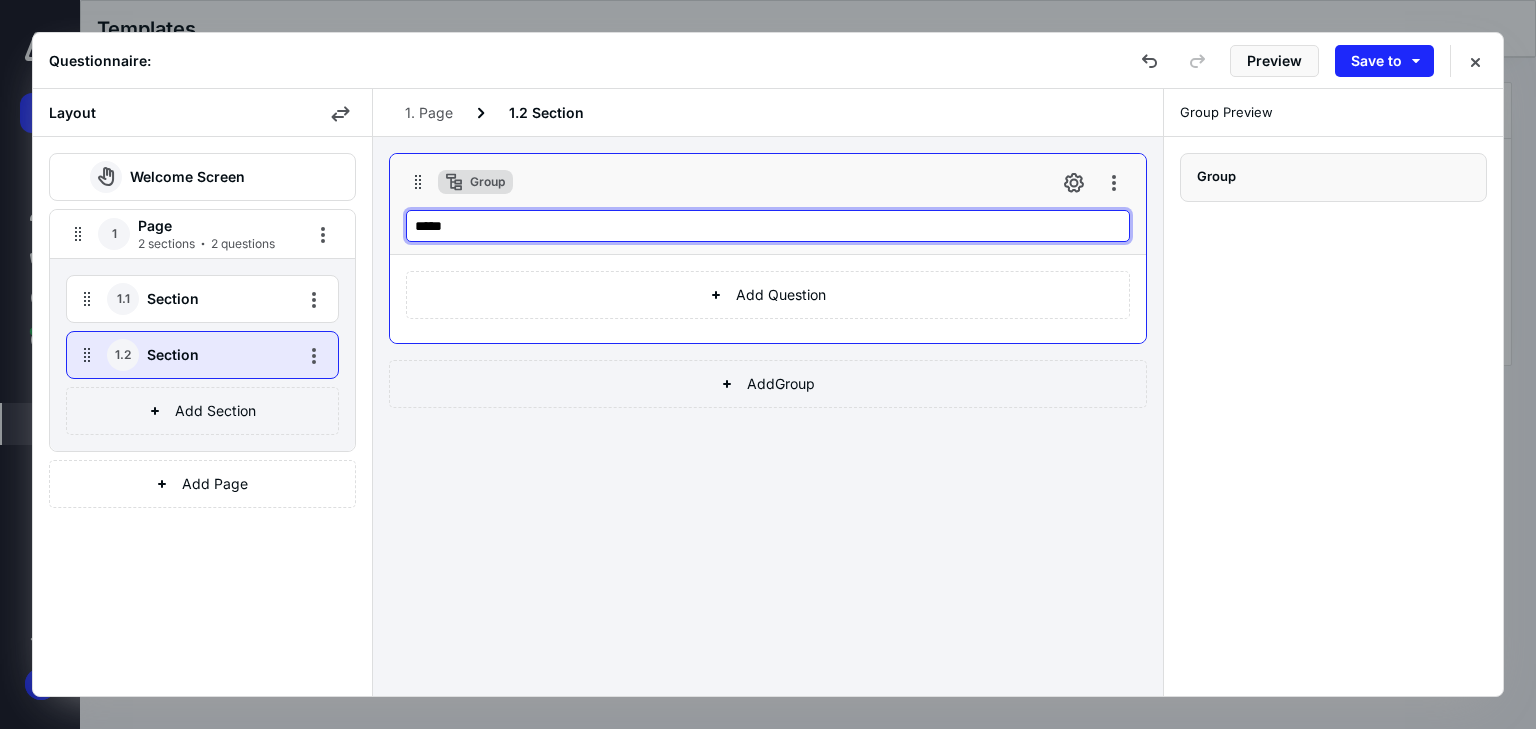 drag, startPoint x: 453, startPoint y: 236, endPoint x: 367, endPoint y: 240, distance: 86.09297 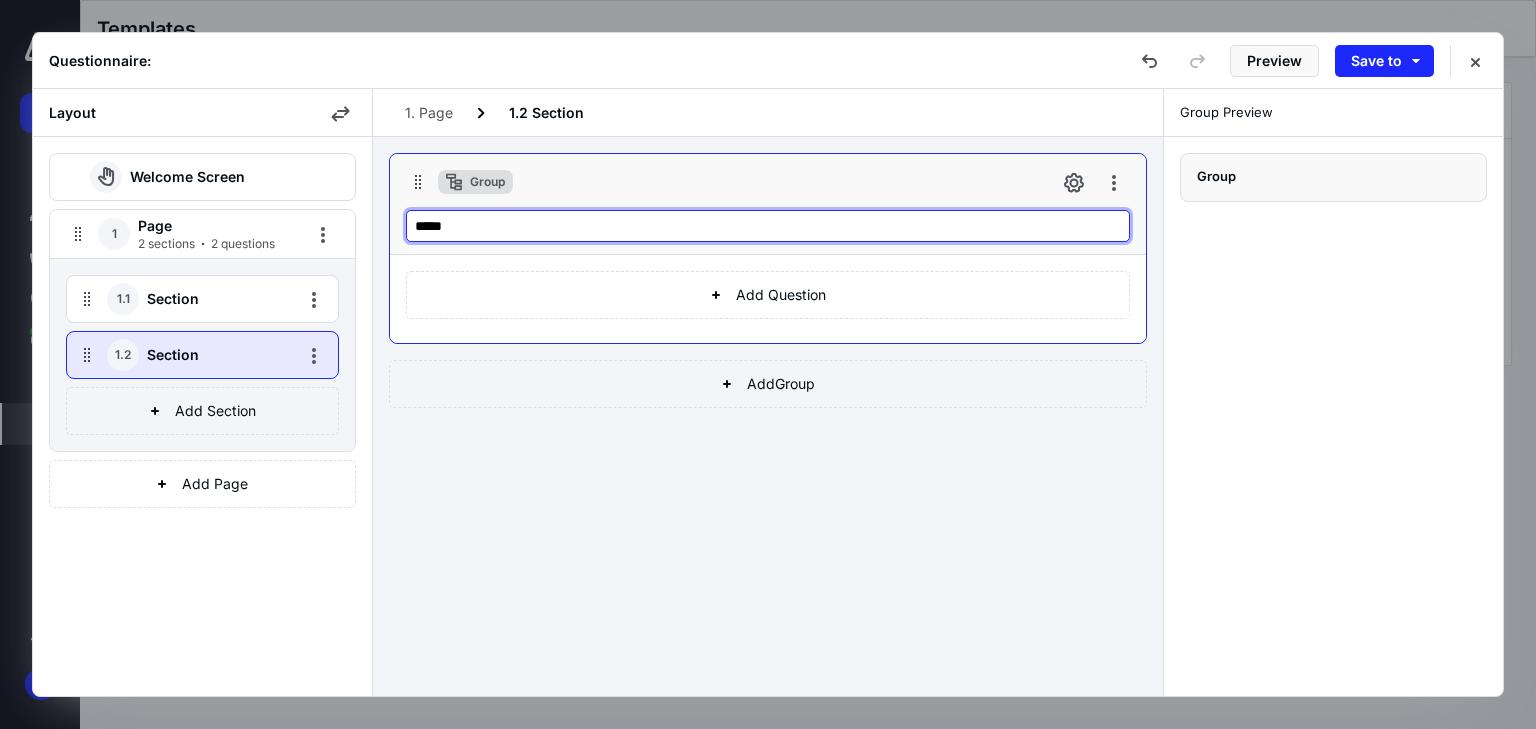 click on "Layout Welcome Screen 1 Page 2 sections 2 questions 1.1 Section 1.2 Section Add Section Add Page 1. Page 1.2 Section Group ***** Add Question Add  Group Group Preview Group" at bounding box center [768, 392] 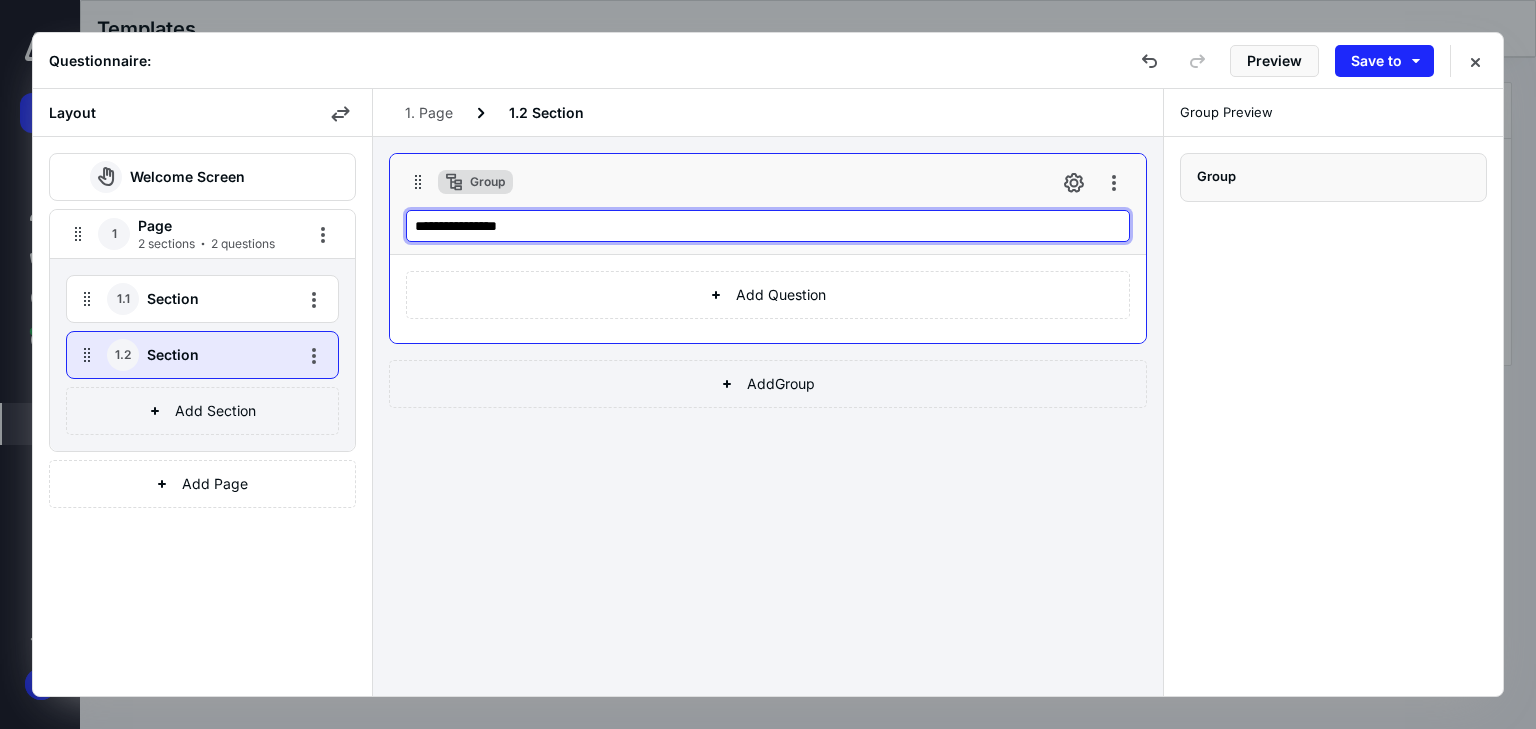 type on "**********" 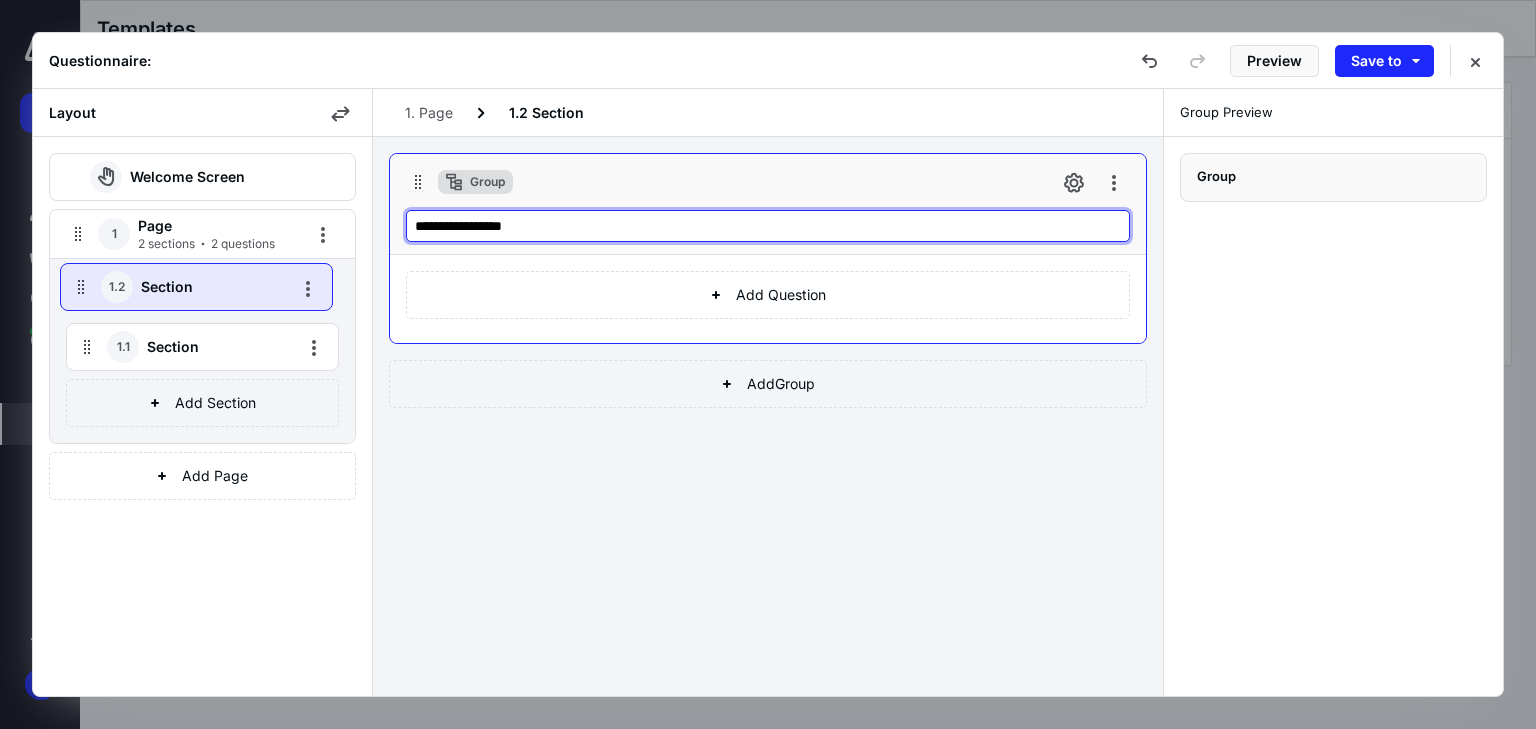 drag, startPoint x: 88, startPoint y: 356, endPoint x: 82, endPoint y: 280, distance: 76.23647 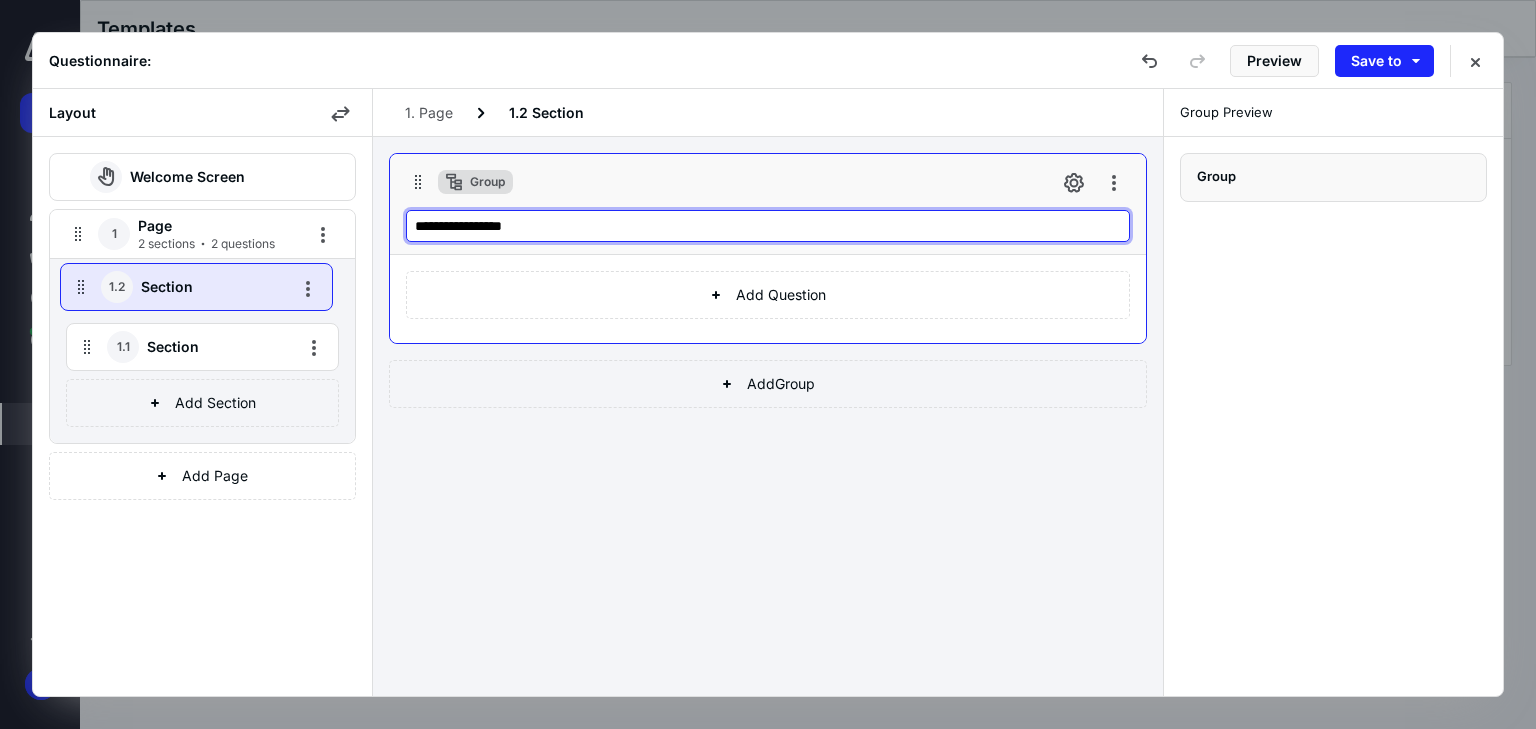 click on "1.1 Section 1.2 Section" at bounding box center [202, 299] 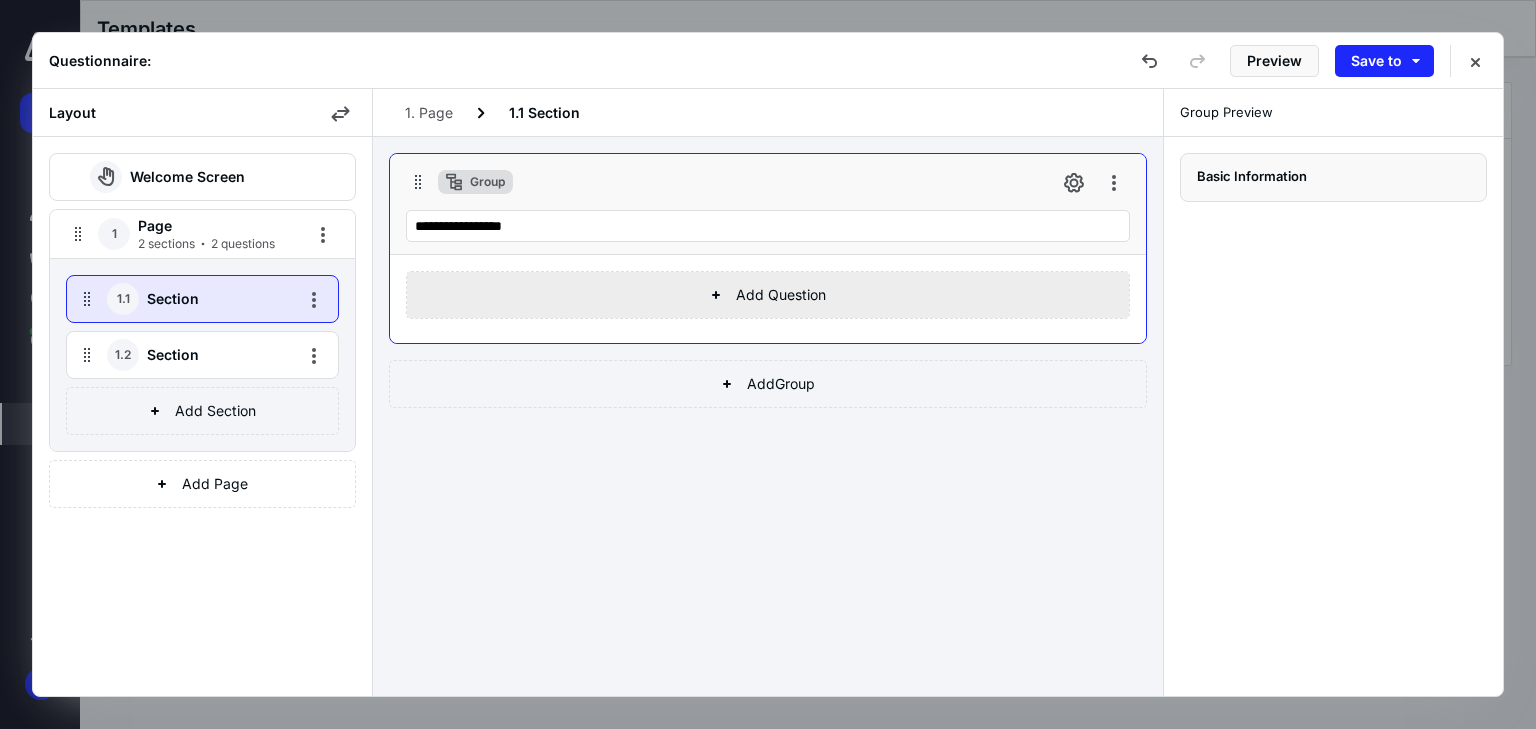 click on "Add Question" at bounding box center (768, 295) 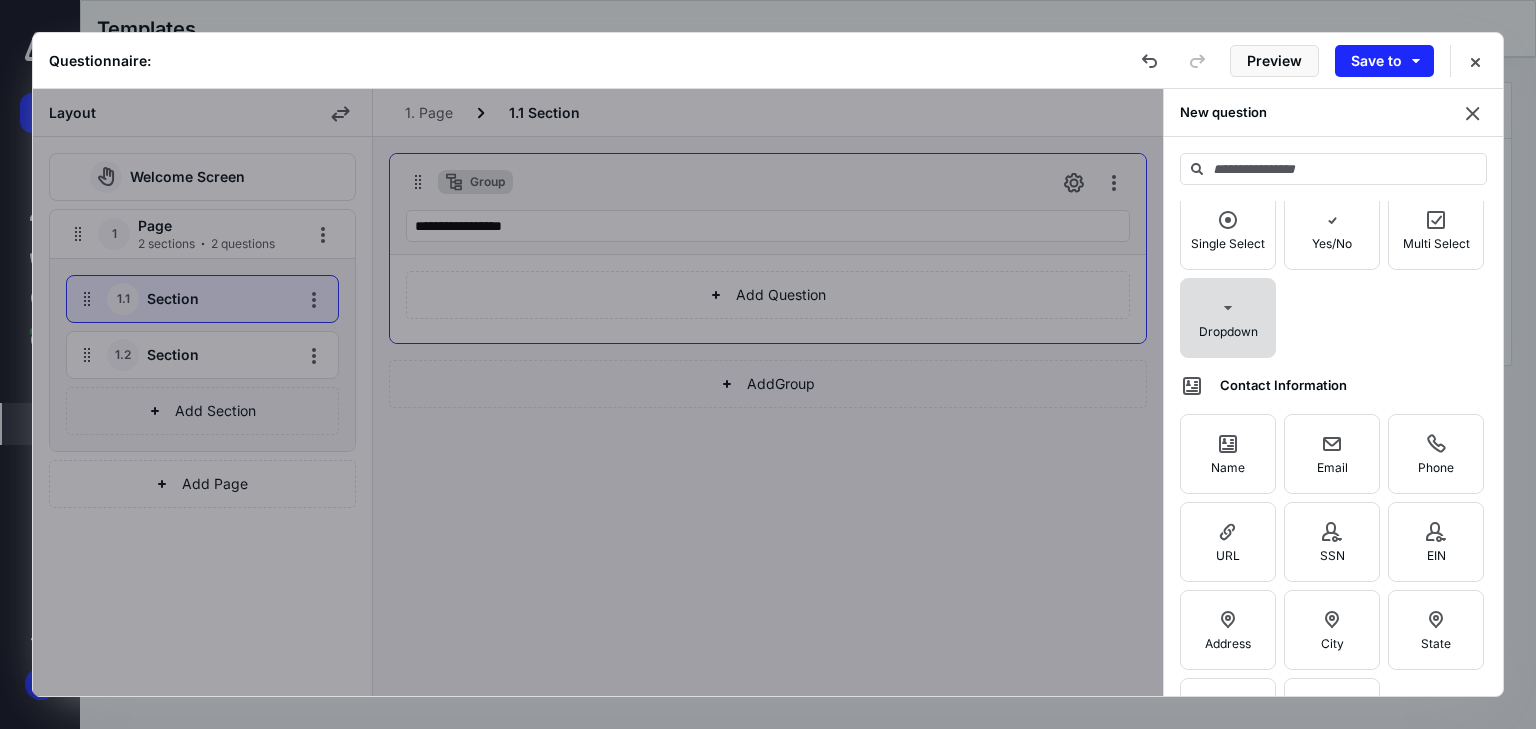 scroll, scrollTop: 320, scrollLeft: 0, axis: vertical 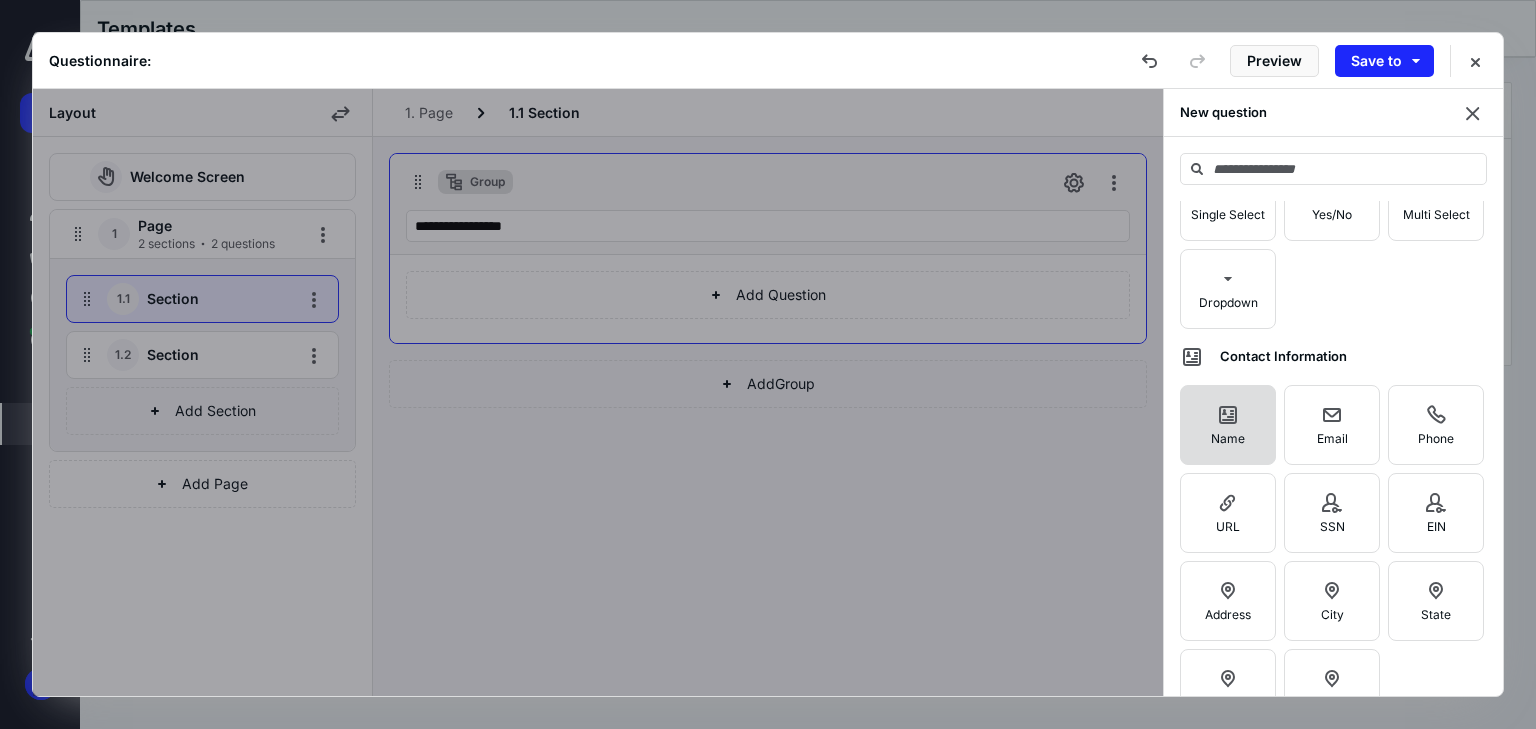 click on "Name" at bounding box center (1228, 438) 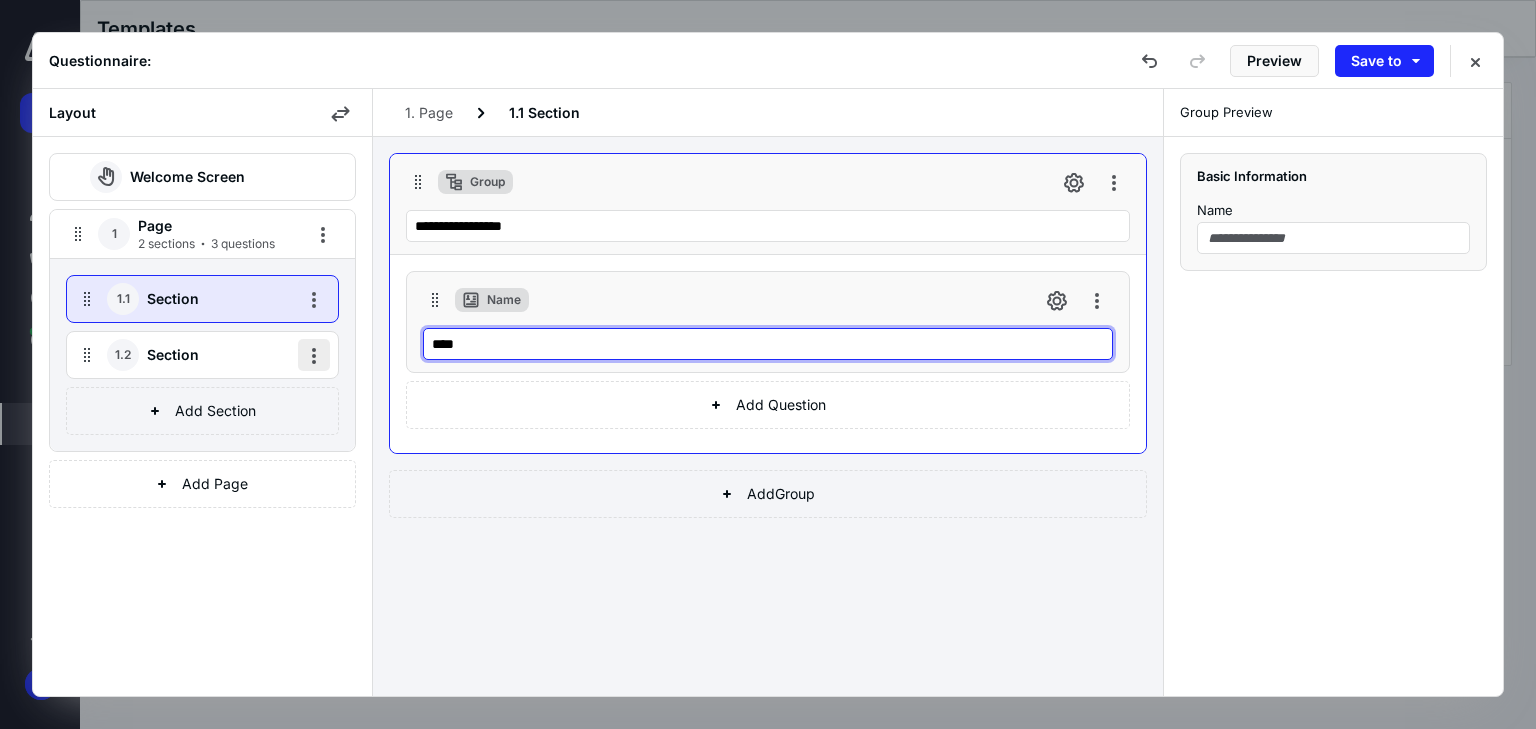 drag, startPoint x: 344, startPoint y: 346, endPoint x: 302, endPoint y: 346, distance: 42 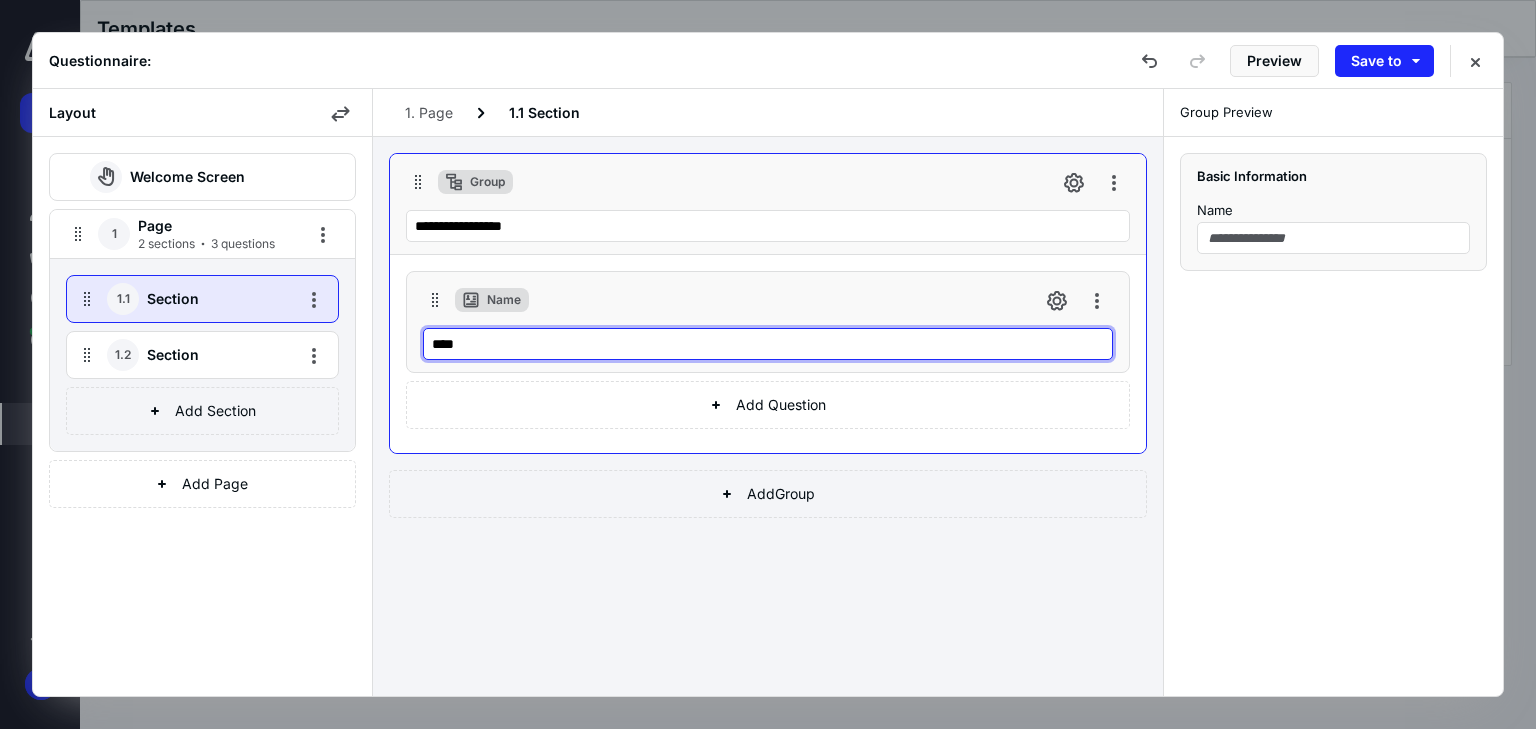 type on "*" 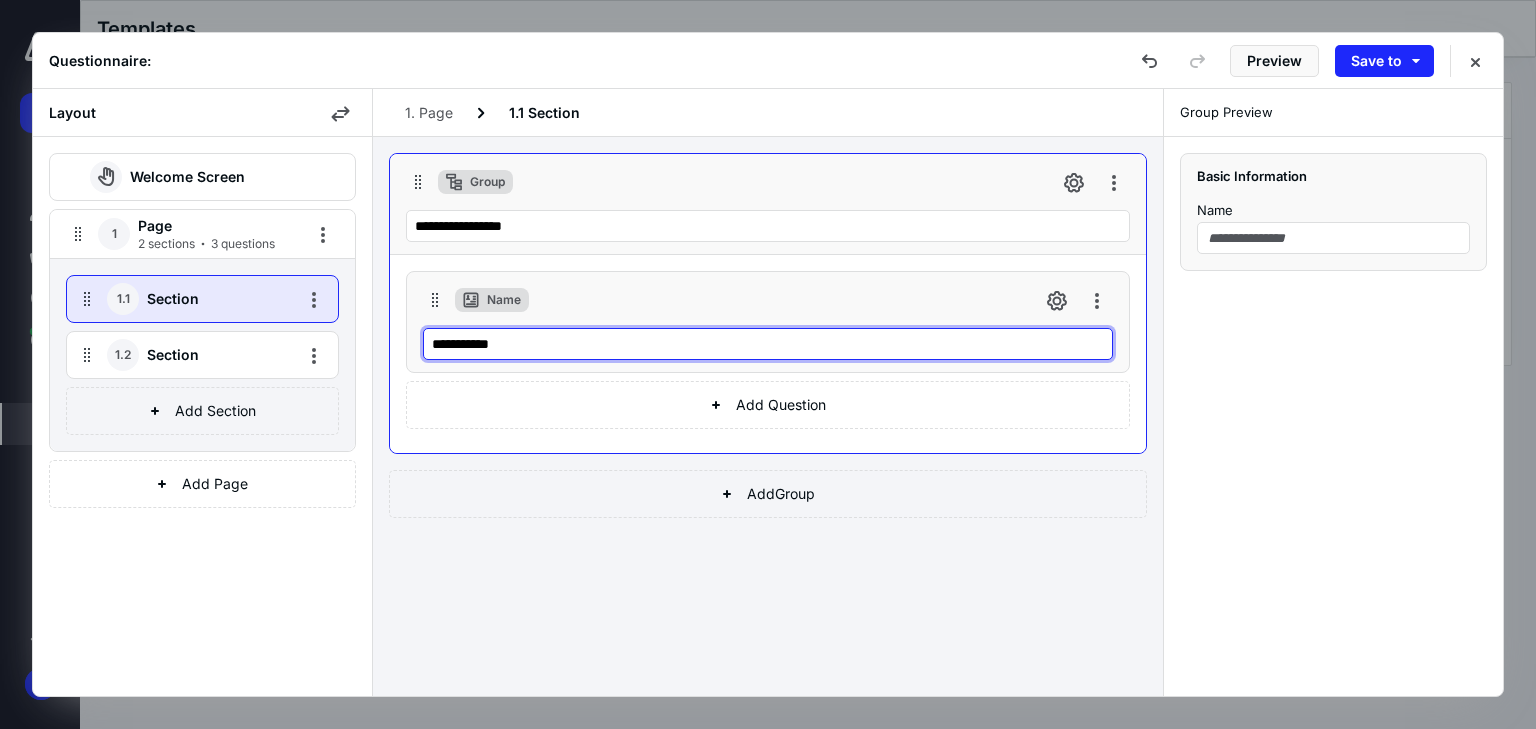 type on "**********" 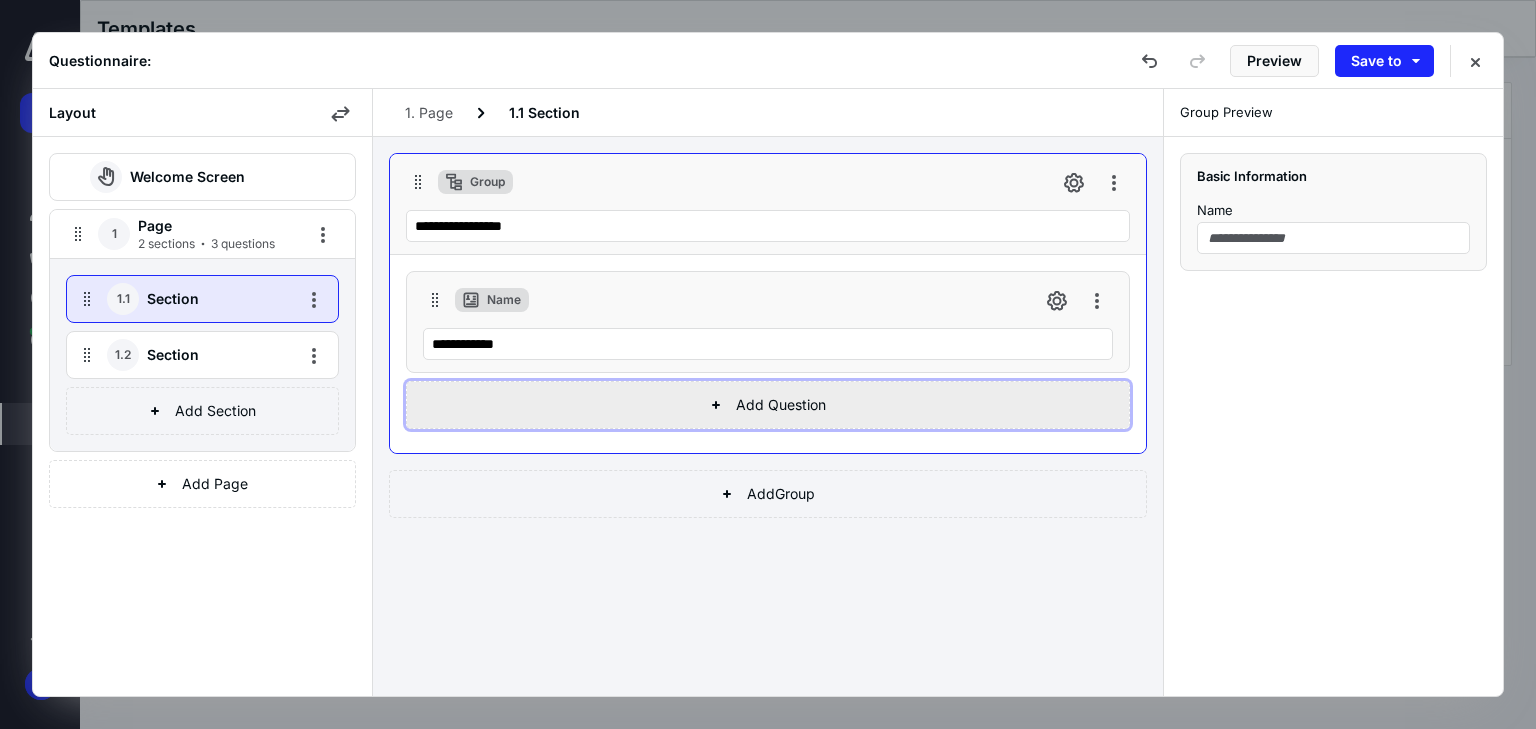 click on "Add Question" at bounding box center [768, 405] 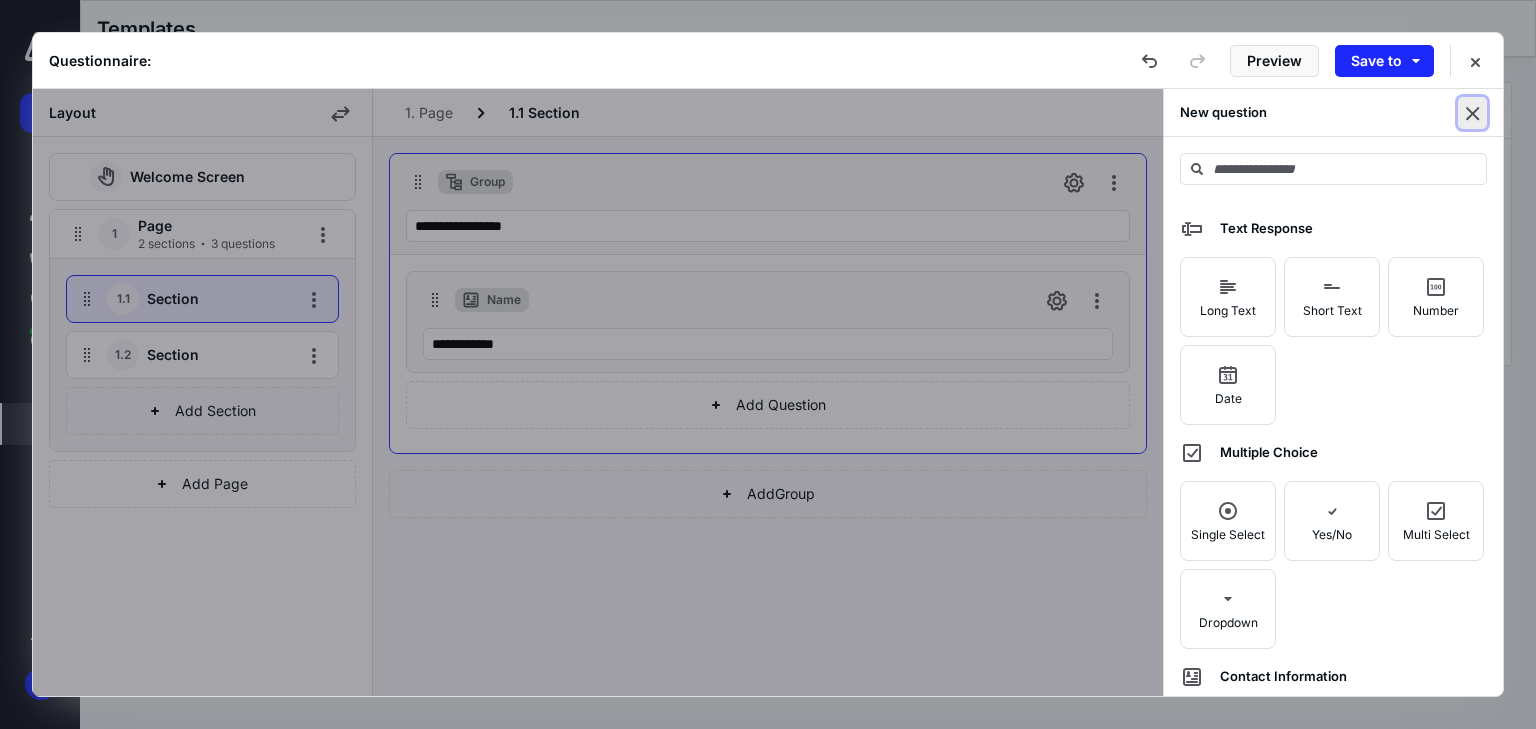 click at bounding box center (1472, 113) 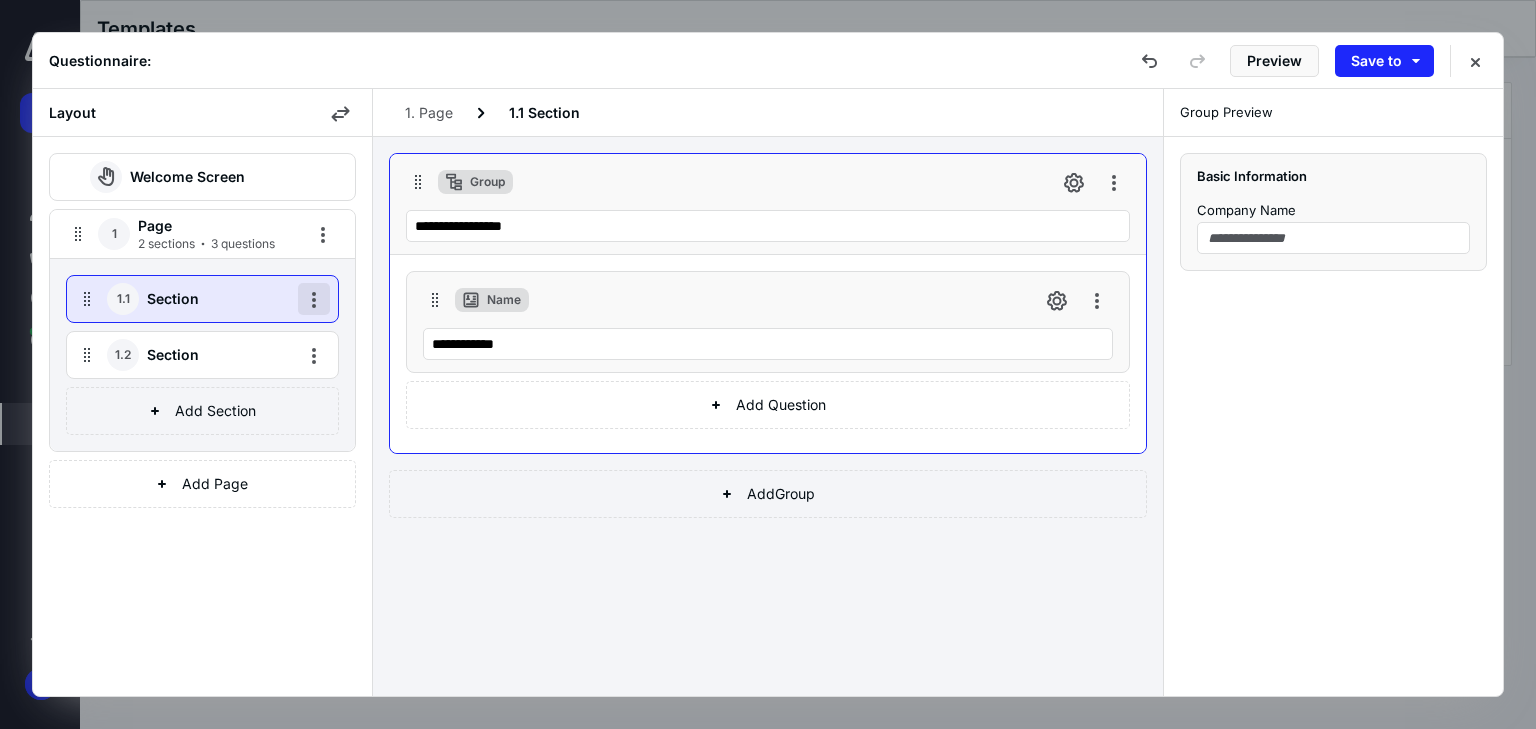 click at bounding box center [314, 299] 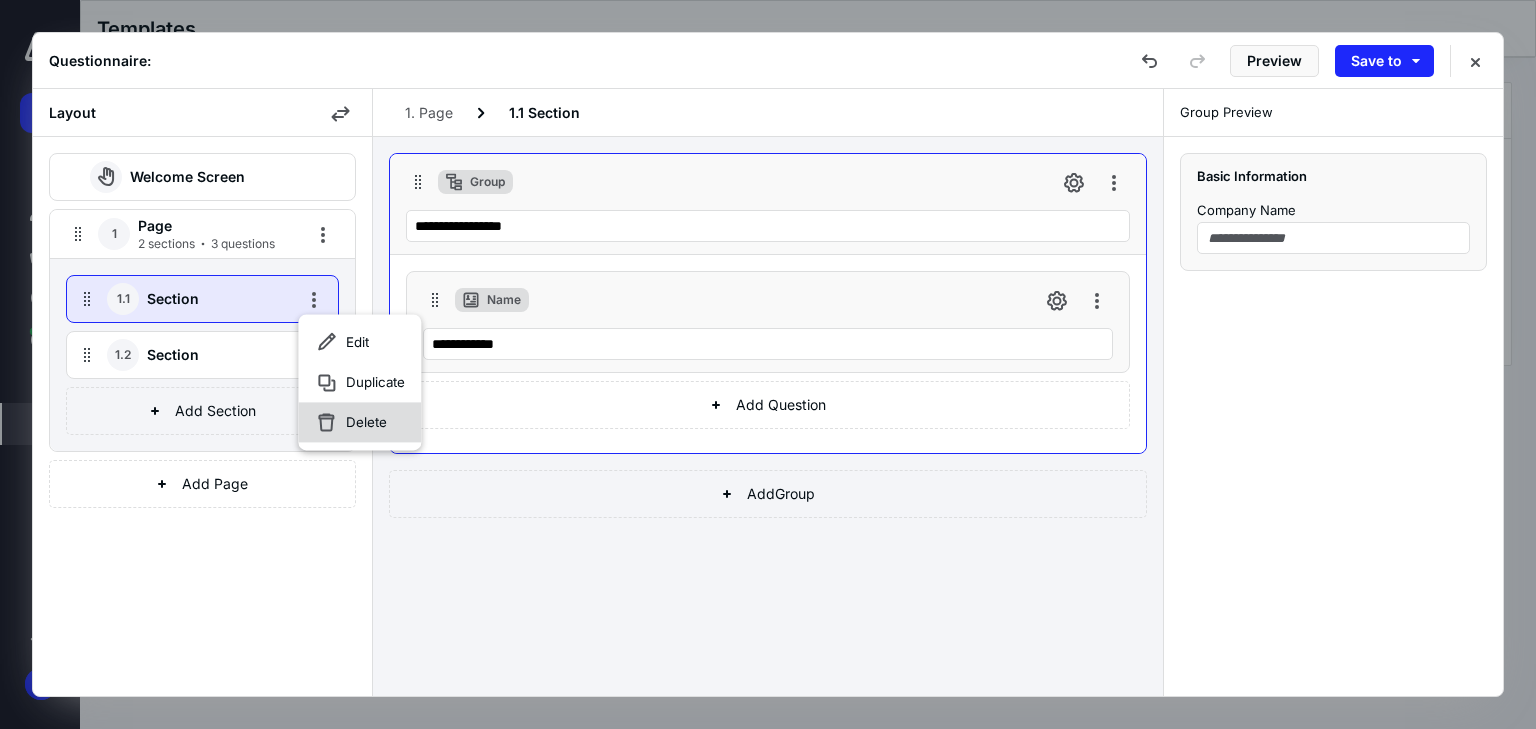click 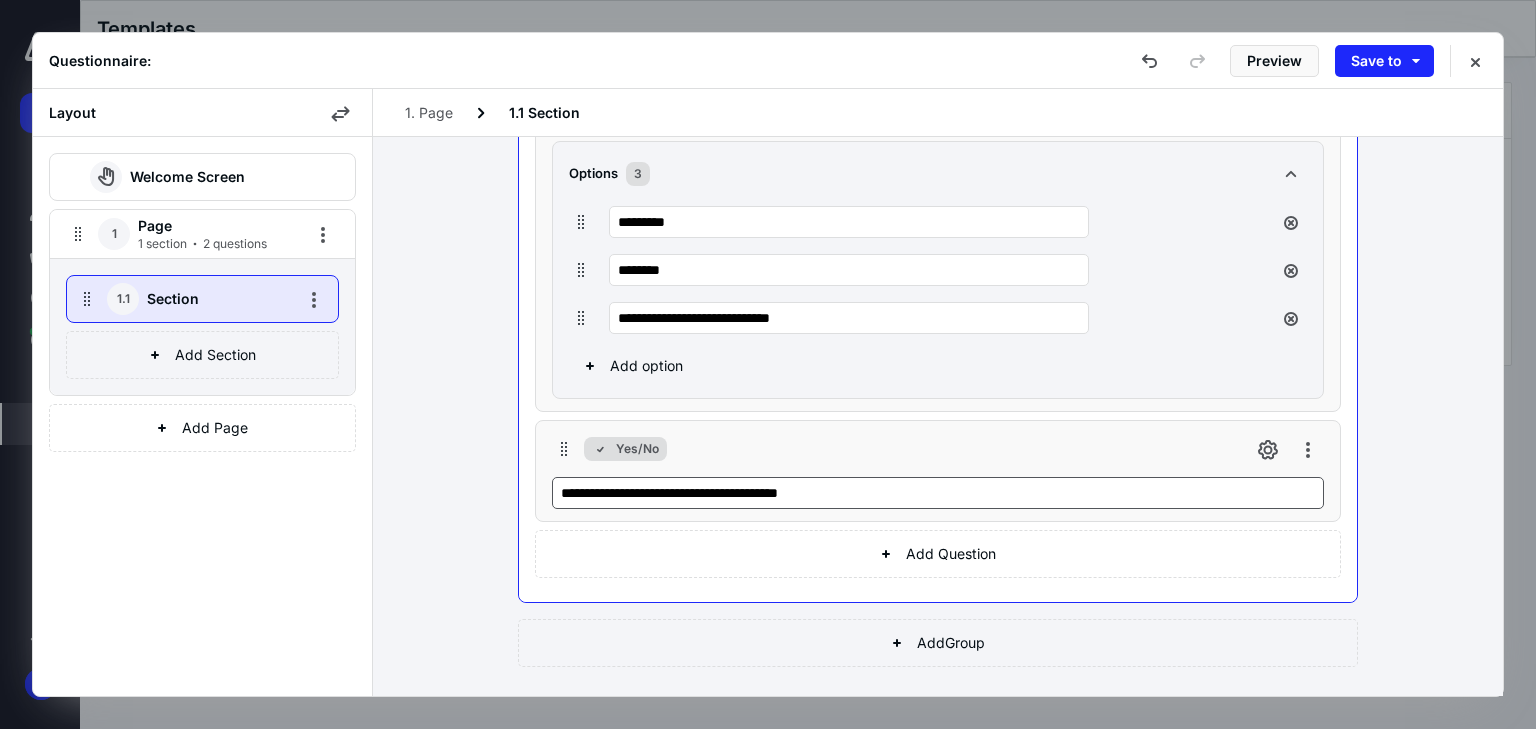 scroll, scrollTop: 228, scrollLeft: 0, axis: vertical 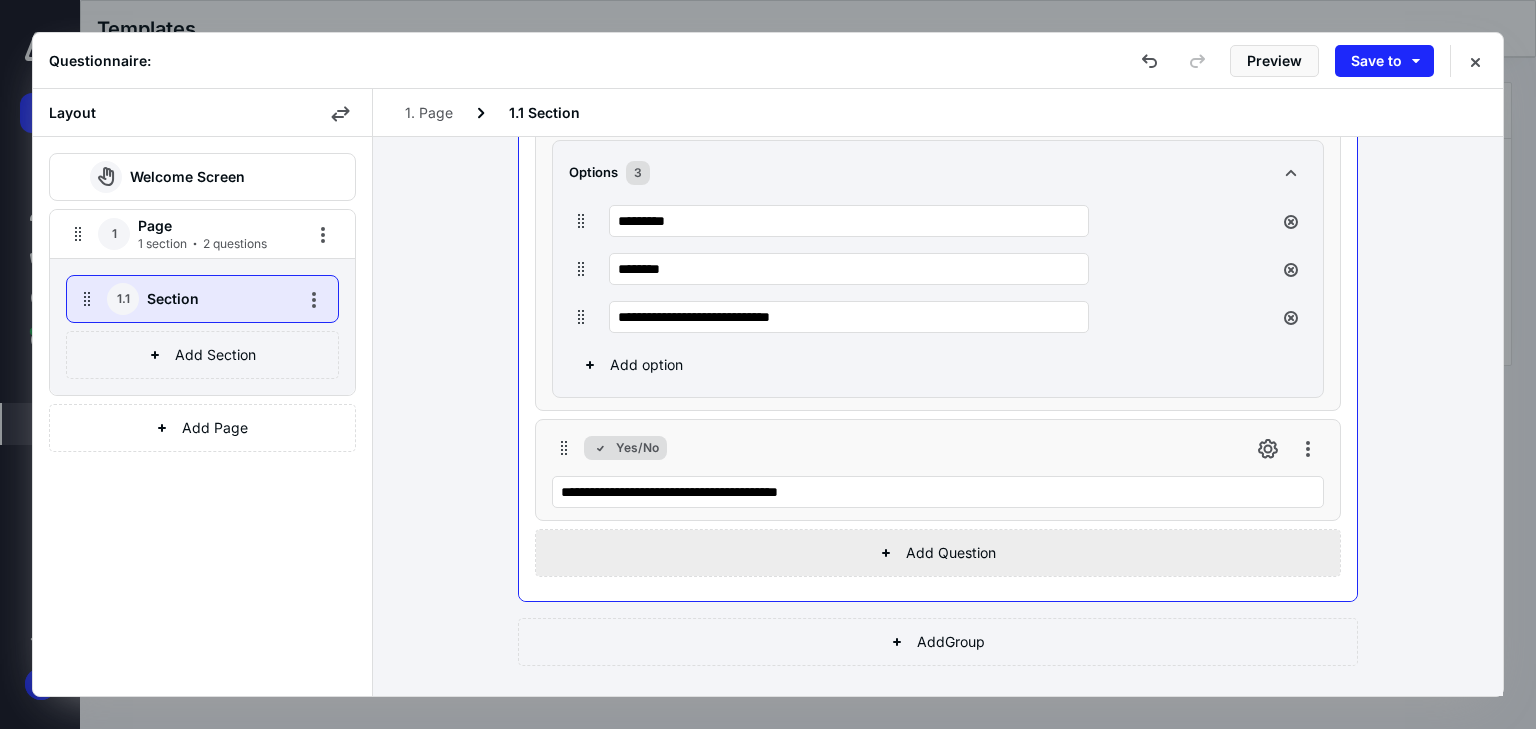 click on "Add Question" at bounding box center [938, 553] 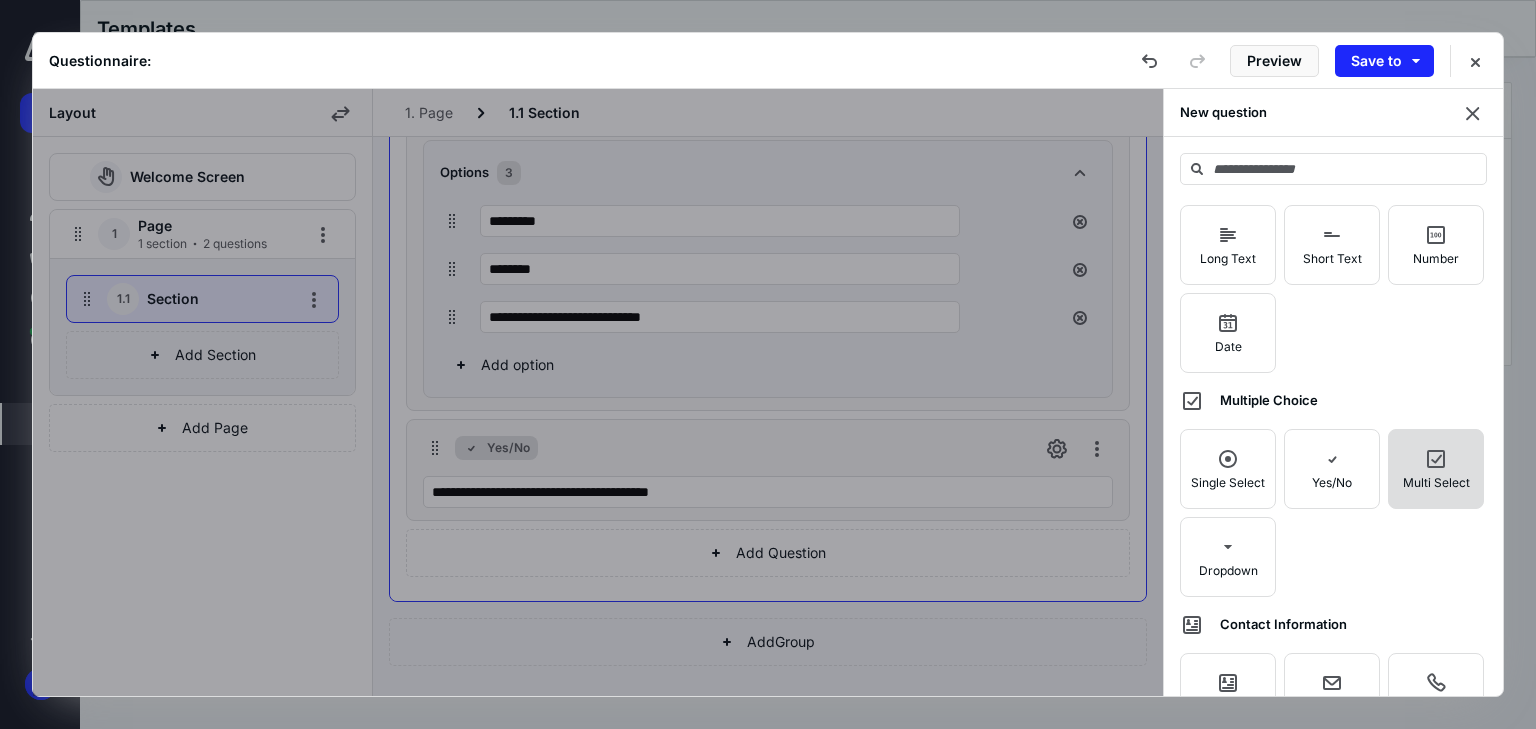 scroll, scrollTop: 80, scrollLeft: 0, axis: vertical 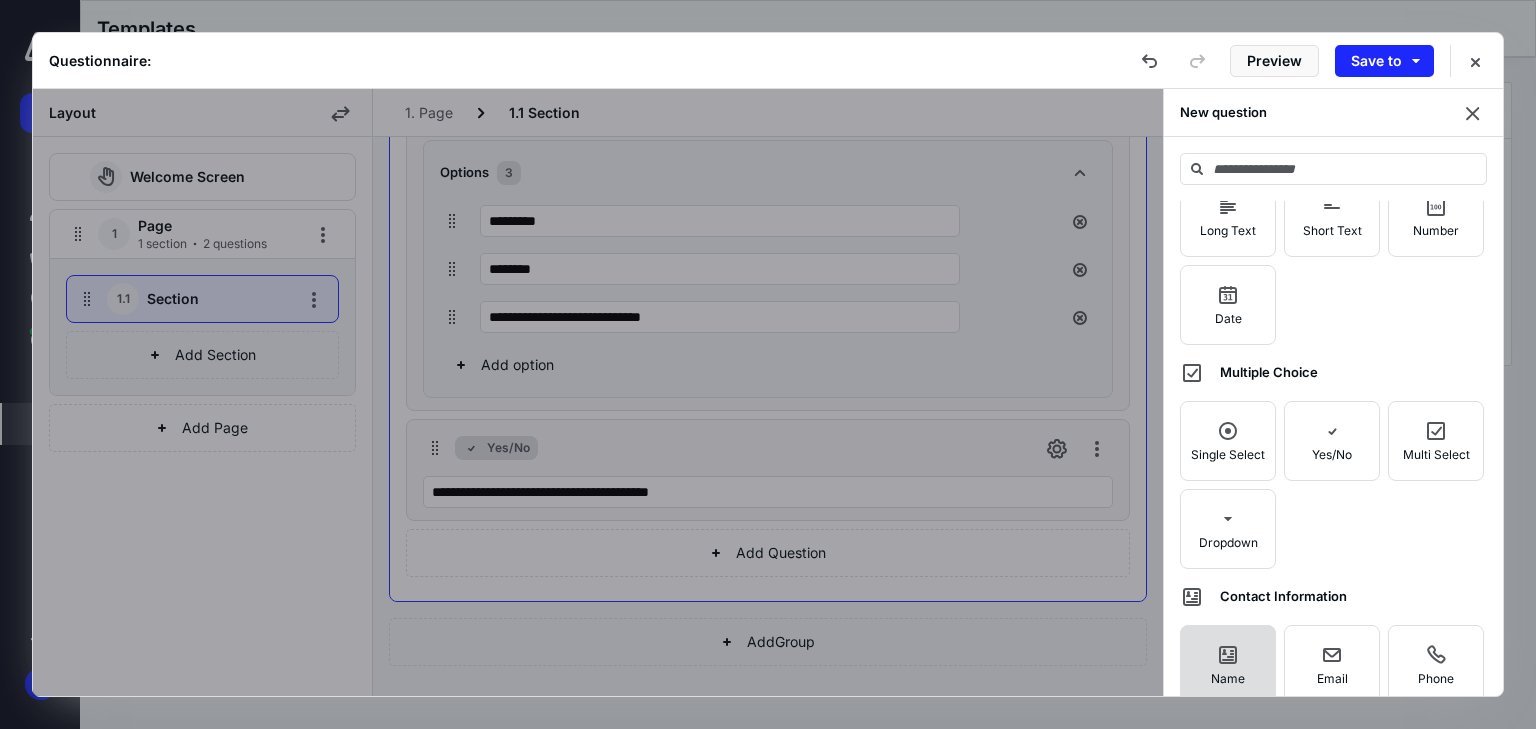 drag, startPoint x: 1246, startPoint y: 656, endPoint x: 1228, endPoint y: 634, distance: 28.42534 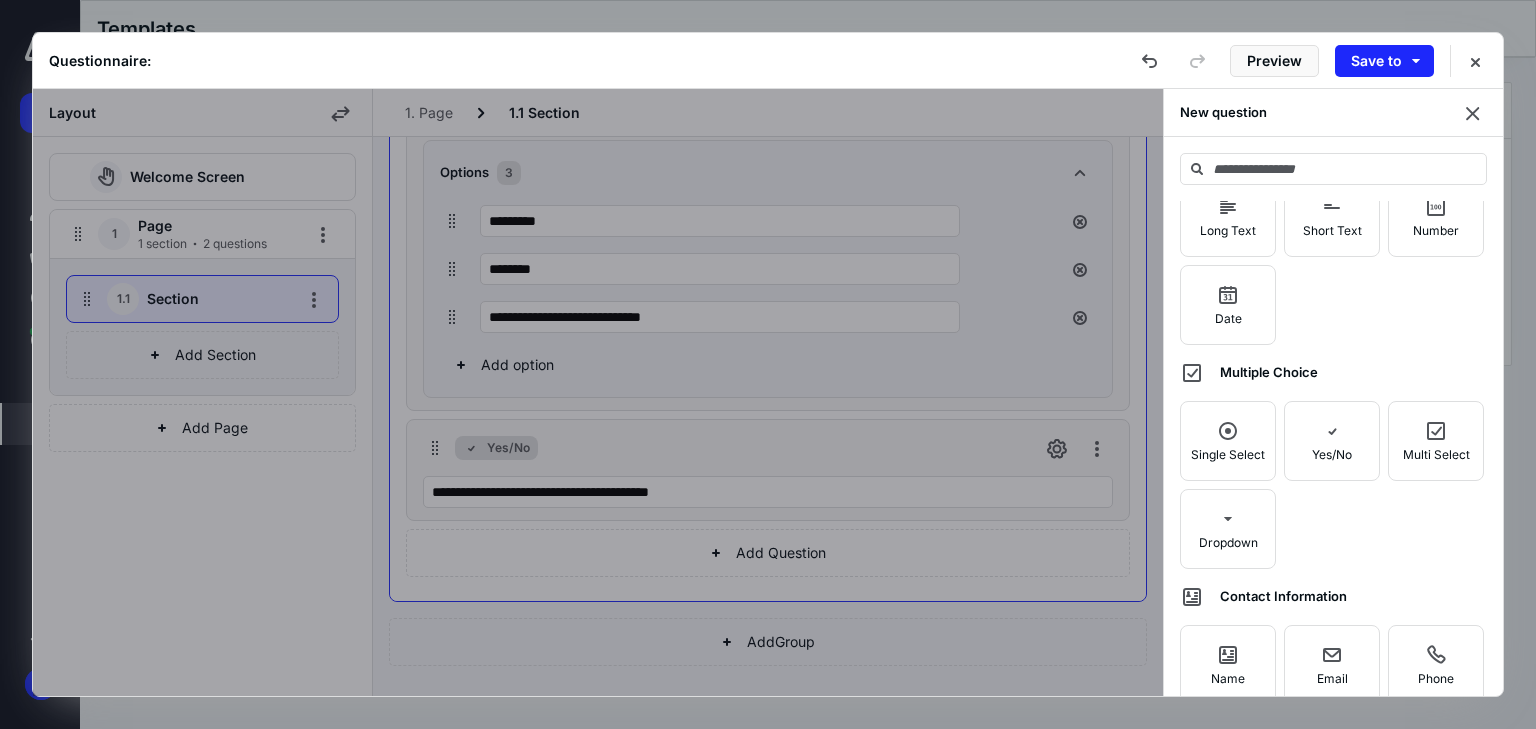 click on "Name" at bounding box center (1228, 665) 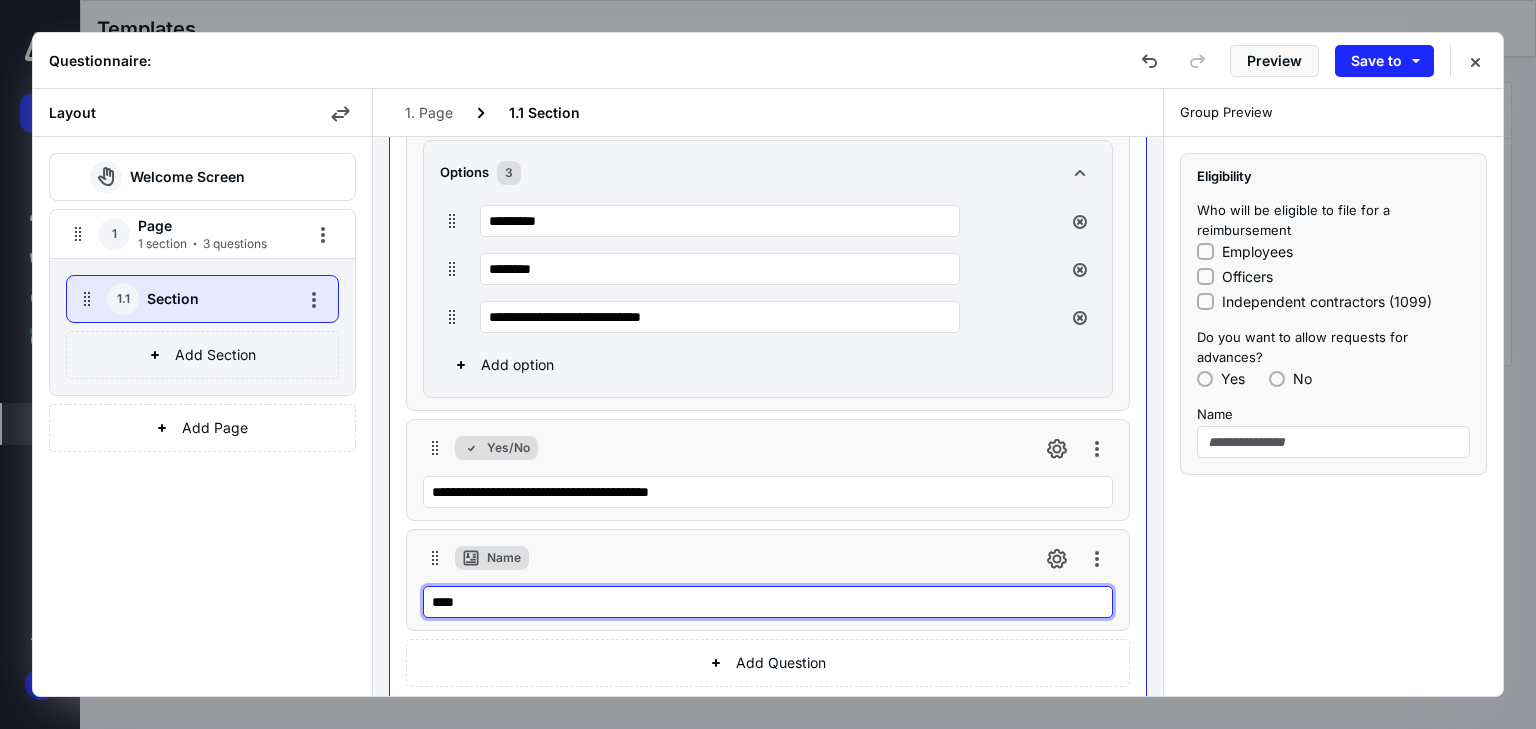 drag, startPoint x: 476, startPoint y: 610, endPoint x: 398, endPoint y: 610, distance: 78 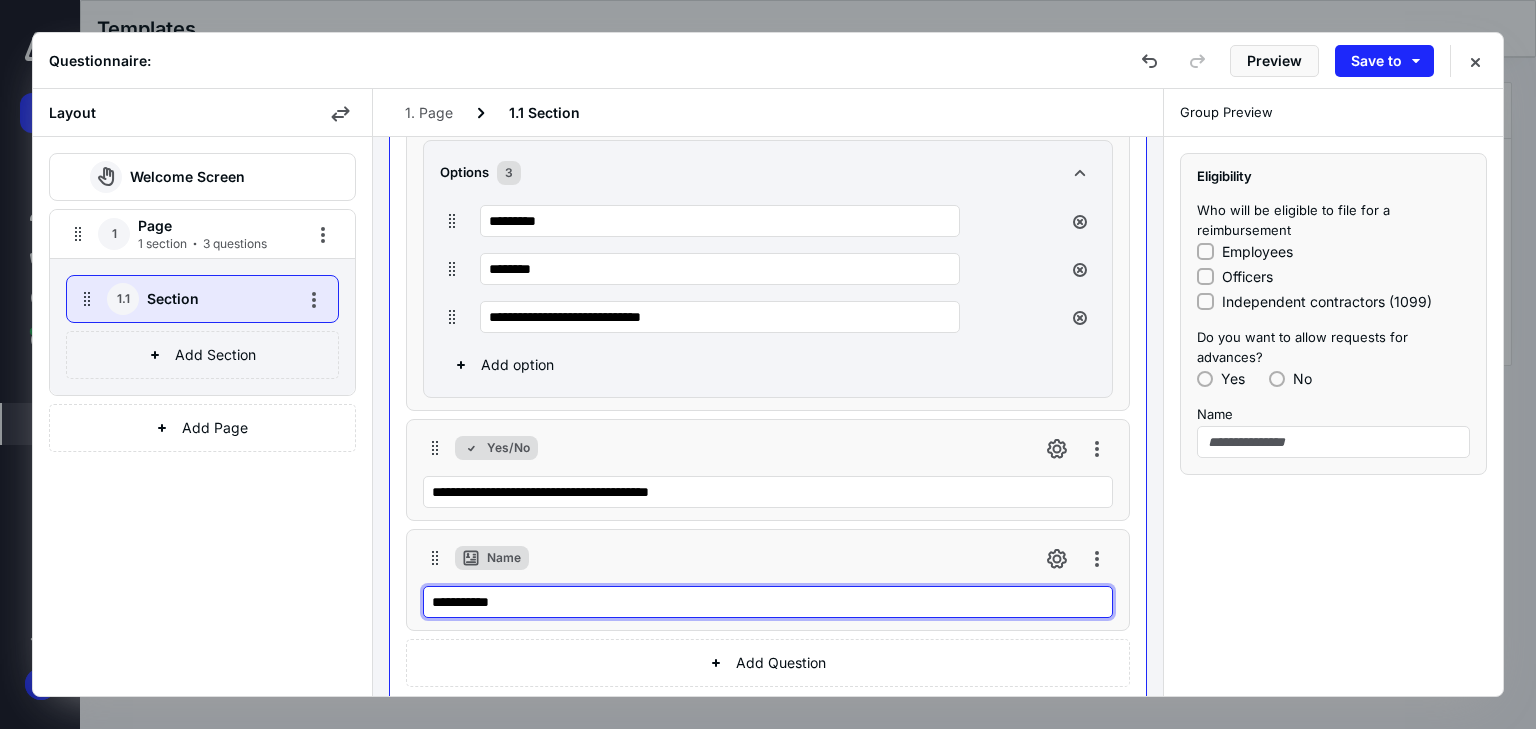 type on "**********" 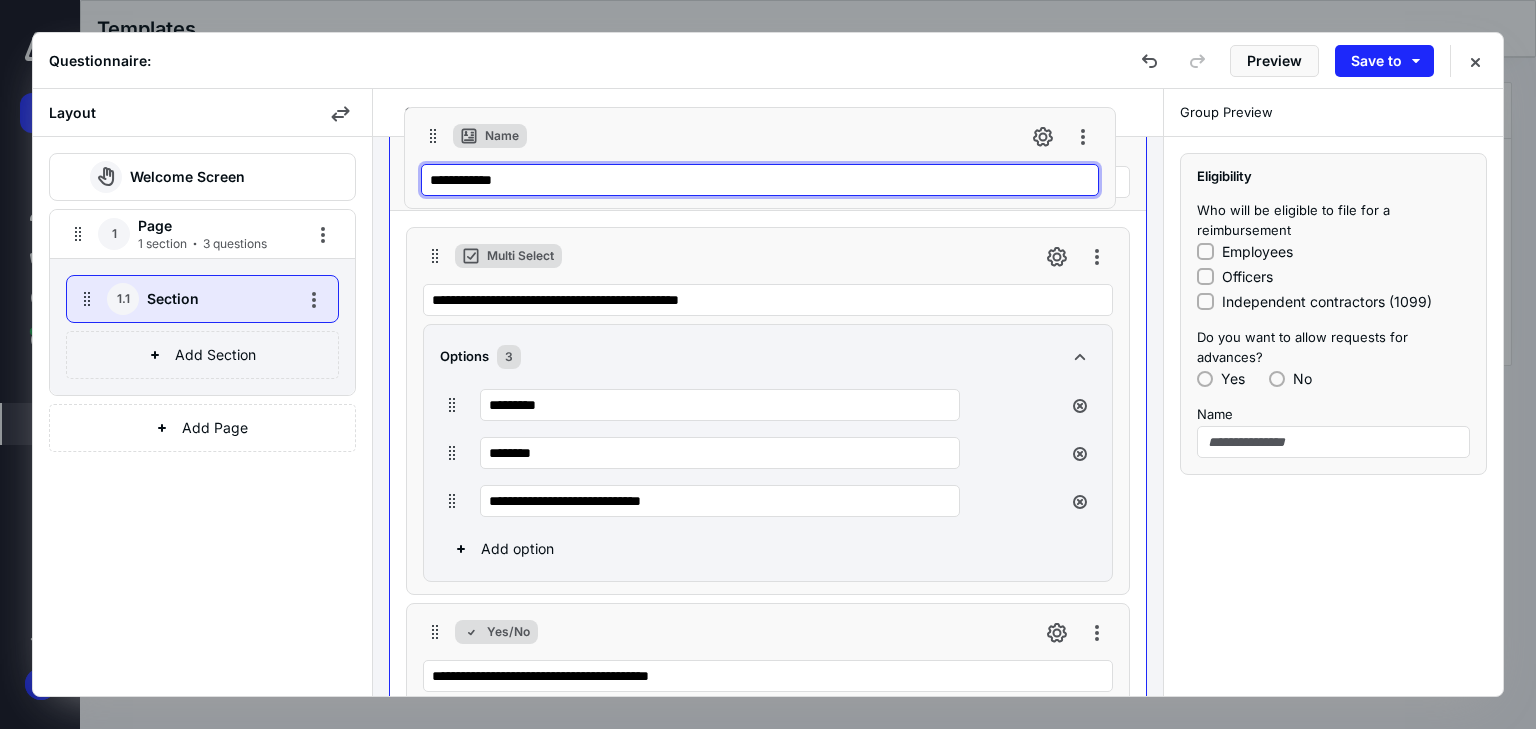 scroll, scrollTop: 0, scrollLeft: 0, axis: both 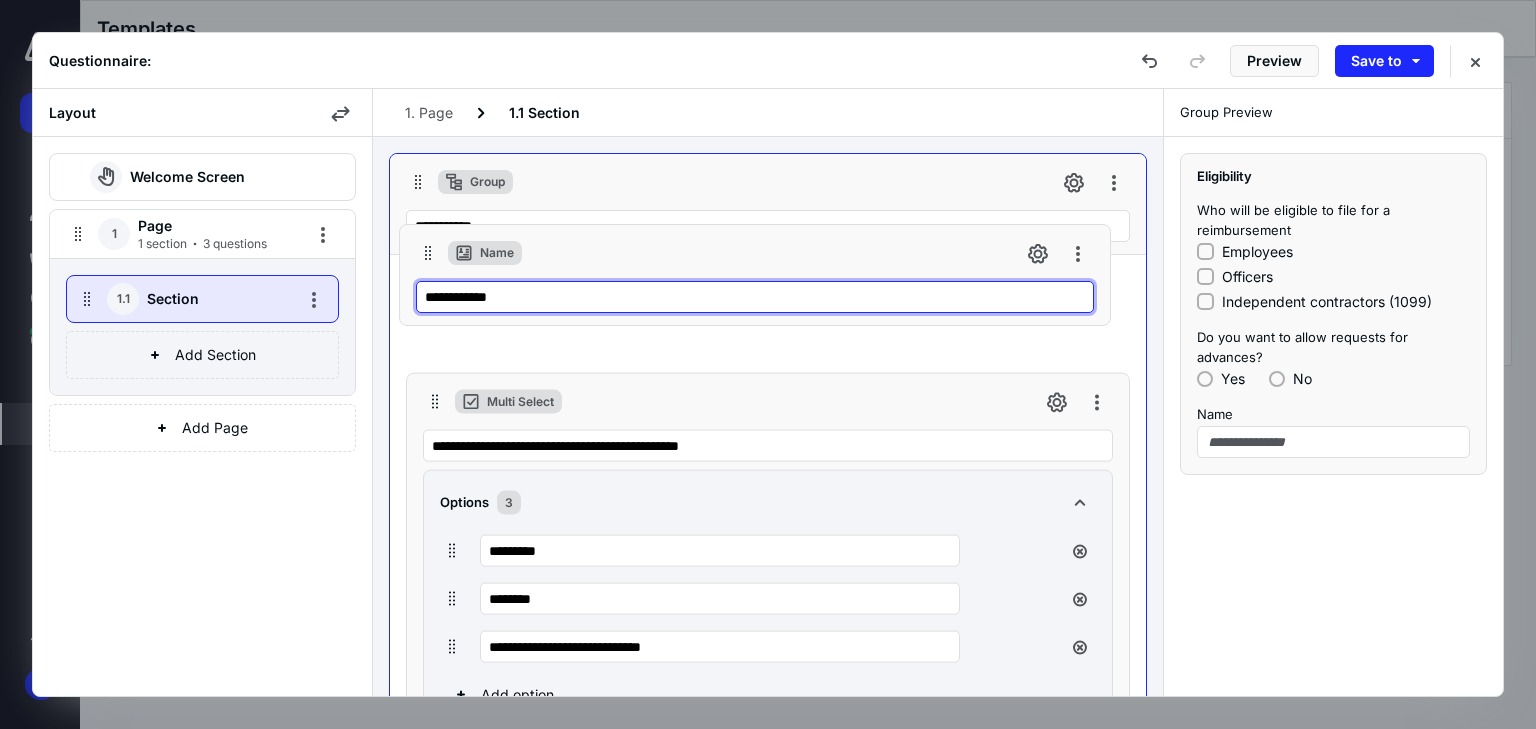drag, startPoint x: 436, startPoint y: 560, endPoint x: 428, endPoint y: 249, distance: 311.10287 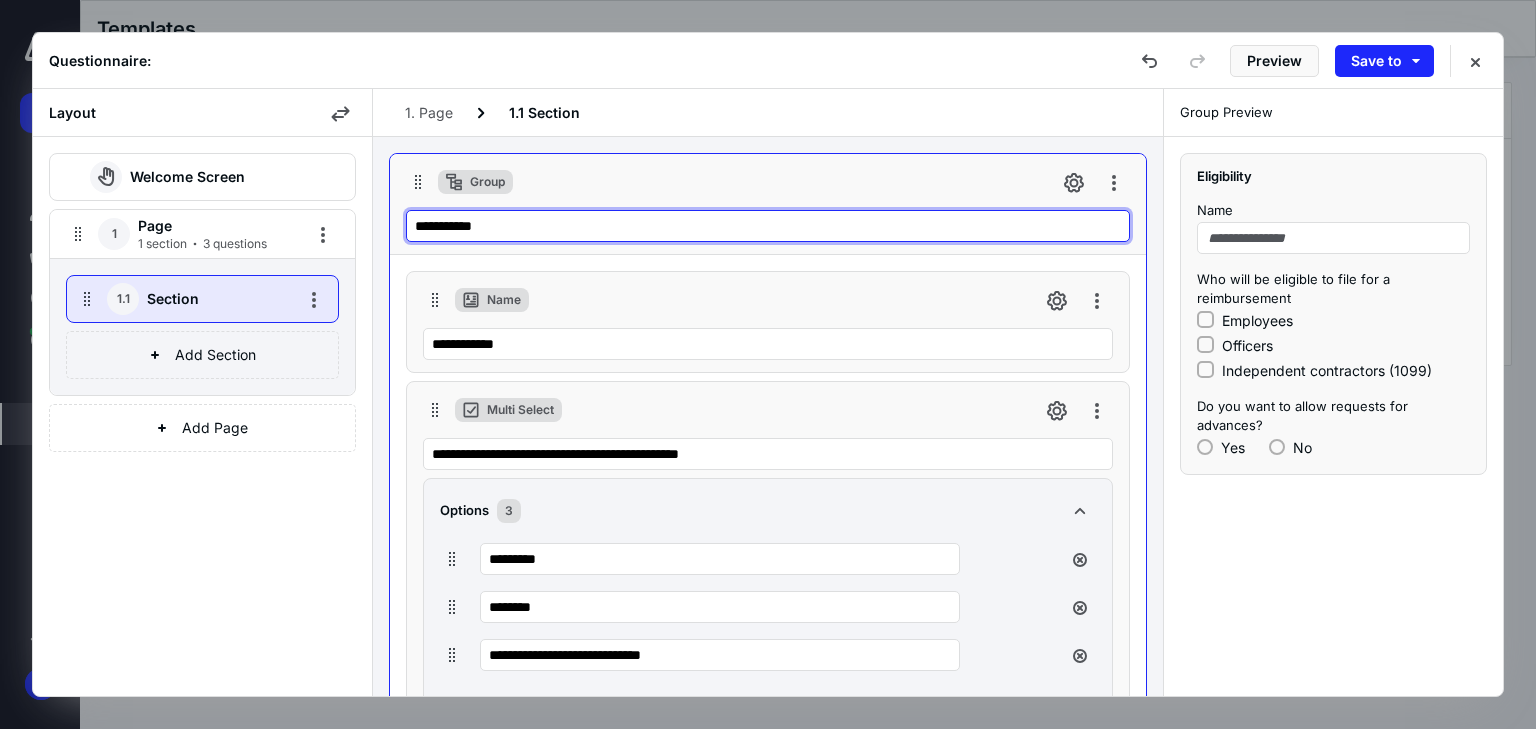 click on "**********" at bounding box center (768, 226) 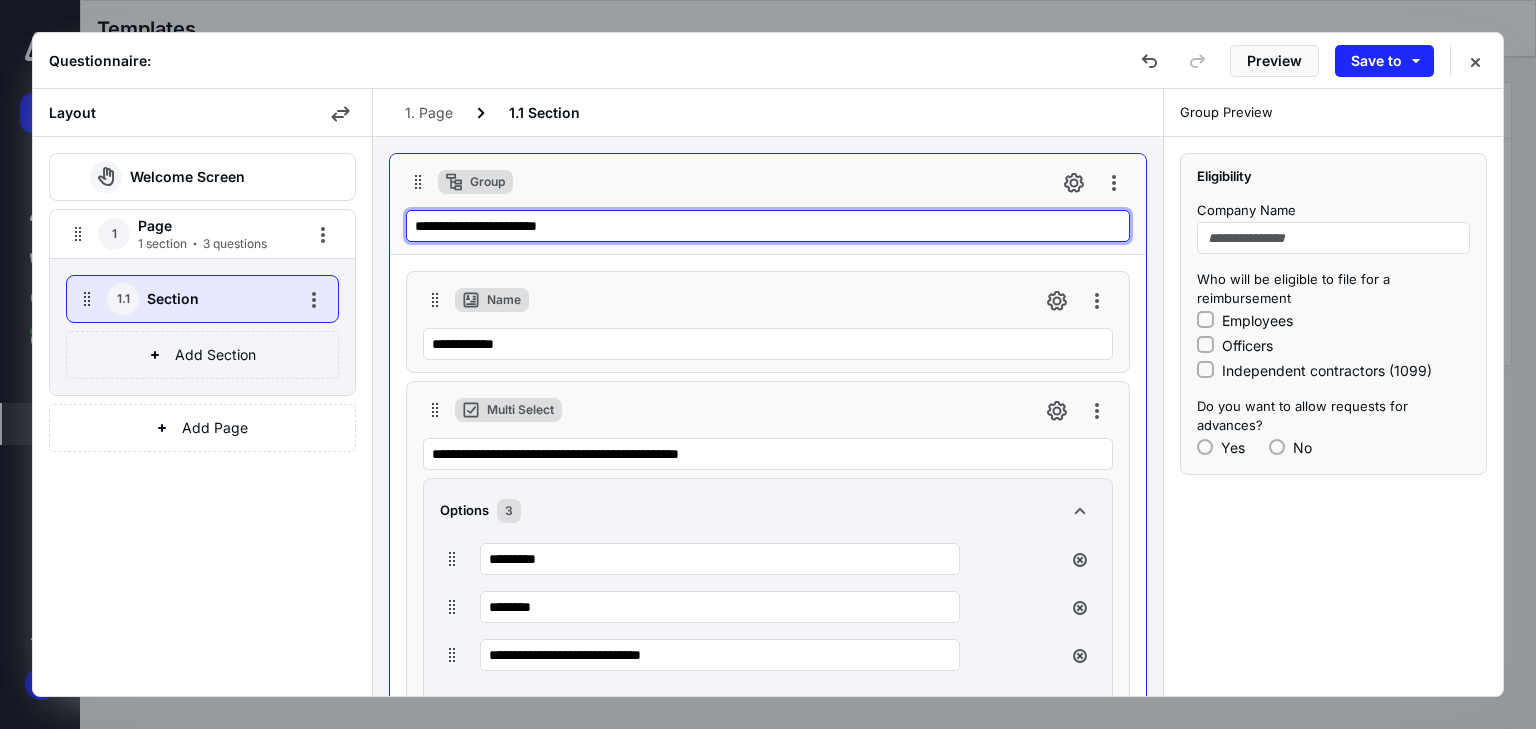type on "**********" 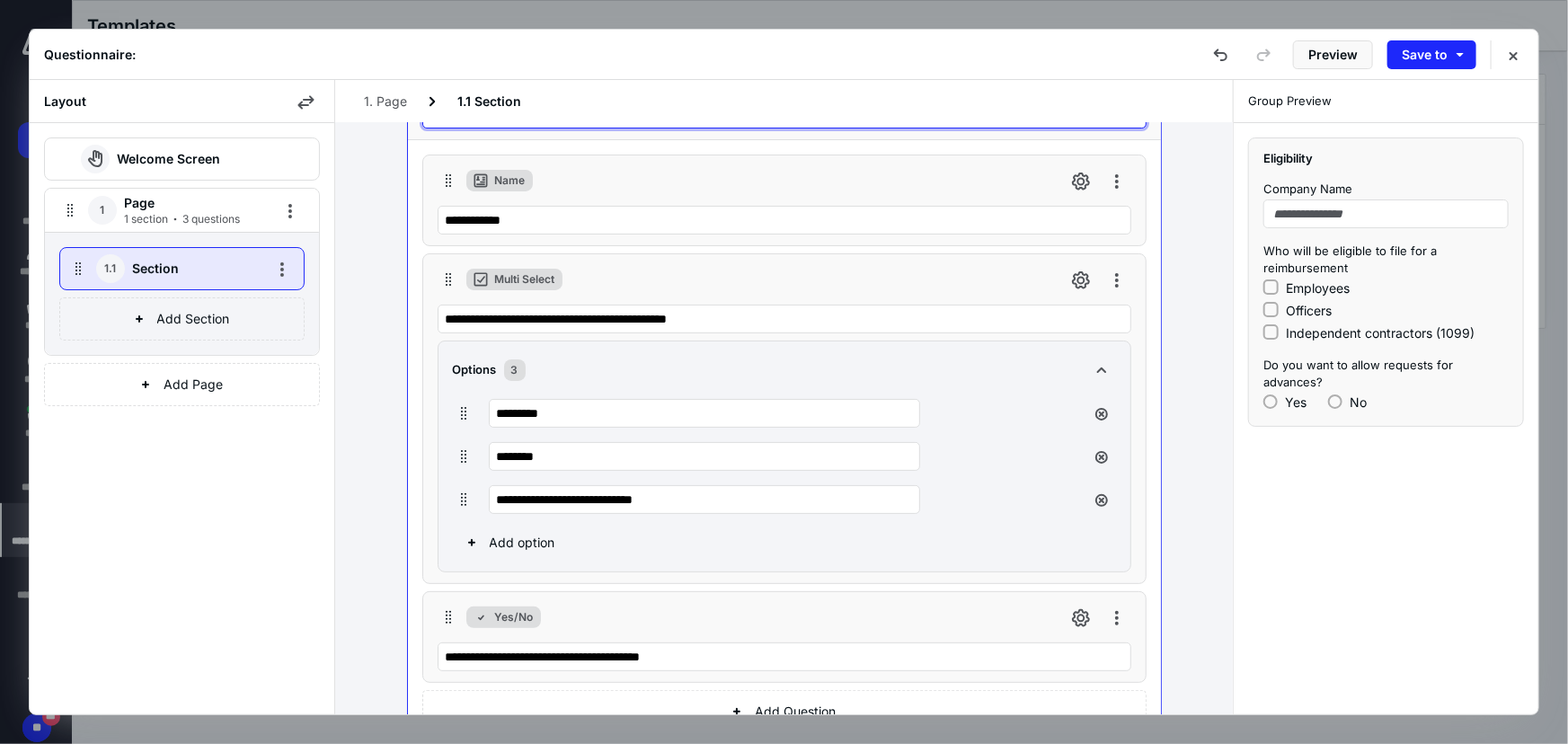 scroll, scrollTop: 215, scrollLeft: 0, axis: vertical 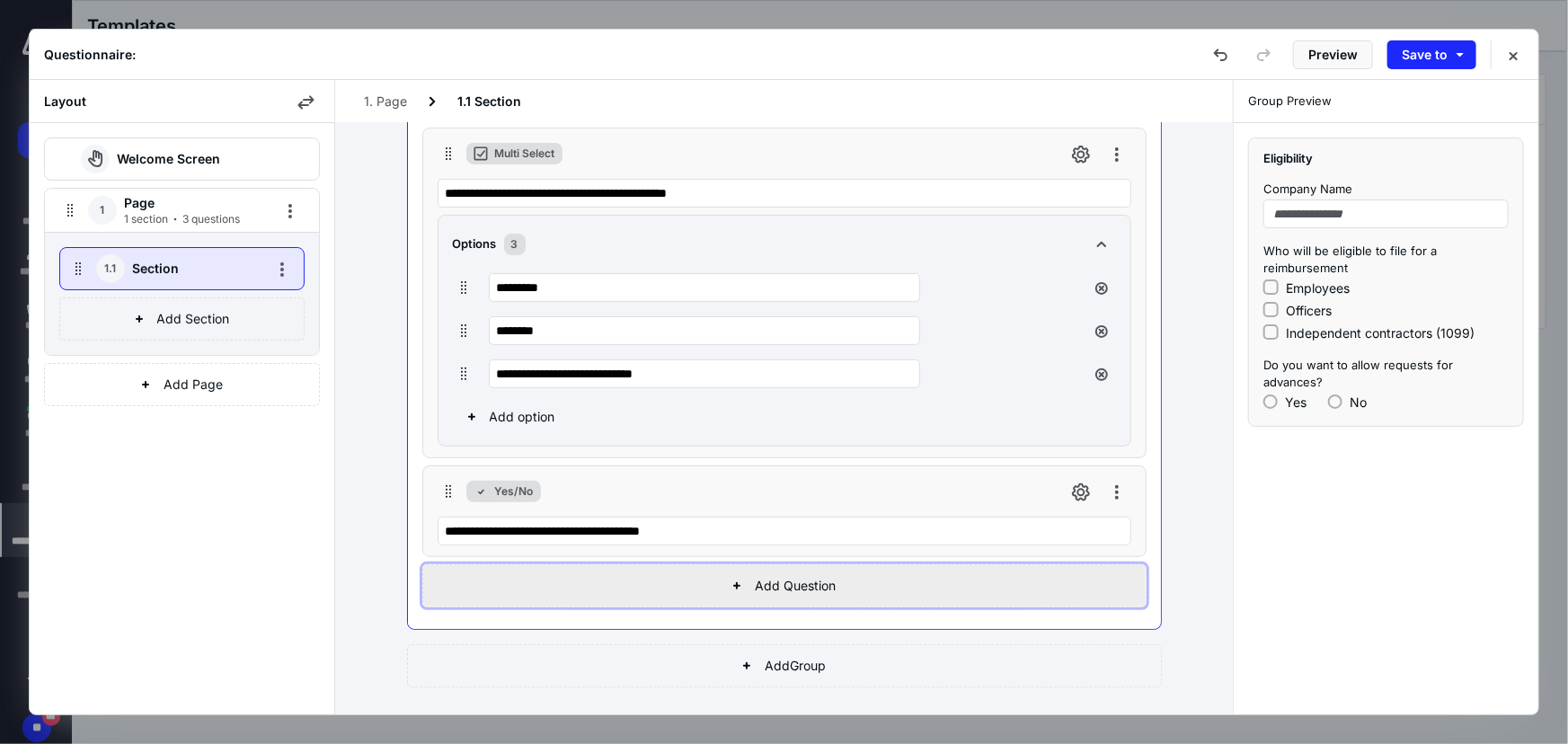 click on "Add Question" at bounding box center (784, 586) 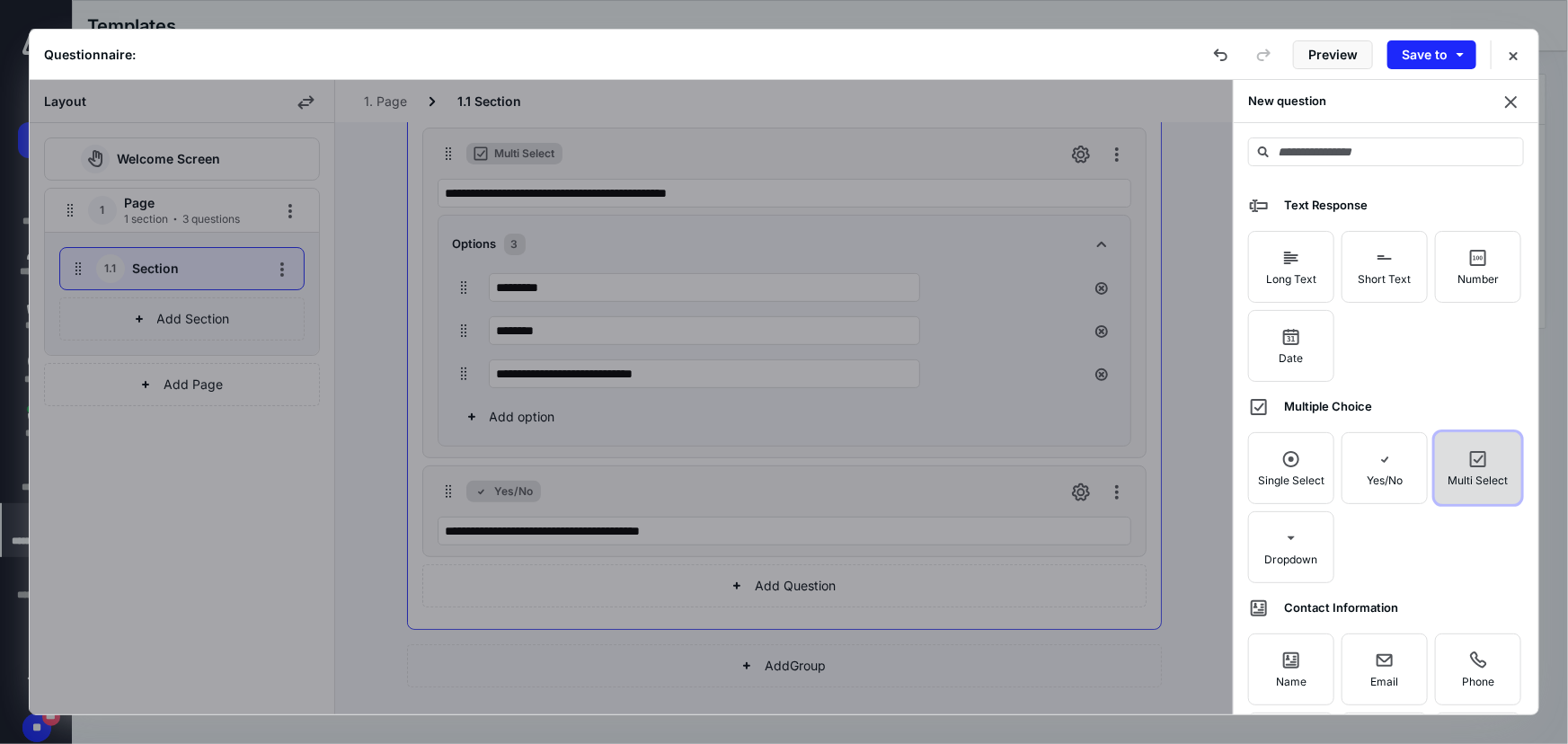 click on "Multi Select" at bounding box center (1478, 468) 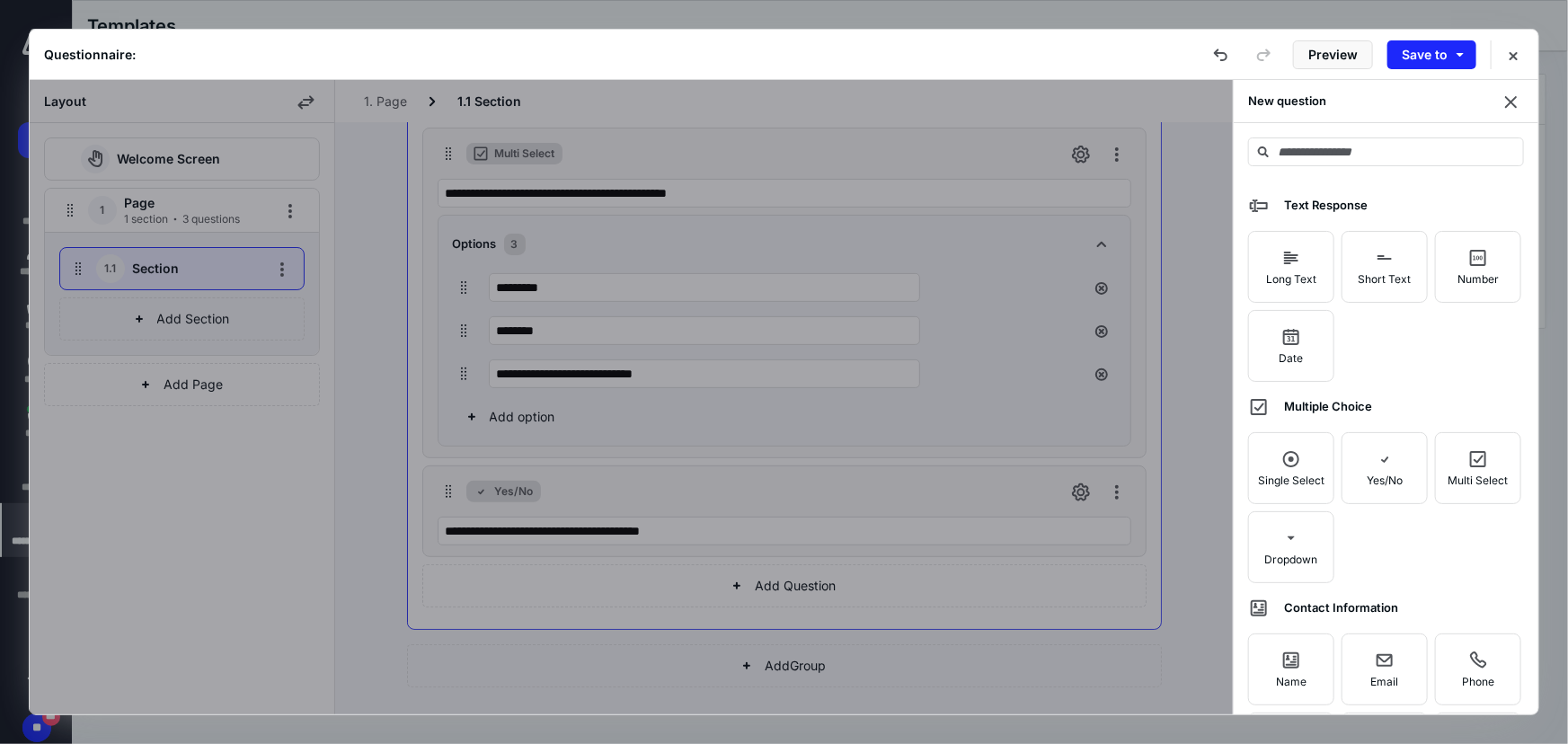 scroll, scrollTop: 509, scrollLeft: 0, axis: vertical 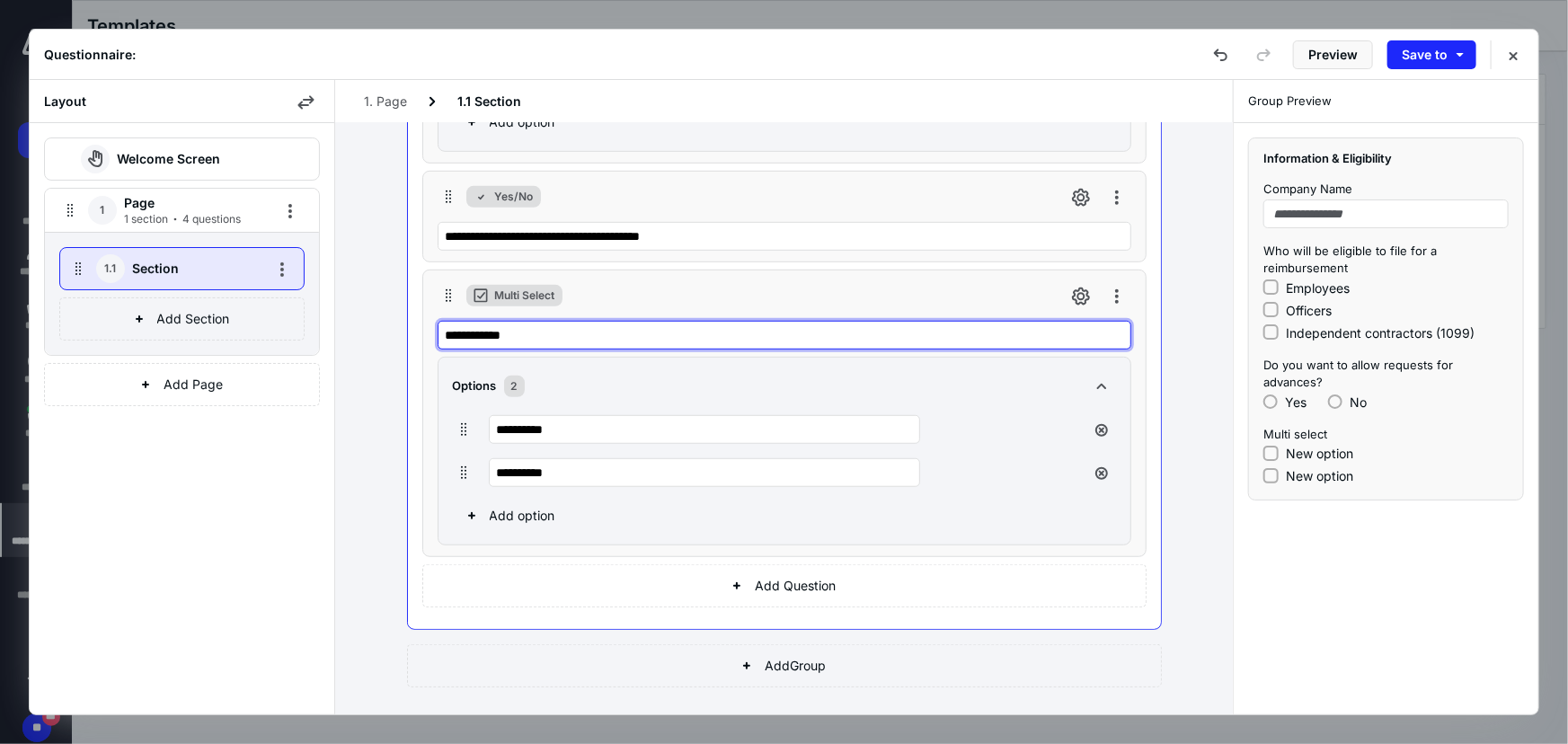drag, startPoint x: 545, startPoint y: 332, endPoint x: 371, endPoint y: 315, distance: 174.82849 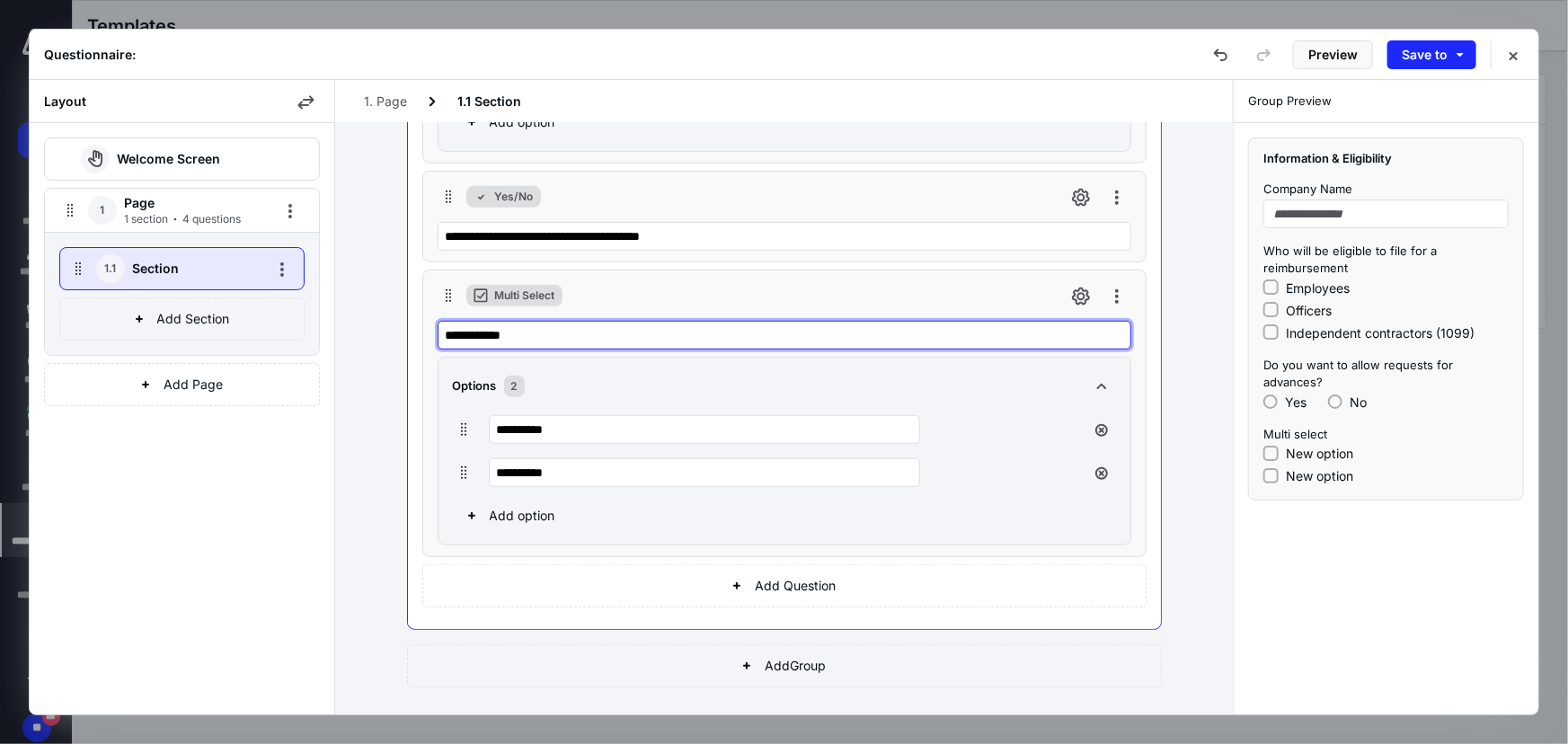 click on "**********" at bounding box center [784, 419] 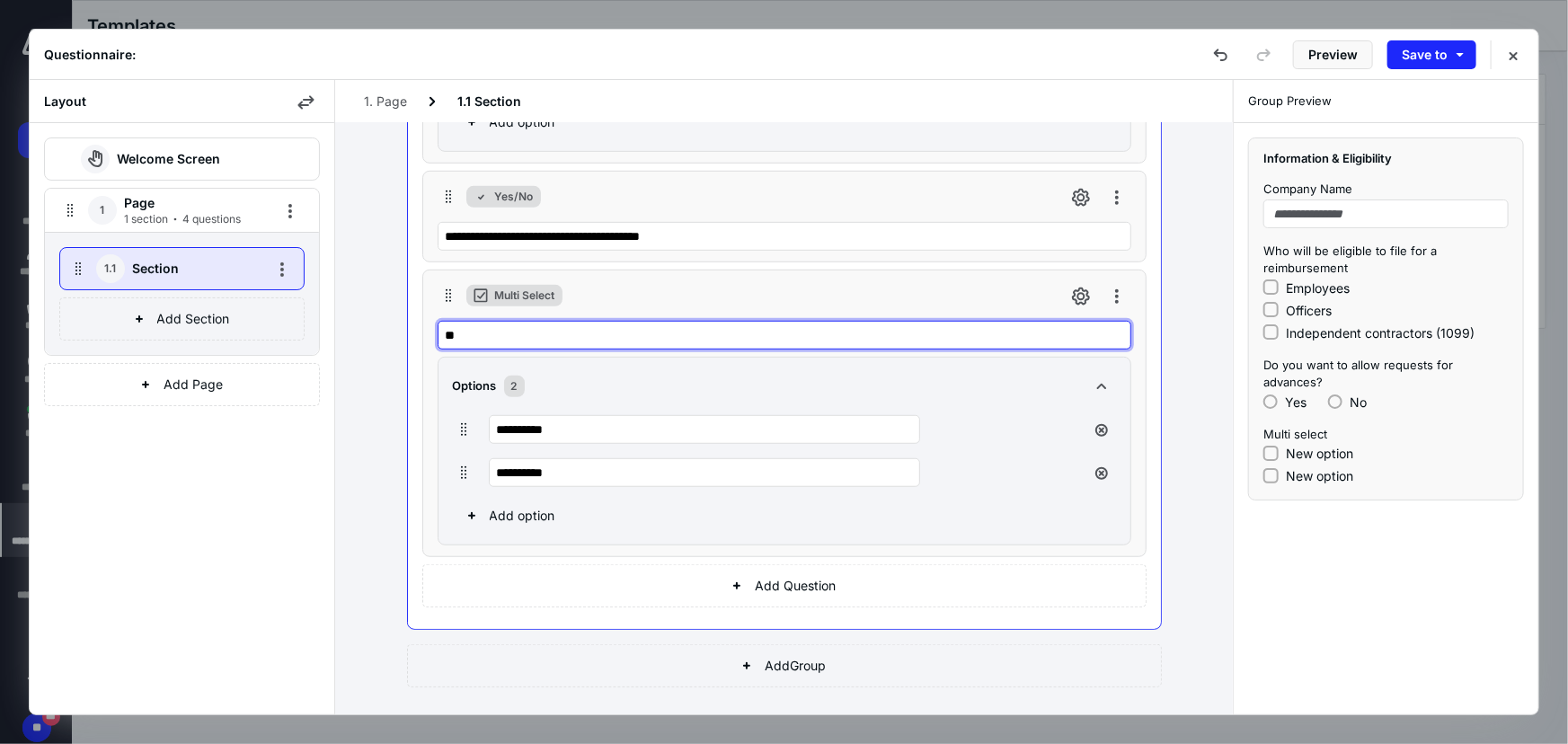 type on "*" 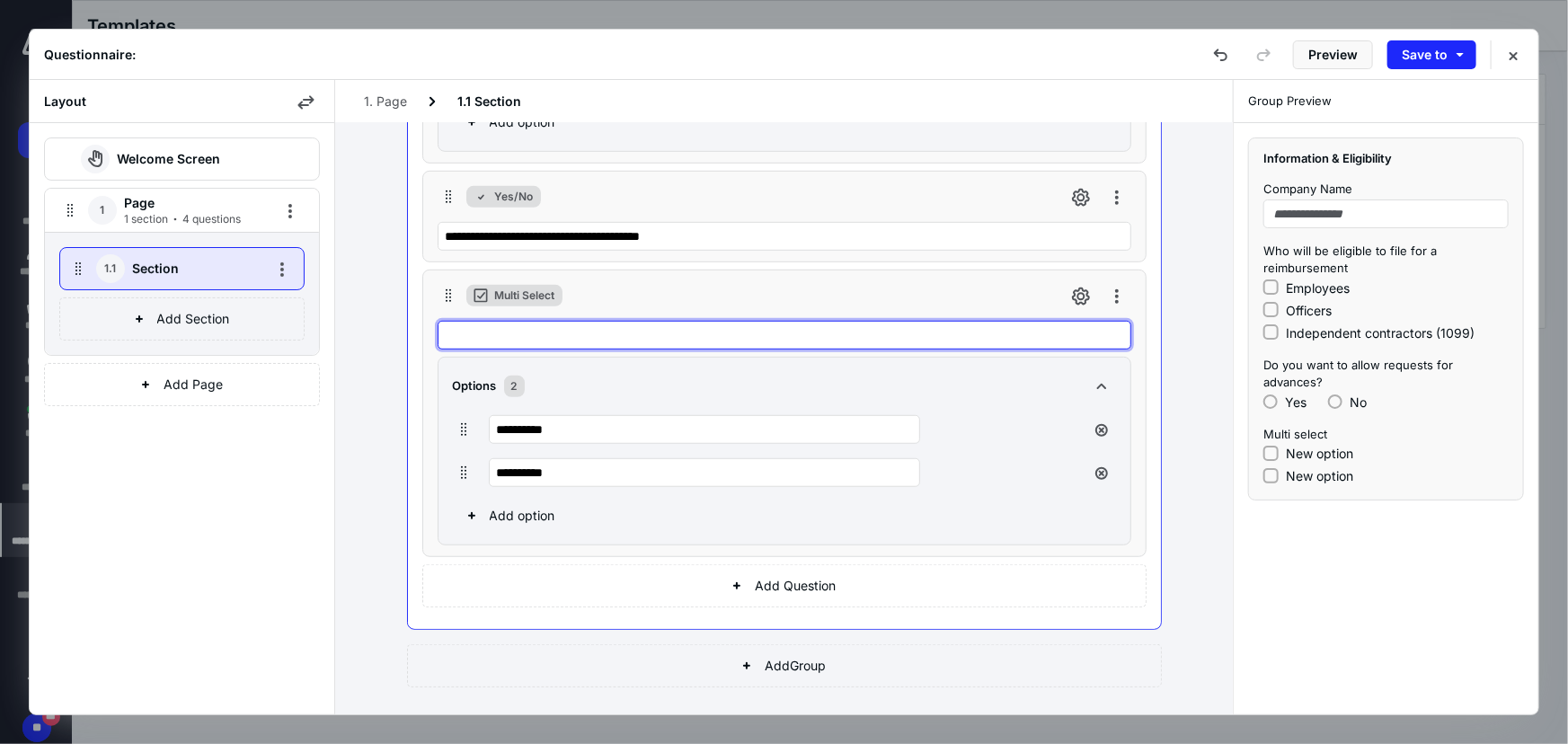 type on "*" 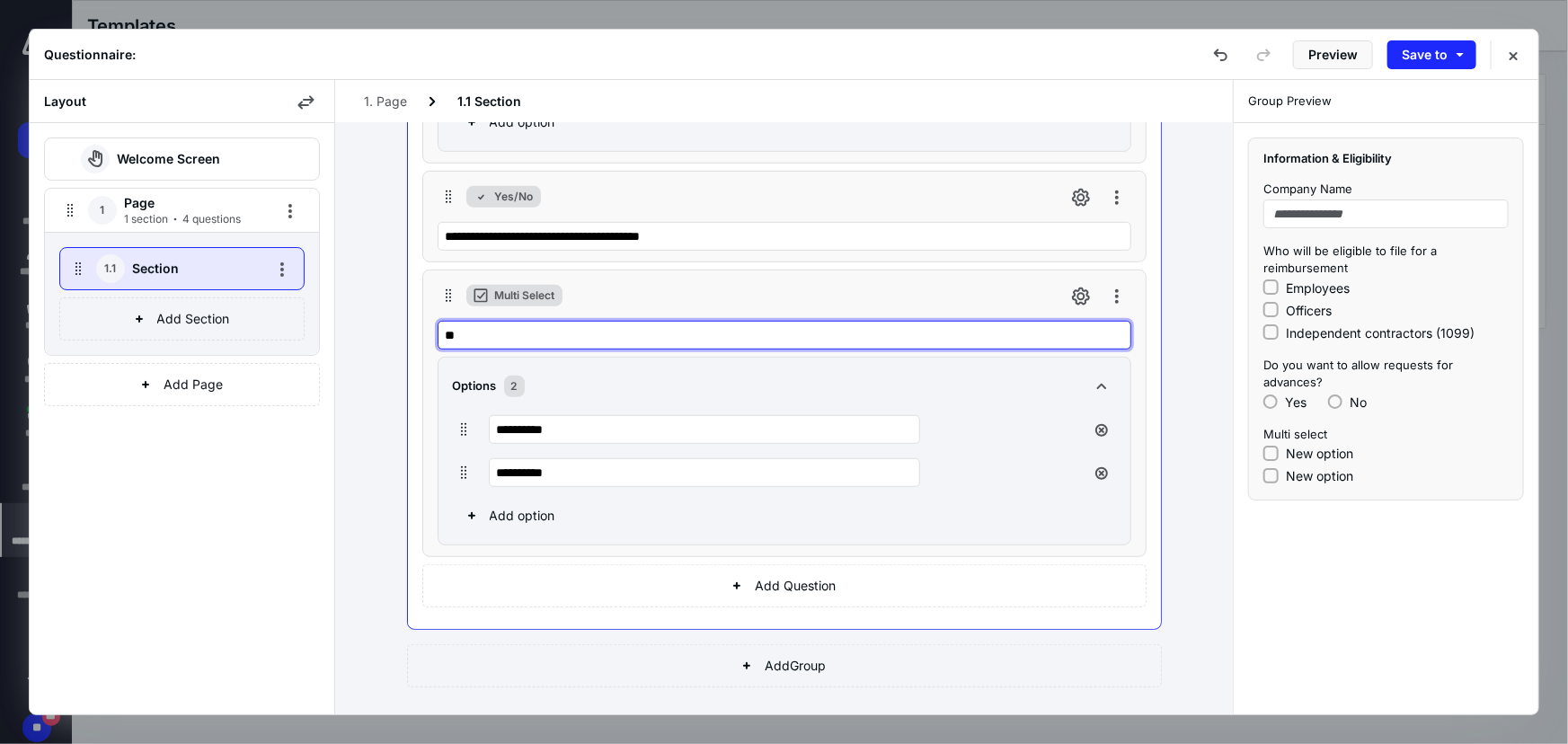type on "*" 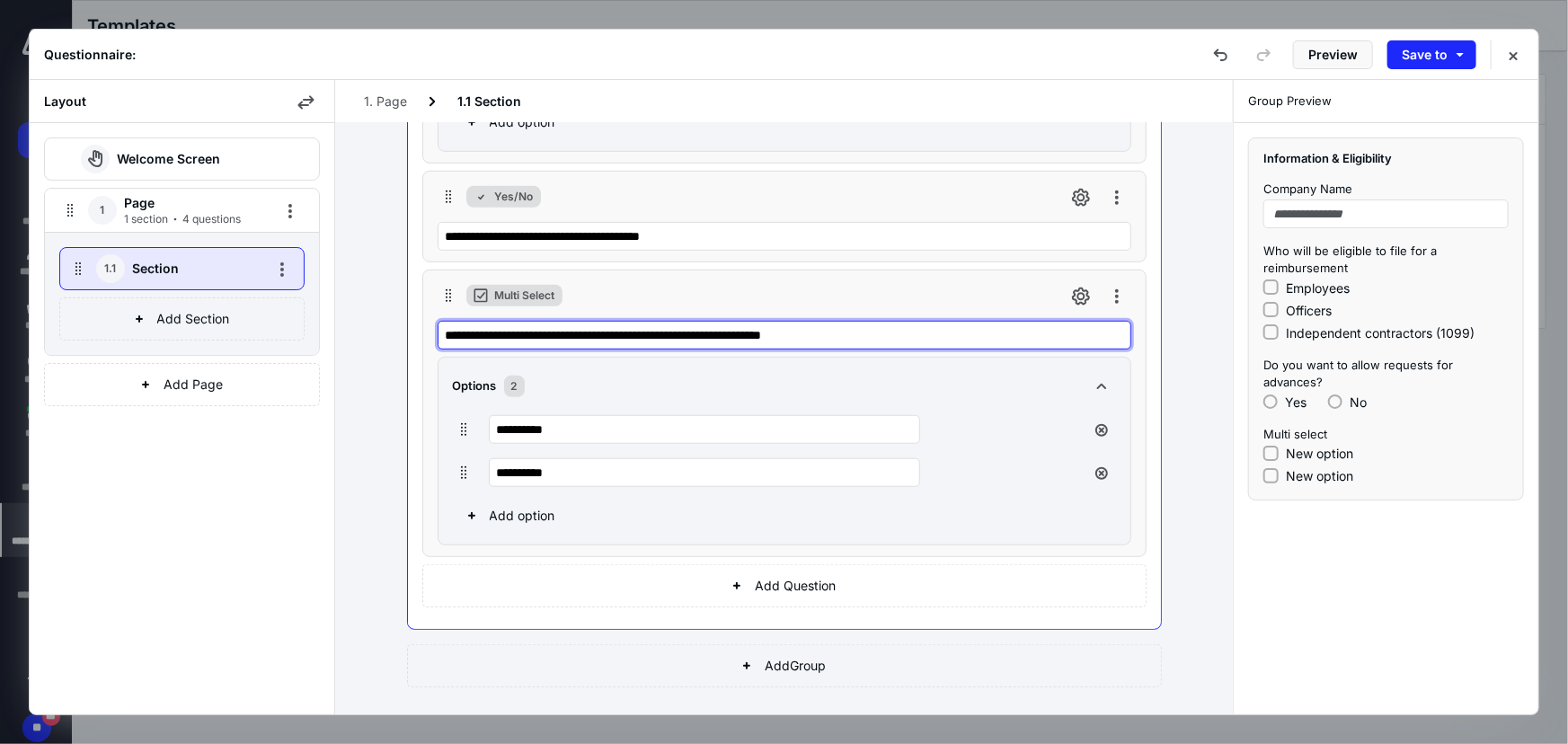 type on "**********" 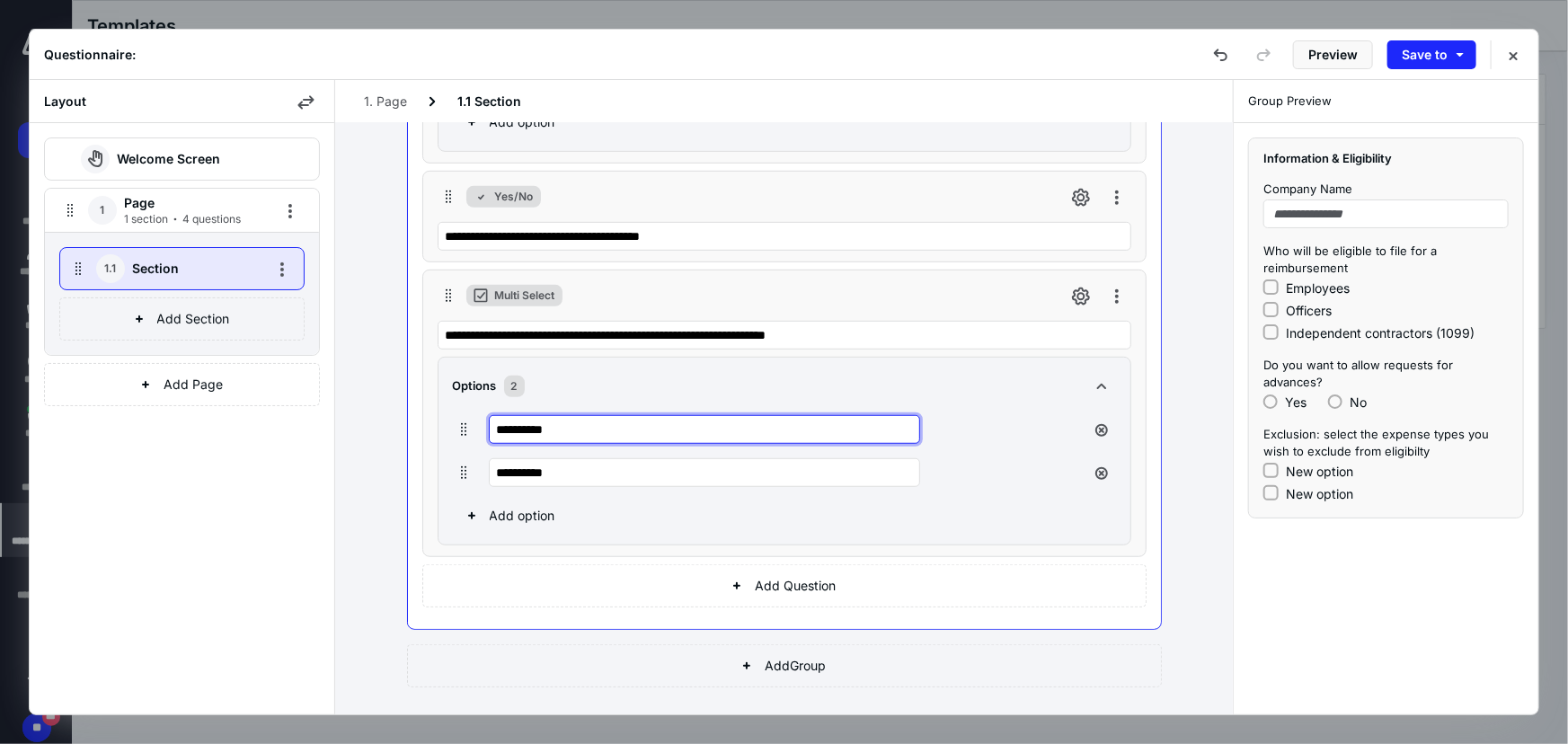 drag, startPoint x: 563, startPoint y: 426, endPoint x: 457, endPoint y: 427, distance: 106.004717 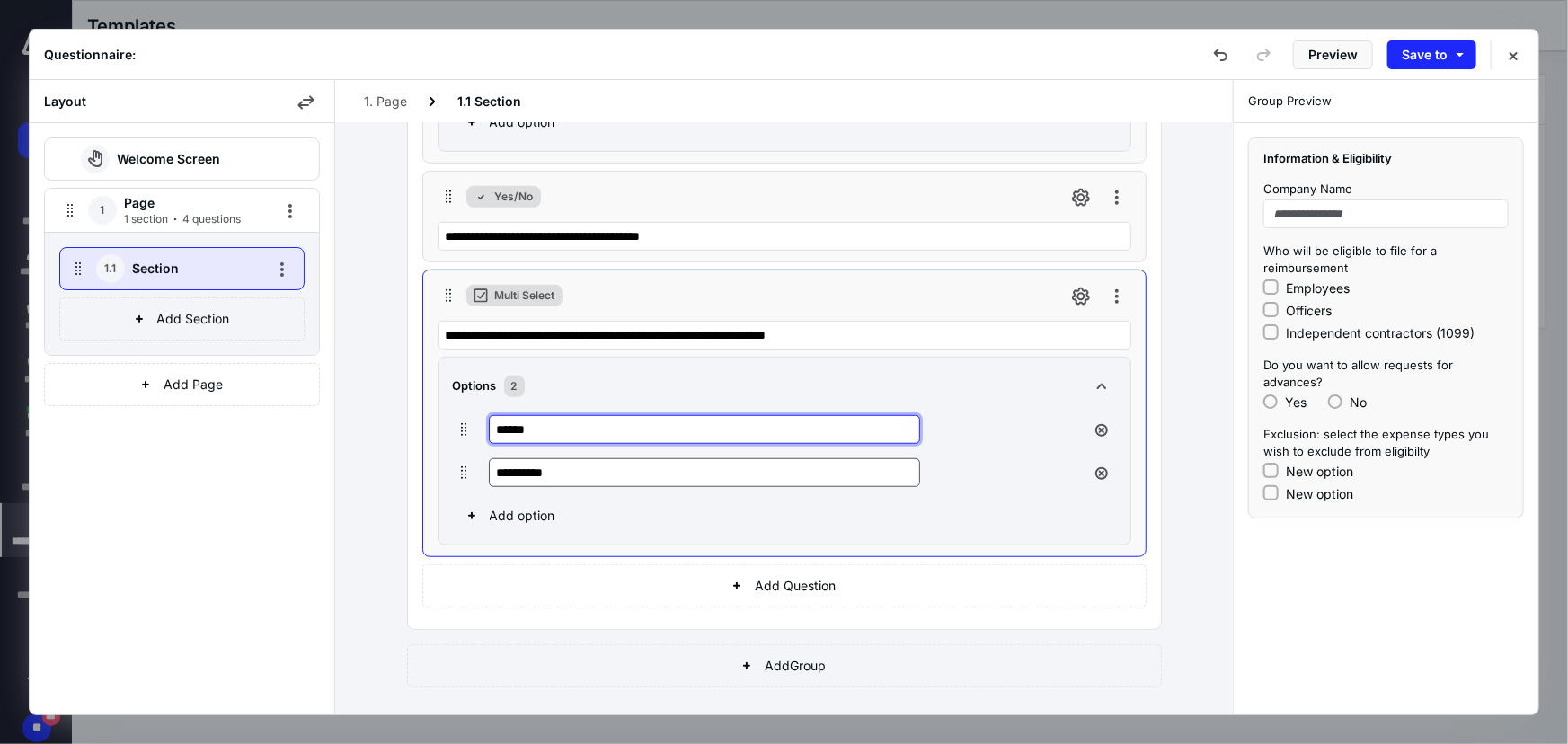 type on "******" 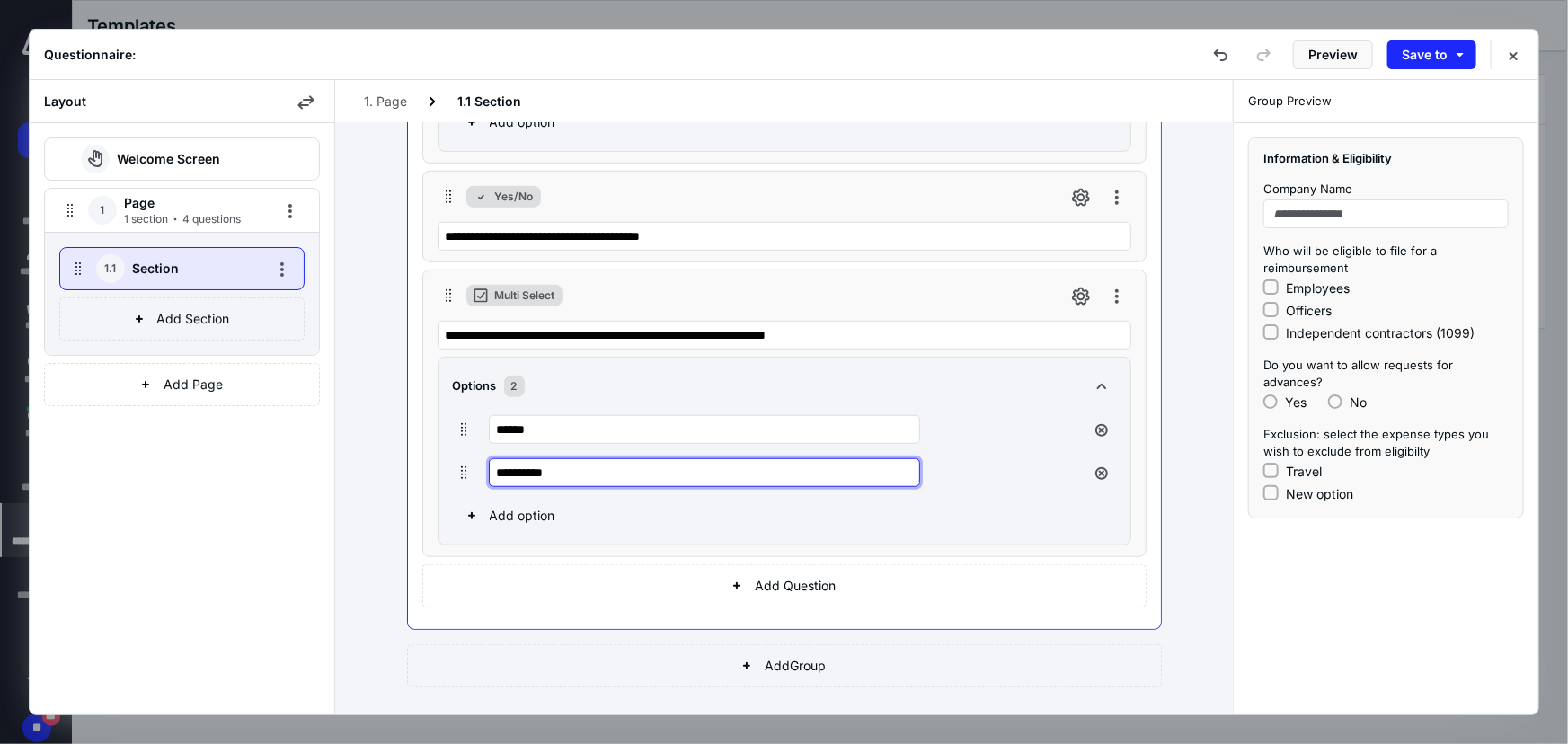 click on "**********" at bounding box center [704, 473] 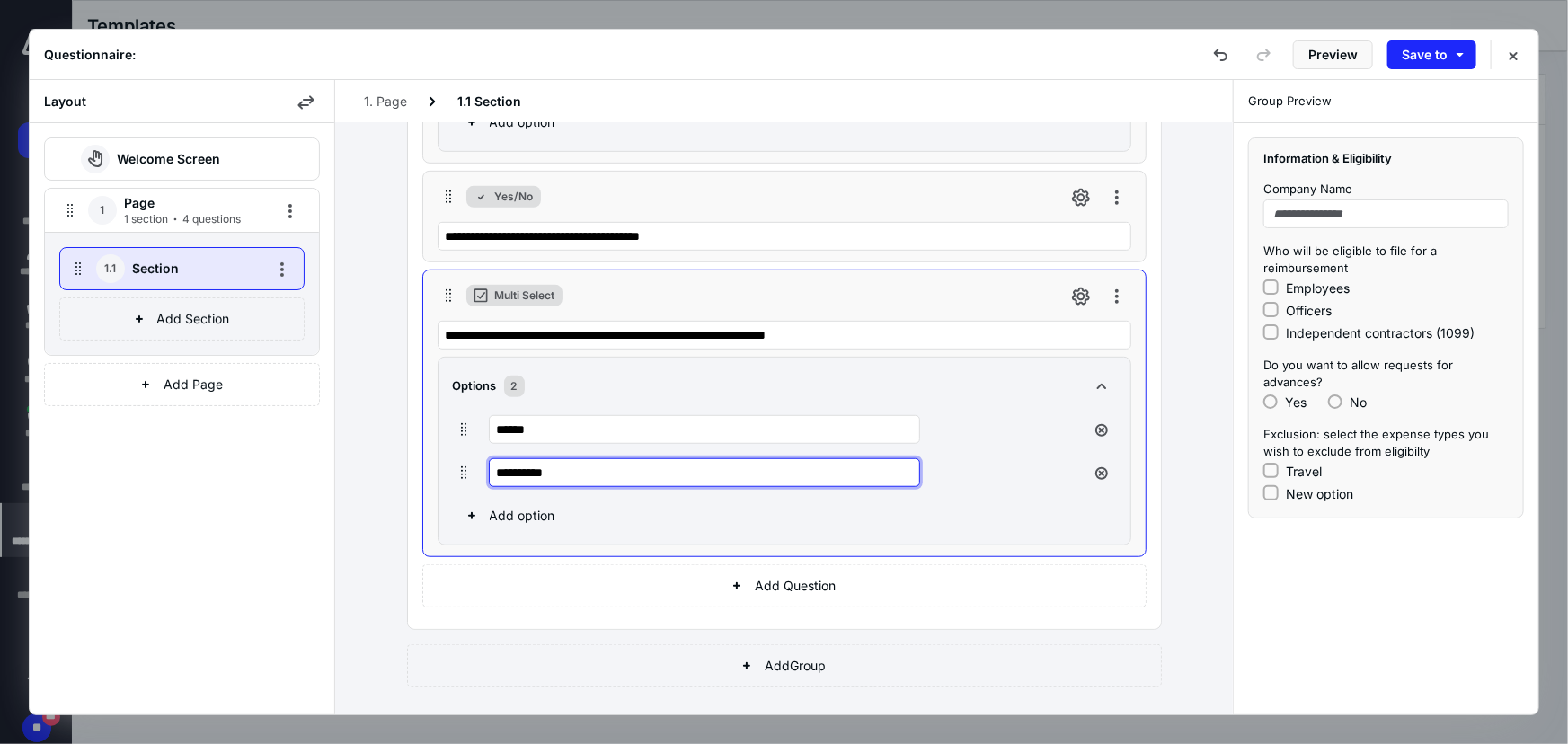 click on "**********" at bounding box center (704, 473) 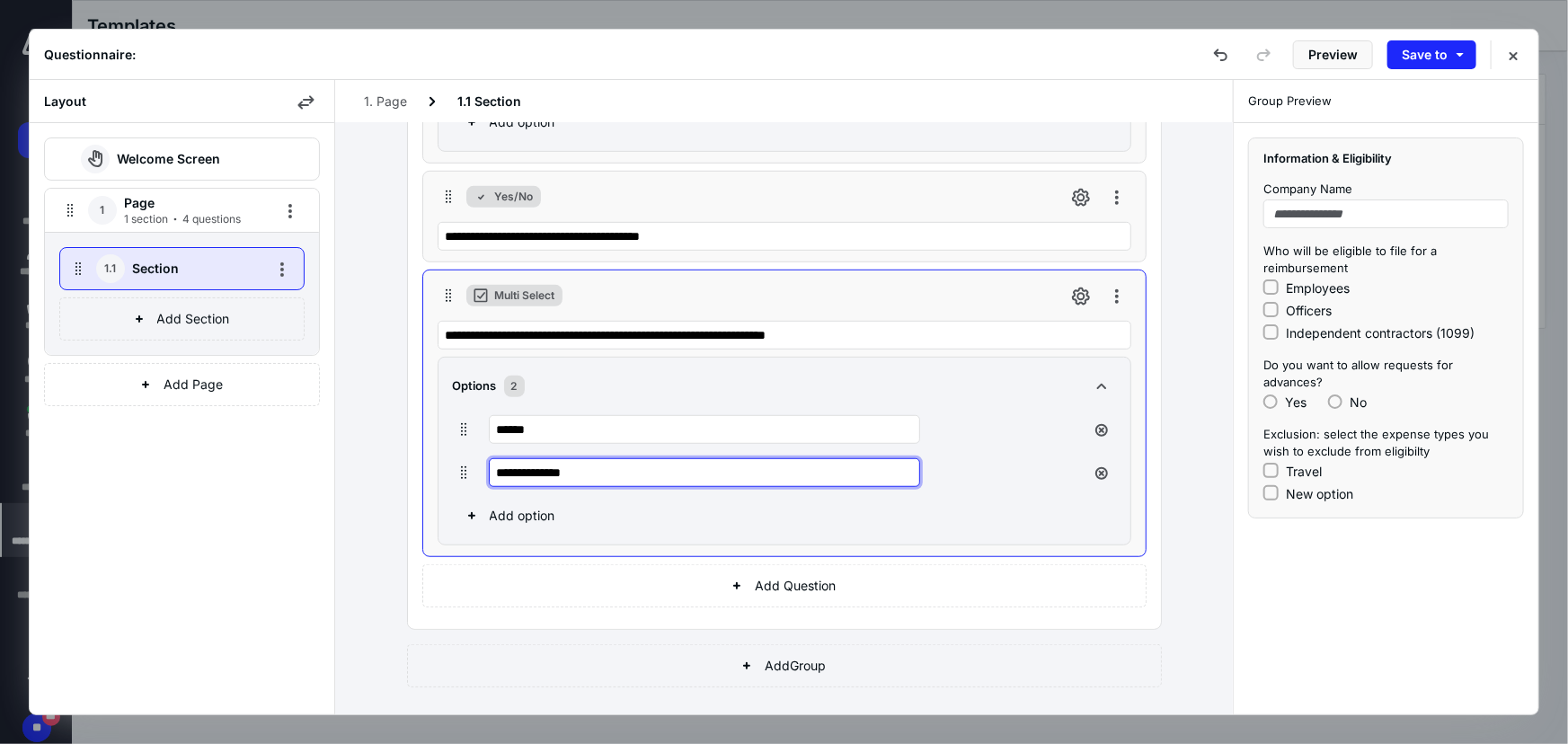 type on "**********" 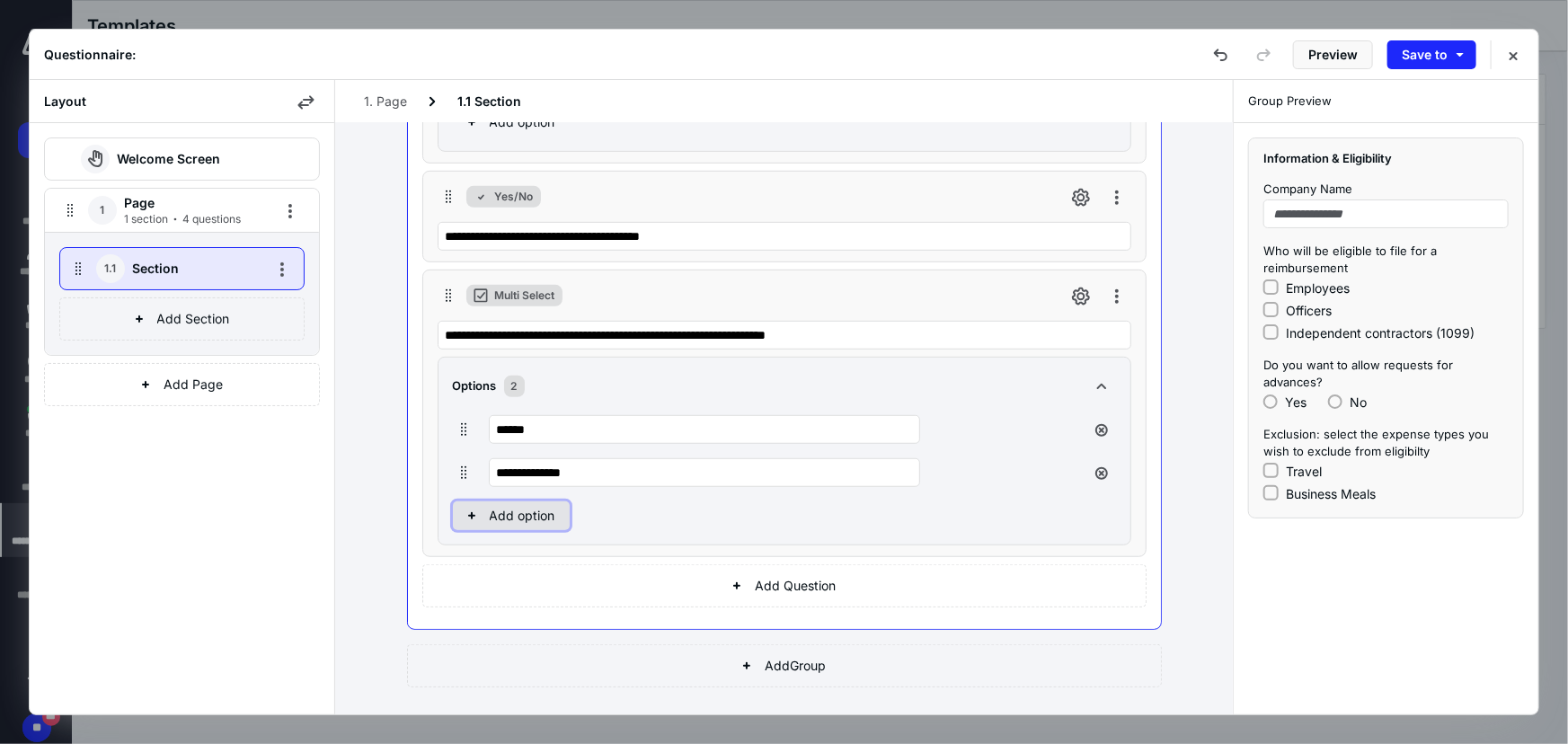 click on "Add option" at bounding box center (511, 516) 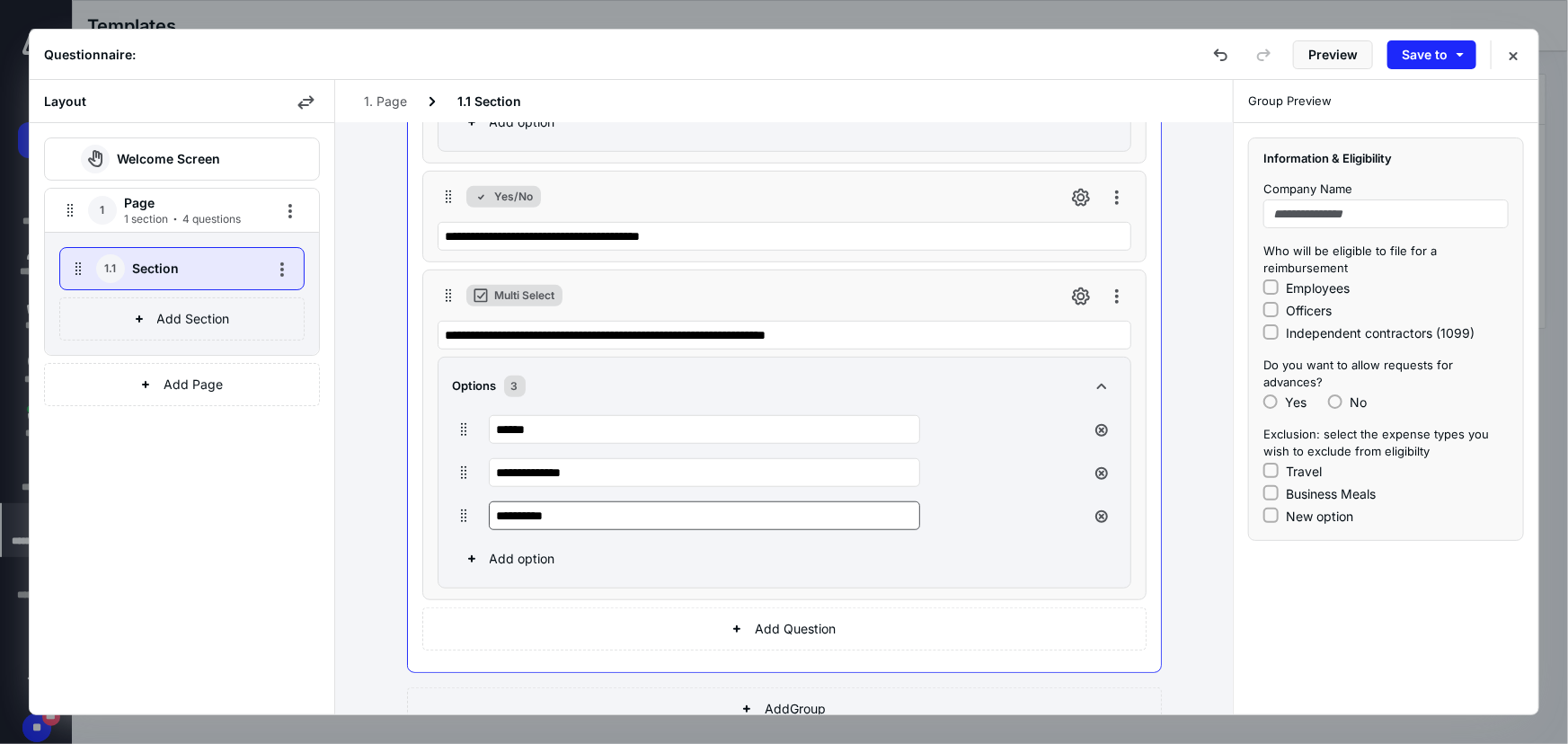 click on "**********" at bounding box center [704, 516] 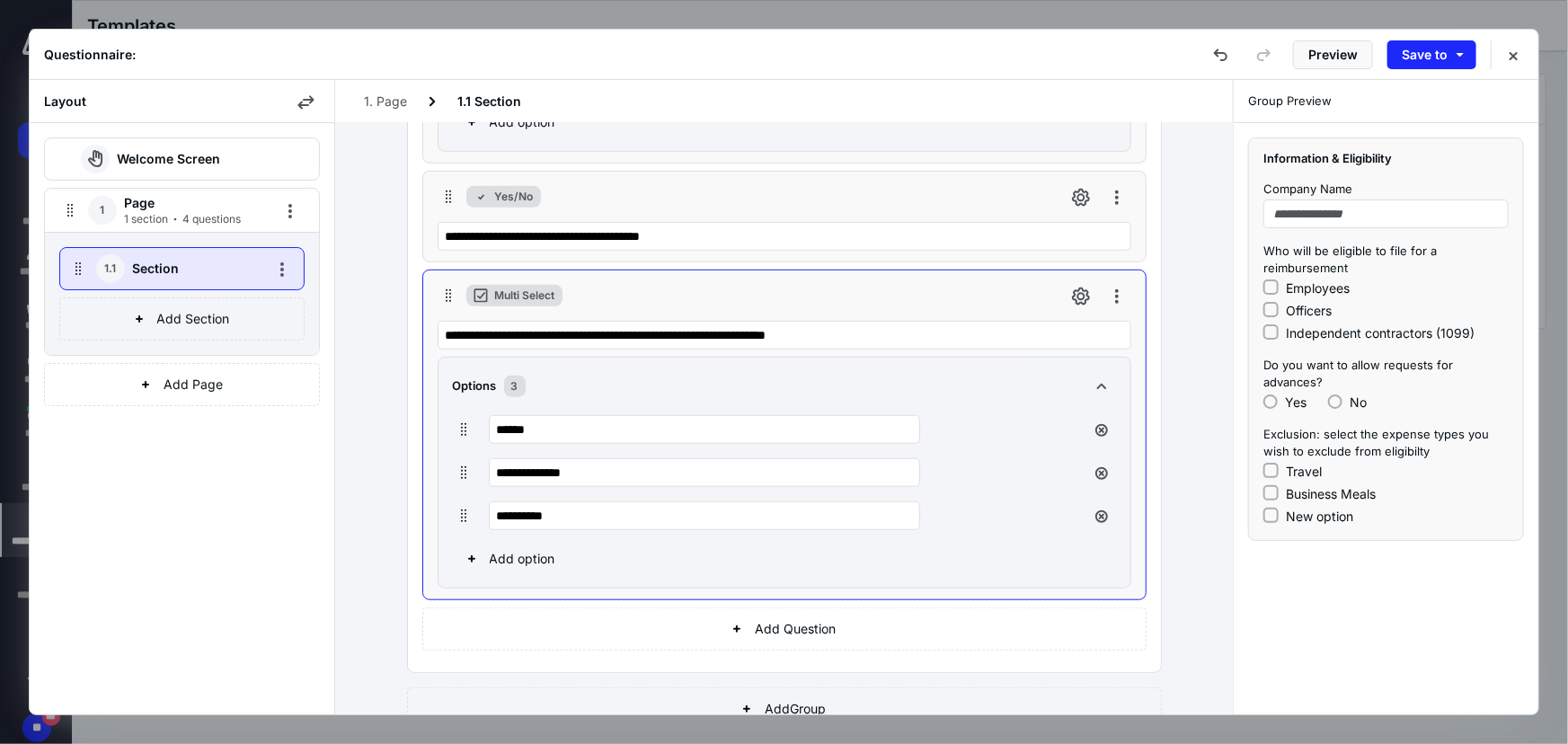 drag, startPoint x: 571, startPoint y: 512, endPoint x: 466, endPoint y: 511, distance: 105.00476 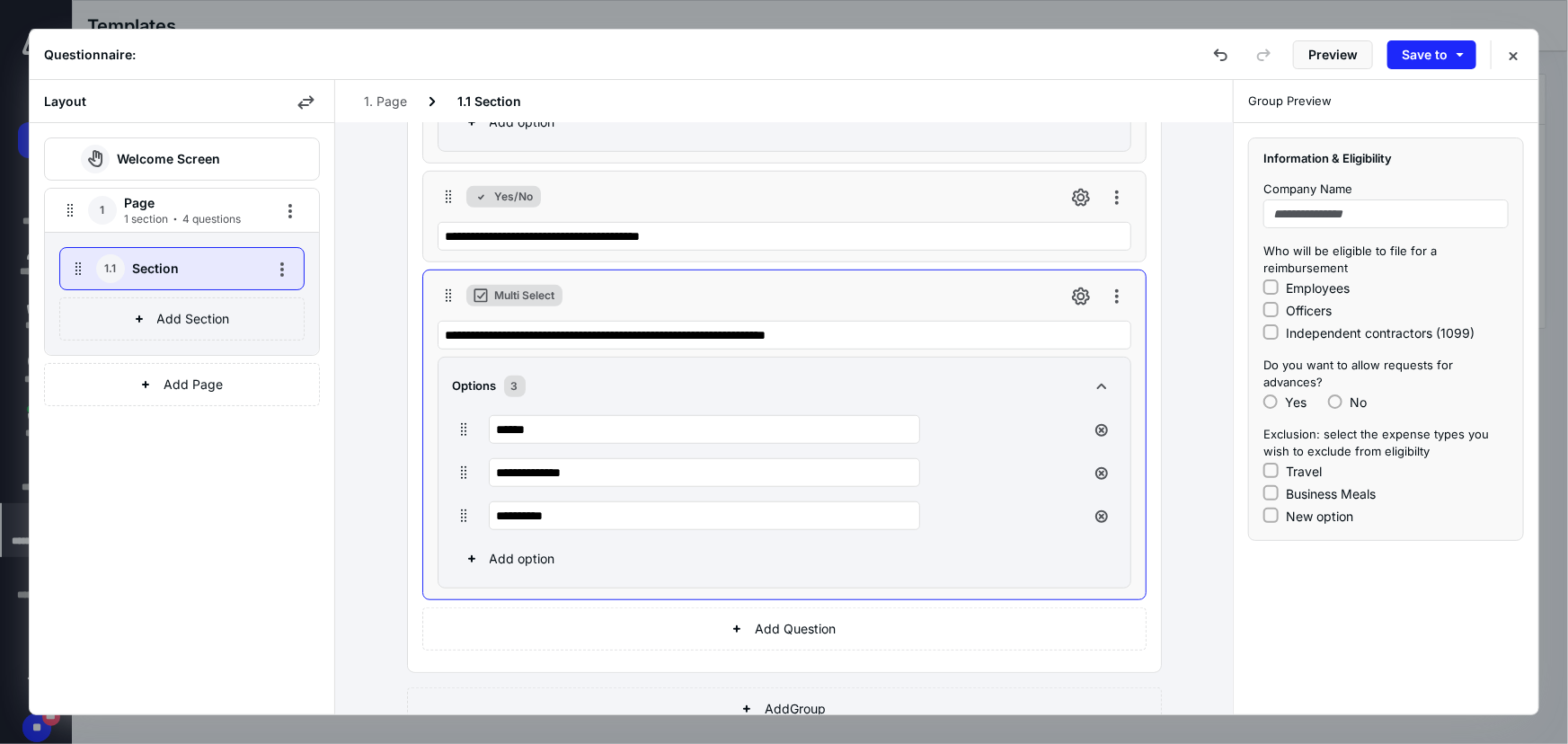 click on "**********" at bounding box center (766, 516) 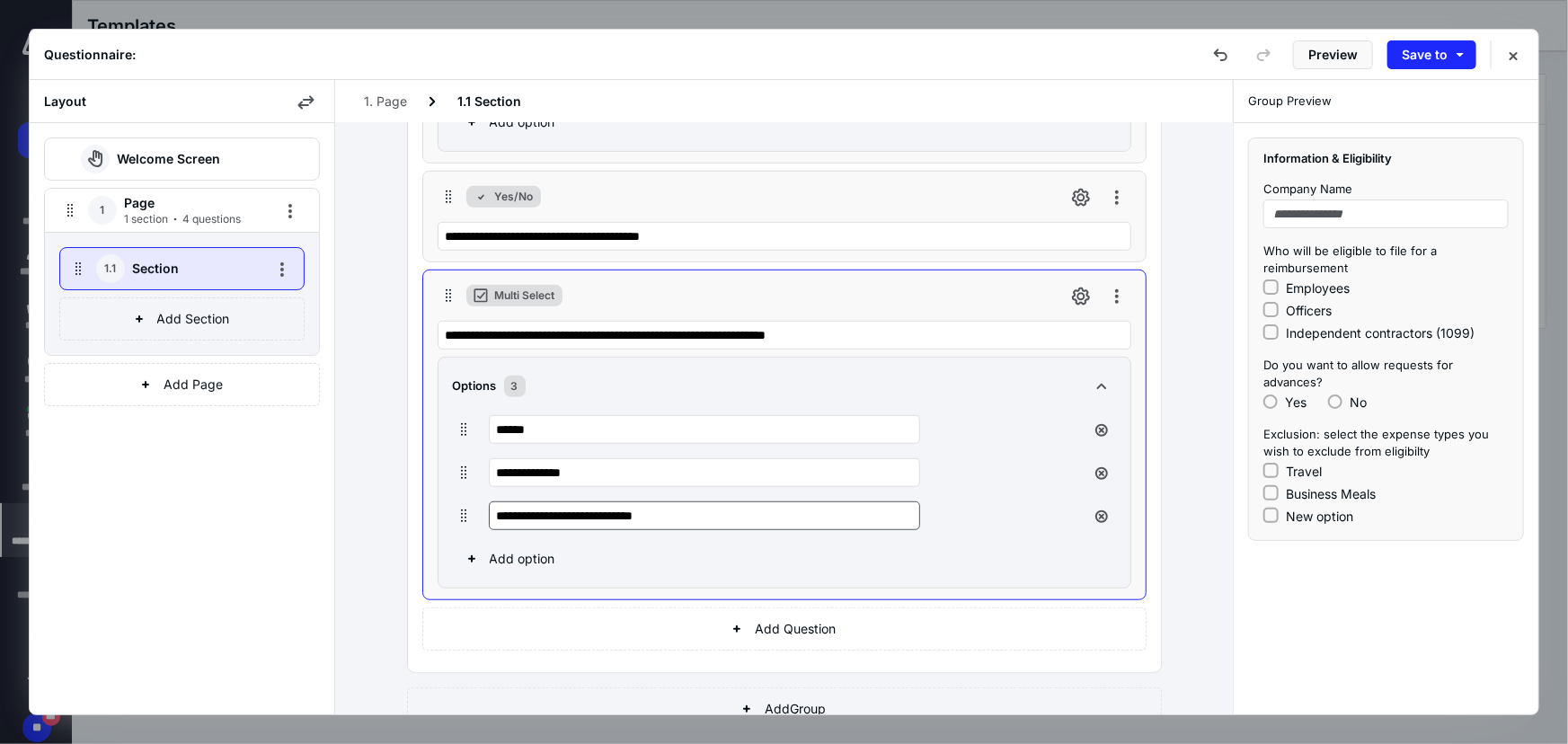 click on "**********" at bounding box center [704, 516] 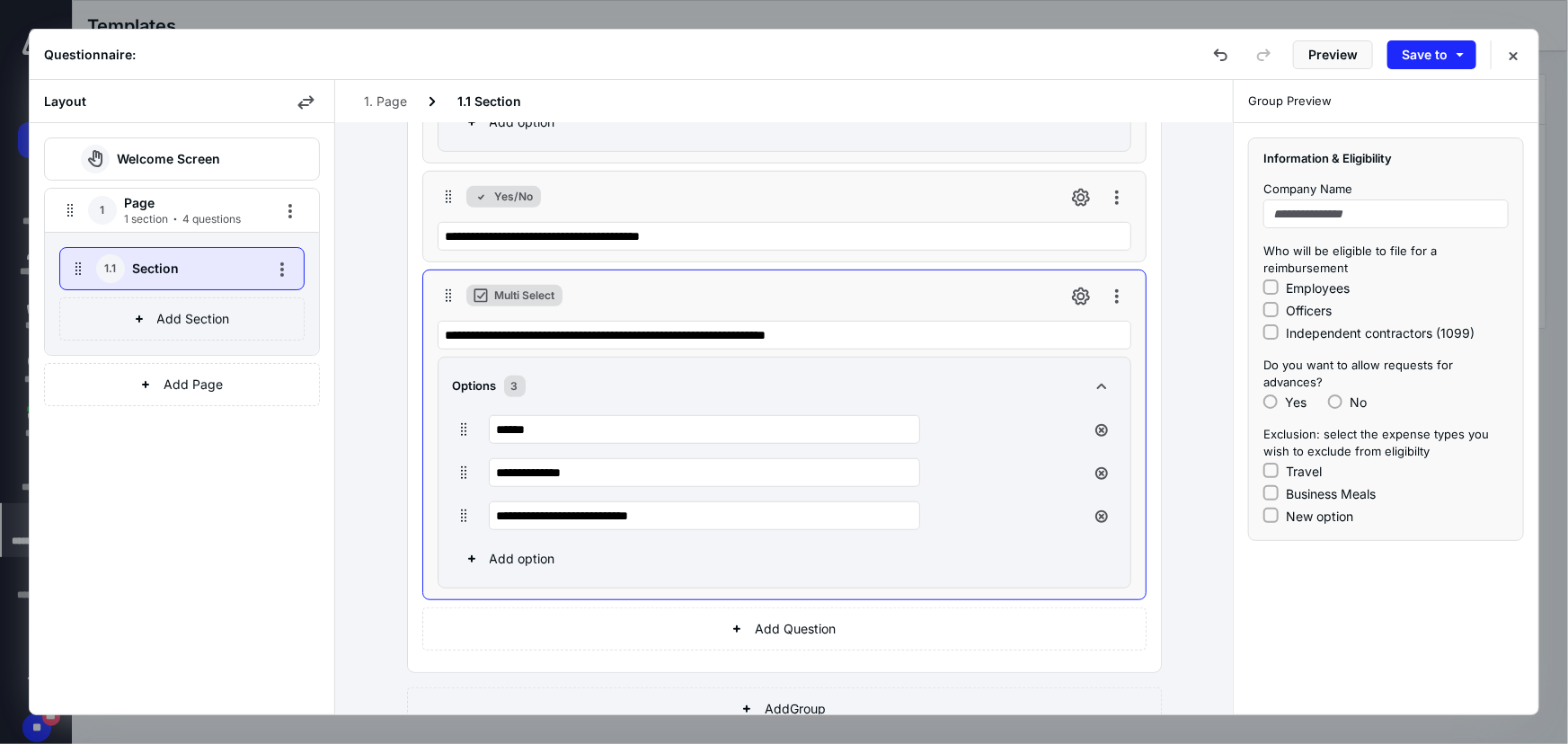 type on "**********" 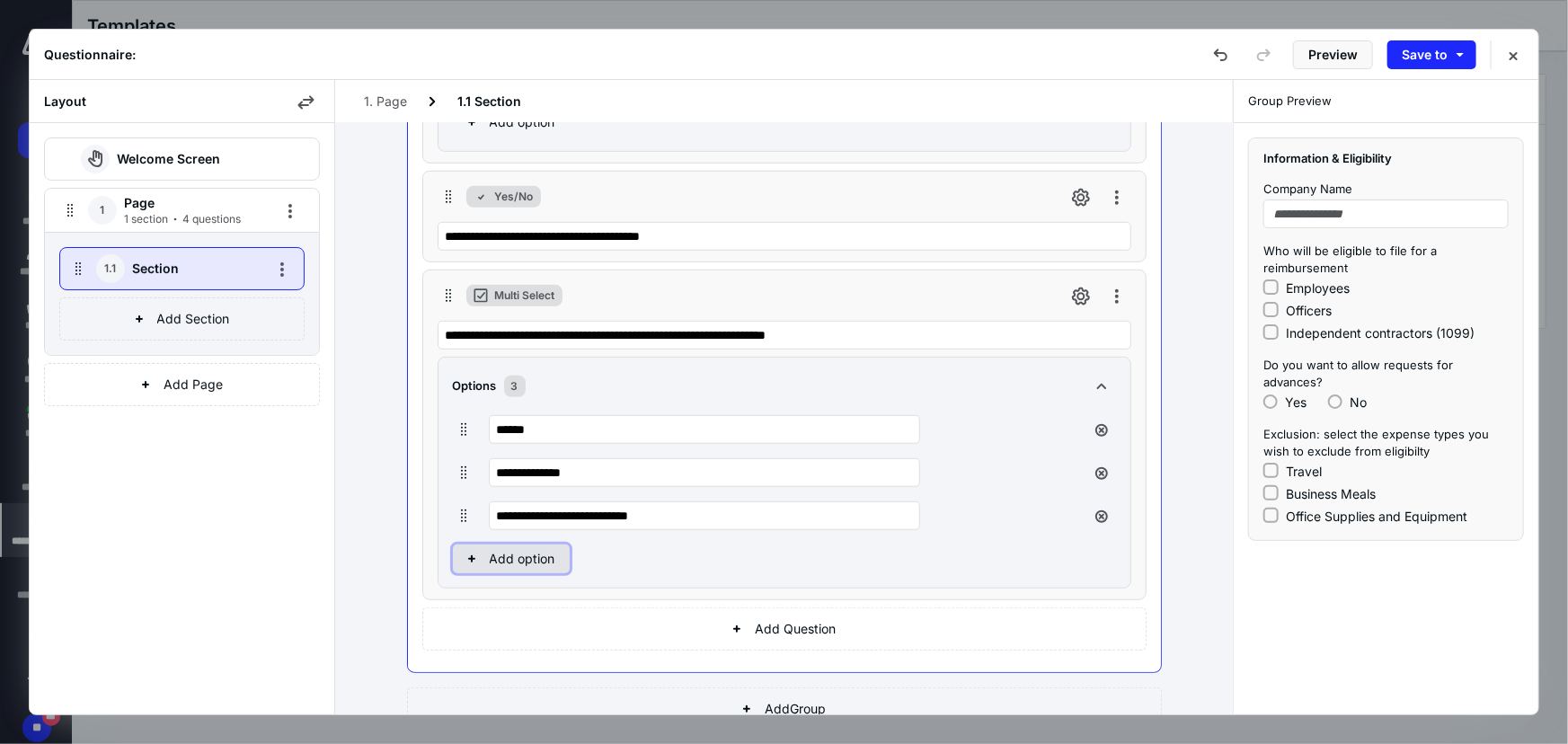 click on "Add option" at bounding box center [511, 559] 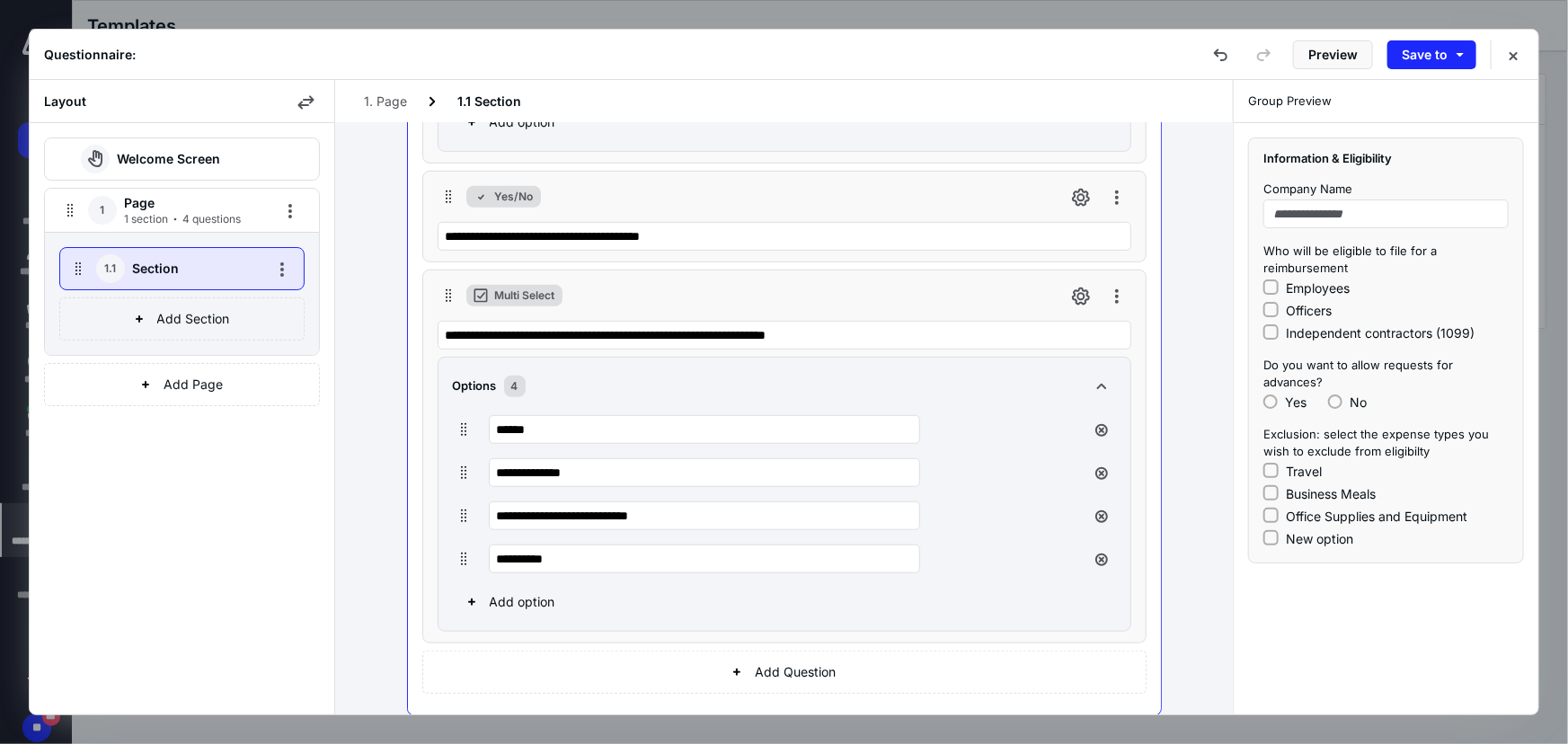 drag, startPoint x: 590, startPoint y: 554, endPoint x: 447, endPoint y: 540, distance: 143.68368 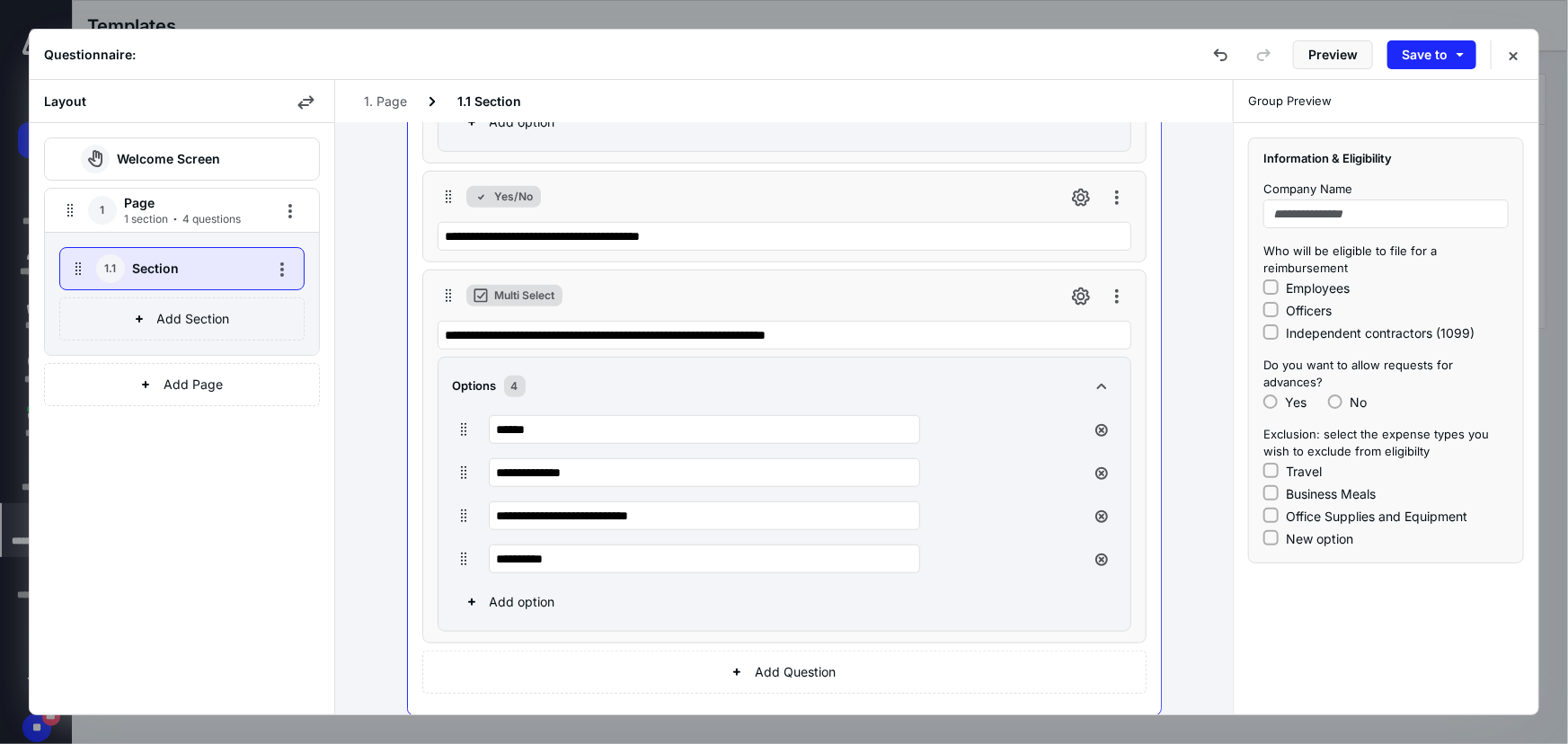 click on "**********" at bounding box center (784, 516) 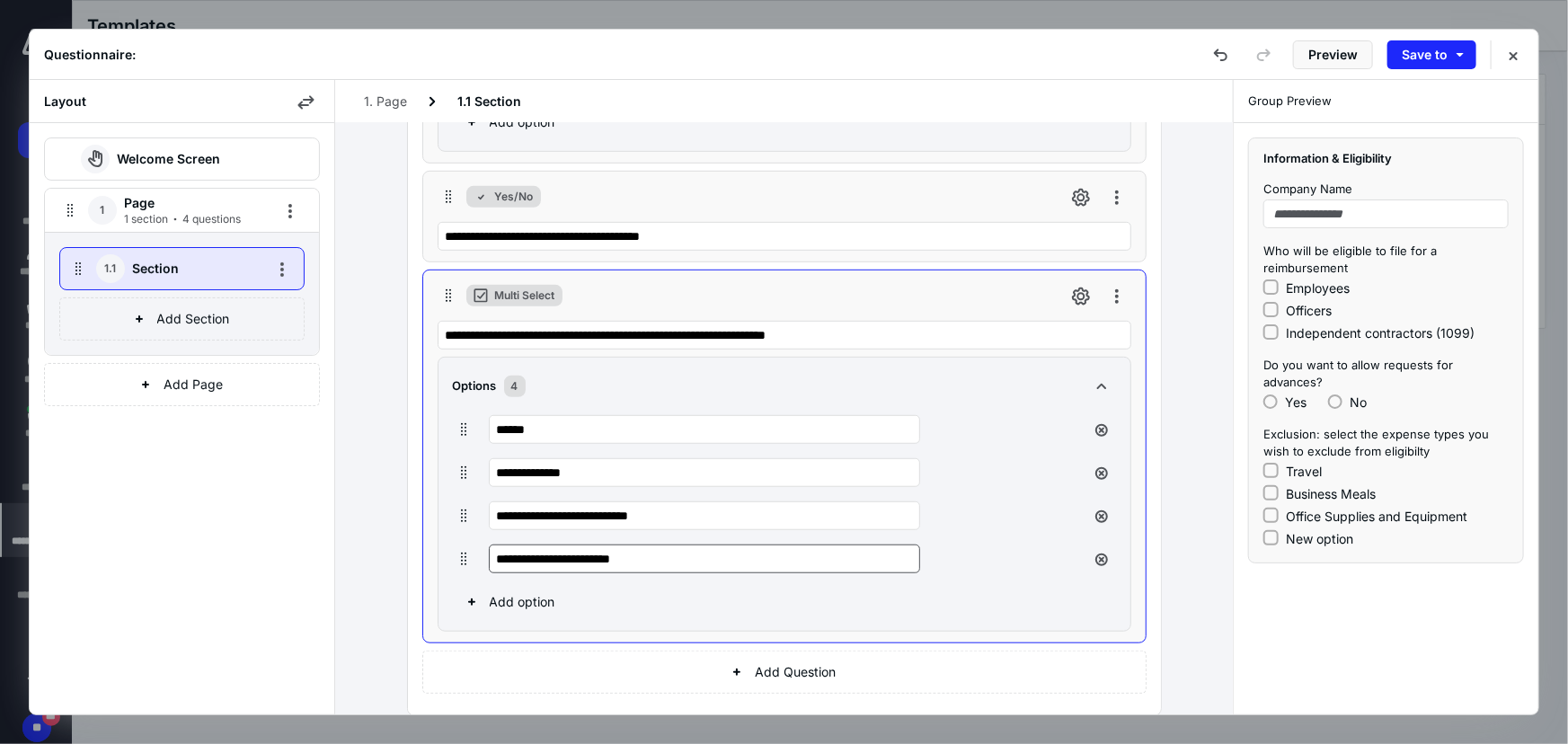 click on "**********" at bounding box center (704, 559) 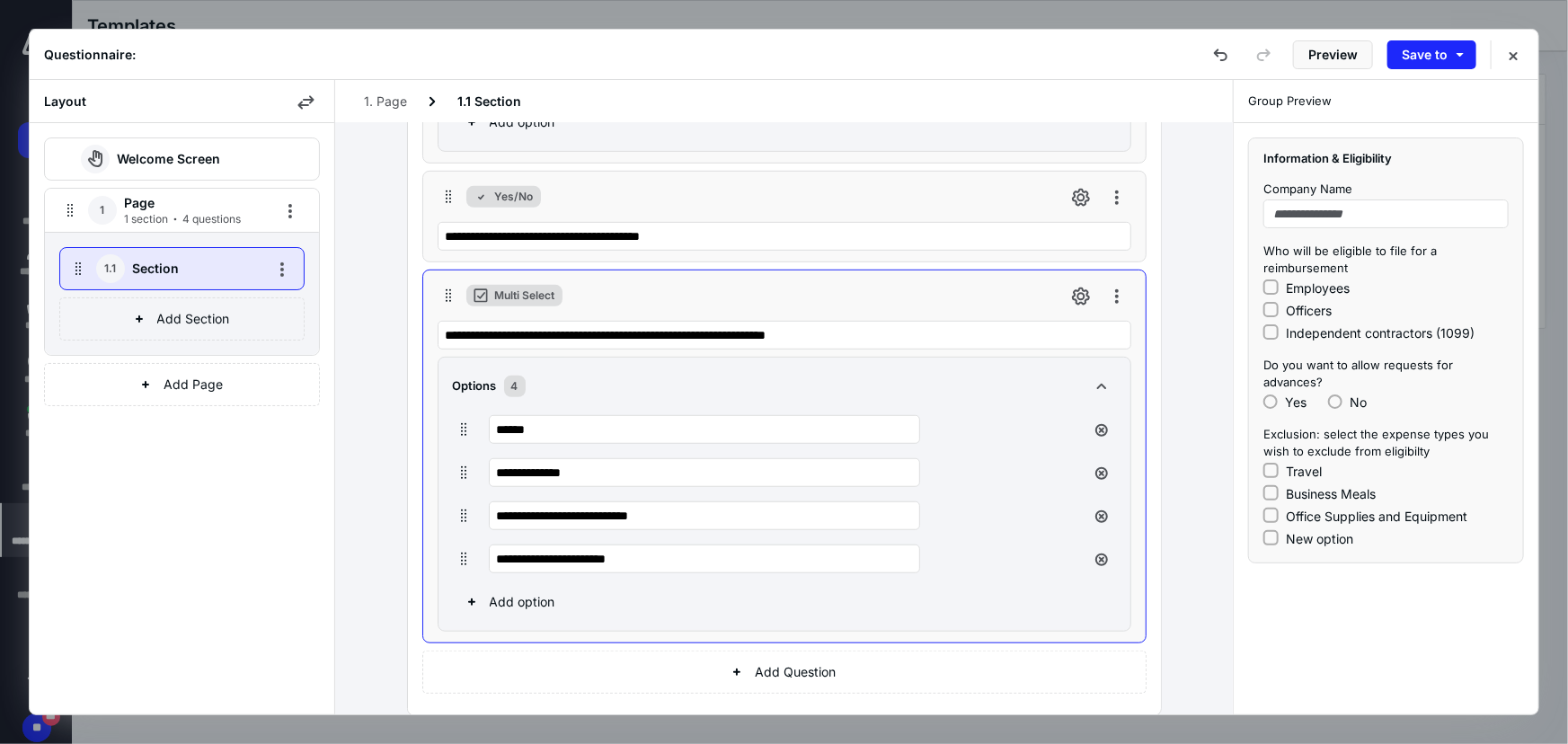 type on "**********" 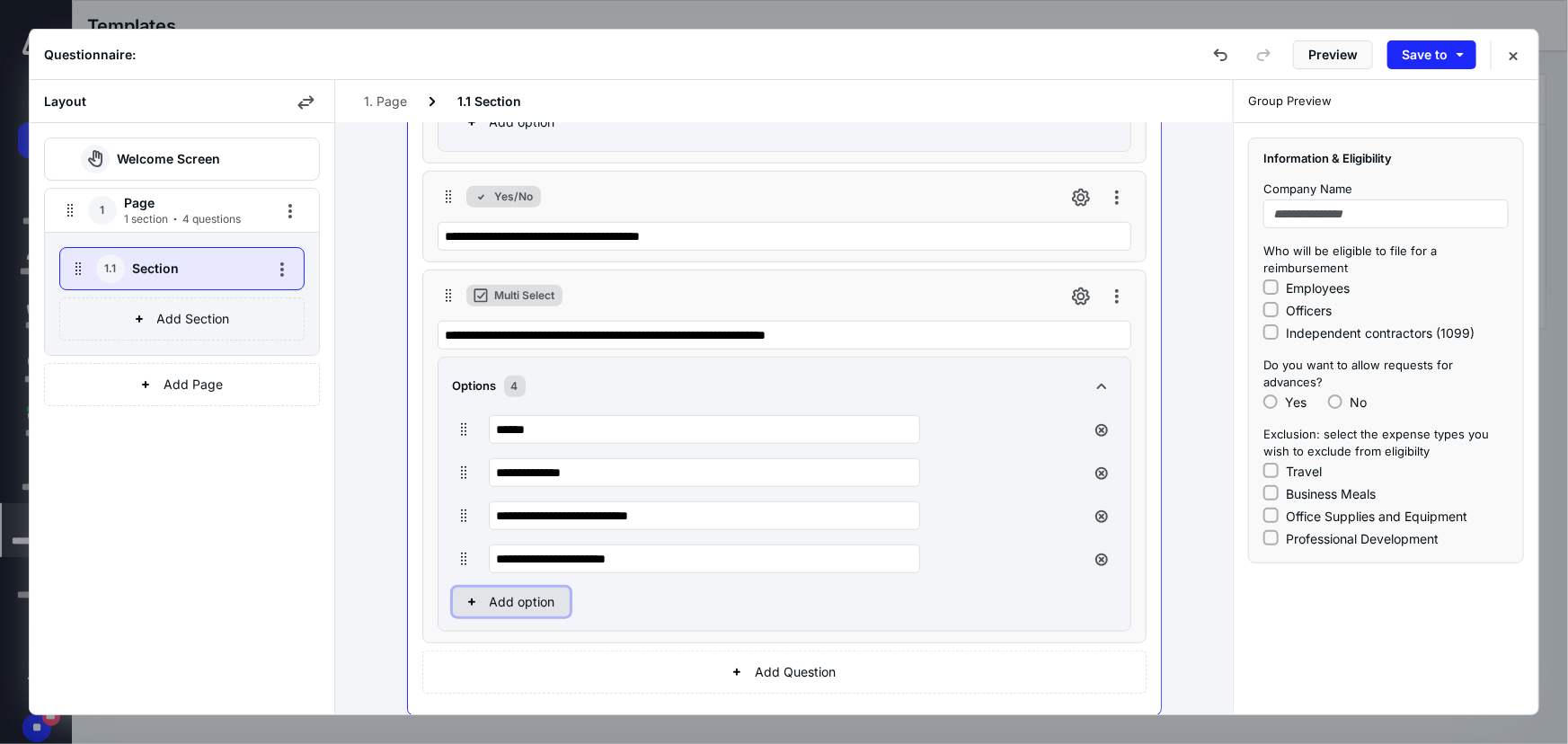 click on "Add option" at bounding box center [511, 602] 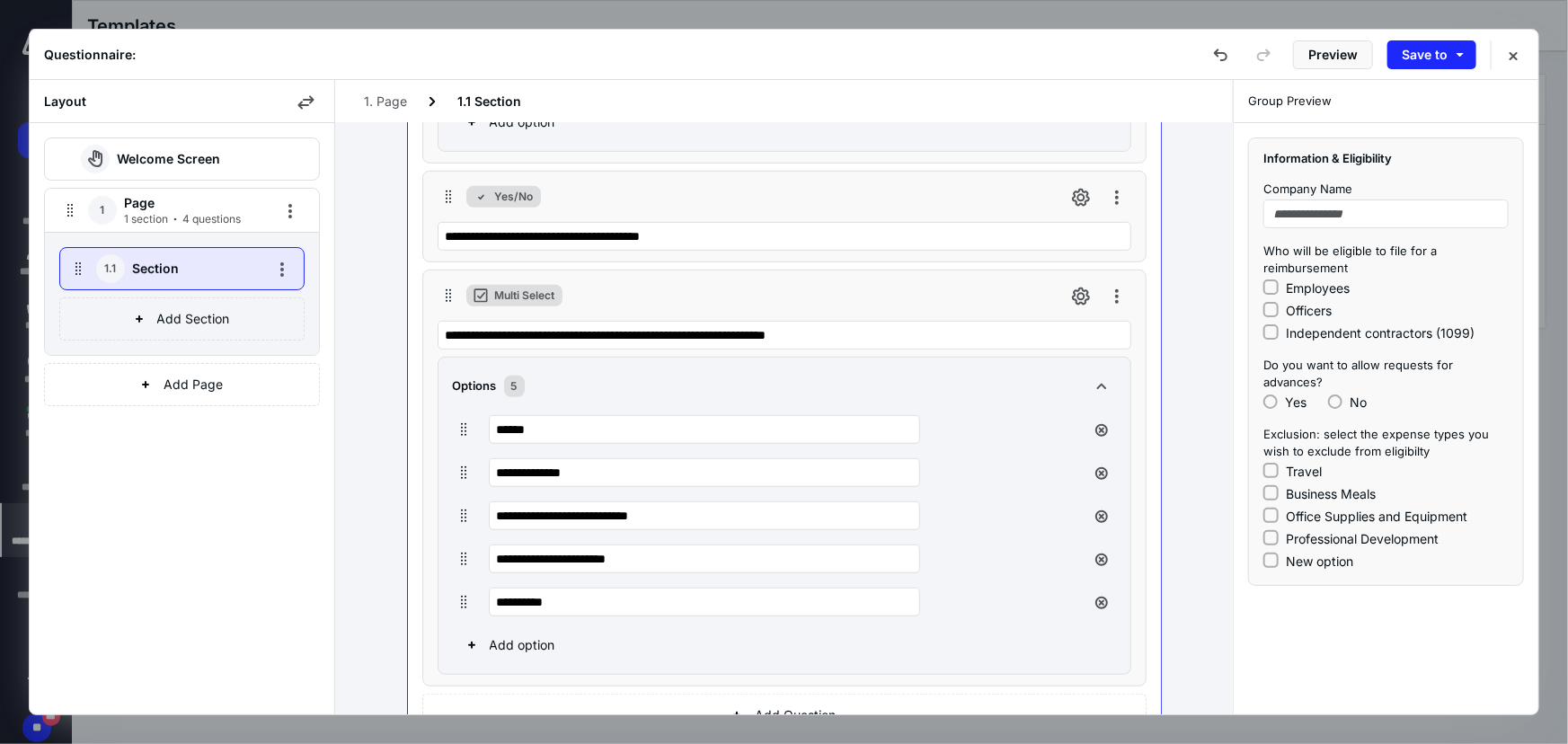 drag, startPoint x: 566, startPoint y: 595, endPoint x: 432, endPoint y: 592, distance: 134.0336 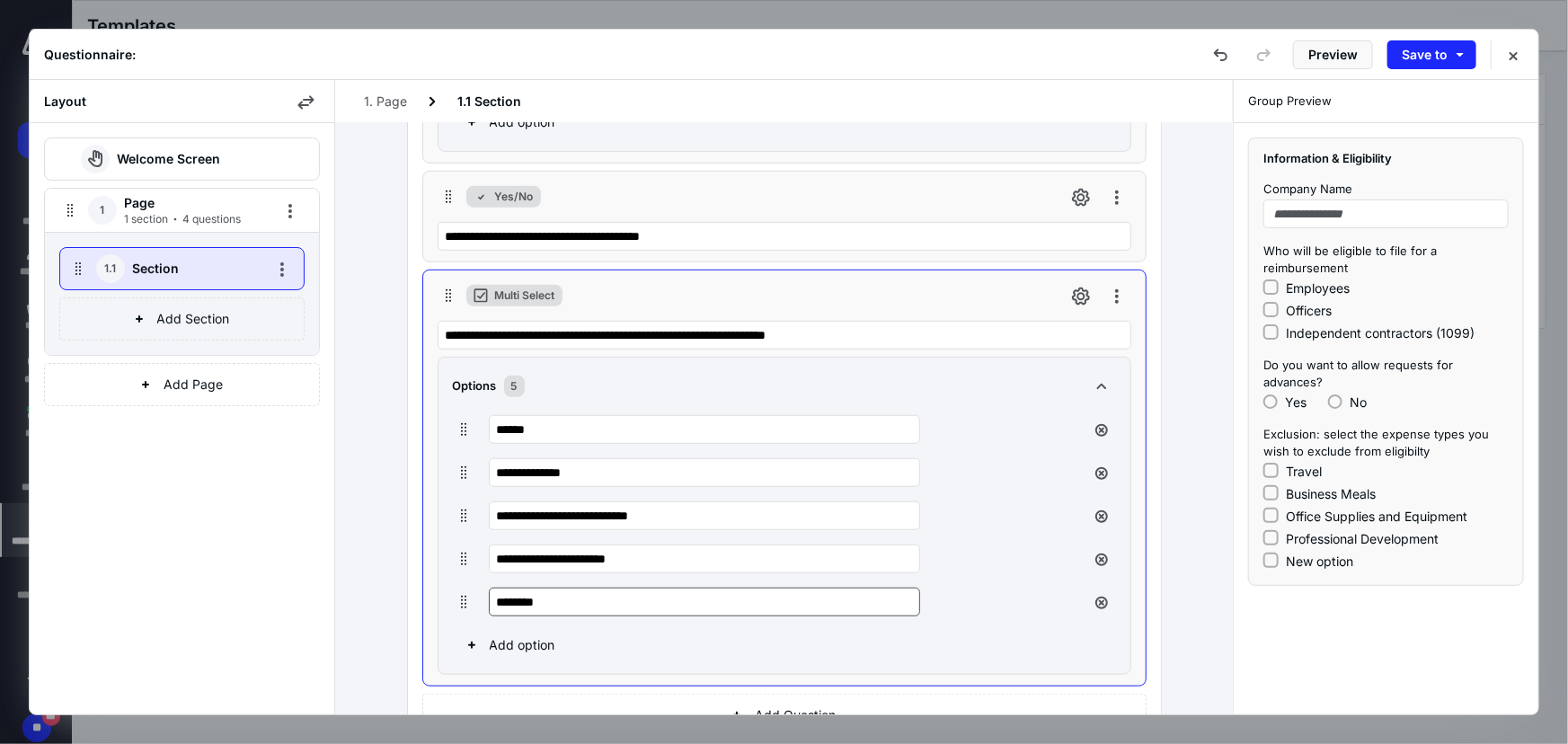 click on "*******" at bounding box center [704, 602] 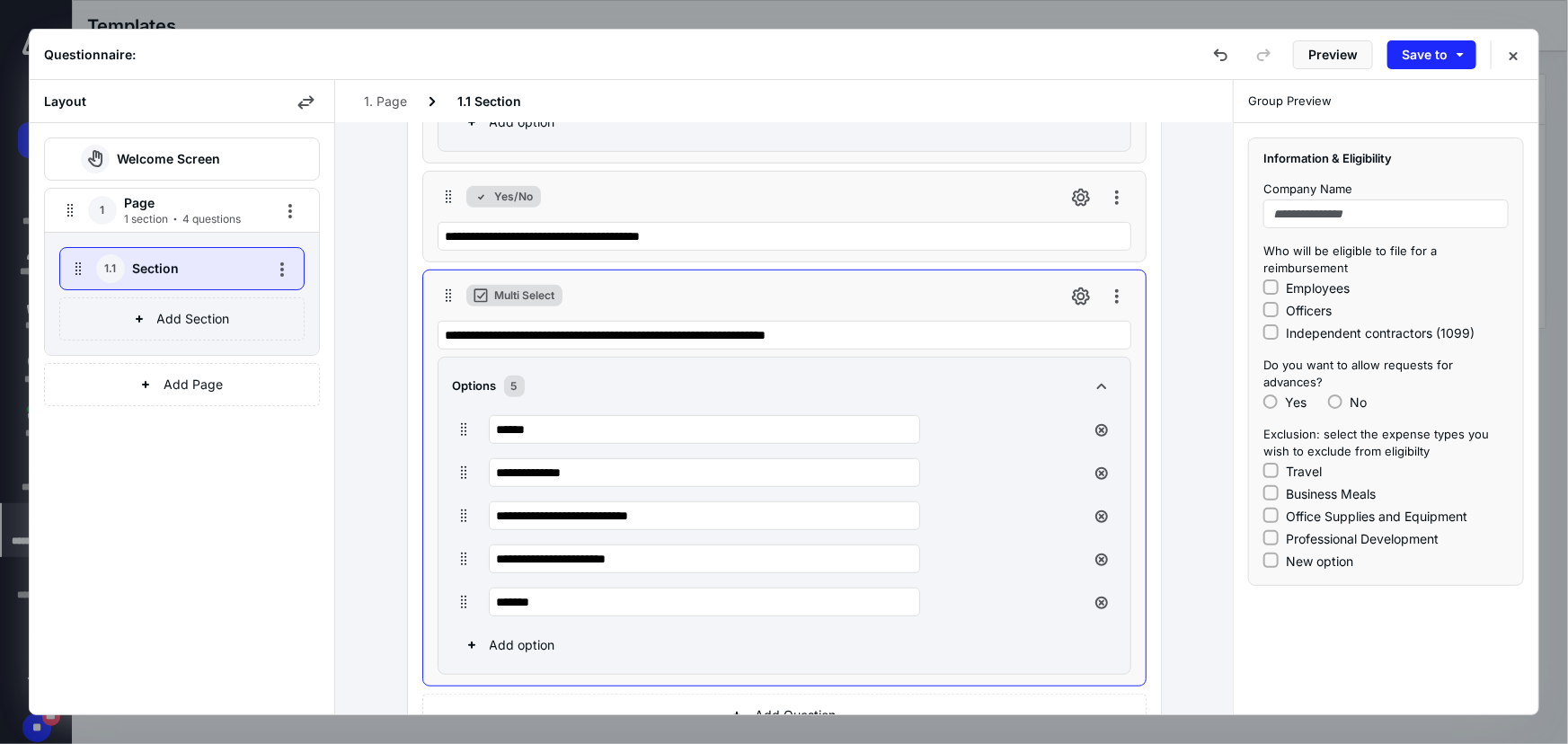 type on "*******" 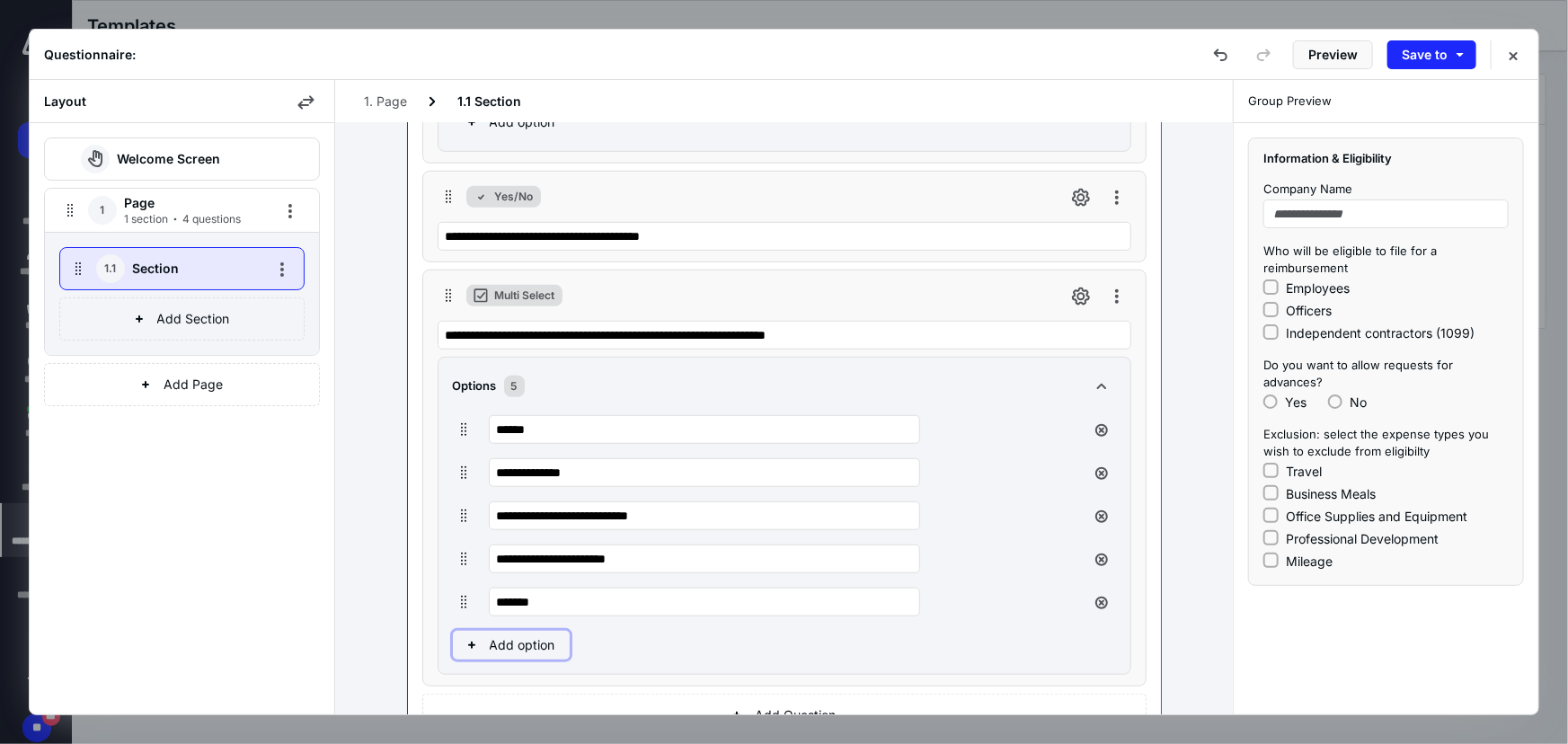 drag, startPoint x: 512, startPoint y: 644, endPoint x: 545, endPoint y: 626, distance: 37.589892 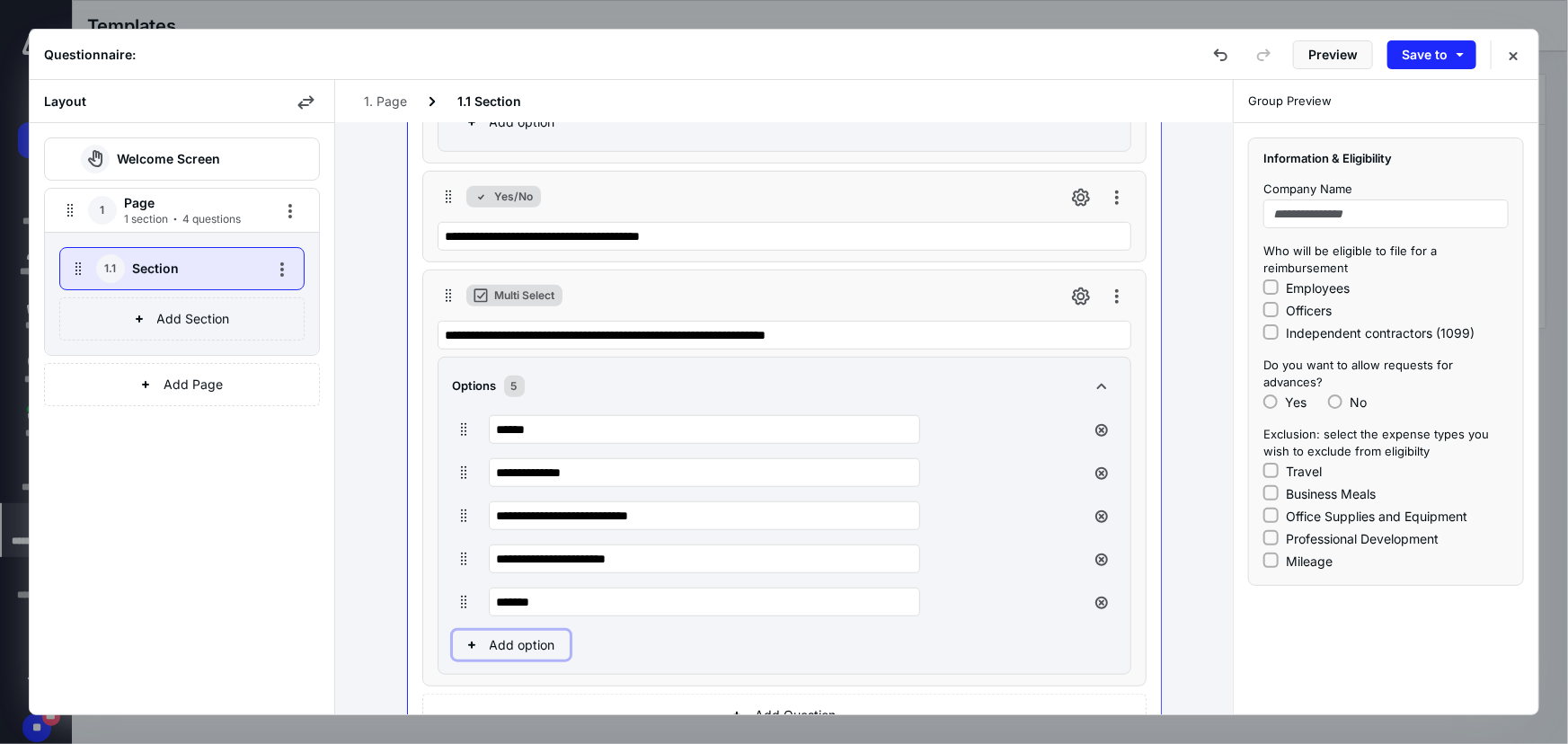 click on "Add option" at bounding box center [511, 645] 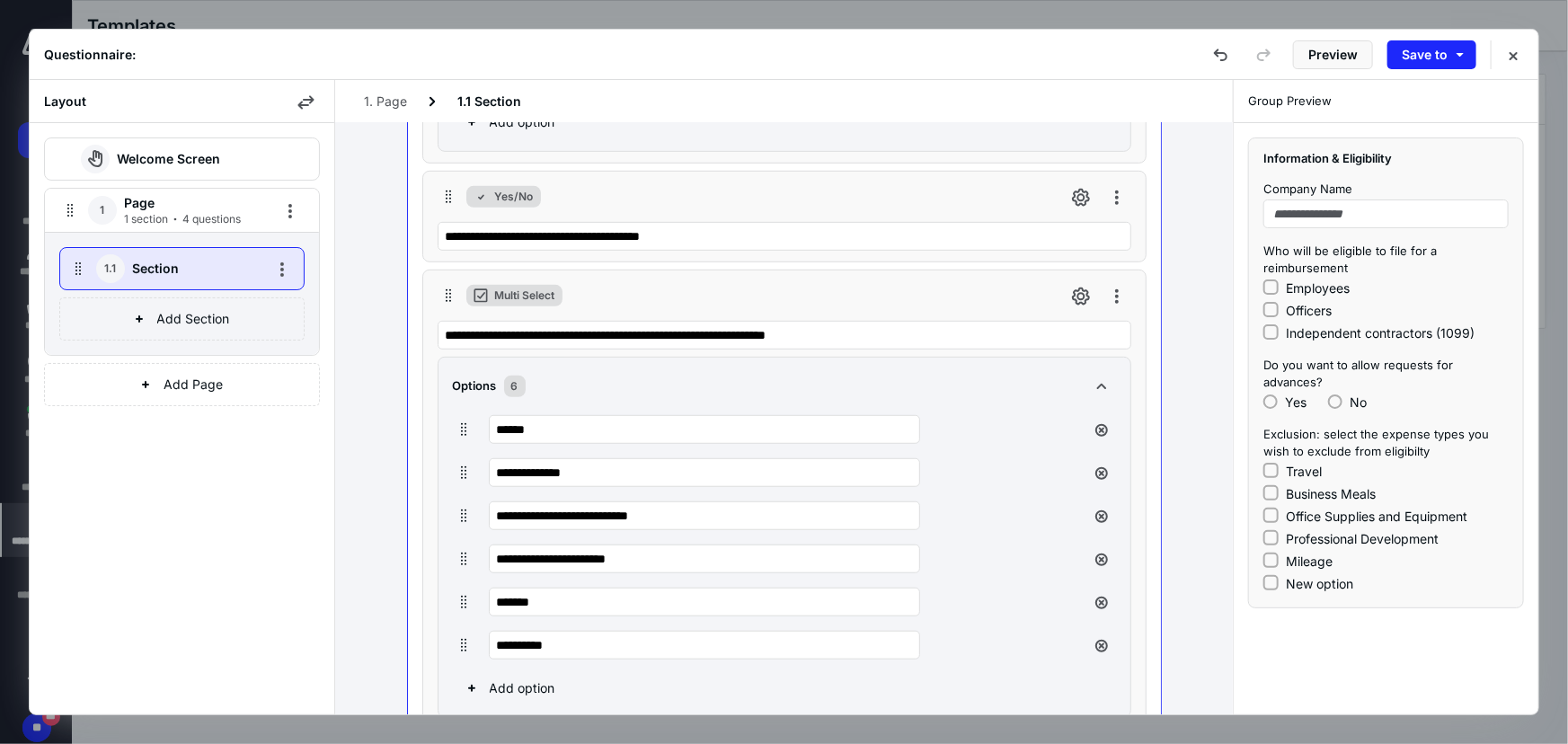 drag, startPoint x: 570, startPoint y: 642, endPoint x: 472, endPoint y: 640, distance: 98.020406 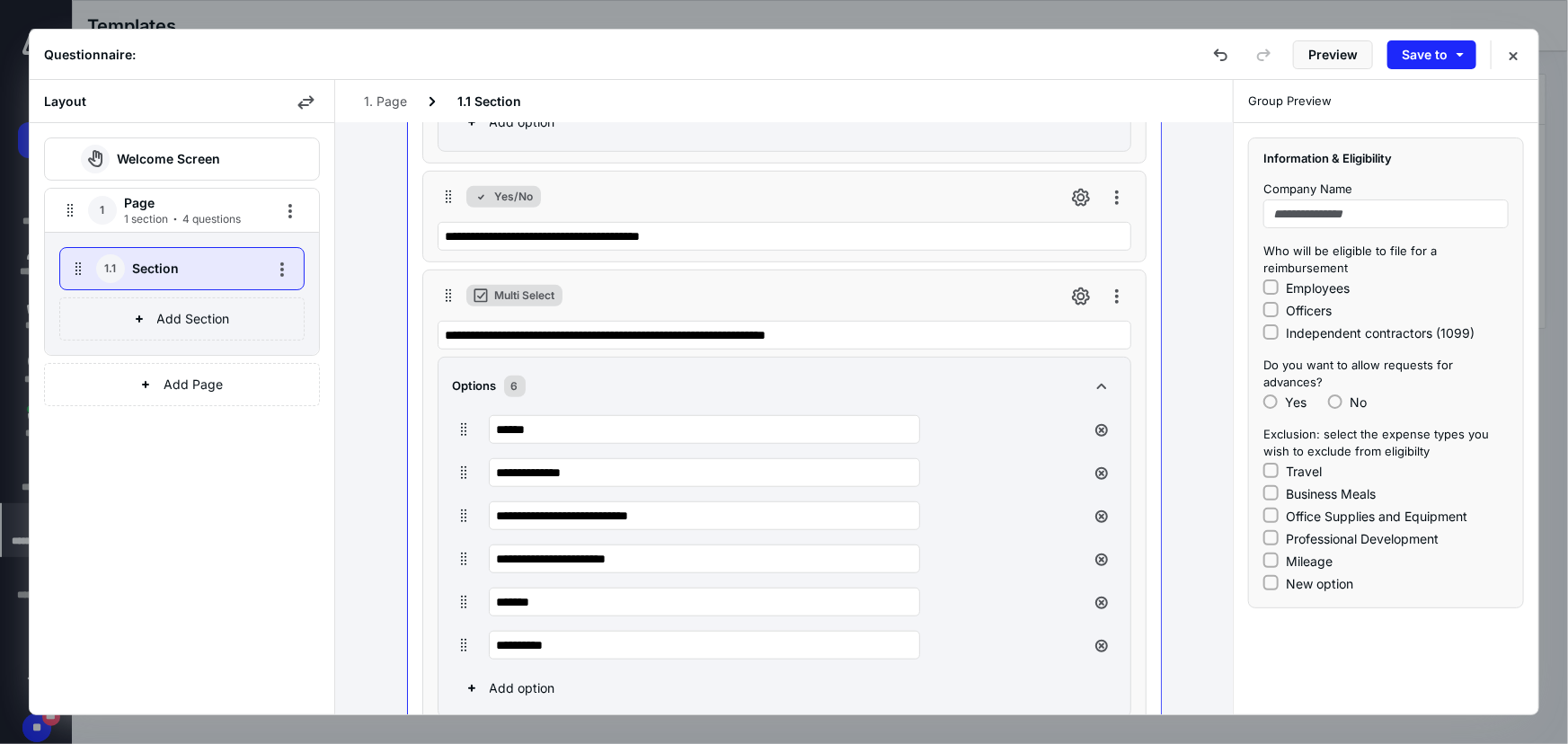 click on "**********" at bounding box center [766, 645] 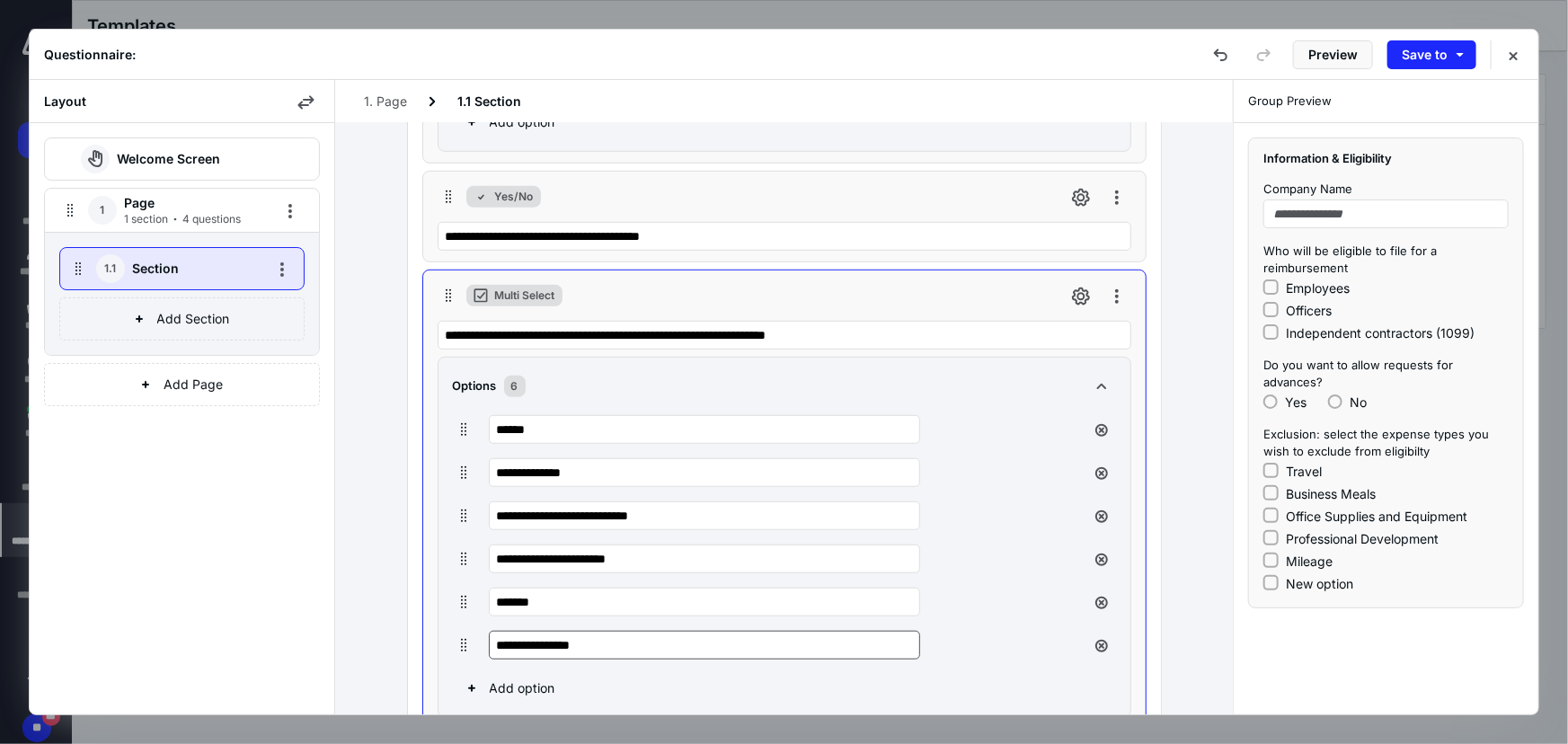 click on "**********" at bounding box center (704, 645) 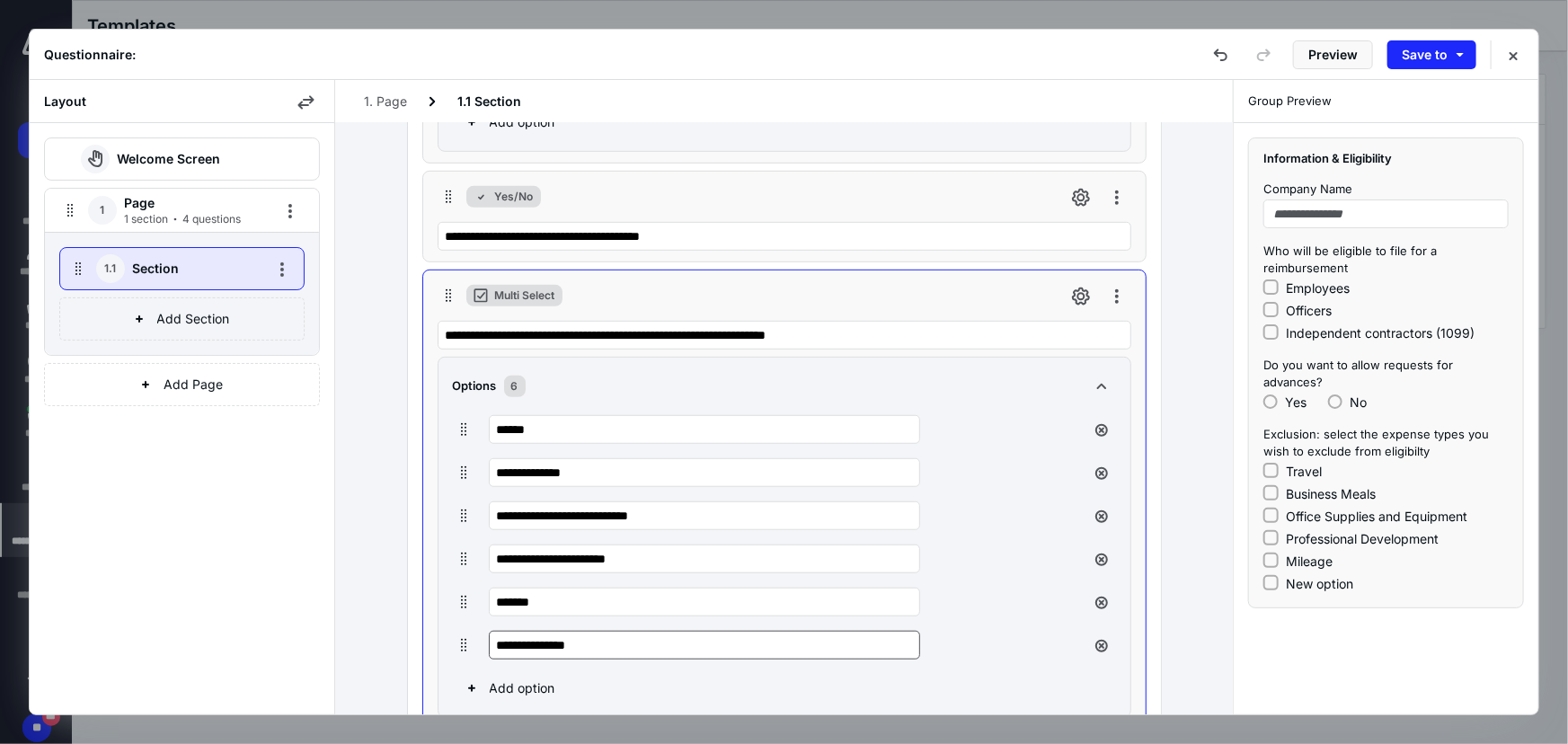 drag, startPoint x: 610, startPoint y: 642, endPoint x: 623, endPoint y: 646, distance: 13.60147 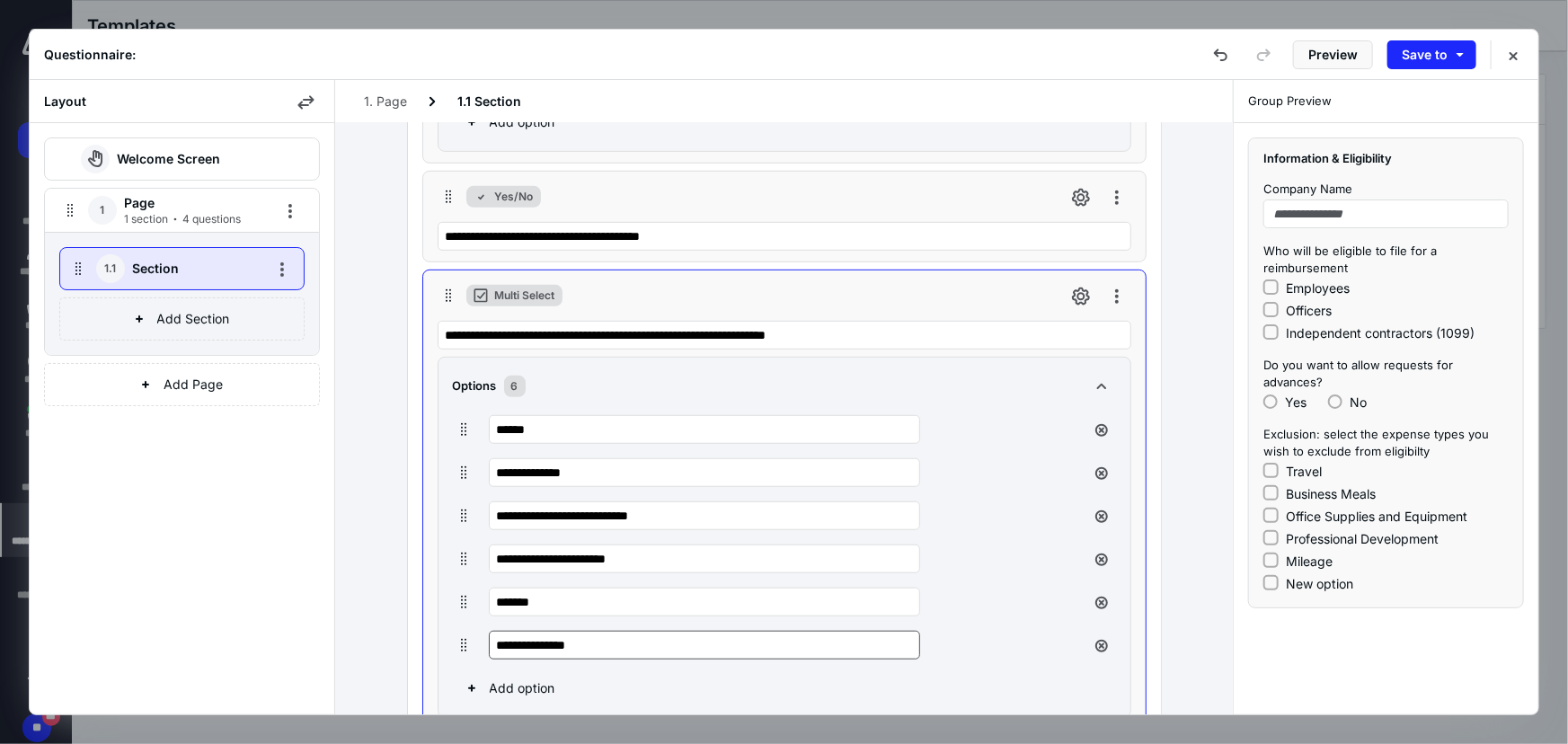 click on "**********" at bounding box center (704, 645) 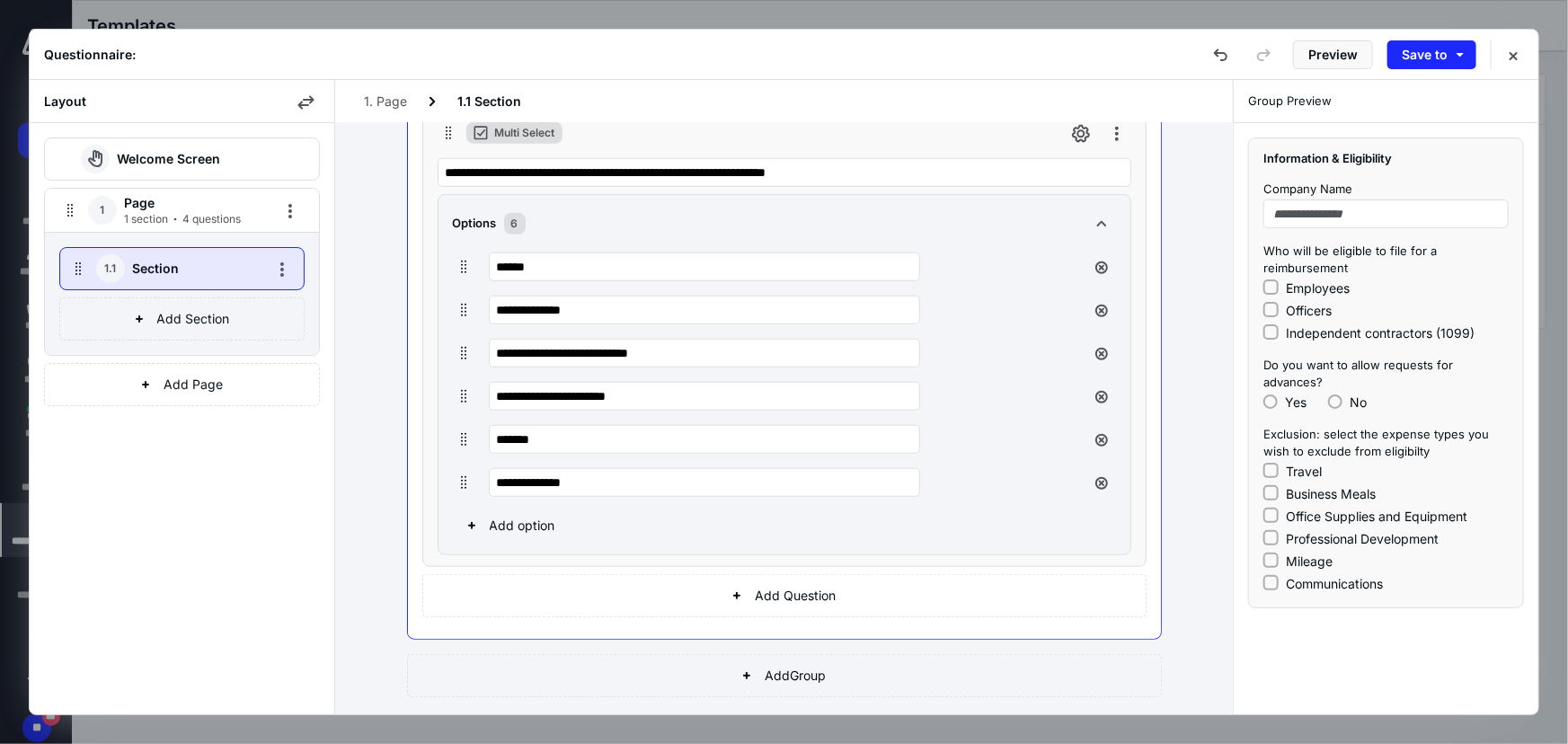 scroll, scrollTop: 673, scrollLeft: 0, axis: vertical 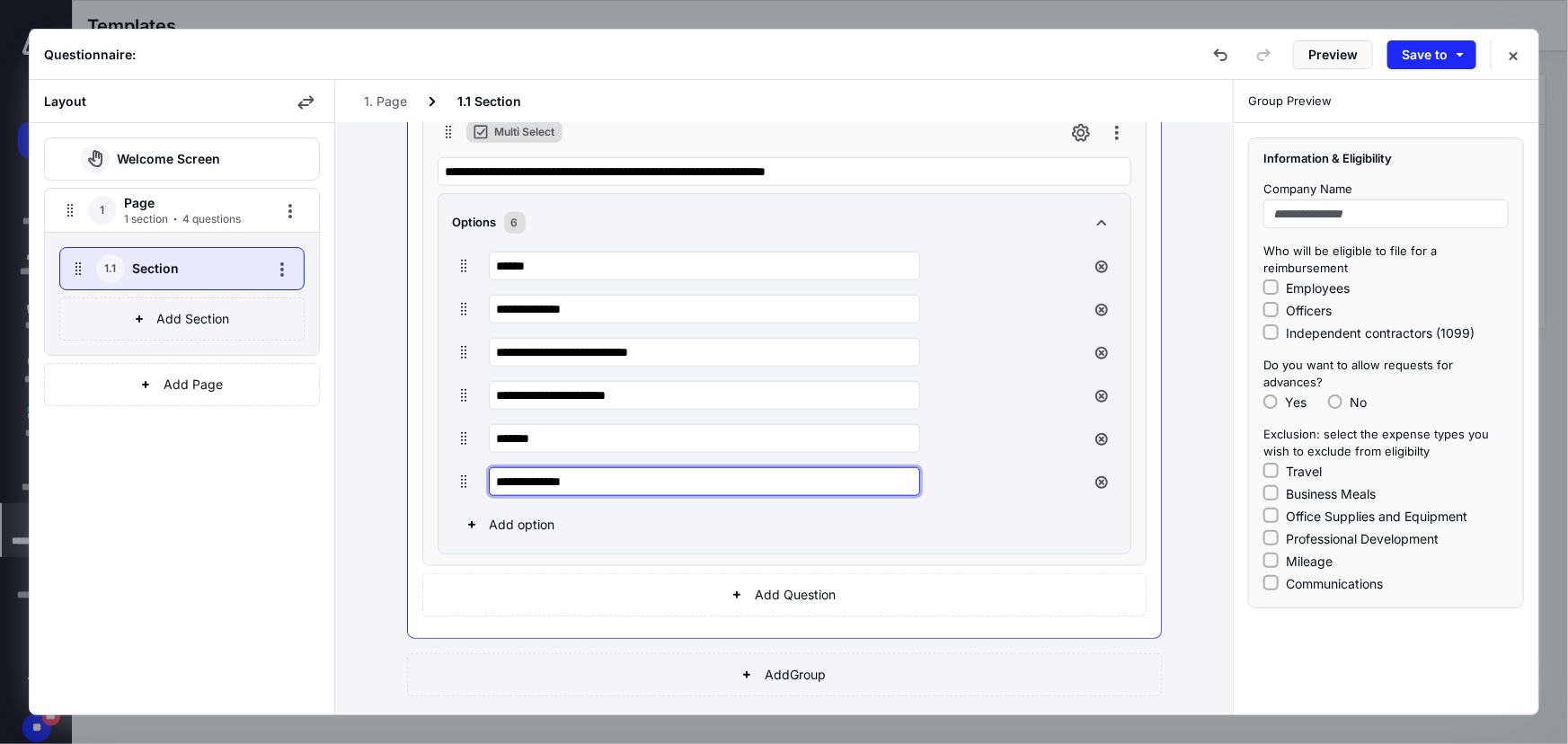 click on "**********" at bounding box center [704, 482] 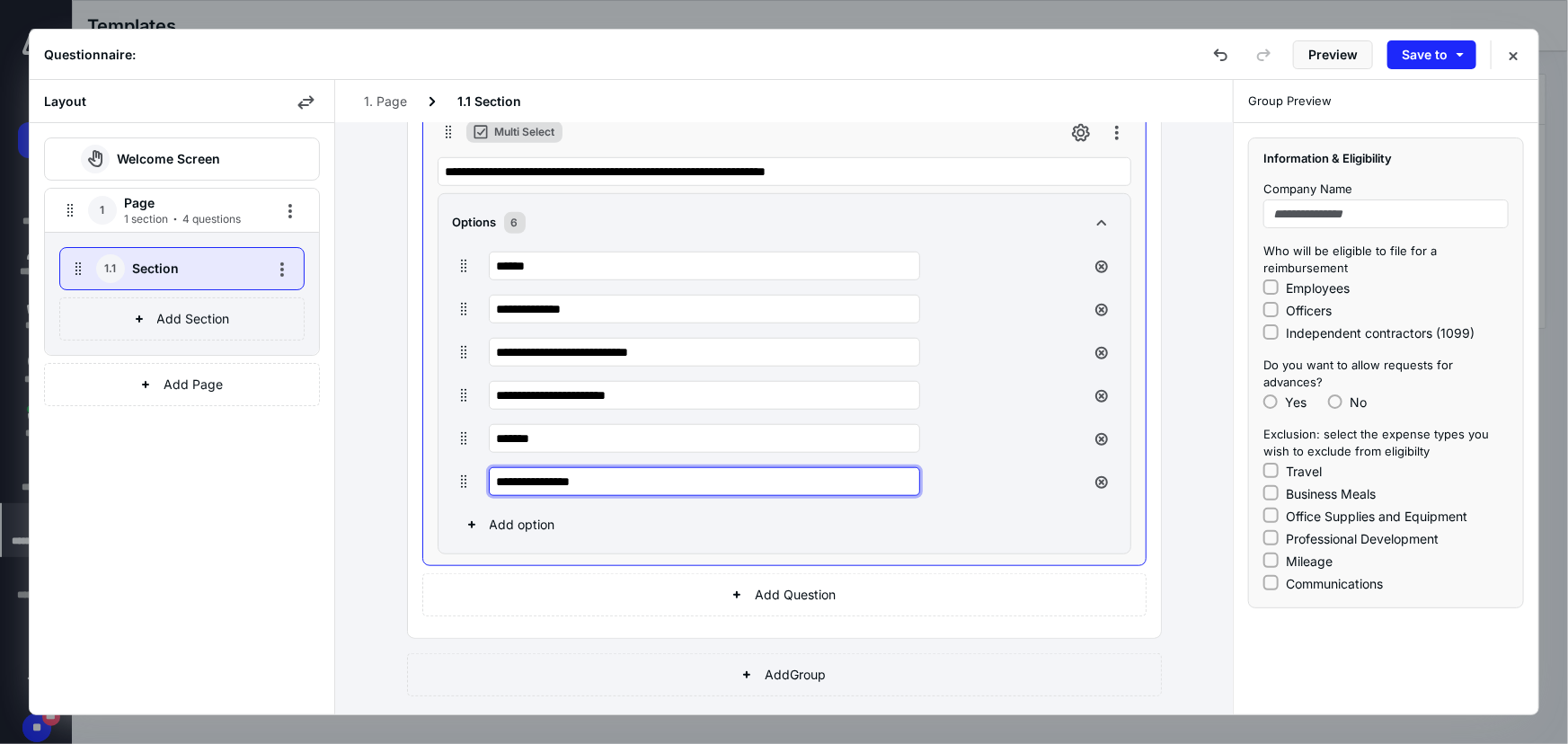 paste on "**********" 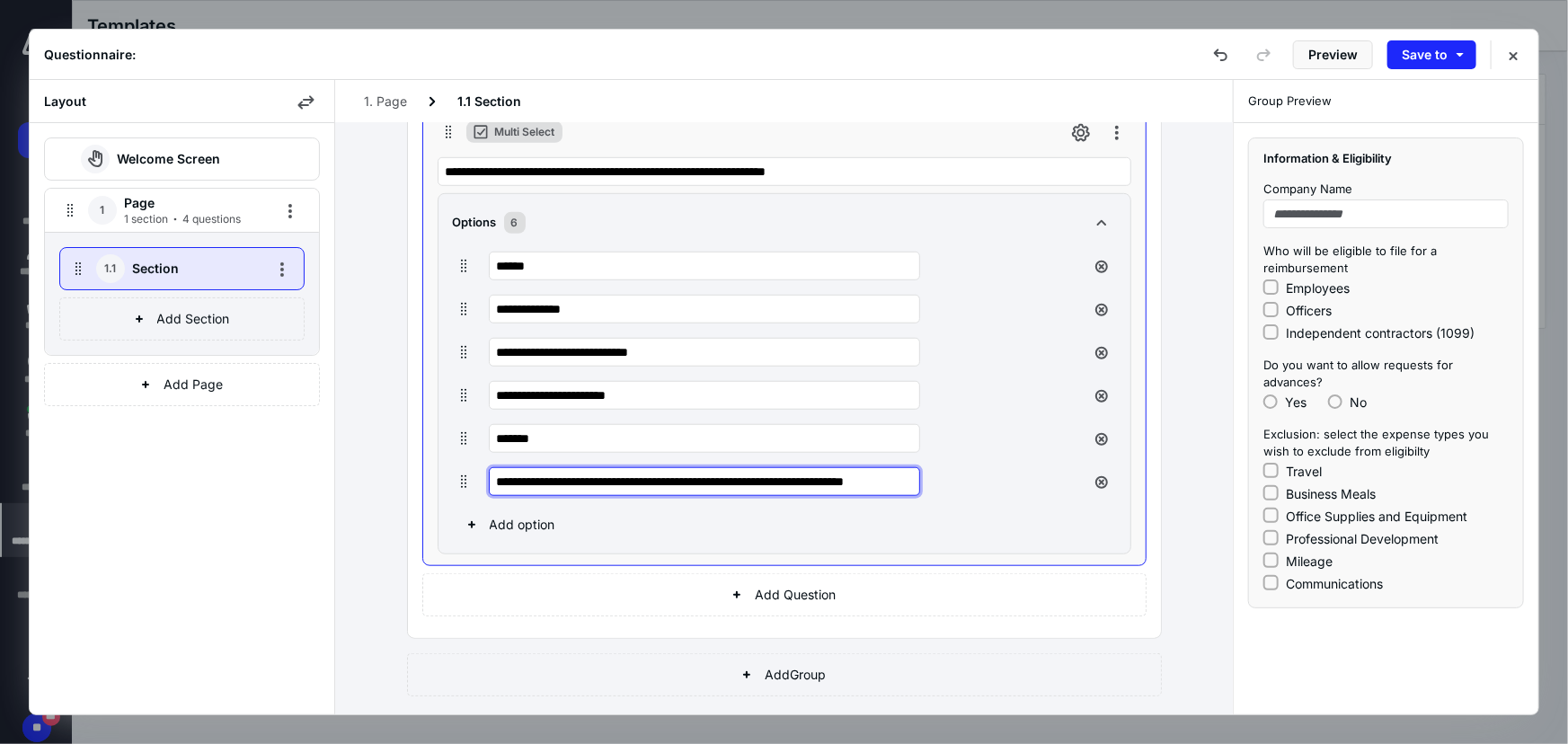scroll, scrollTop: 0, scrollLeft: 54, axis: horizontal 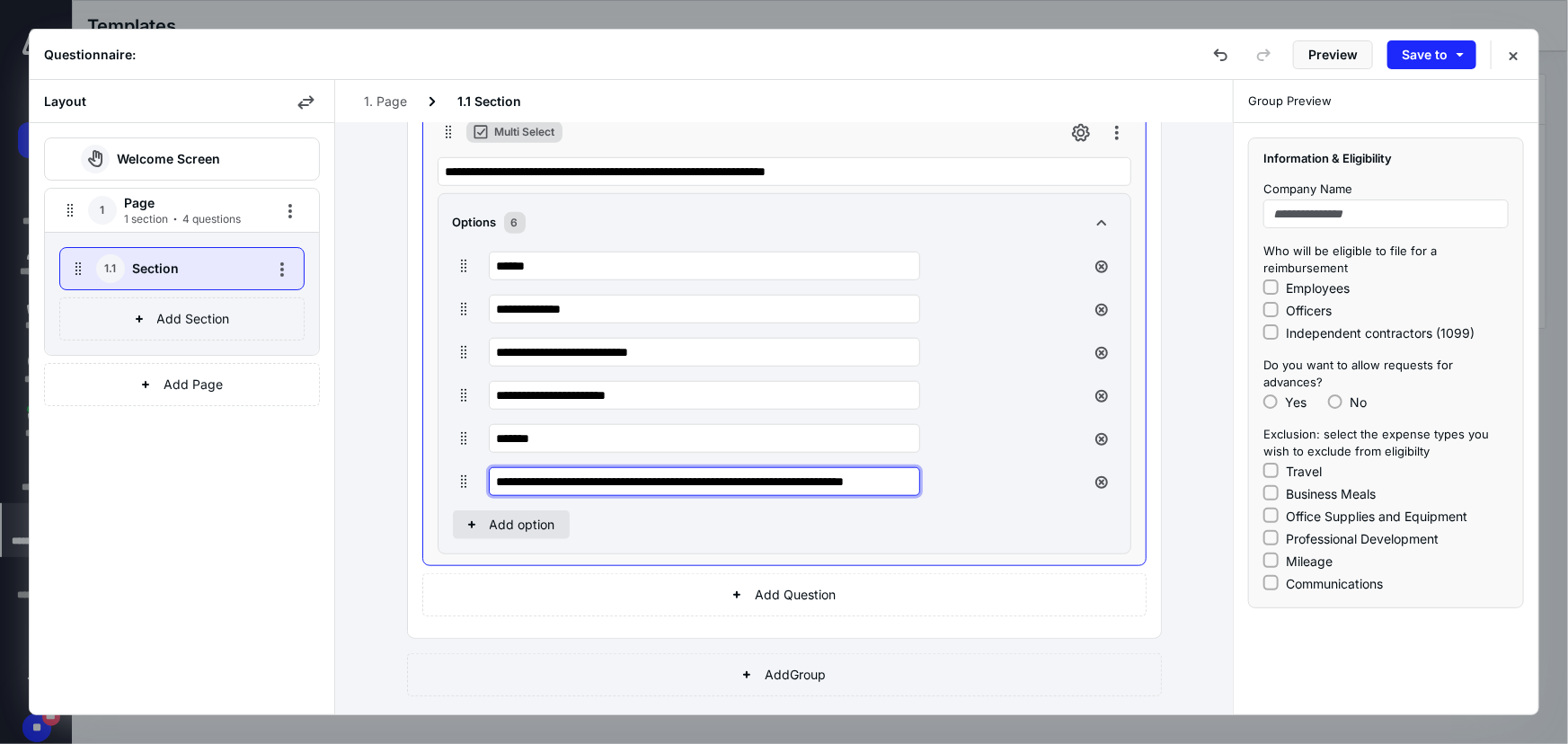 type on "**********" 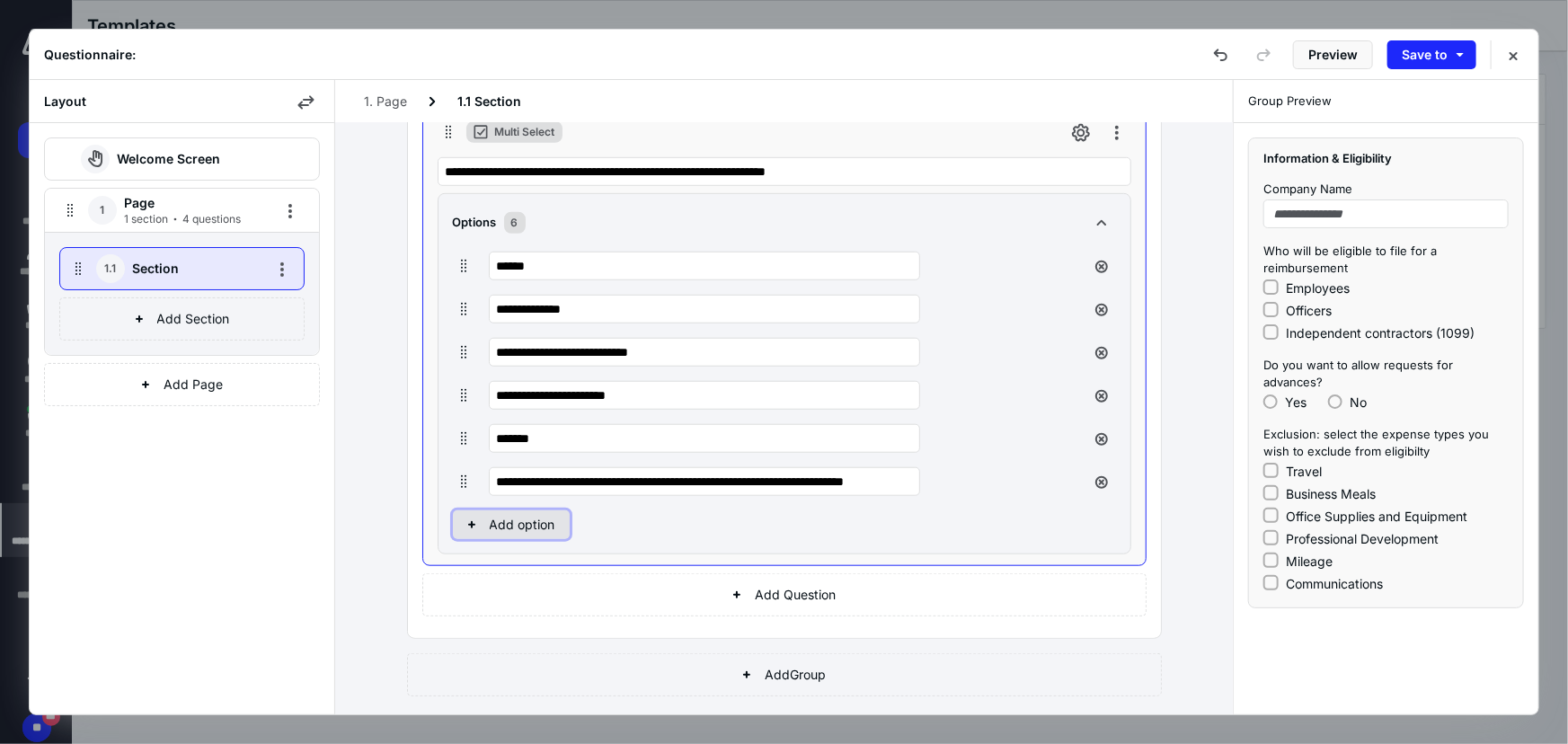 click on "Add option" at bounding box center [511, 525] 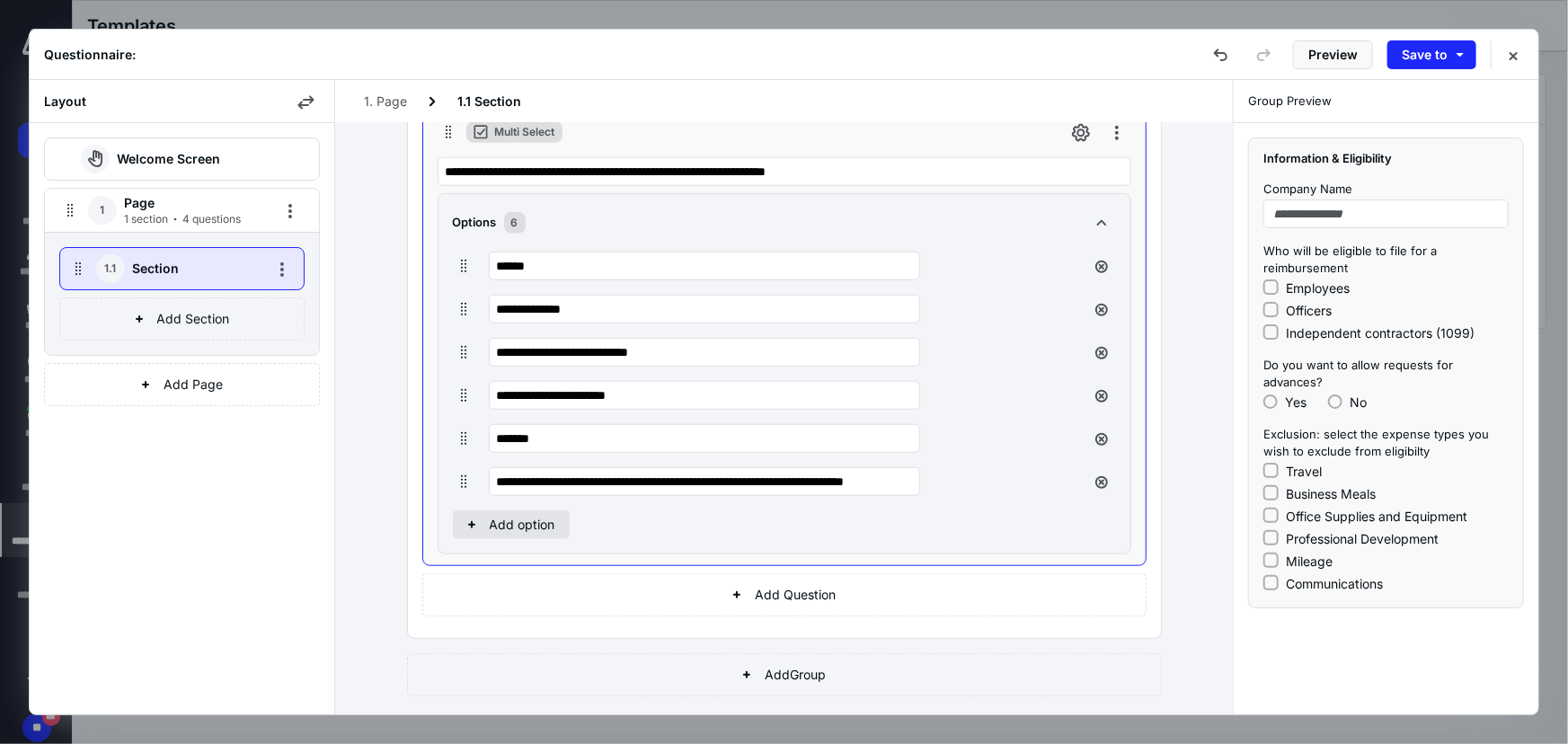 scroll, scrollTop: 0, scrollLeft: 0, axis: both 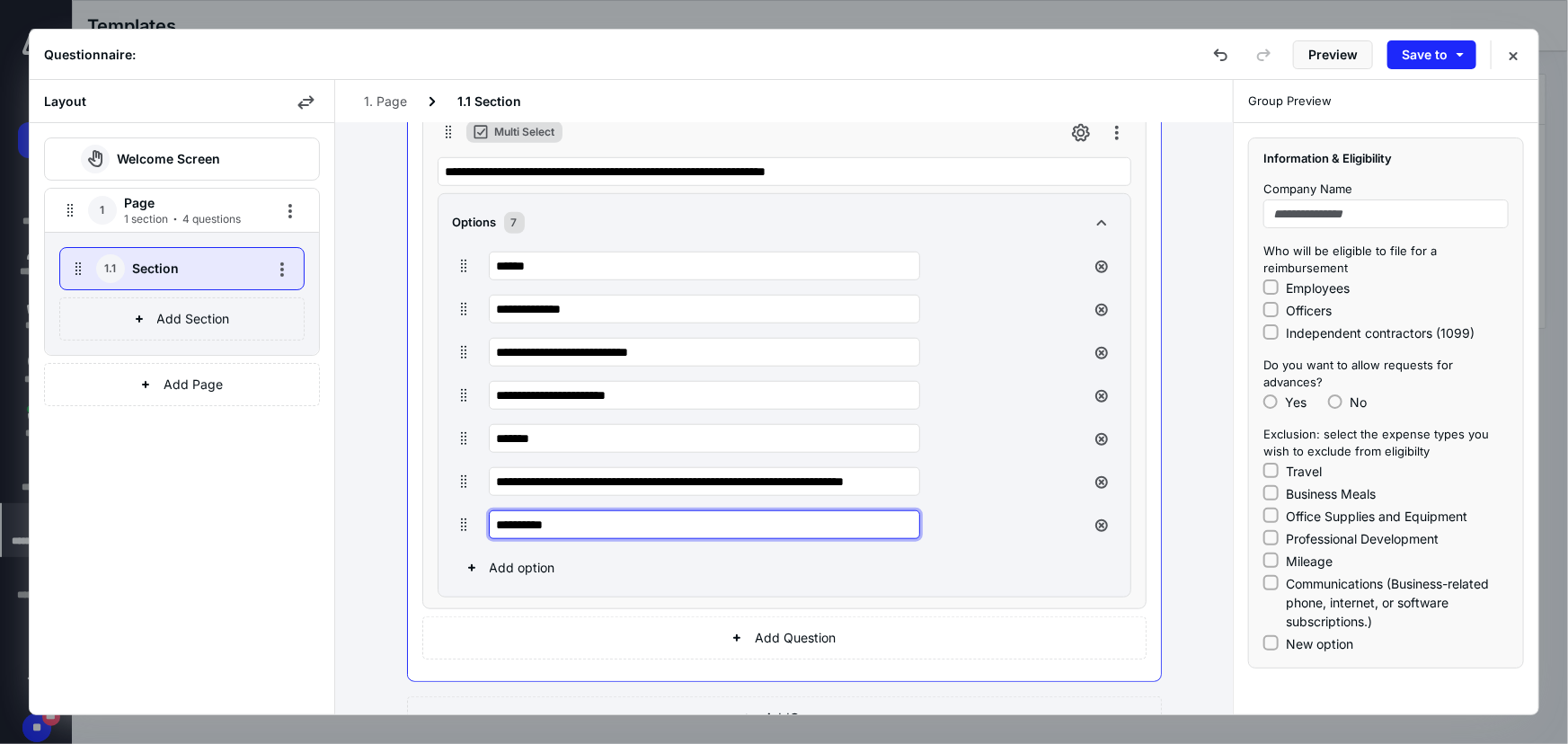 drag, startPoint x: 567, startPoint y: 521, endPoint x: 394, endPoint y: 502, distance: 174.04023 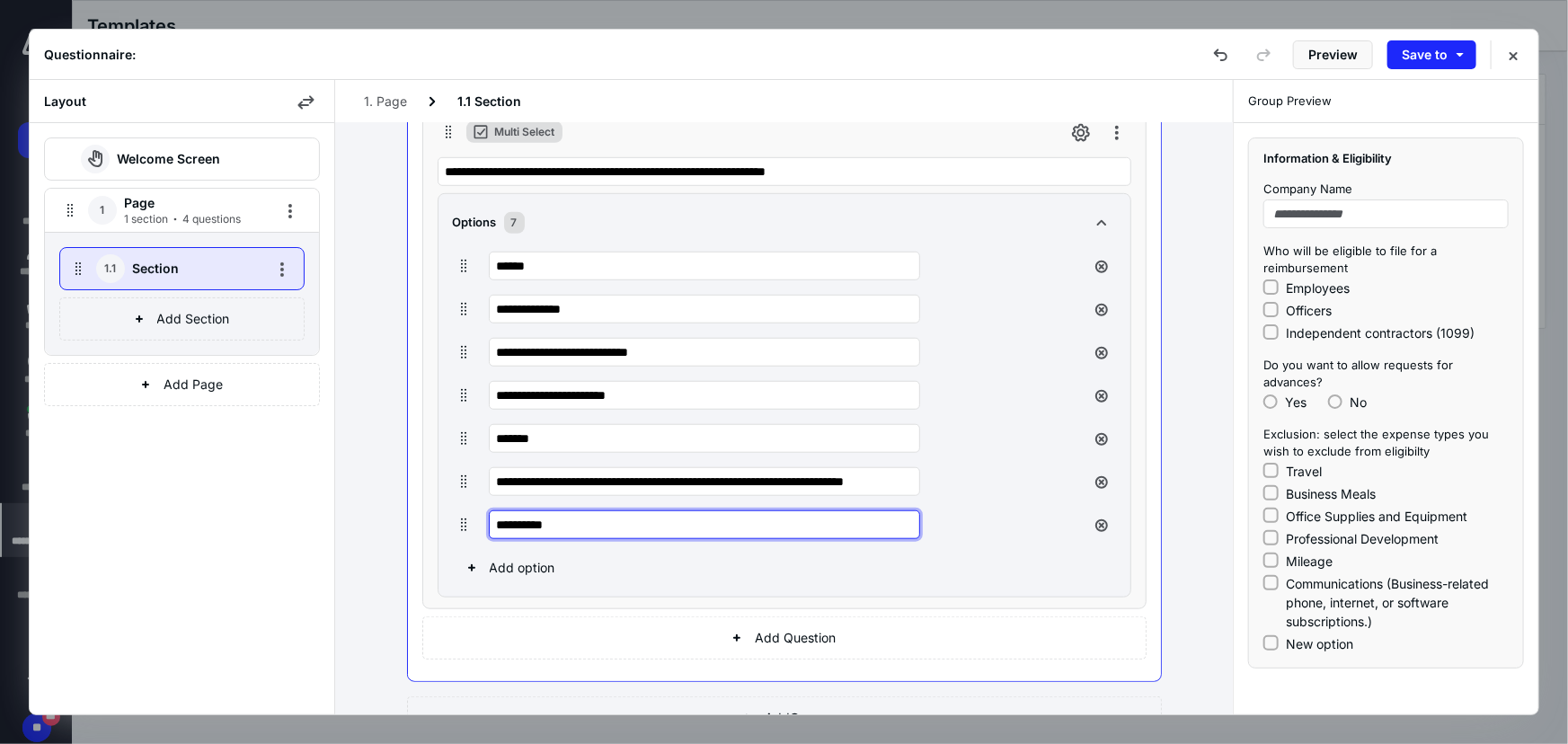 click on "**********" at bounding box center (784, 118) 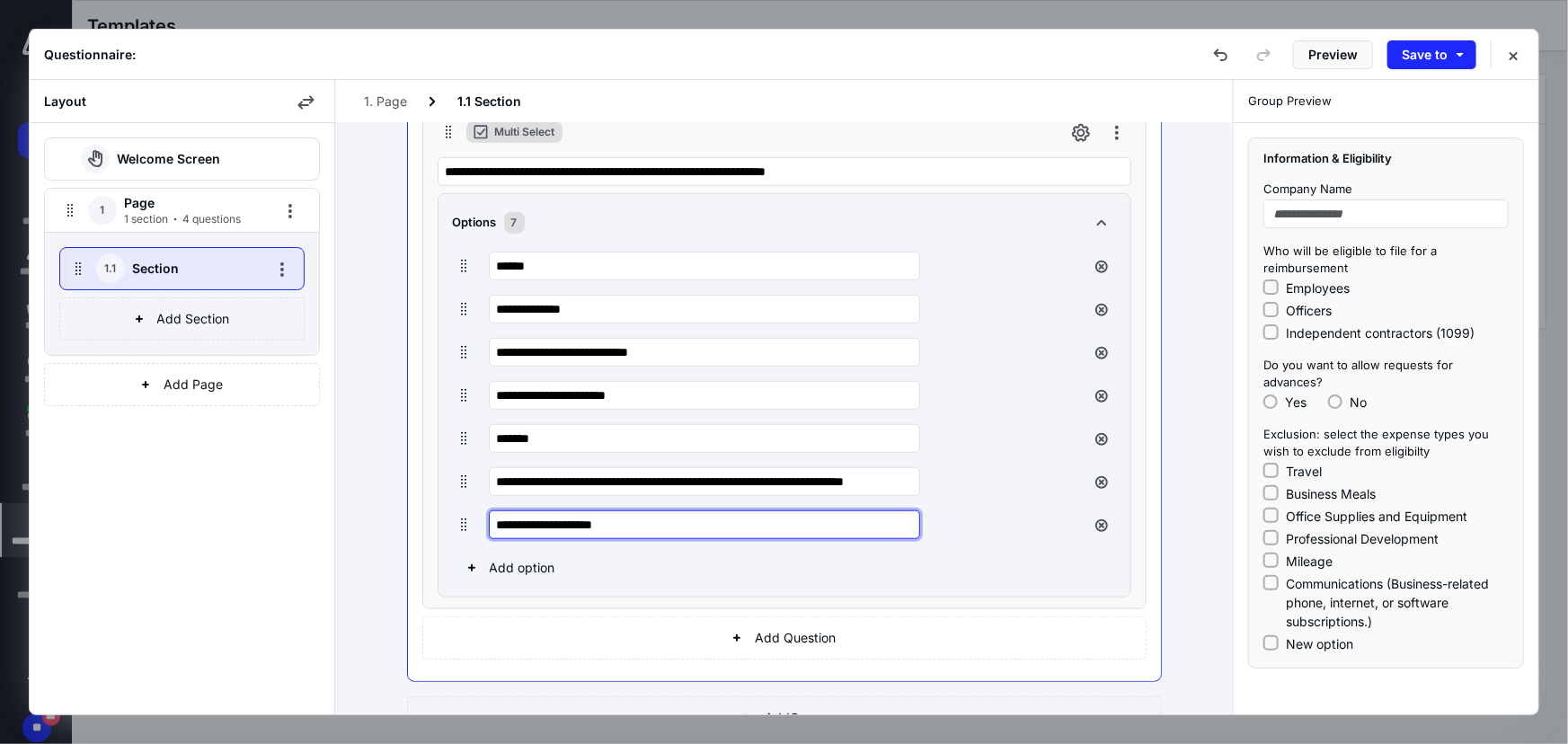 click on "**********" at bounding box center (704, 525) 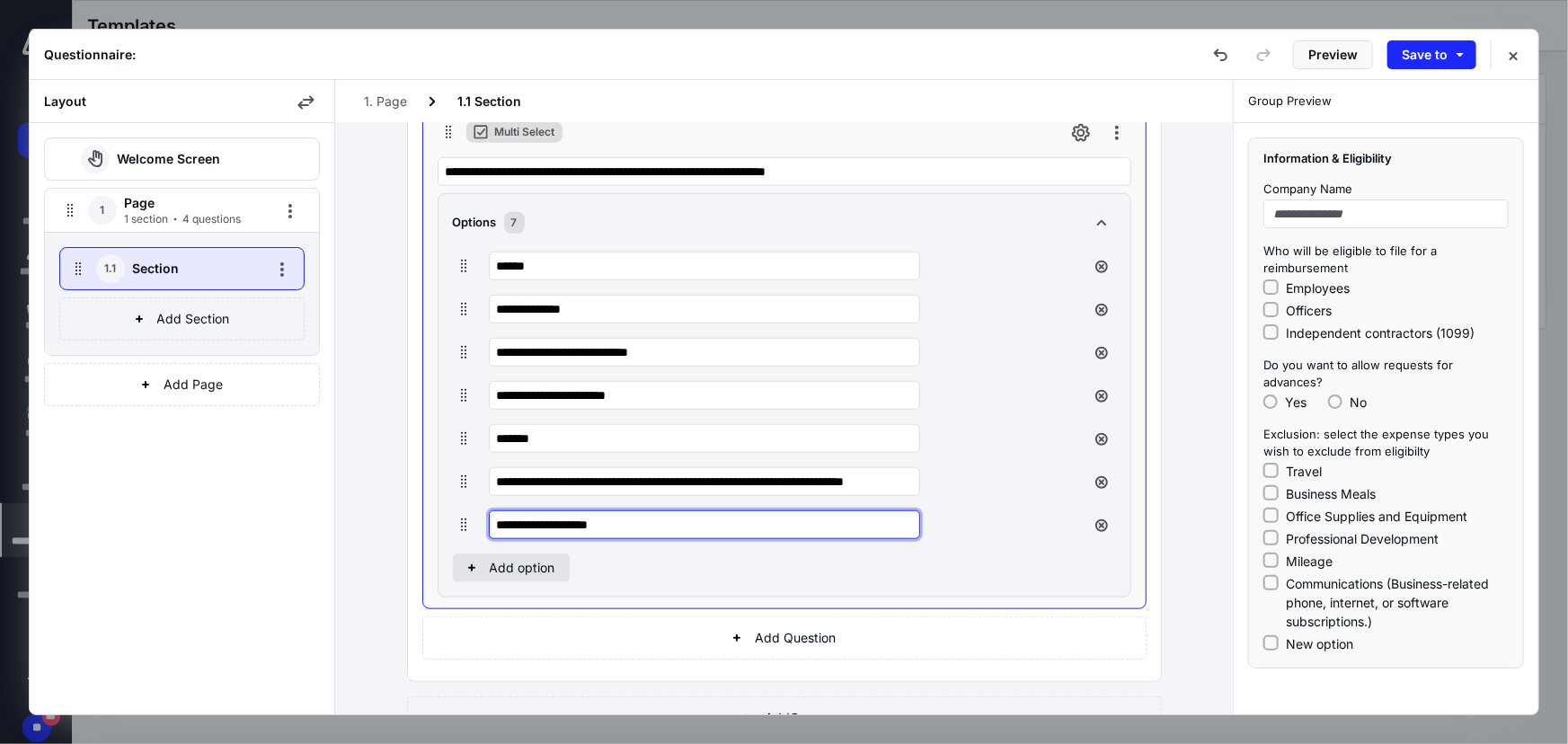 type on "**********" 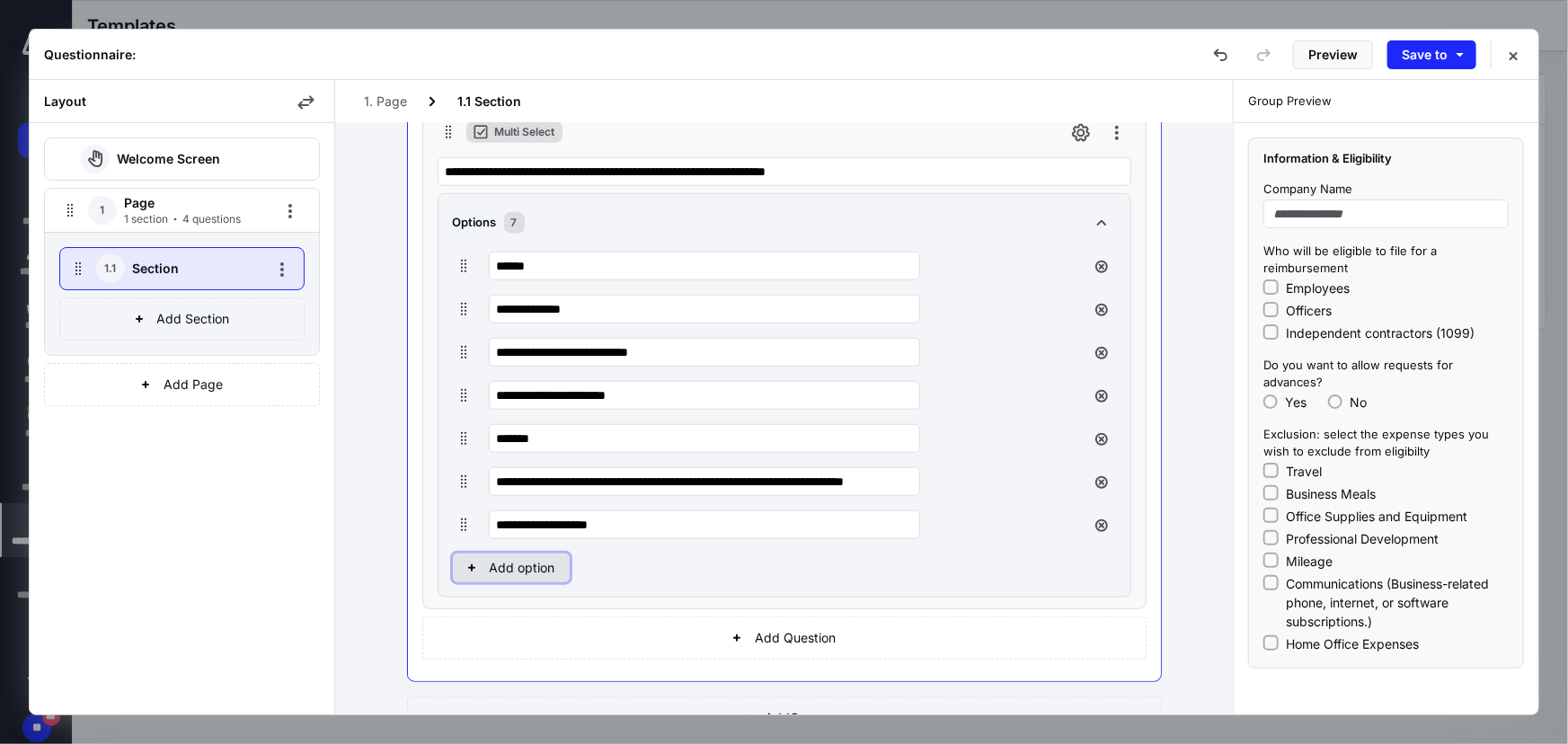 click on "Add option" at bounding box center [511, 568] 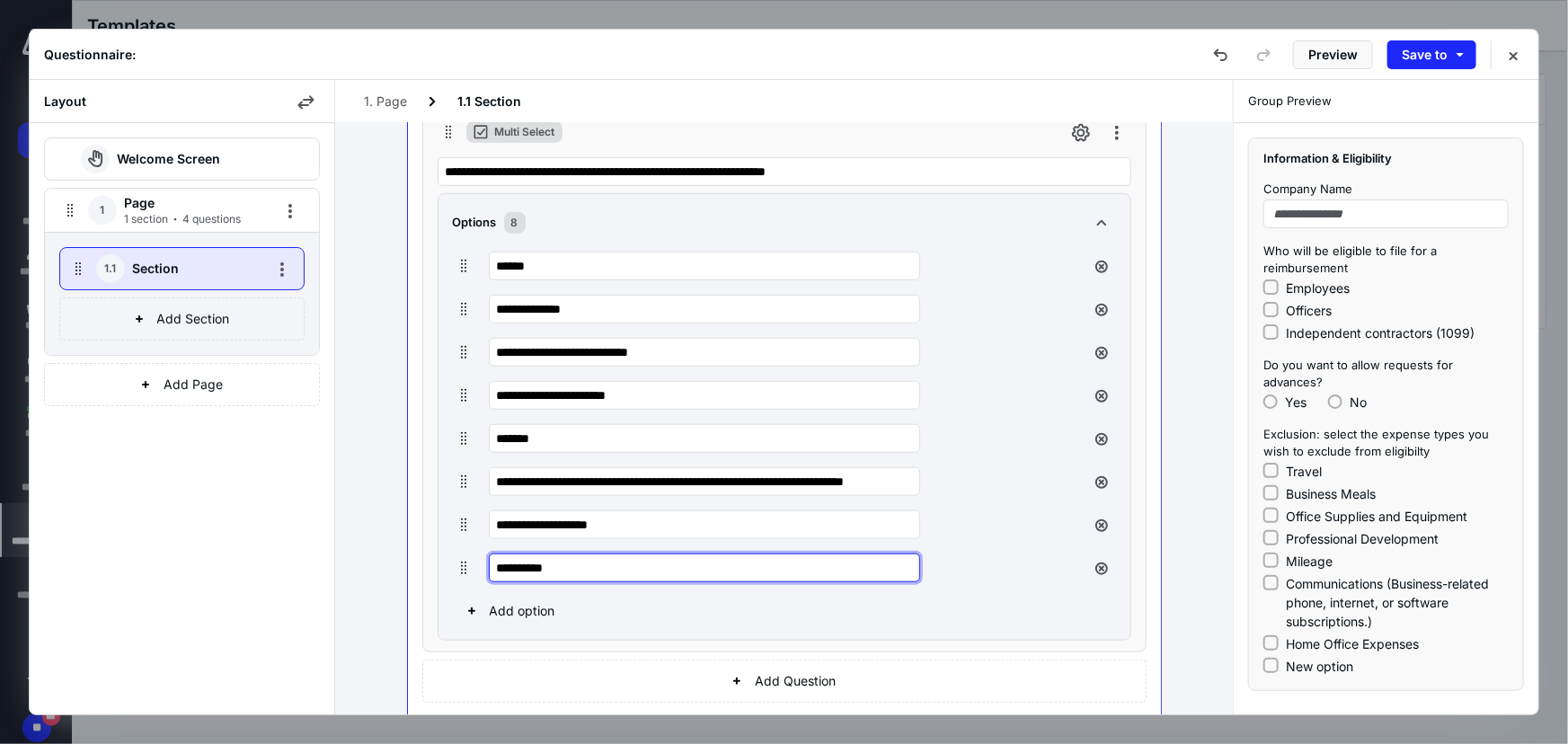 click on "**********" at bounding box center [704, 568] 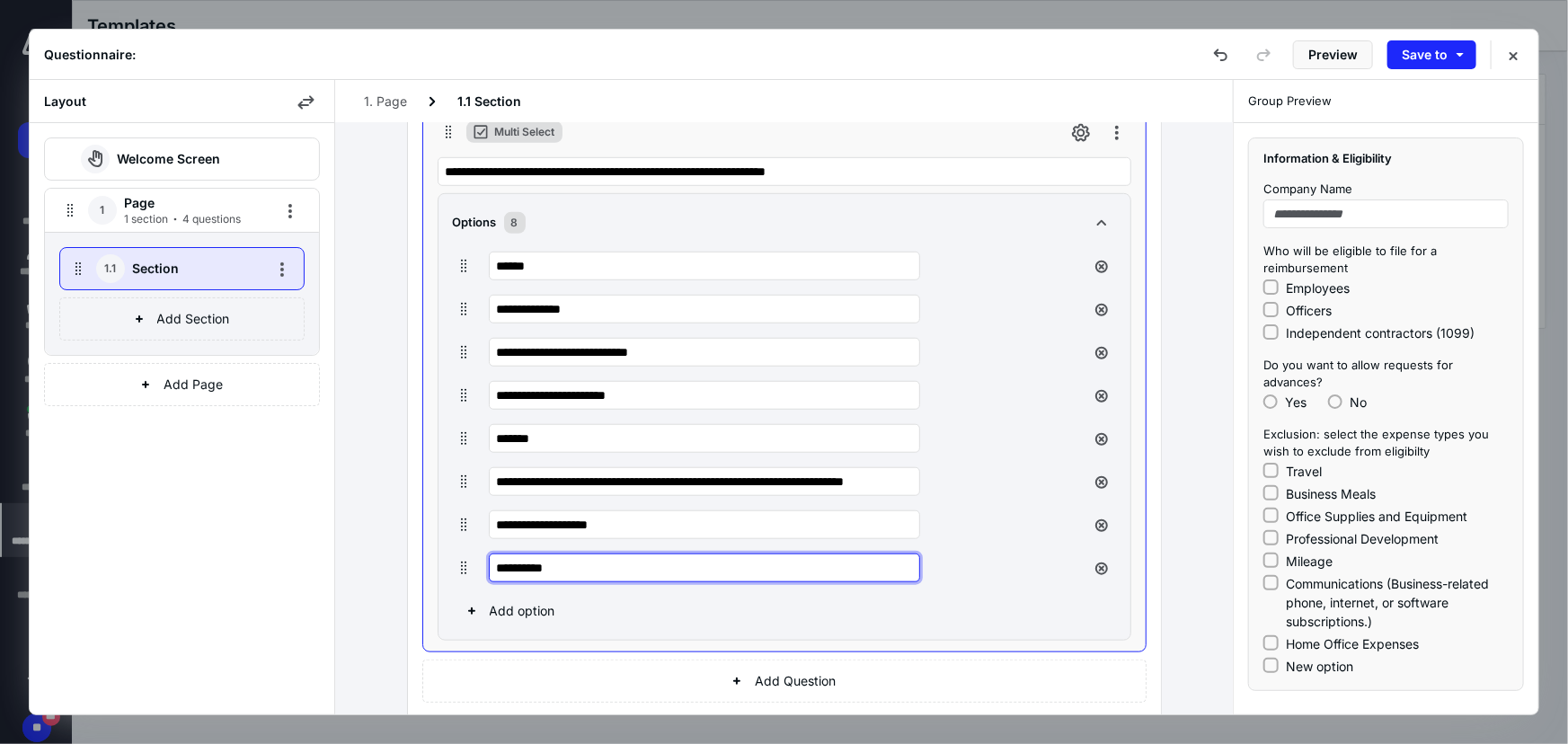 click on "**********" at bounding box center (704, 568) 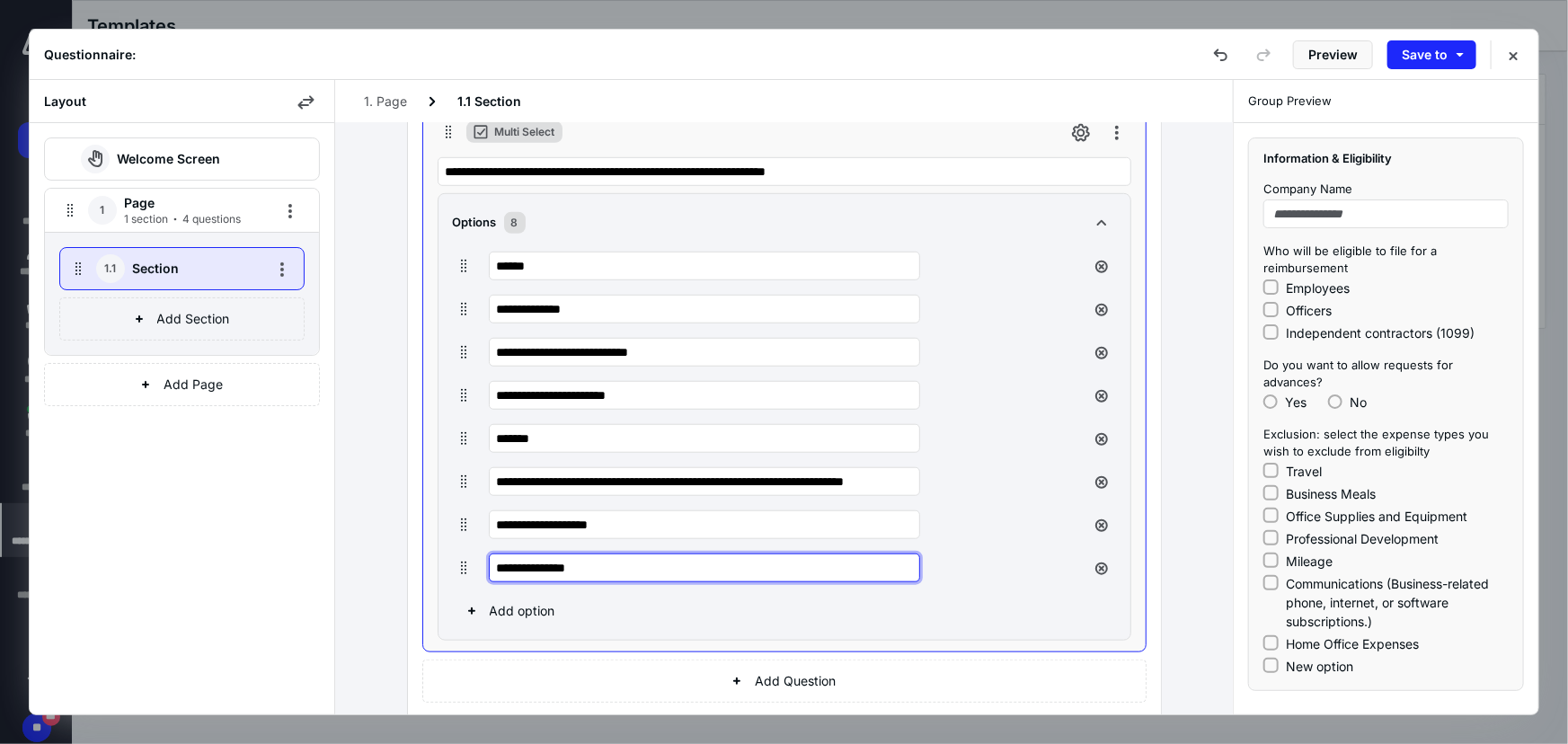 click on "**********" at bounding box center (704, 568) 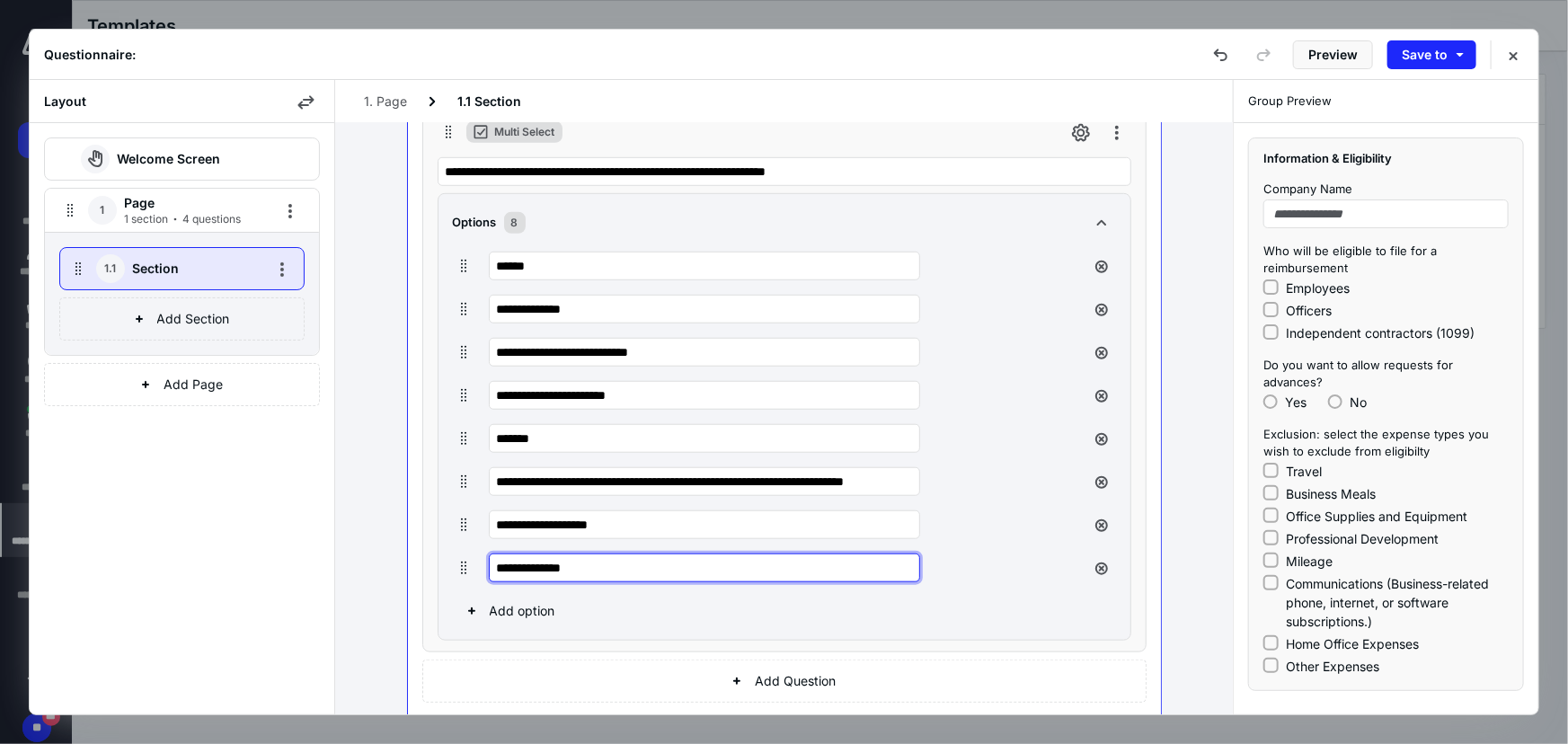 click on "**********" at bounding box center (704, 568) 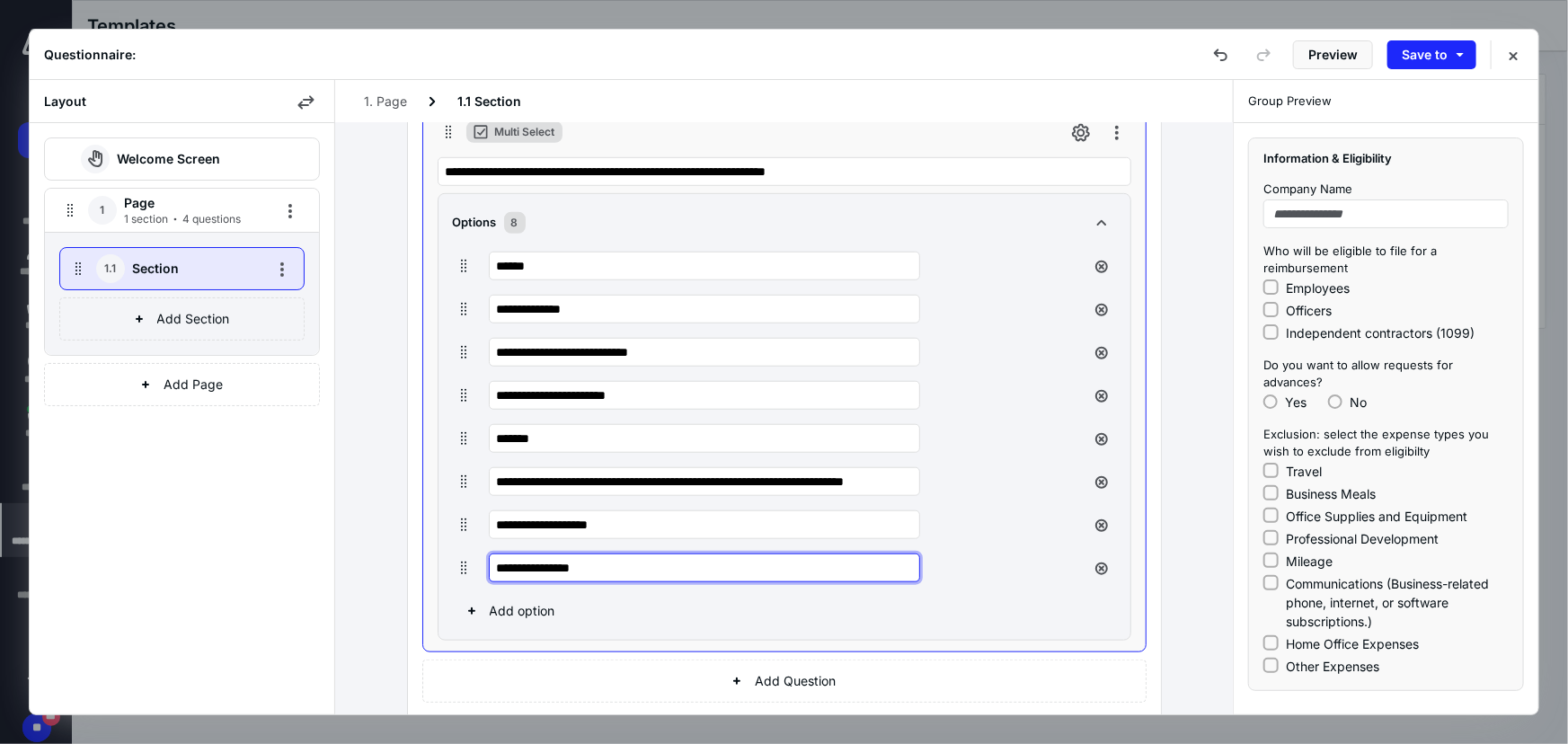 paste on "**********" 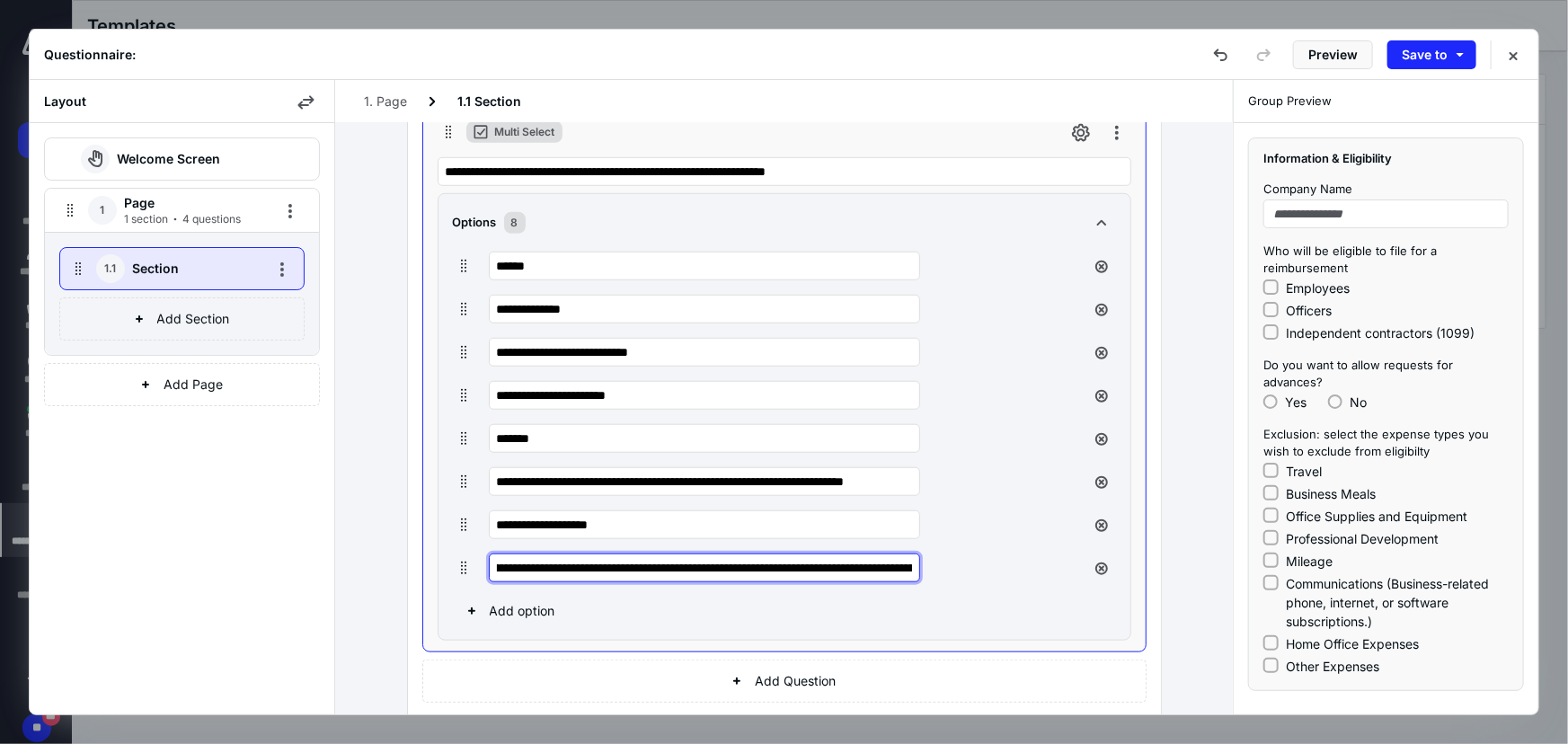 scroll, scrollTop: 0, scrollLeft: 0, axis: both 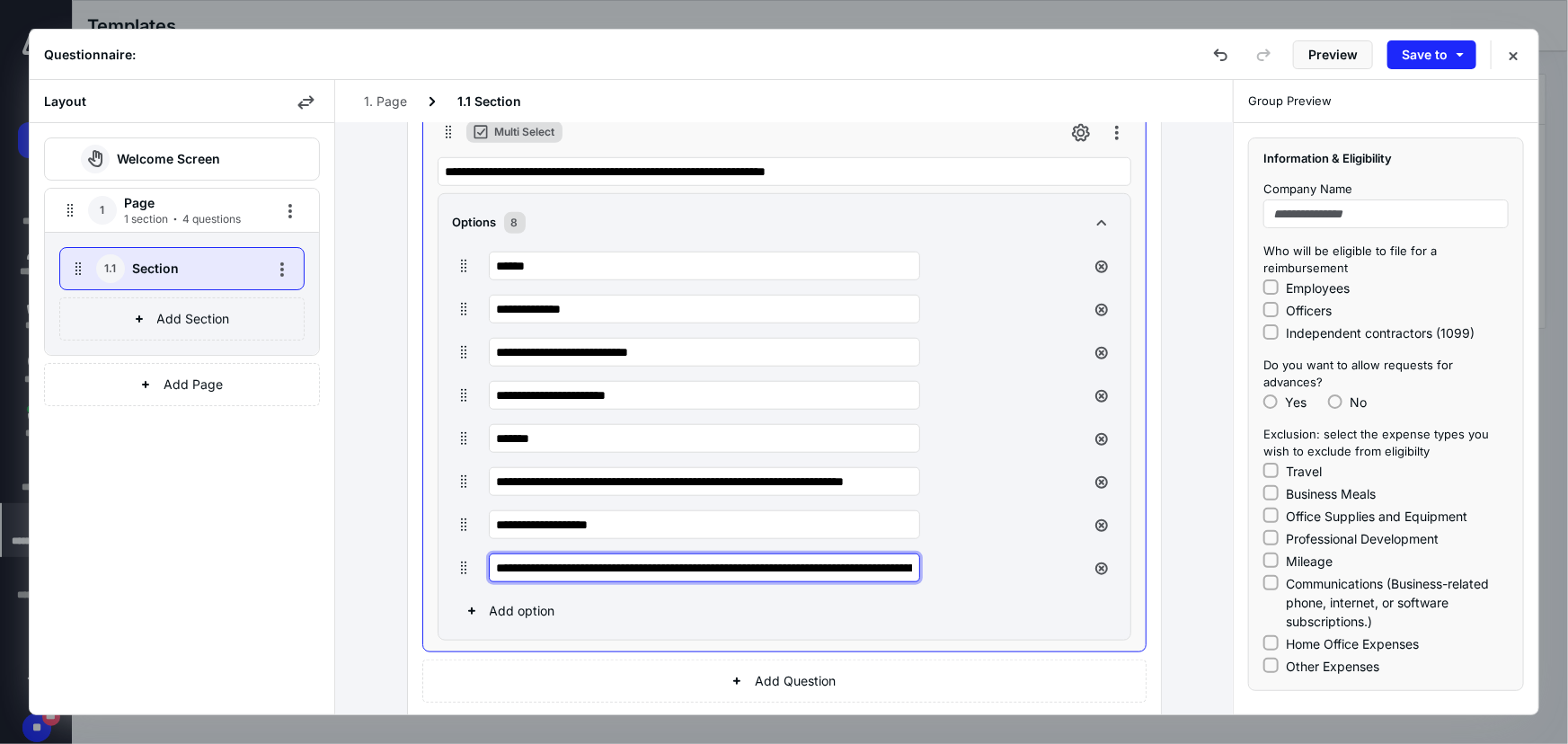drag, startPoint x: 620, startPoint y: 564, endPoint x: 589, endPoint y: 567, distance: 31.144823 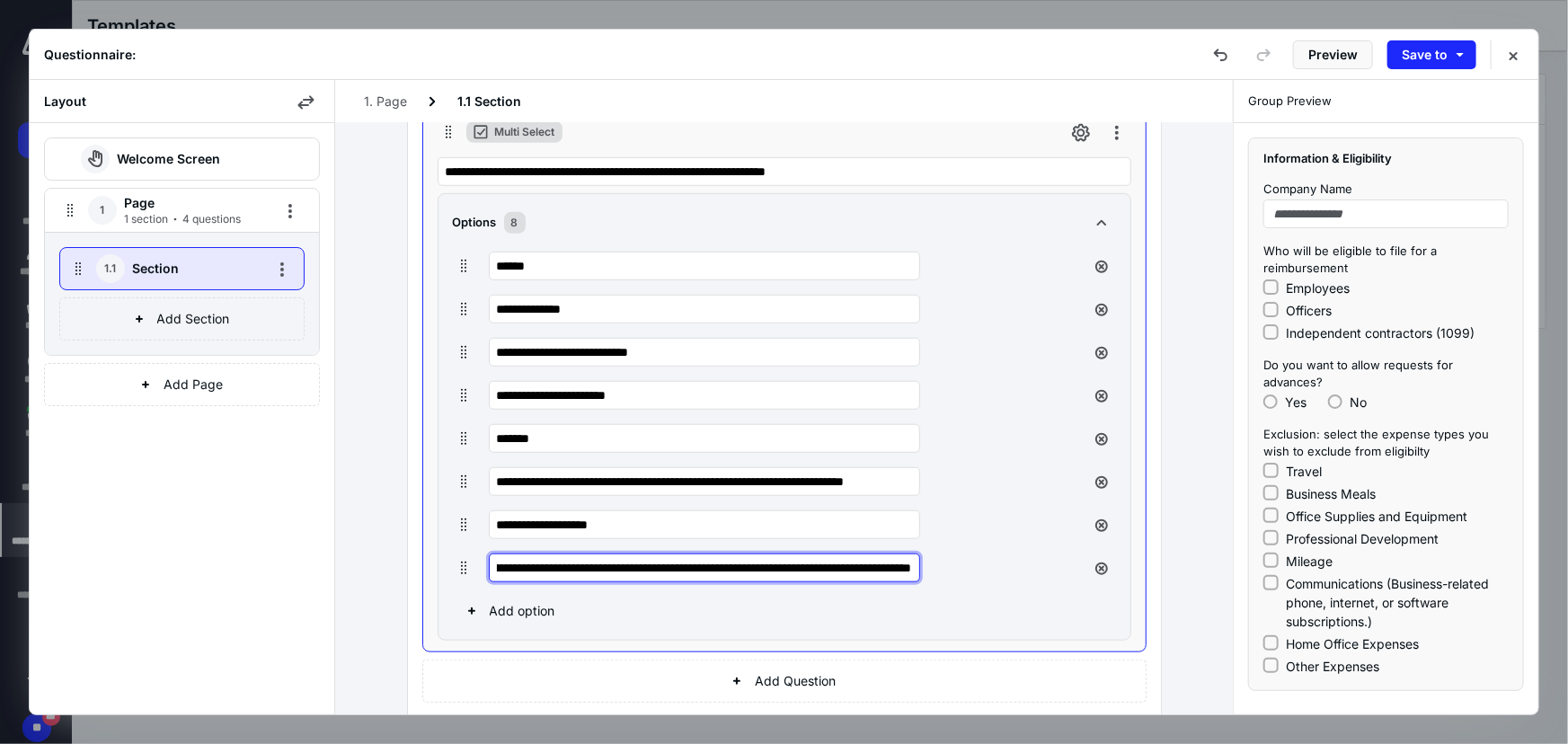 scroll, scrollTop: 0, scrollLeft: 361, axis: horizontal 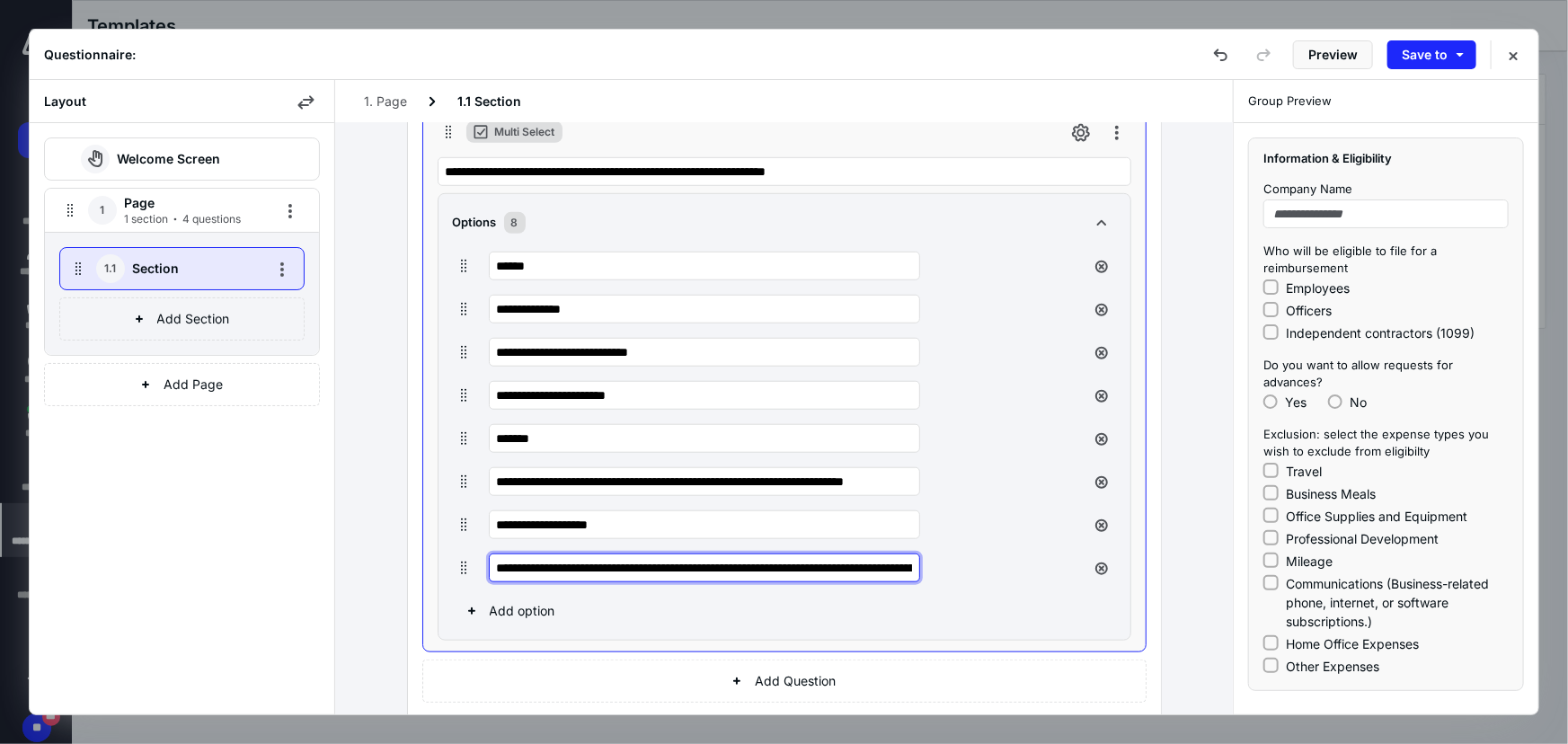 drag, startPoint x: 852, startPoint y: 572, endPoint x: 420, endPoint y: 587, distance: 432.26034 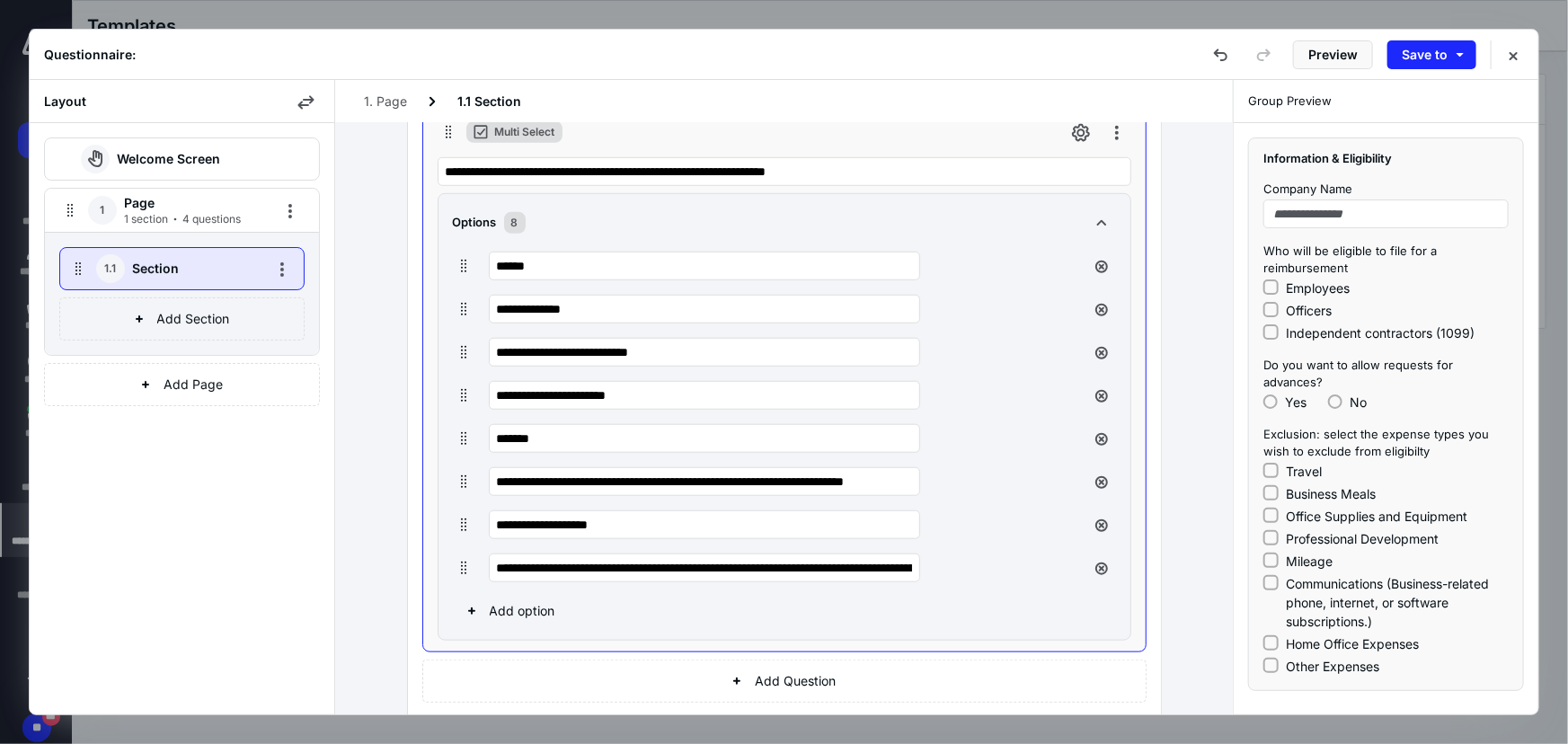click on "**********" at bounding box center [784, 438] 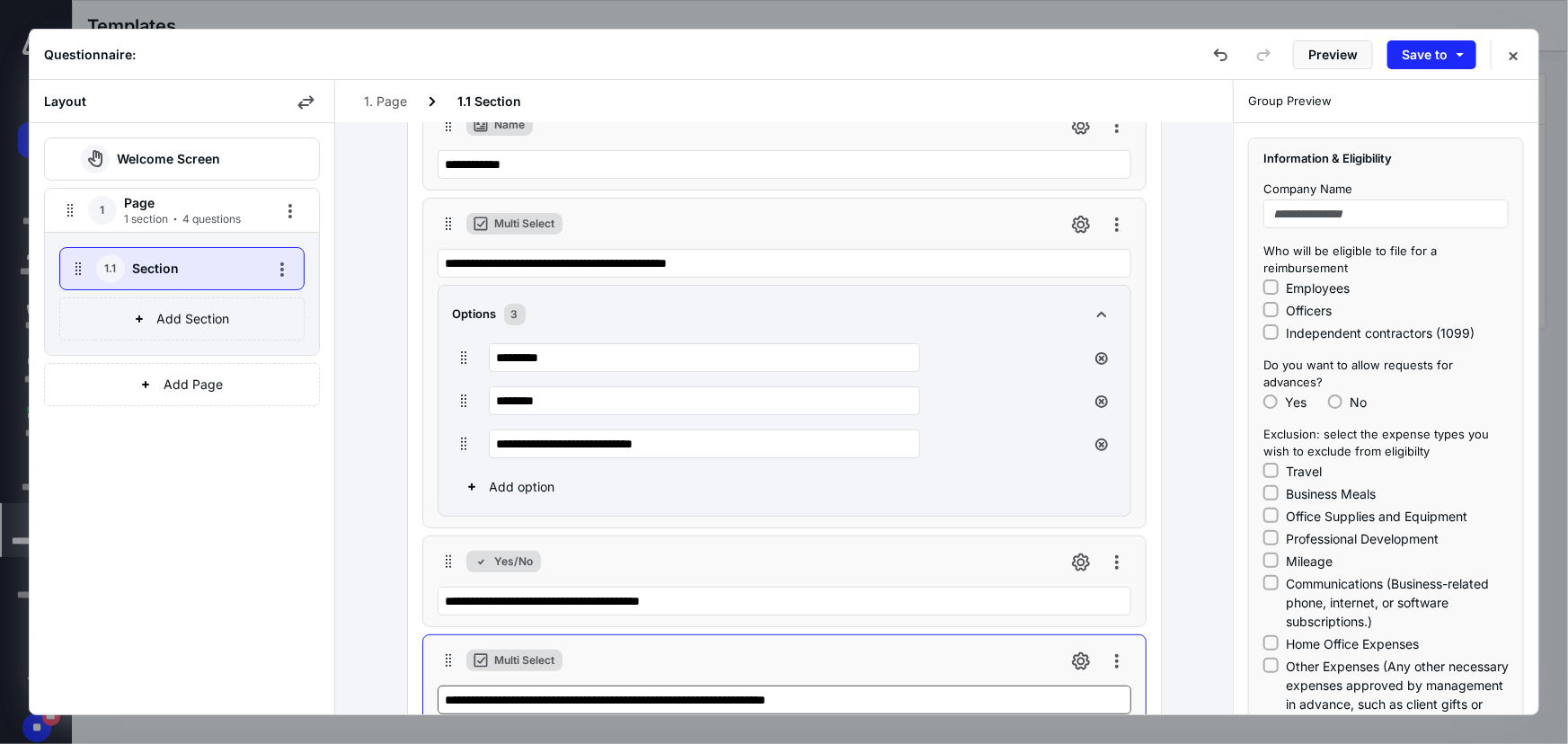 scroll, scrollTop: 163, scrollLeft: 0, axis: vertical 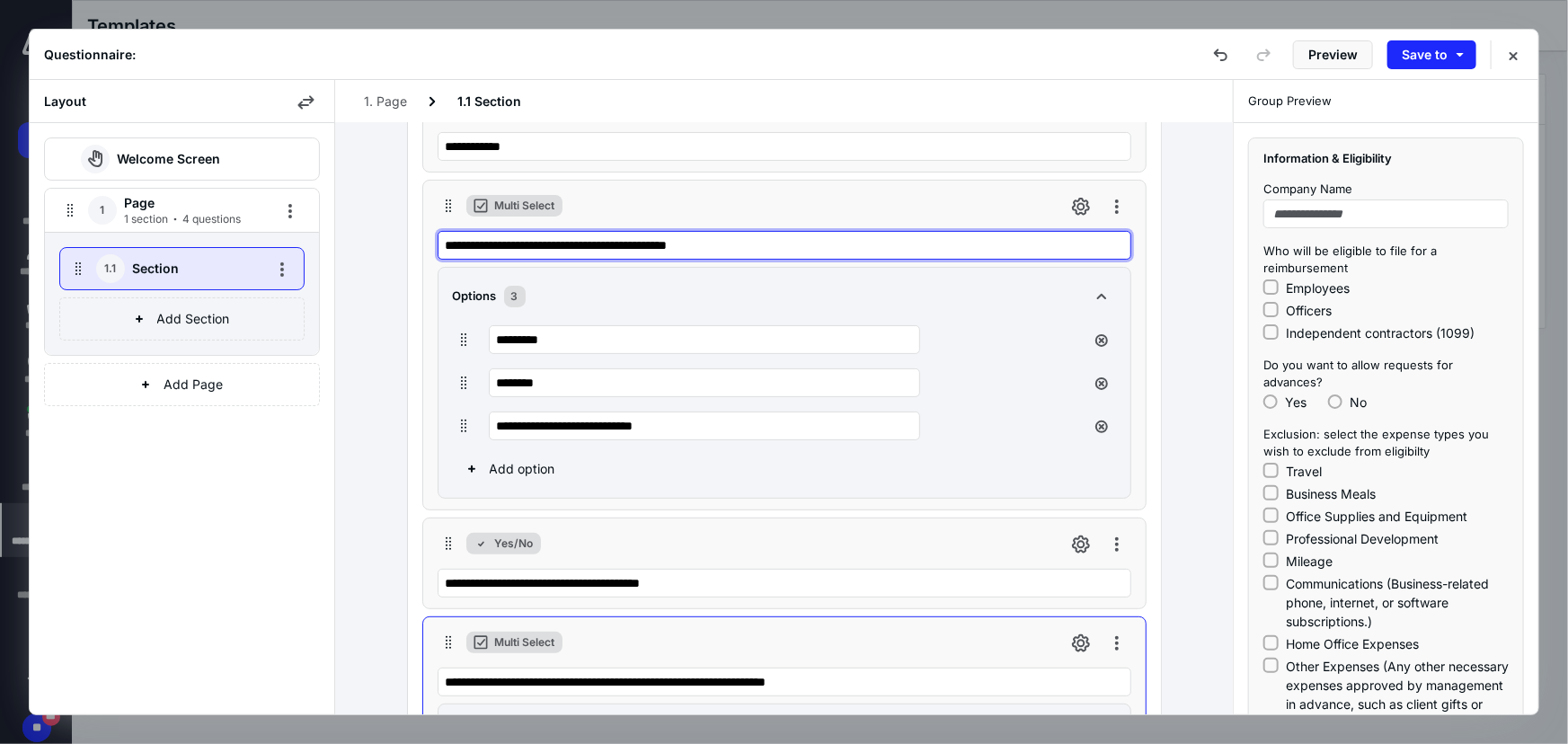 click on "**********" at bounding box center [784, 245] 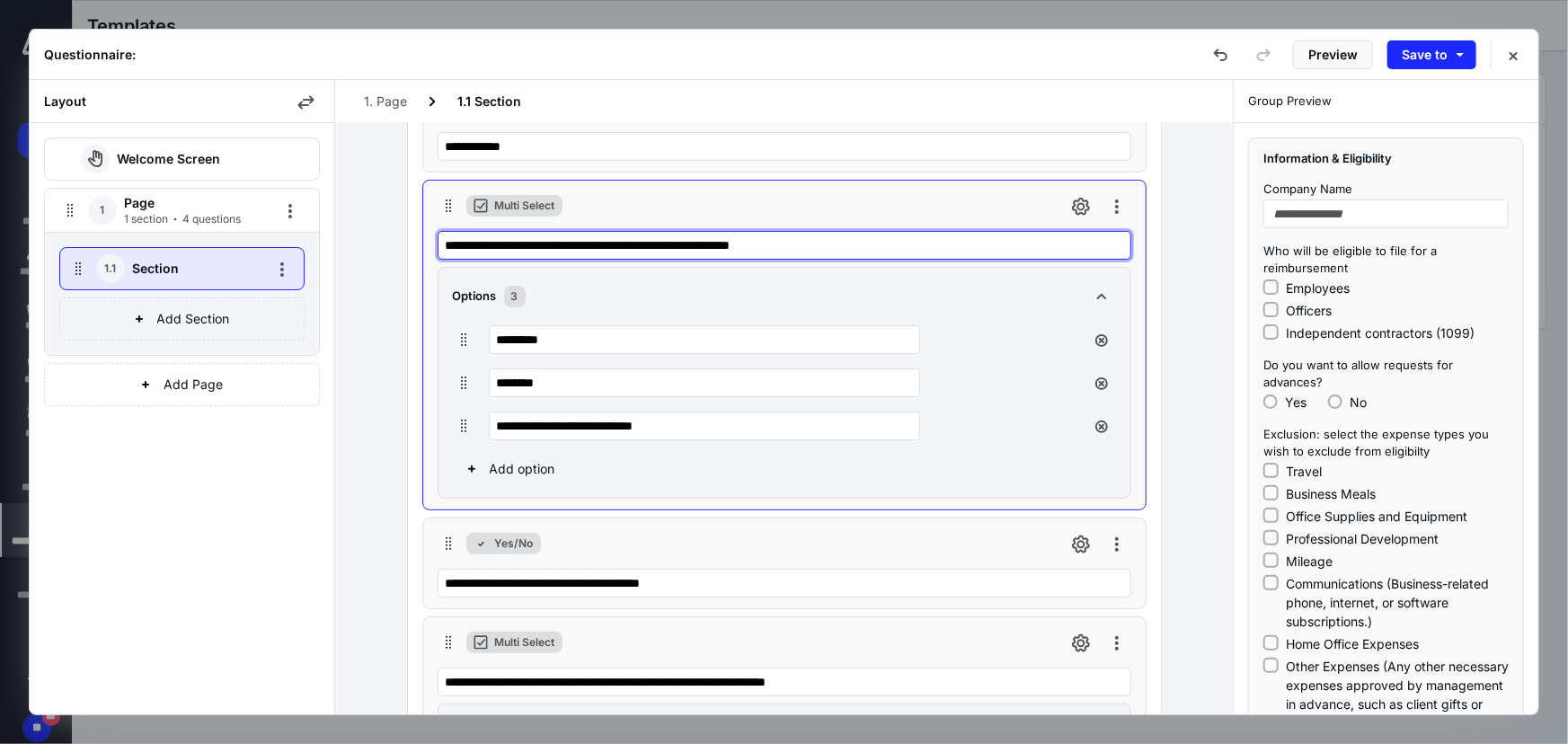 type on "**********" 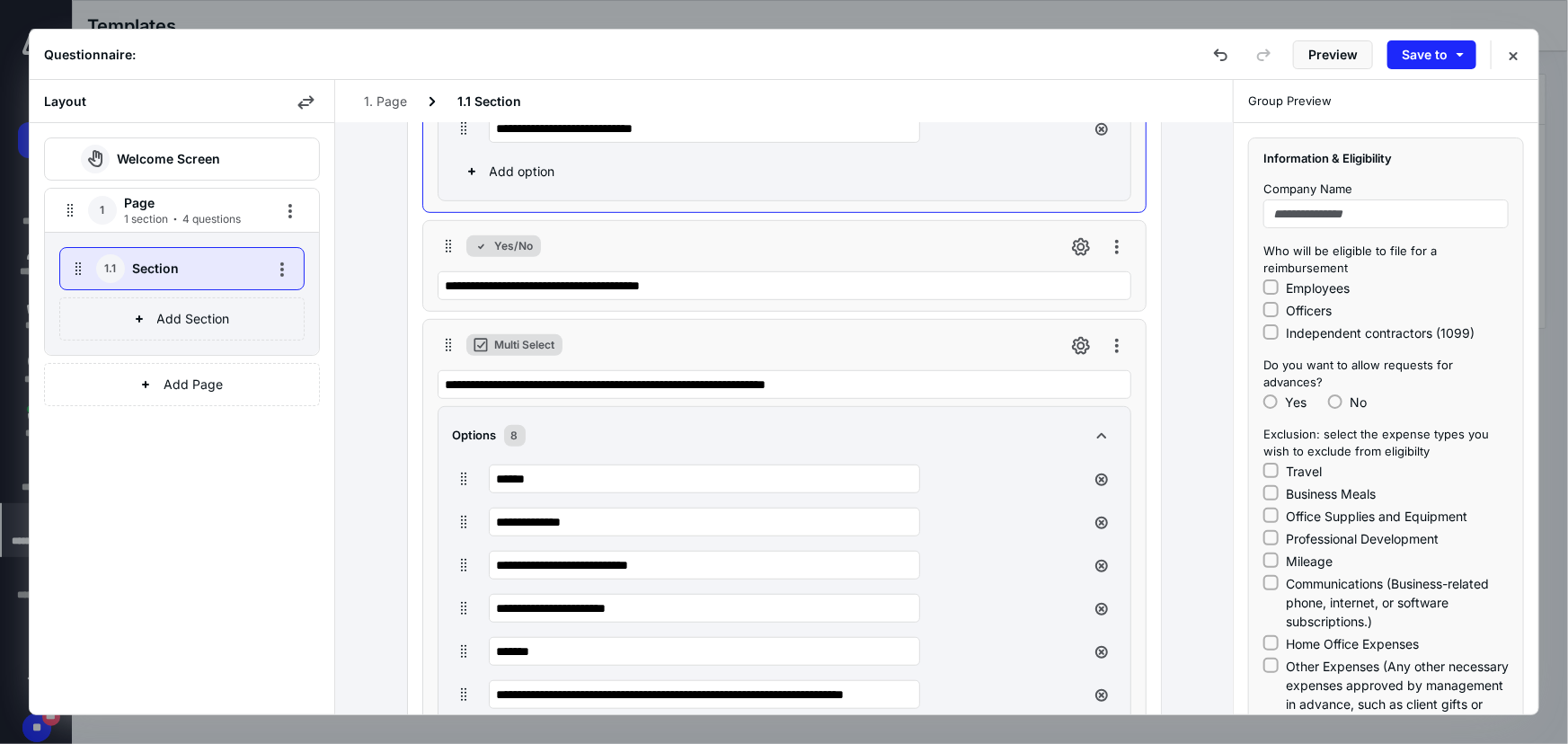 scroll, scrollTop: 490, scrollLeft: 0, axis: vertical 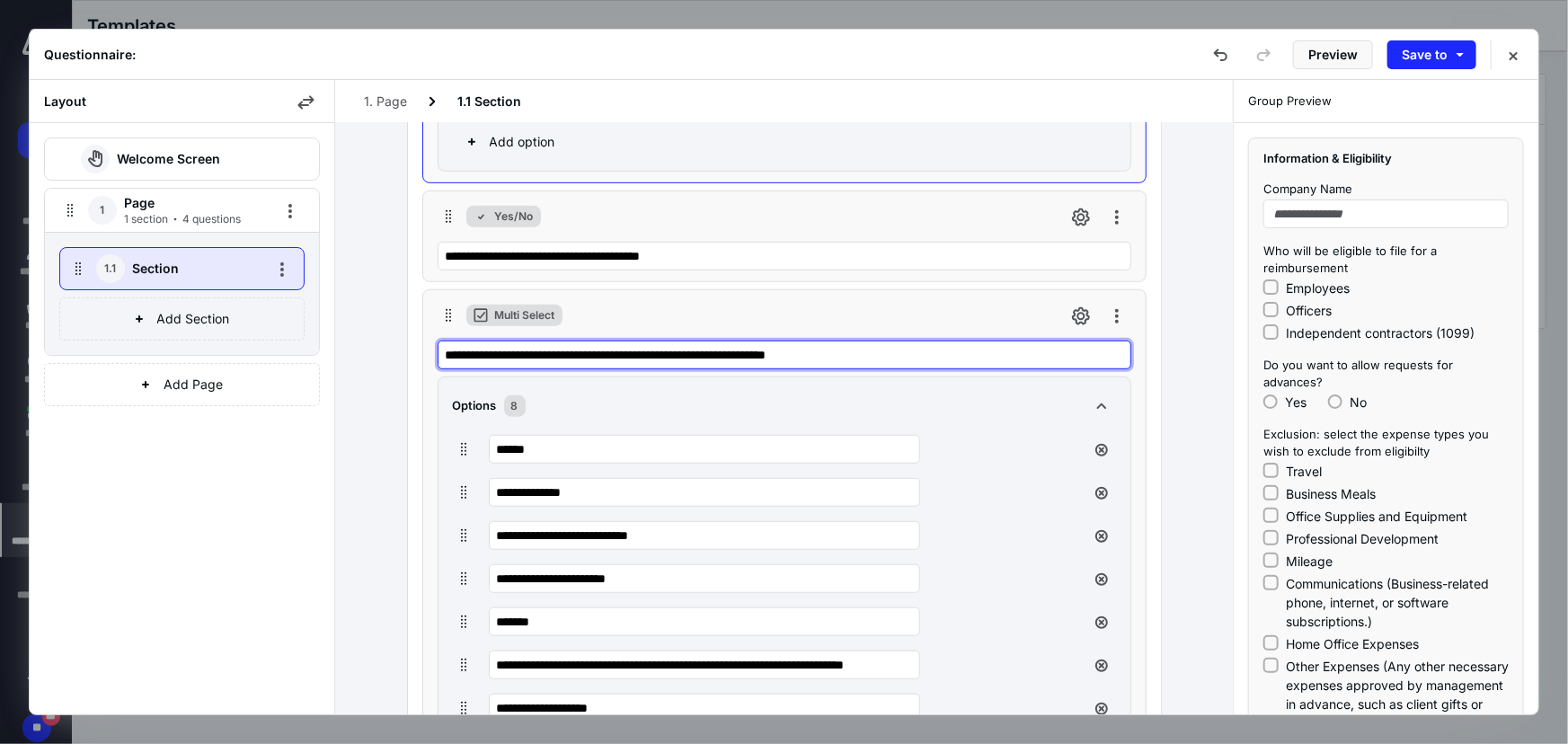 click on "**********" at bounding box center [784, 355] 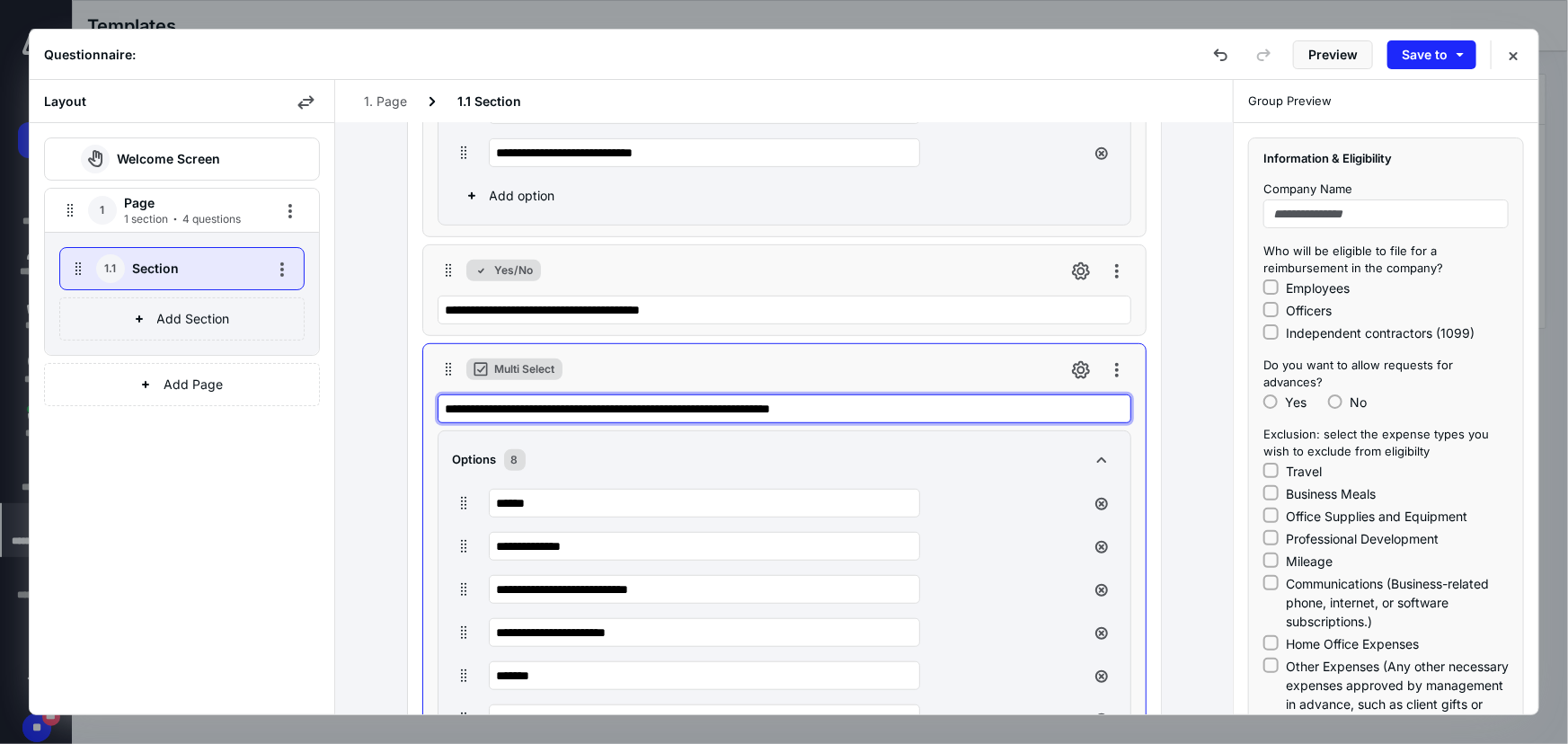 scroll, scrollTop: 278, scrollLeft: 0, axis: vertical 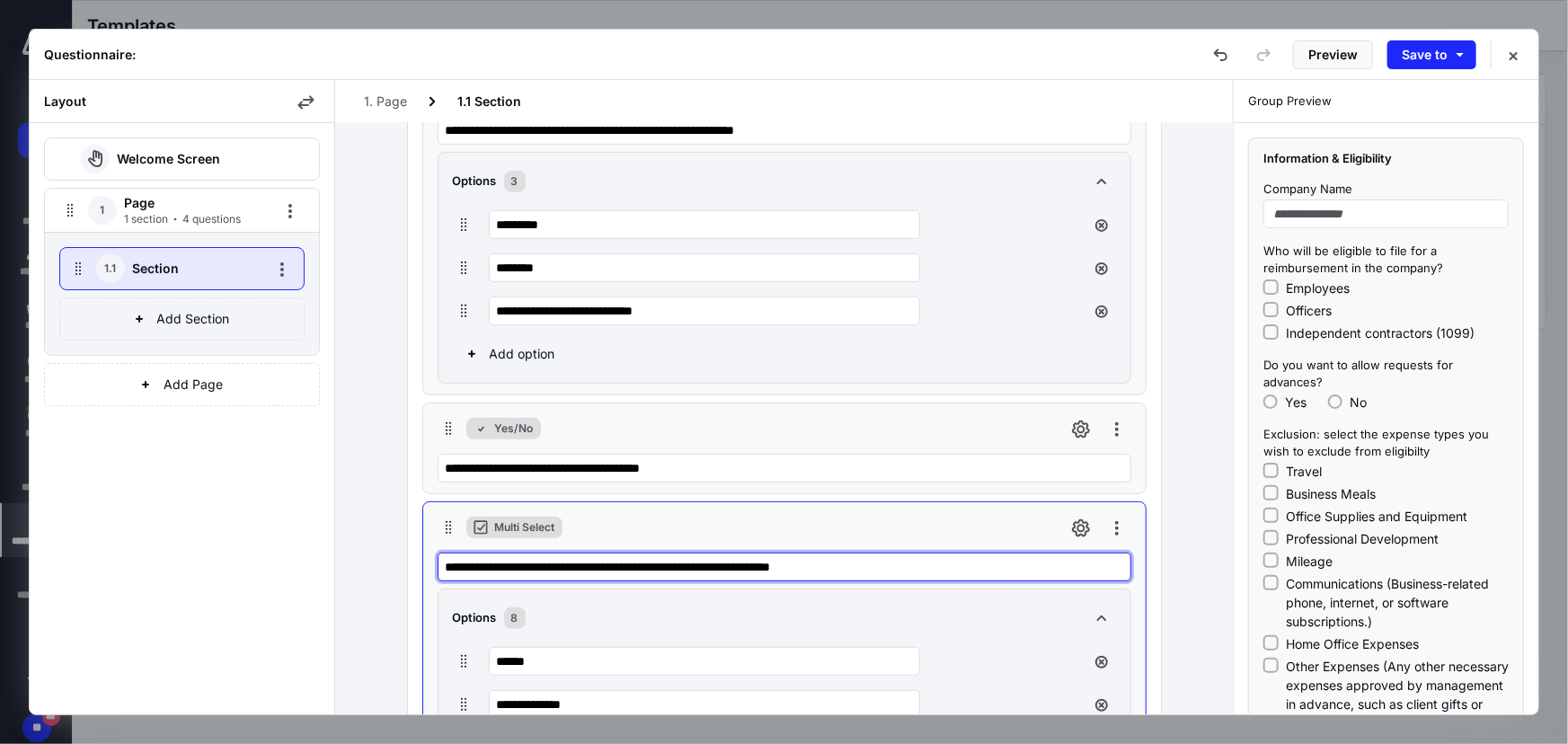click on "**********" at bounding box center [784, 567] 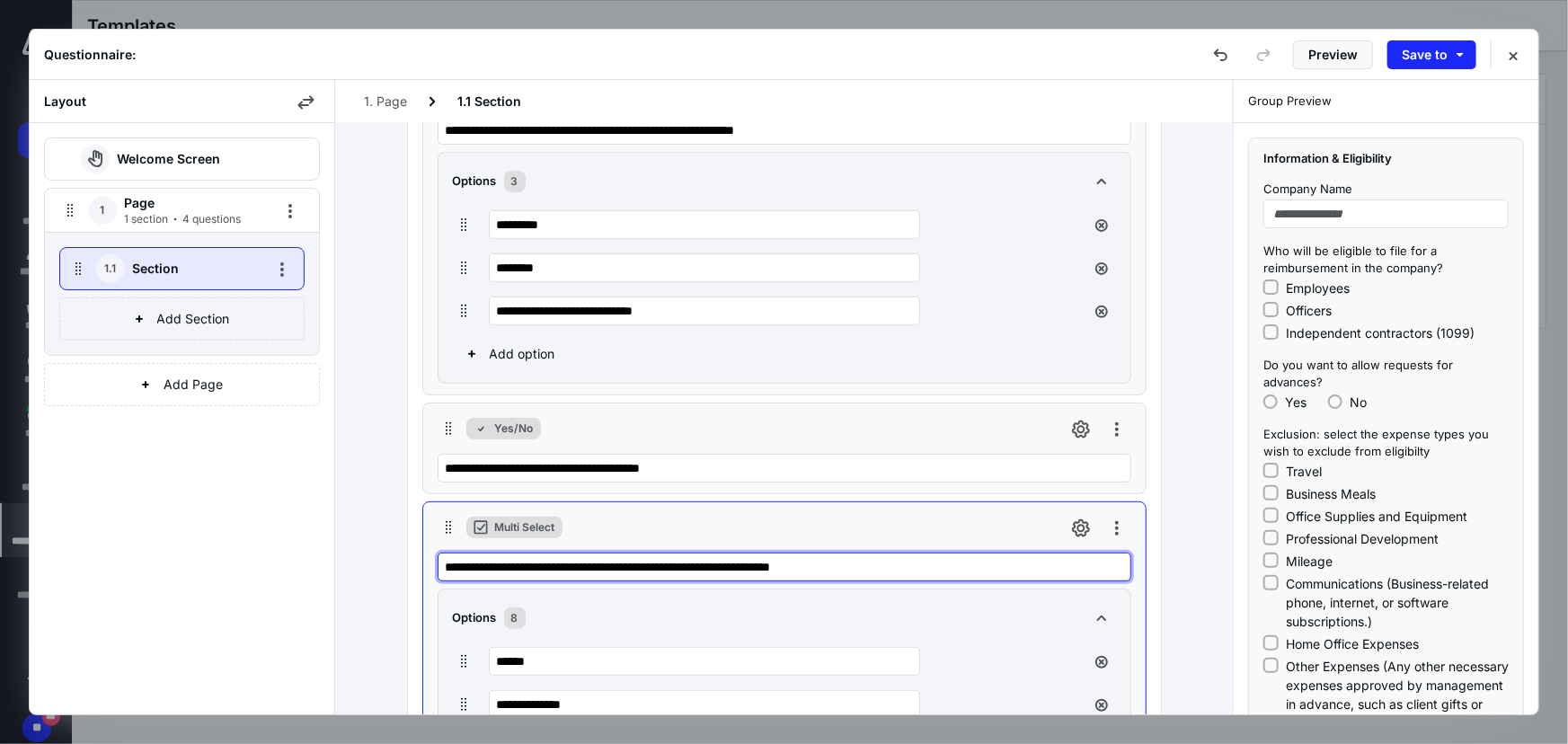 type on "**********" 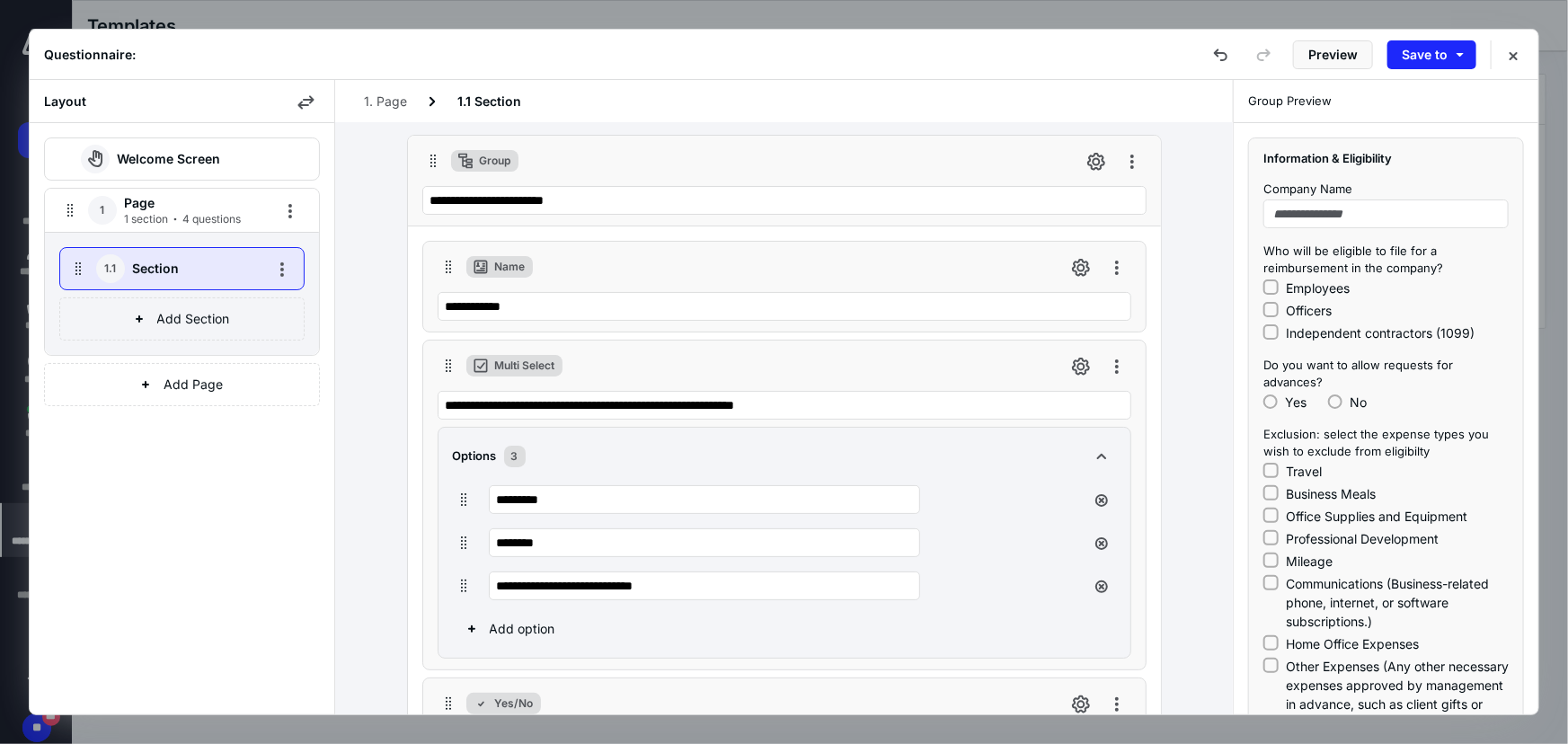scroll, scrollTop: 0, scrollLeft: 0, axis: both 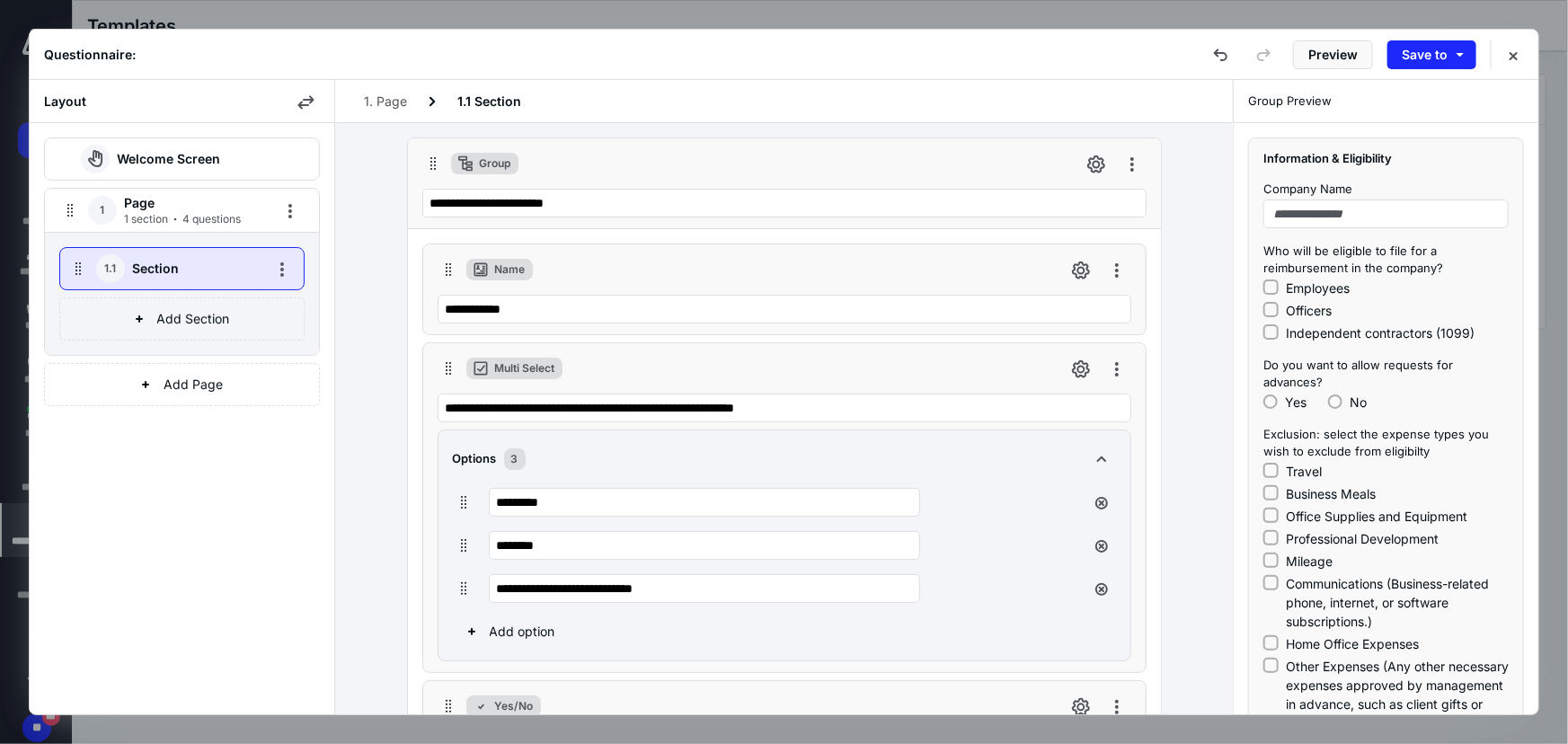 click on "Welcome Screen" at bounding box center (168, 159) 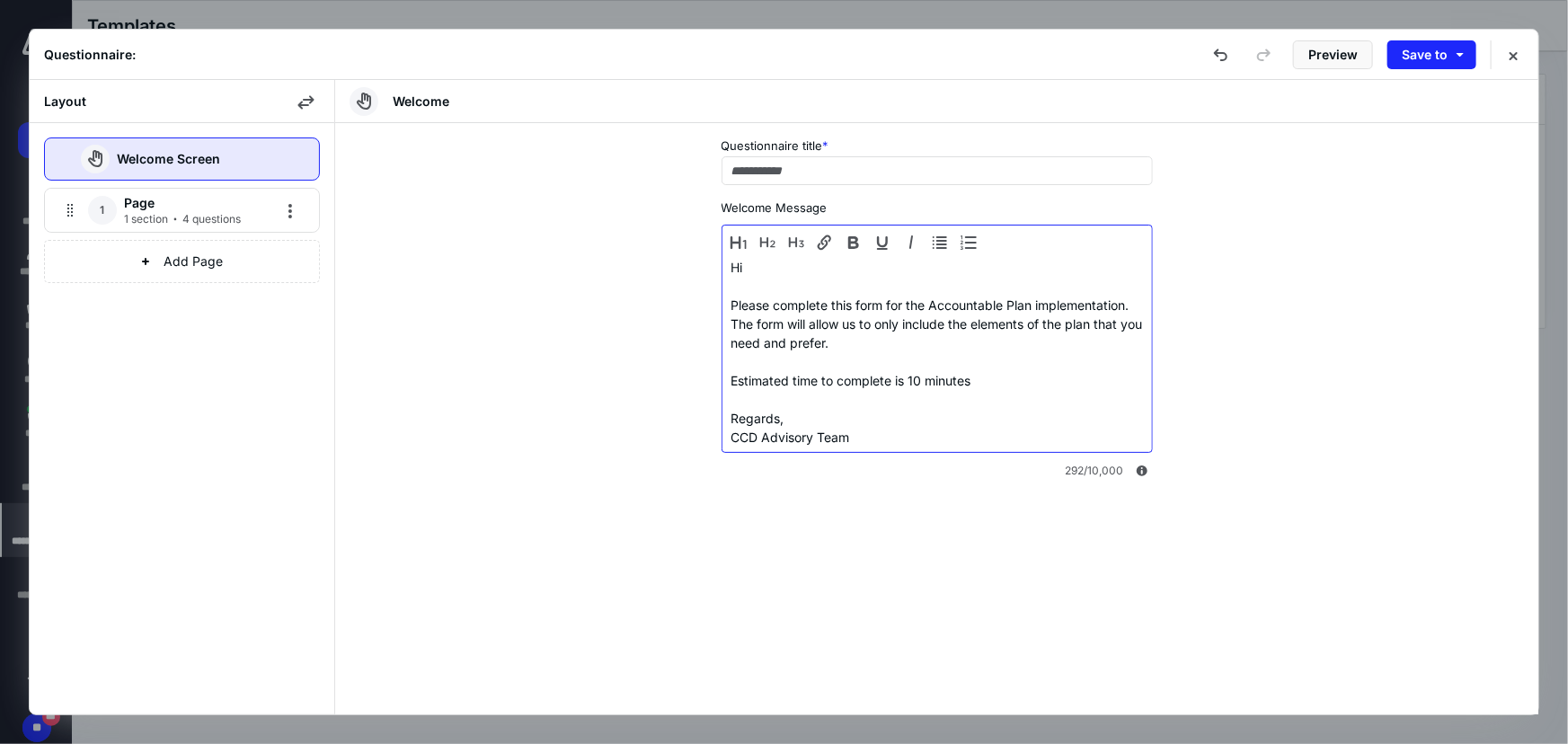click on "Please complete this form for the Accountable Plan implementation.  The form will allow us to only include the elements of the plan that you need and prefer.   Estimated time to complete is 10 minutes" at bounding box center (937, 342) 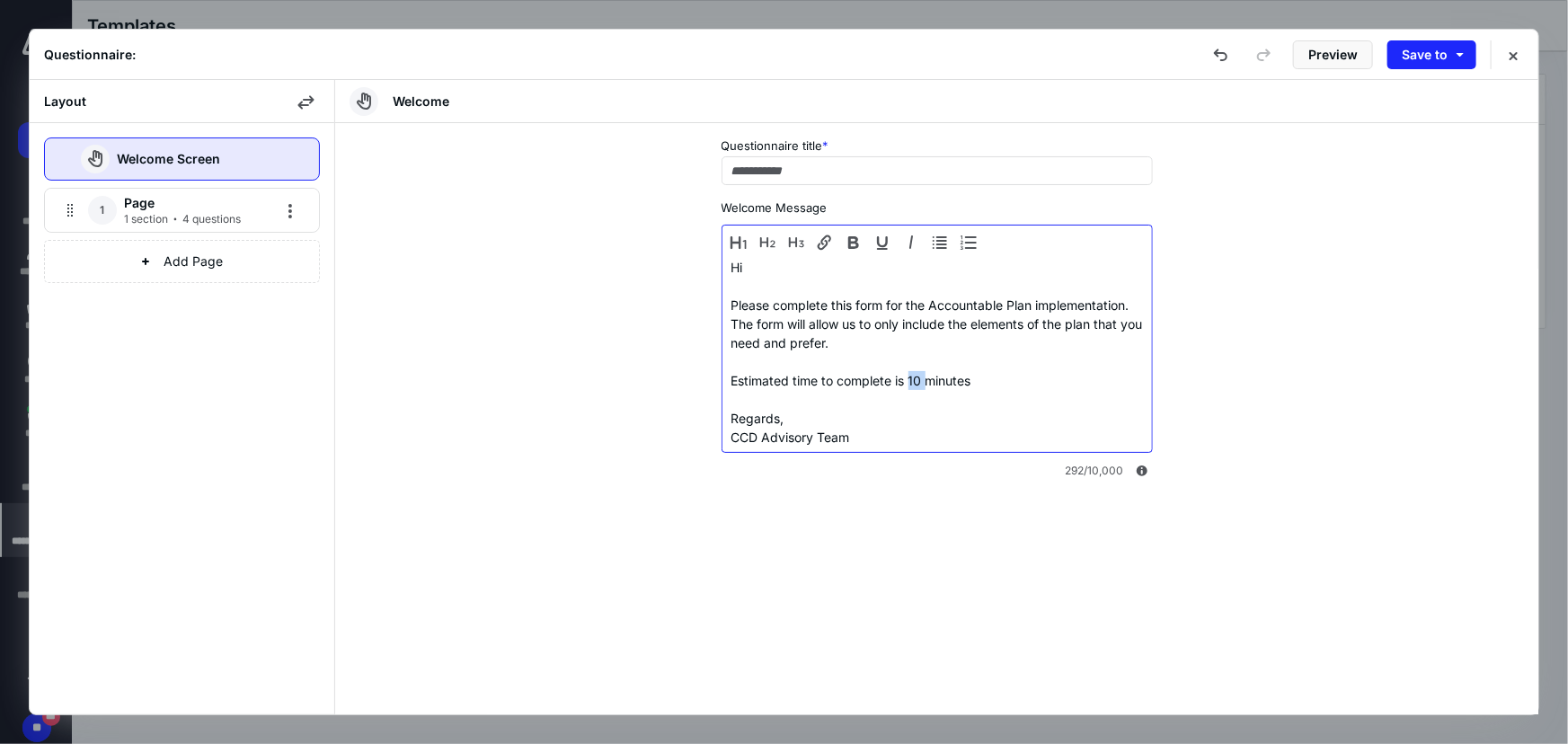 click on "Please complete this form for the Accountable Plan implementation.  The form will allow us to only include the elements of the plan that you need and prefer.   Estimated time to complete is 10 minutes" at bounding box center [937, 342] 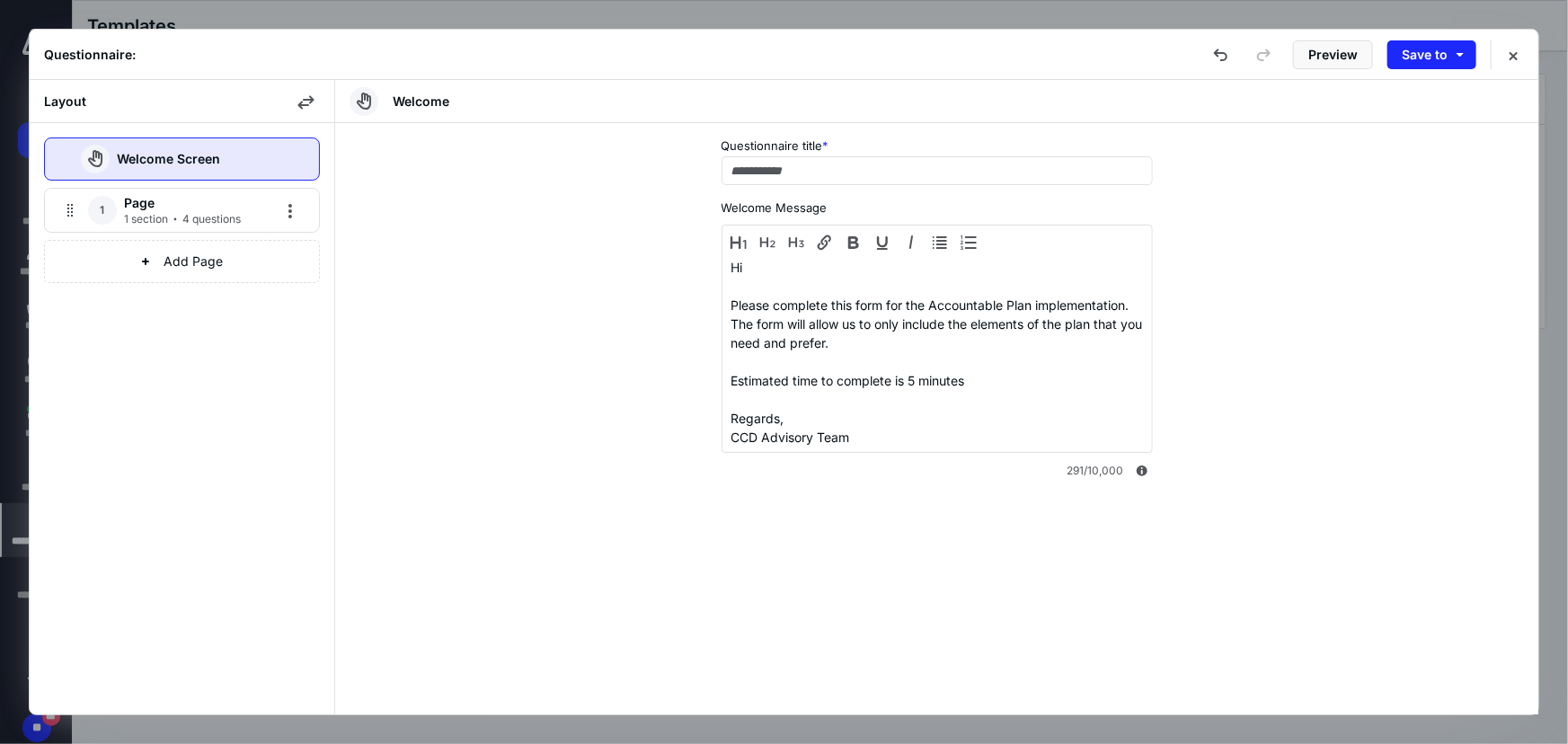 click on "1 section 4 questions" at bounding box center (182, 219) 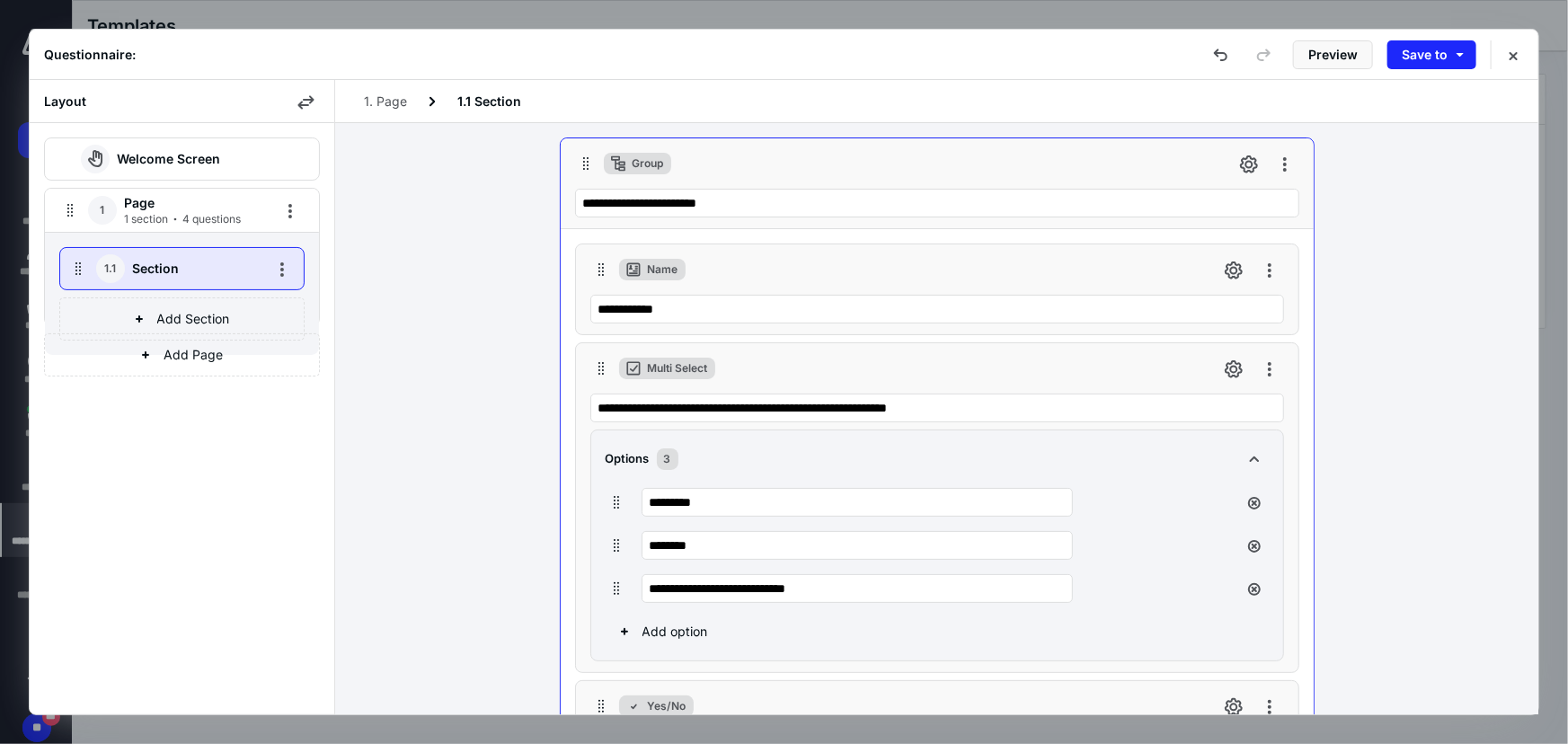 scroll, scrollTop: 539, scrollLeft: 0, axis: vertical 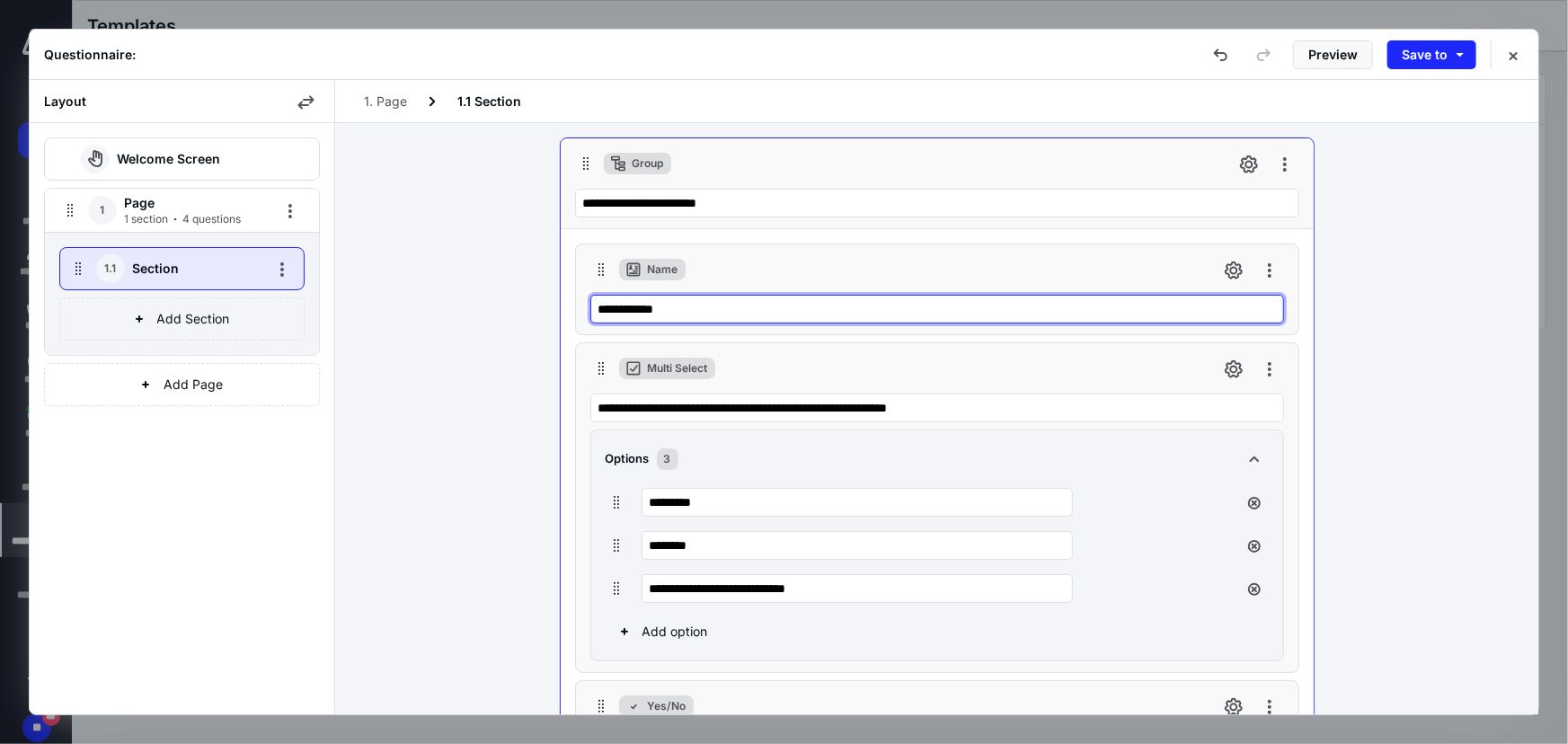 click on "**********" at bounding box center (937, 309) 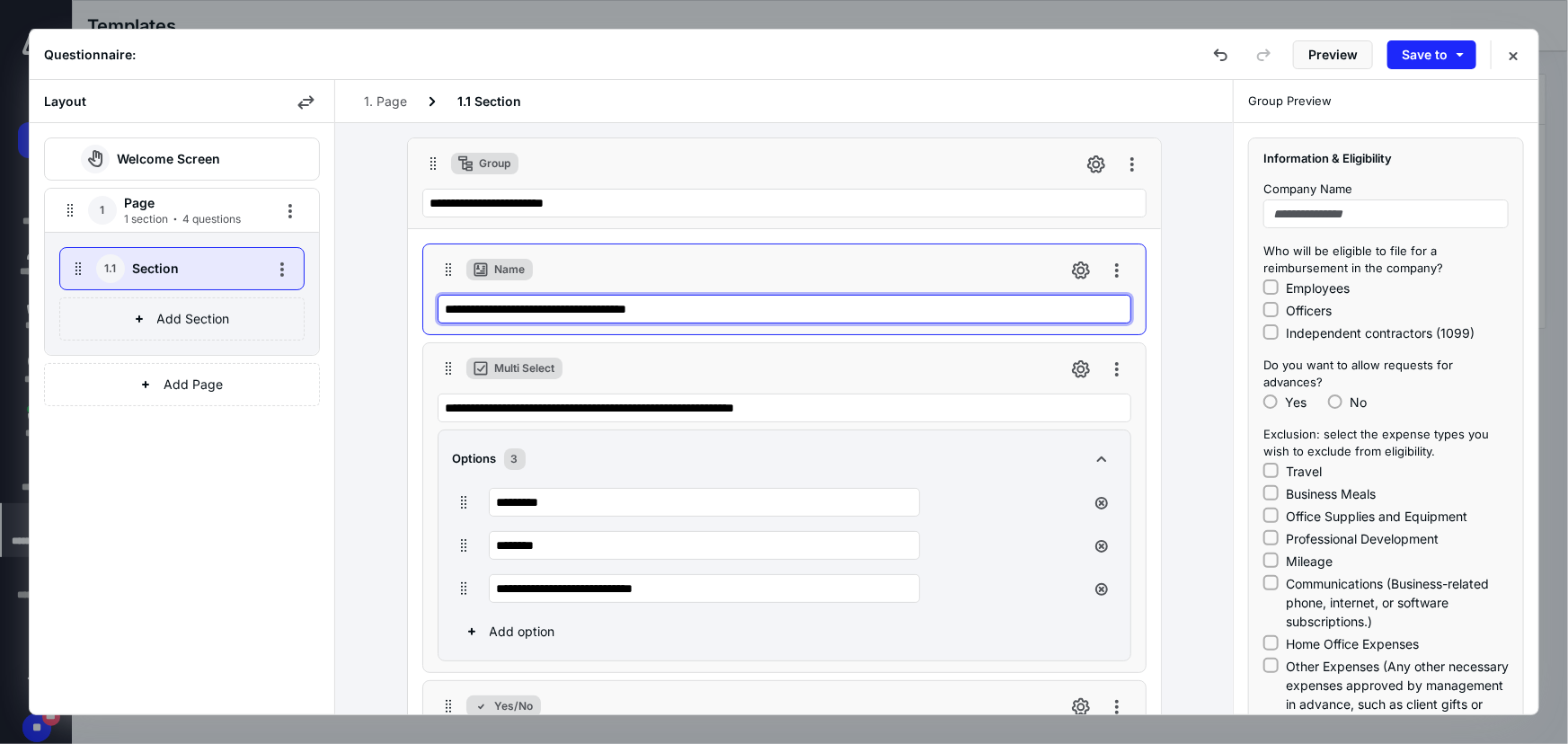 type on "**********" 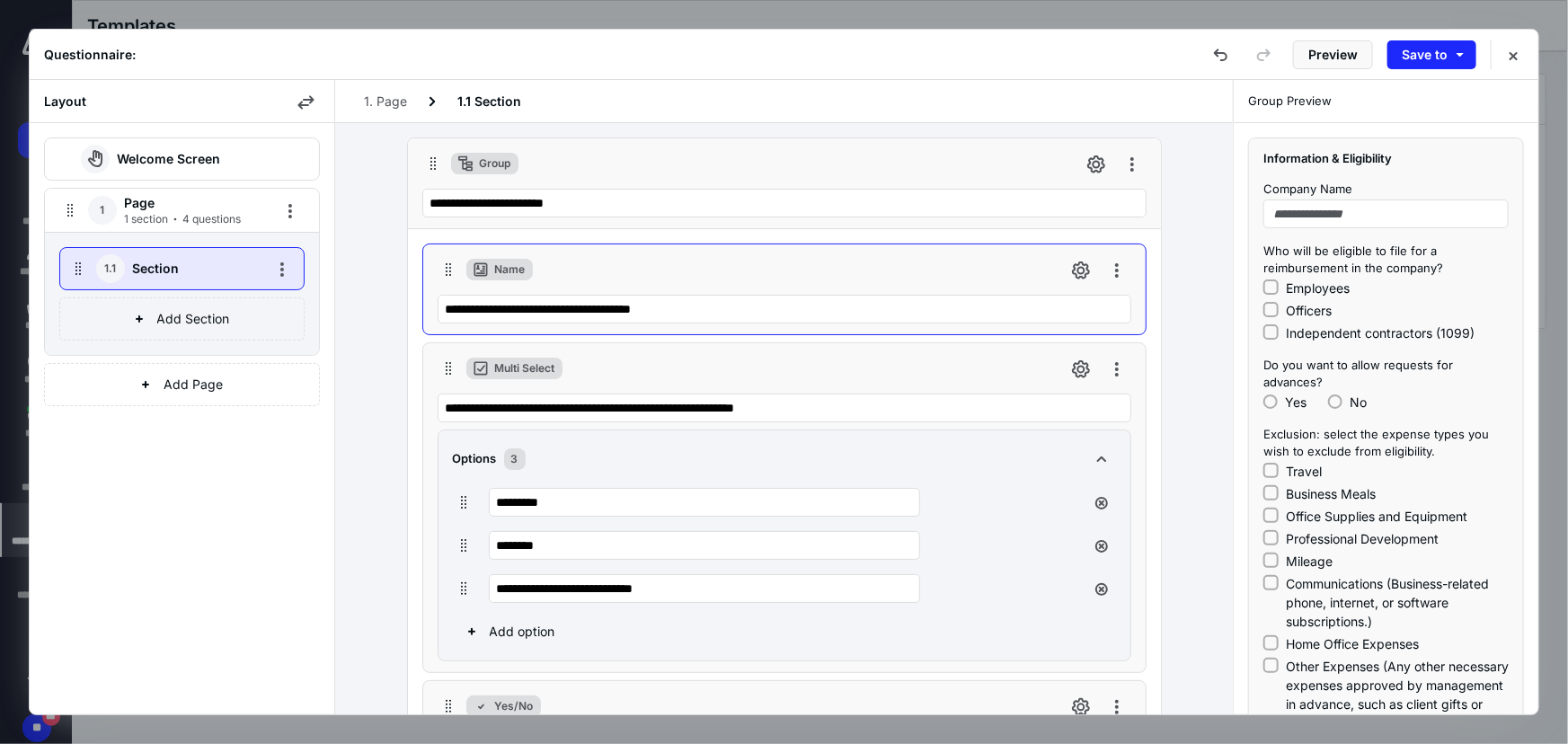 click on "**********" at bounding box center (784, 419) 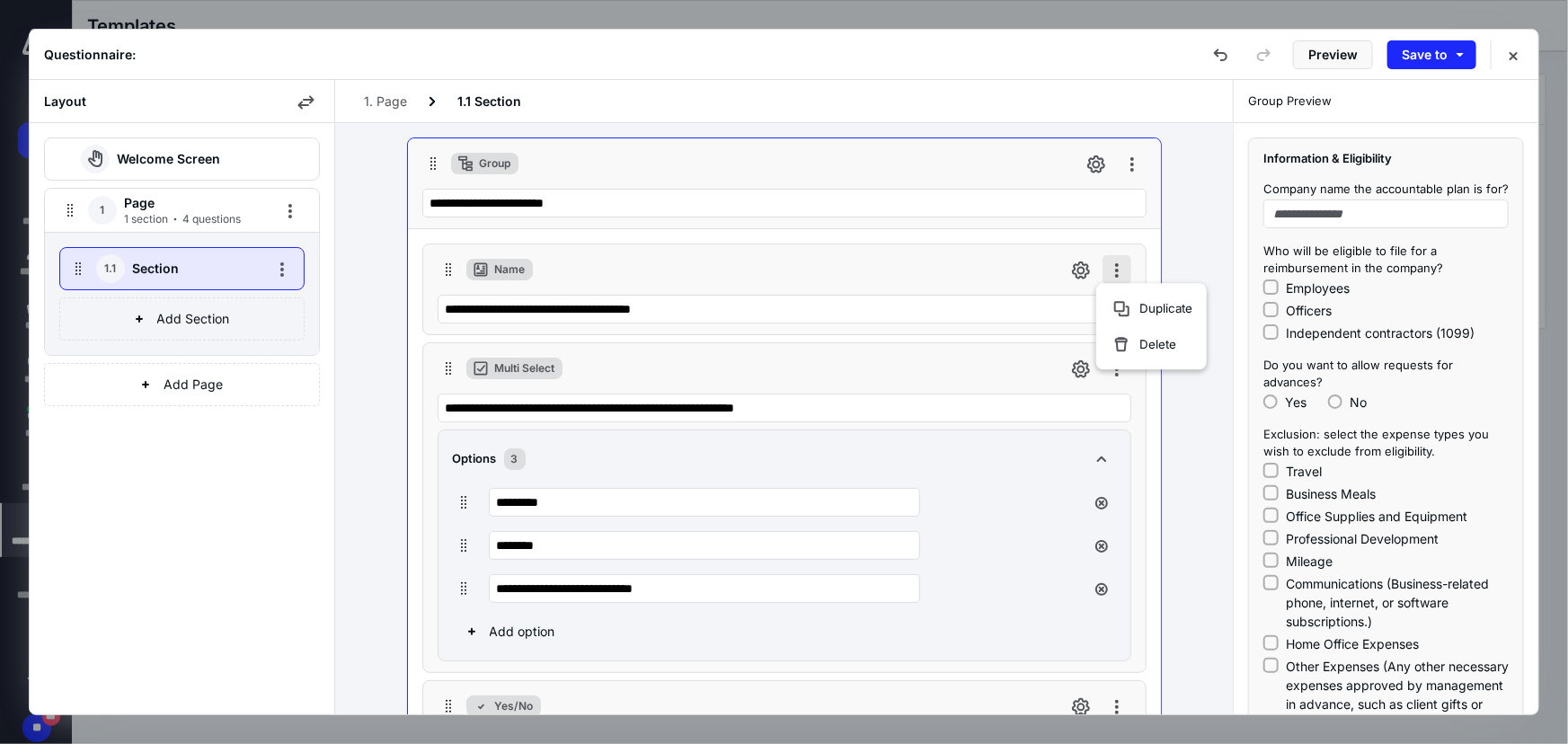 click at bounding box center (1117, 270) 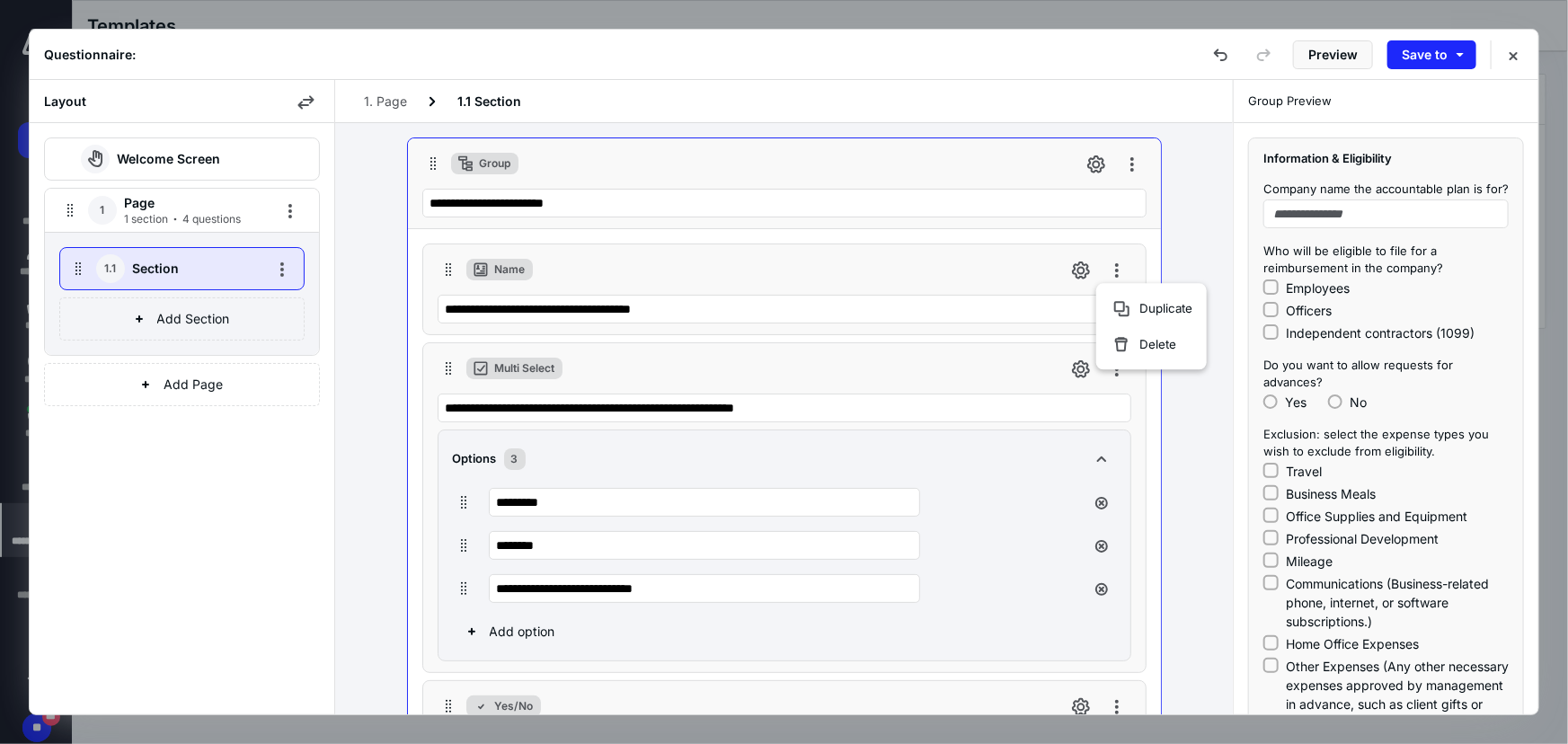 click on "Name" at bounding box center (784, 270) 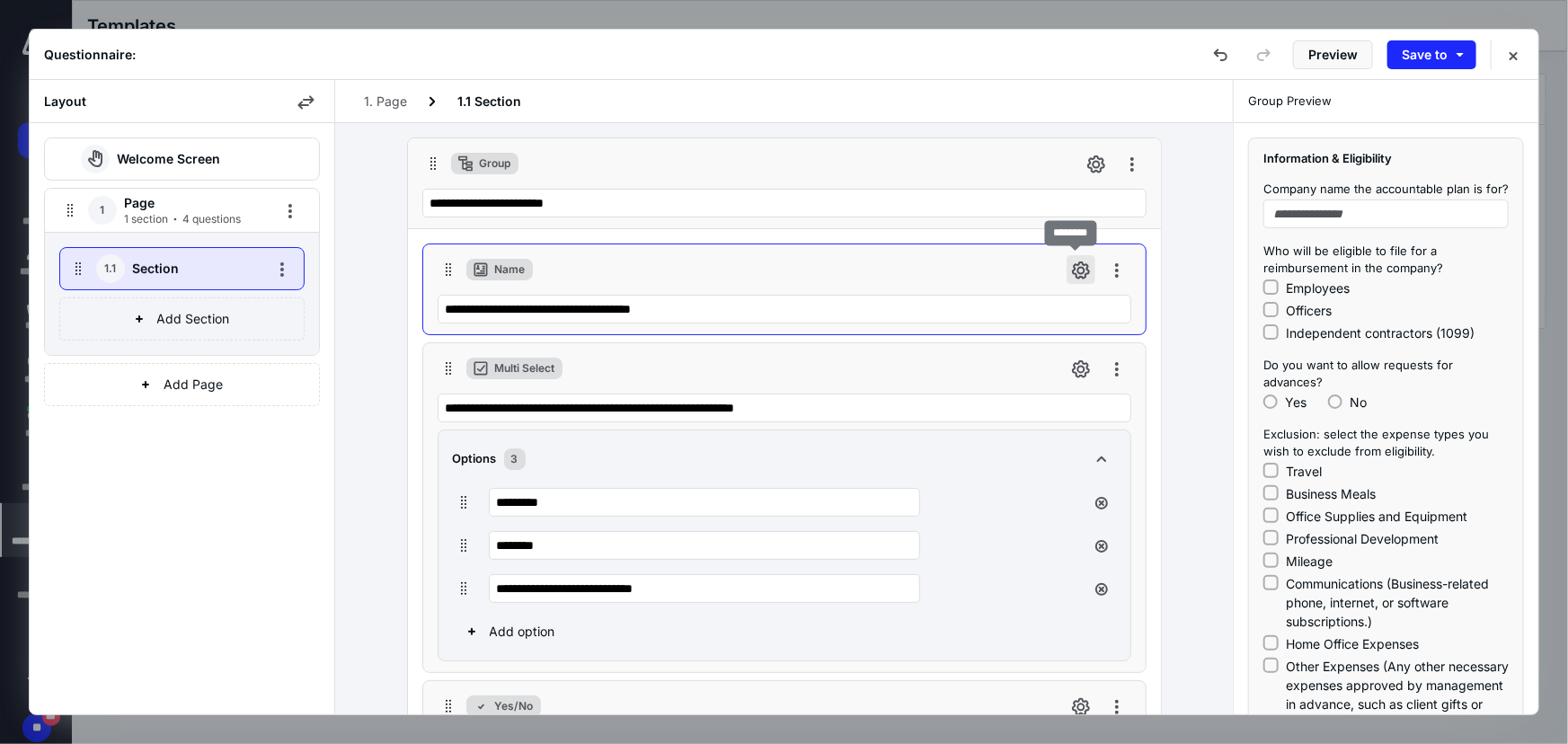 click at bounding box center [1081, 270] 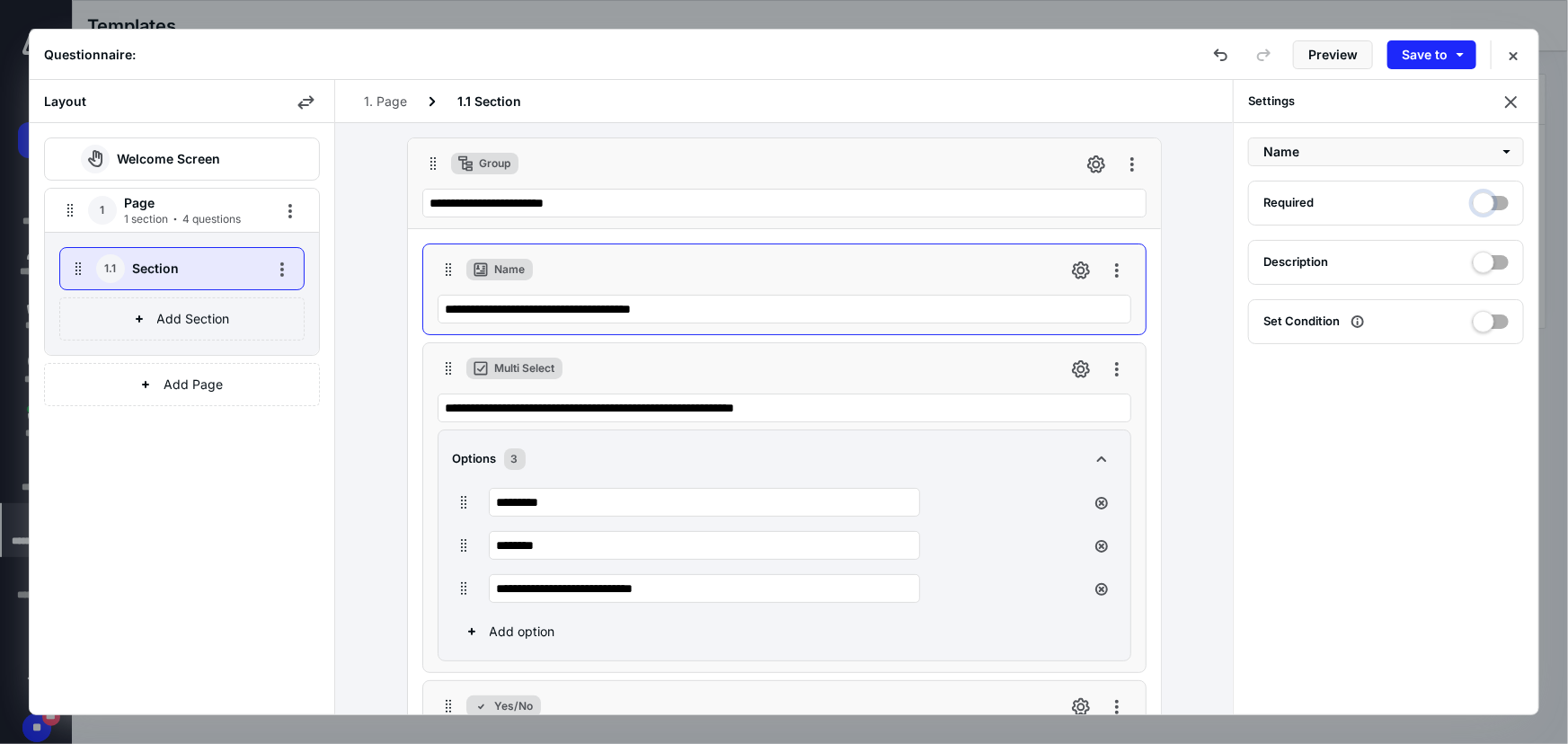 click at bounding box center (1491, 200) 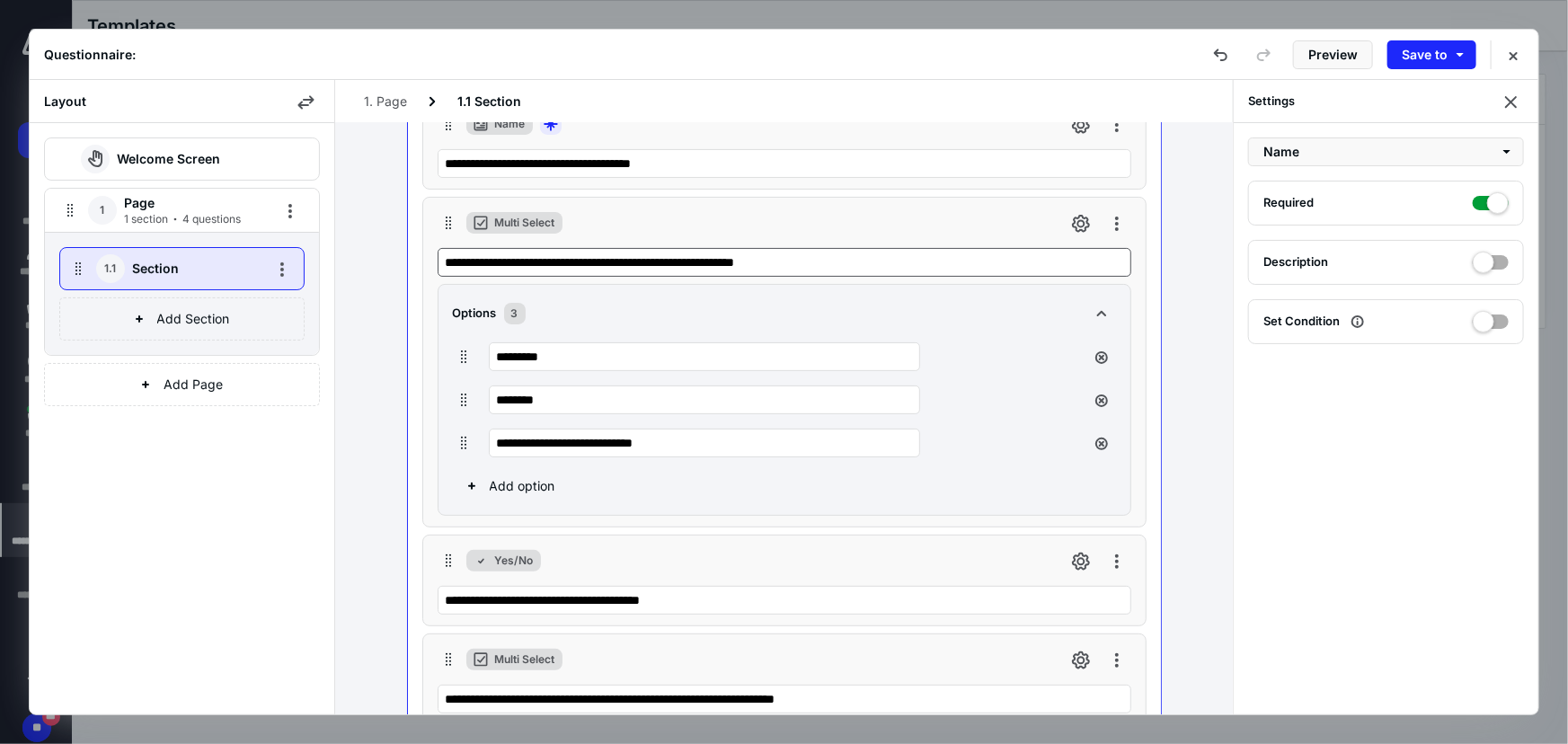 scroll, scrollTop: 163, scrollLeft: 0, axis: vertical 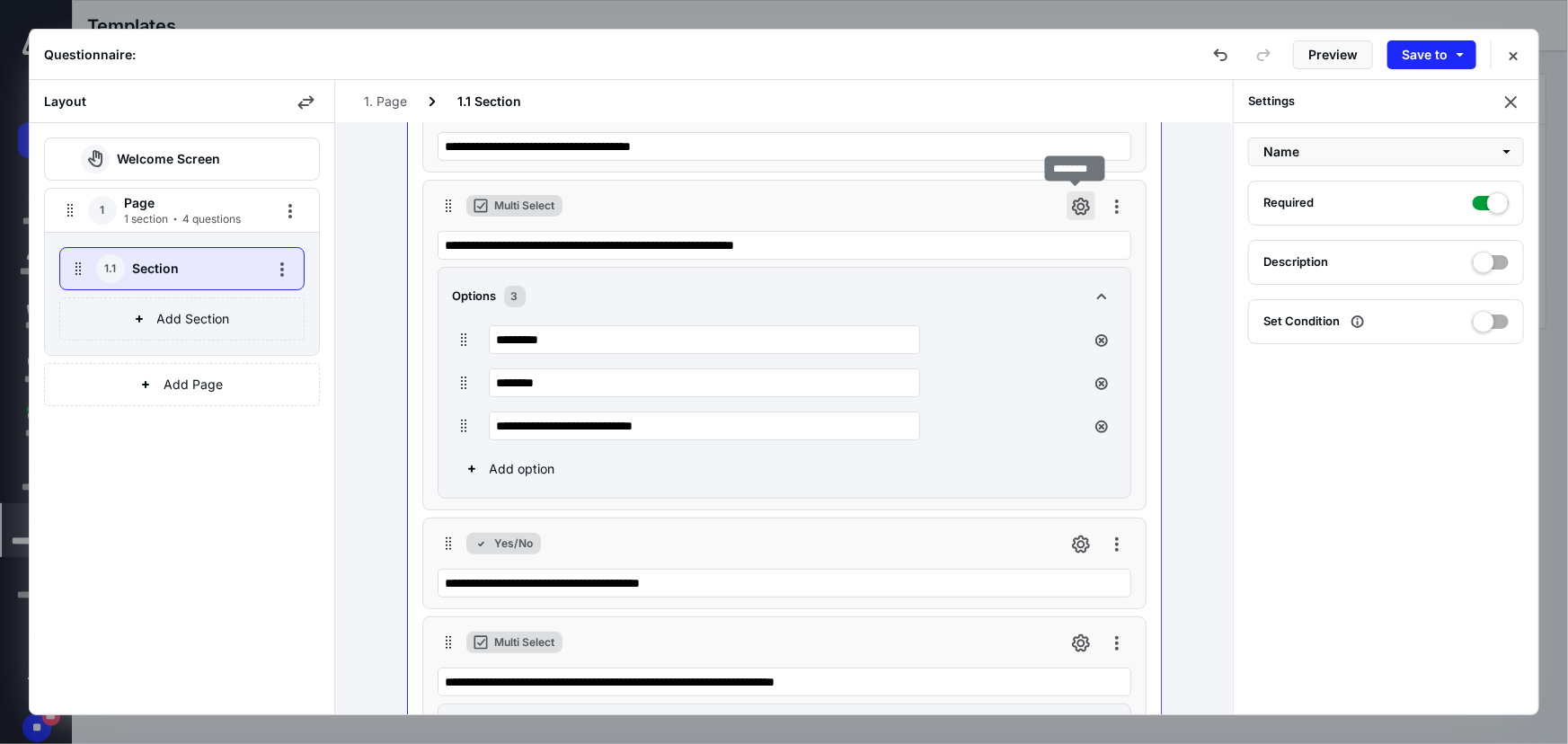 click at bounding box center (1081, 206) 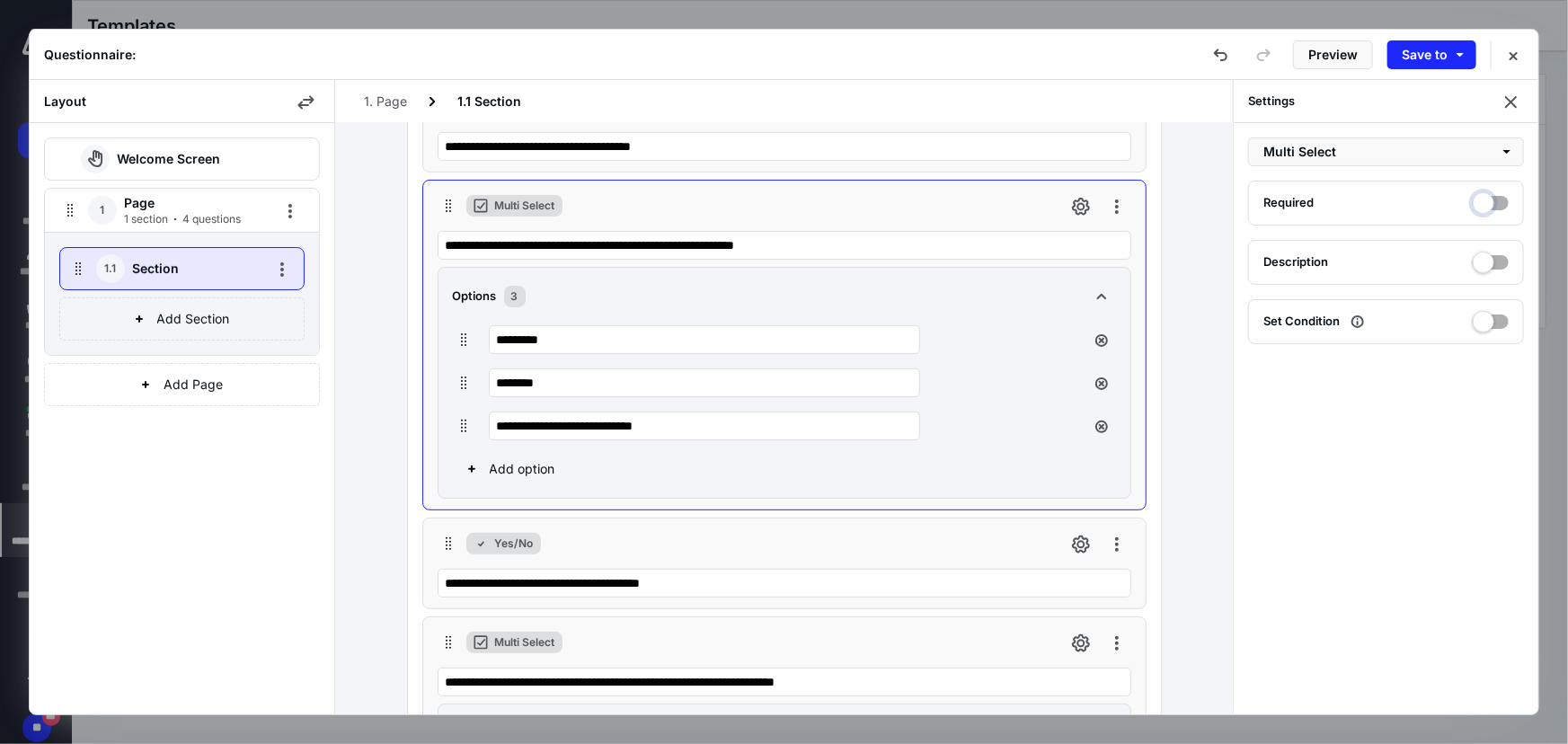 click at bounding box center (1491, 200) 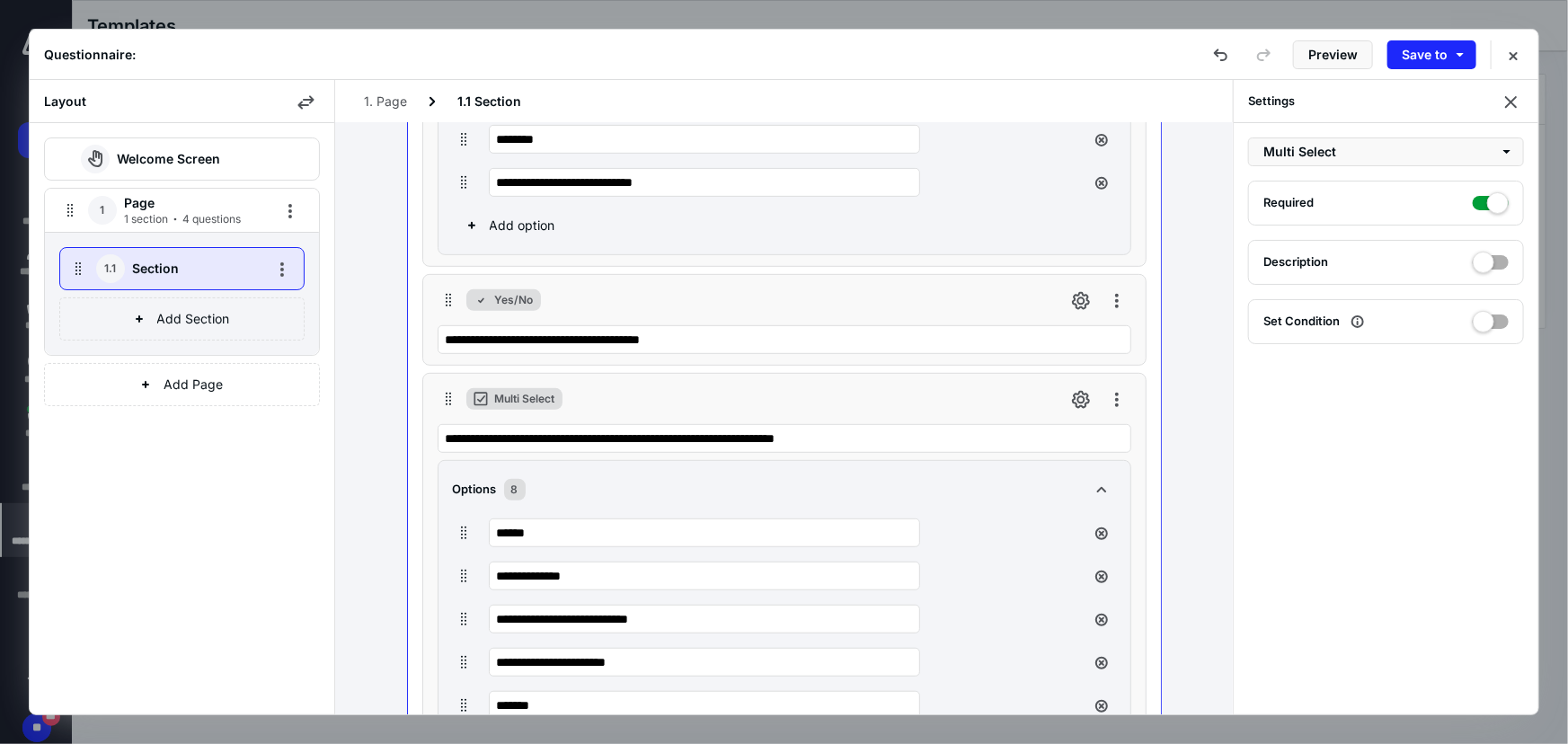 scroll, scrollTop: 490, scrollLeft: 0, axis: vertical 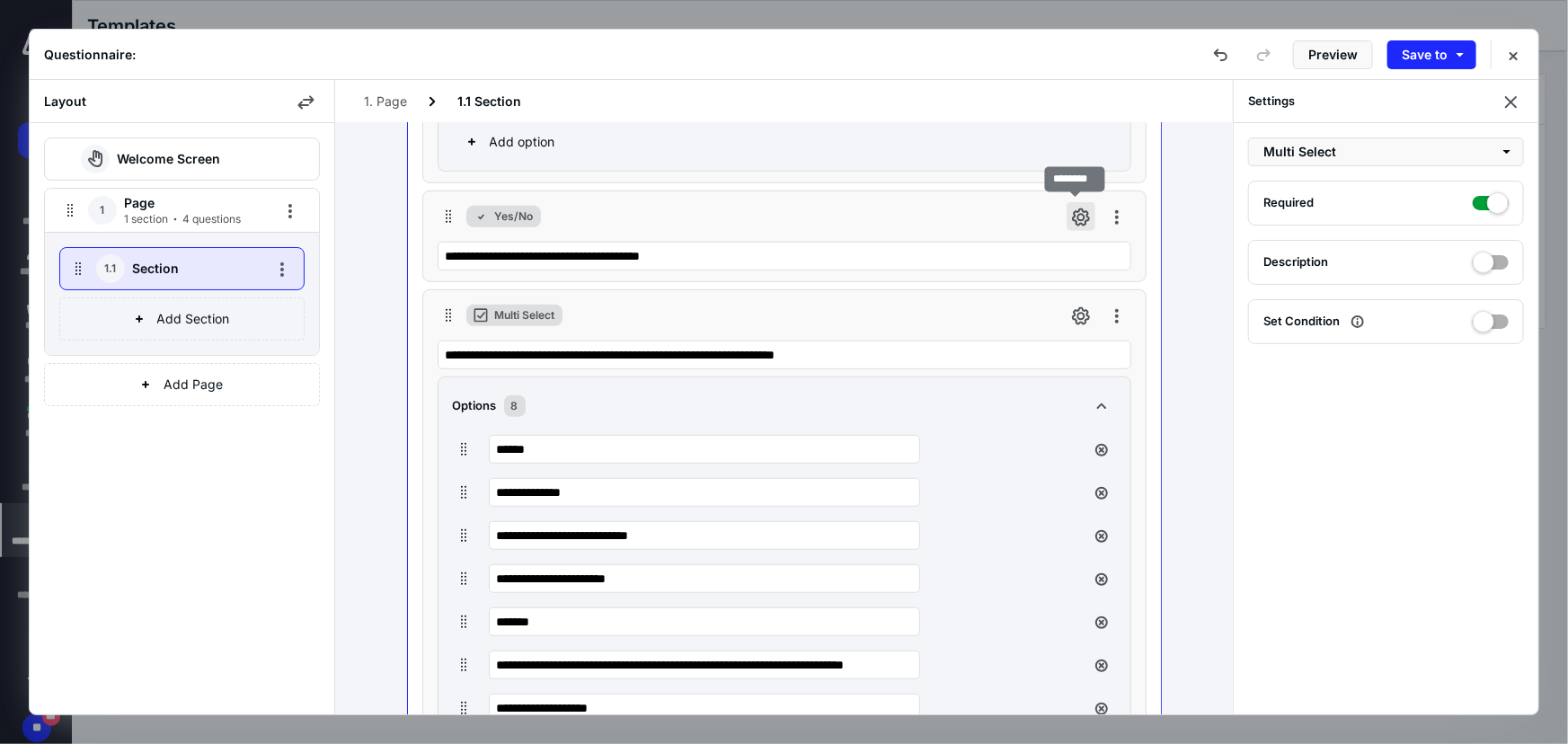 click at bounding box center [1081, 217] 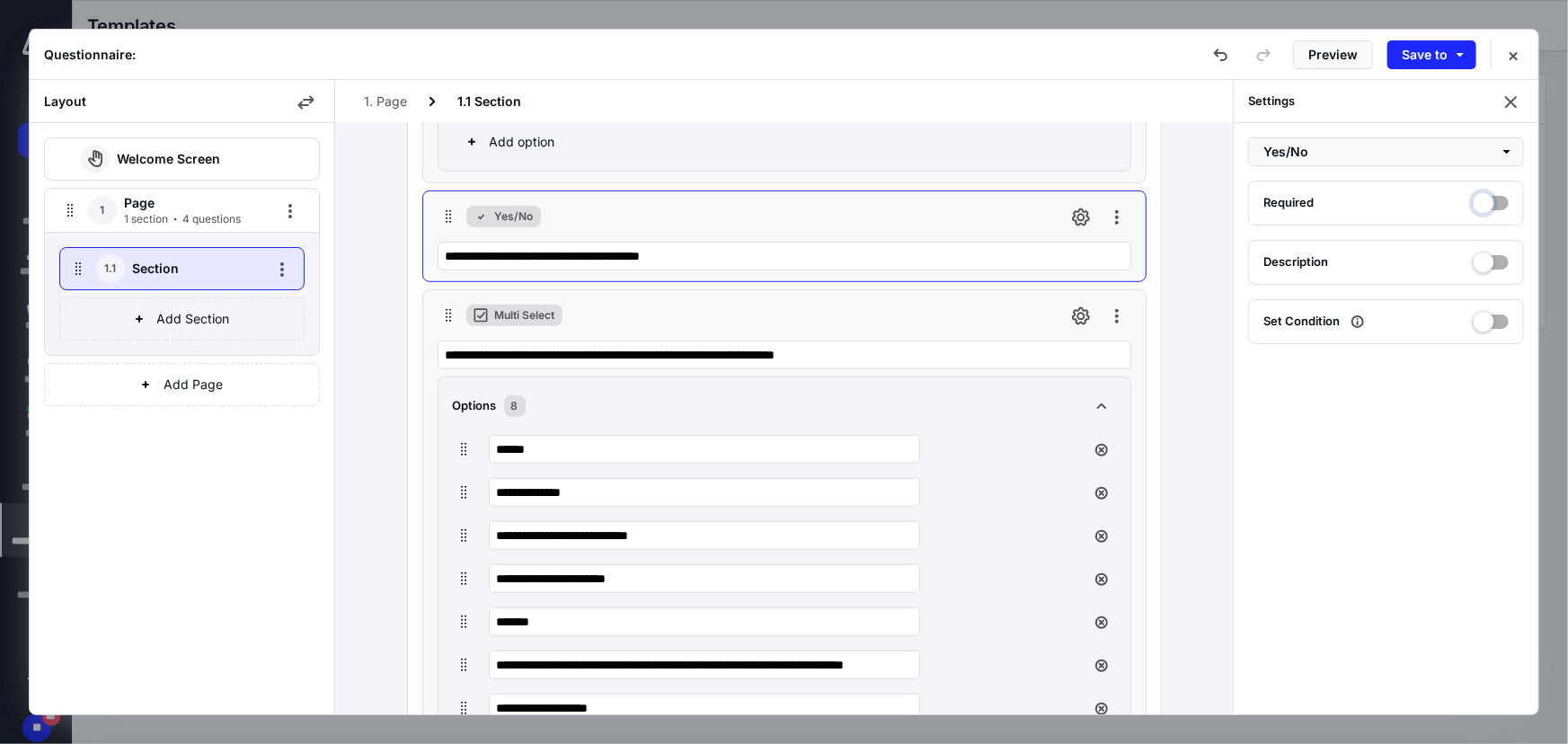 click at bounding box center (1491, 200) 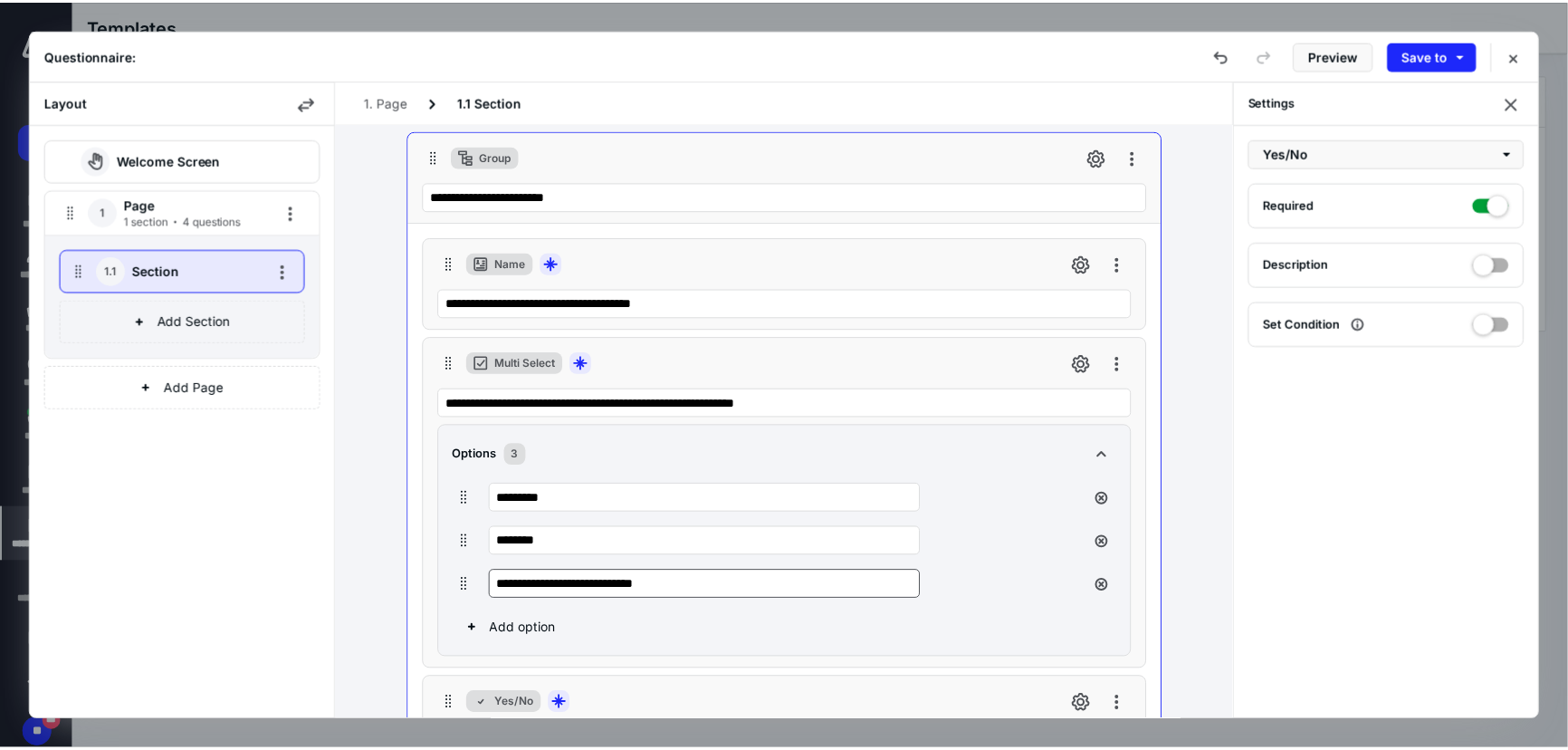 scroll, scrollTop: 0, scrollLeft: 0, axis: both 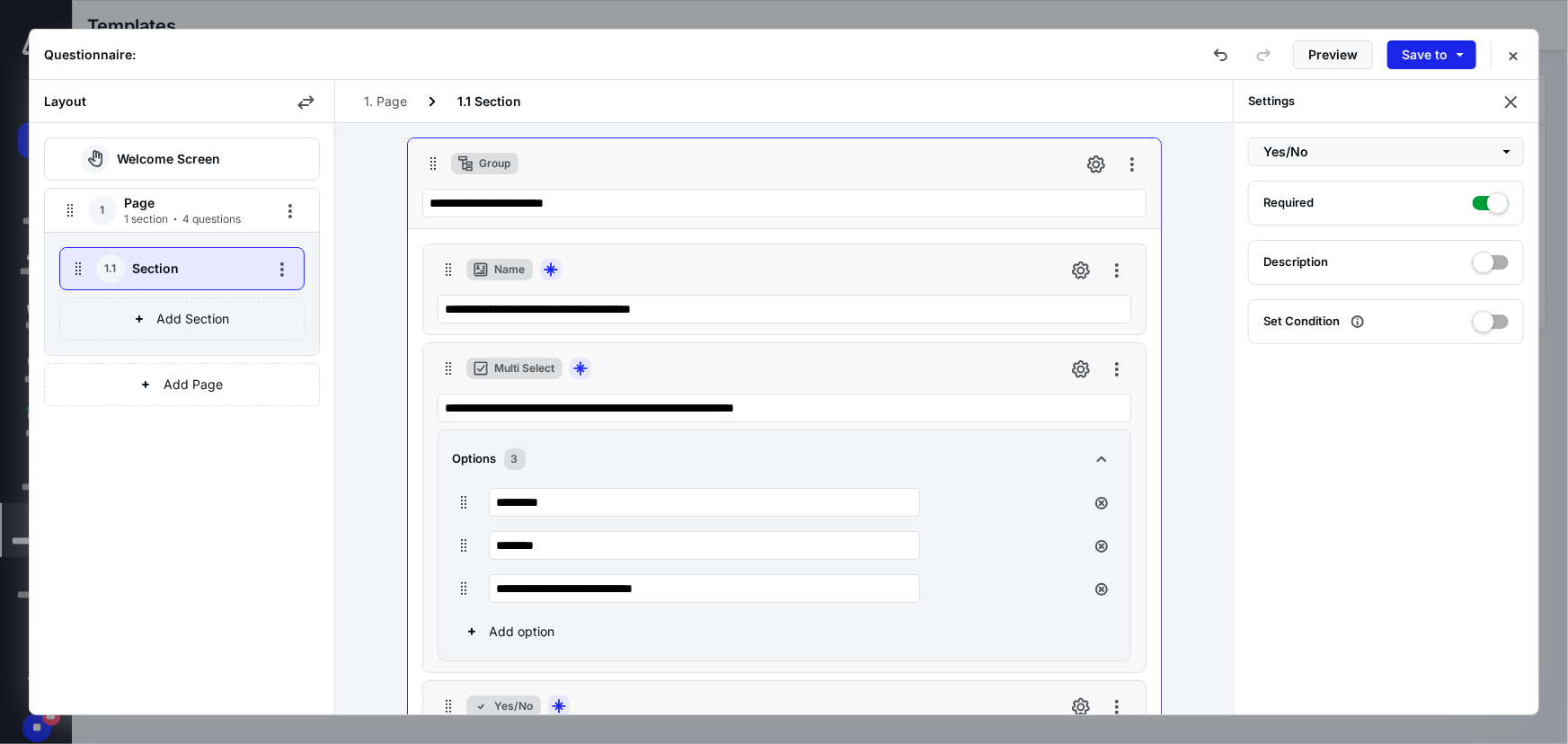 click on "Save to" at bounding box center (1431, 55) 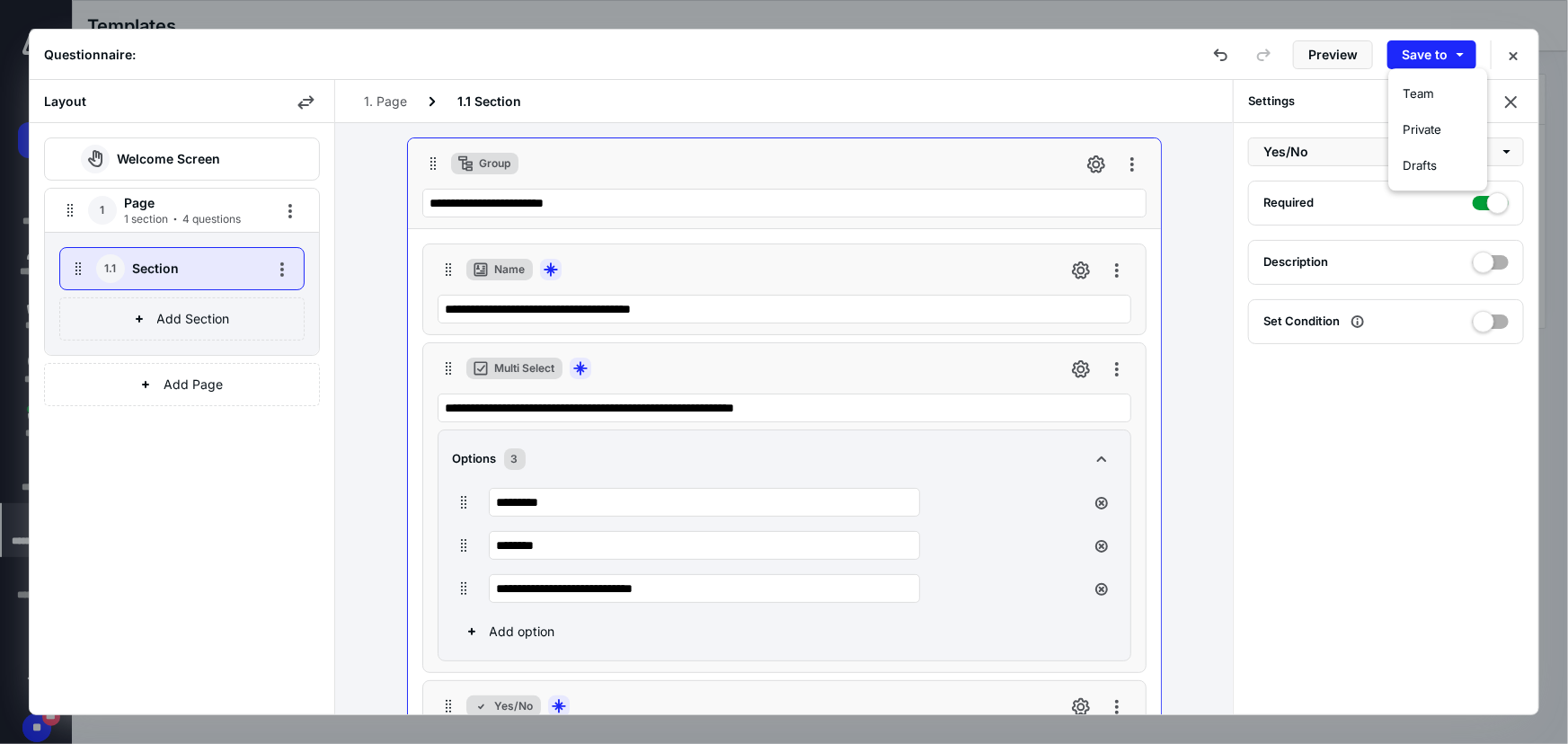 click on "Welcome Screen" at bounding box center [168, 159] 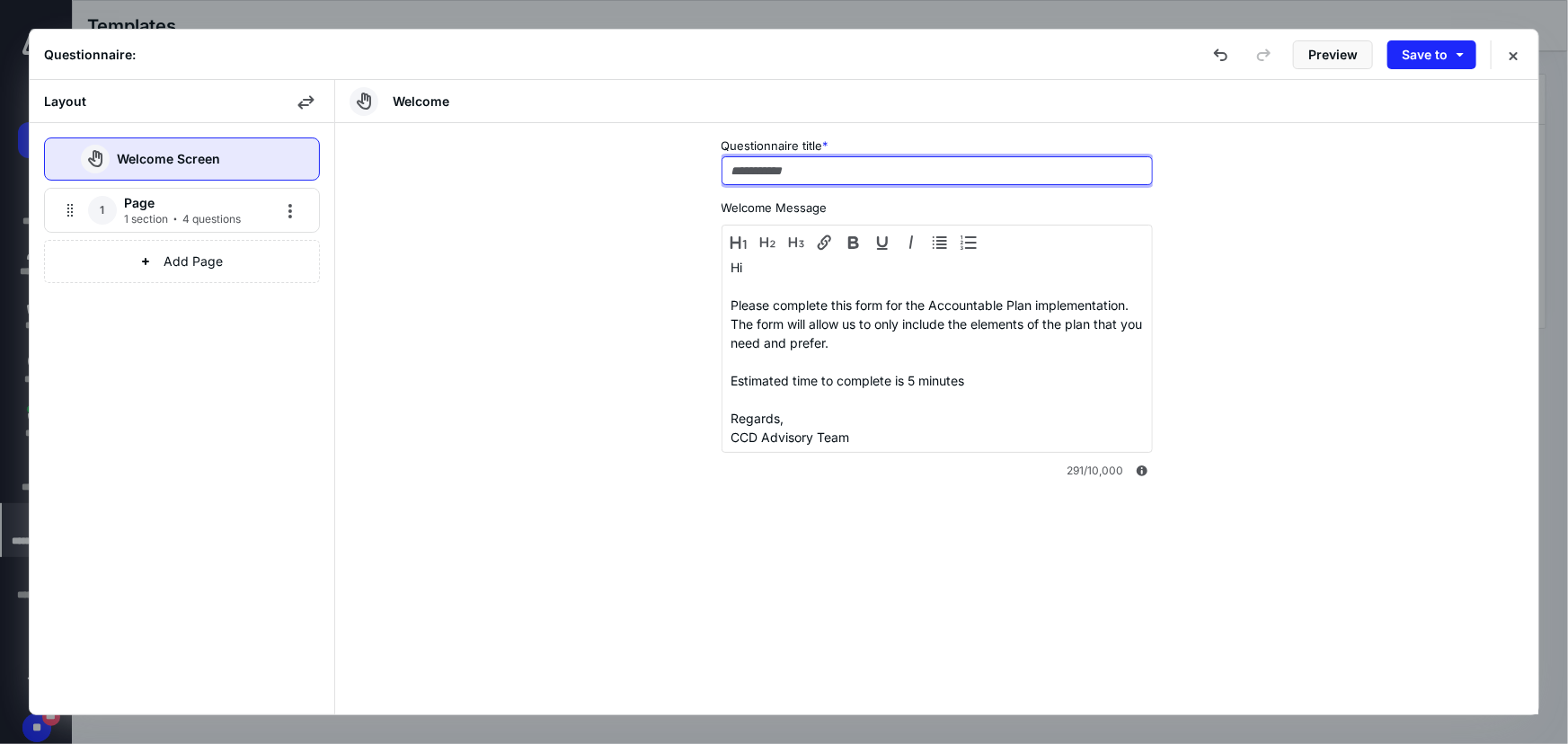 click at bounding box center (937, 171) 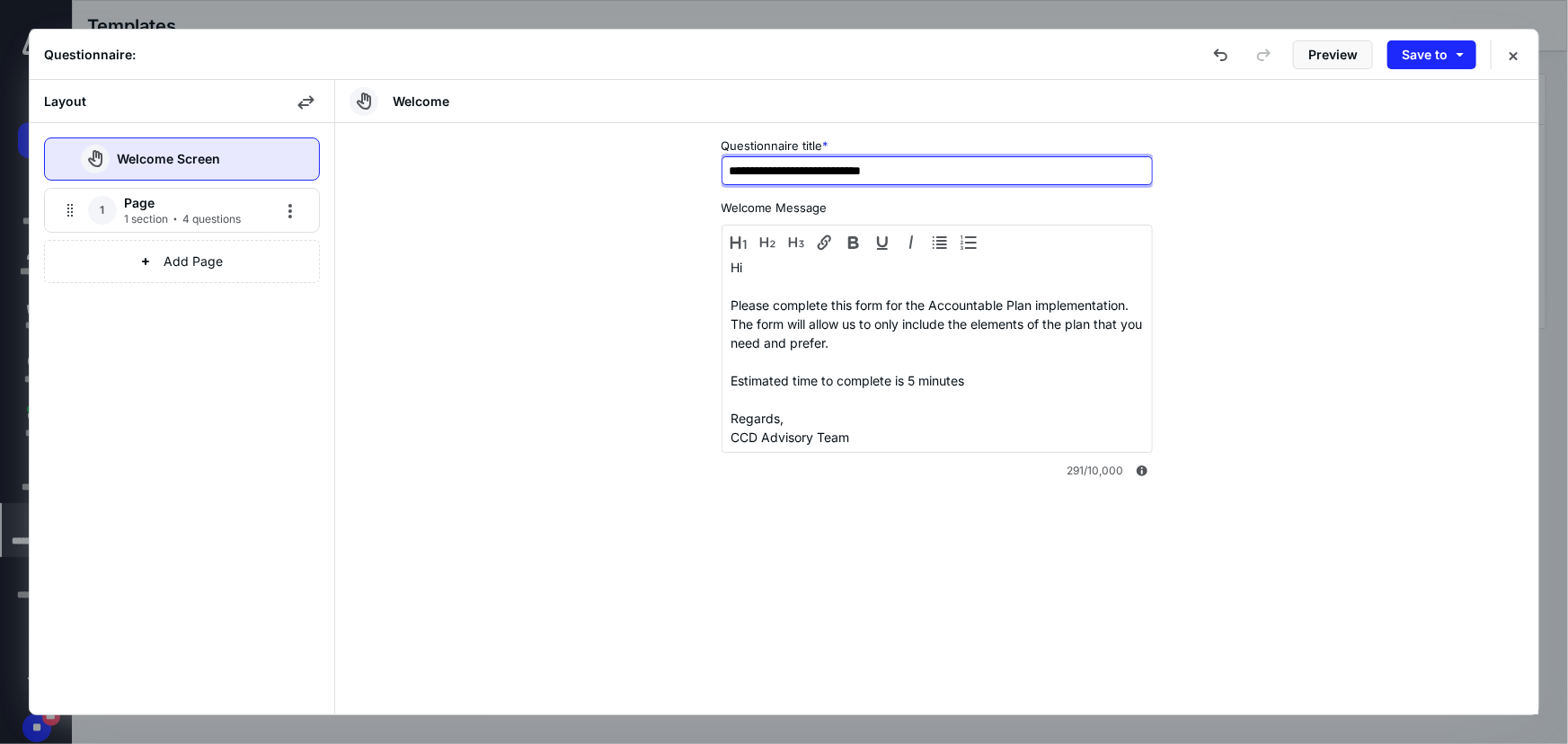 type on "**********" 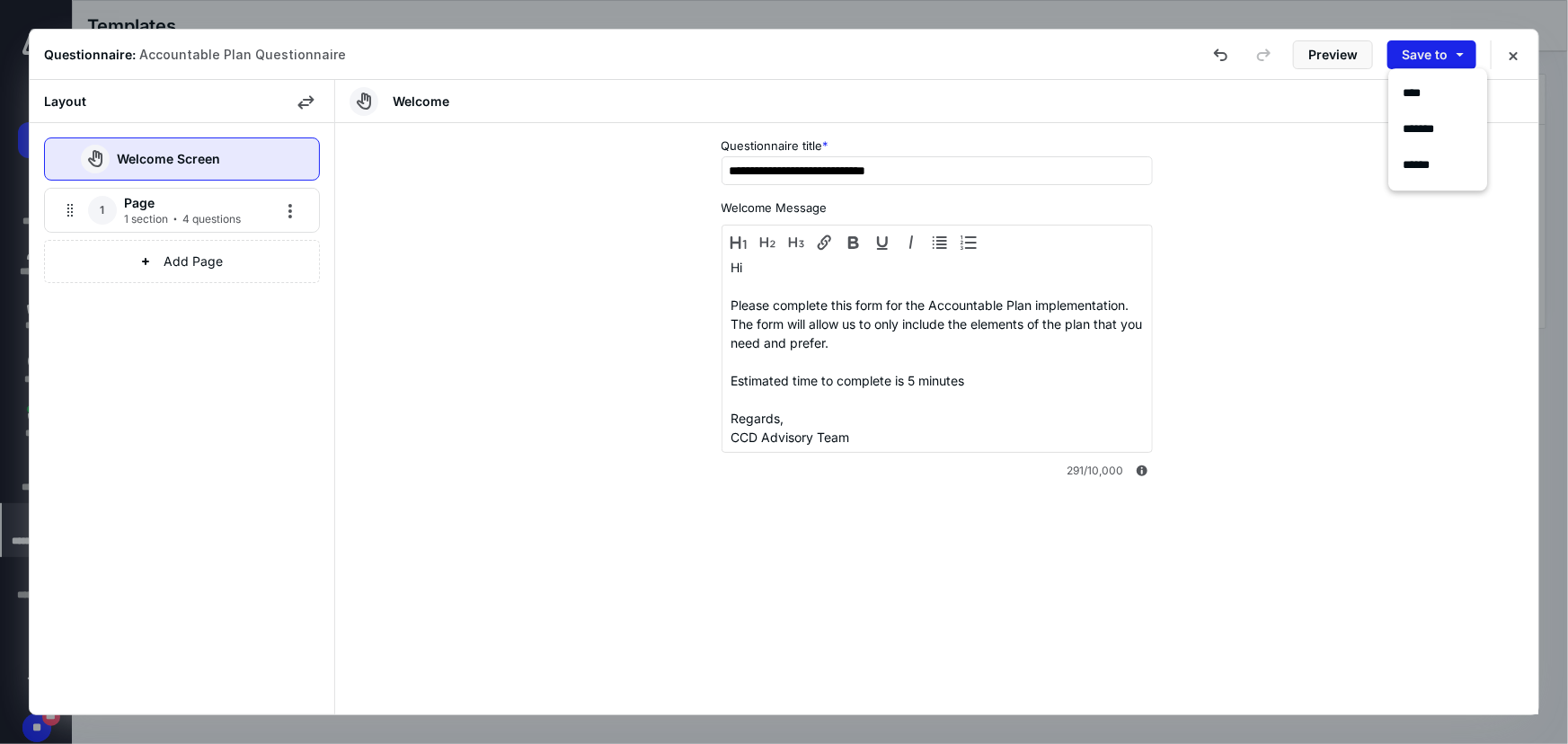drag, startPoint x: 1462, startPoint y: 54, endPoint x: 1466, endPoint y: 66, distance: 12.649111 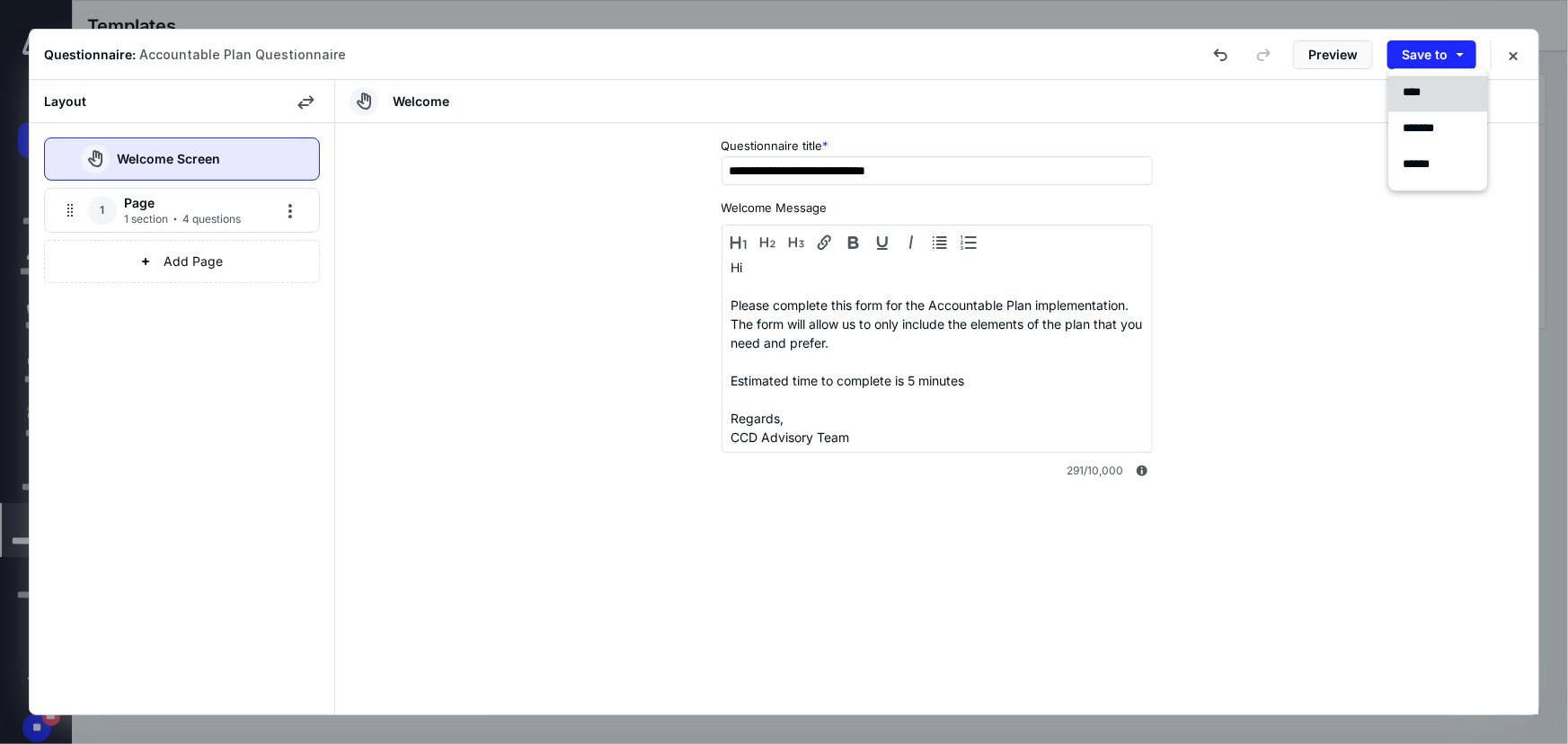 click on "****" at bounding box center [1438, 93] 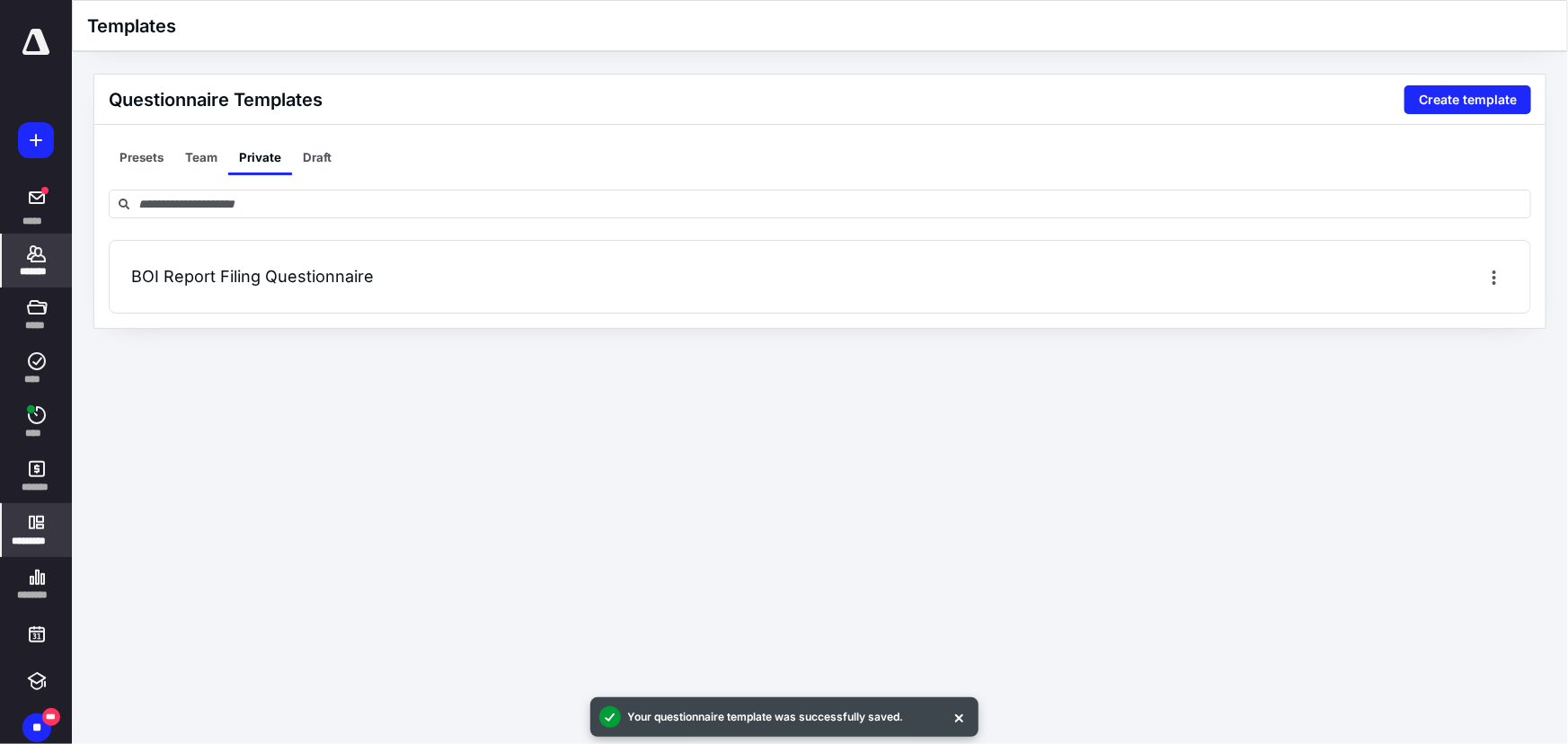 click on "*******" at bounding box center (37, 271) 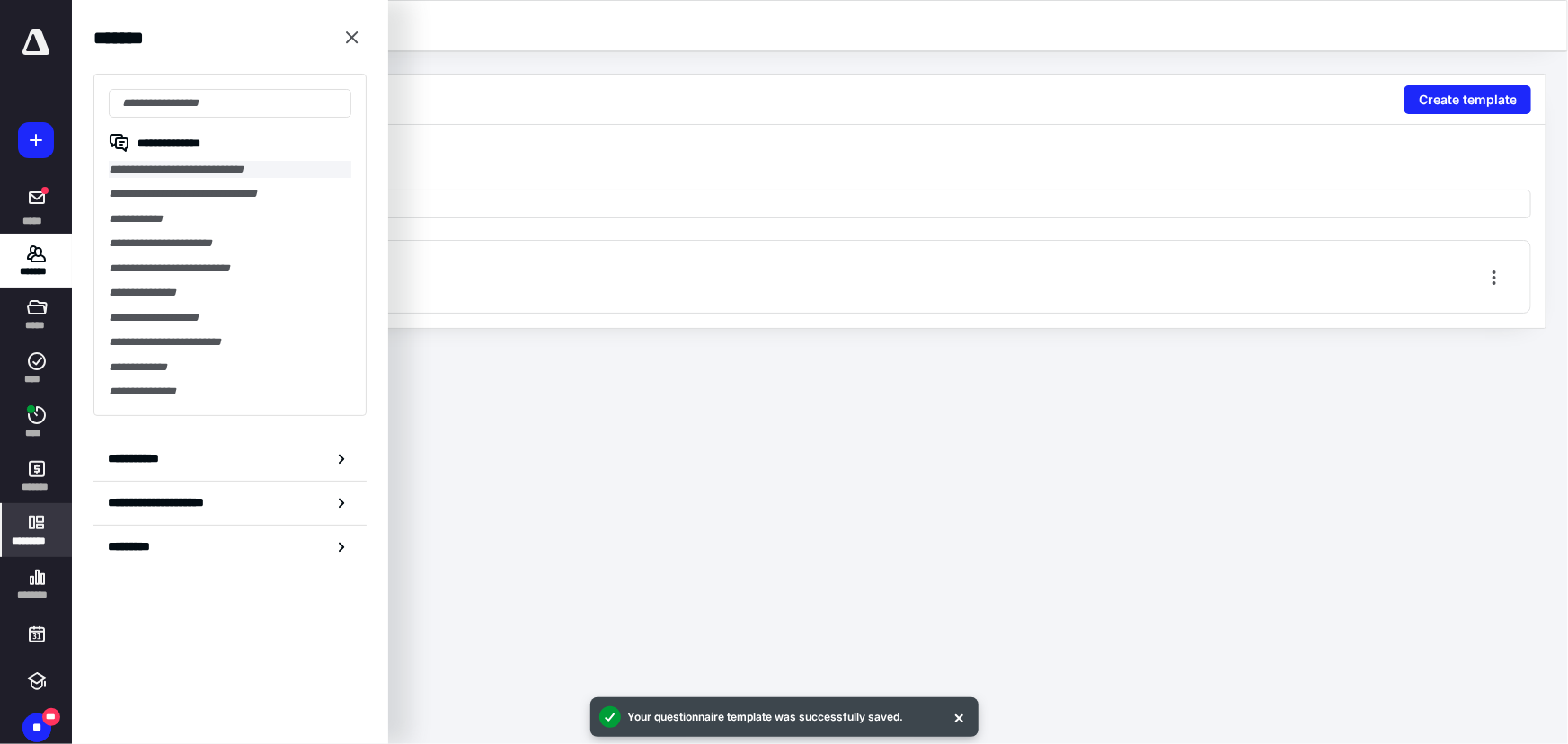 click on "**********" at bounding box center [230, 169] 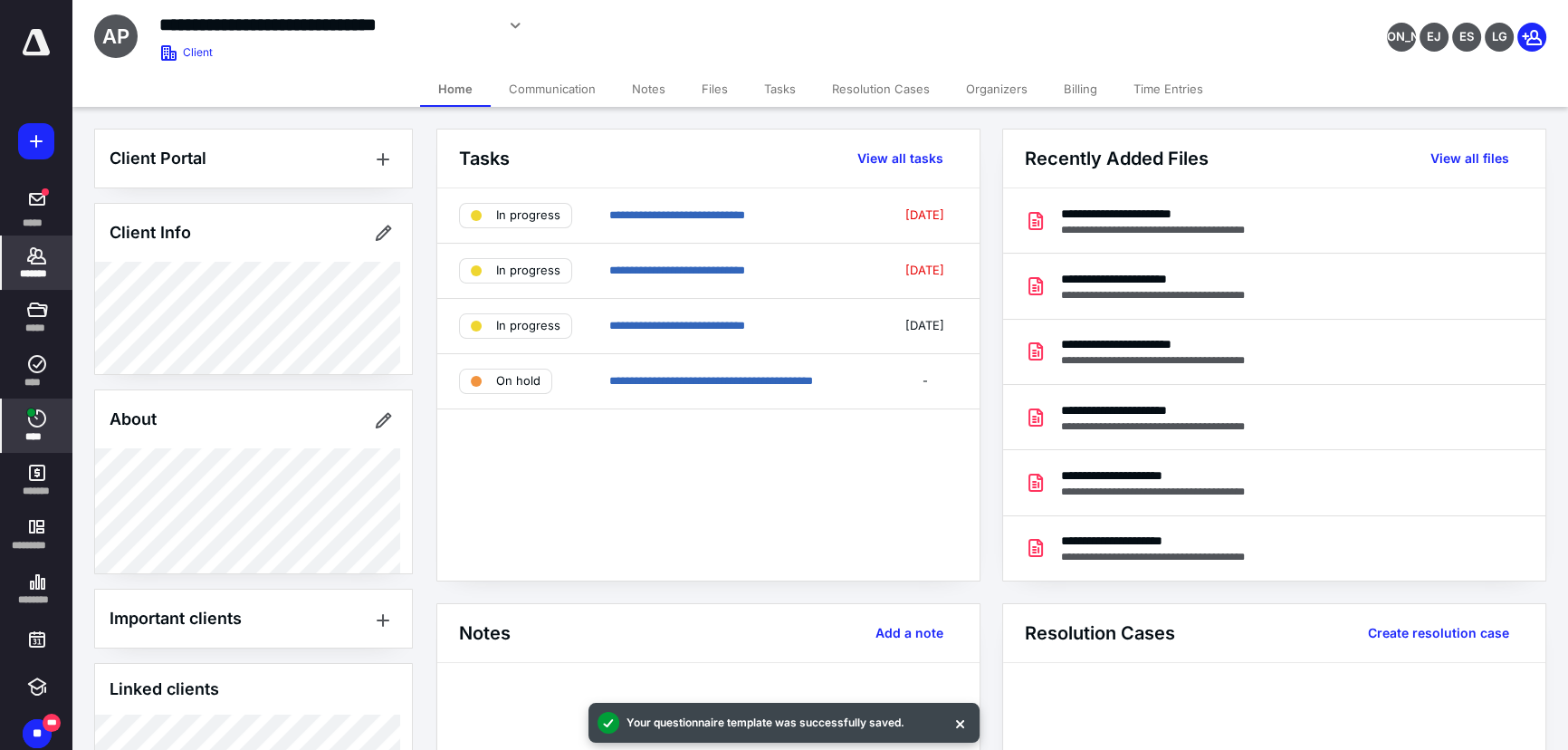 click on "****" at bounding box center (37, 437) 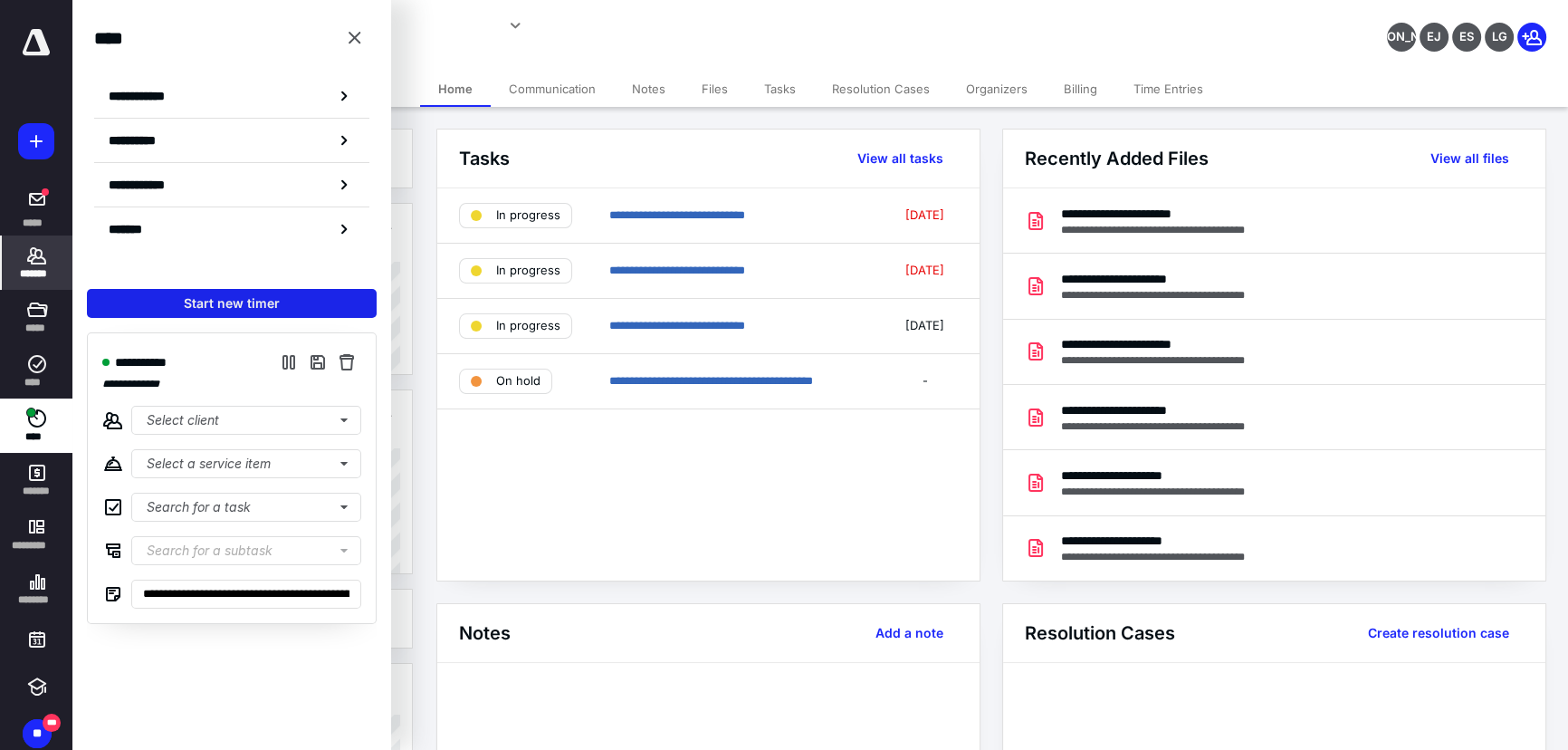 click on "Start new timer" at bounding box center [232, 303] 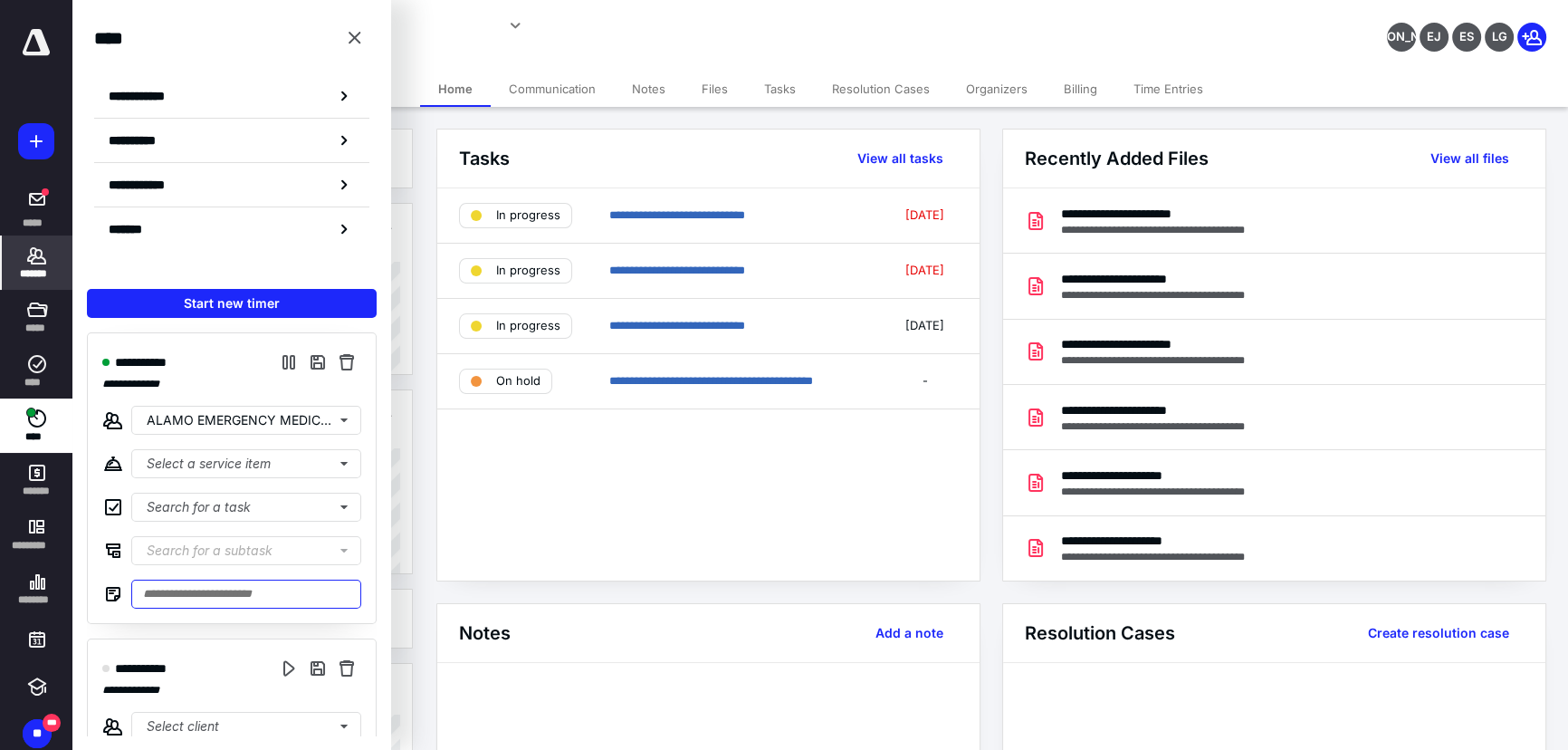click at bounding box center (246, 594) 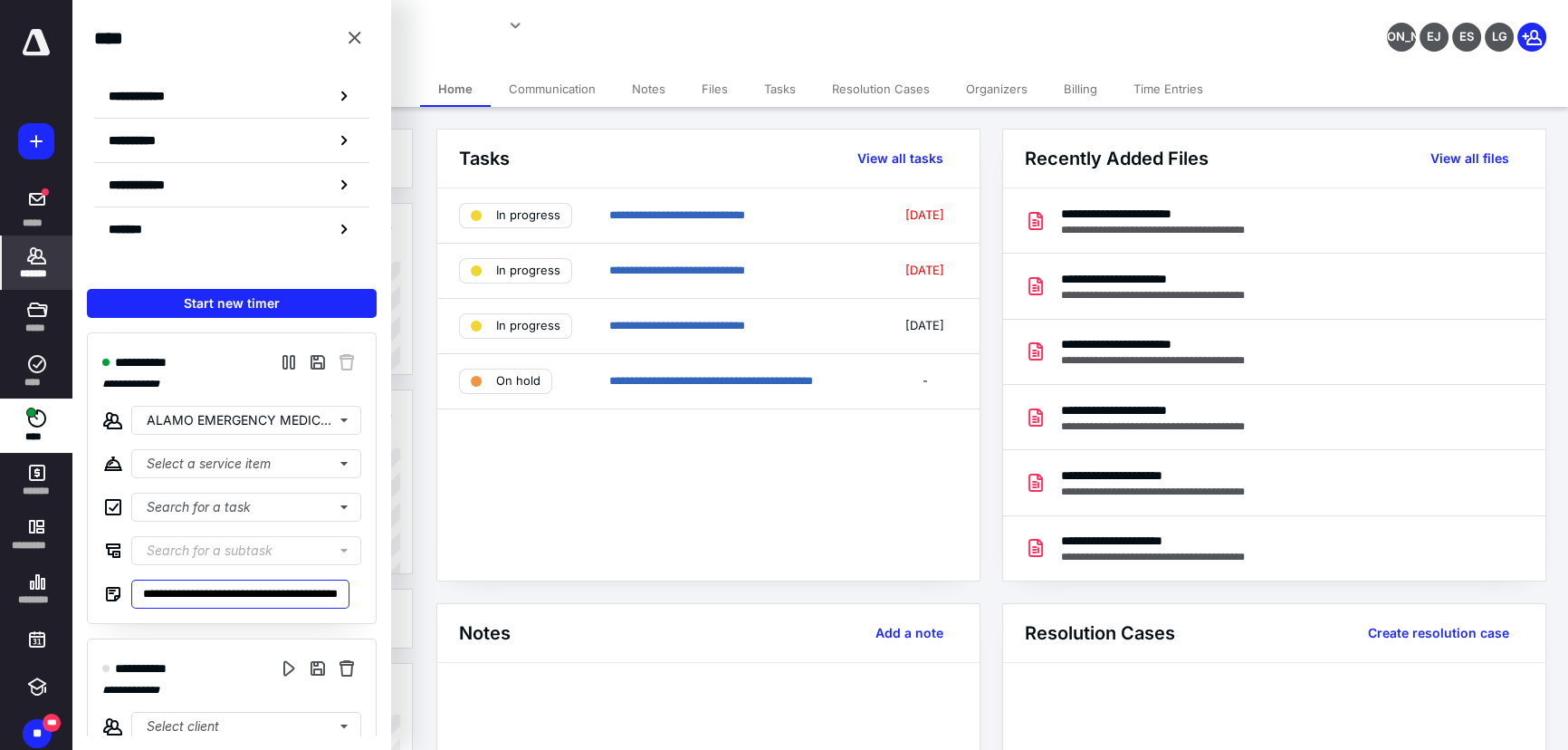 scroll, scrollTop: 0, scrollLeft: 60, axis: horizontal 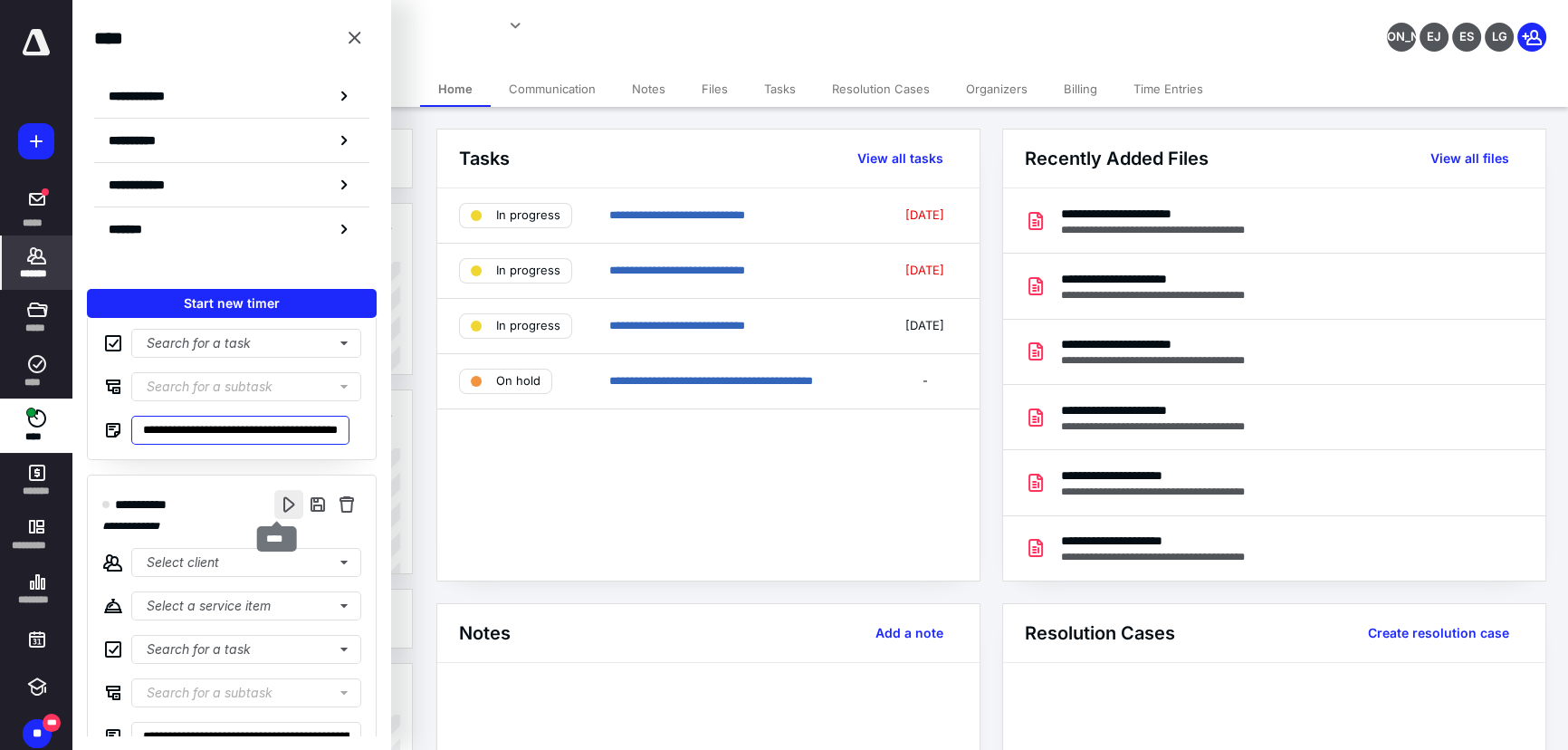 type on "**********" 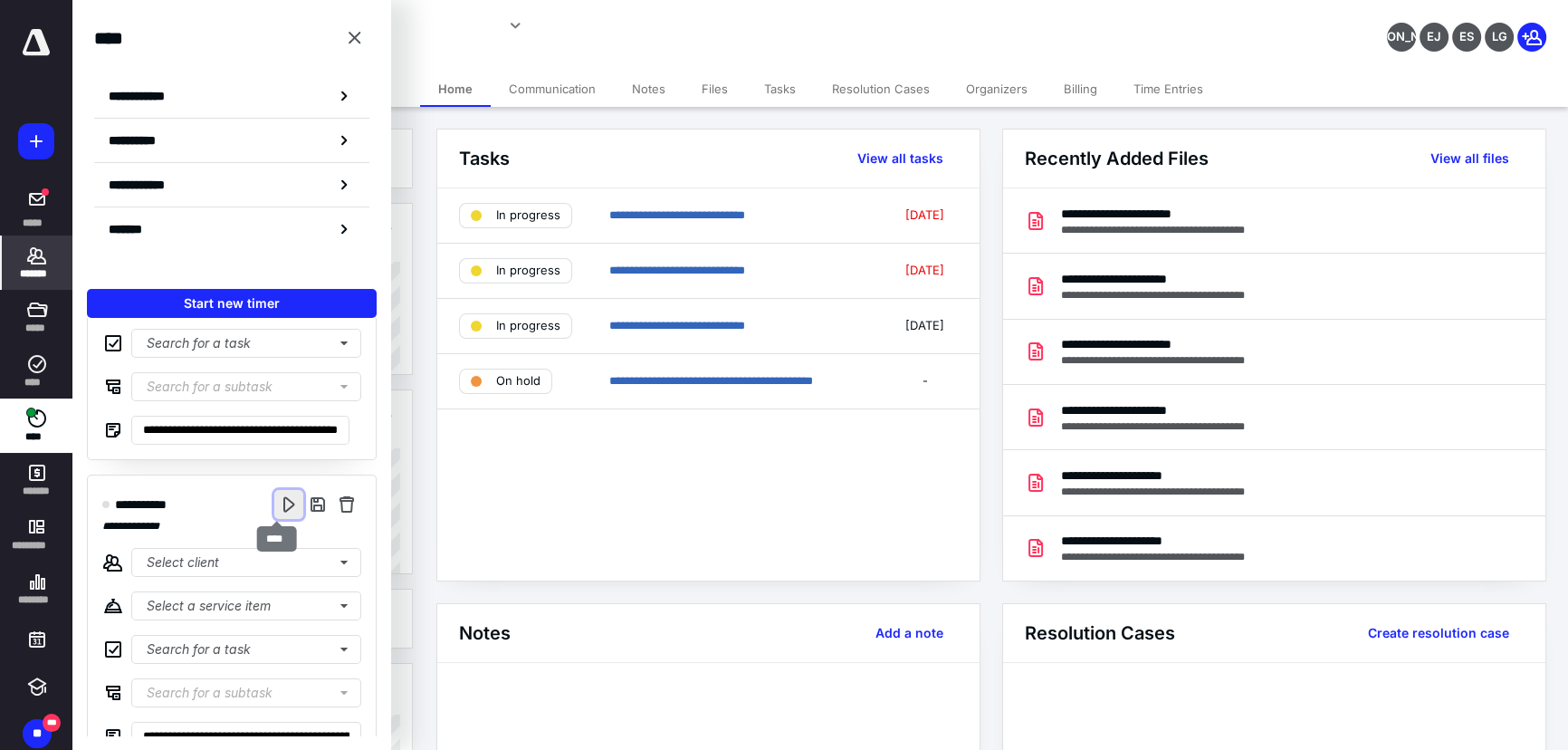 click at bounding box center [289, 505] 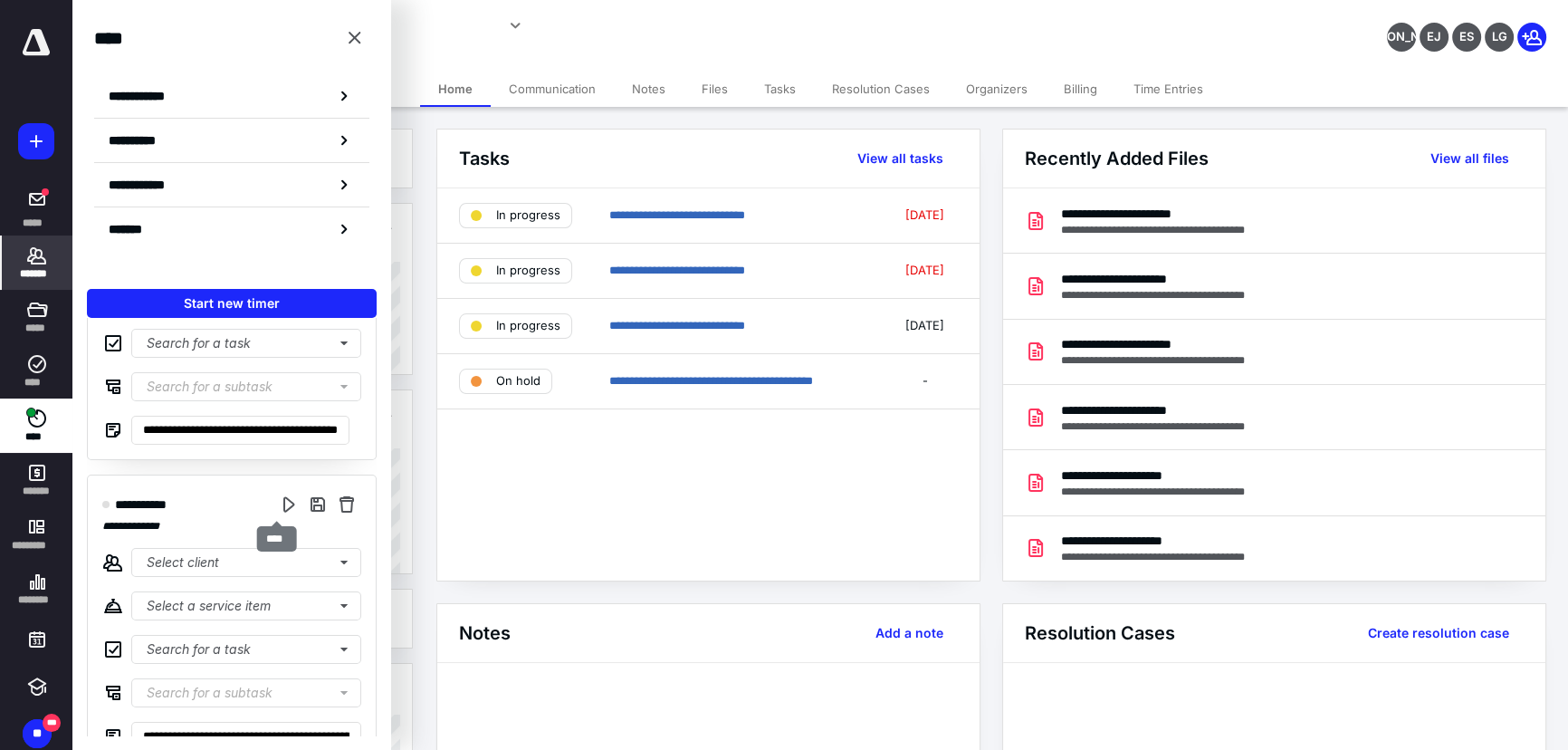 scroll, scrollTop: 0, scrollLeft: 0, axis: both 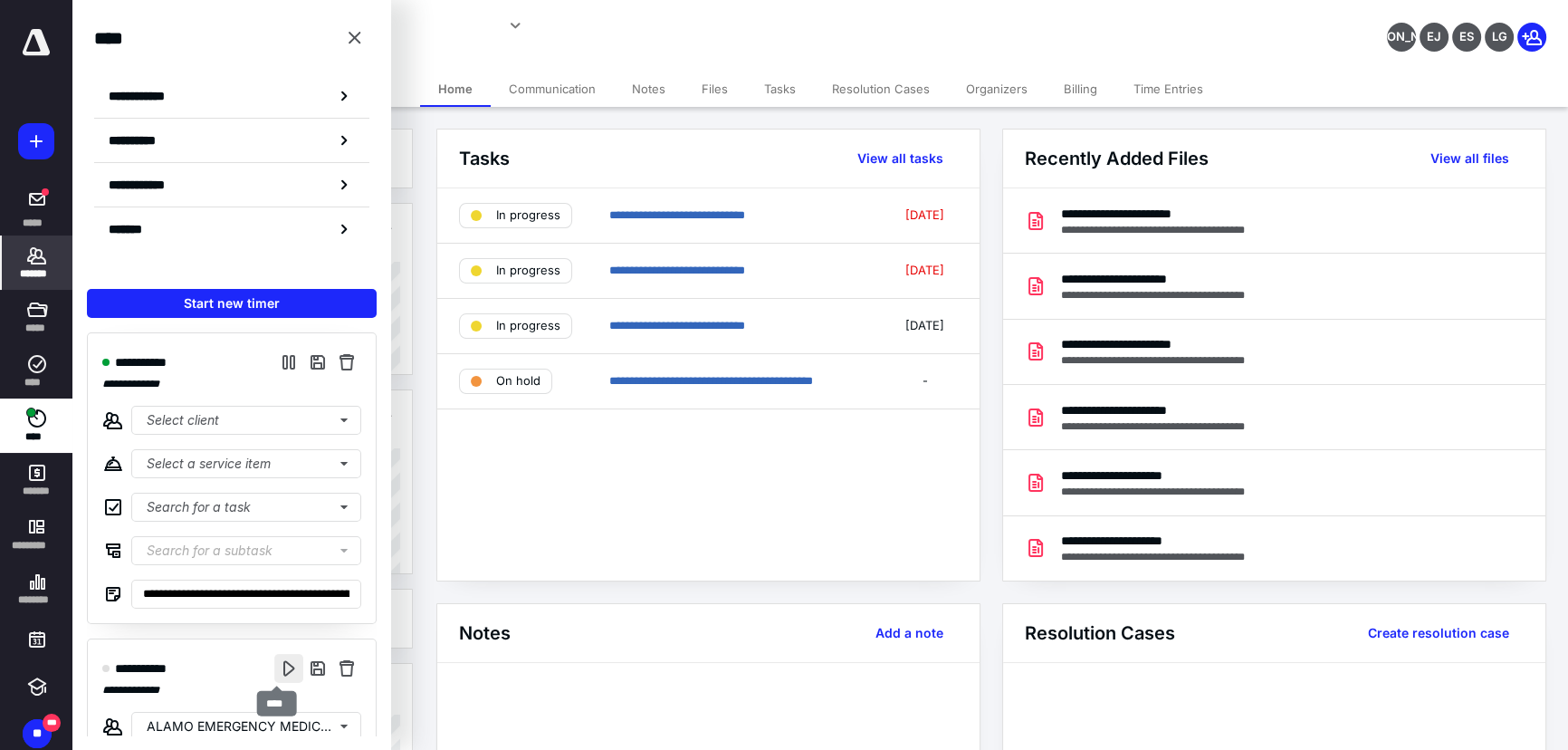 click at bounding box center [289, 668] 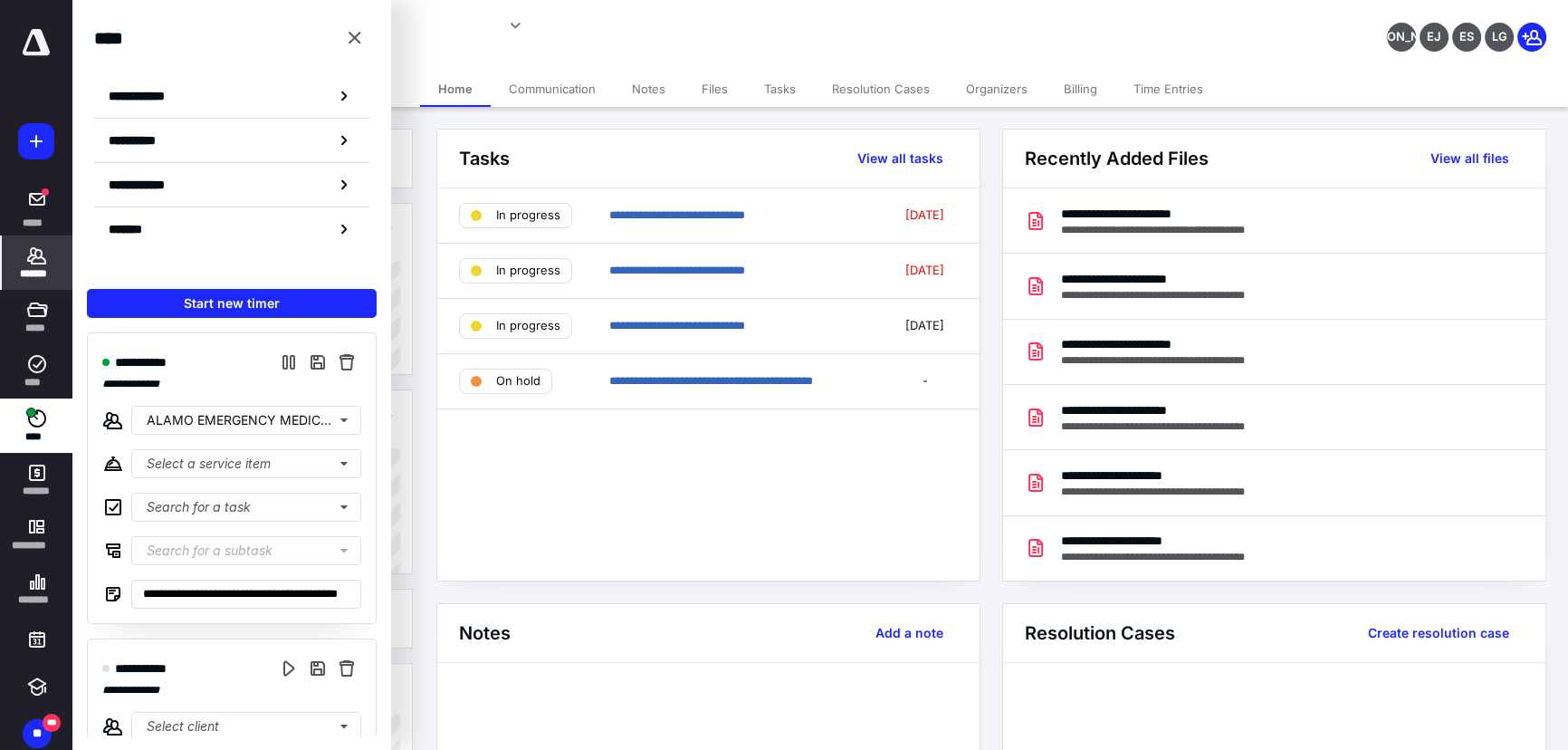 click on "*******" at bounding box center (37, 274) 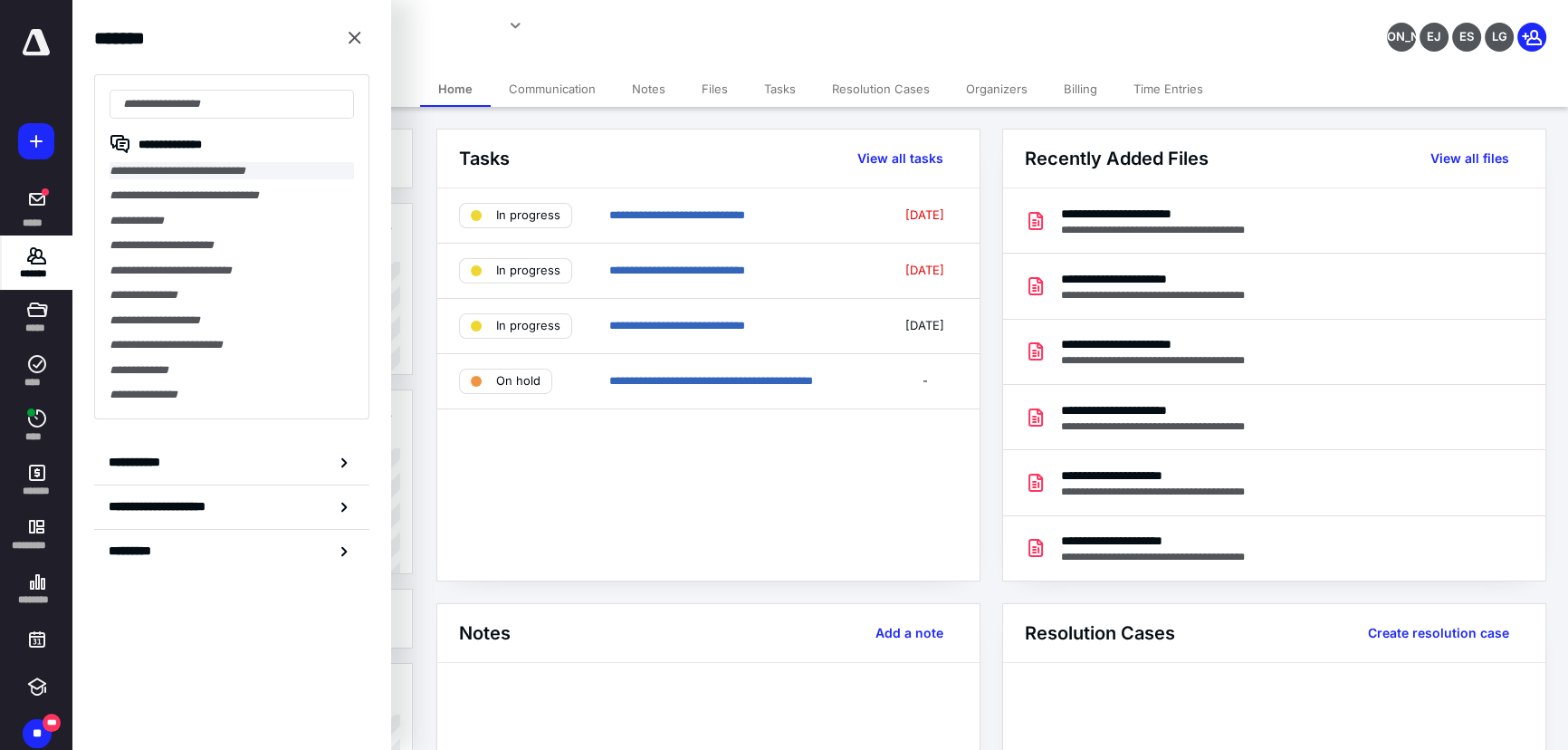 click on "**********" at bounding box center [232, 170] 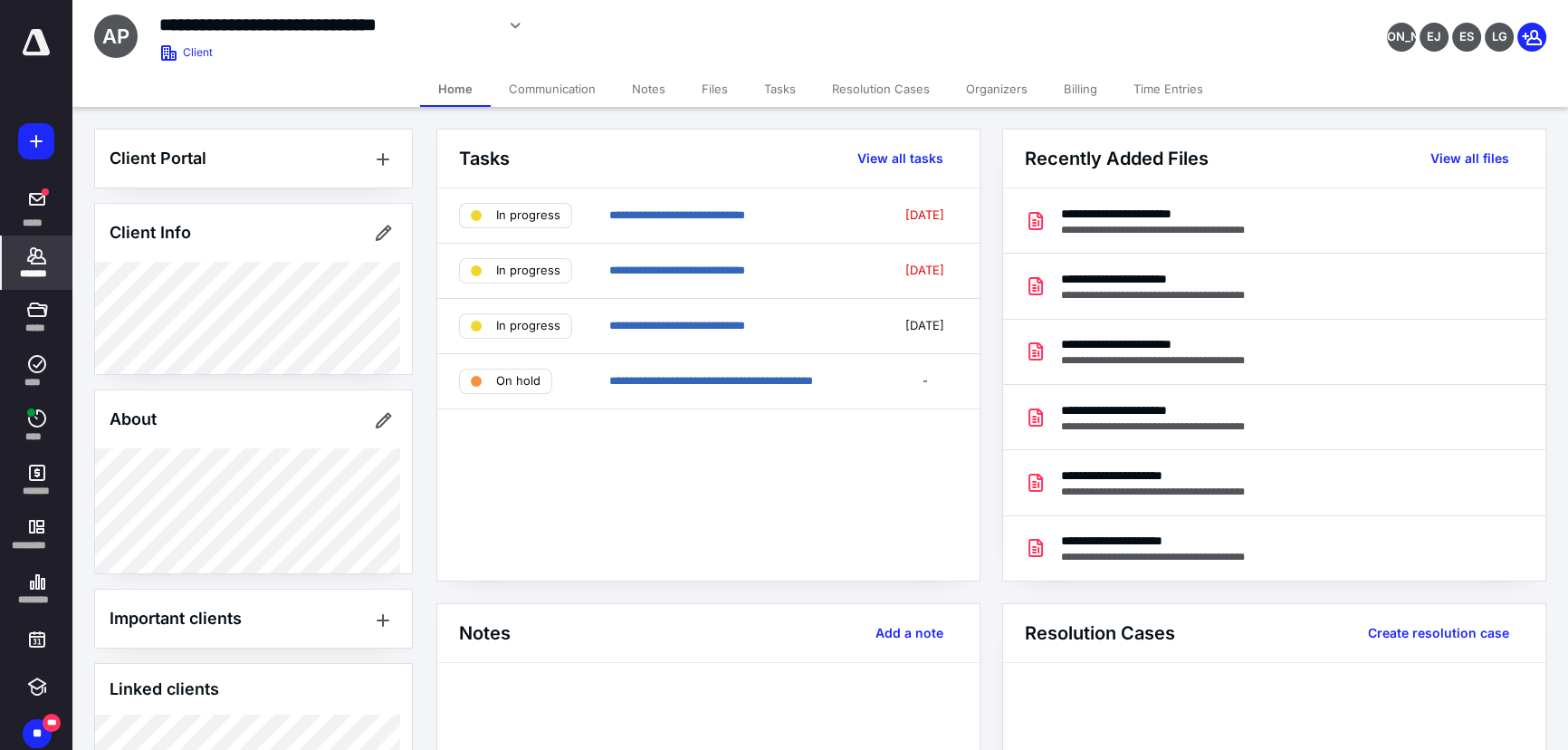 click 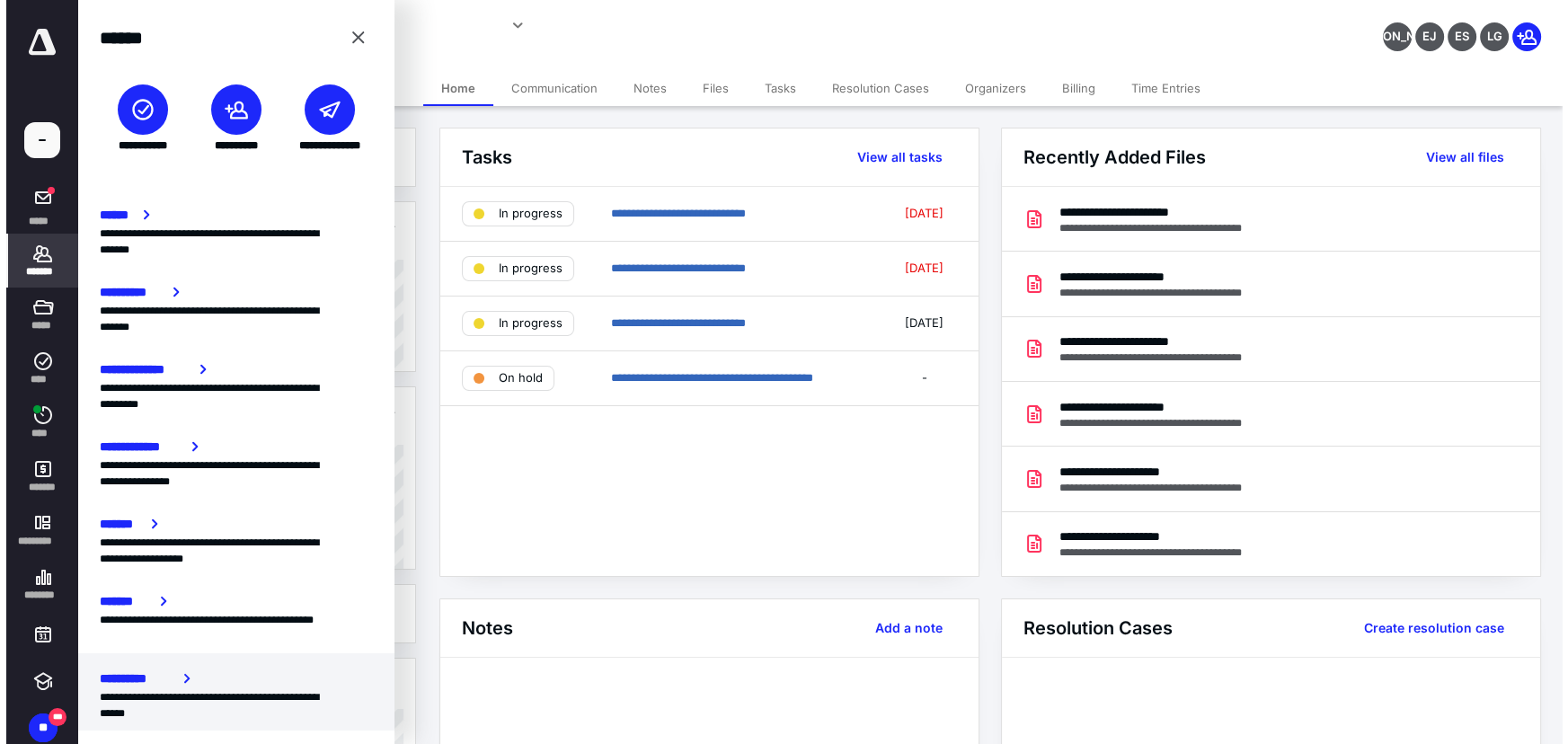 scroll, scrollTop: 125, scrollLeft: 0, axis: vertical 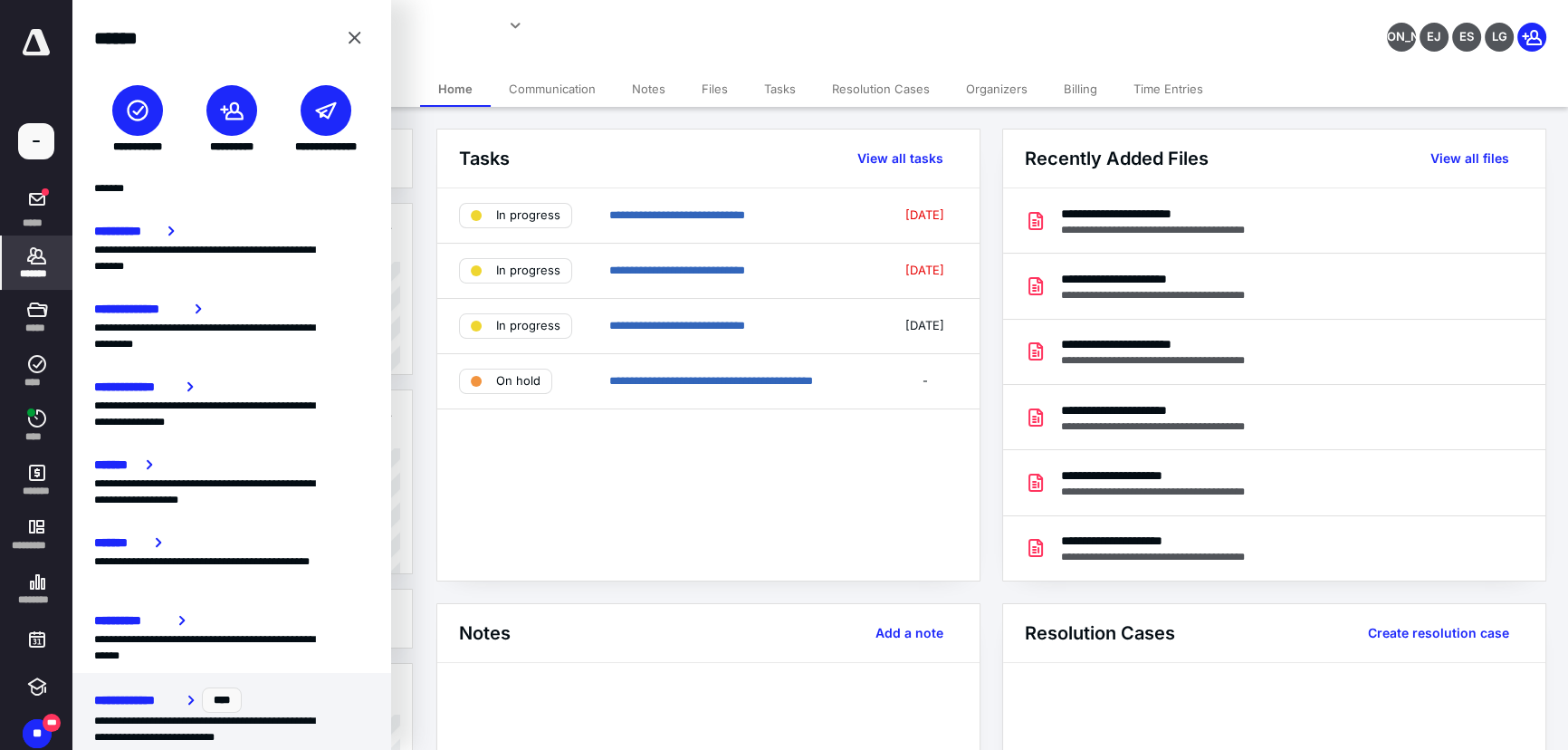 click on "****" at bounding box center [222, 700] 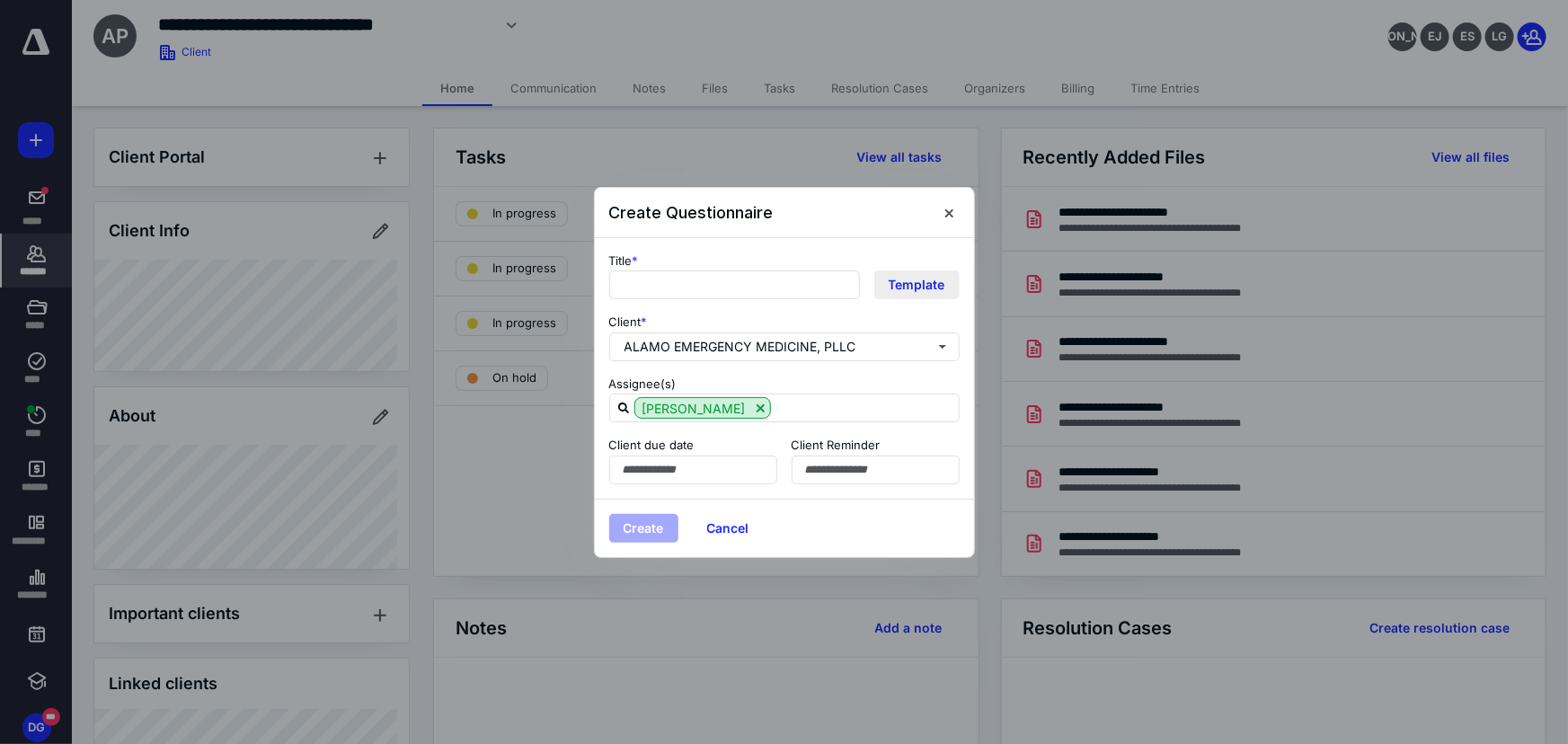 click on "Template" at bounding box center [917, 285] 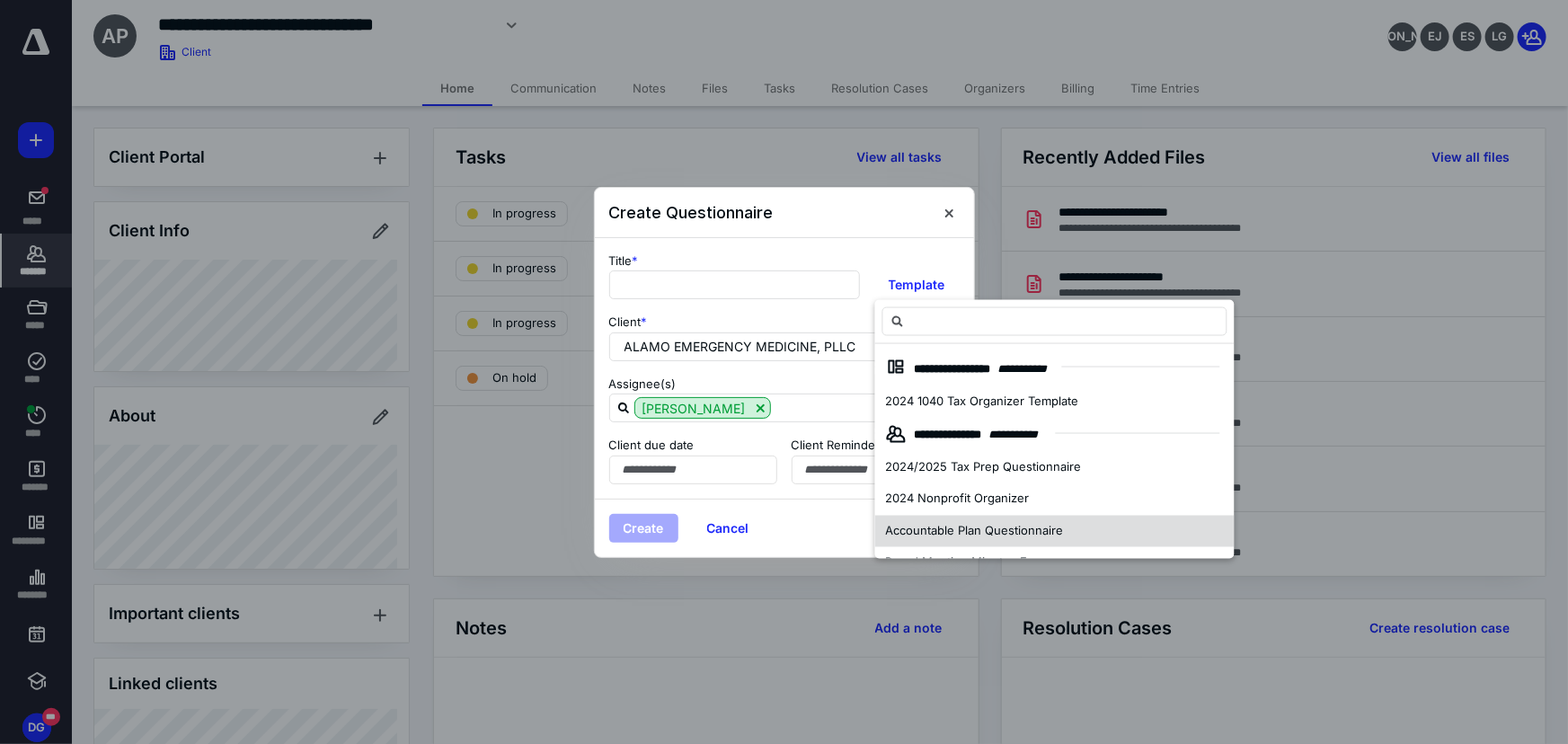 click on "Accountable Plan Questionnaire" at bounding box center (975, 530) 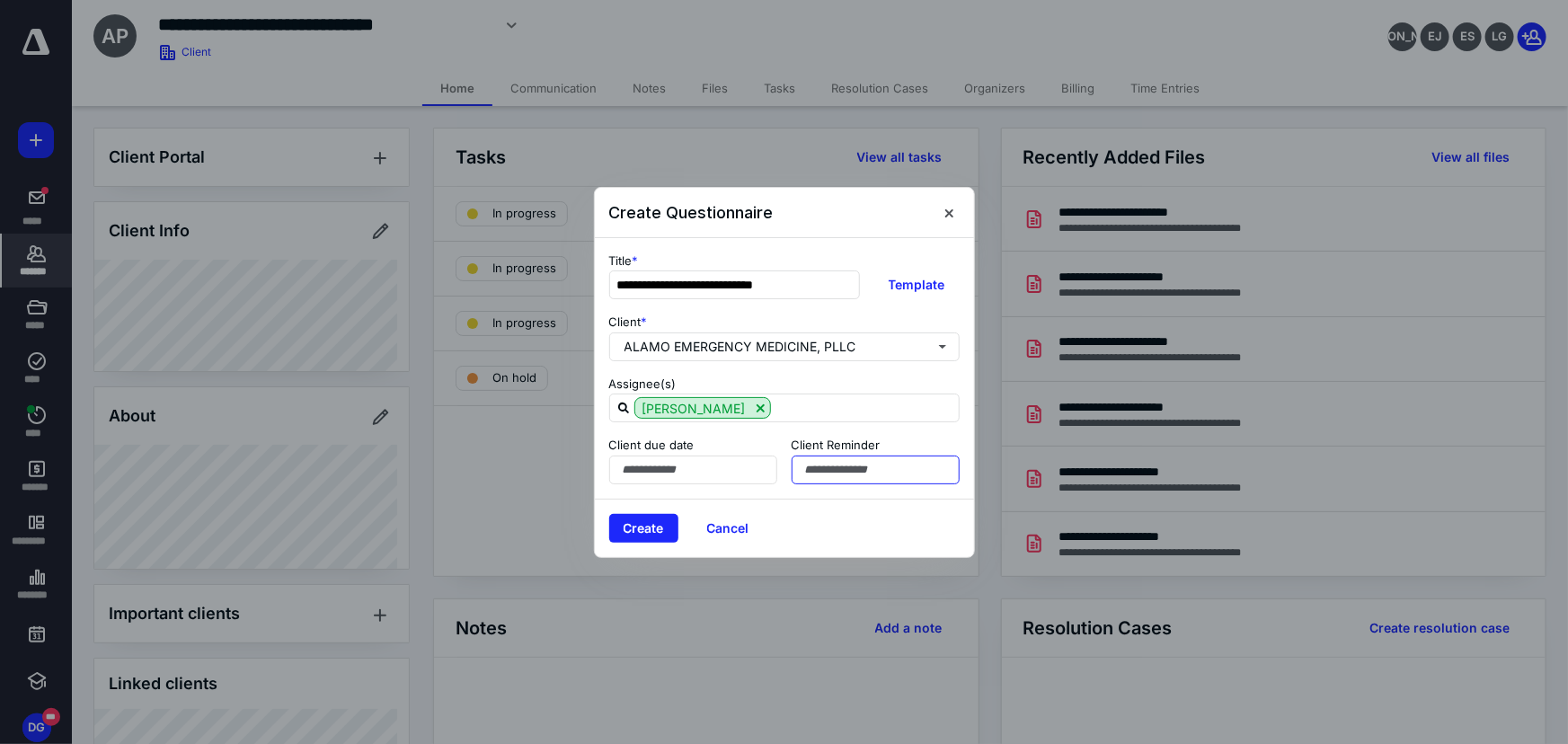 click at bounding box center (875, 470) 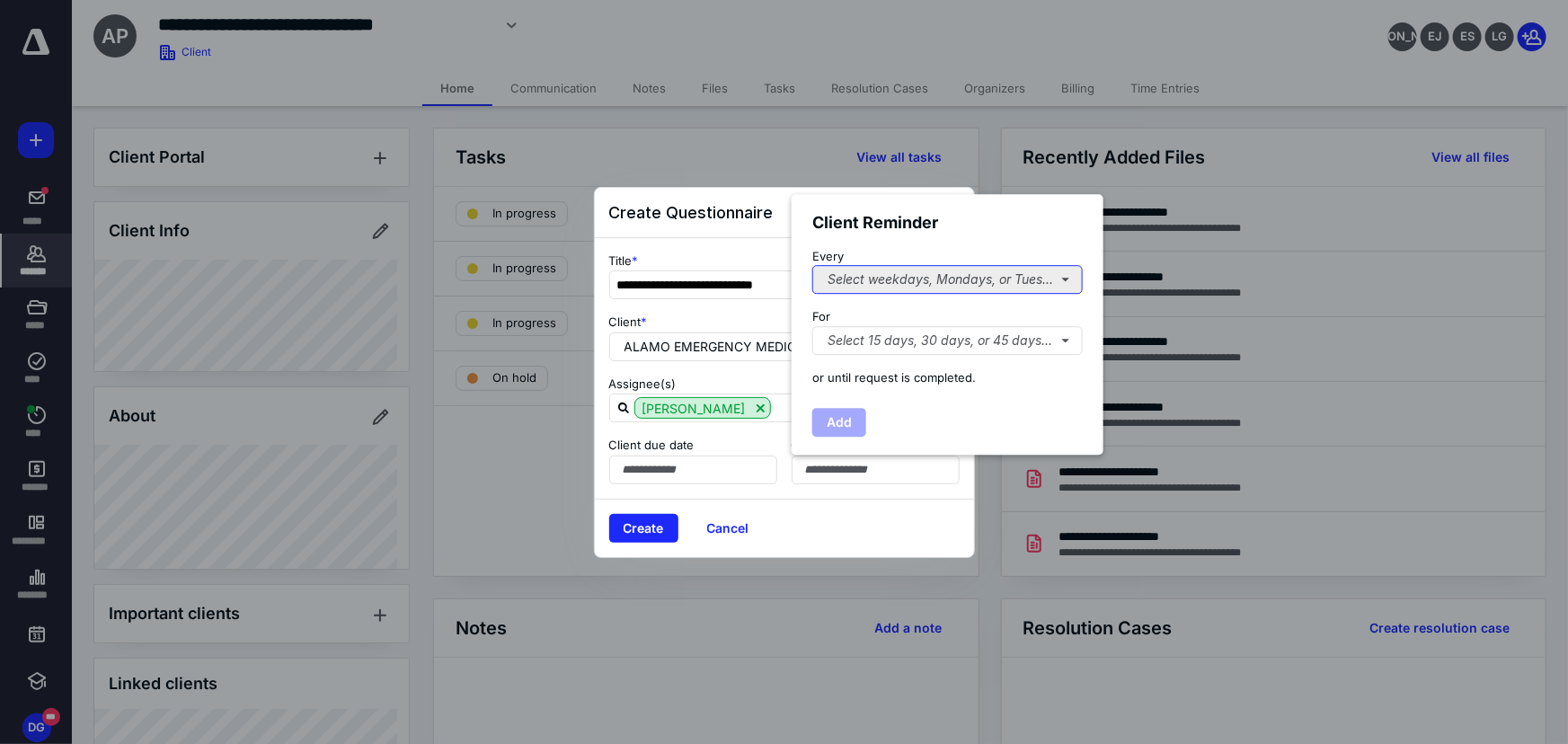 click on "Select weekdays, Mondays, or Tues..." at bounding box center [947, 280] 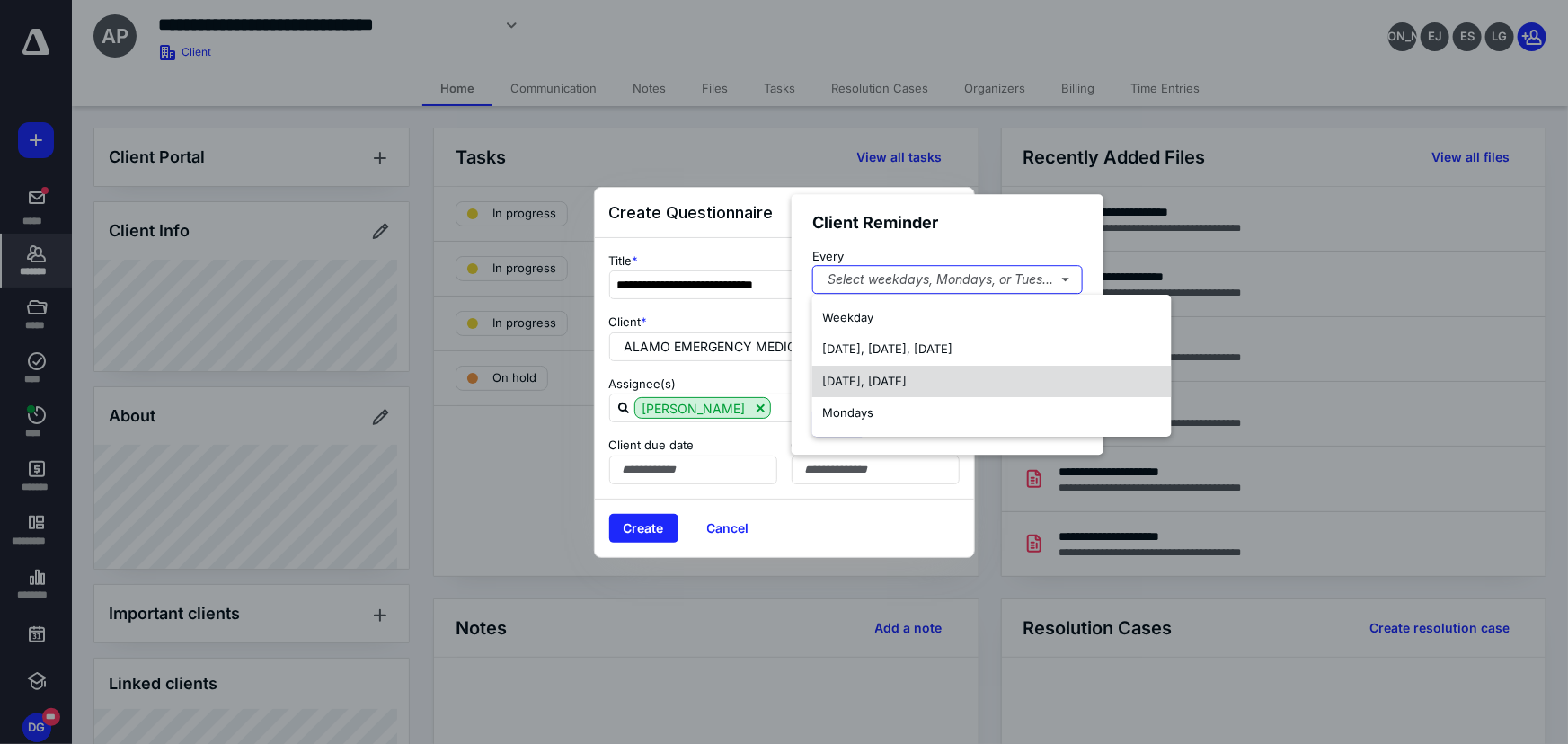 click on "Tuesday, Thursday" at bounding box center (865, 381) 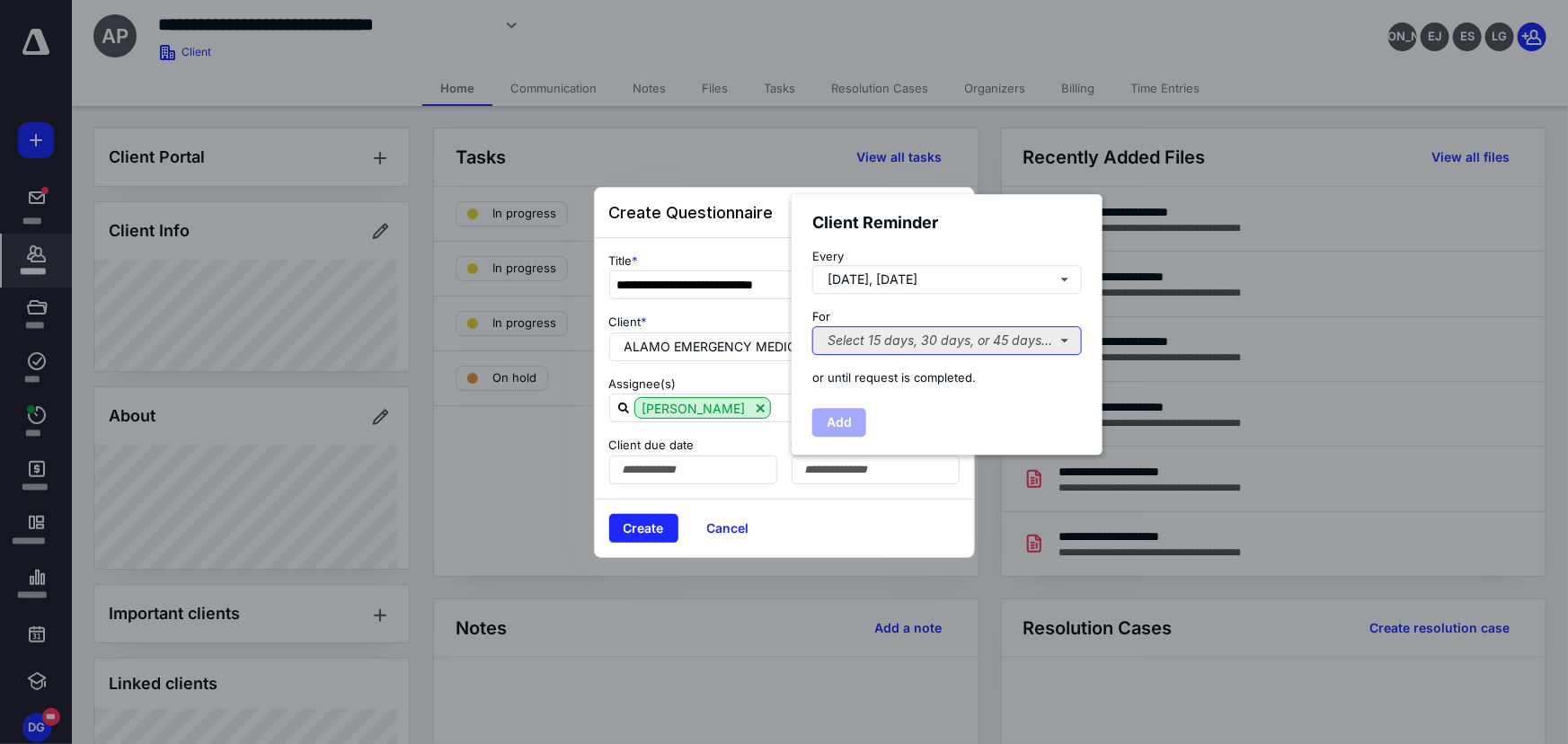 click on "Select 15 days, 30 days, or 45 days..." at bounding box center (947, 341) 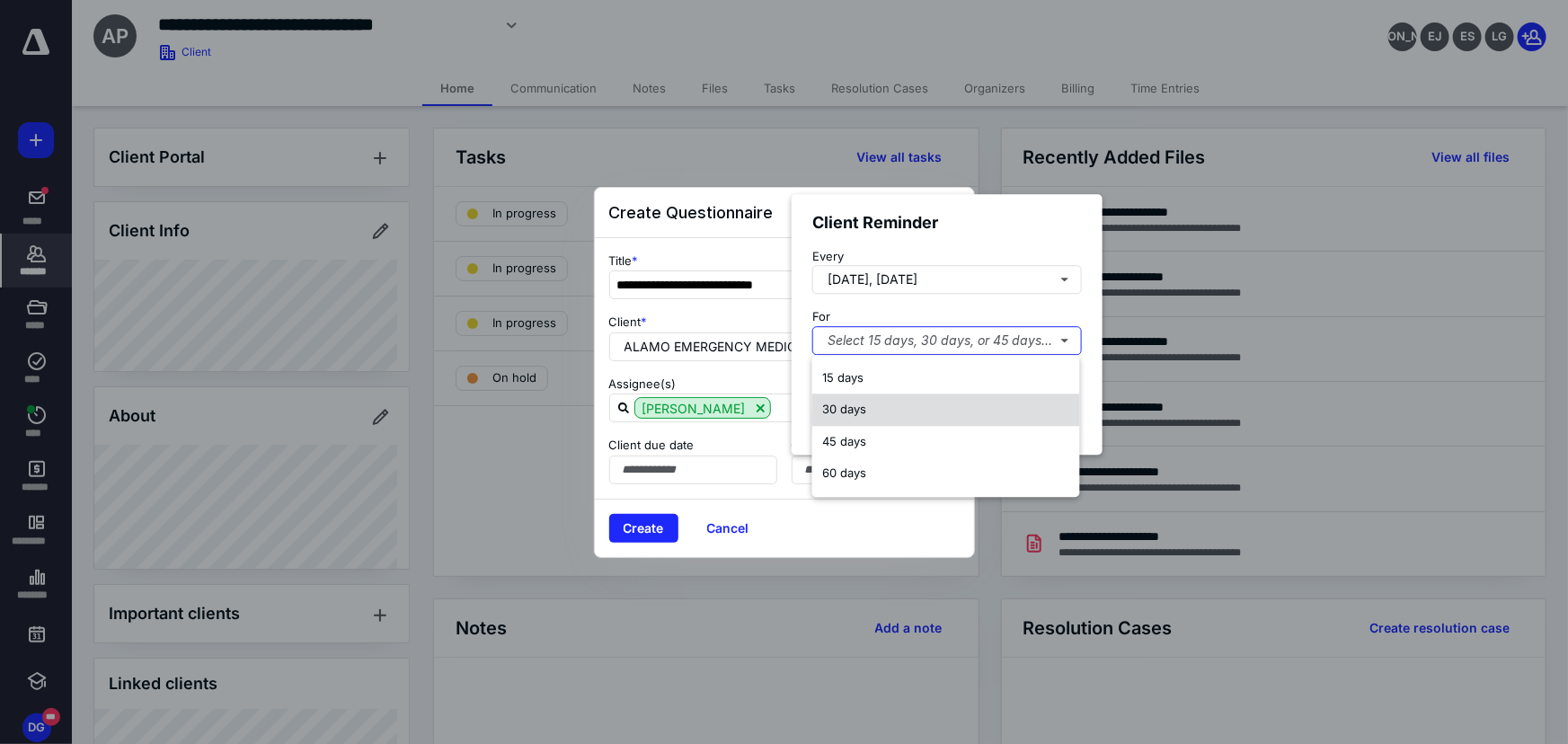 click on "30 days" at bounding box center [845, 410] 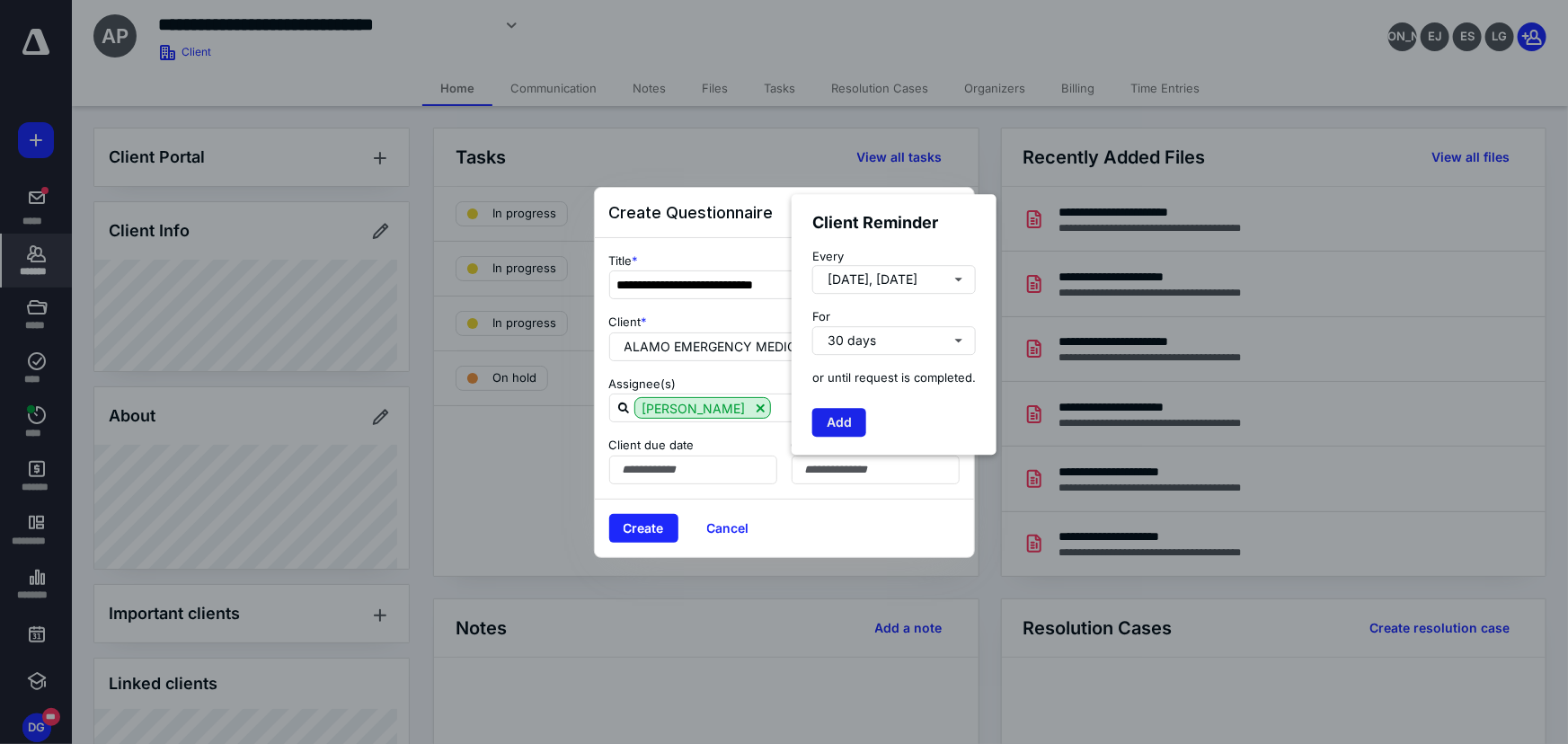 click on "Add" at bounding box center [839, 423] 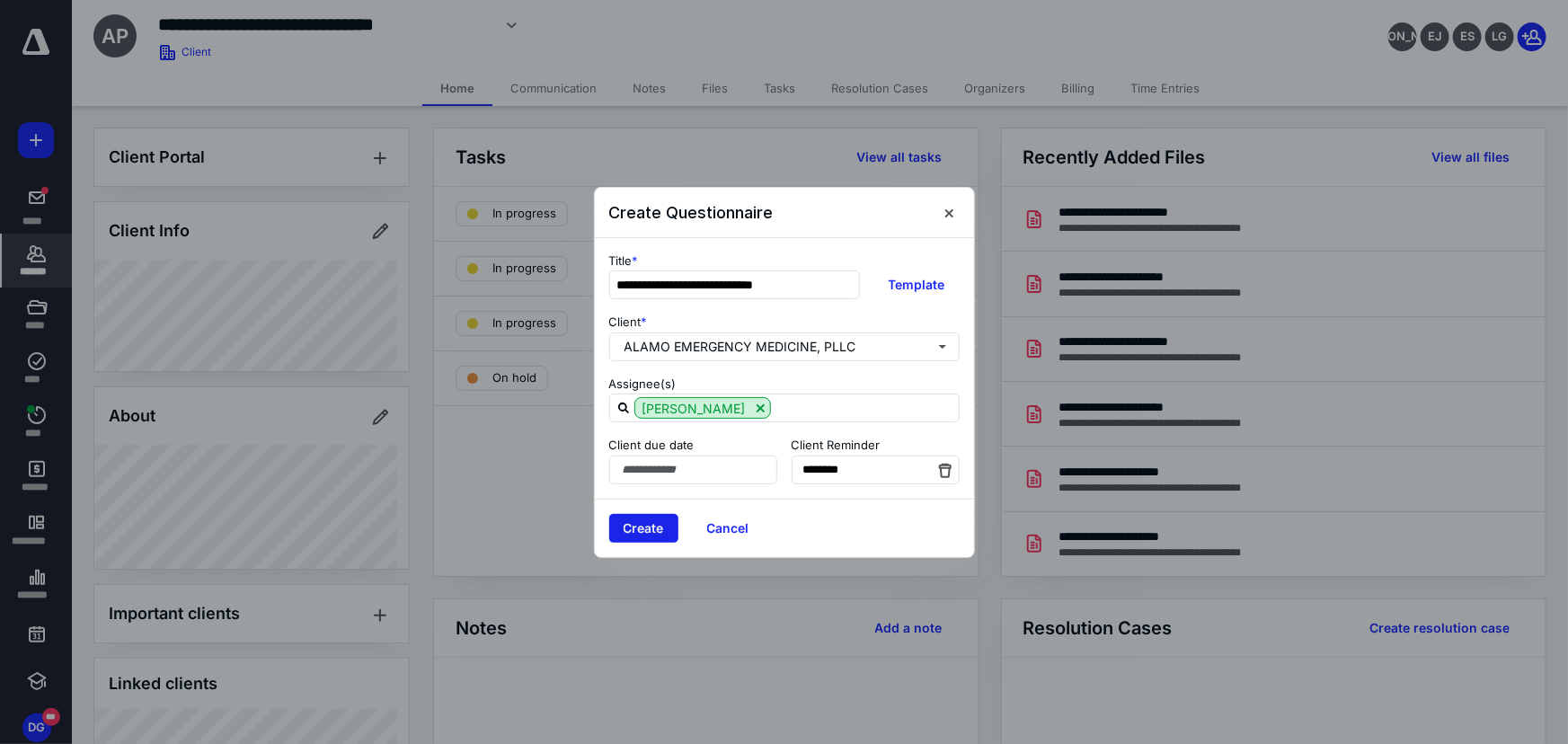 click on "Create" at bounding box center [643, 528] 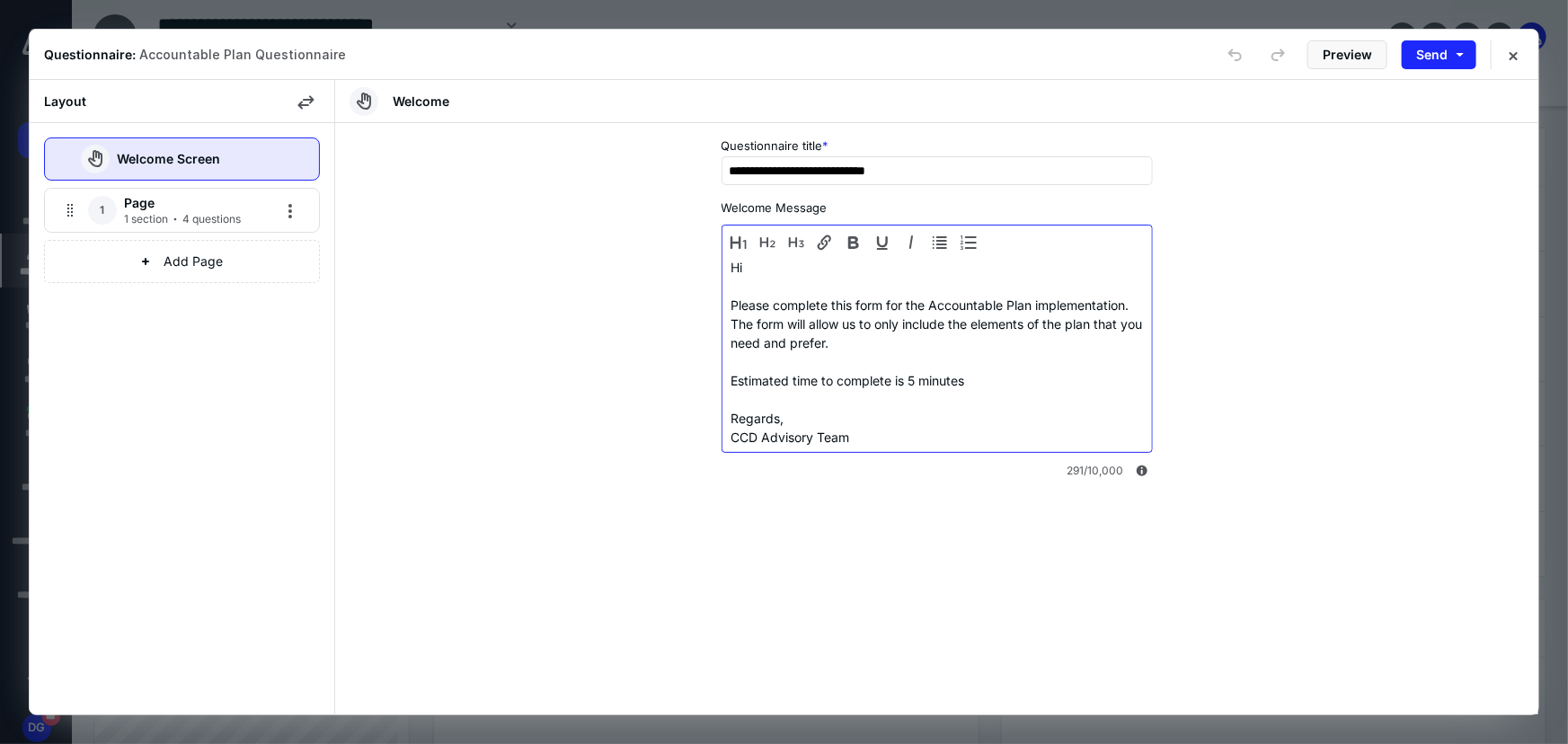 click on "Hi Please complete this form for the Accountable Plan implementation.  The form will allow us to only include the elements of the plan that you need and prefer.   Estimated time to complete is 5 minutes Regards, CCD Advisory Team" at bounding box center (937, 352) 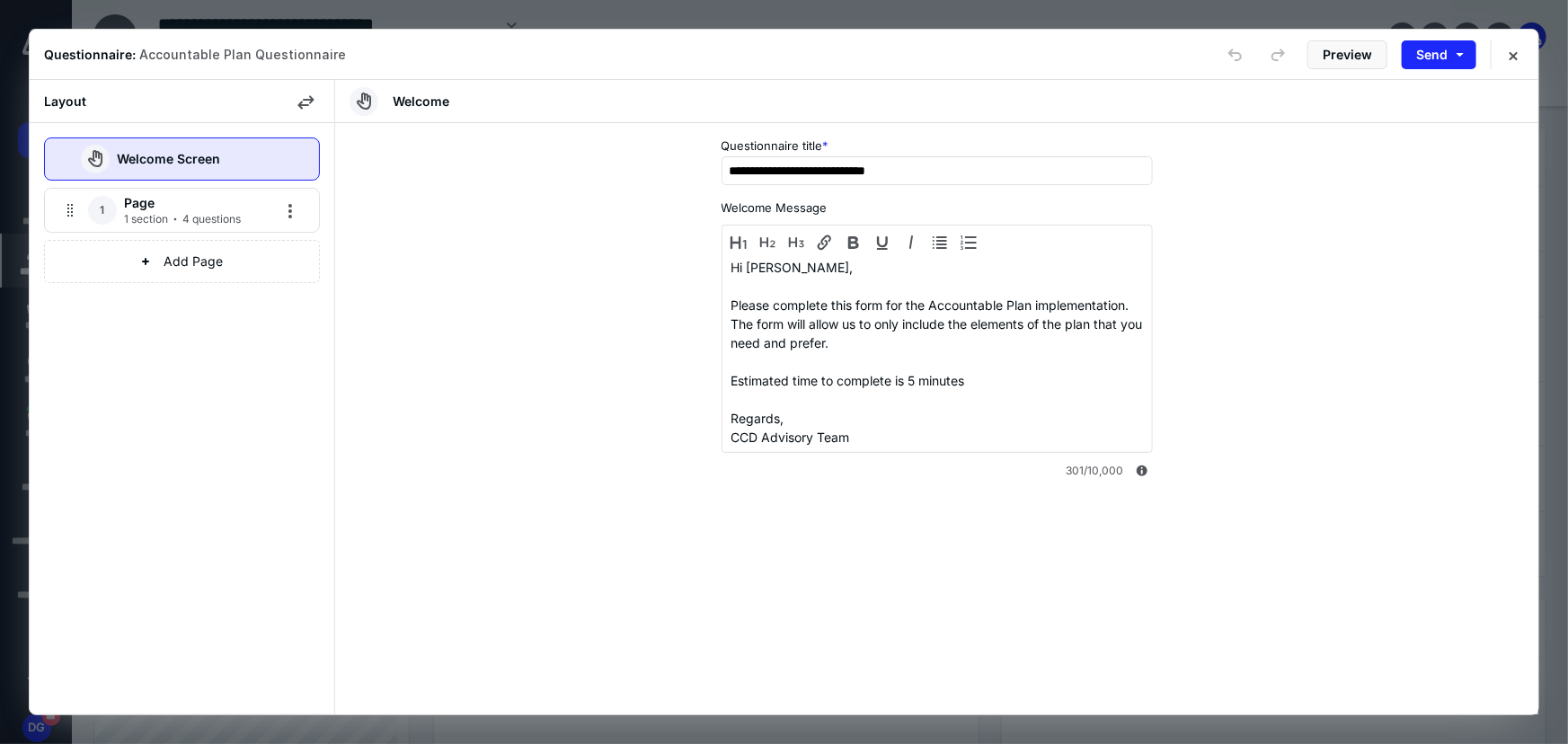 drag, startPoint x: 484, startPoint y: 282, endPoint x: 495, endPoint y: 275, distance: 13.038405 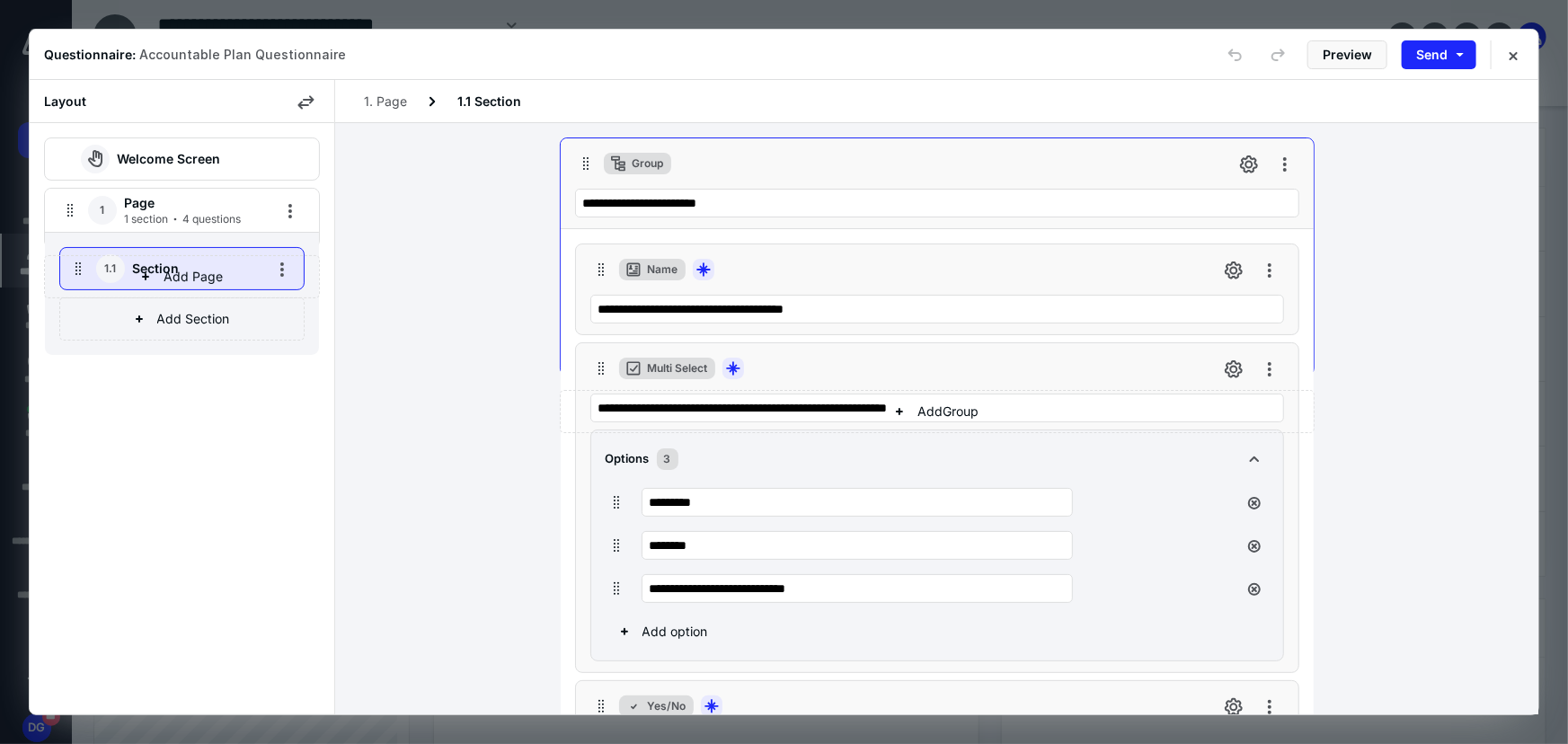 scroll, scrollTop: 539, scrollLeft: 0, axis: vertical 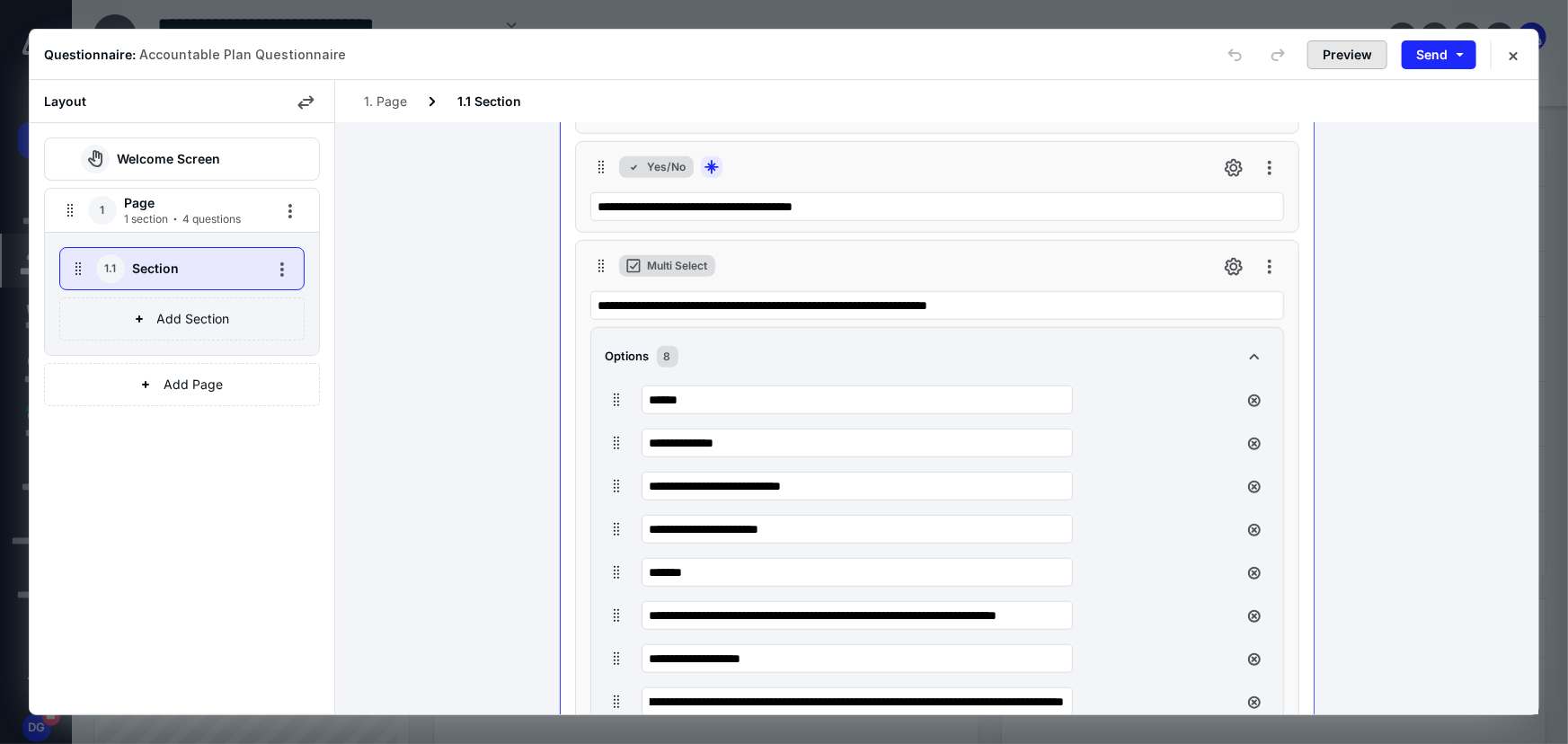 click on "Preview" at bounding box center (1347, 55) 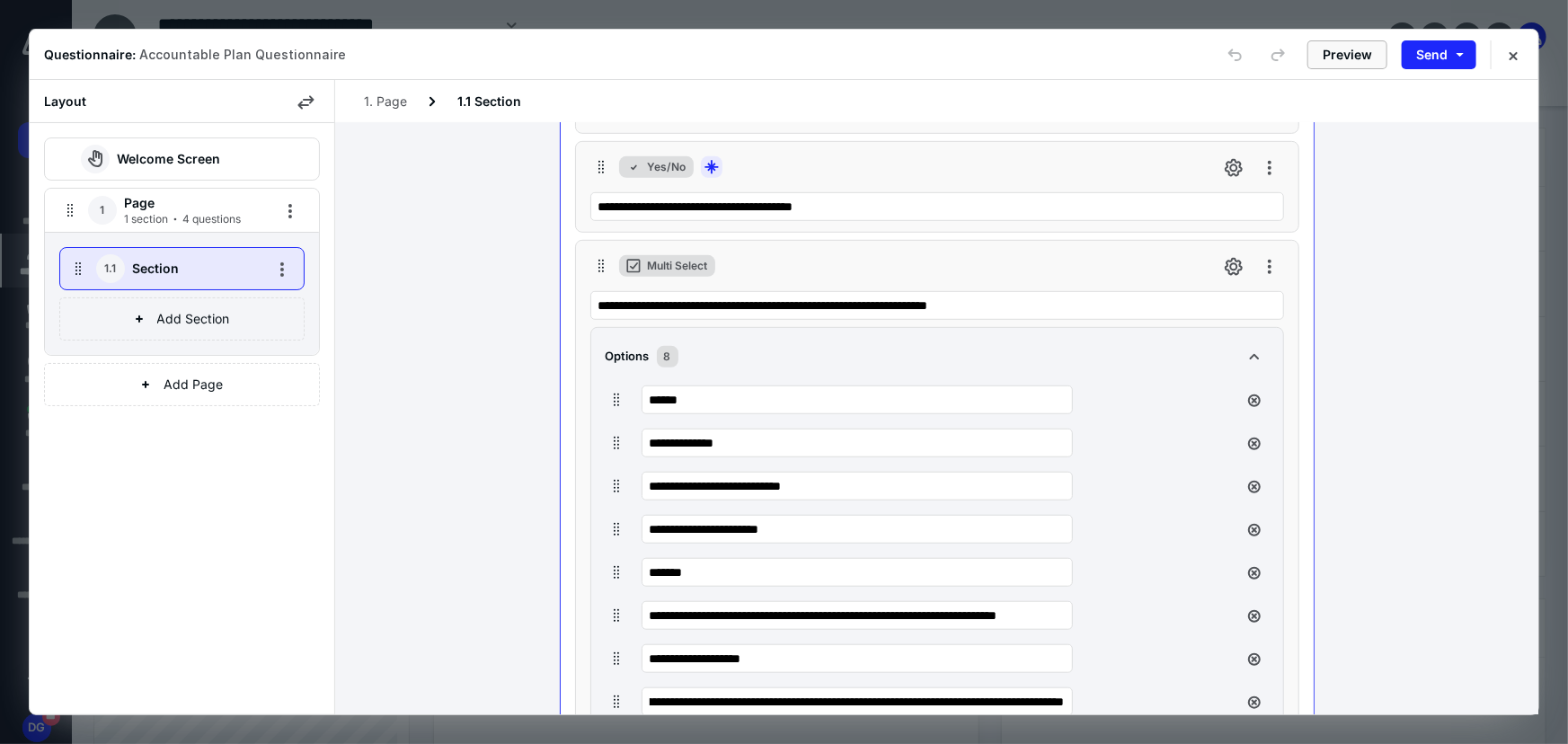 scroll, scrollTop: 0, scrollLeft: 0, axis: both 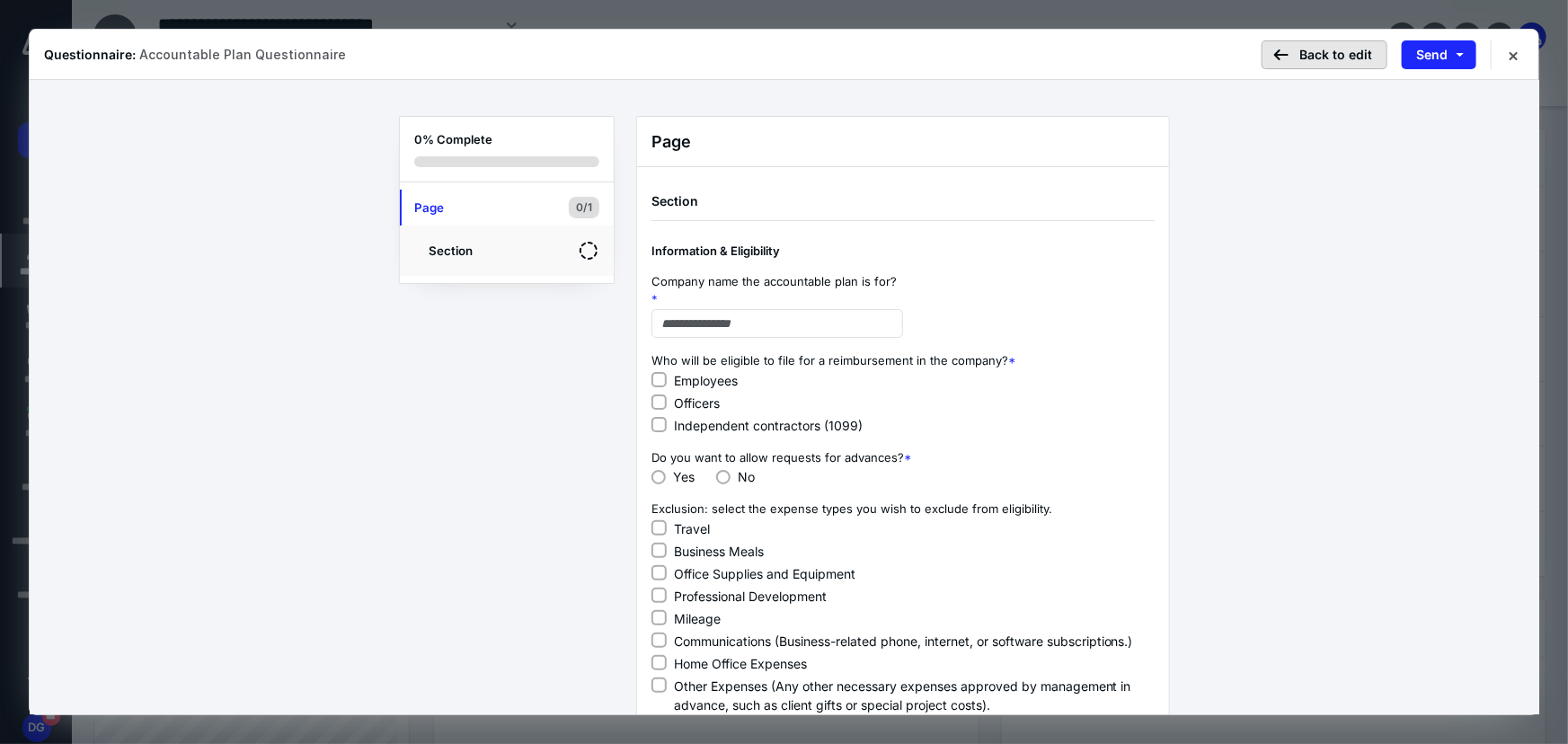 click on "Back to edit" at bounding box center [1324, 55] 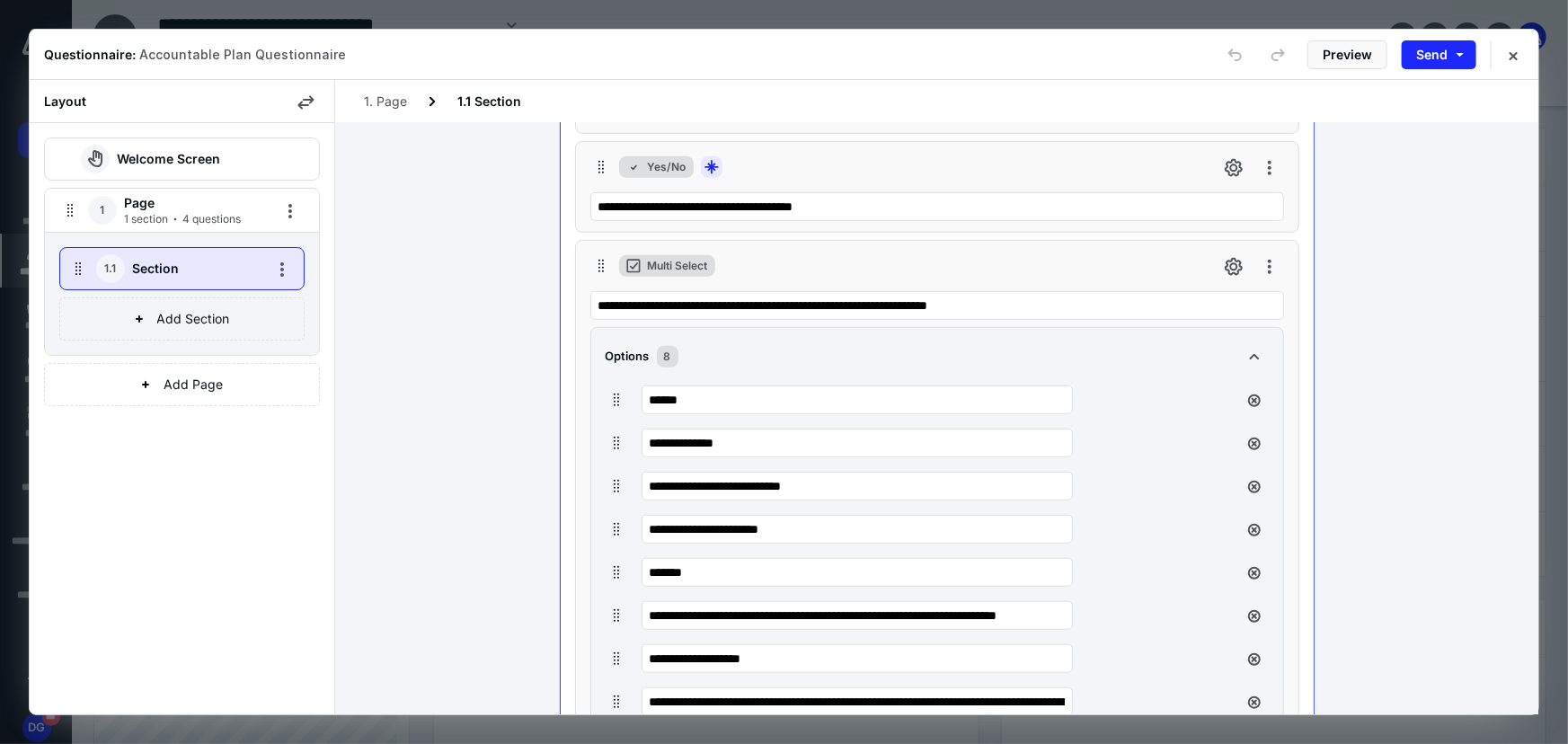 click on "1 section 4 questions" at bounding box center [182, 219] 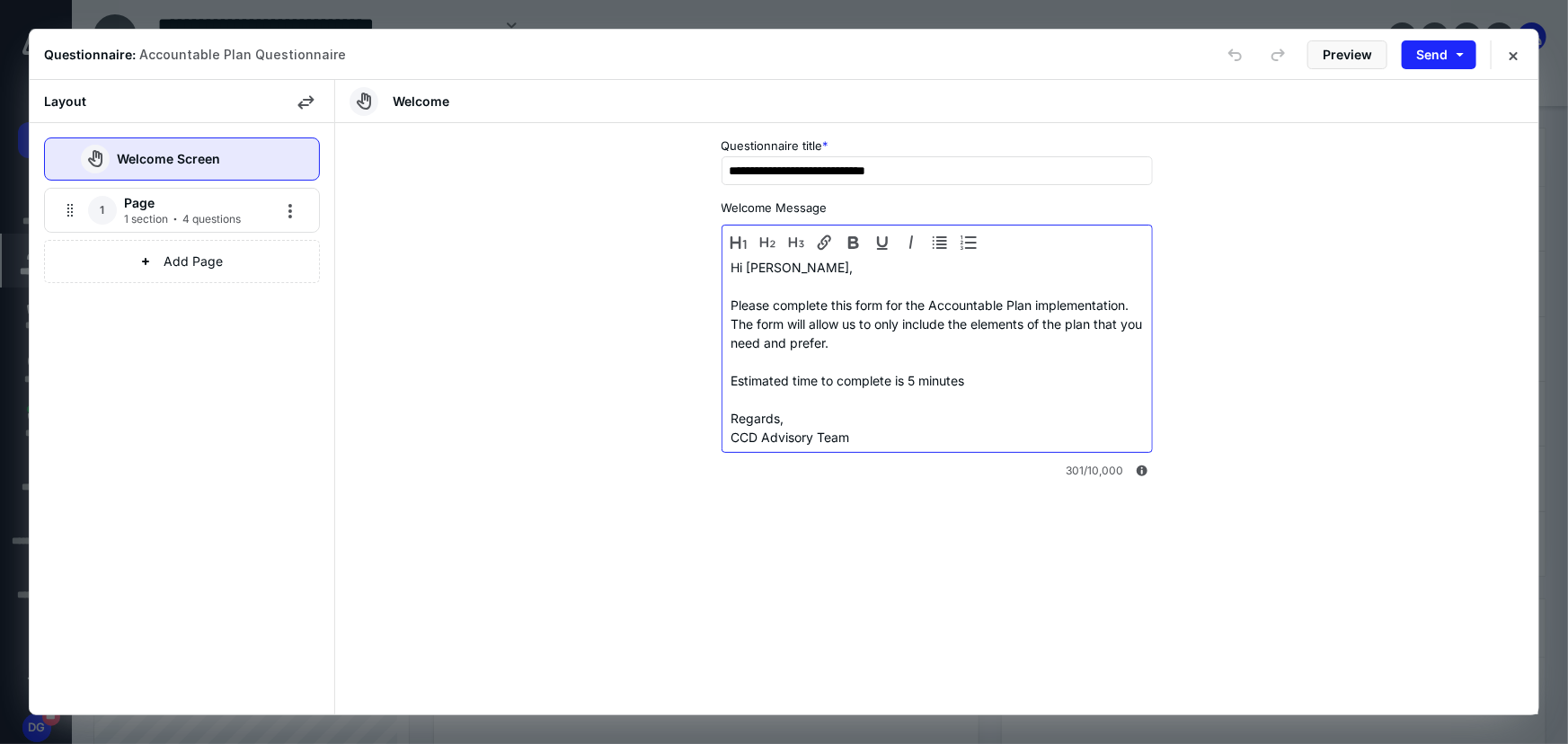 click on "Please complete this form for the Accountable Plan implementation.  The form will allow us to only include the elements of the plan that you need and prefer.   Estimated time to complete is 5 minutes" at bounding box center [937, 342] 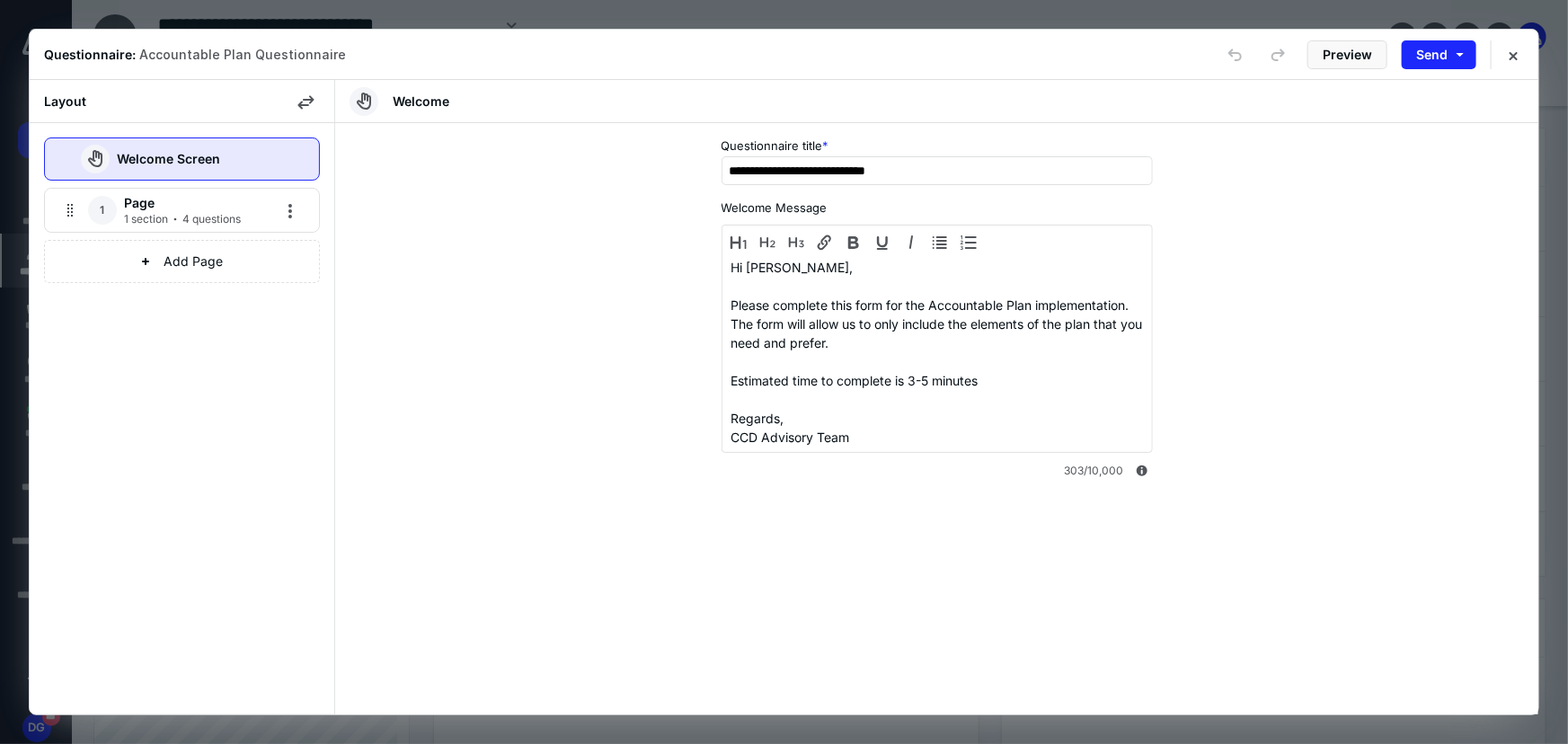 click on "**********" at bounding box center [936, 397] 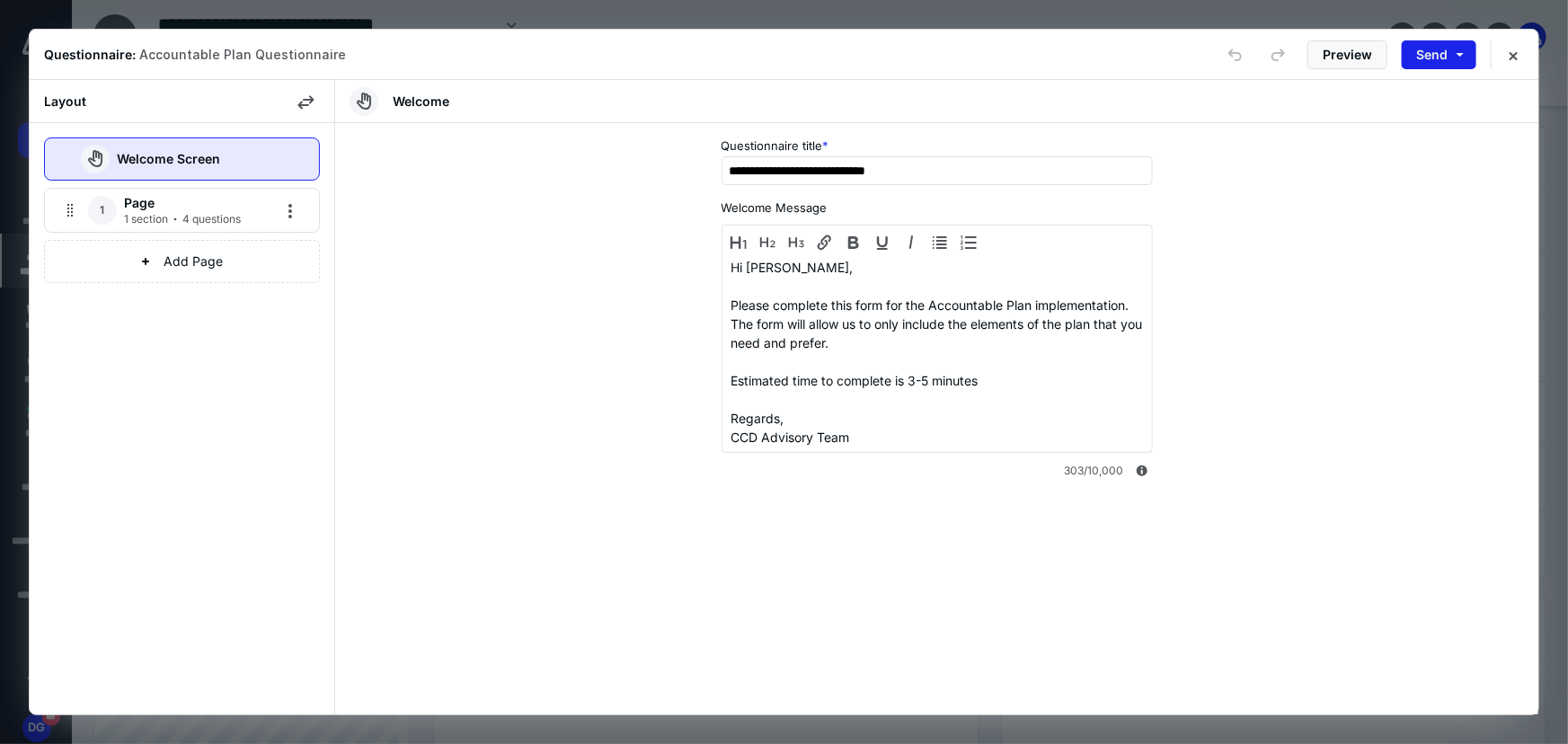 click on "Send" at bounding box center [1439, 55] 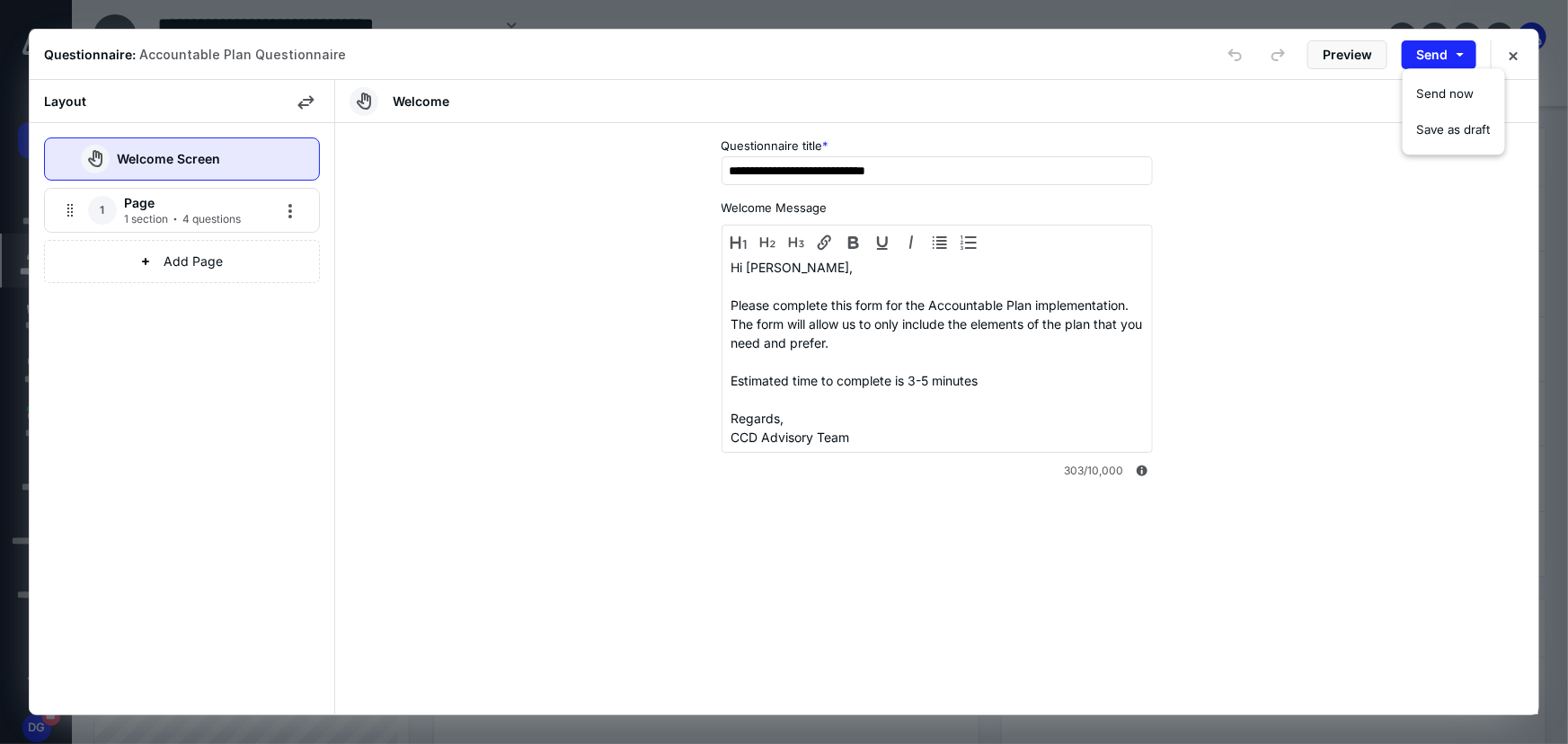 click on "**********" at bounding box center (936, 397) 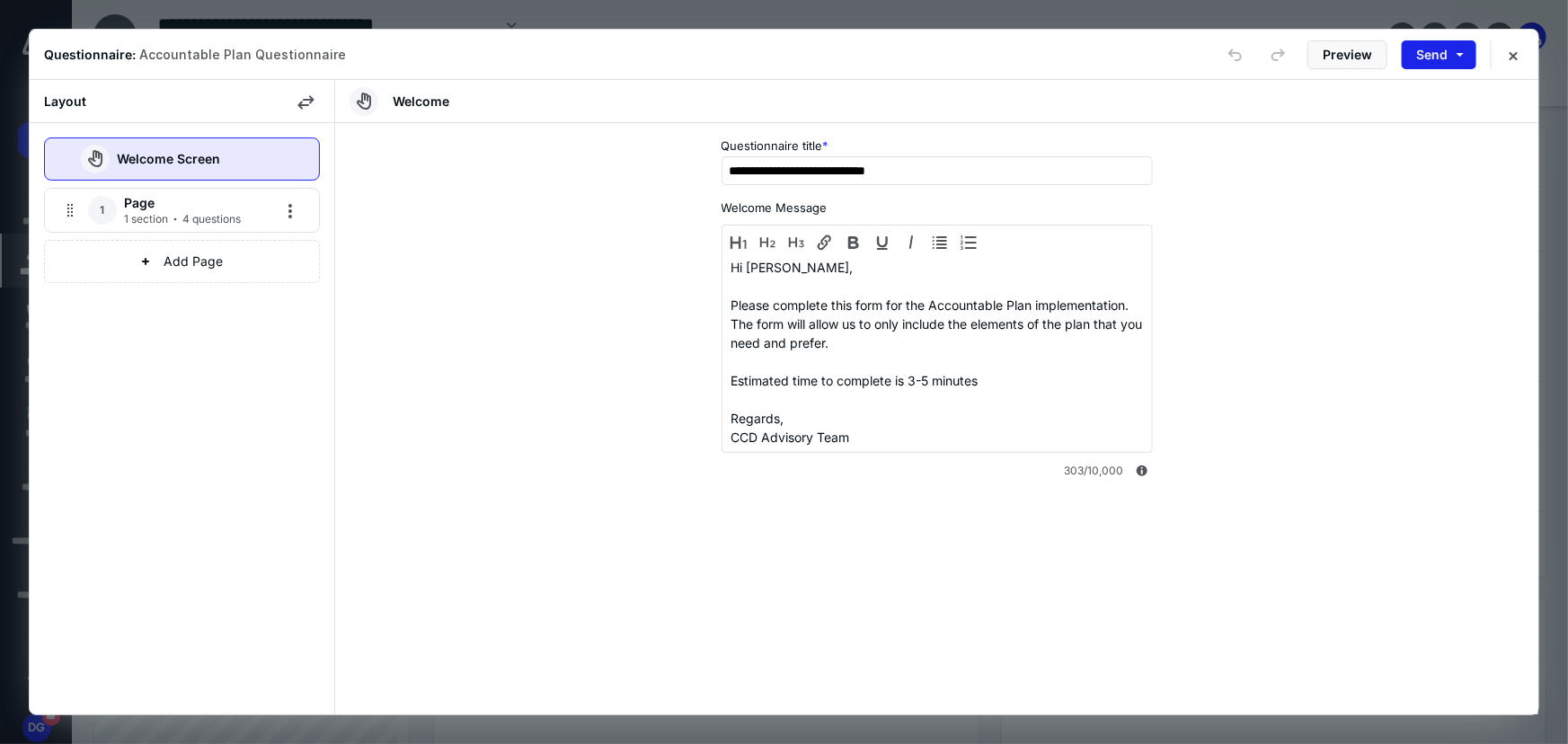 click on "Send" at bounding box center (1439, 55) 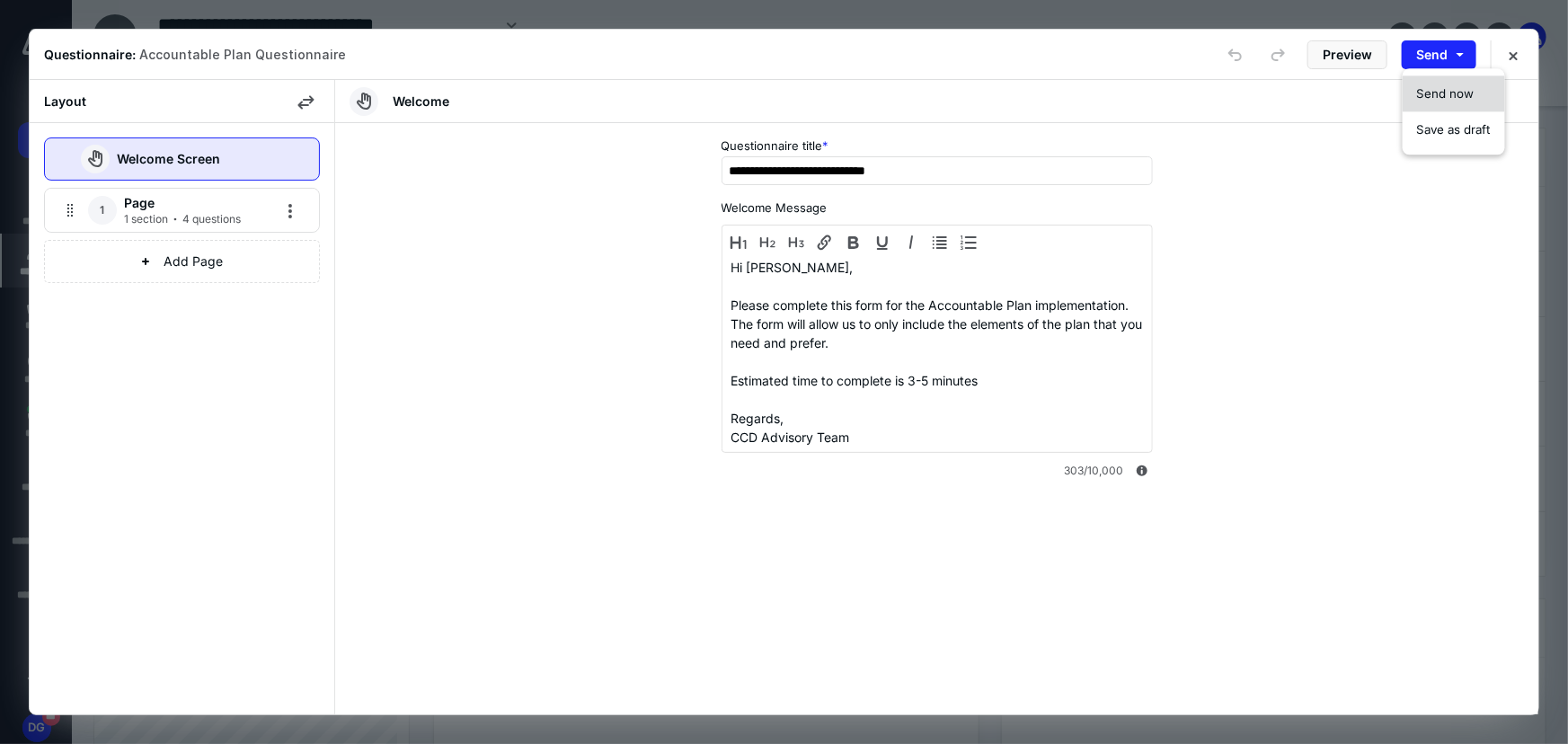 click on "Send now" at bounding box center [1446, 93] 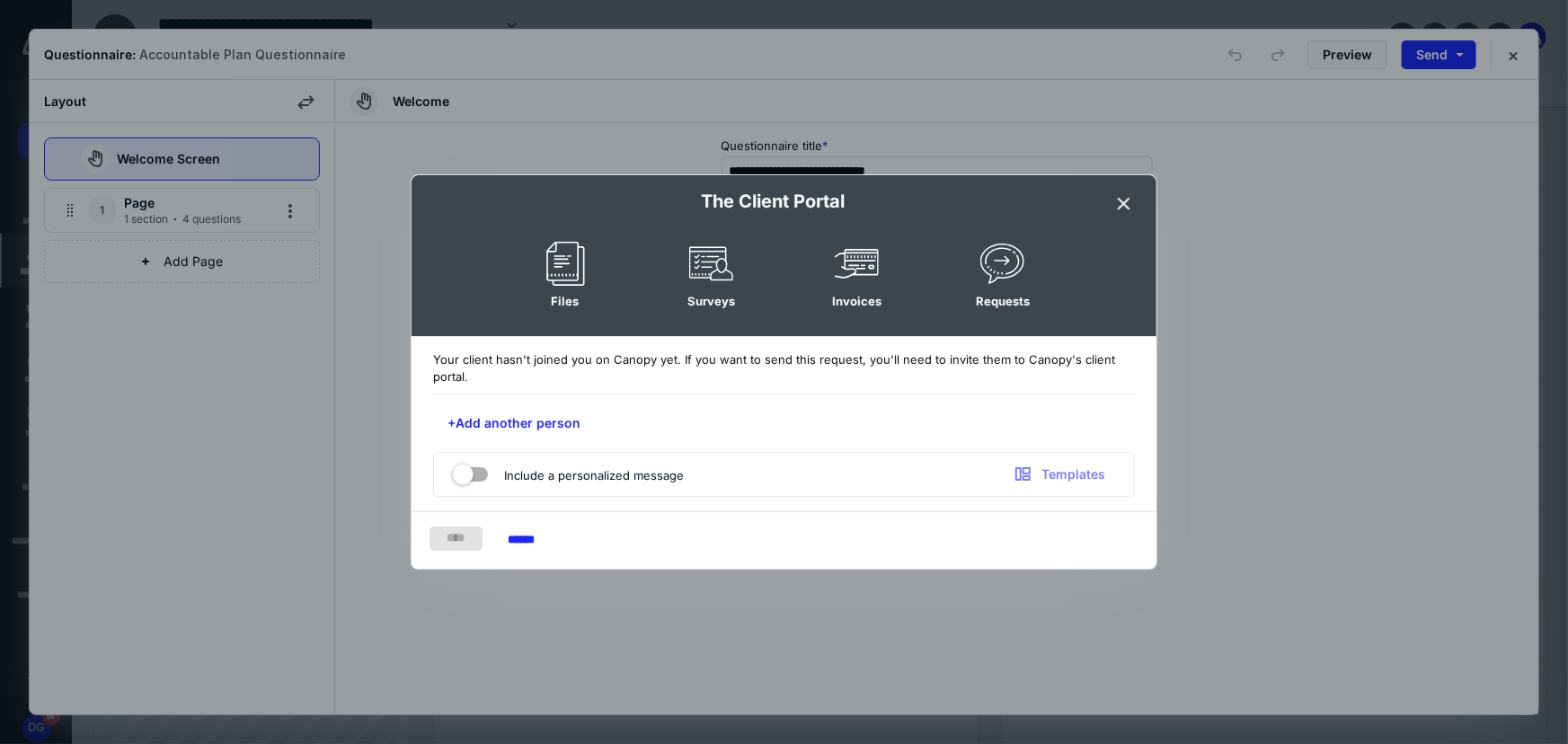 click at bounding box center [1124, 204] 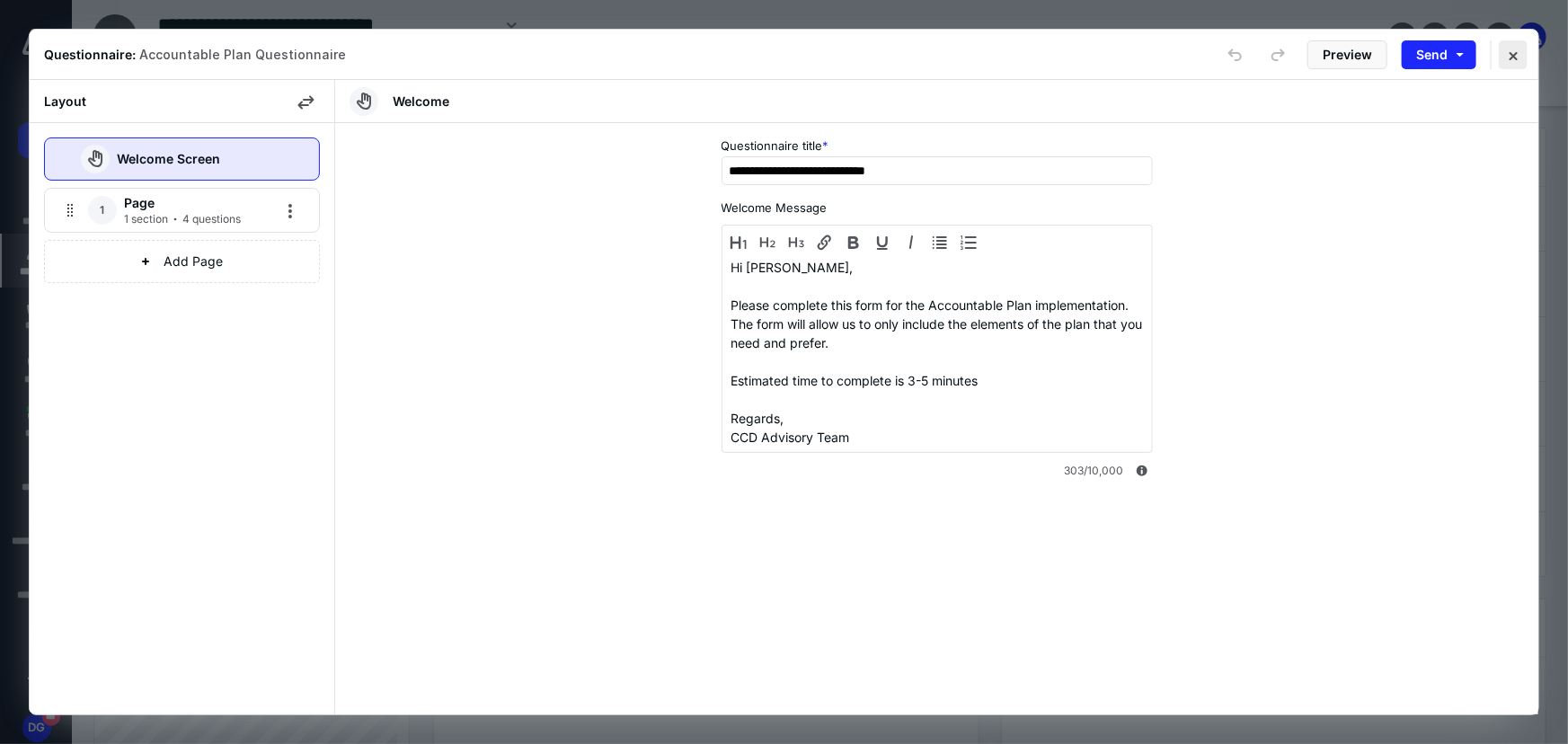 click at bounding box center (1513, 55) 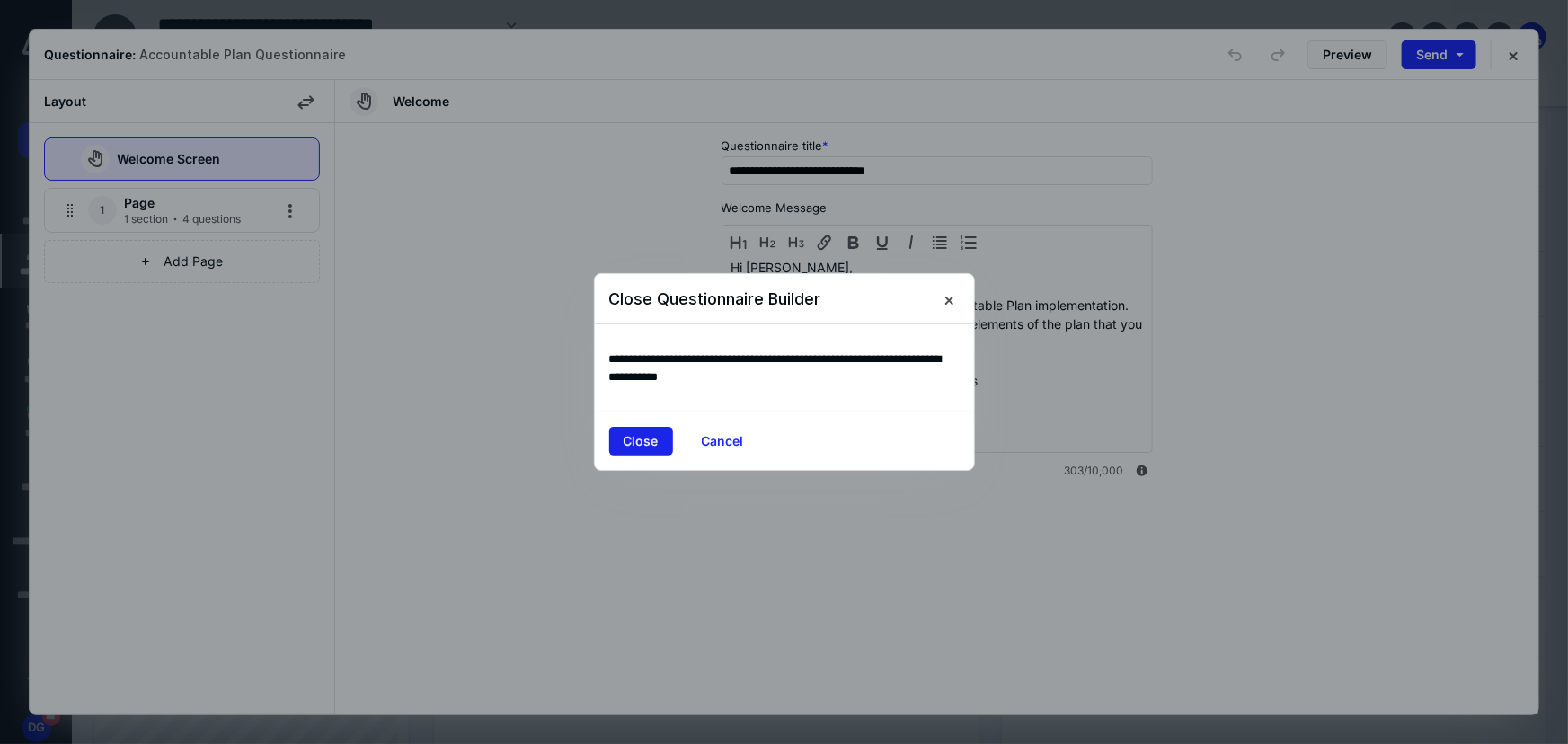 click on "Close" at bounding box center (641, 441) 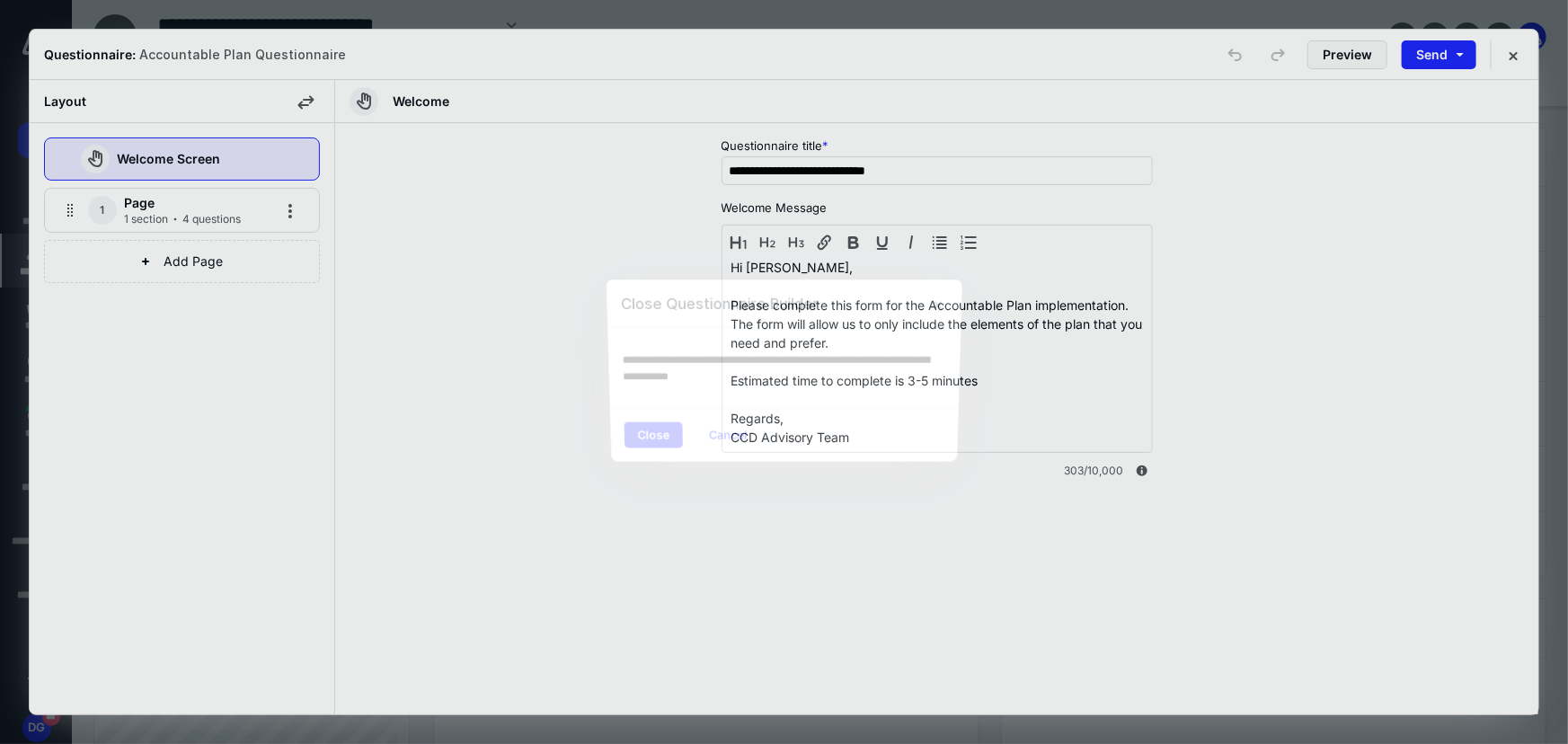 type 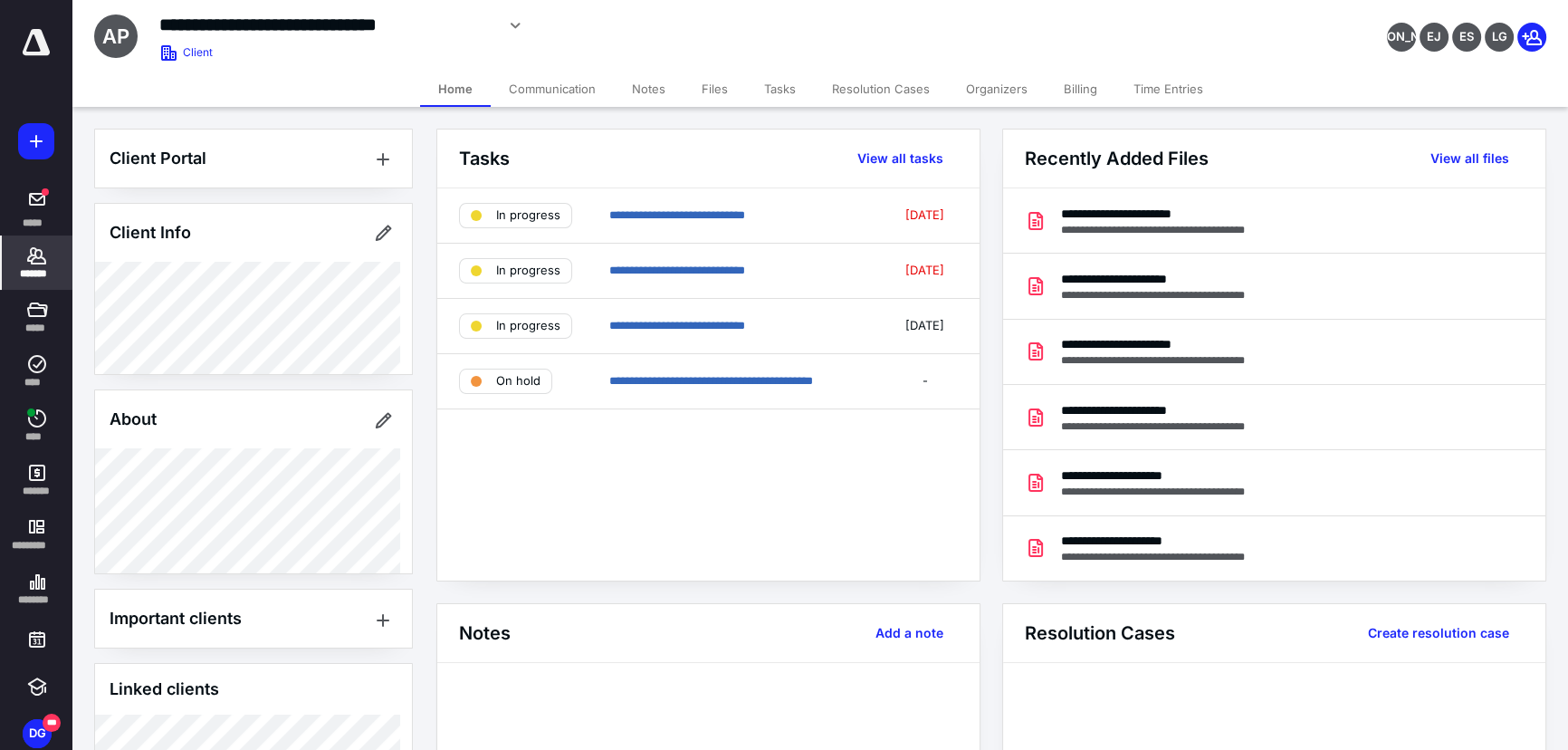 scroll, scrollTop: 121, scrollLeft: 0, axis: vertical 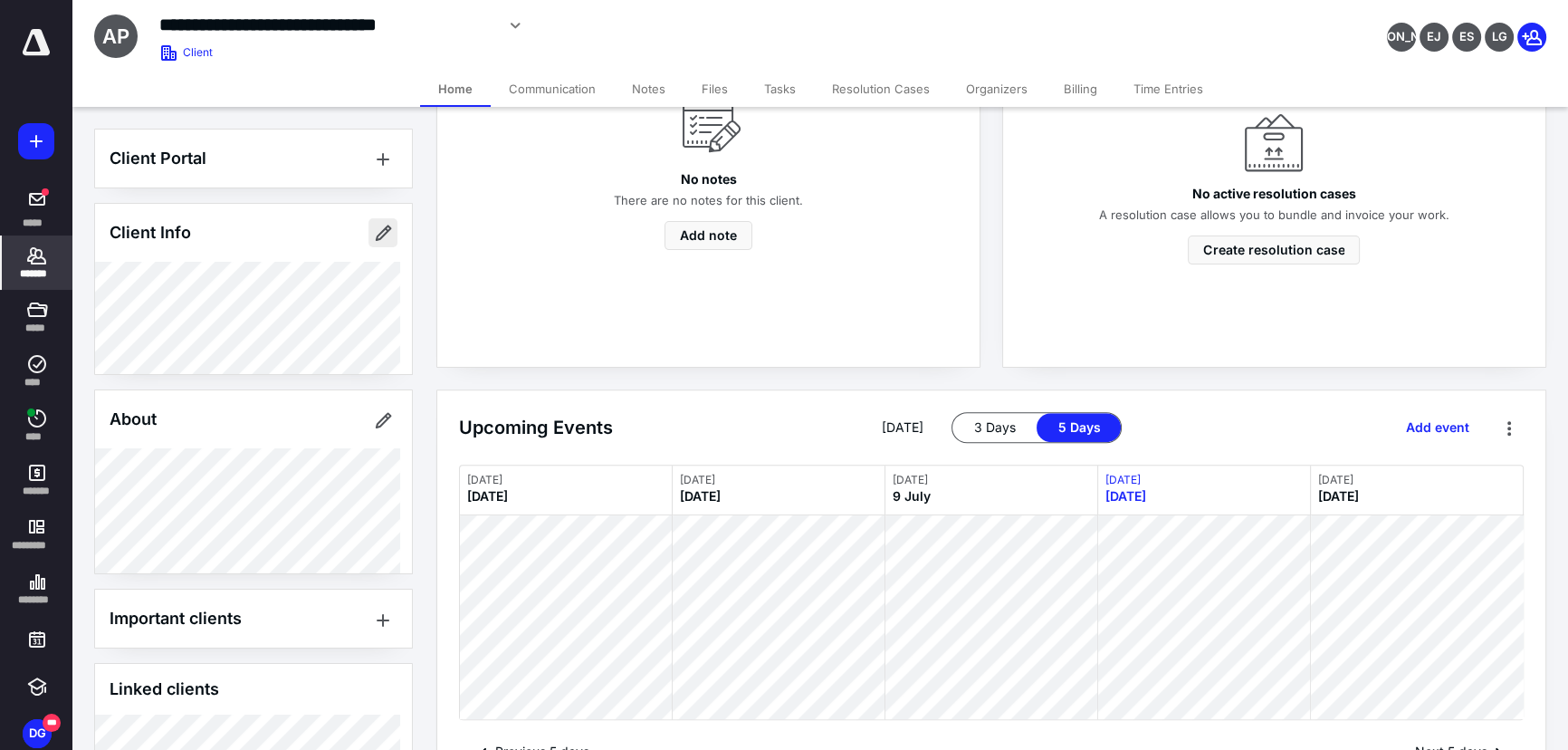 click at bounding box center [383, 233] 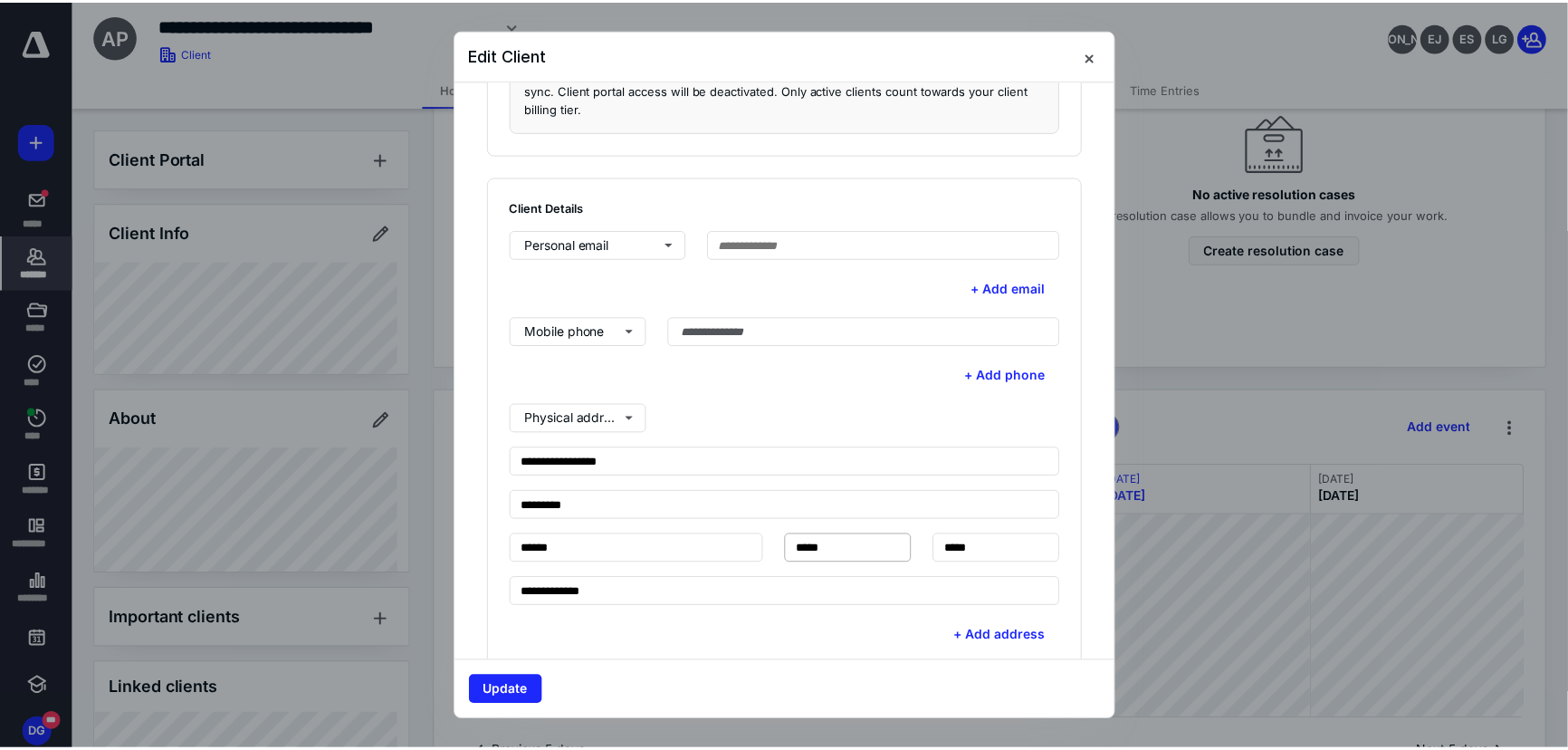 scroll, scrollTop: 411, scrollLeft: 0, axis: vertical 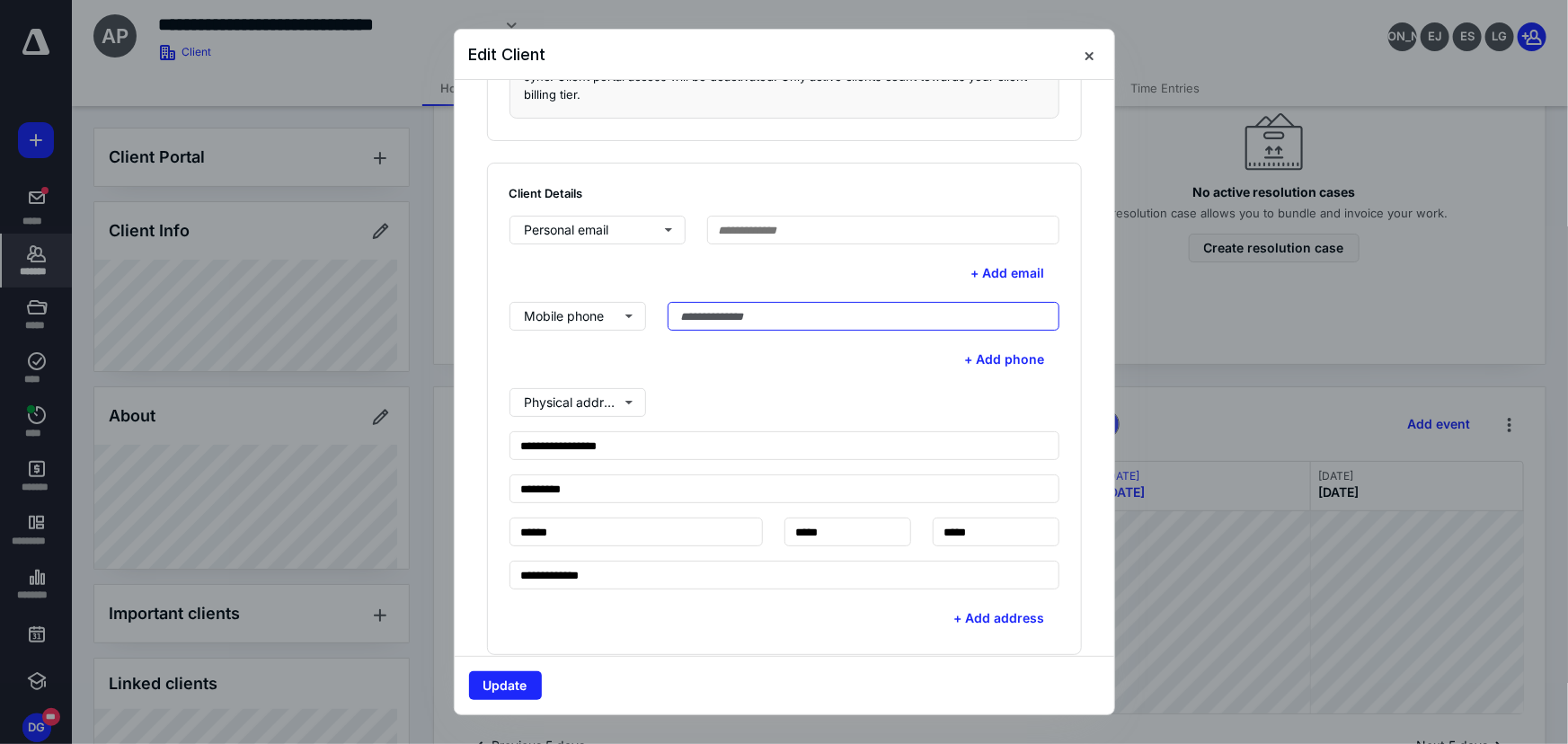 click at bounding box center [864, 316] 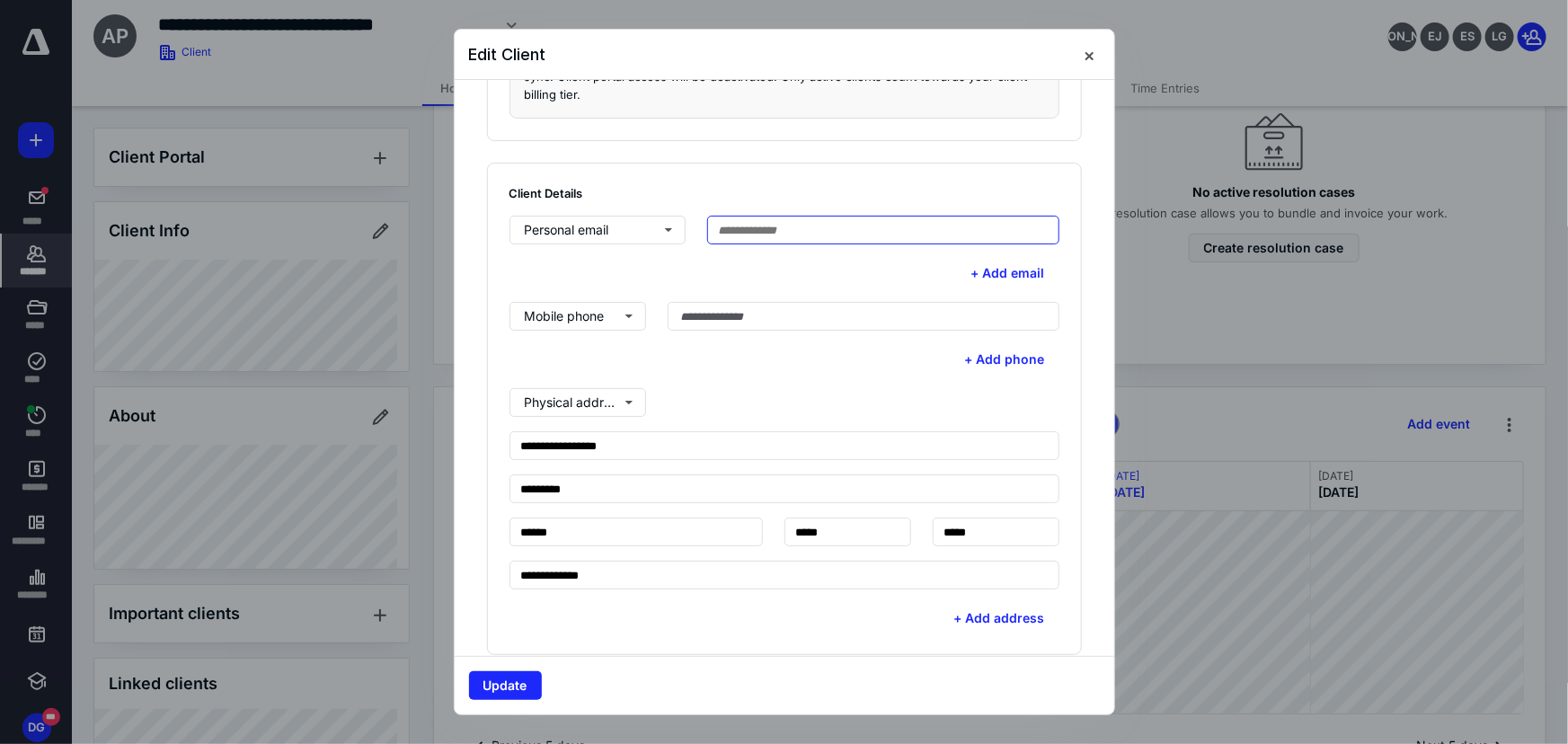 click at bounding box center [883, 230] 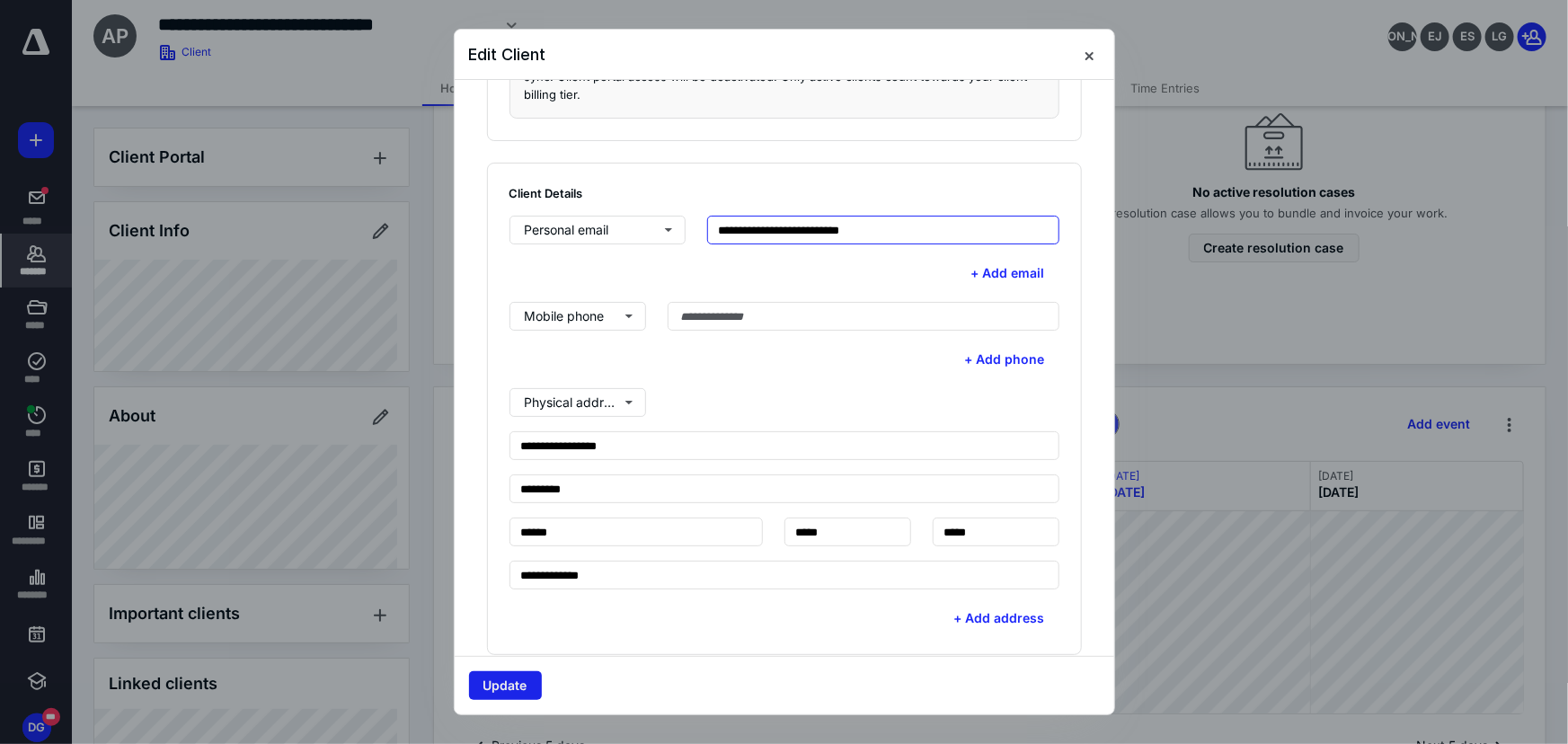 type on "**********" 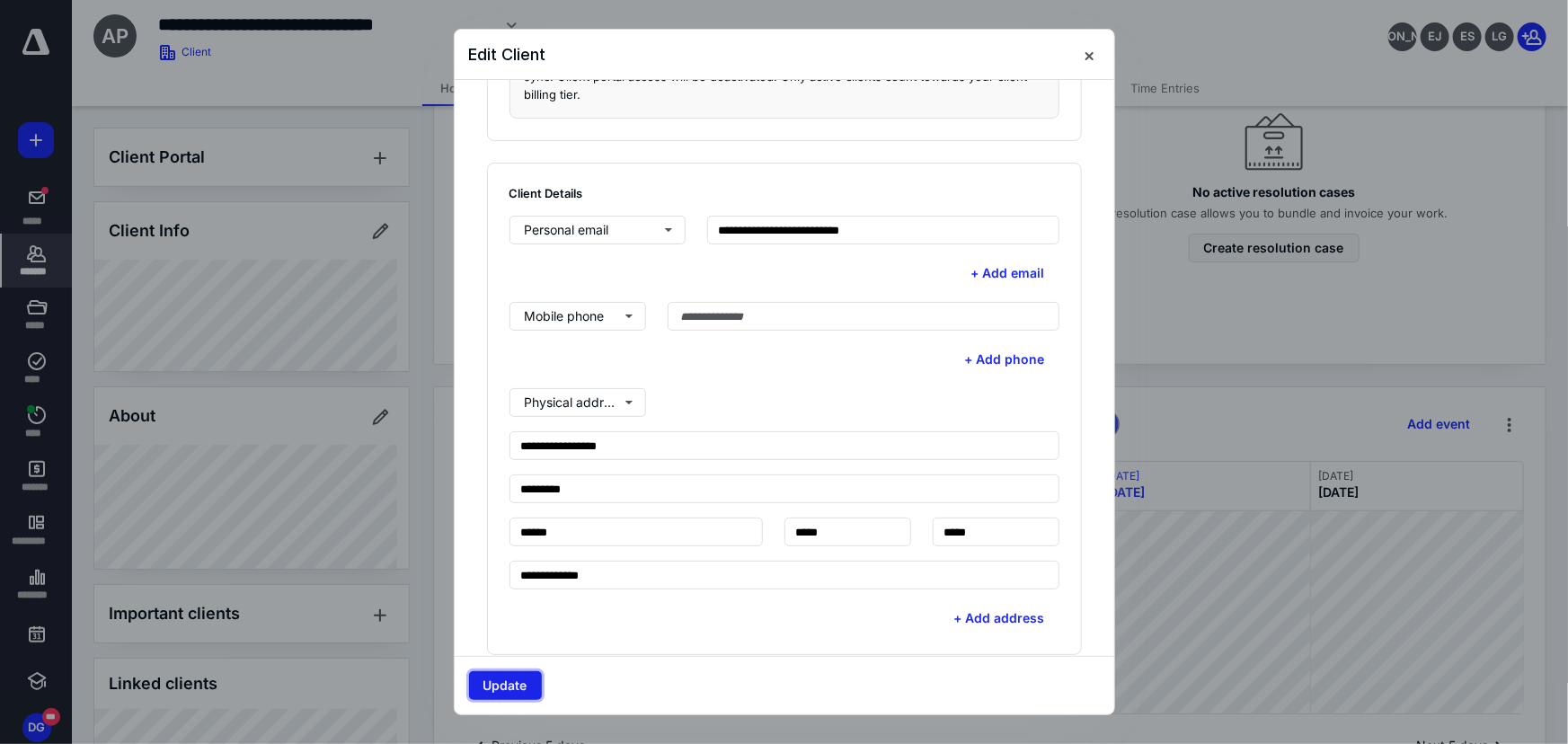 click on "Update" at bounding box center (505, 686) 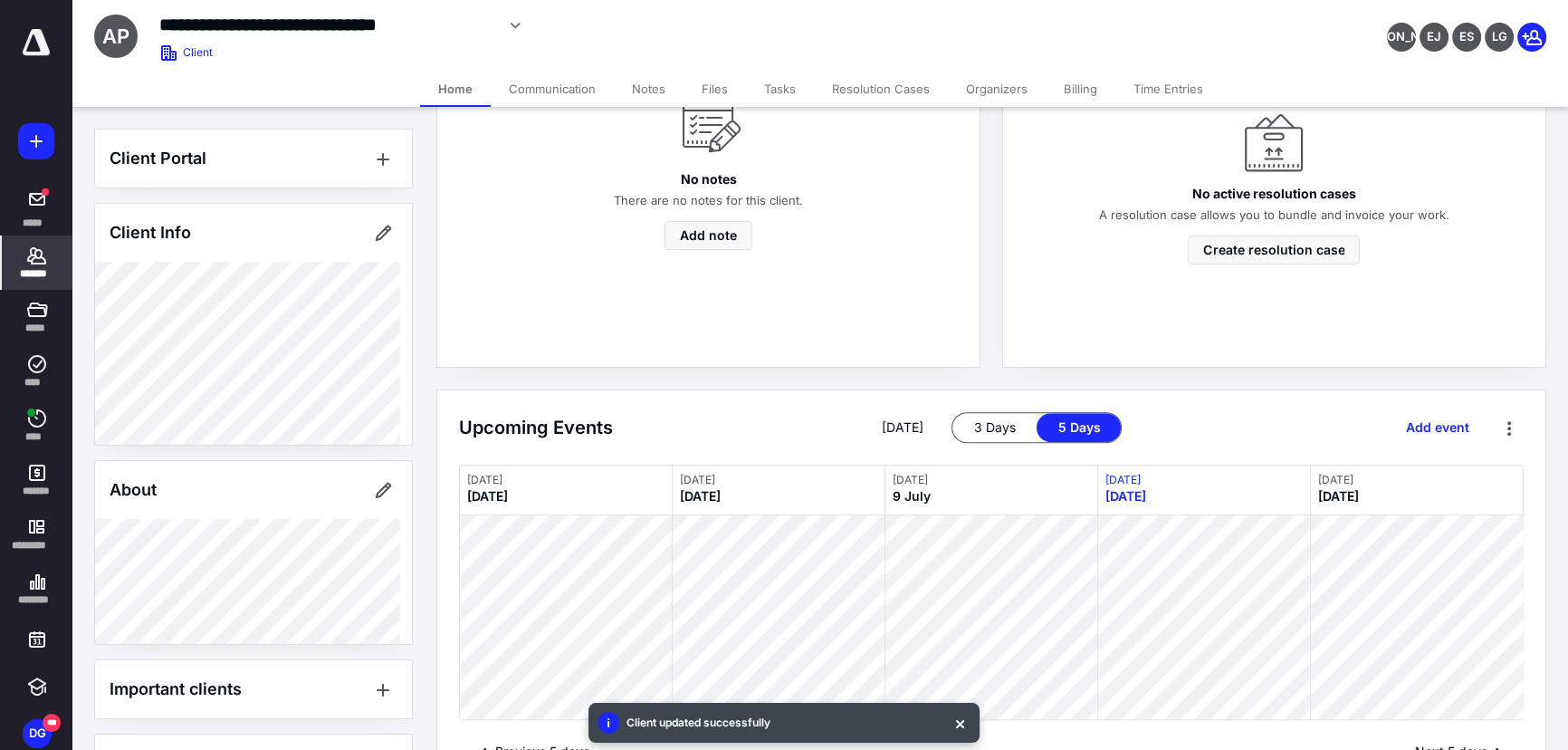 click 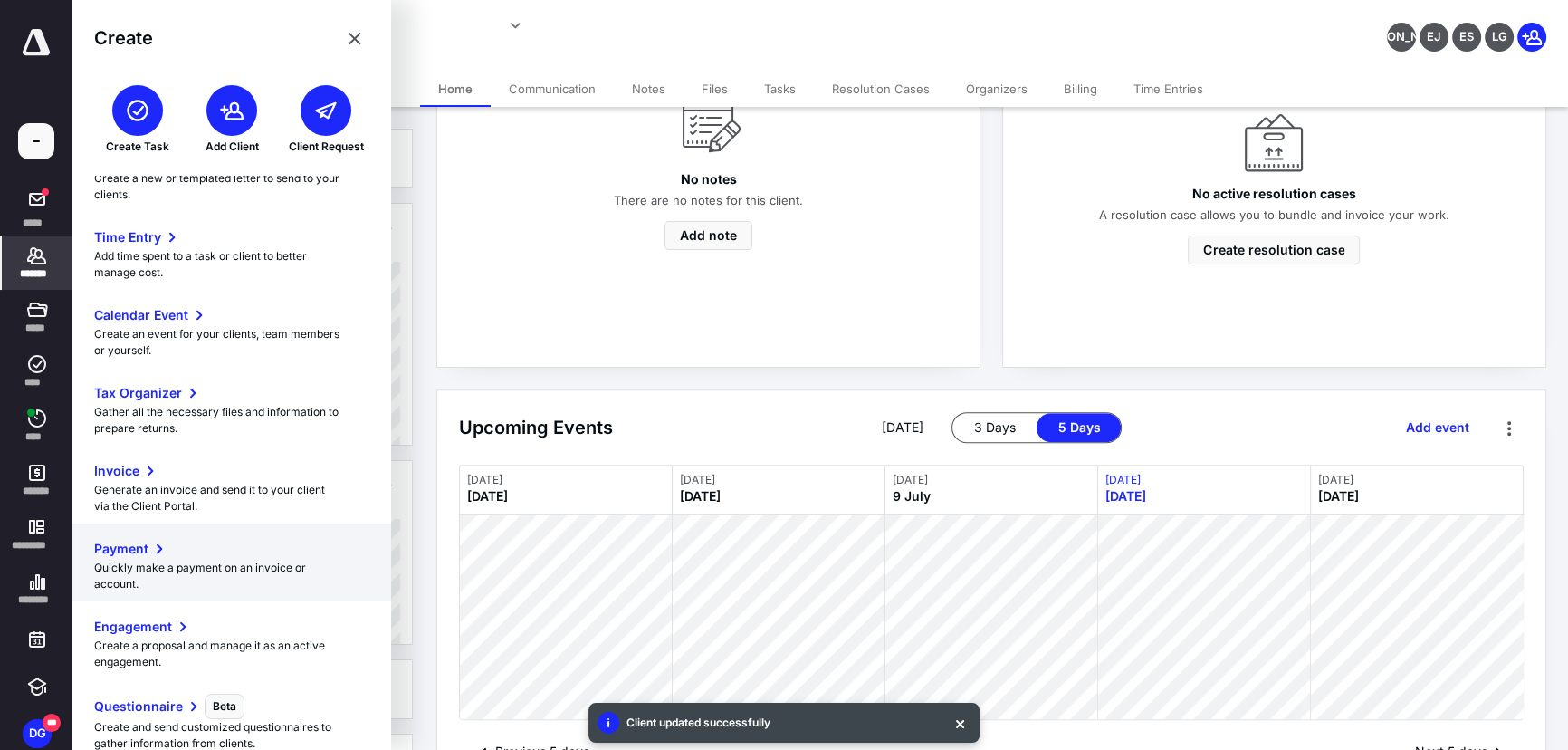 scroll, scrollTop: 126, scrollLeft: 0, axis: vertical 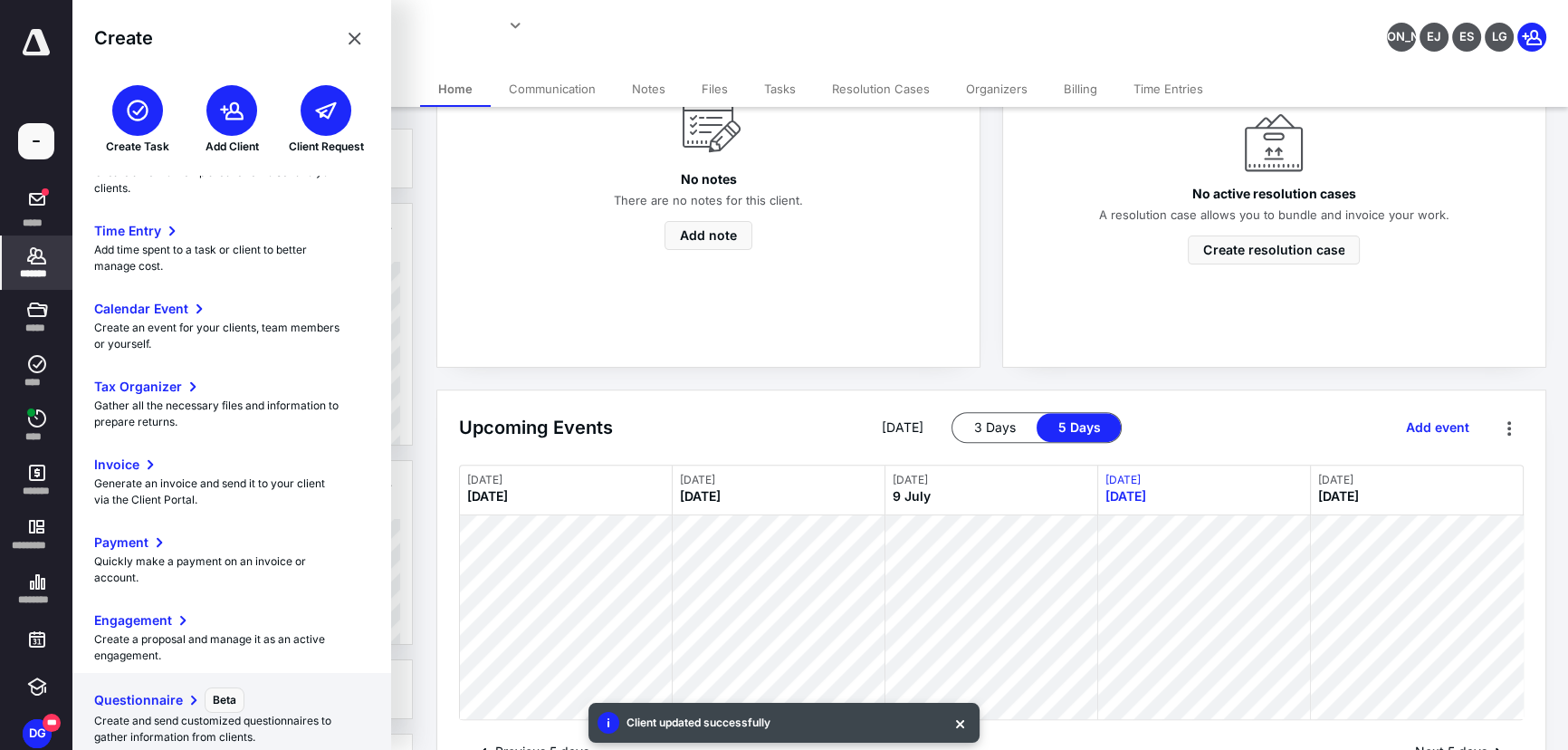 click on "Questionnaire" at bounding box center [139, 700] 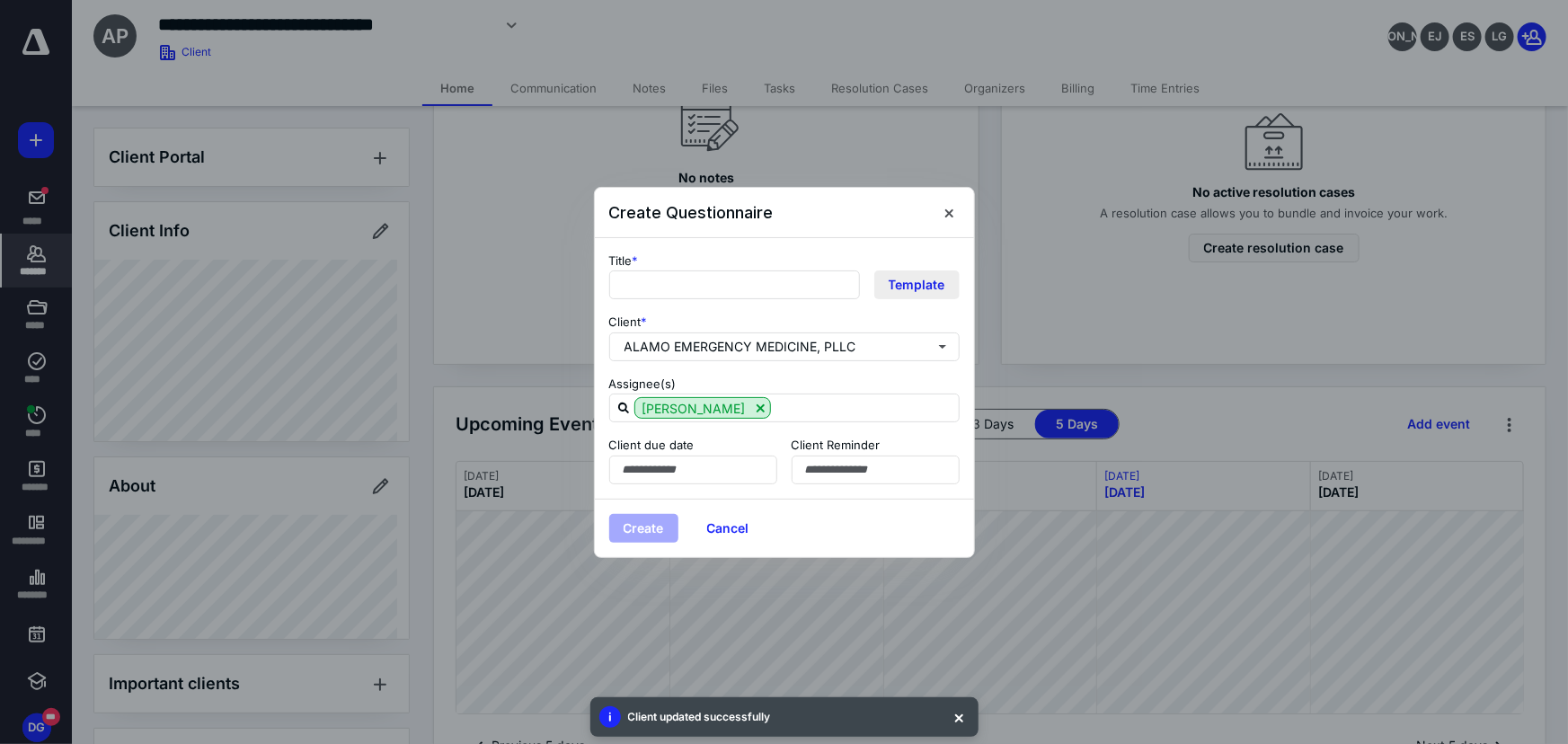 click on "Template" at bounding box center [917, 285] 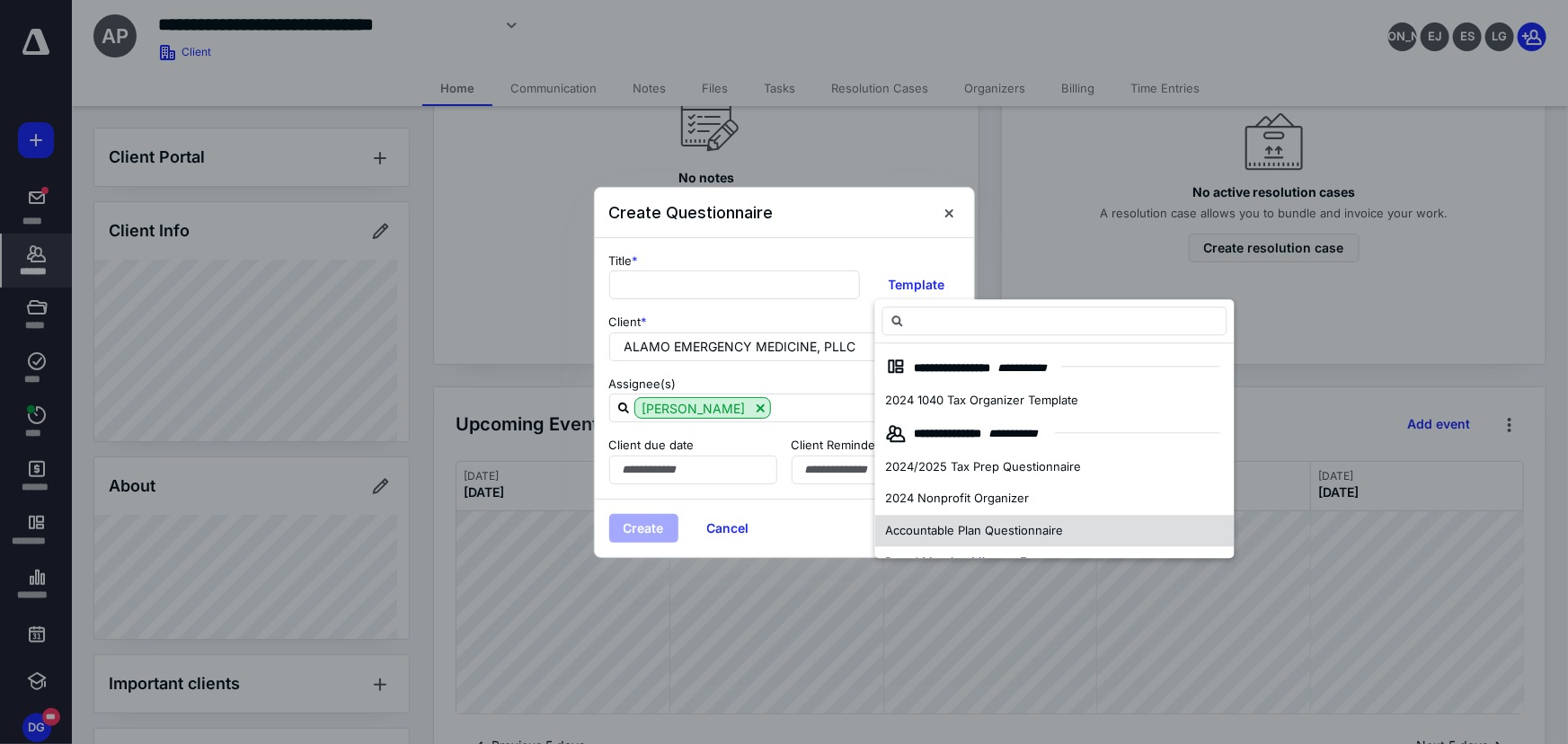 click on "Accountable Plan Questionnaire" at bounding box center [975, 530] 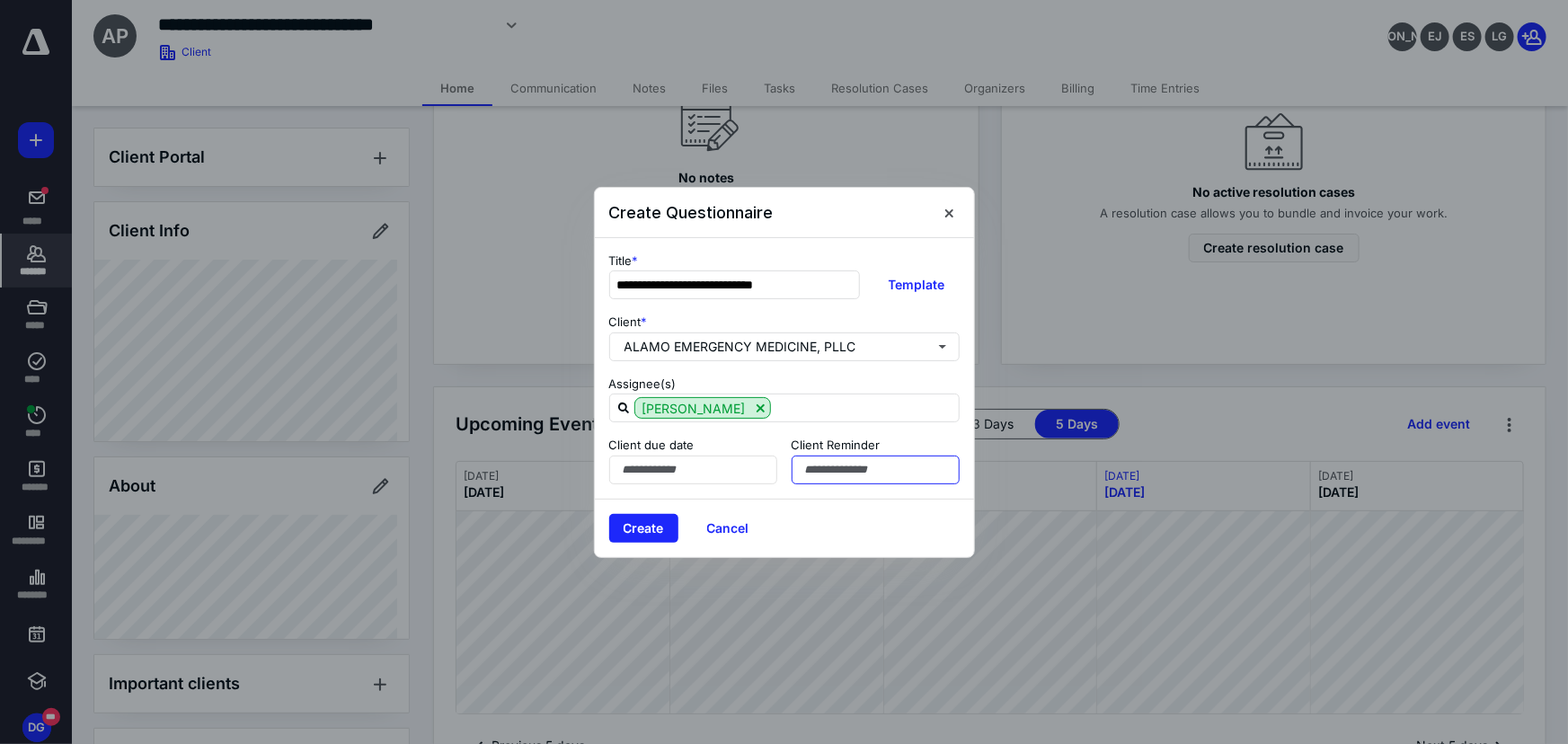click at bounding box center (875, 470) 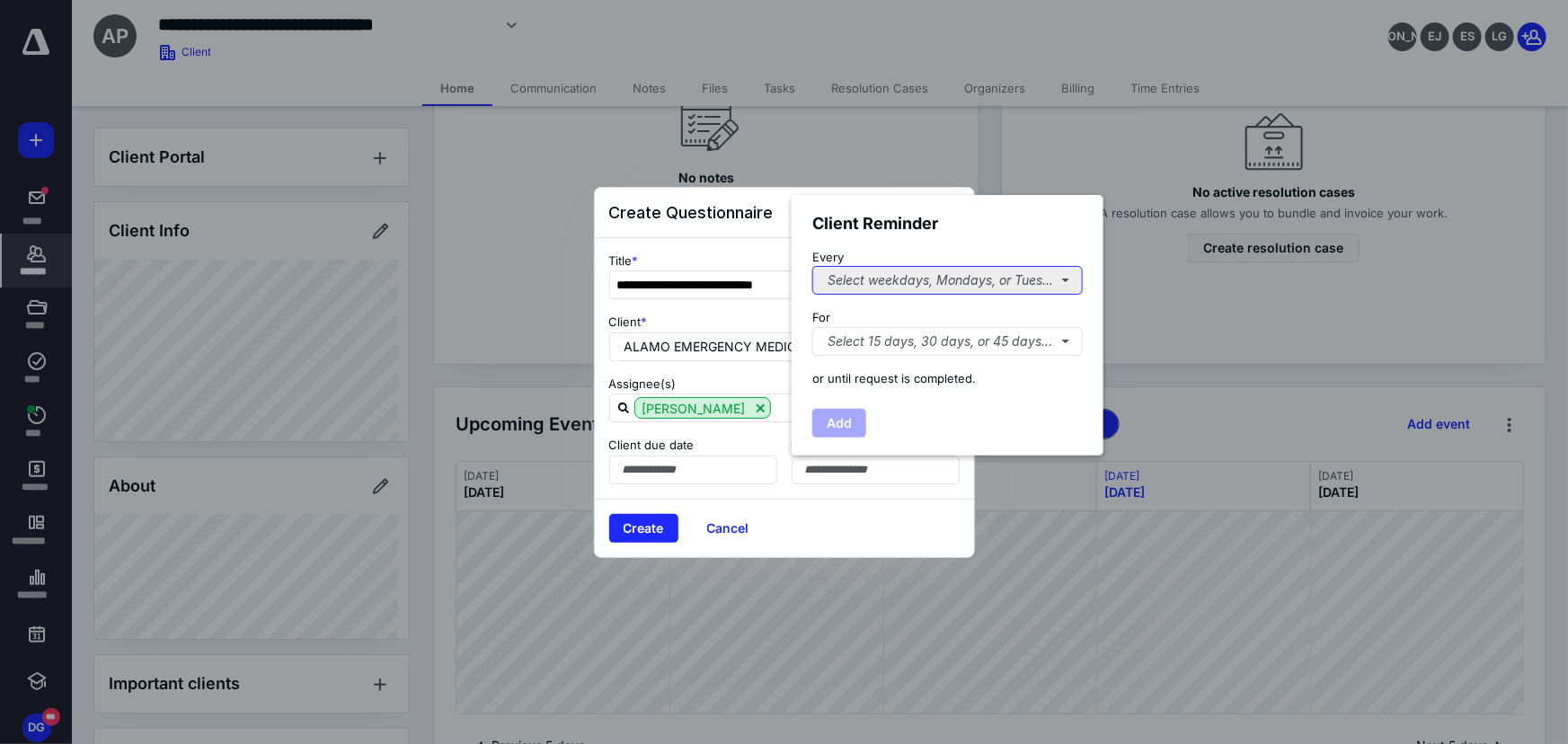 click on "Select weekdays, Mondays, or Tues..." at bounding box center [947, 281] 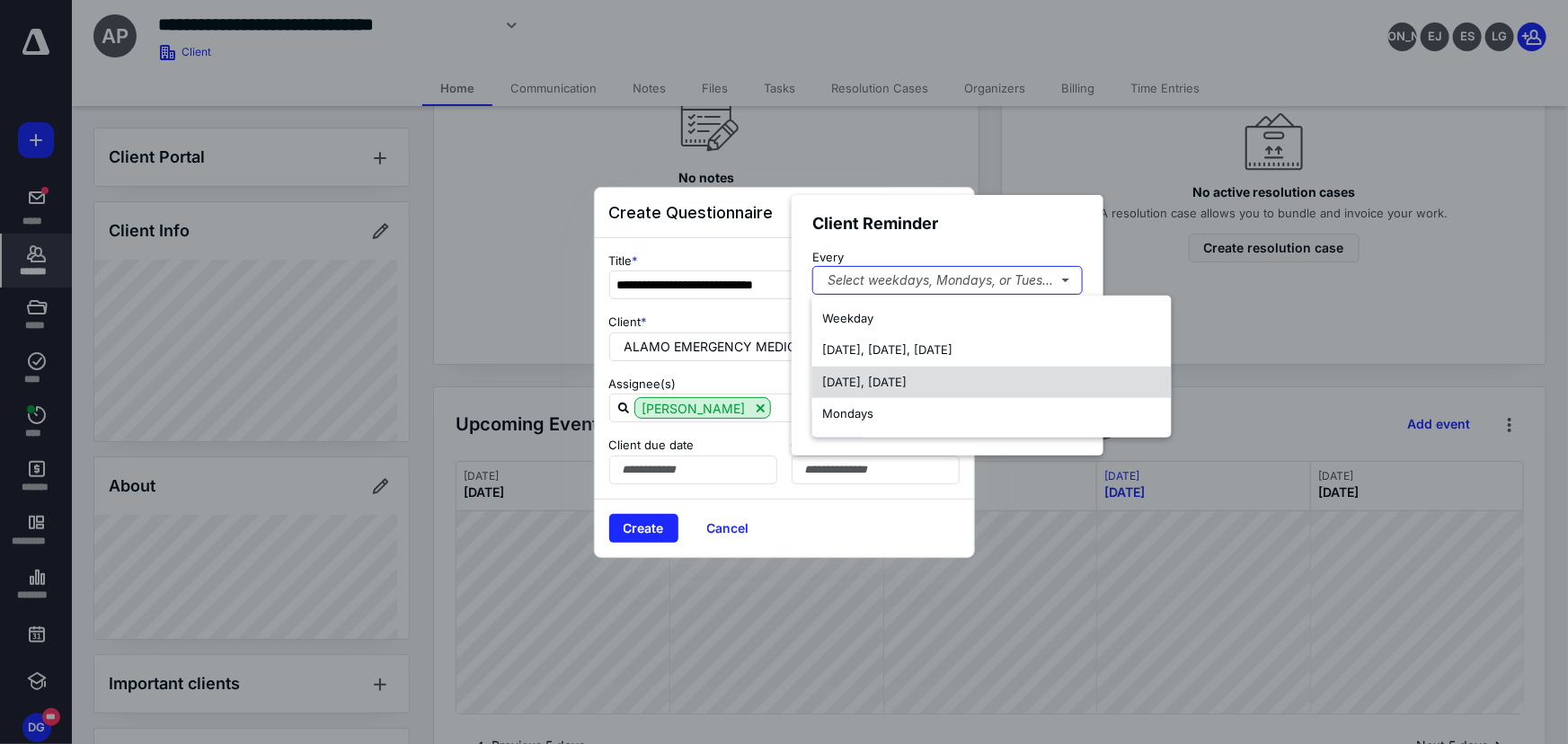 click on "Tuesday, Thursday" at bounding box center [865, 382] 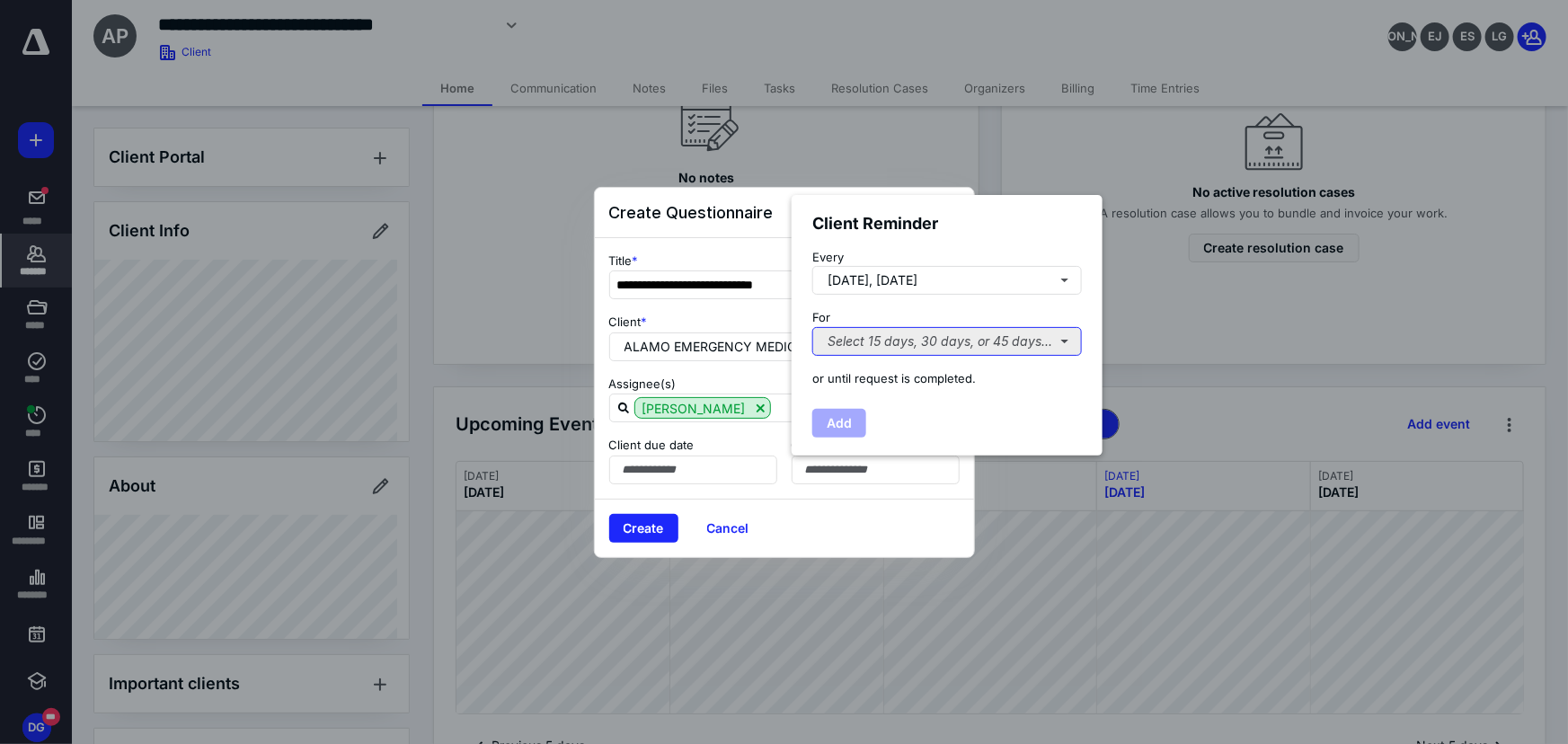 click on "Select 15 days, 30 days, or 45 days..." at bounding box center [947, 341] 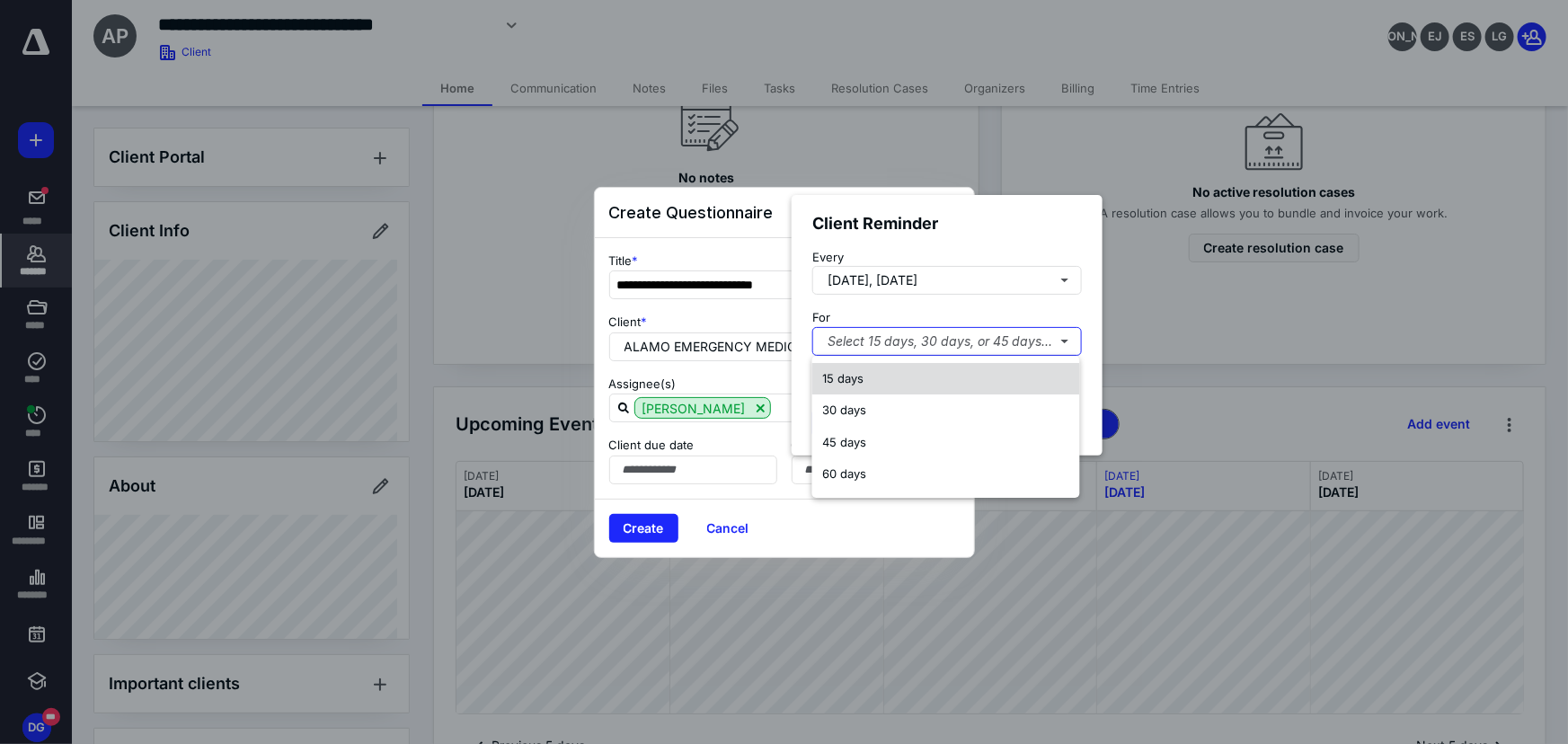 click on "15 days" at bounding box center [844, 378] 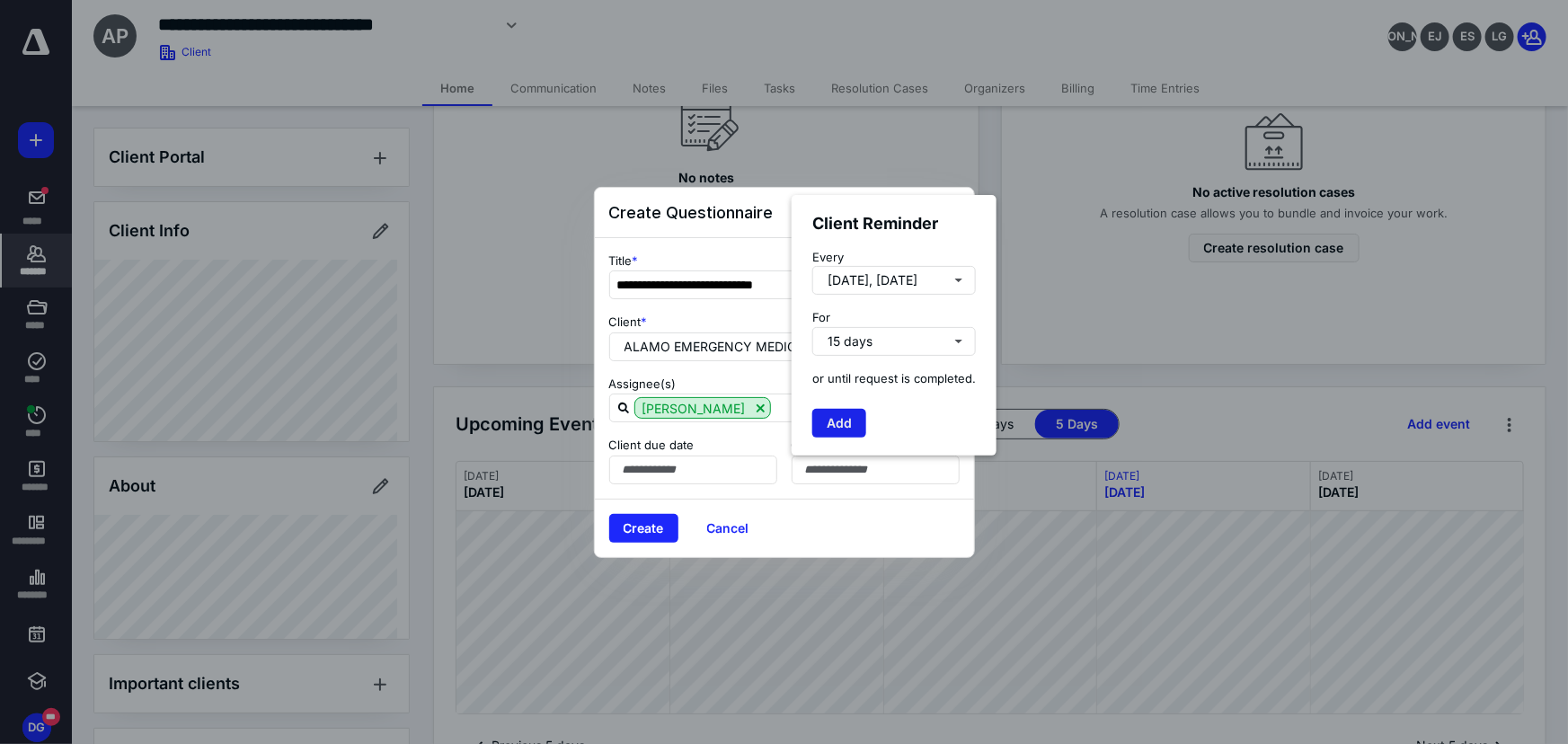 click on "Add" at bounding box center (839, 424) 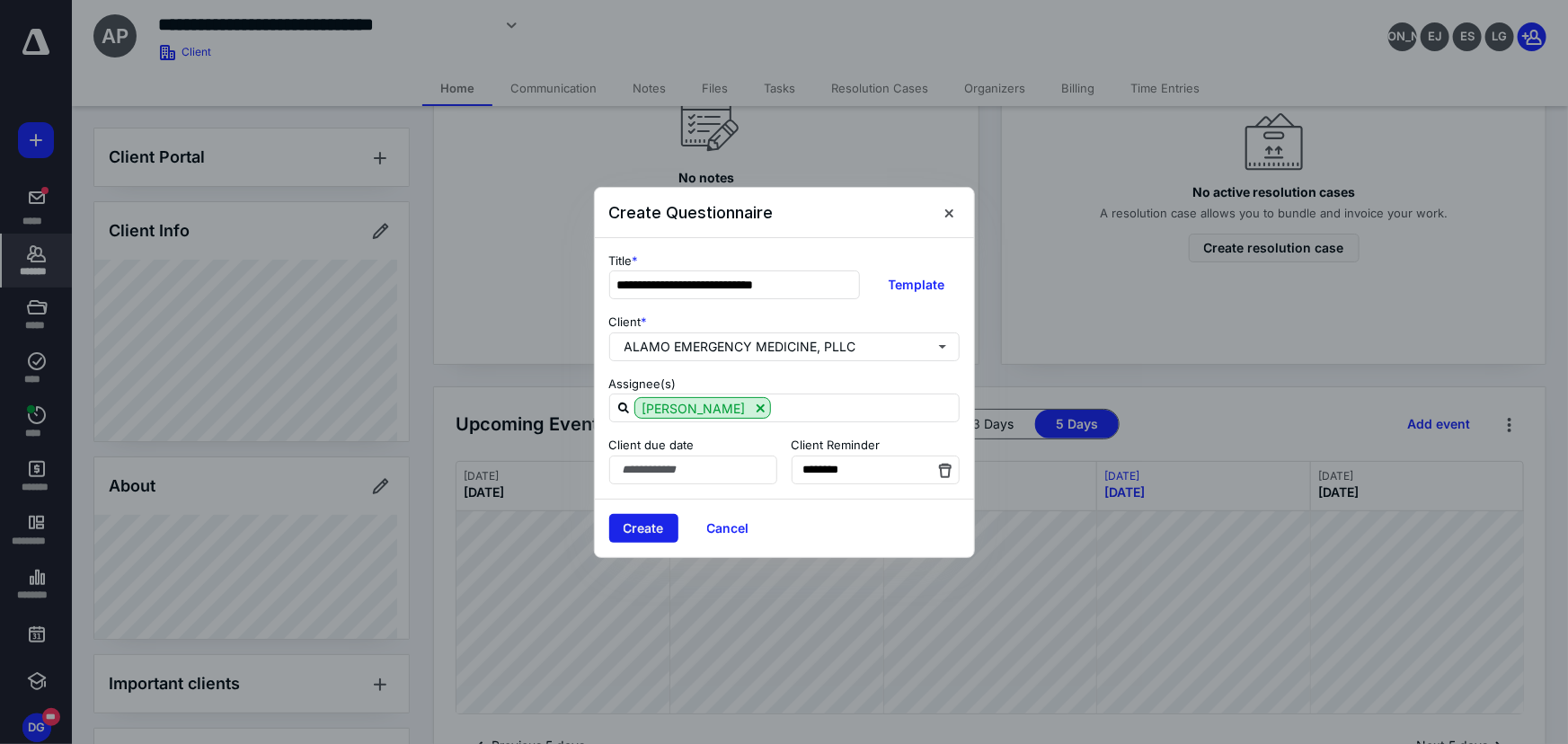 click on "Create" at bounding box center (643, 528) 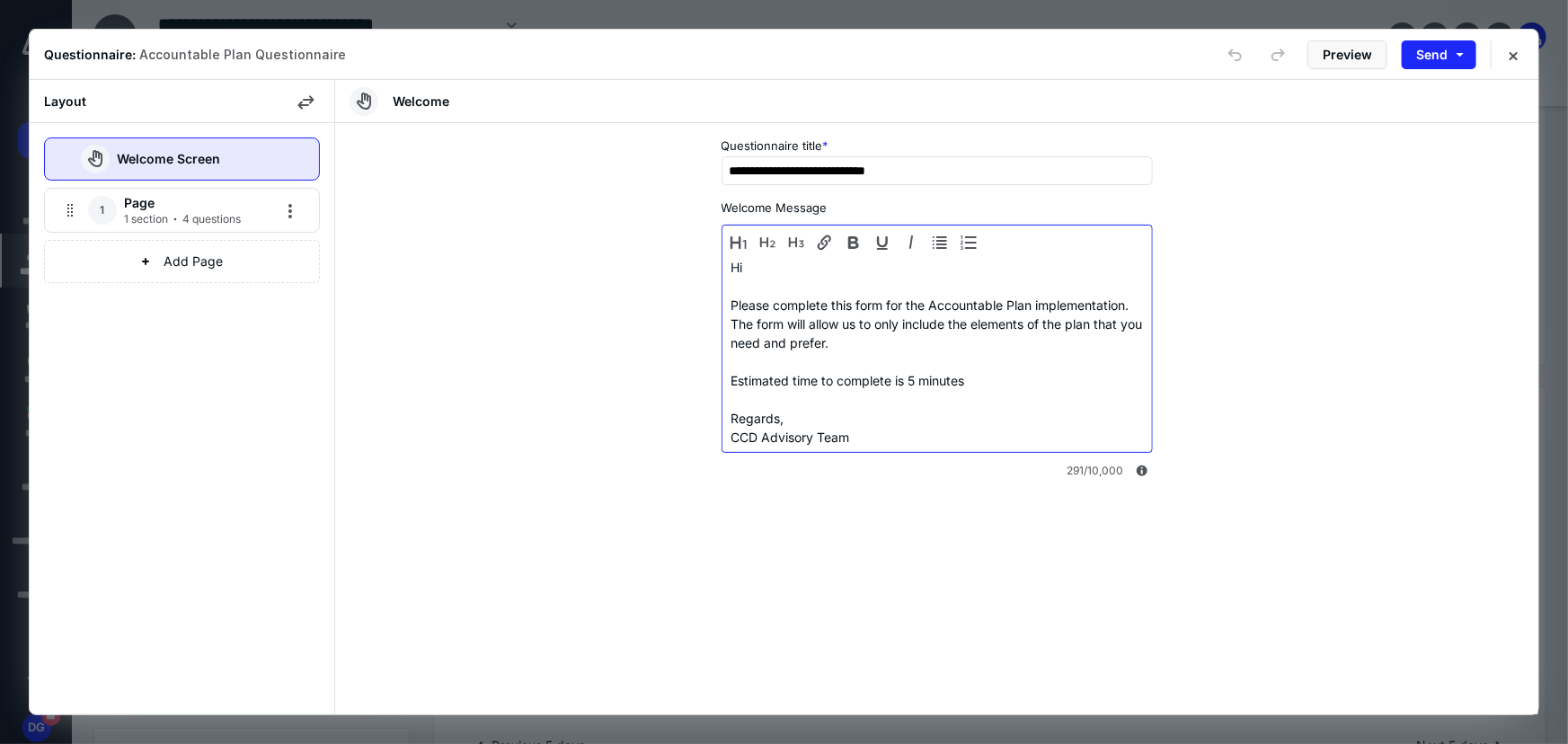click on "Hi Please complete this form for the Accountable Plan implementation.  The form will allow us to only include the elements of the plan that you need and prefer.   Estimated time to complete is 5 minutes Regards, CCD Advisory Team" at bounding box center (937, 352) 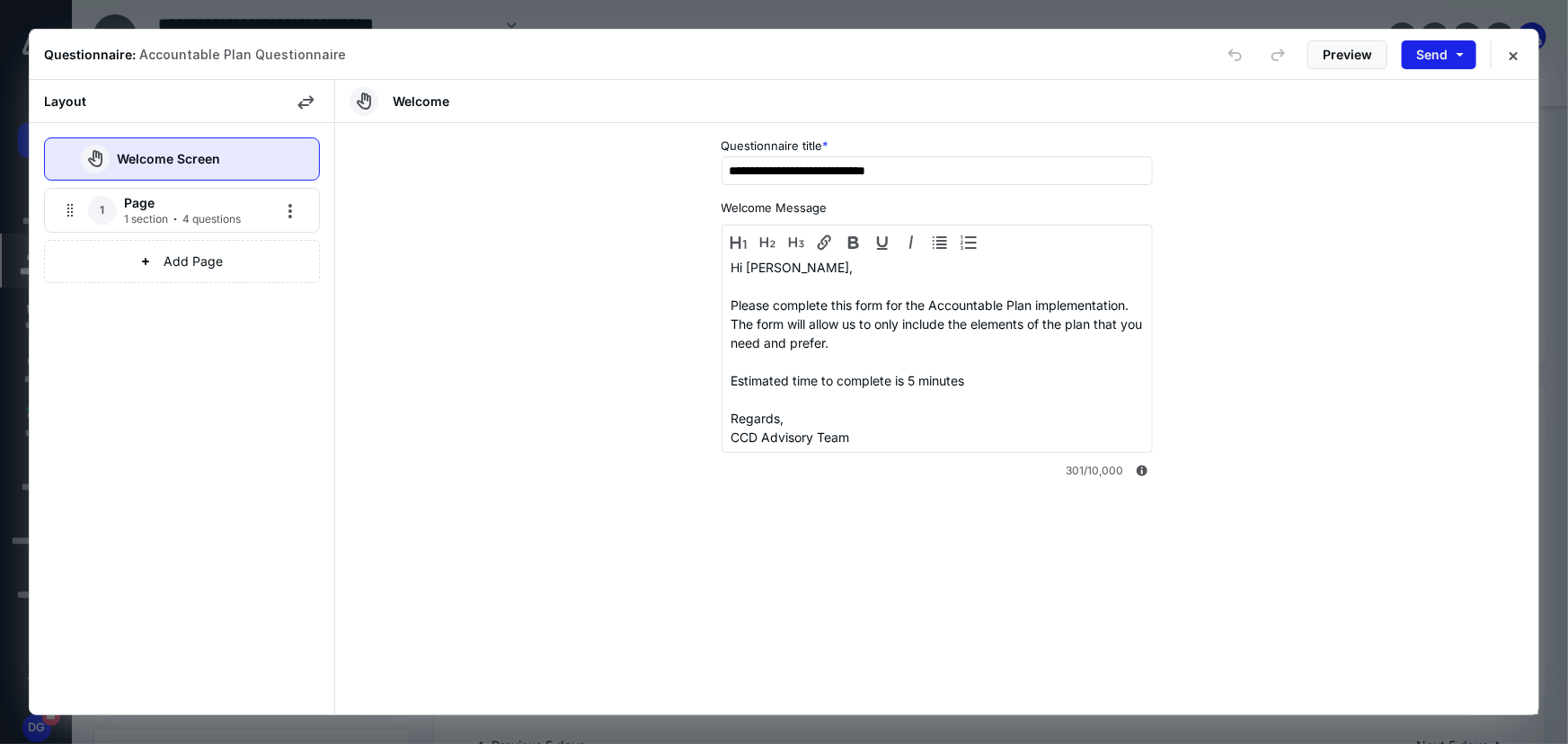 click on "Send" at bounding box center [1439, 55] 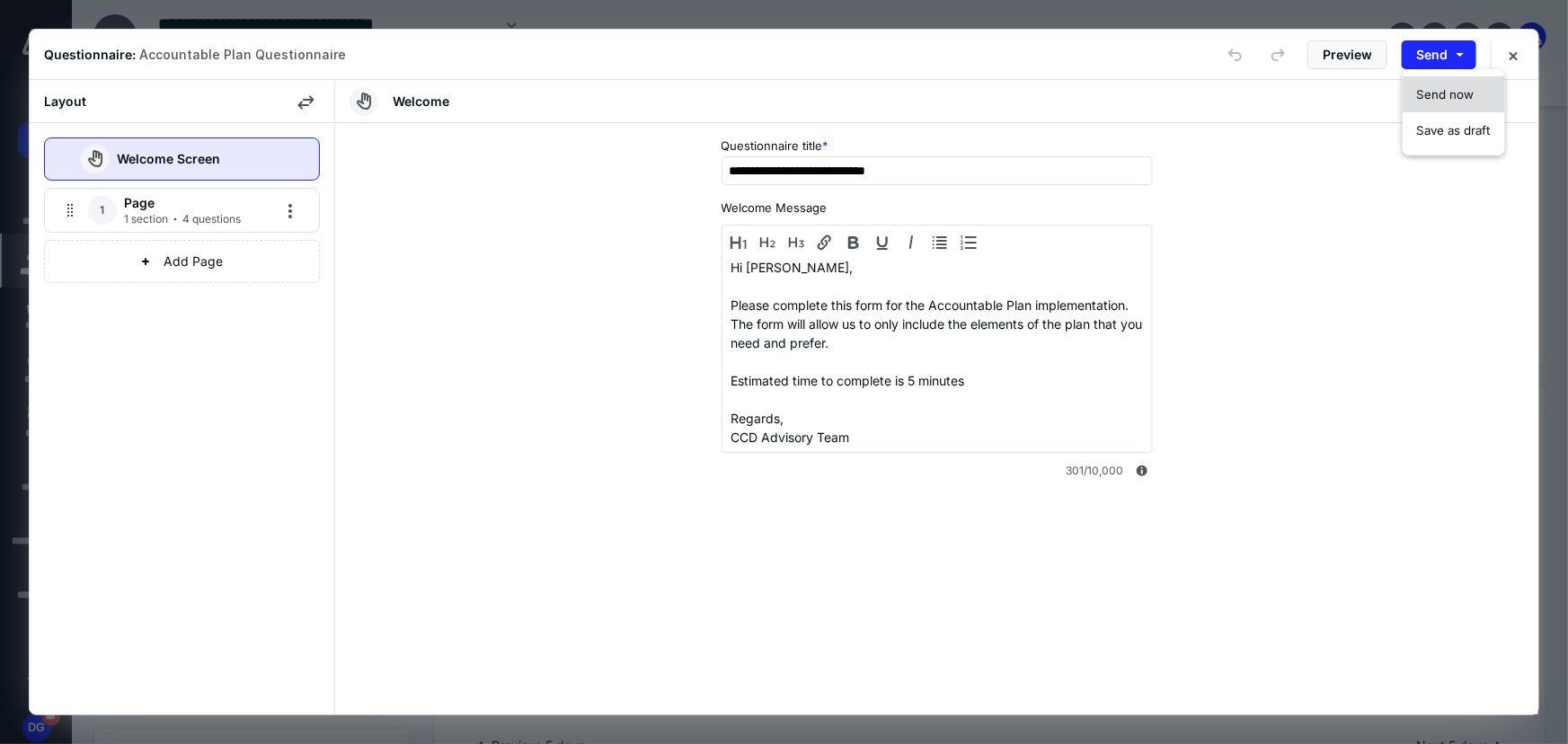 click on "Send now" at bounding box center [1446, 94] 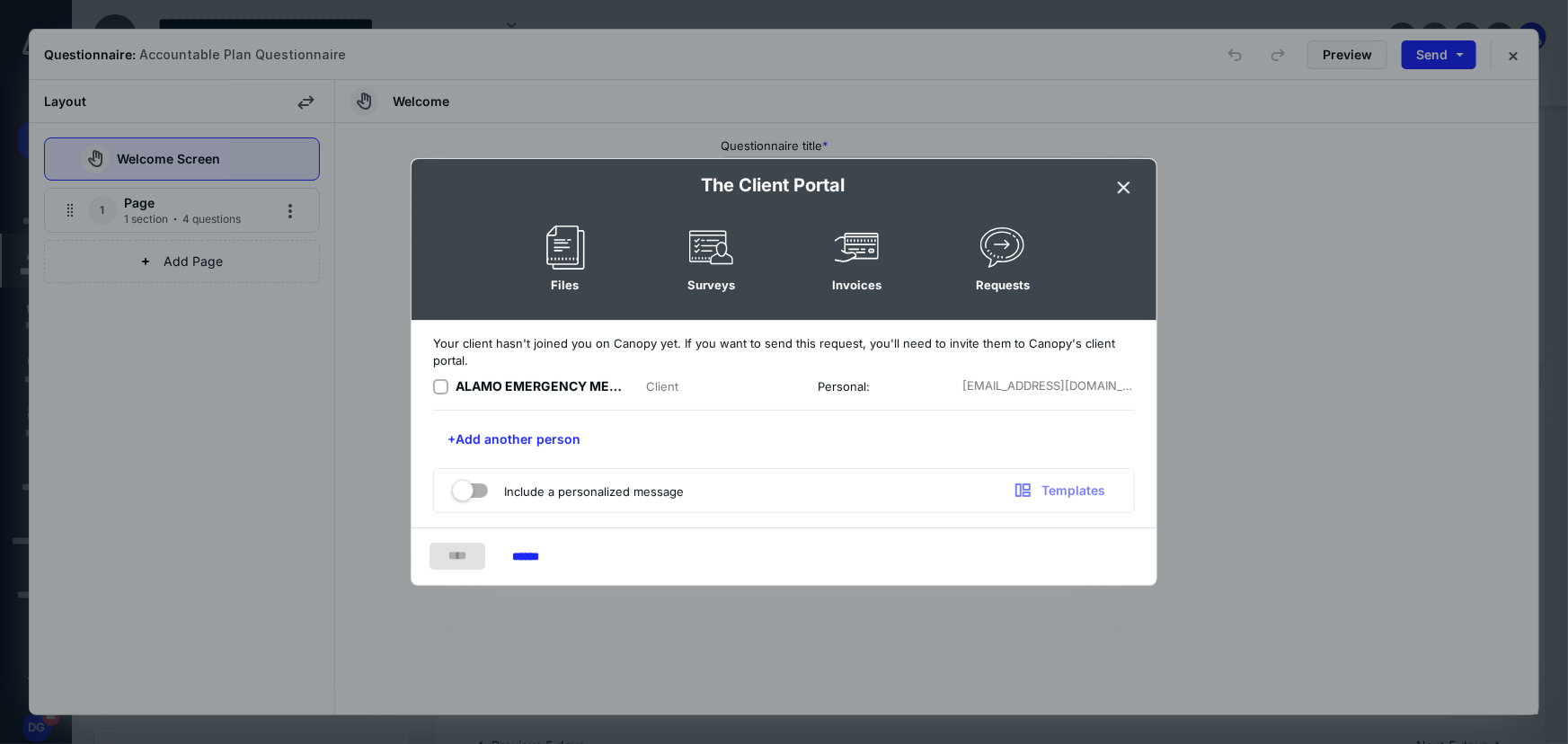 click 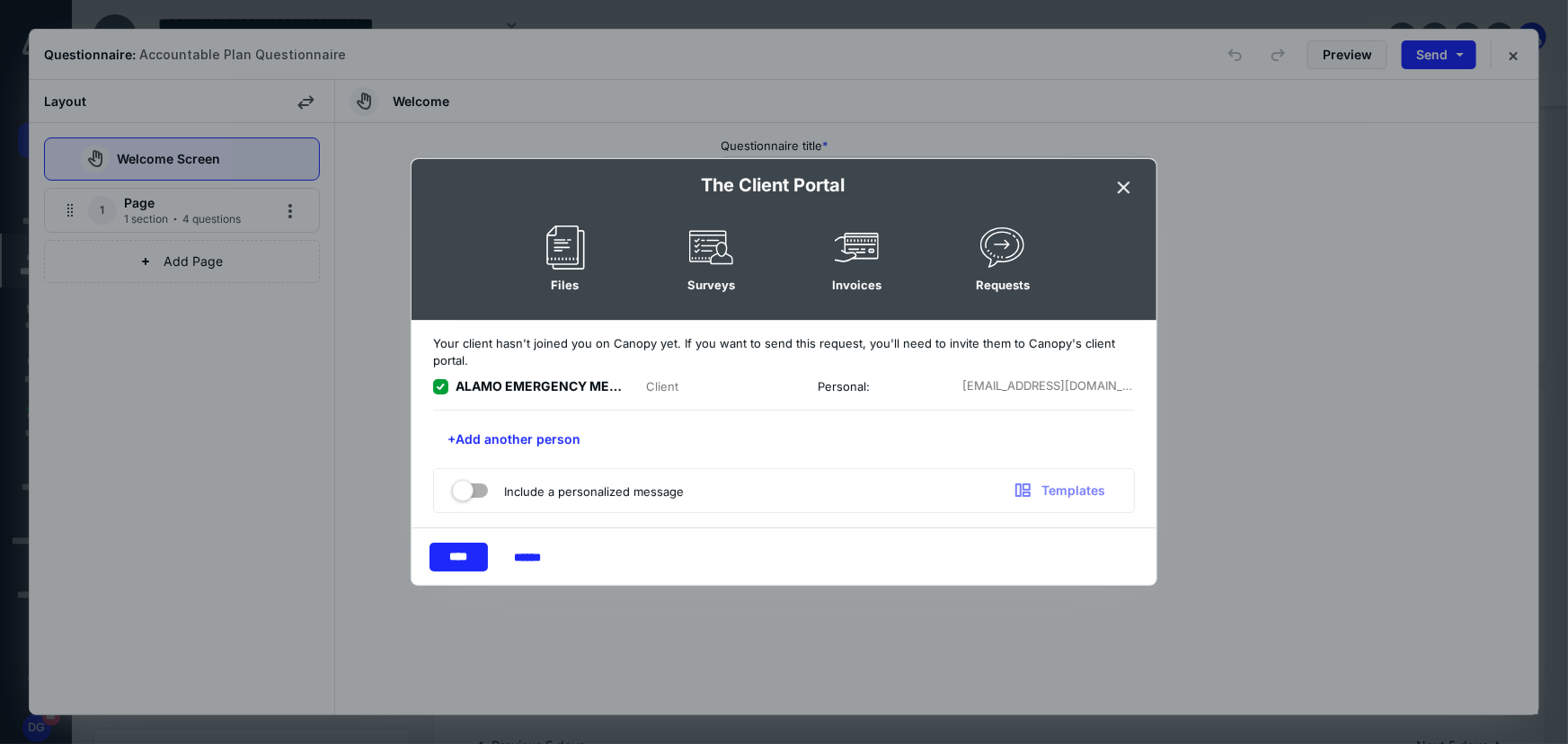 click at bounding box center (470, 487) 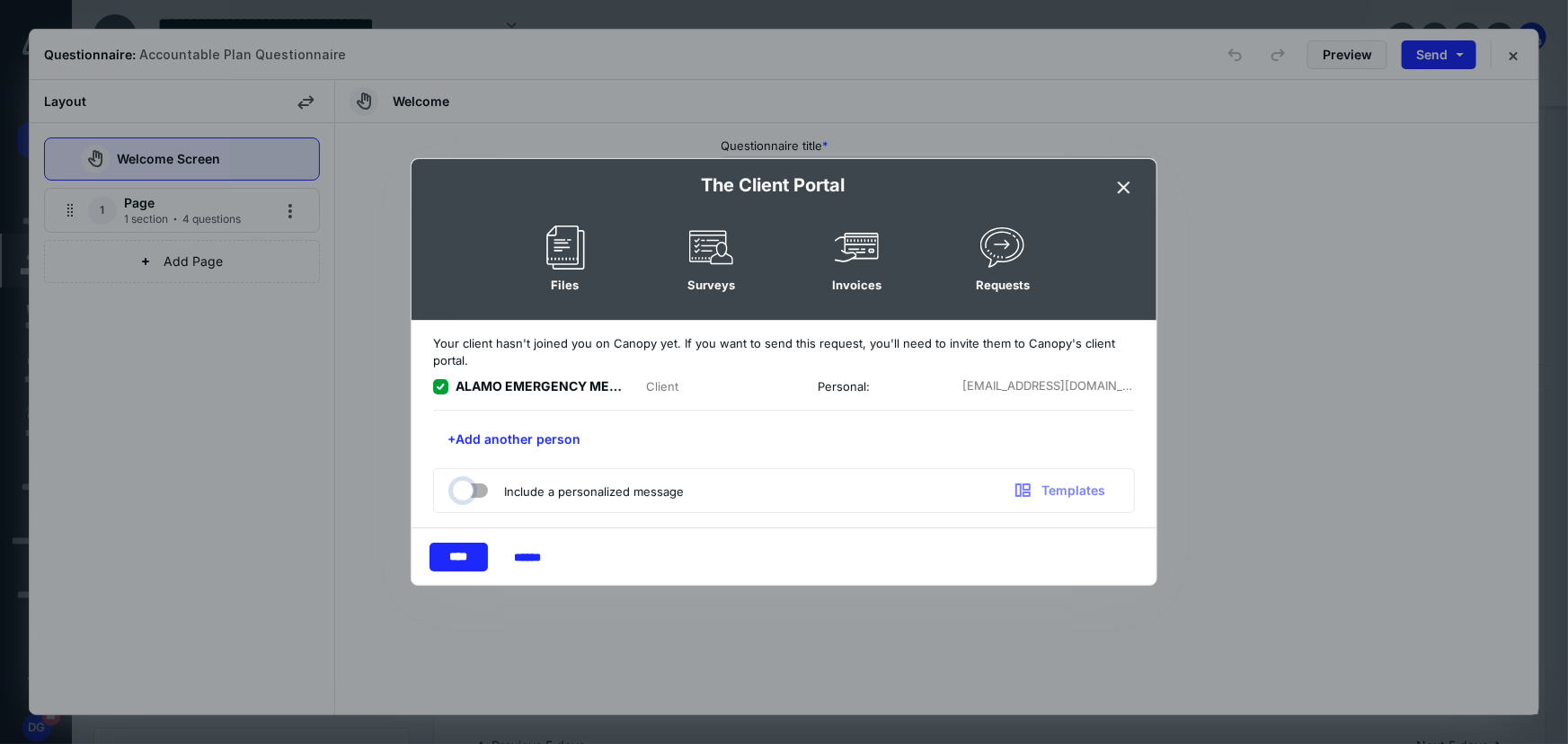 click at bounding box center (461, 488) 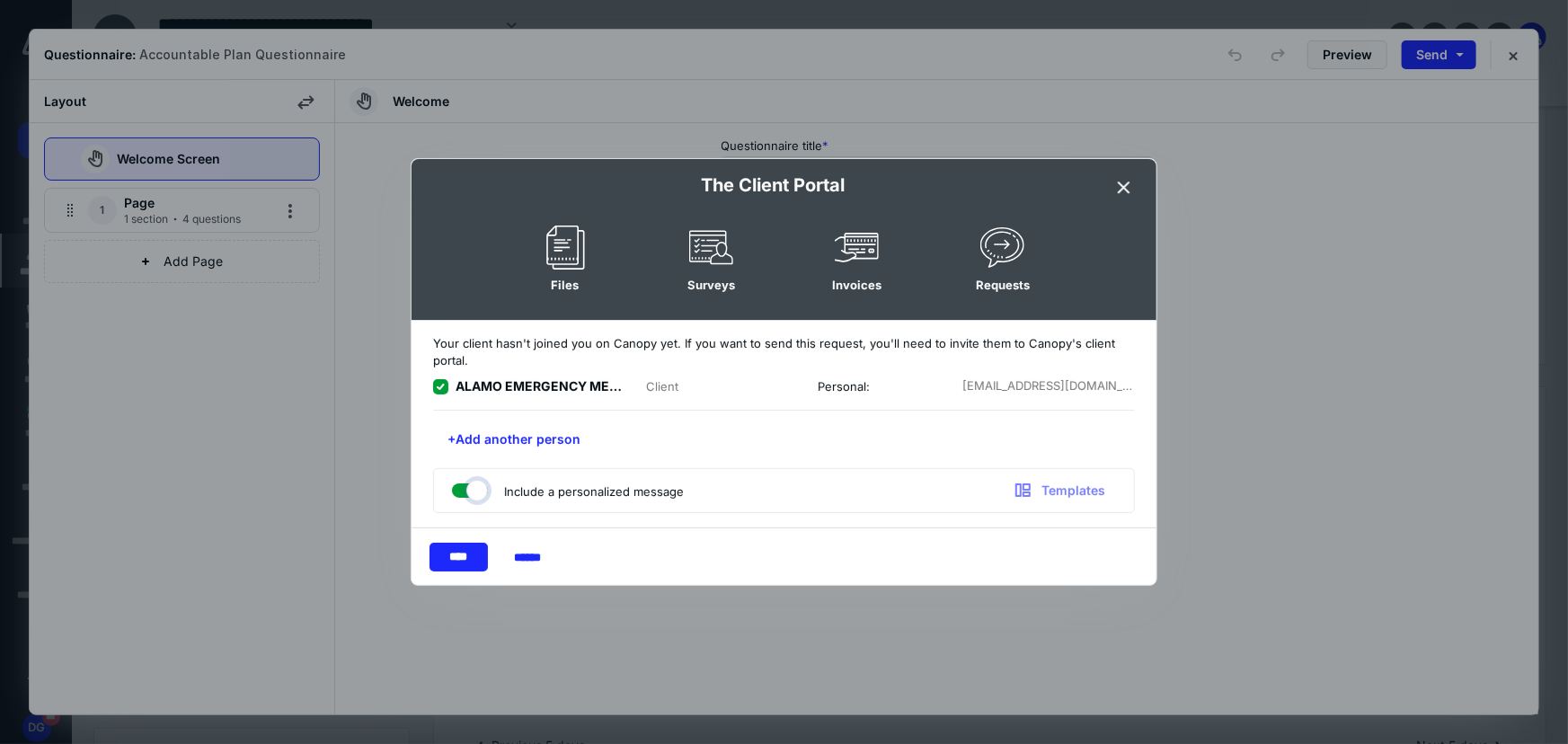 checkbox on "true" 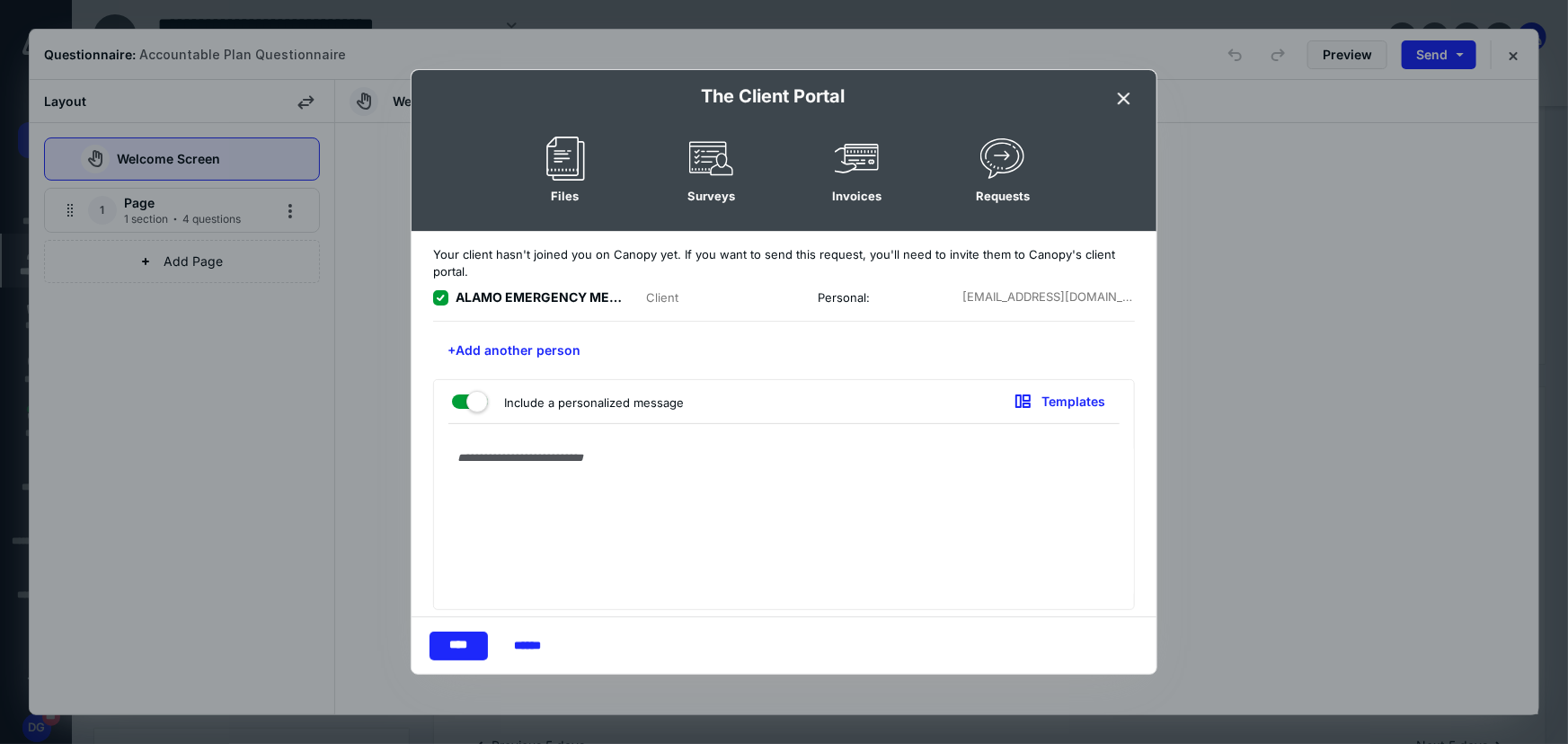 click at bounding box center [784, 521] 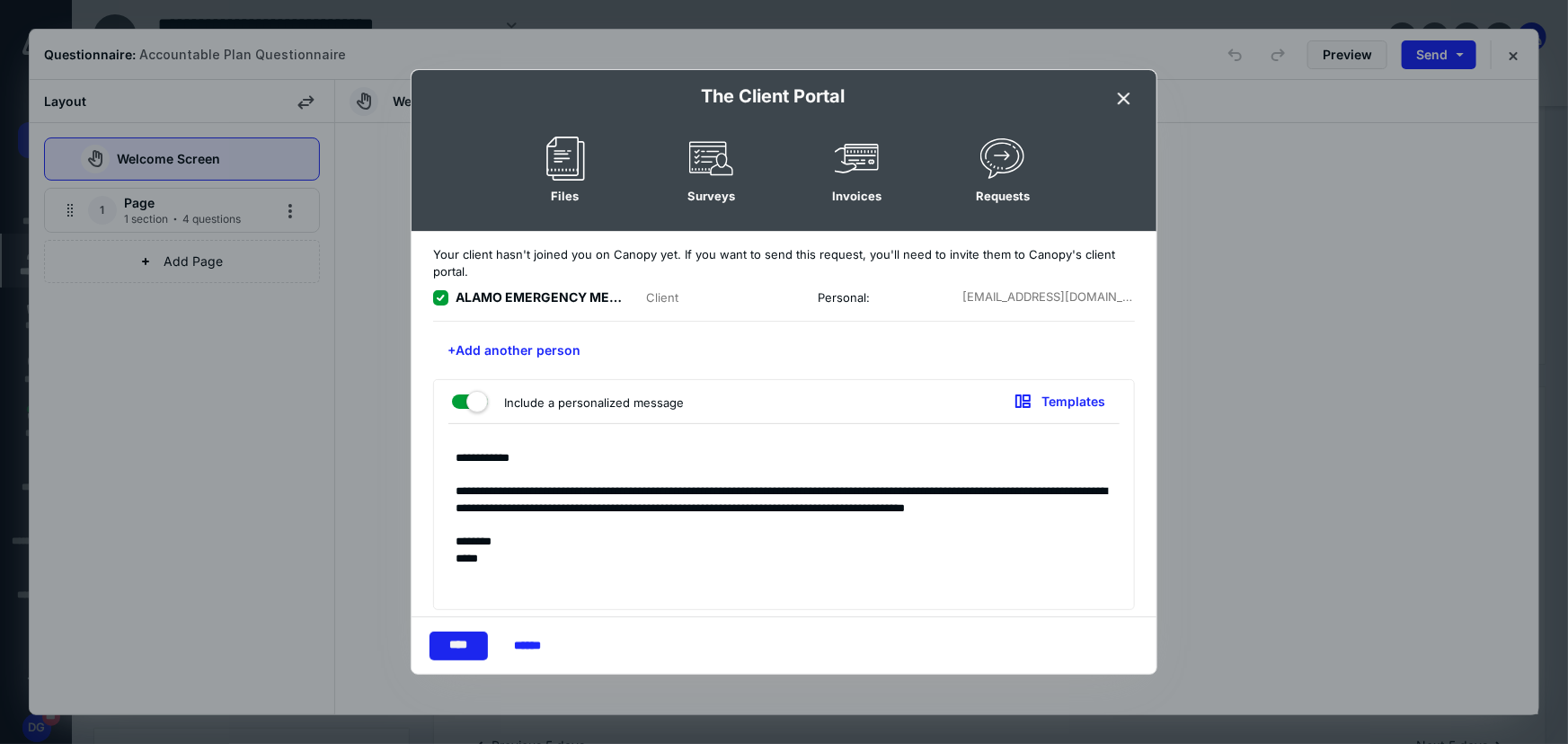 type on "**********" 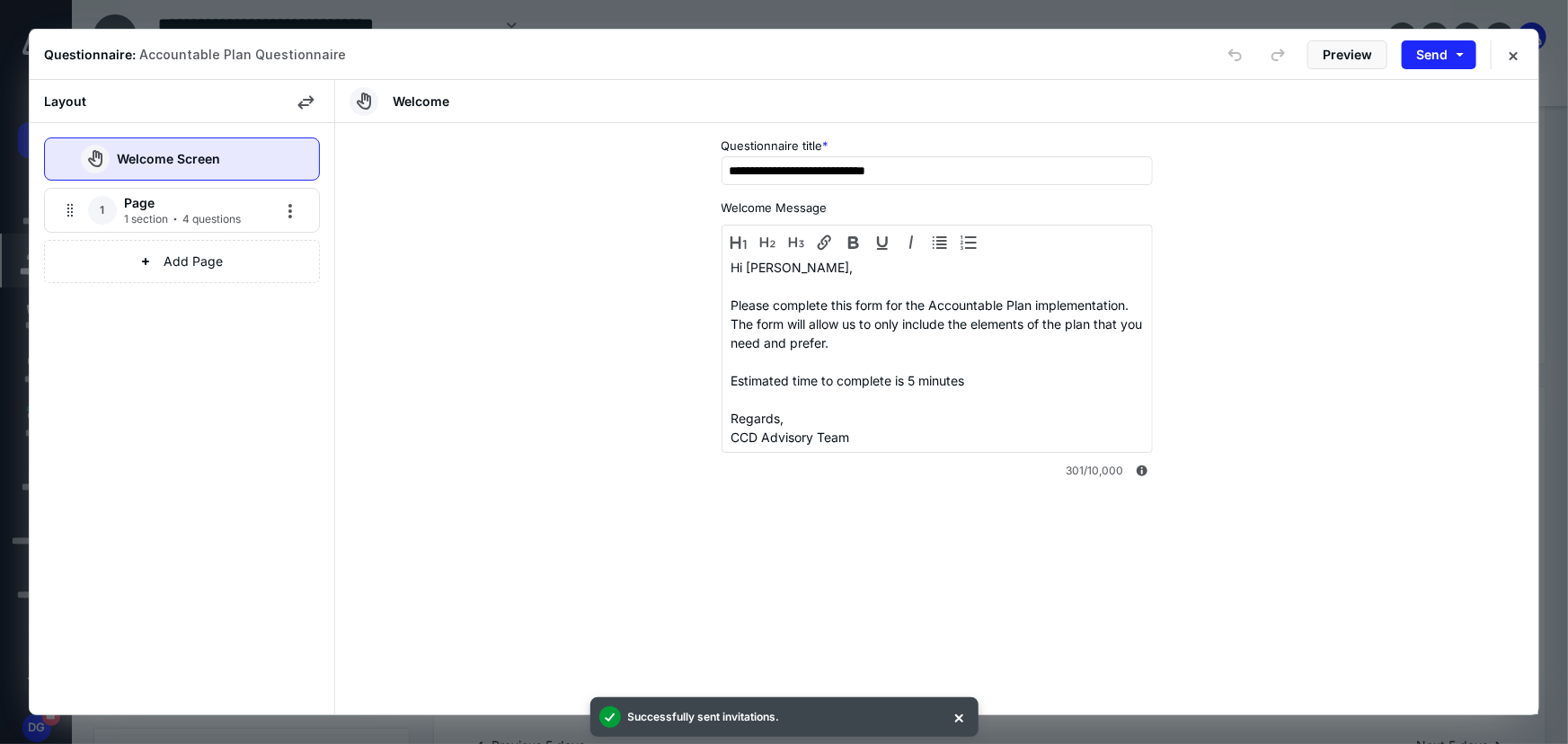 type 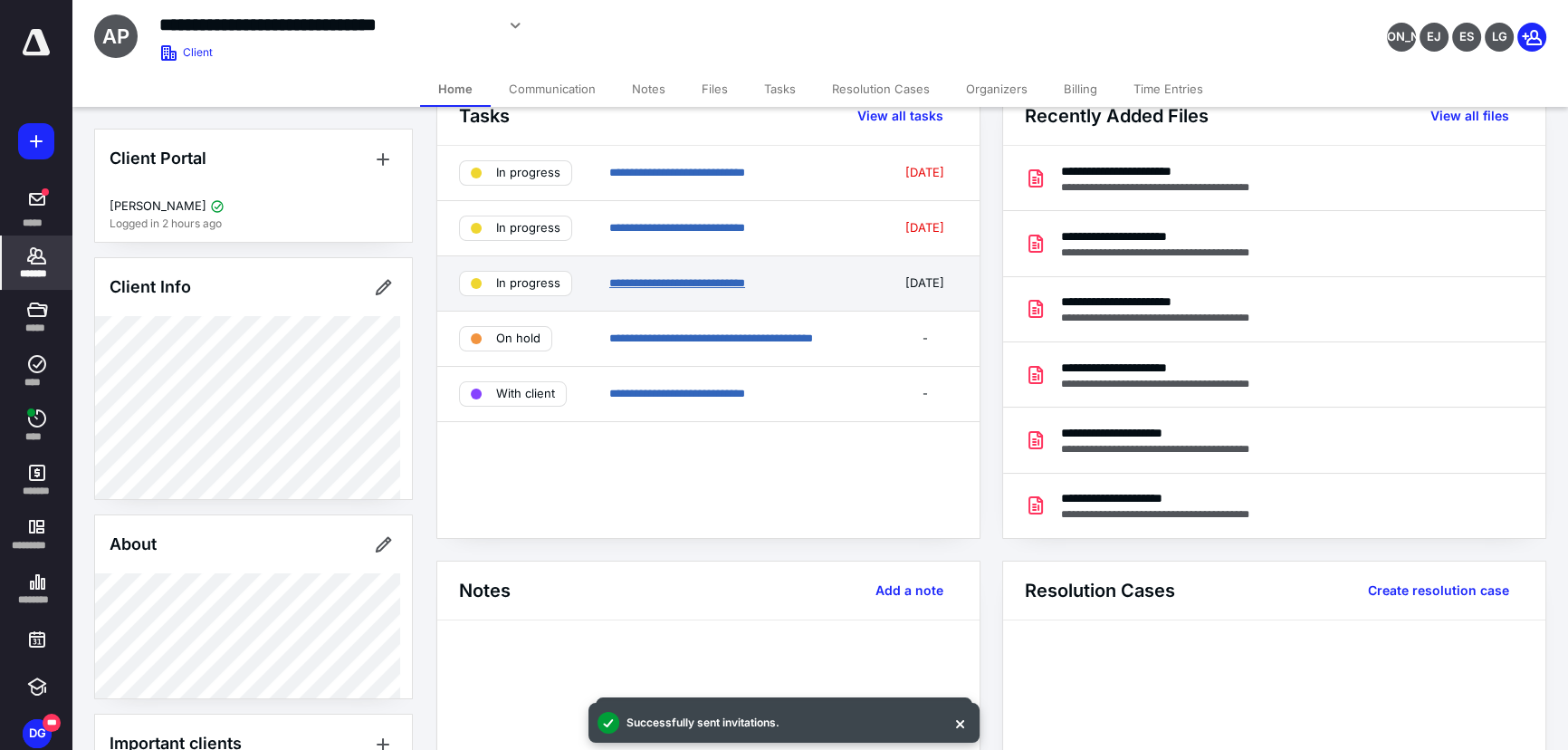 scroll, scrollTop: 0, scrollLeft: 0, axis: both 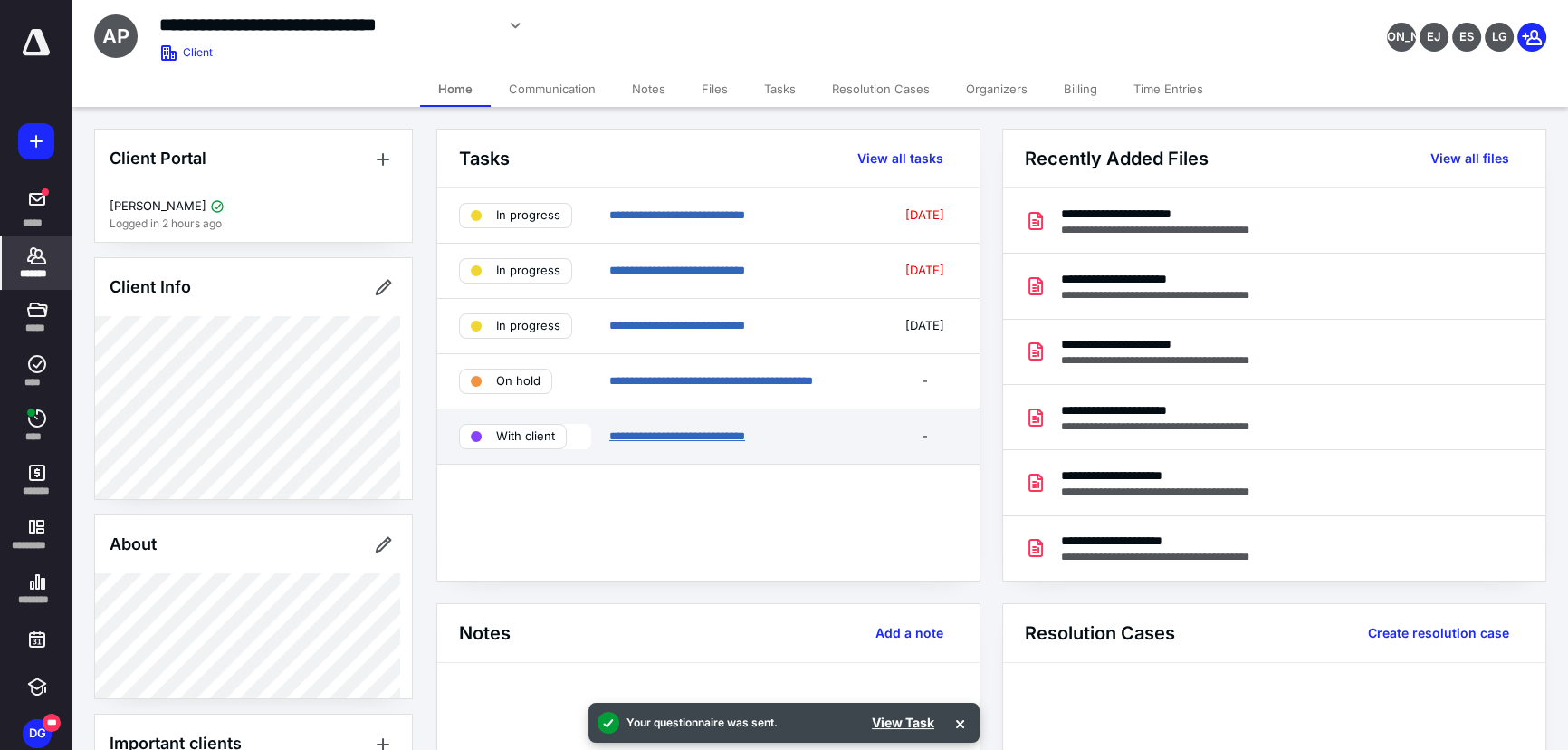 click on "**********" at bounding box center (677, 436) 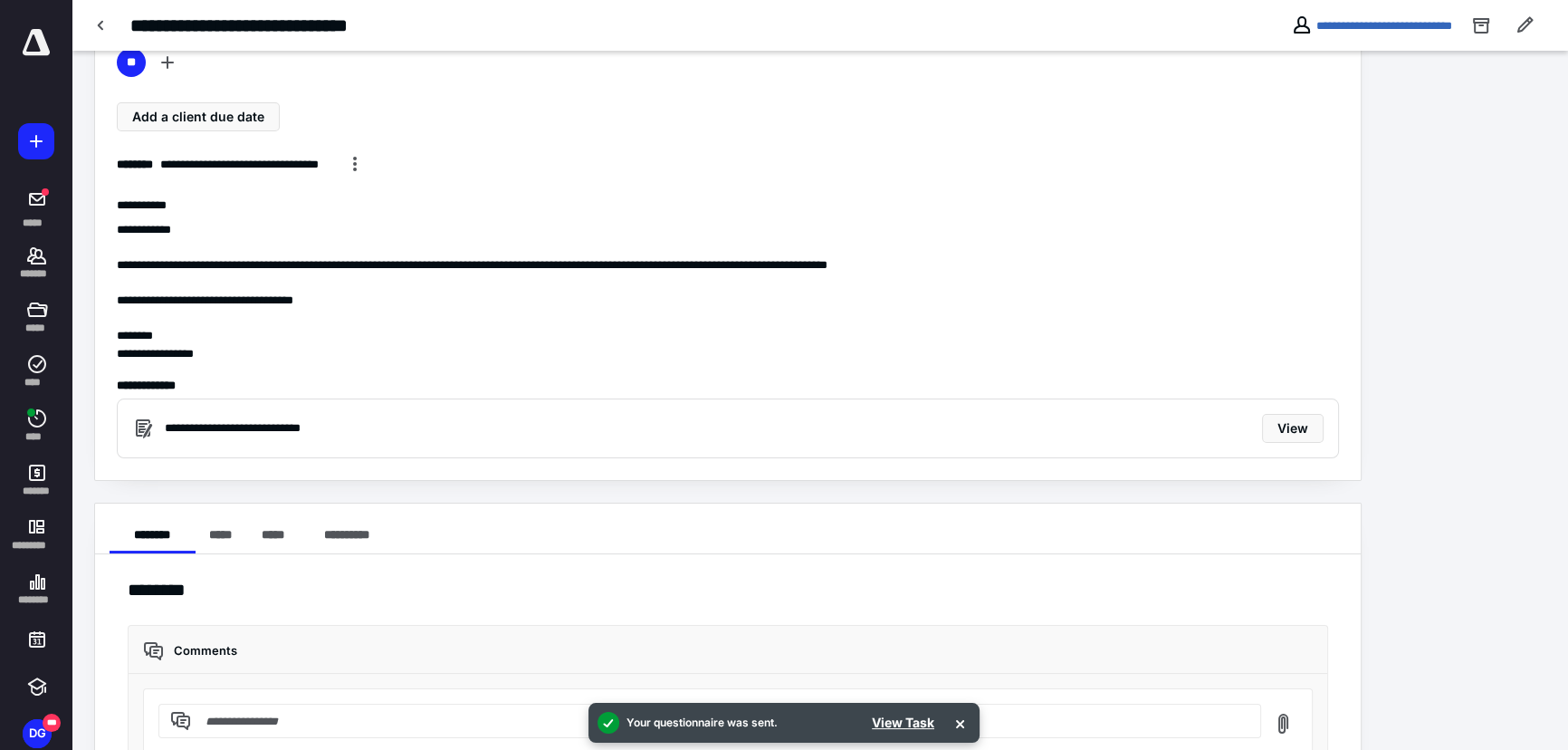 scroll, scrollTop: 0, scrollLeft: 0, axis: both 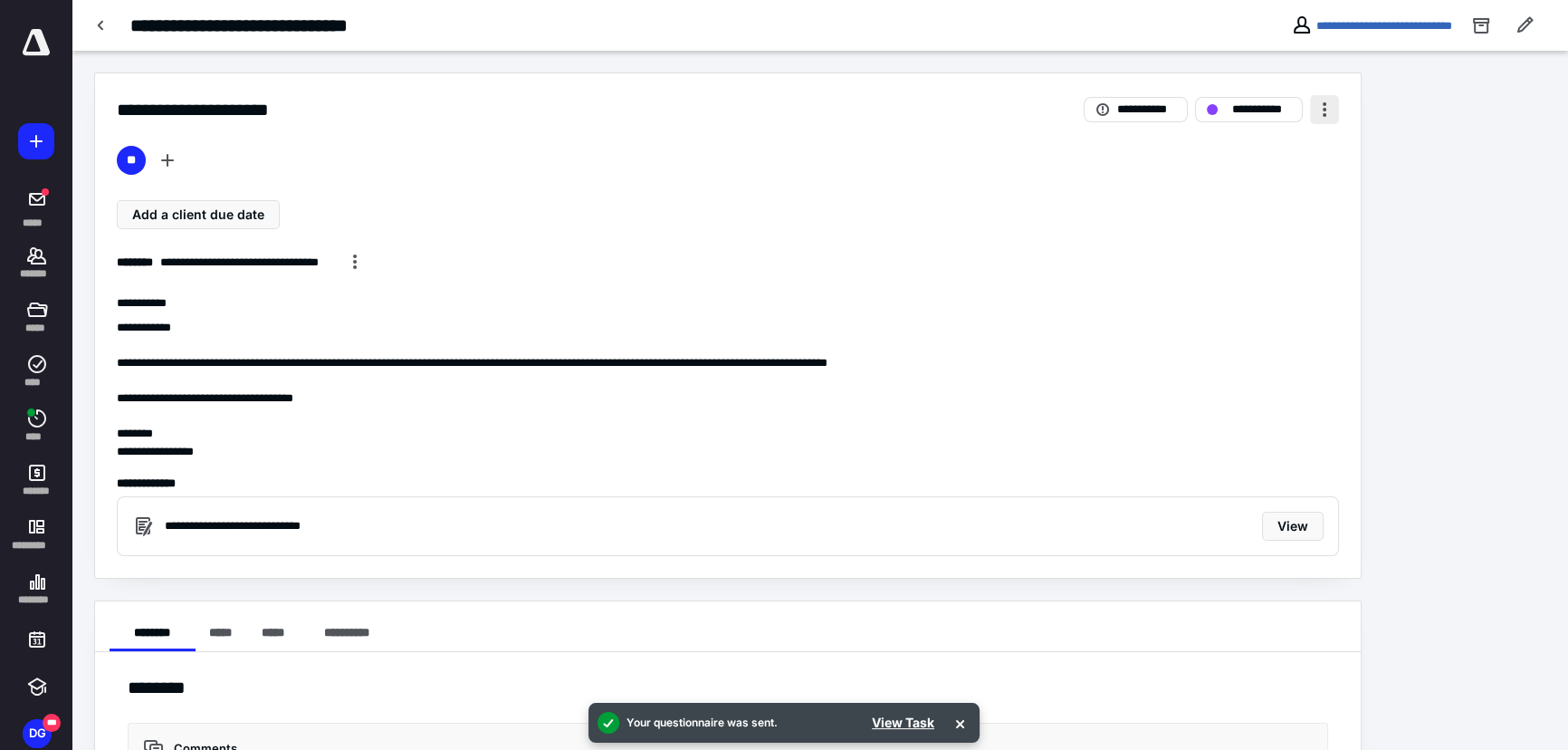 click at bounding box center [1324, 110] 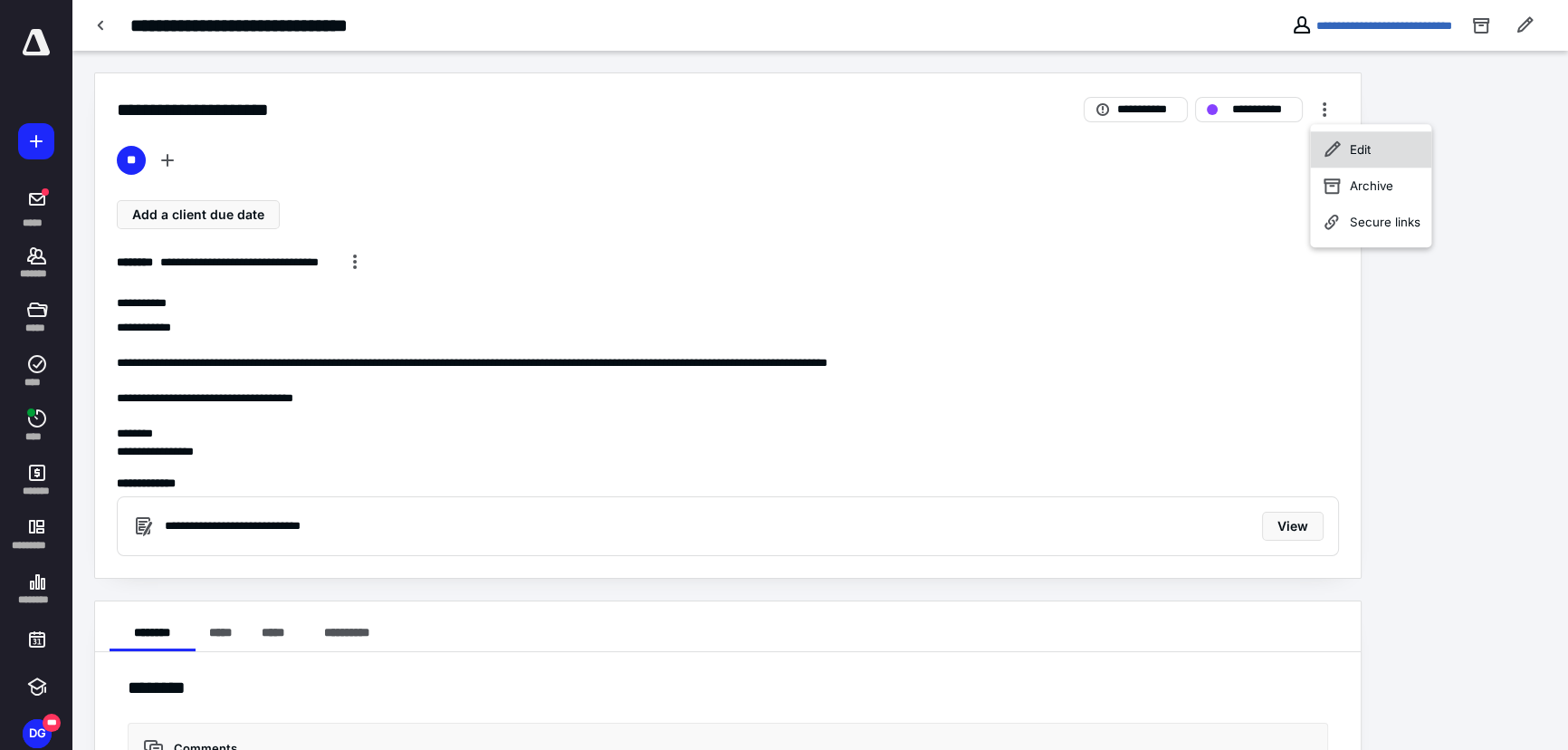 click 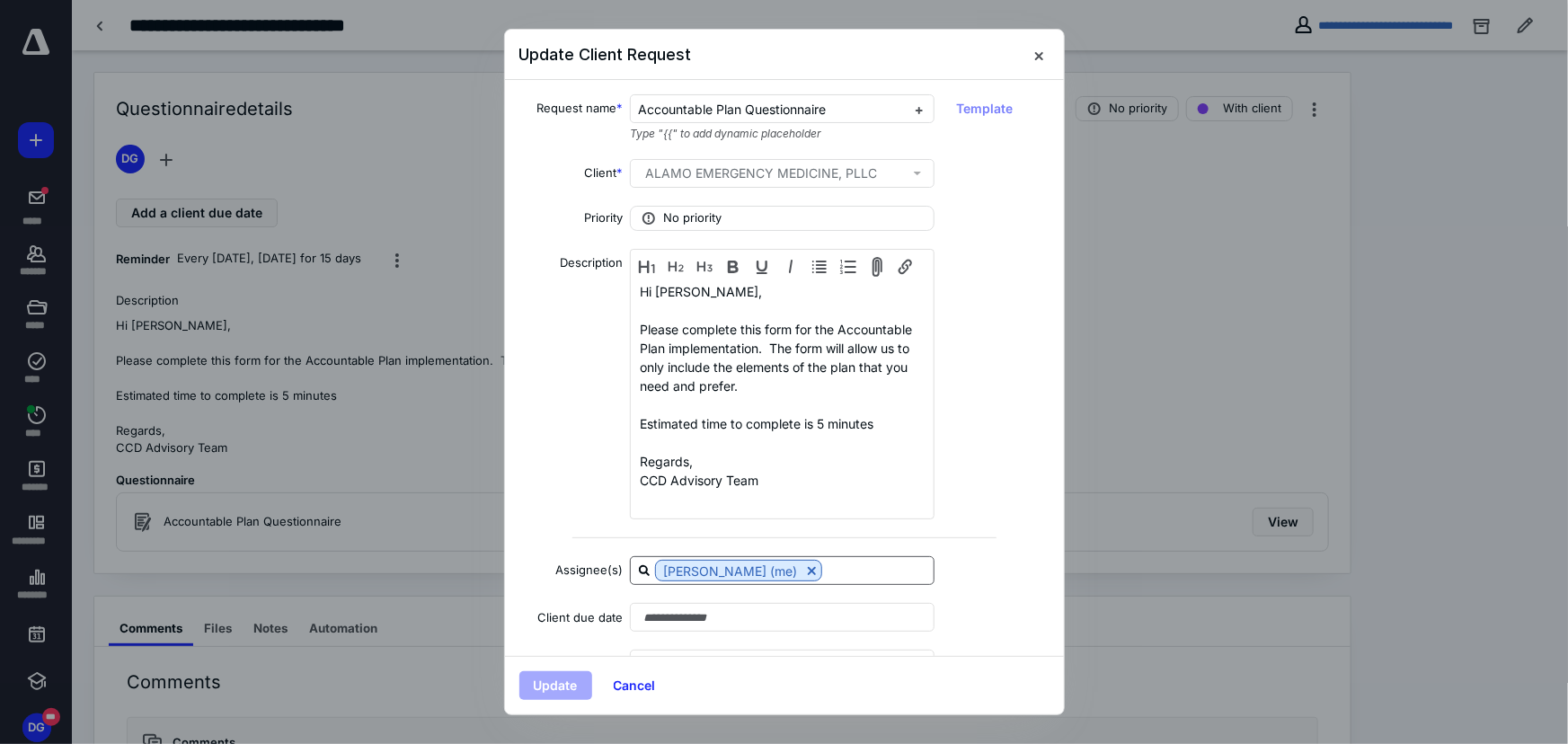 click at bounding box center (878, 570) 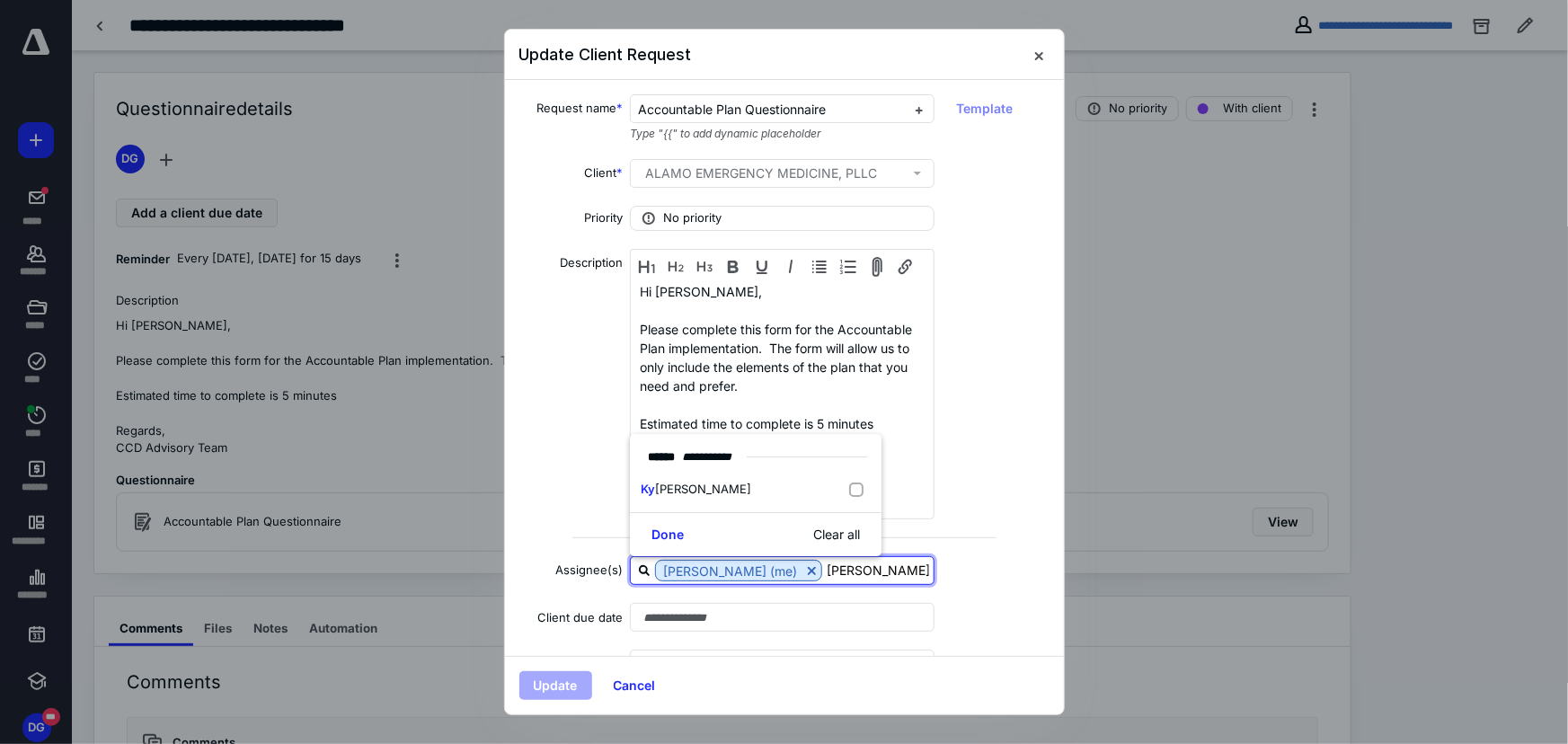 type on "kyle" 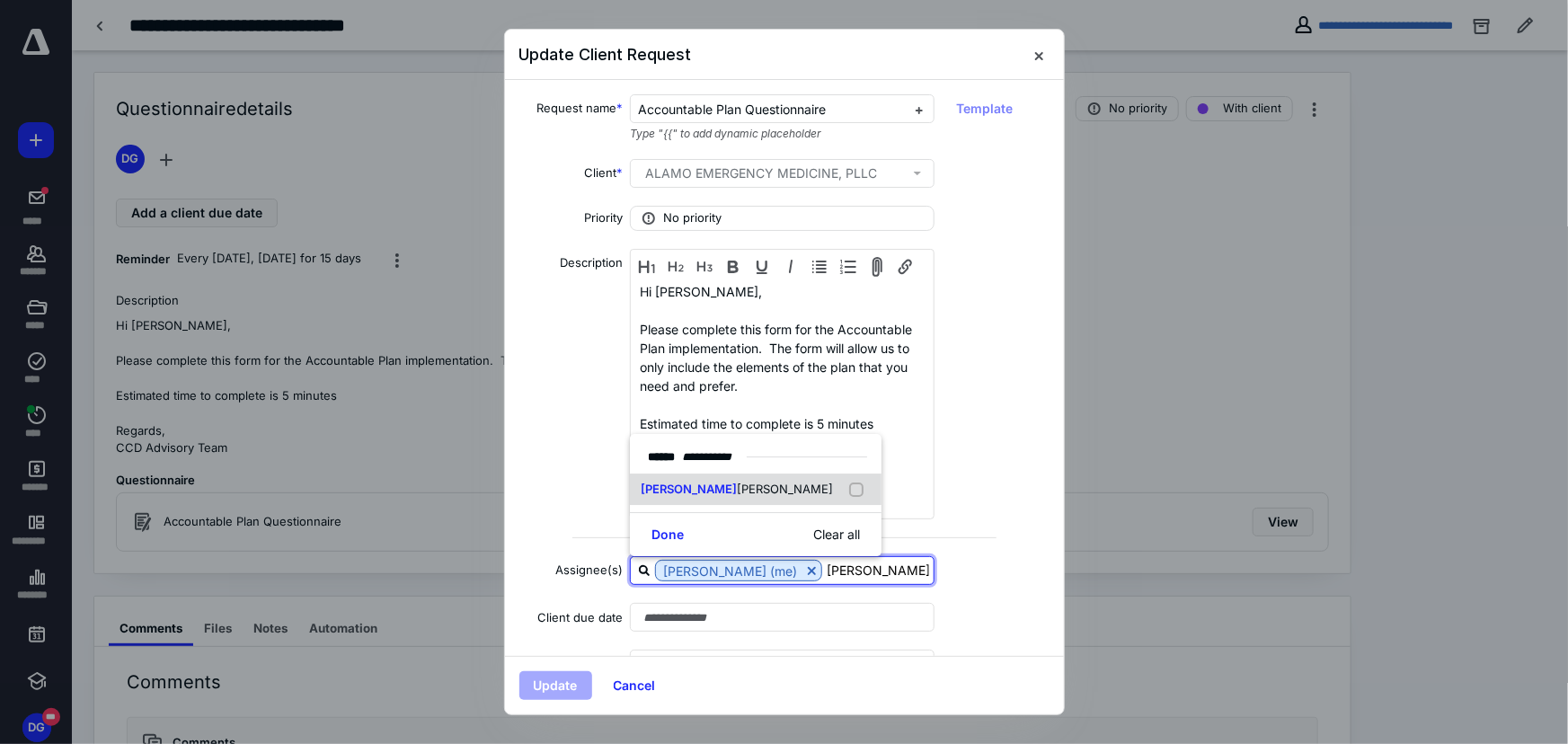click on "Hollenback" at bounding box center (784, 489) 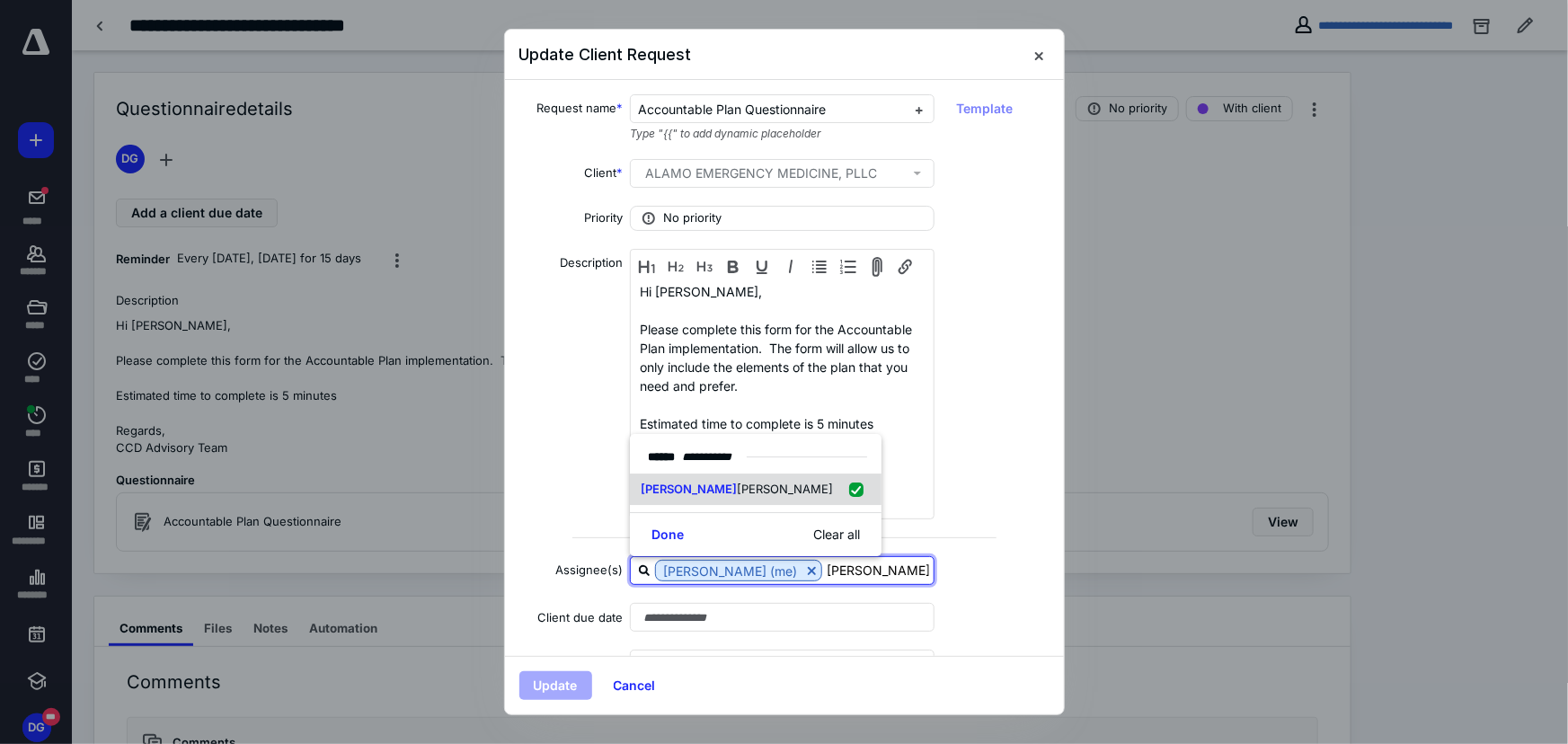 checkbox on "true" 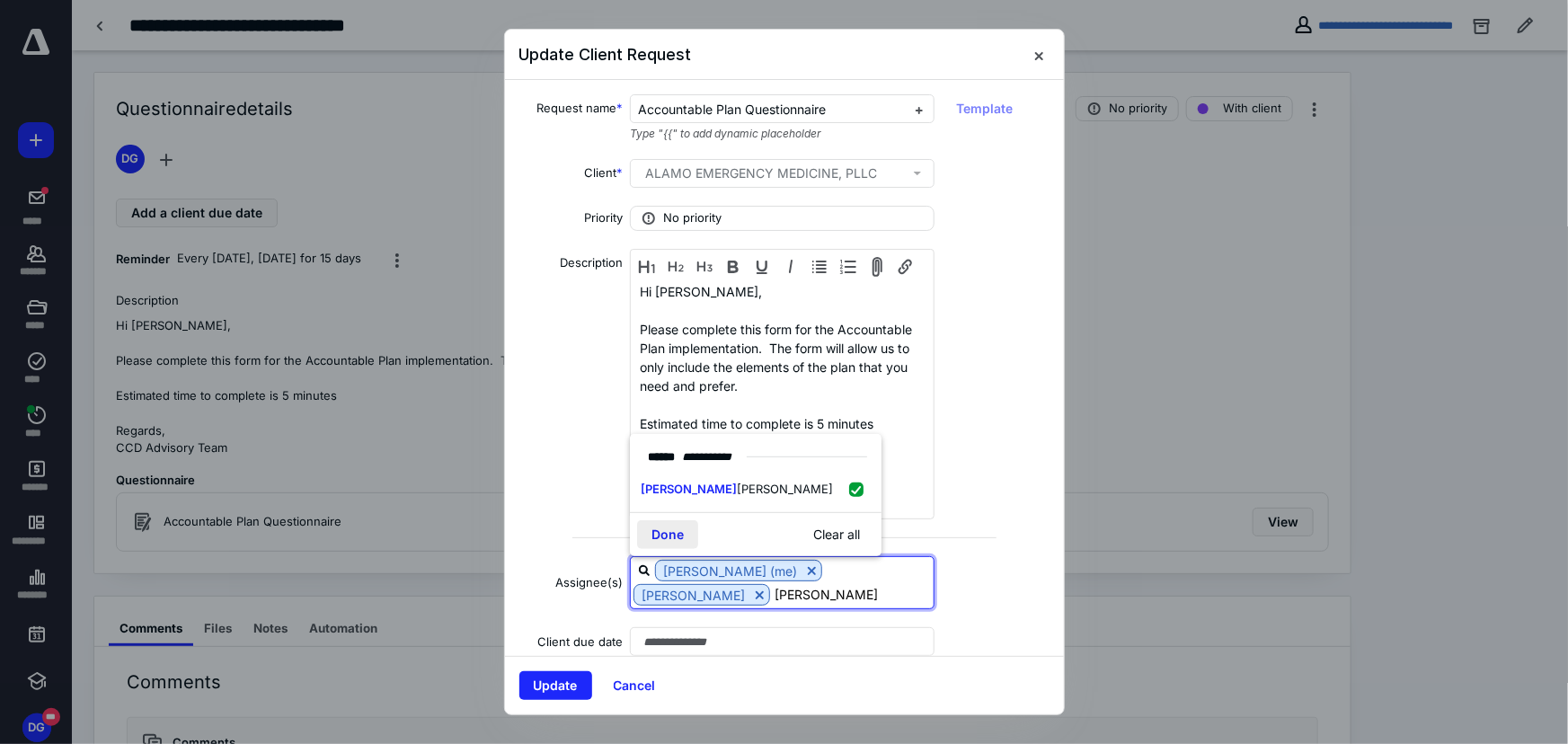 type on "kyle" 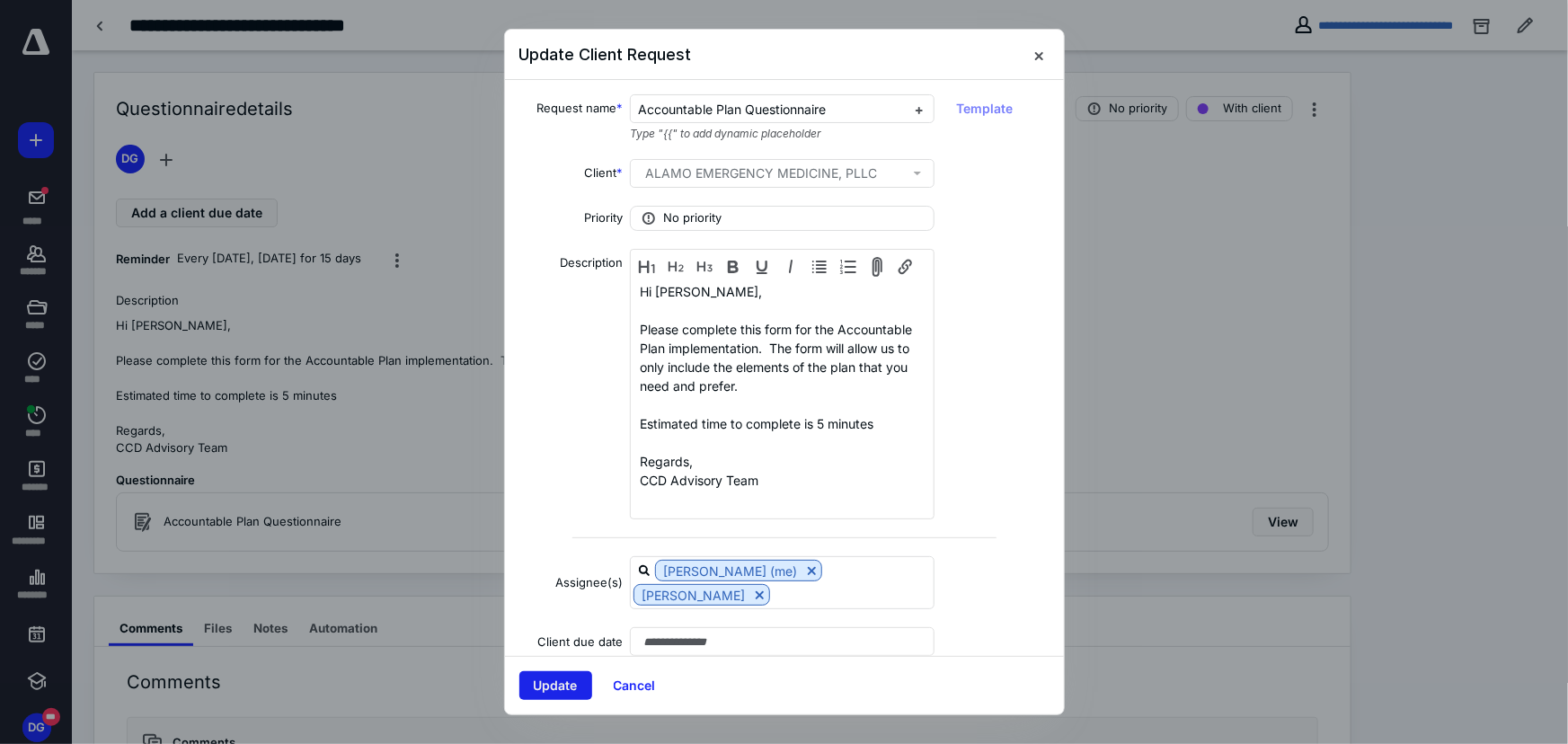 click on "Update" at bounding box center (555, 686) 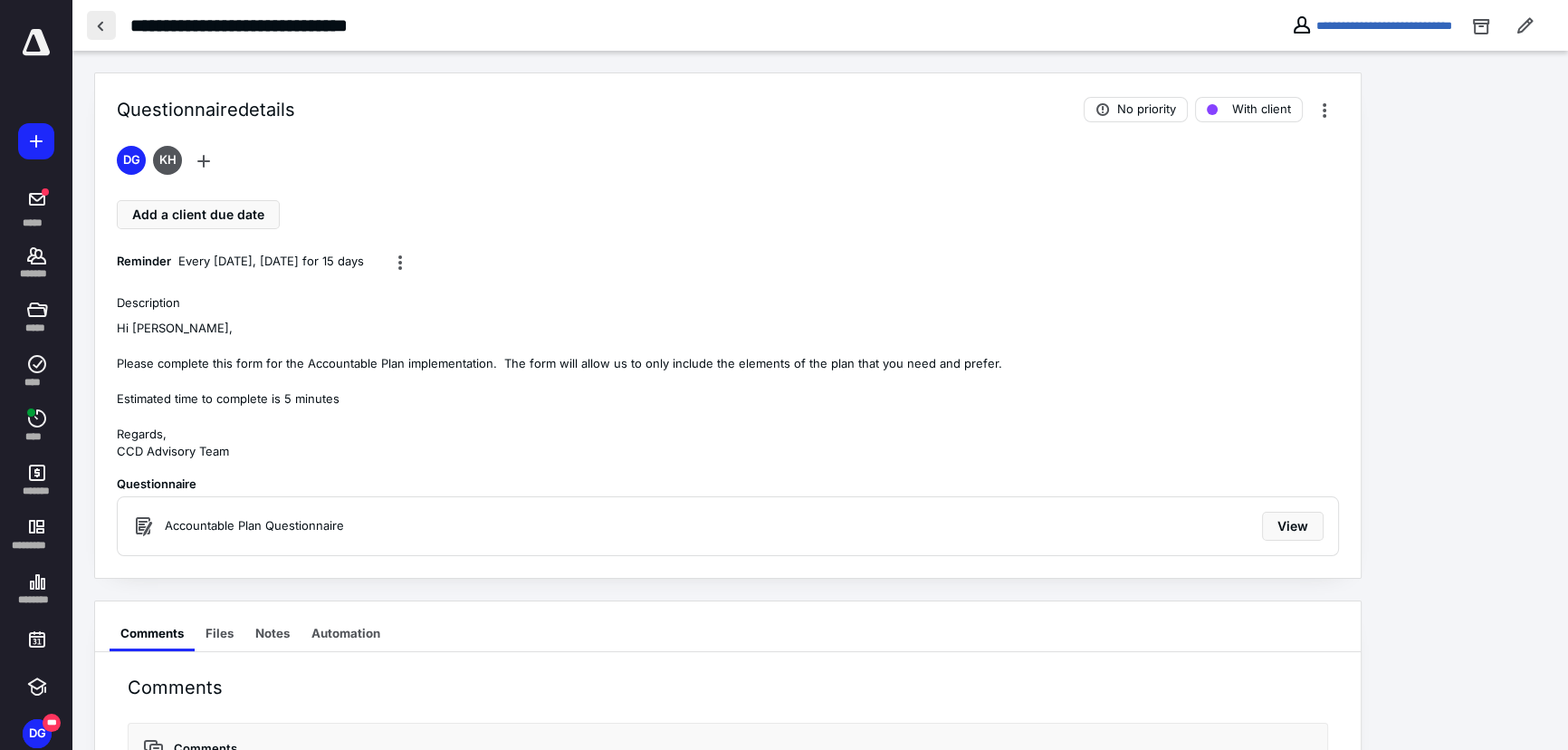 click at bounding box center [101, 25] 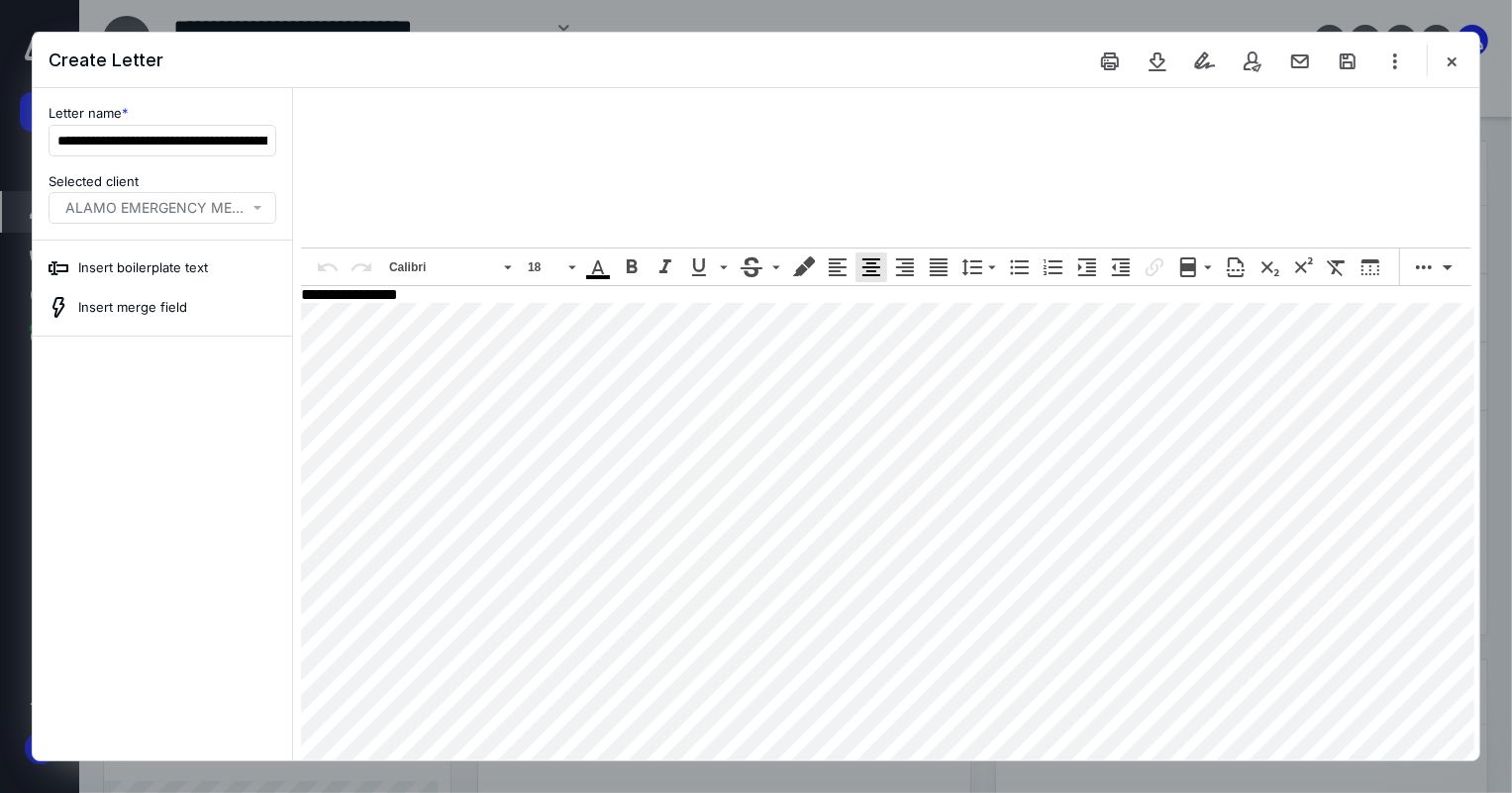 scroll, scrollTop: 0, scrollLeft: 0, axis: both 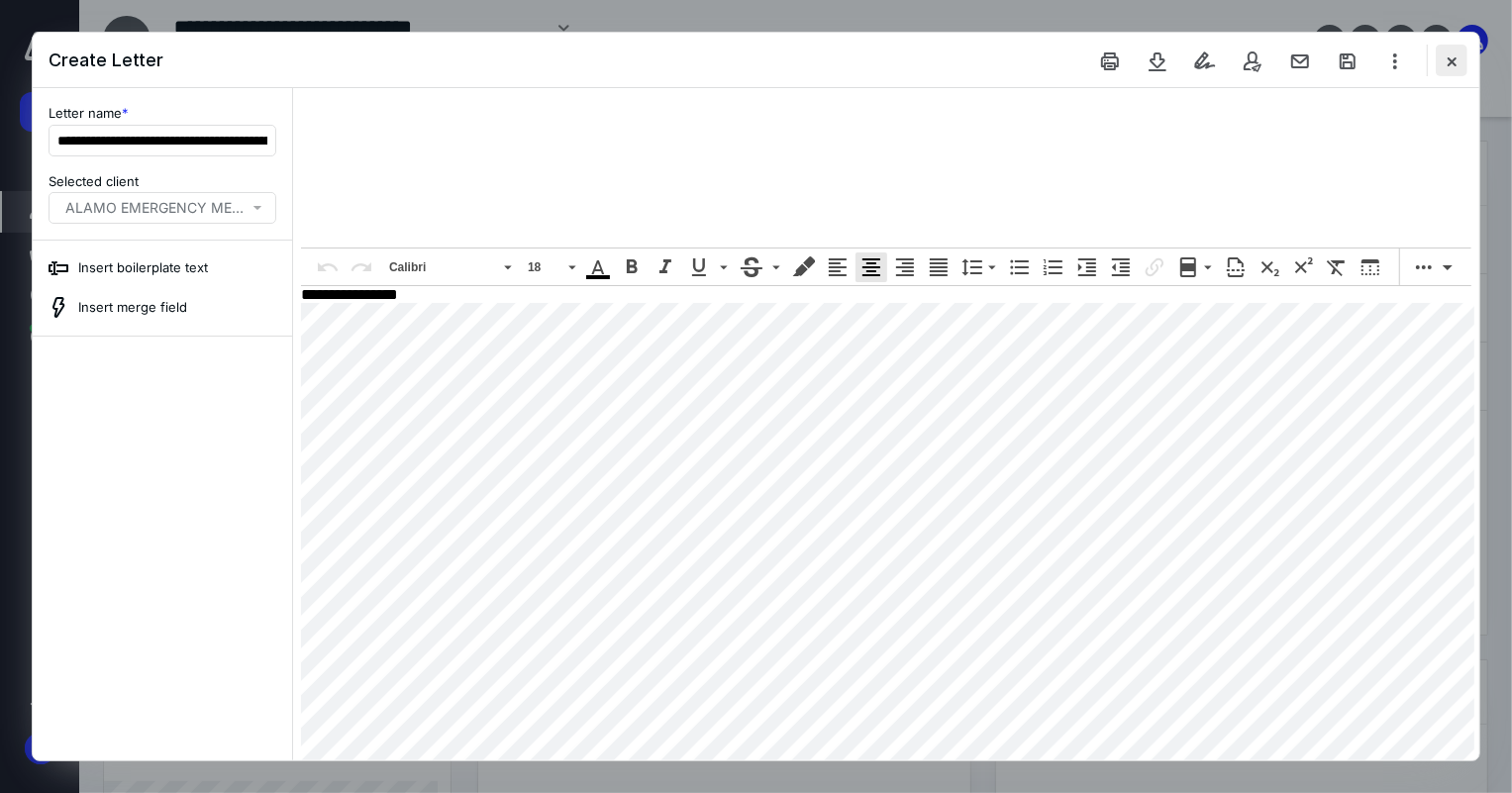 click at bounding box center [1452, 60] 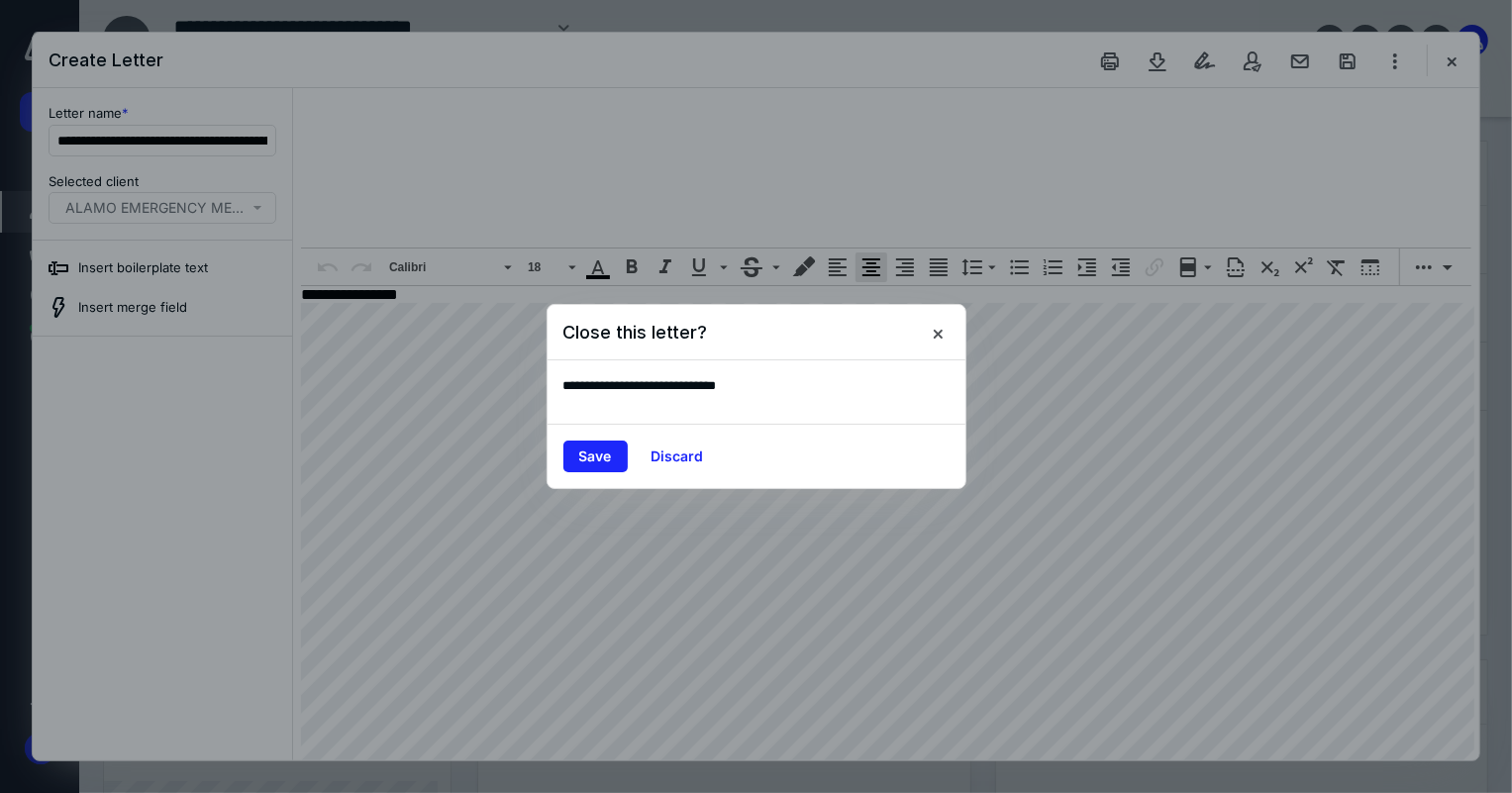 drag, startPoint x: 681, startPoint y: 456, endPoint x: 646, endPoint y: 445, distance: 36.68787 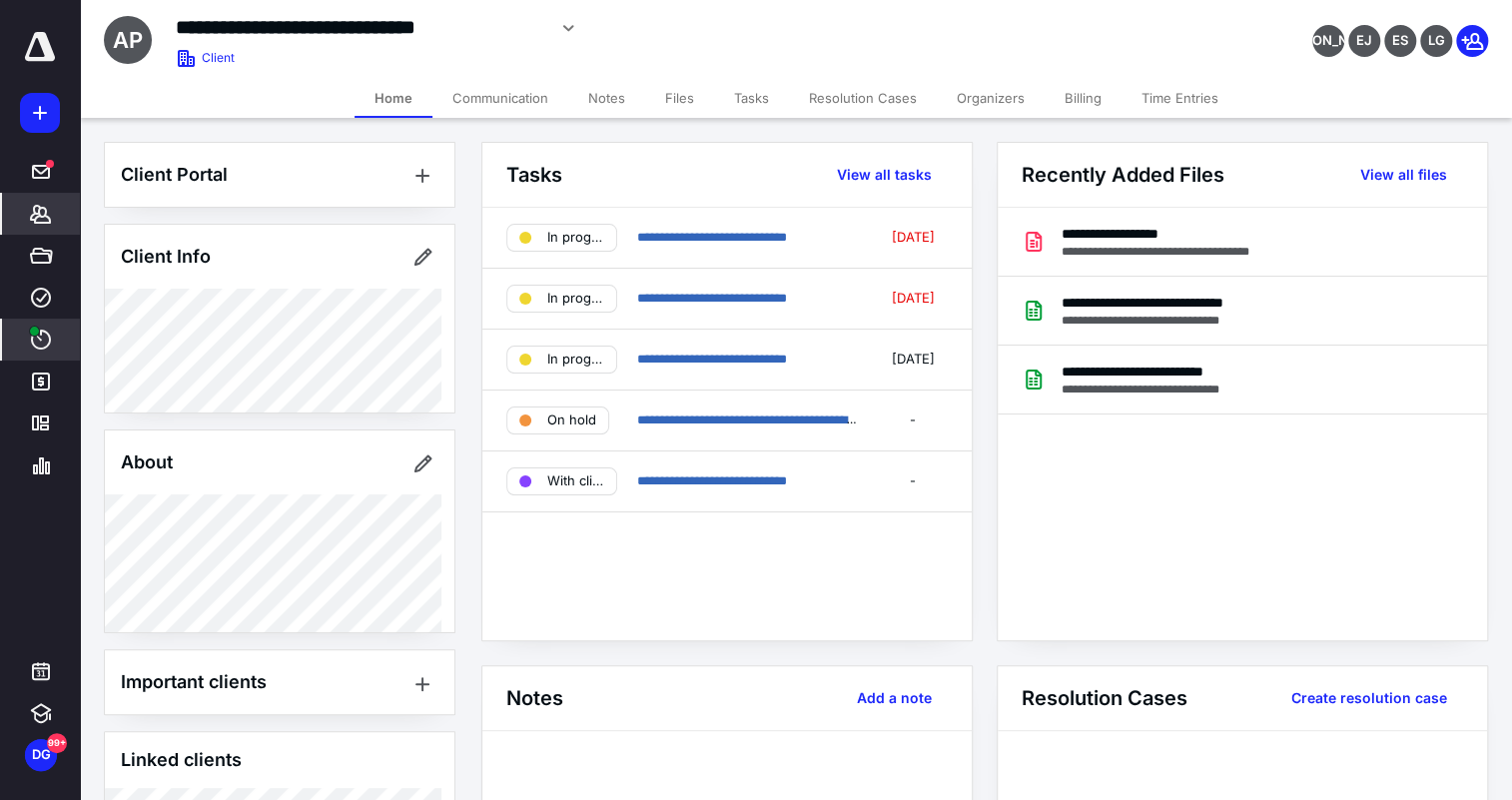 click 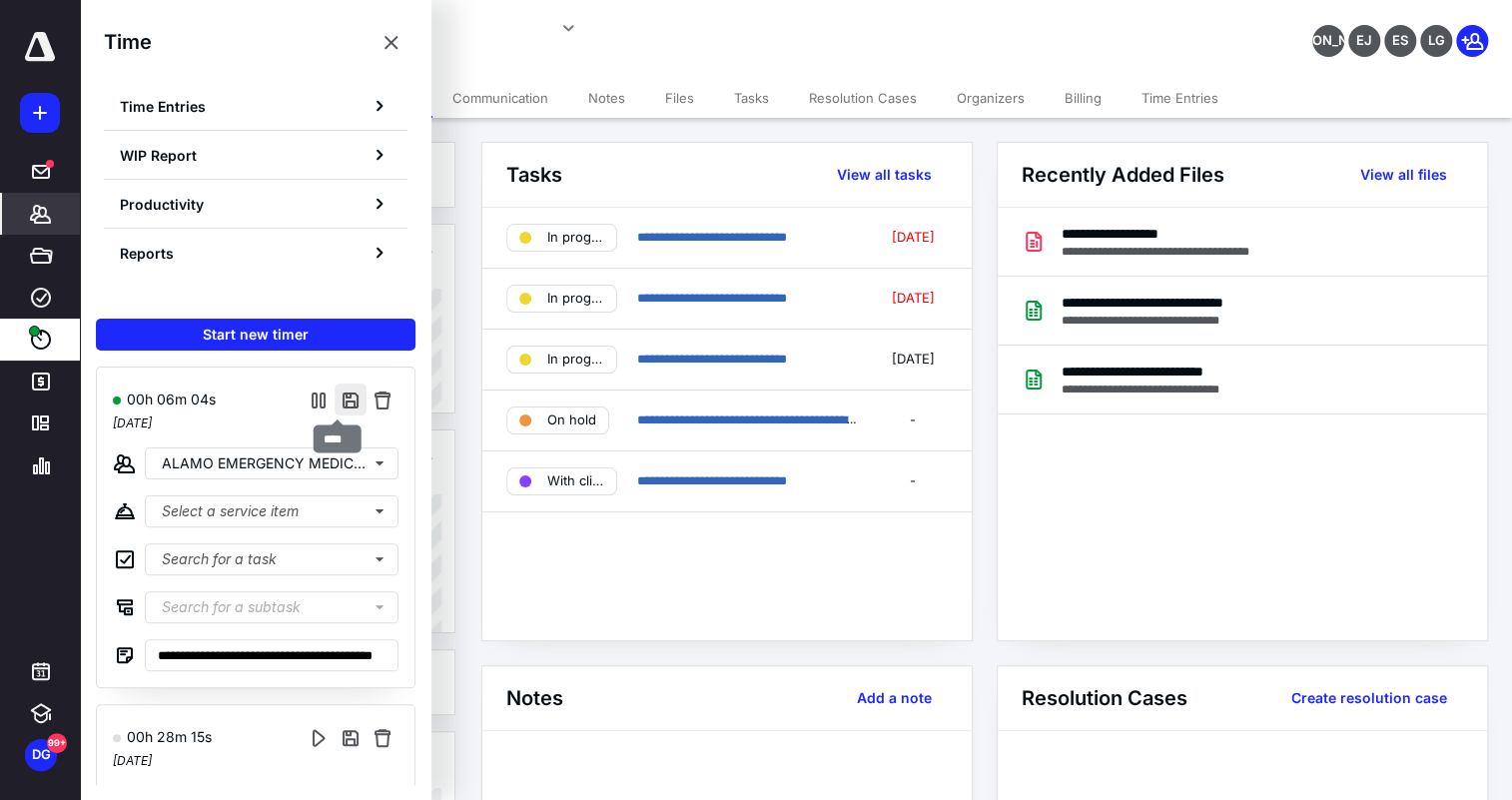 click at bounding box center (351, 400) 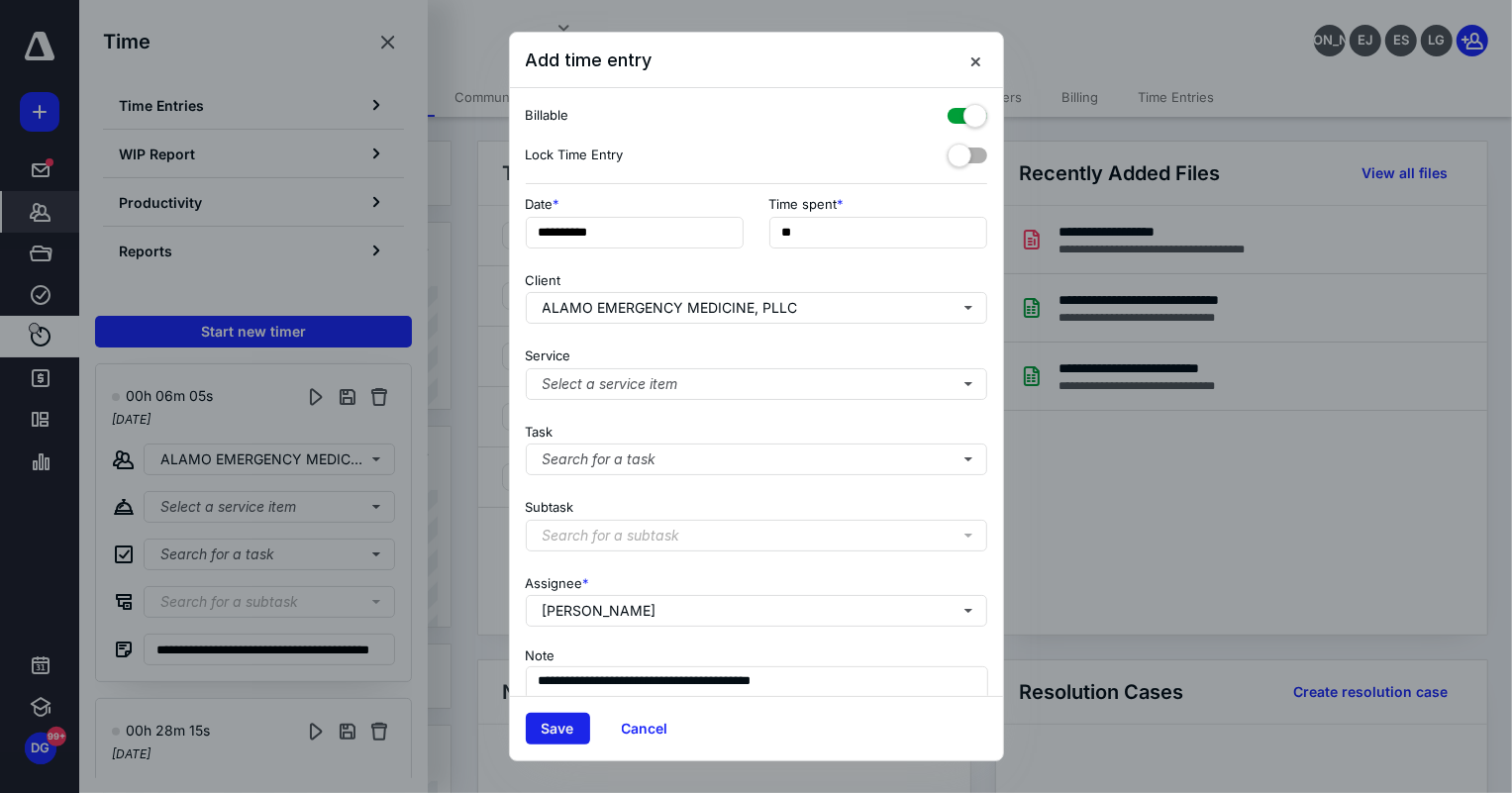 click on "Save" at bounding box center [557, 729] 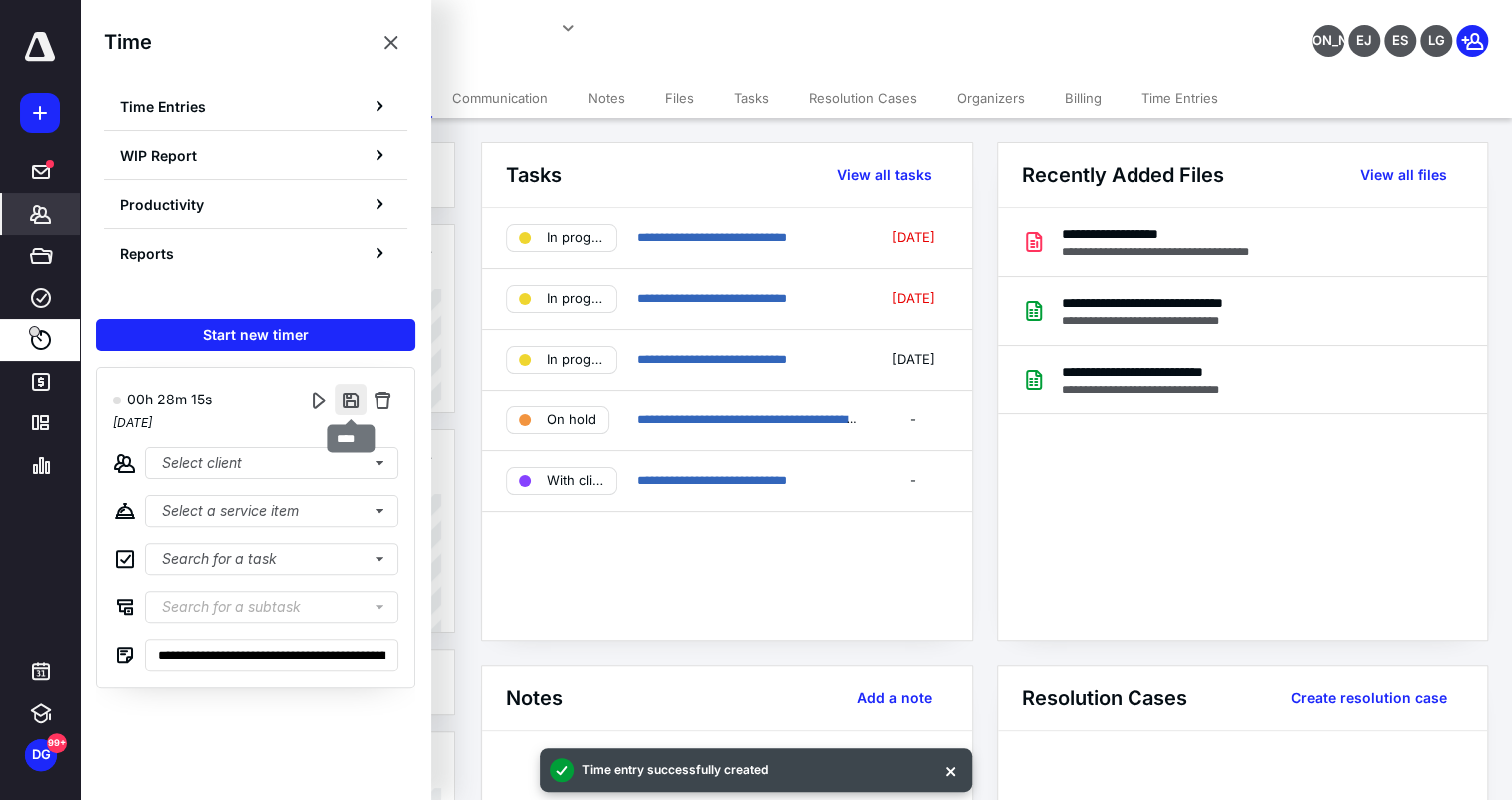click at bounding box center (351, 400) 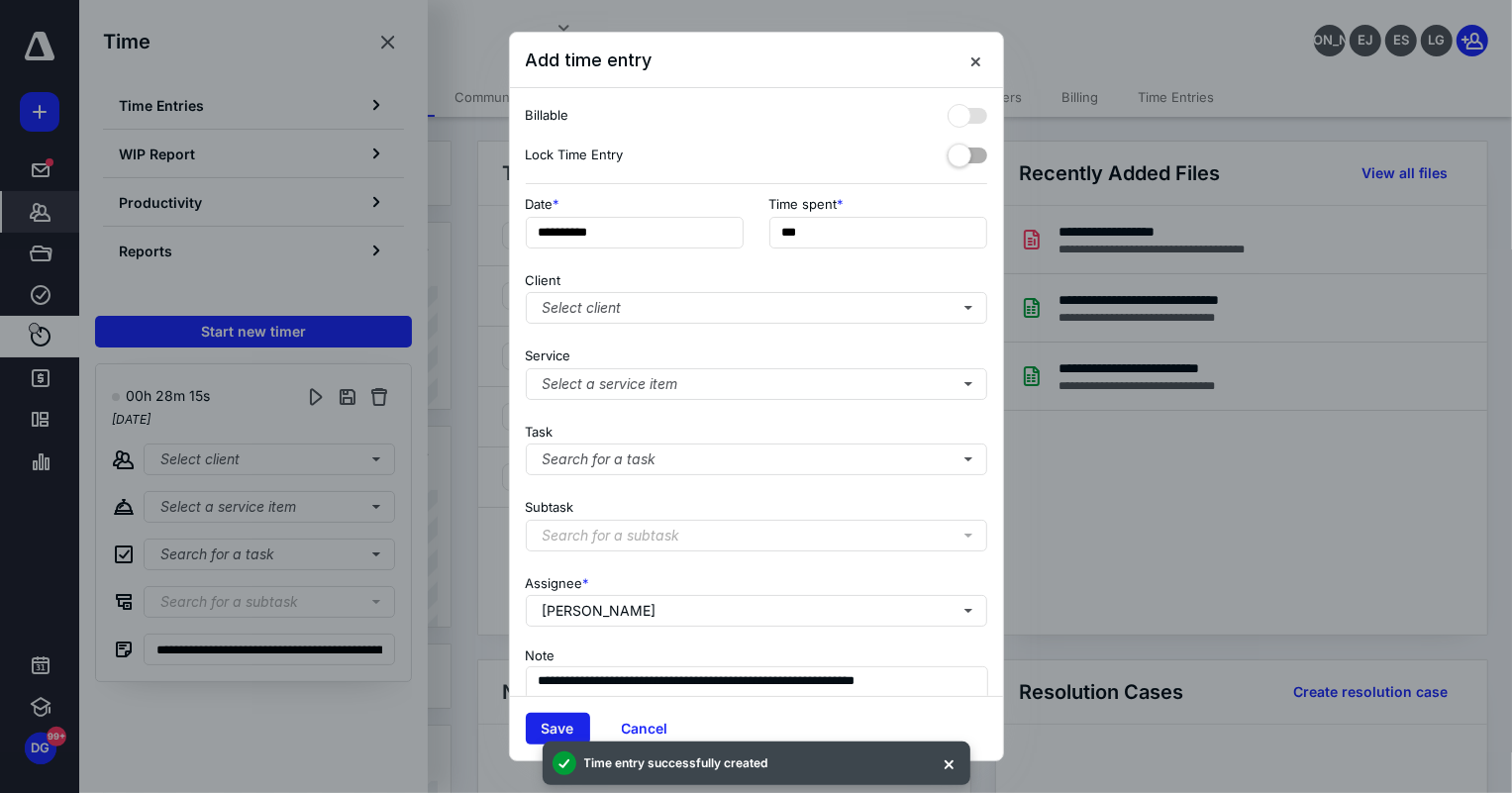 click on "Save" at bounding box center [557, 729] 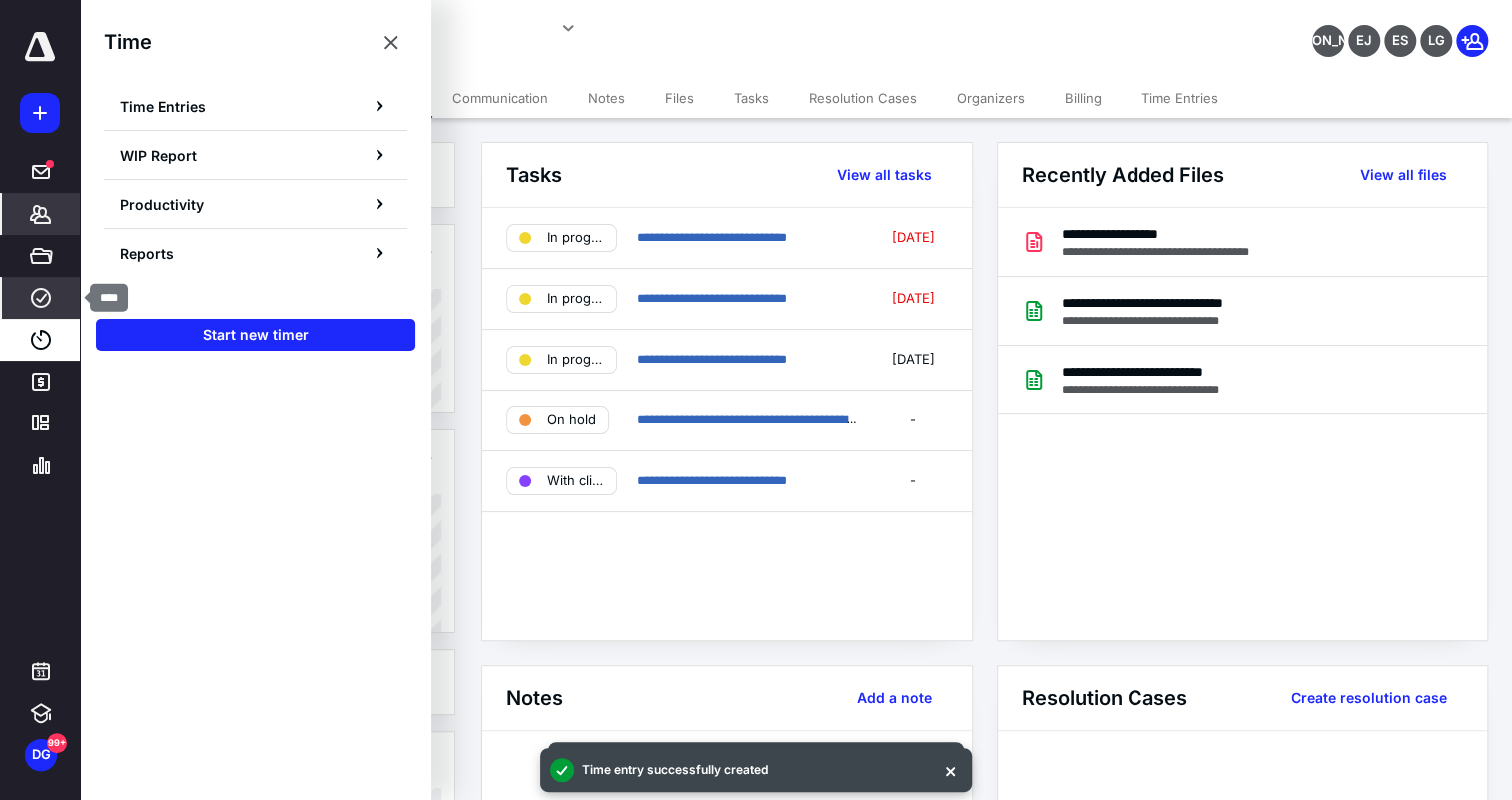 click 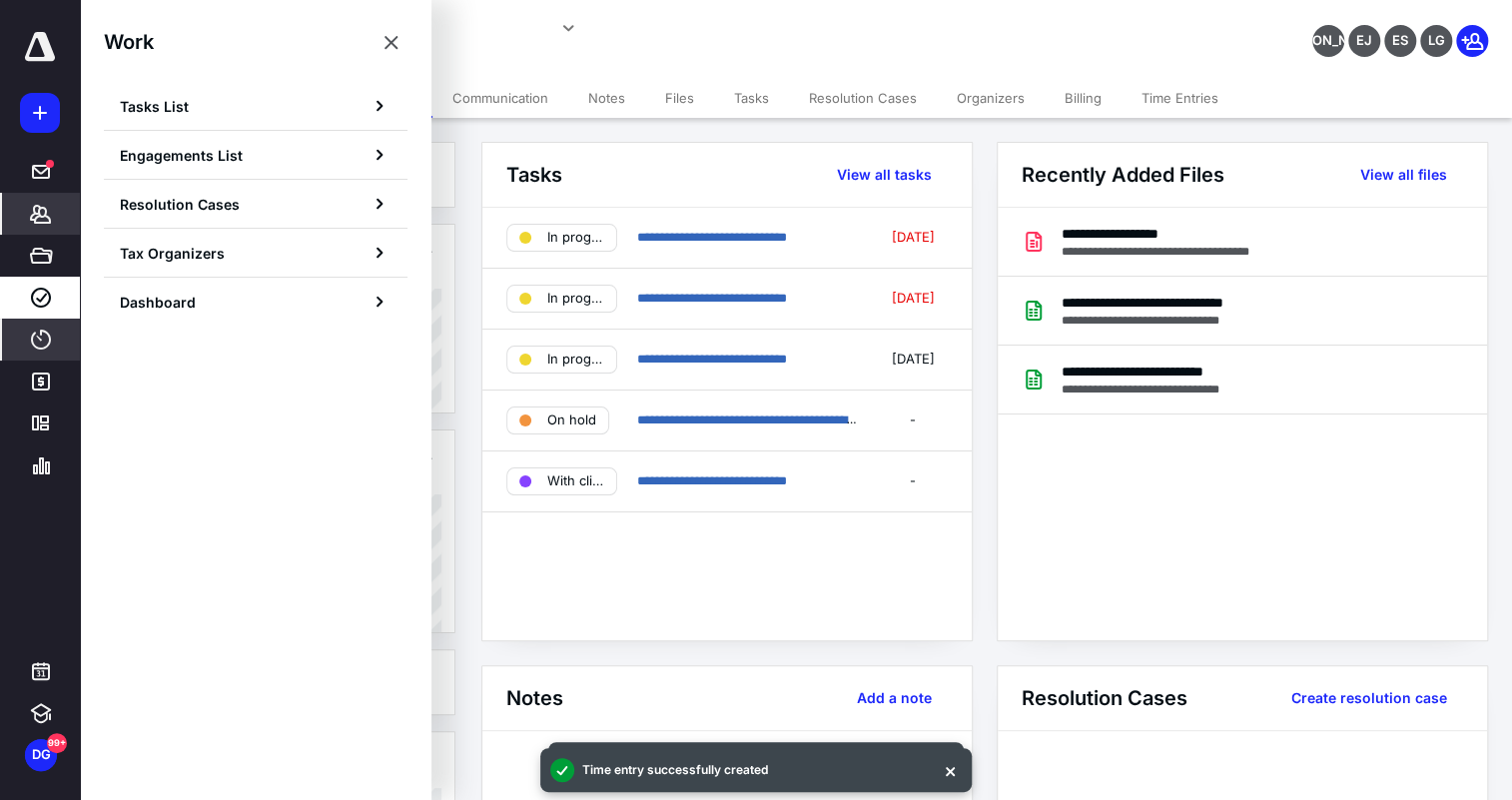click 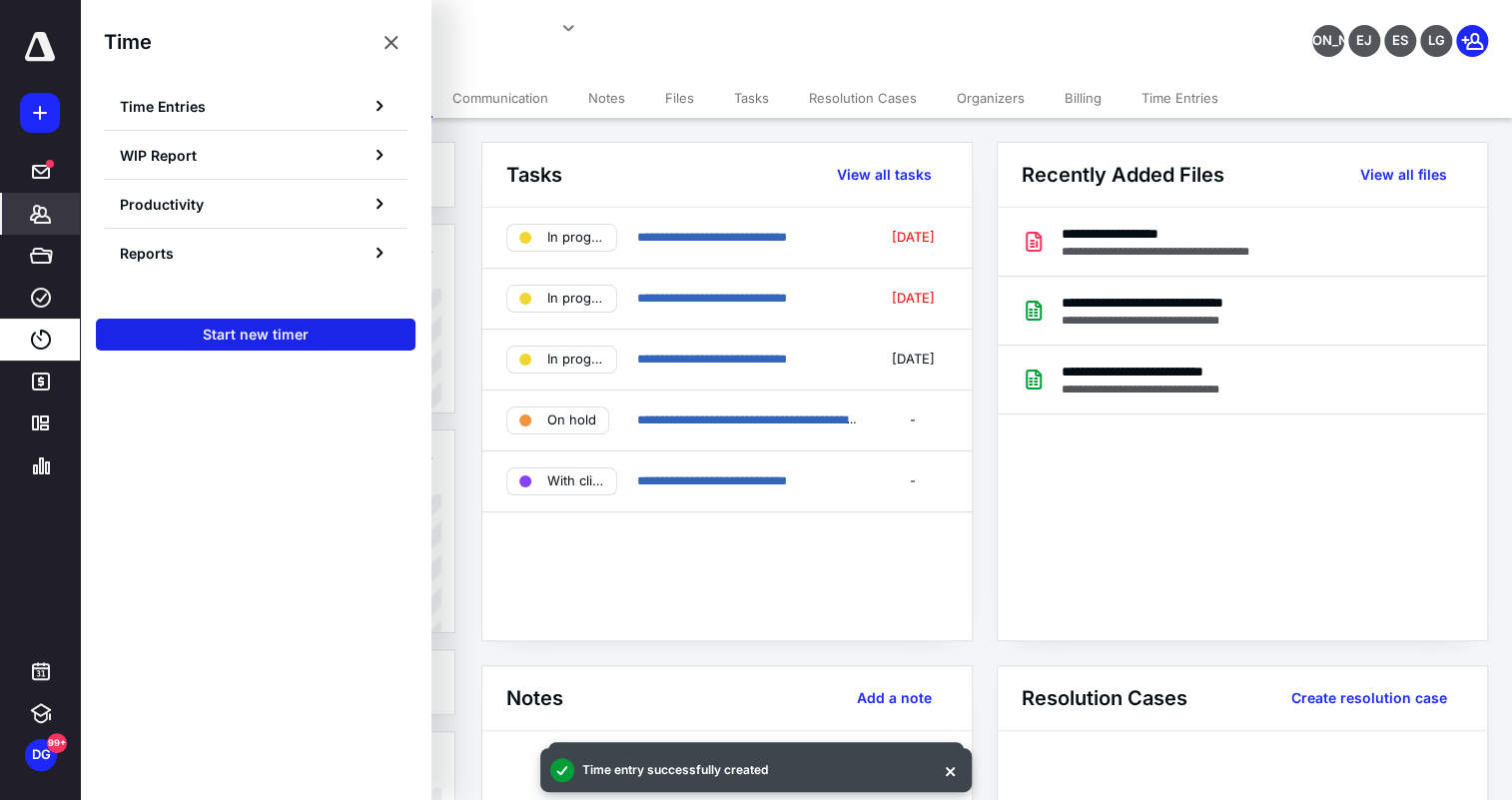click on "Start new timer" at bounding box center (256, 335) 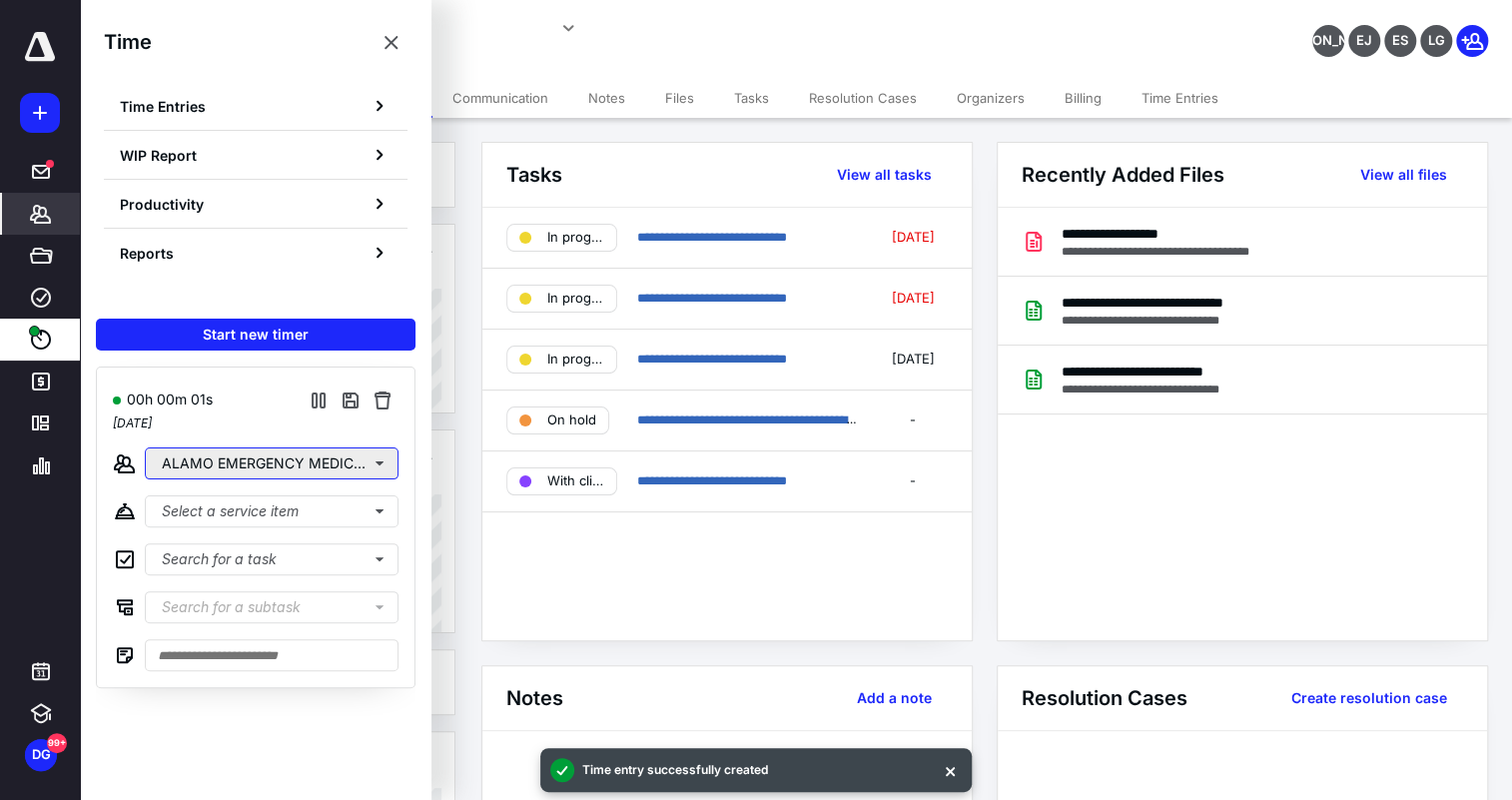 click on "ALAMO EMERGENCY MEDICINE, PLLC" at bounding box center [272, 463] 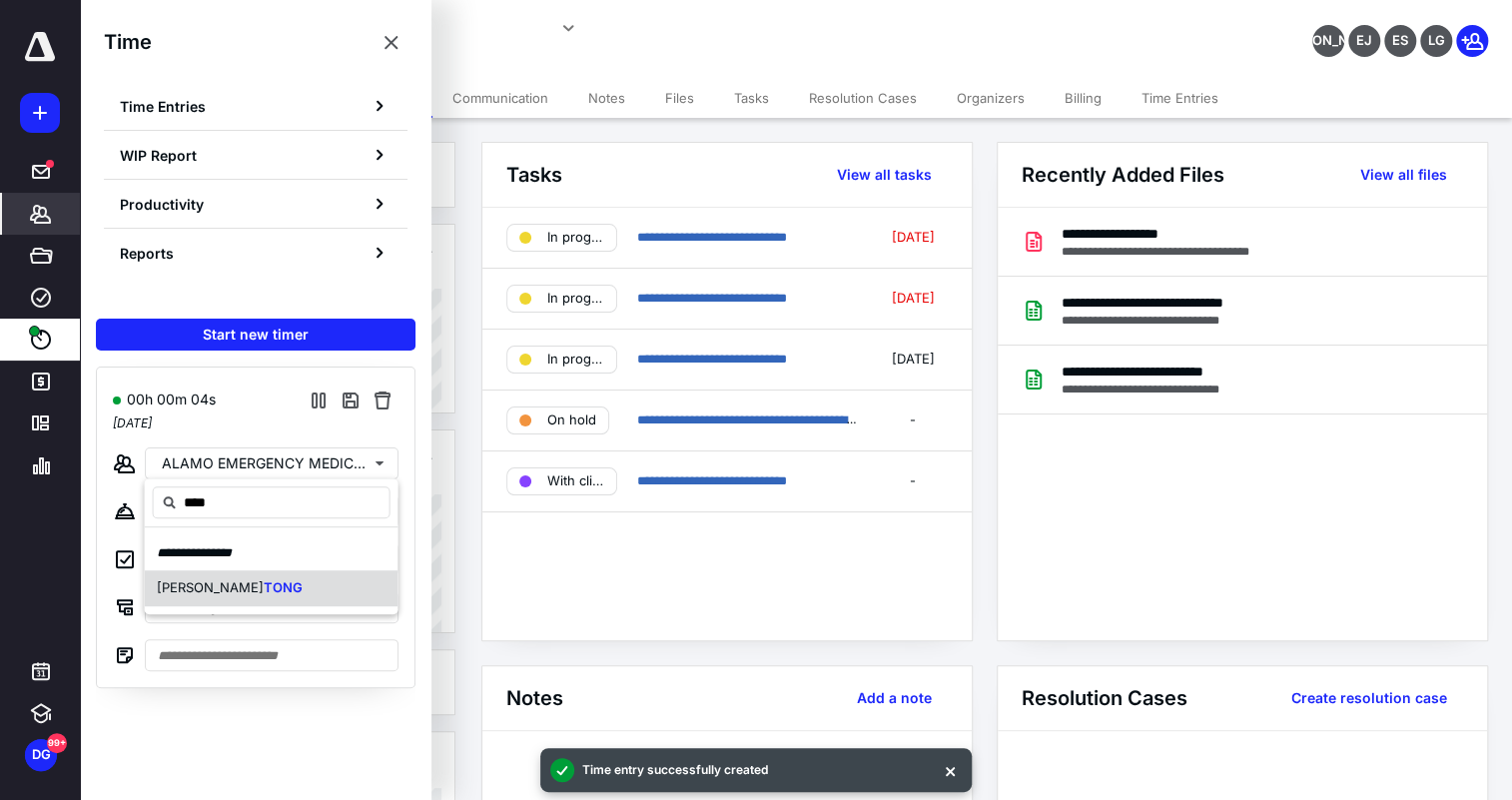 click on "STEPHEN  TONG" at bounding box center [230, 589] 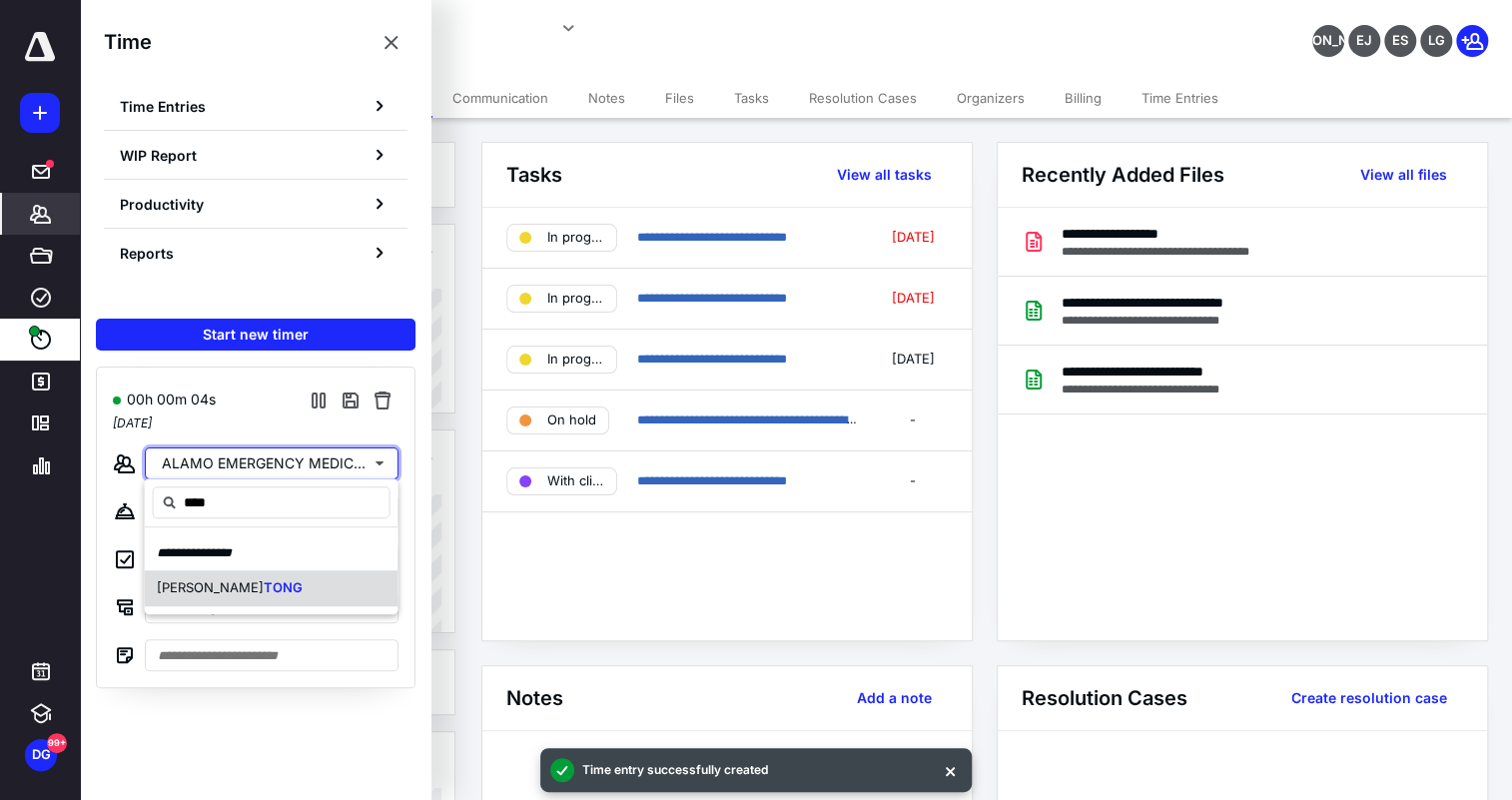 type 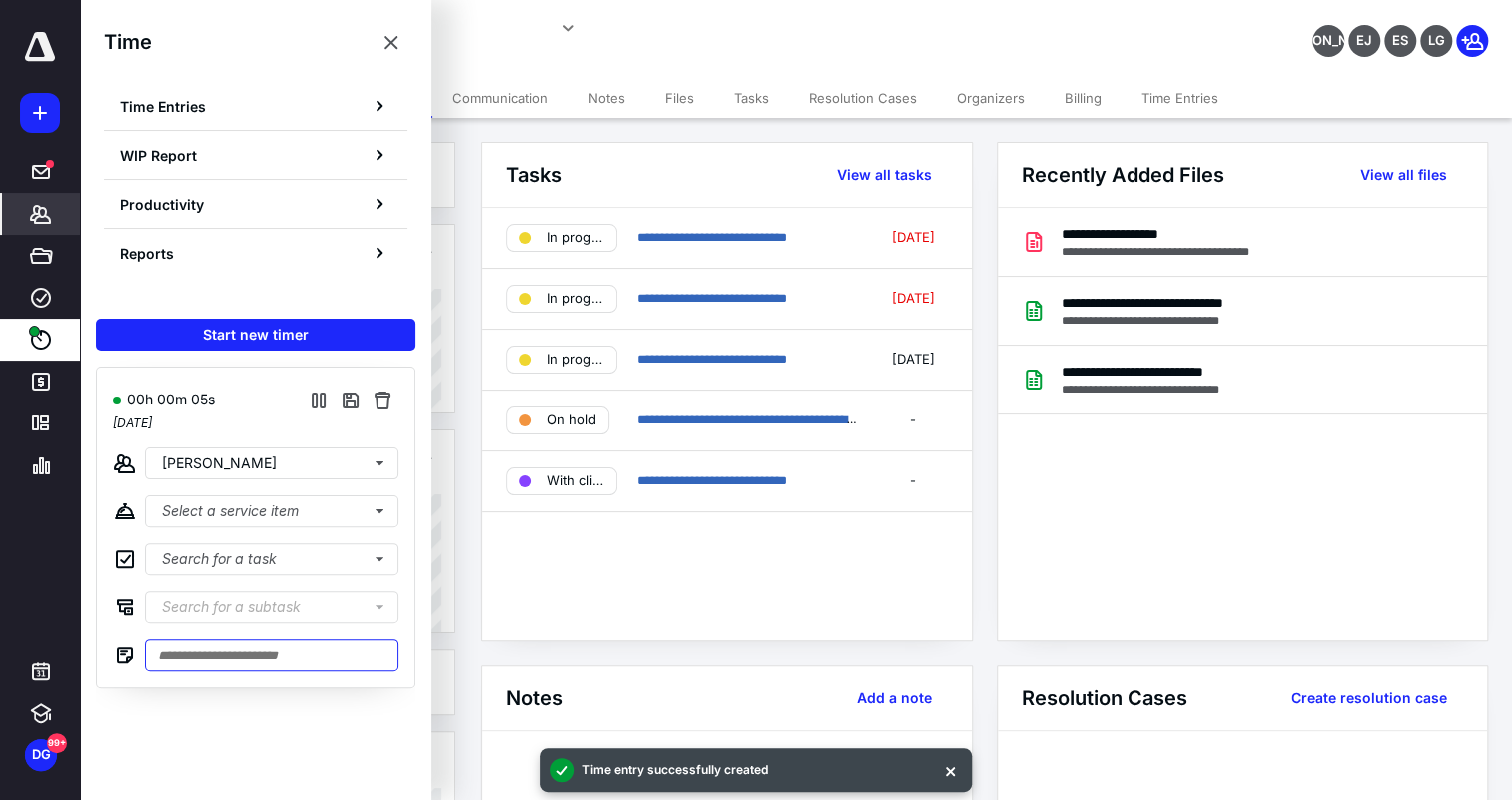 click at bounding box center (272, 655) 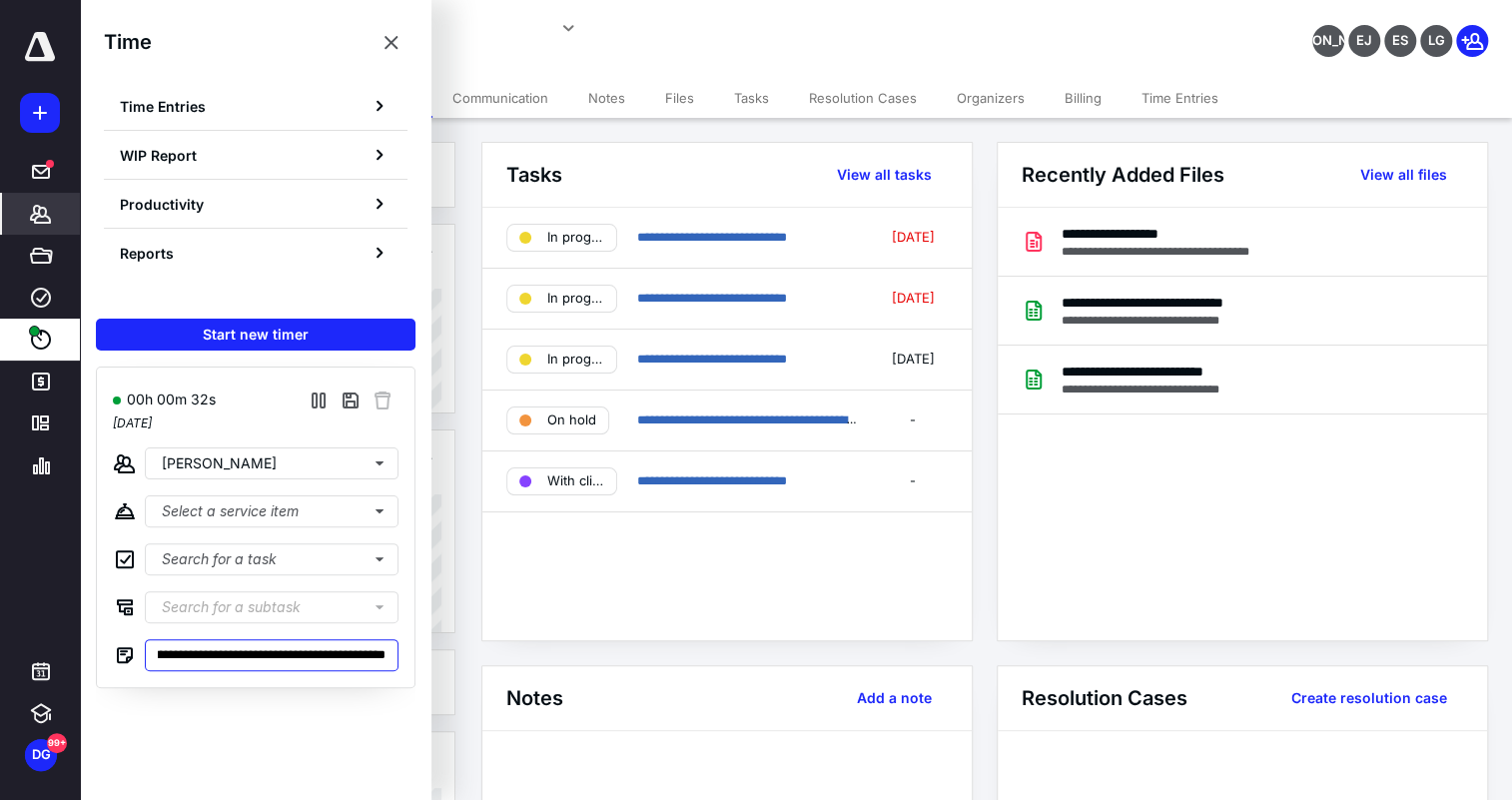scroll, scrollTop: 0, scrollLeft: 235, axis: horizontal 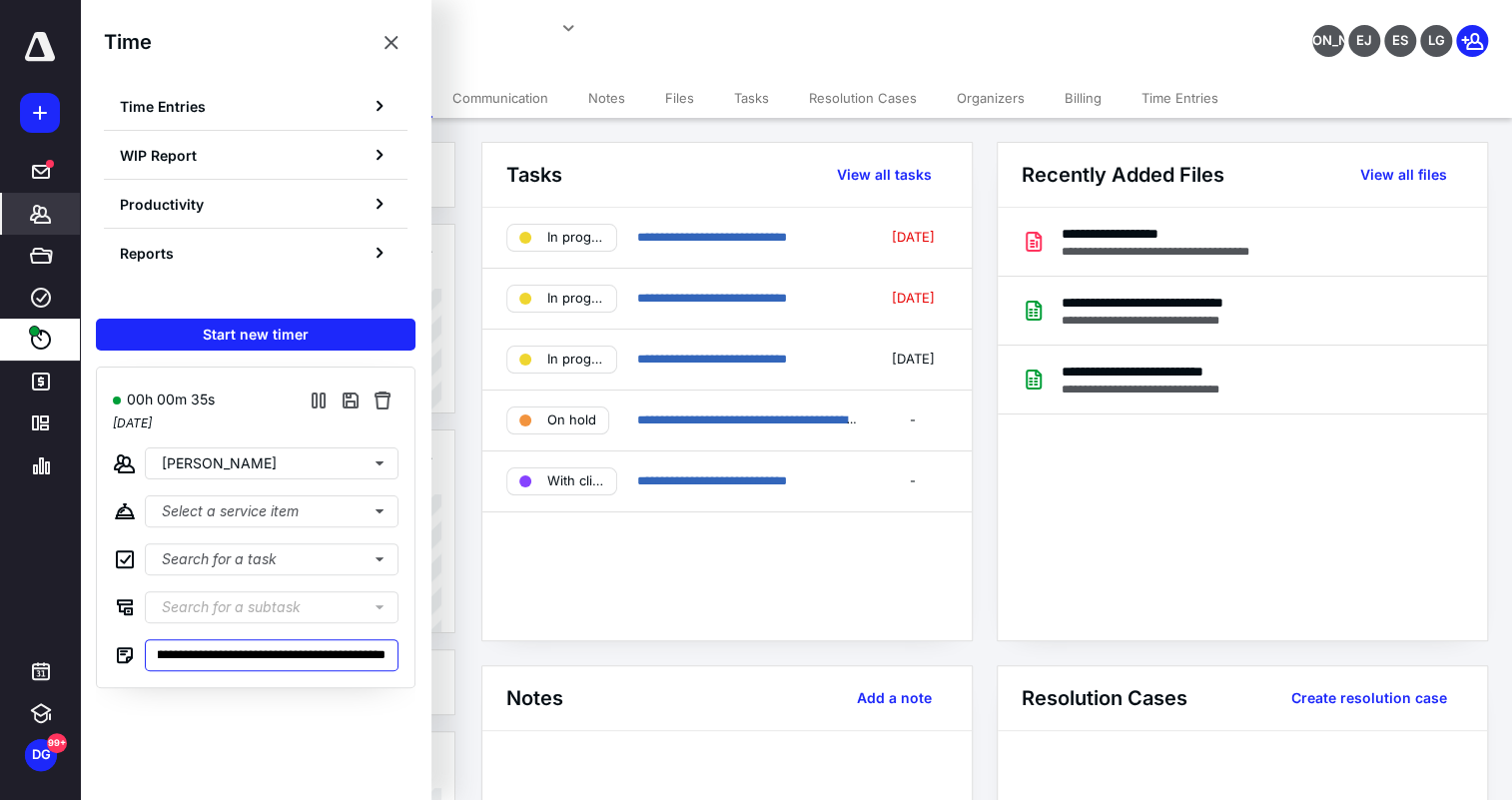 type on "**********" 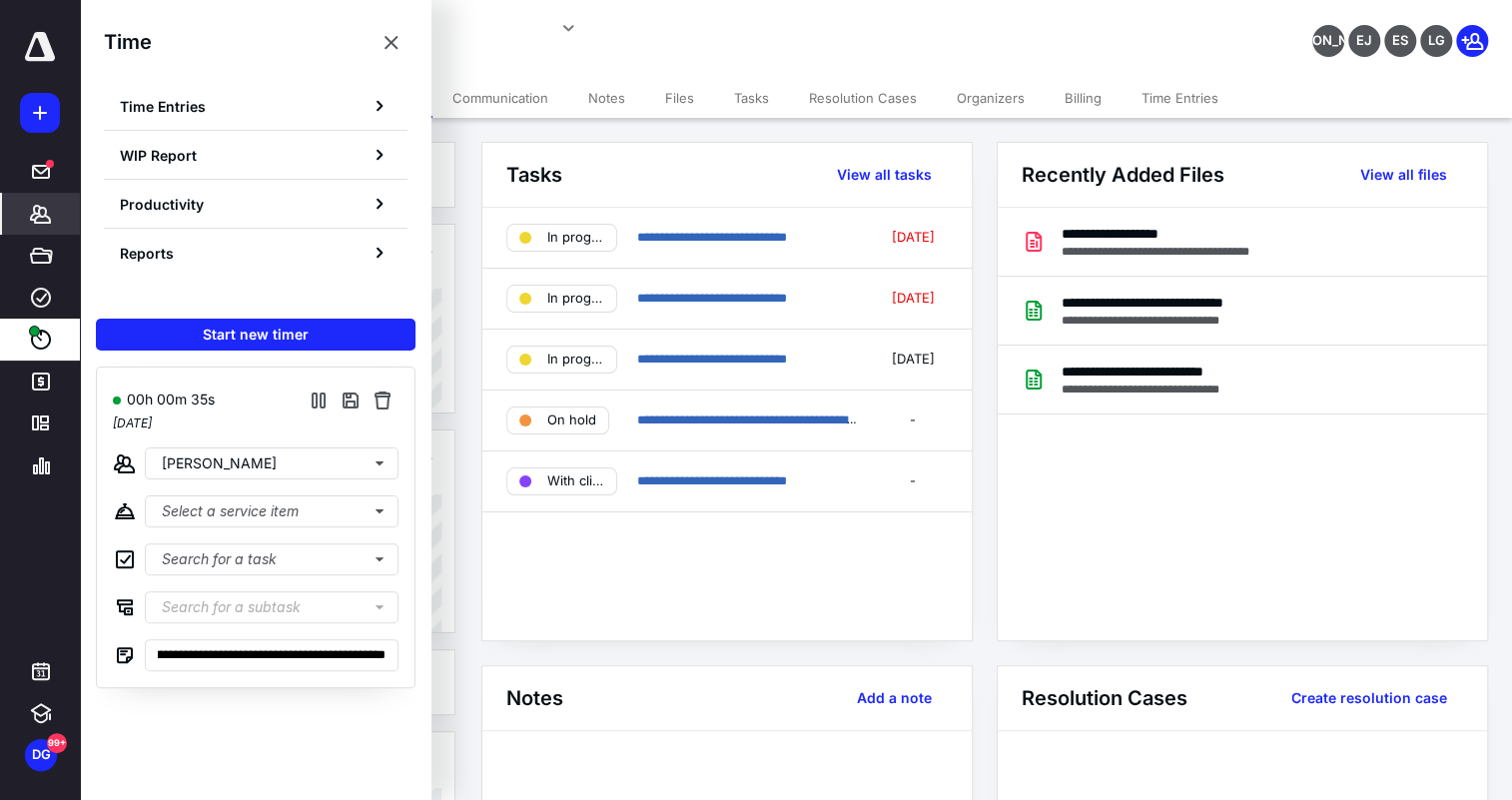 click on "Client Portal Client Info About Important clients Linked clients Tags Manage all tags" at bounding box center (280, 540) 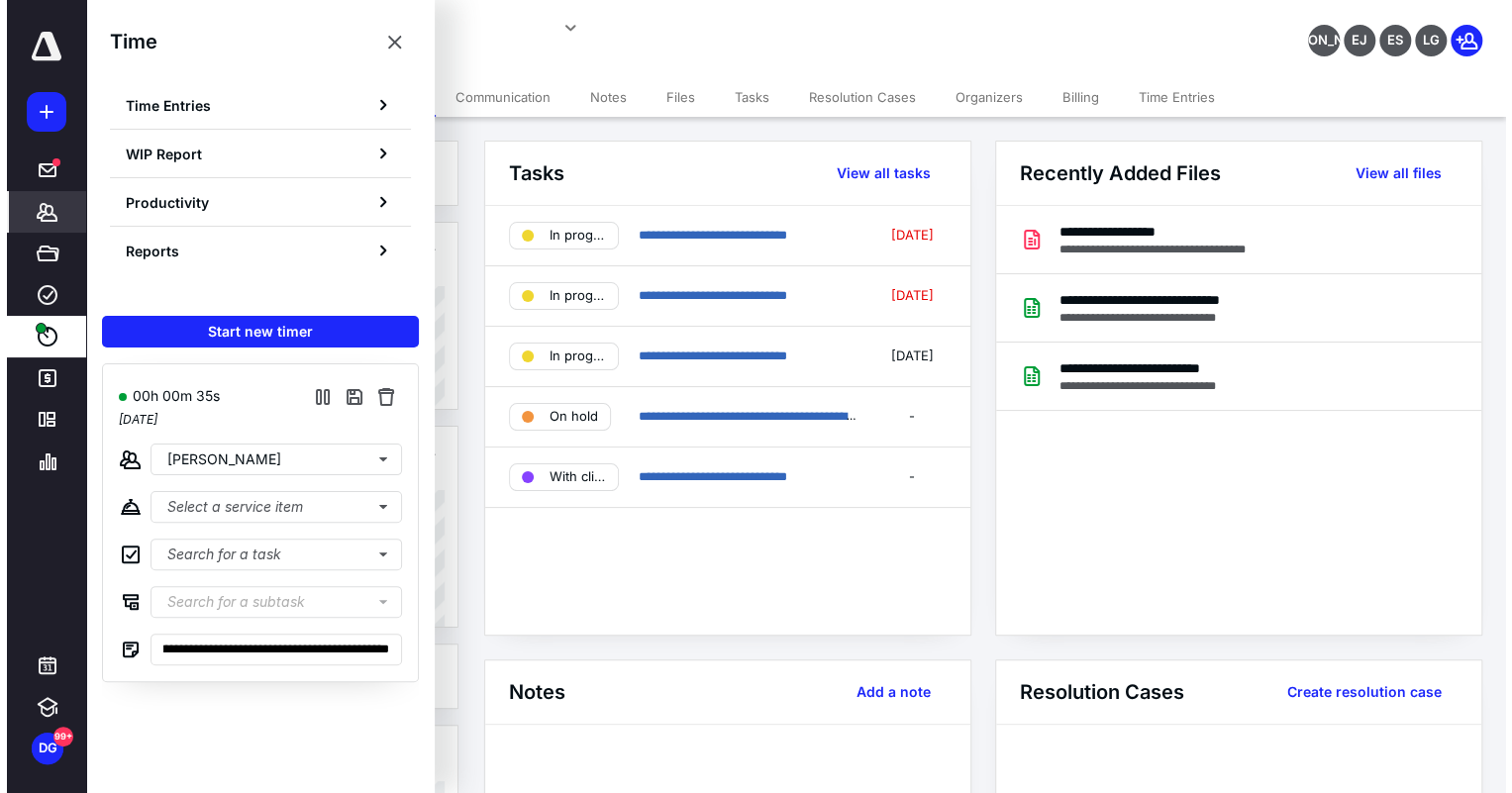 scroll, scrollTop: 0, scrollLeft: 0, axis: both 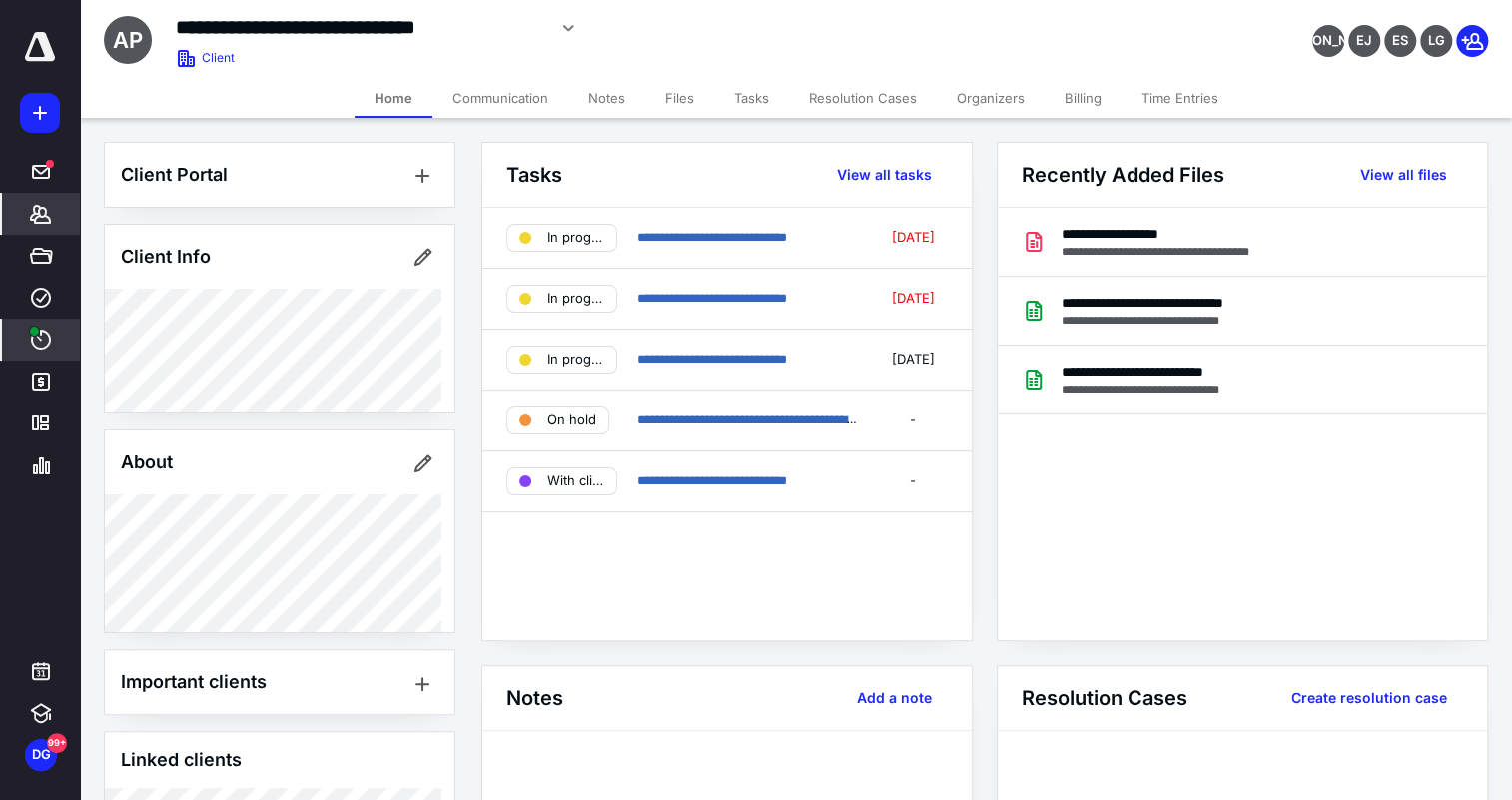 click 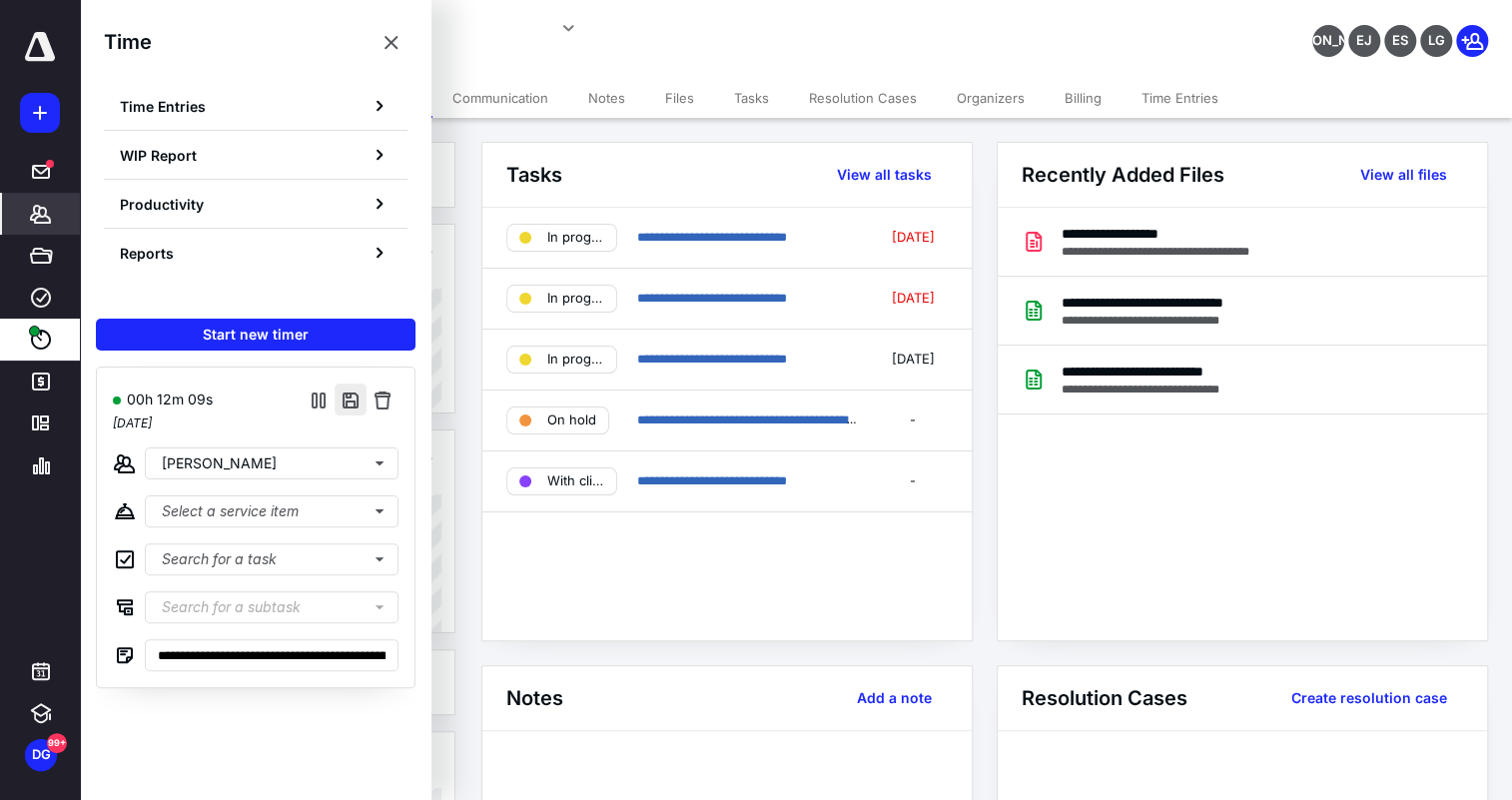 click at bounding box center [351, 400] 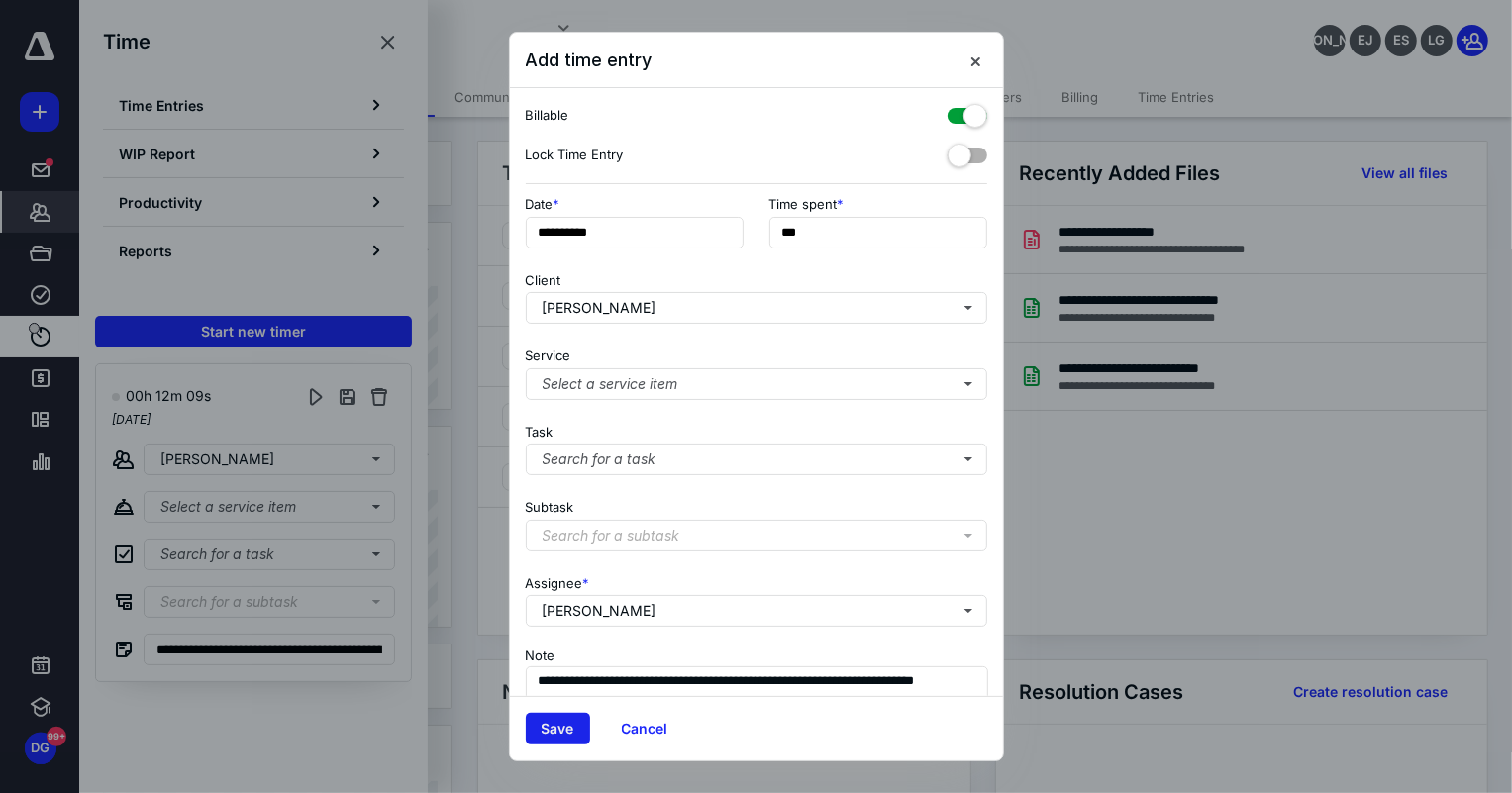 click on "Save" at bounding box center [557, 729] 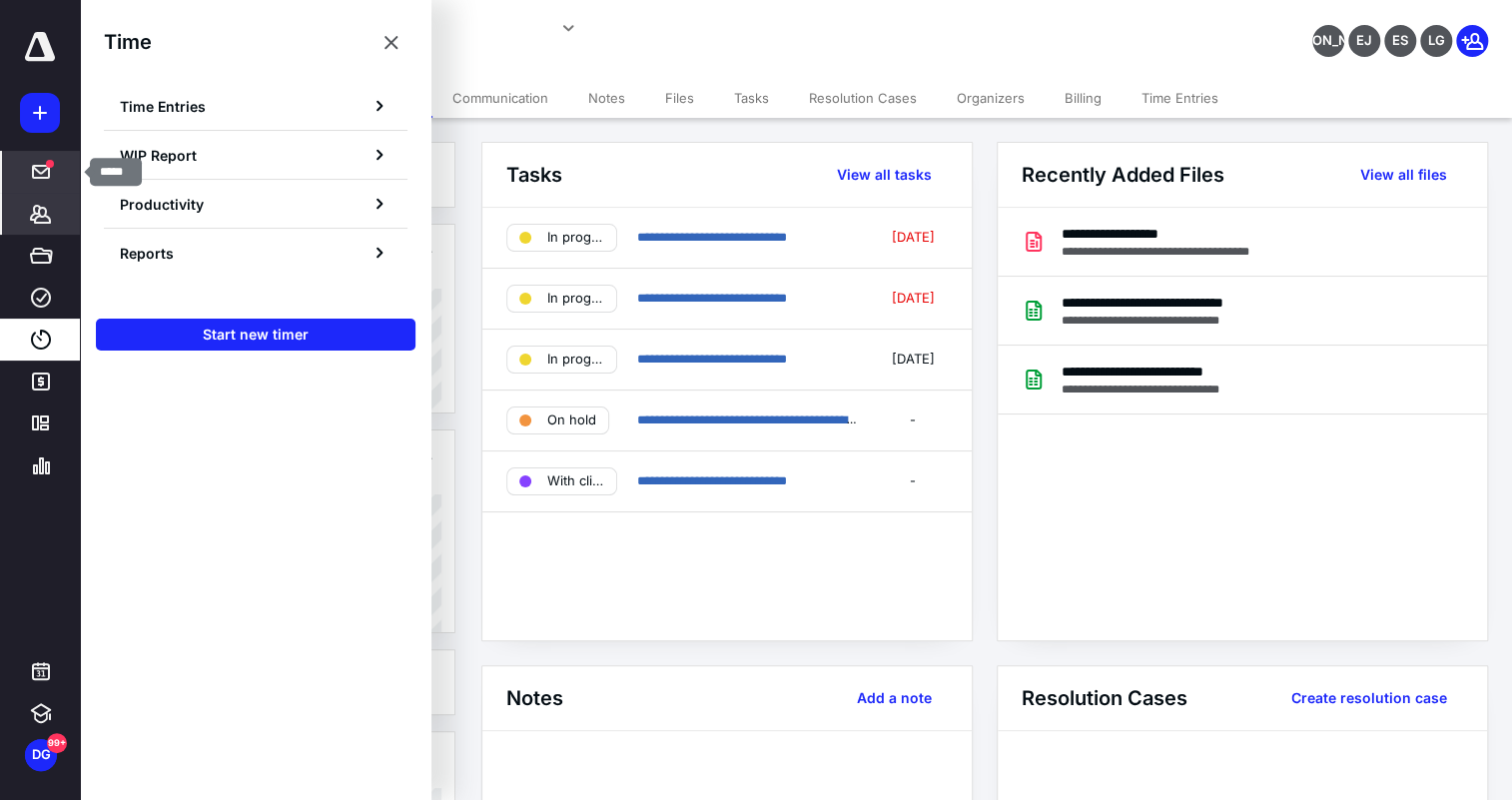 click 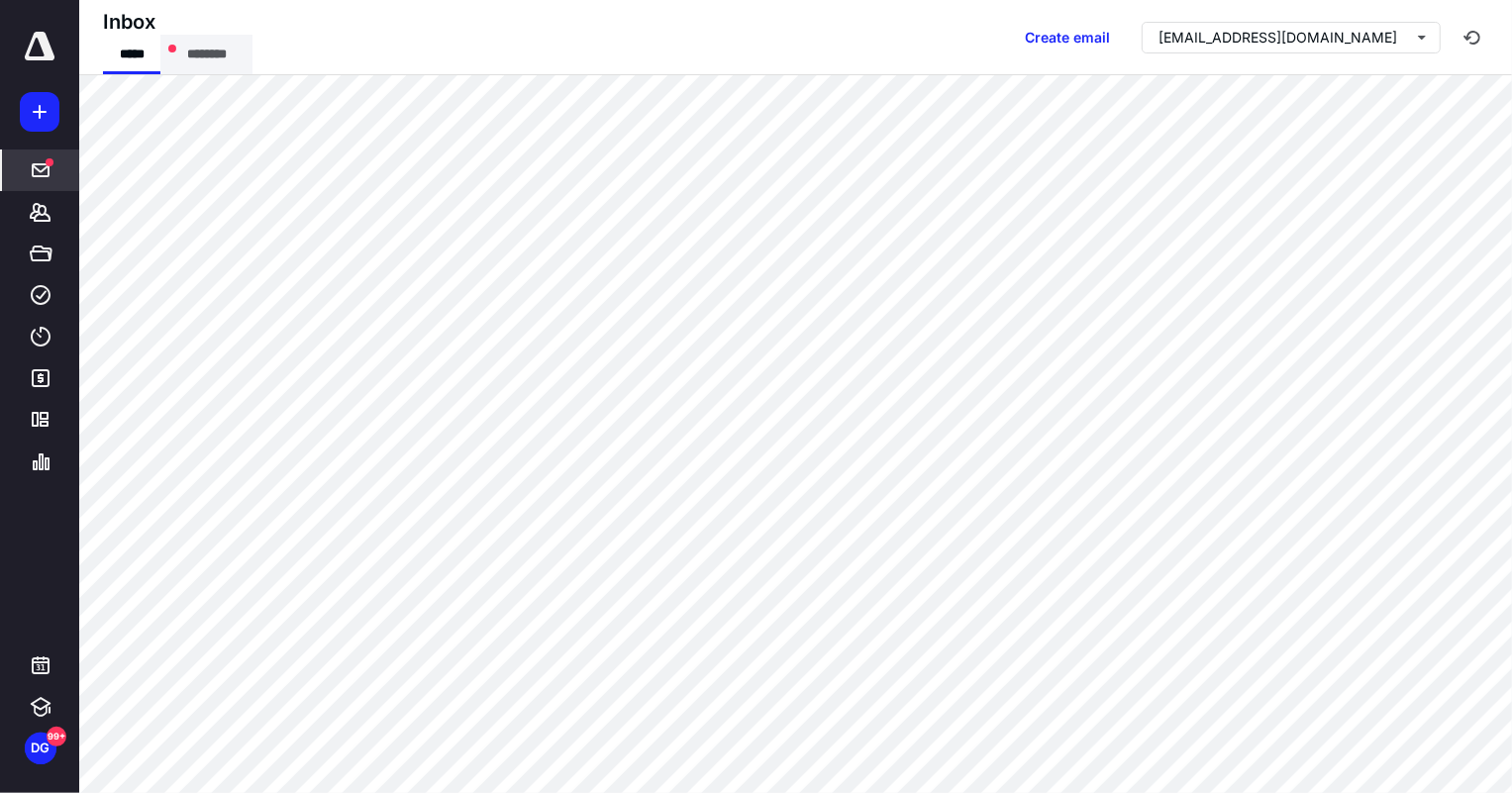 click on "********" at bounding box center [206, 54] 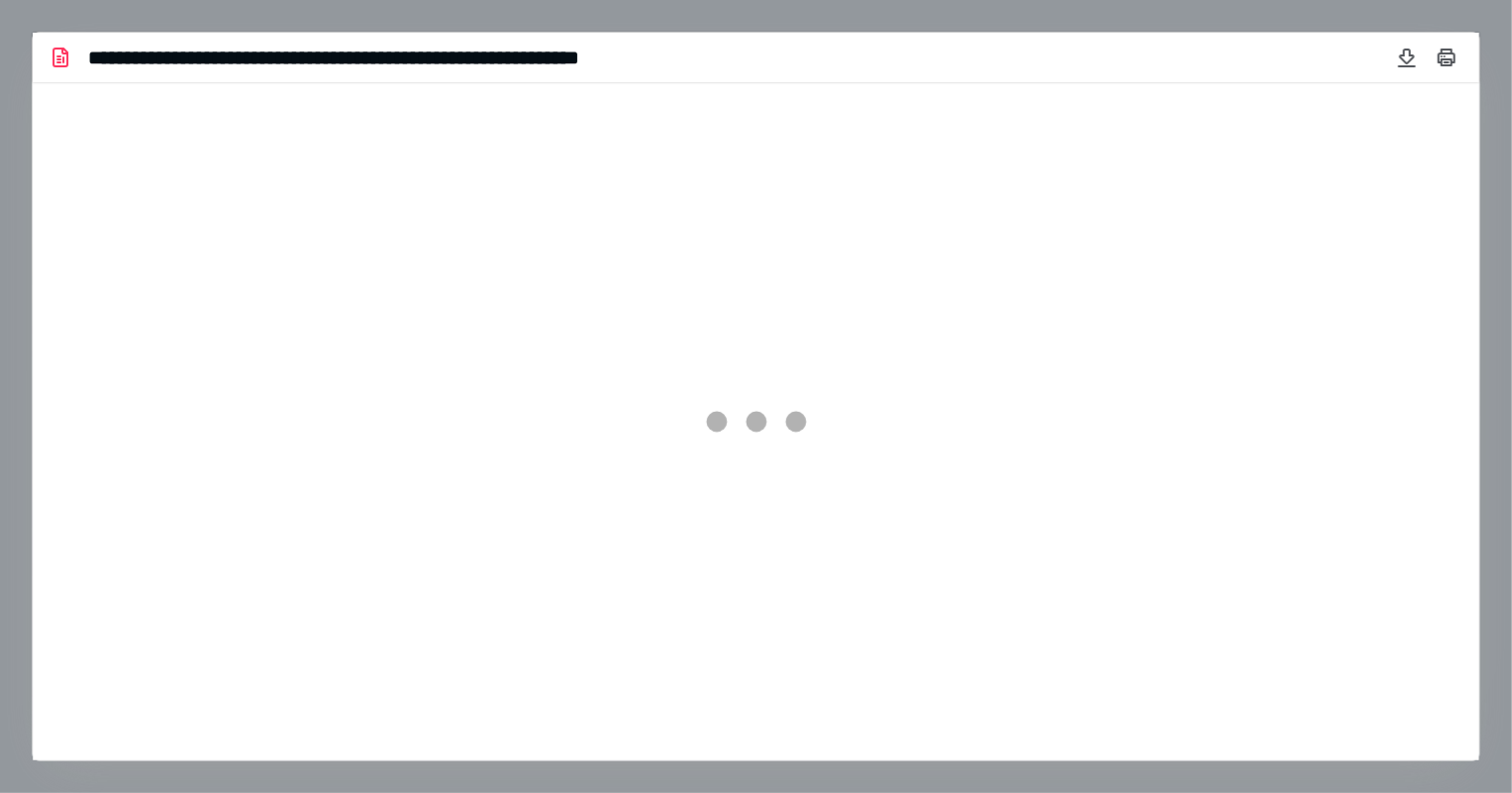 scroll, scrollTop: 0, scrollLeft: 0, axis: both 